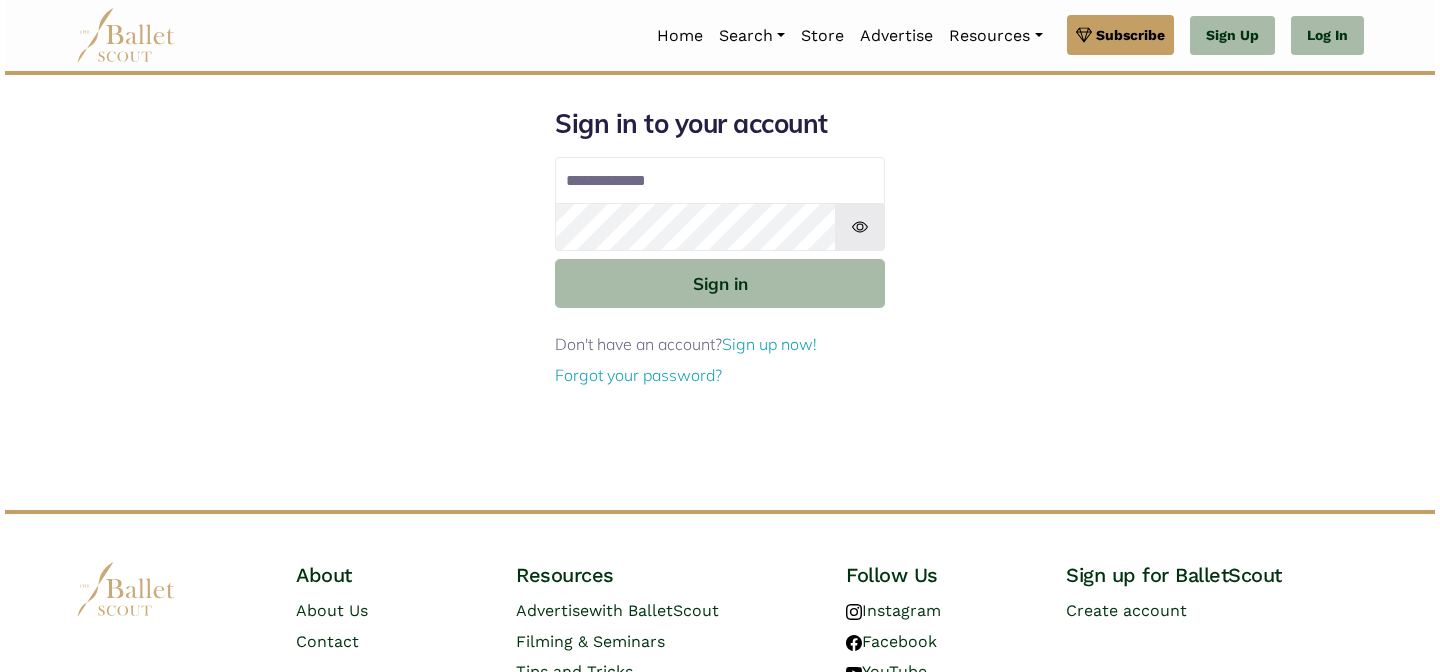 scroll, scrollTop: 0, scrollLeft: 0, axis: both 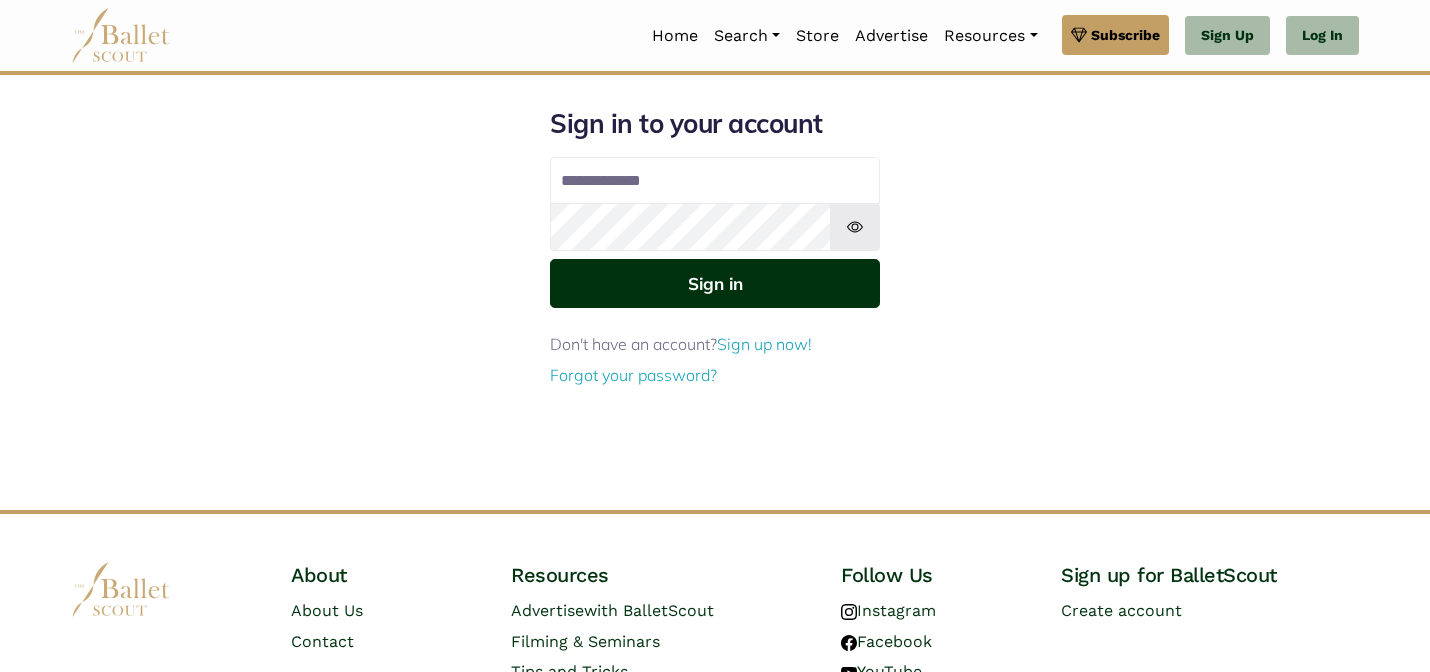 type on "**********" 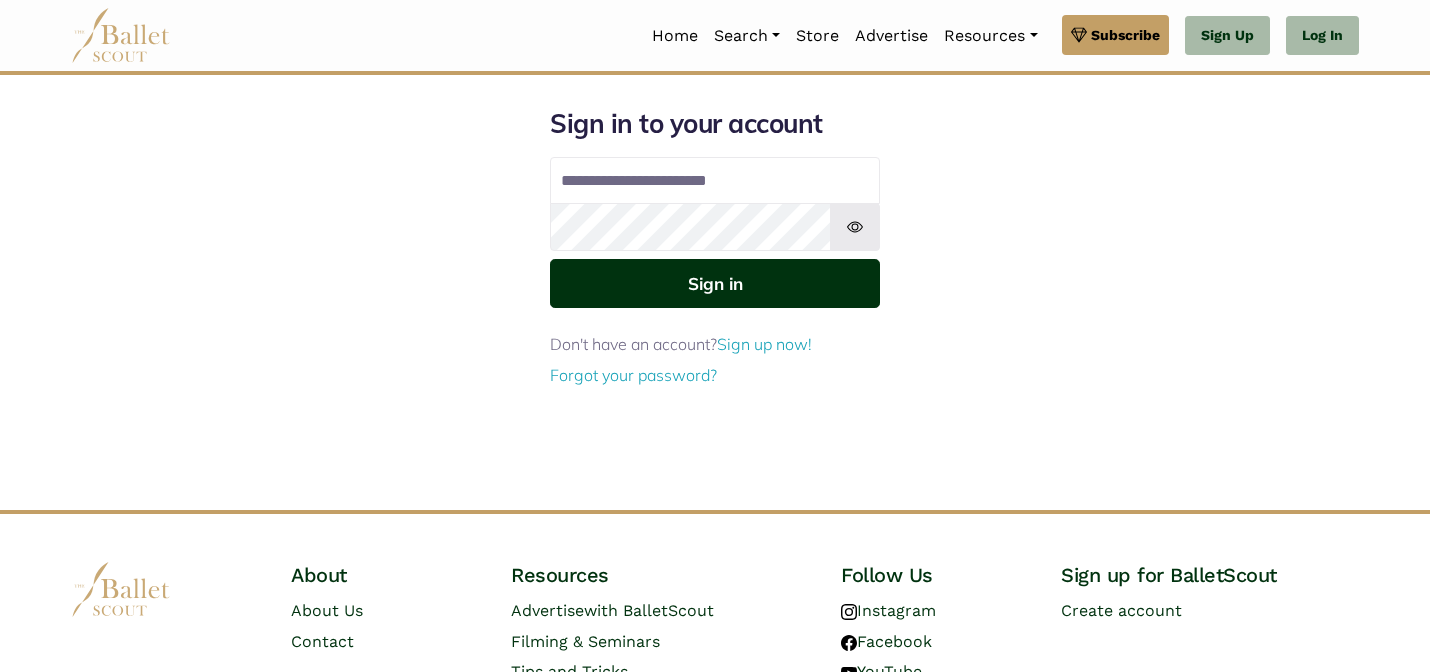 click on "Sign in" at bounding box center [715, 283] 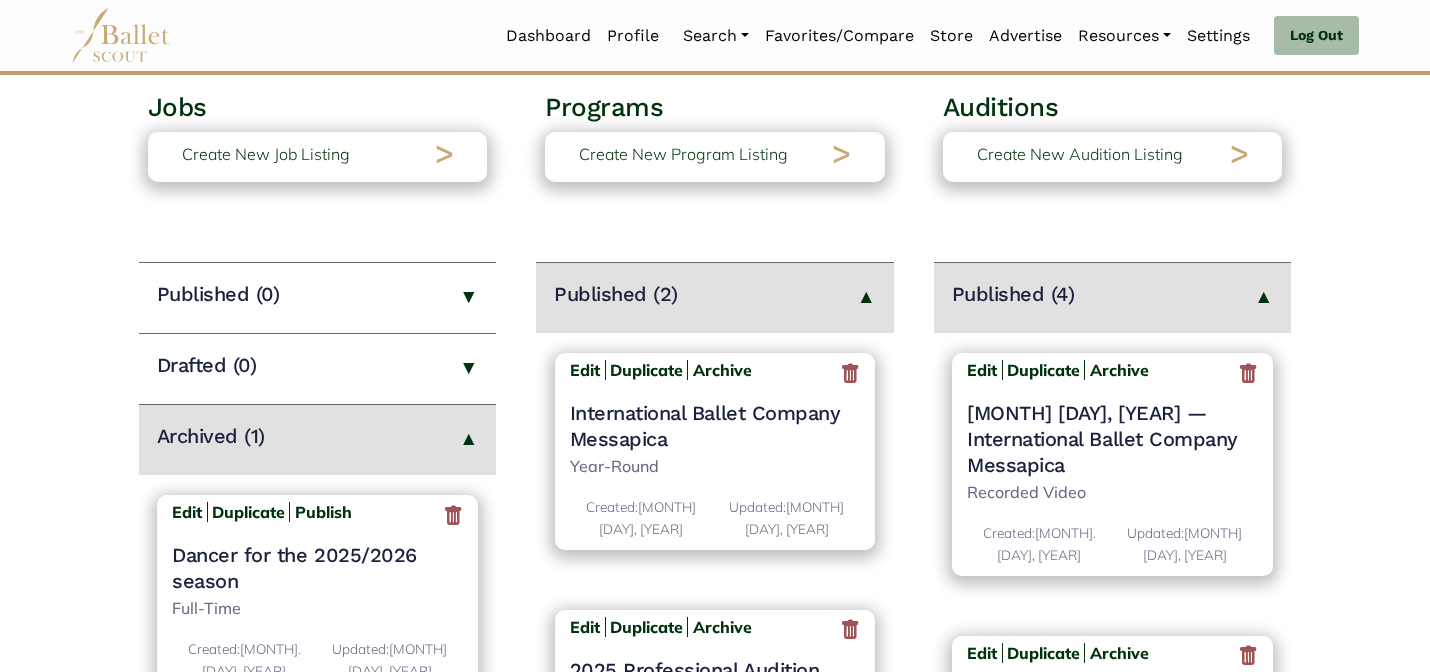 scroll, scrollTop: 160, scrollLeft: 0, axis: vertical 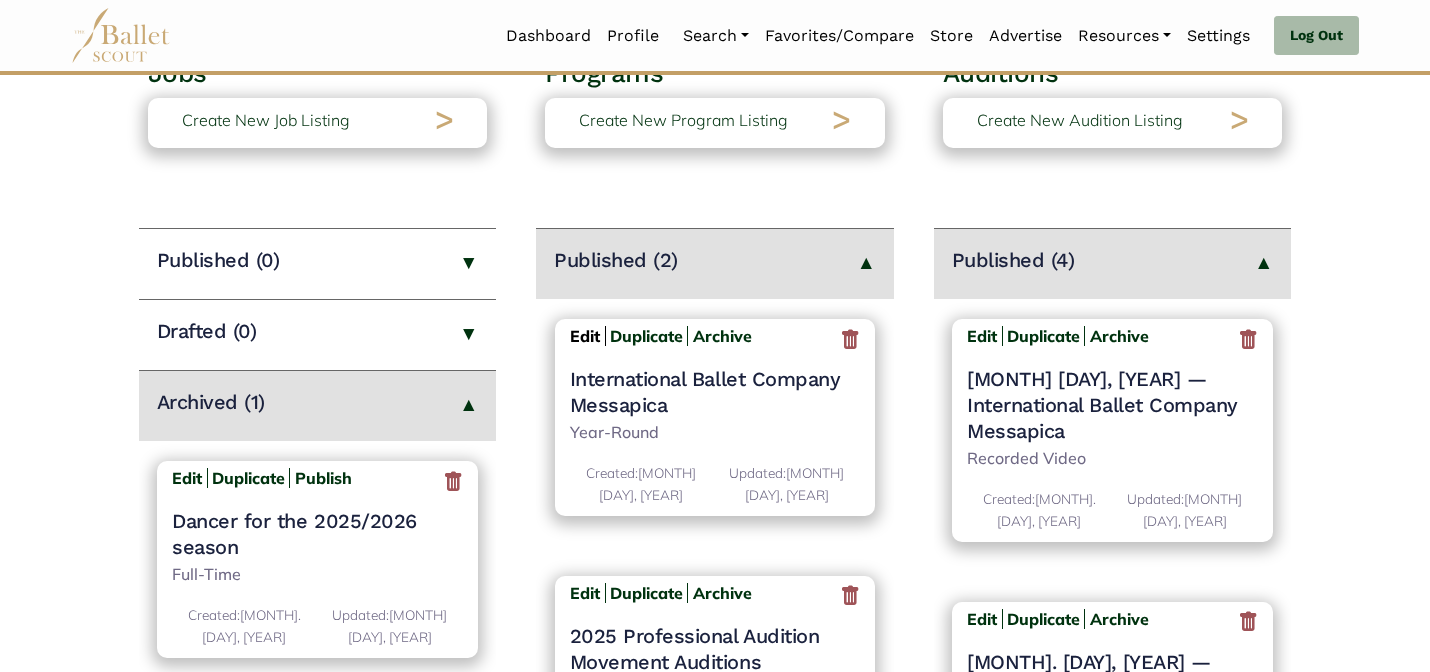 click on "Edit" at bounding box center (585, 336) 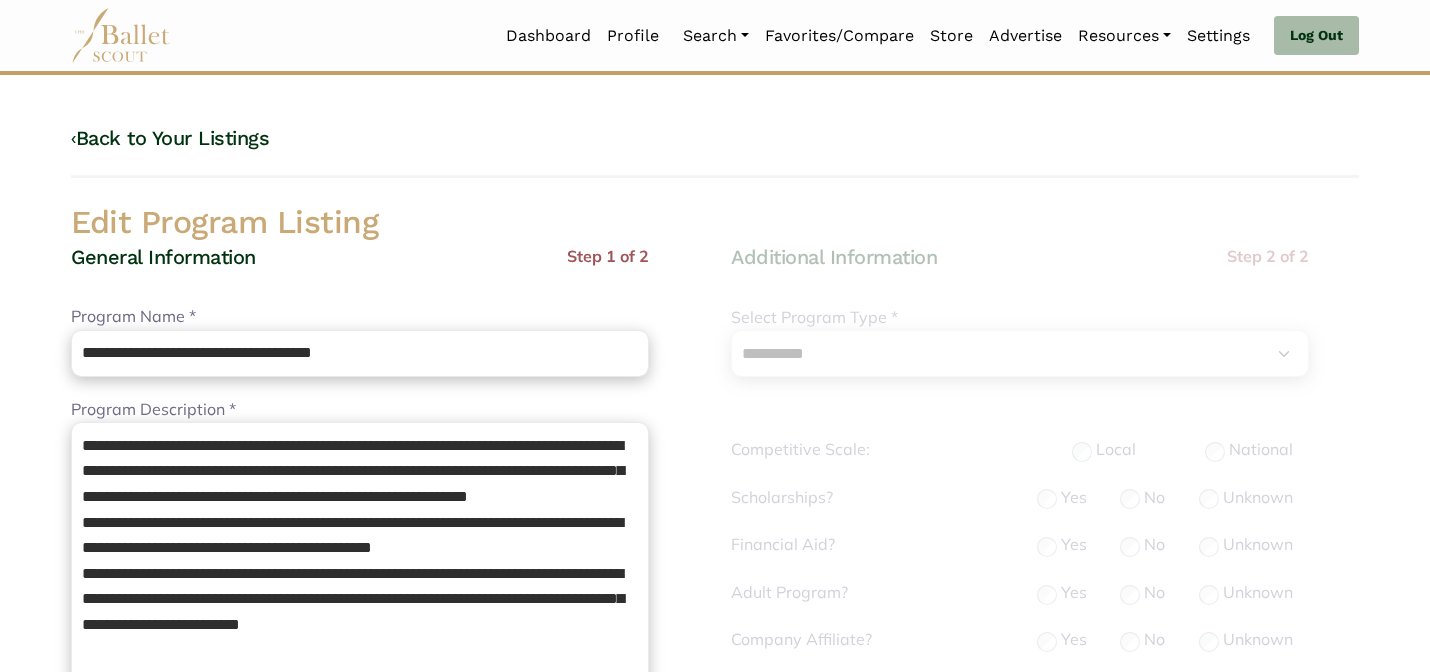 select on "**" 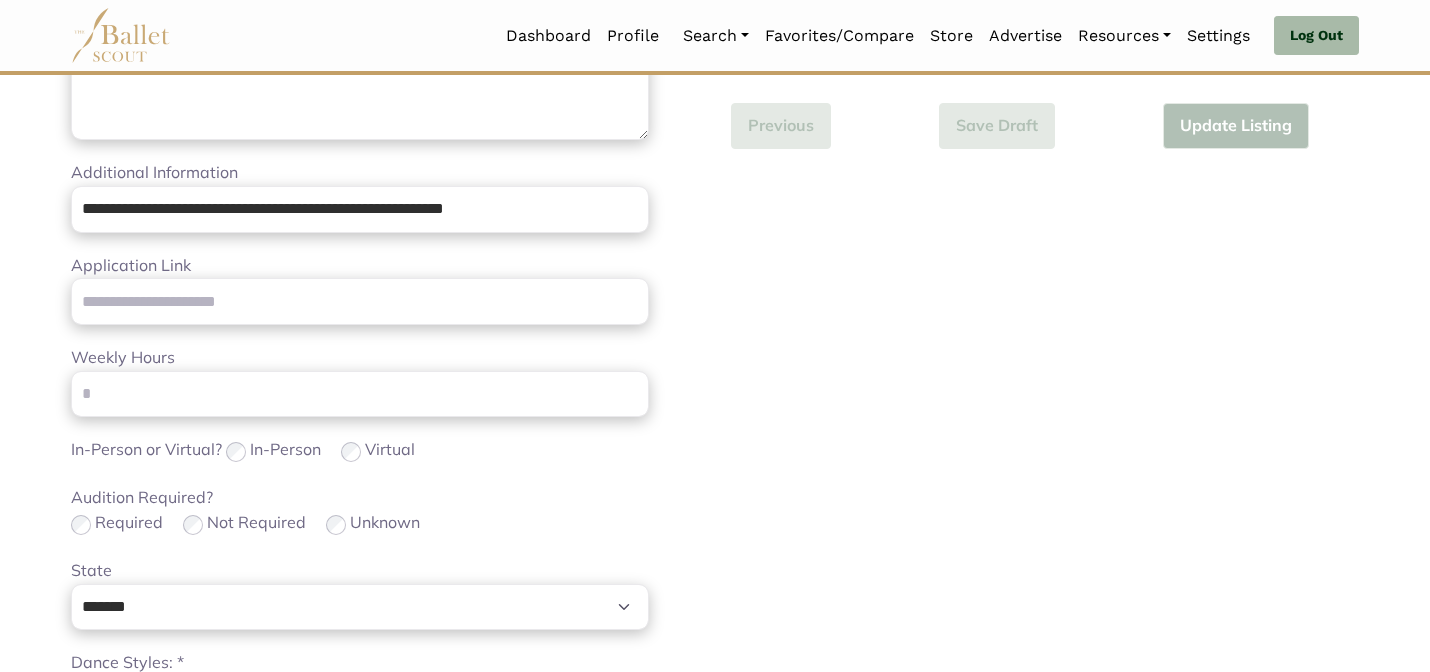 scroll, scrollTop: 1264, scrollLeft: 0, axis: vertical 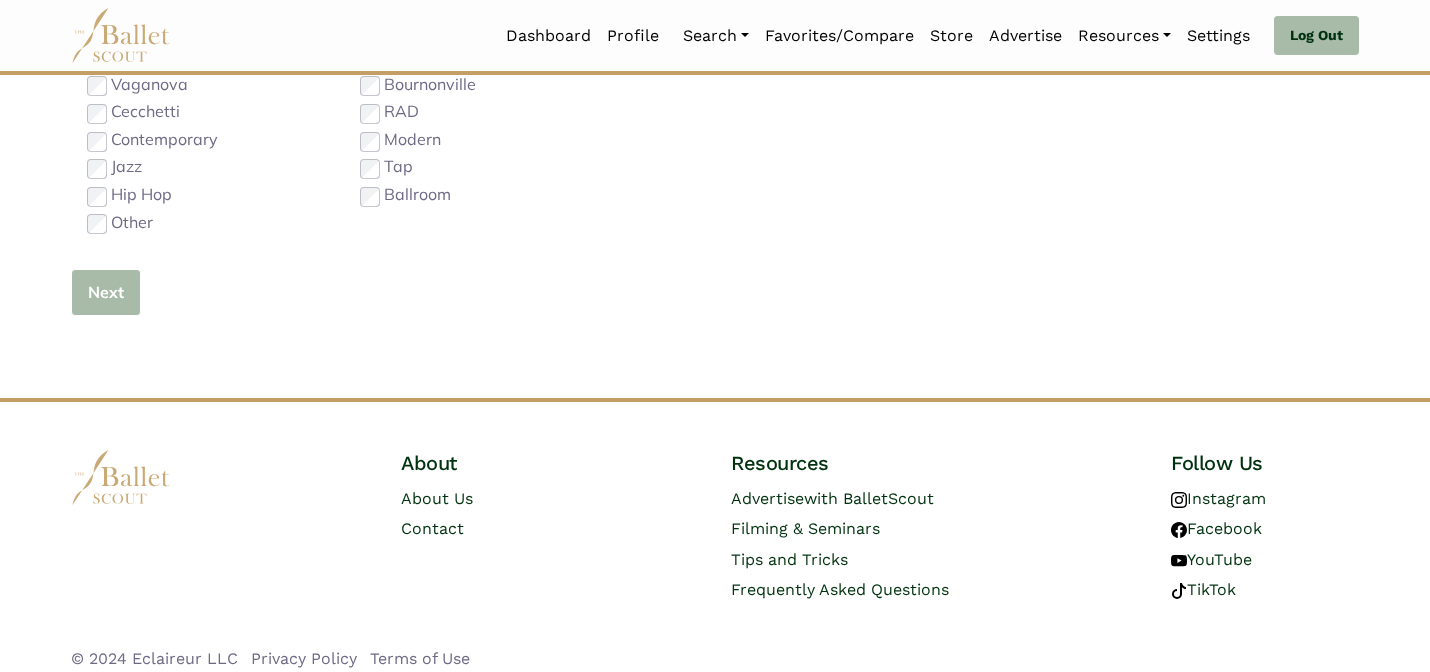 click on "Next" at bounding box center [106, 292] 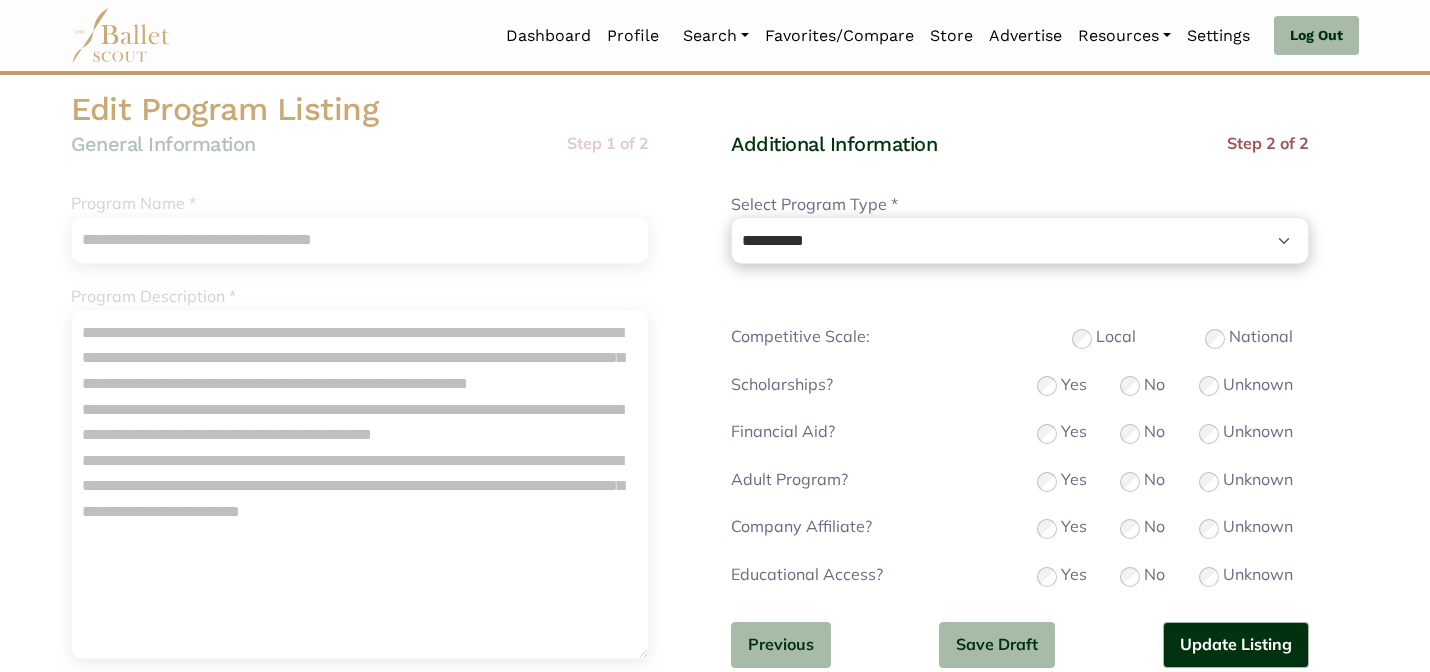 scroll, scrollTop: 120, scrollLeft: 0, axis: vertical 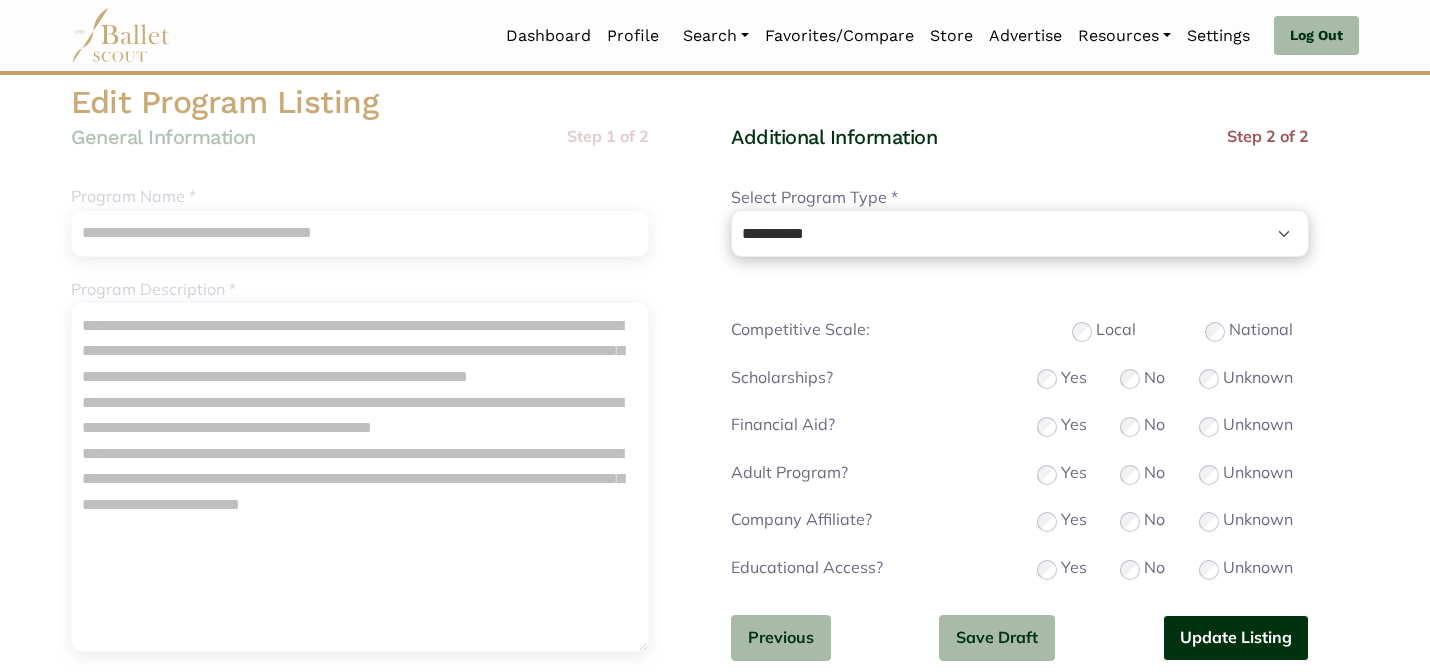 click on "Update Listing" at bounding box center [1236, 638] 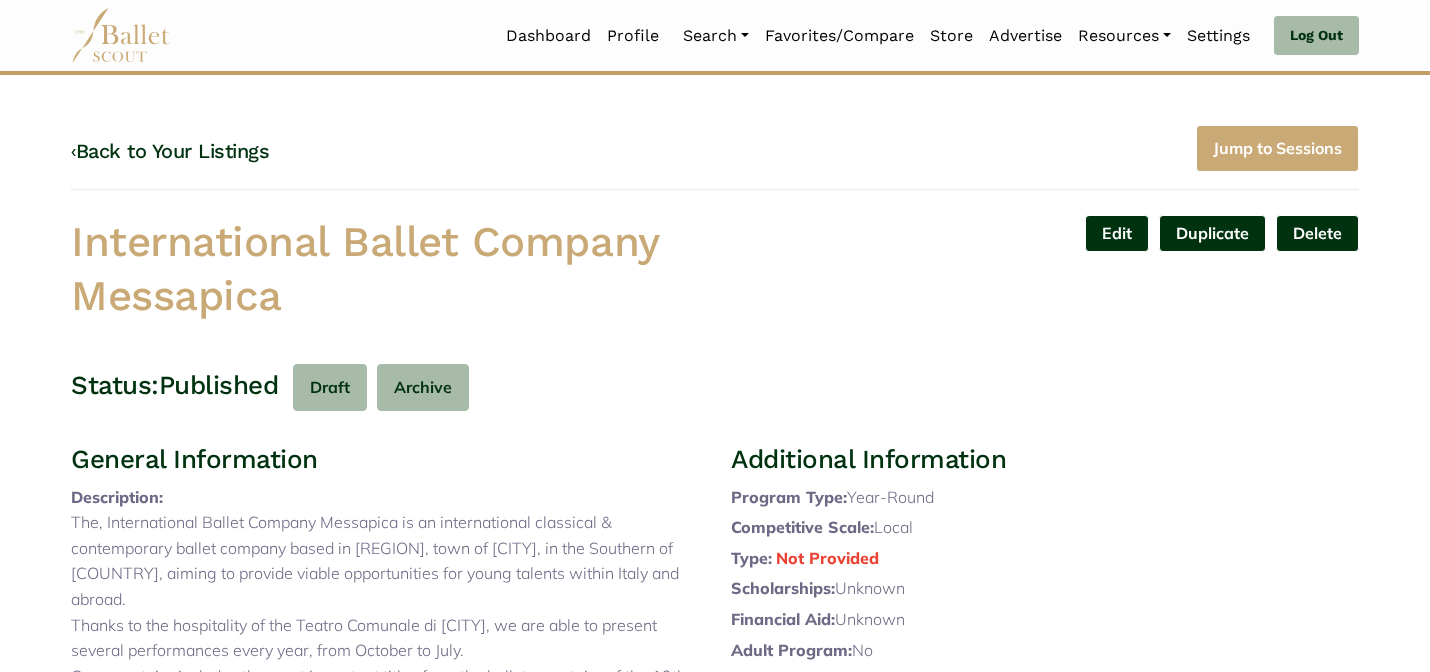 scroll, scrollTop: 0, scrollLeft: 0, axis: both 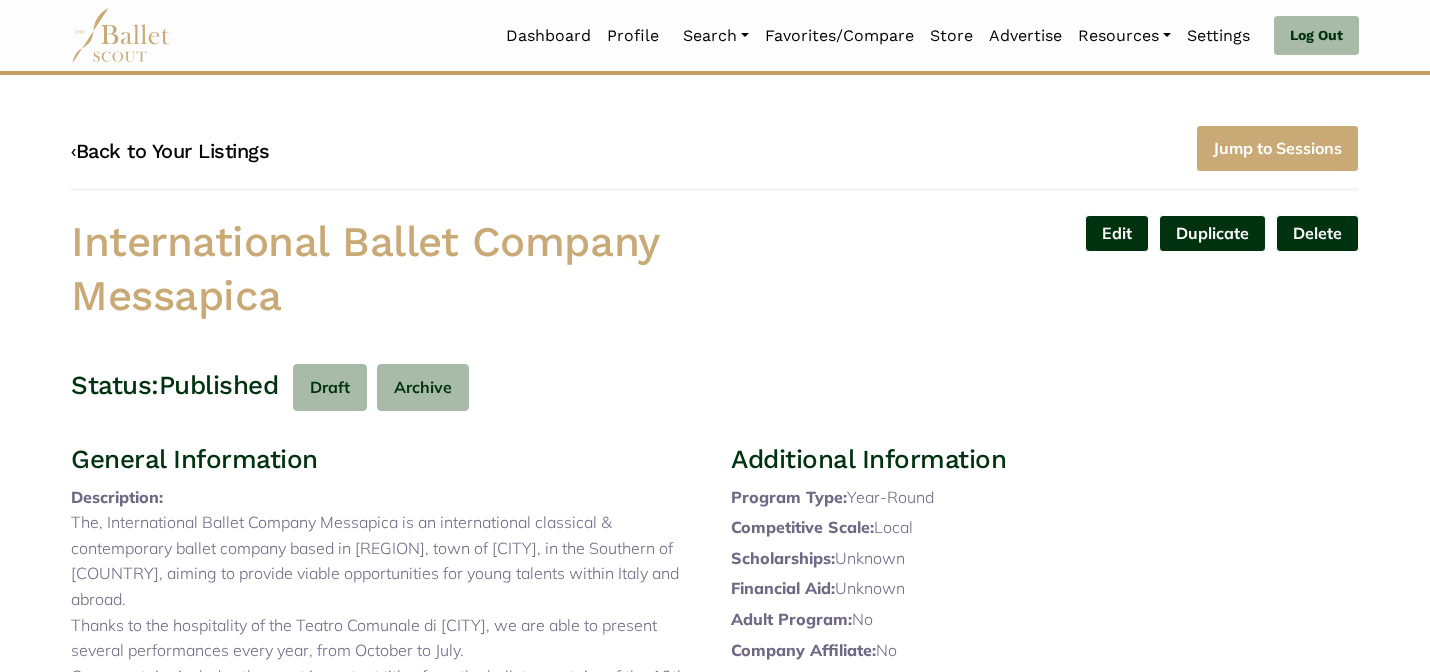 click on "‹  Back to Your Listings" at bounding box center (170, 151) 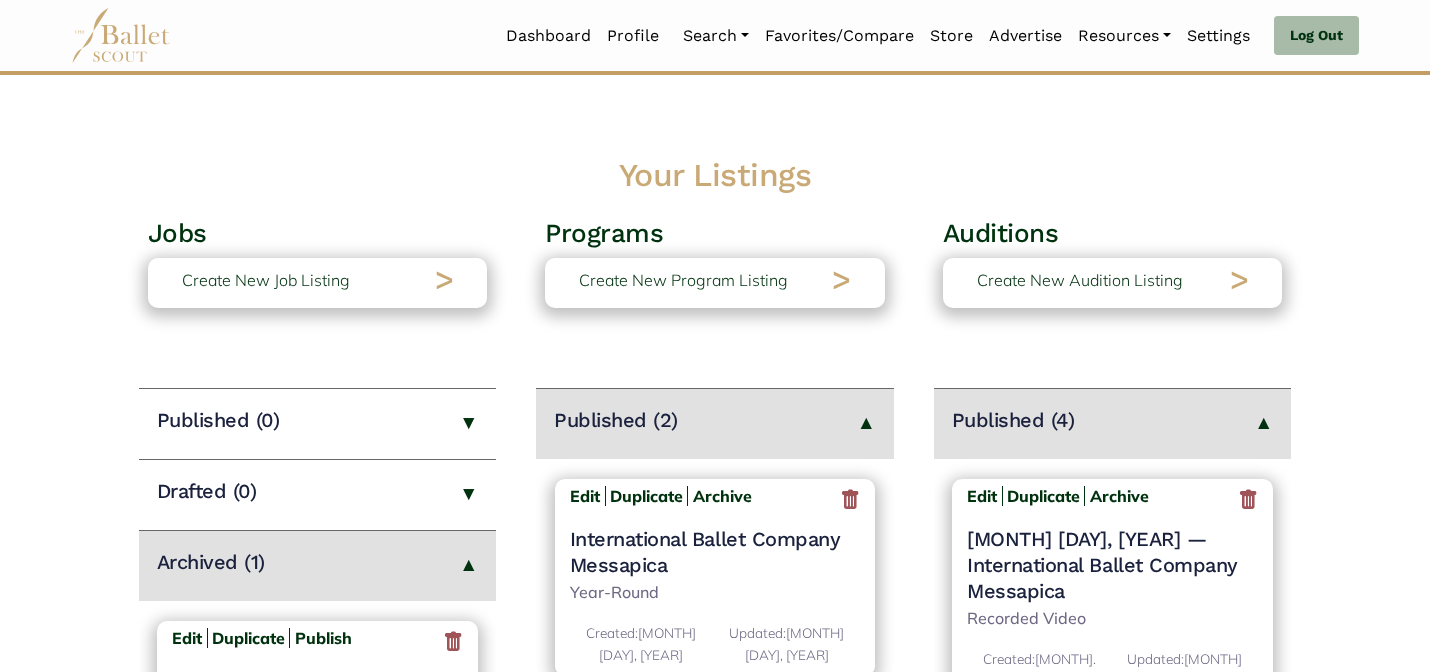 scroll, scrollTop: 0, scrollLeft: 0, axis: both 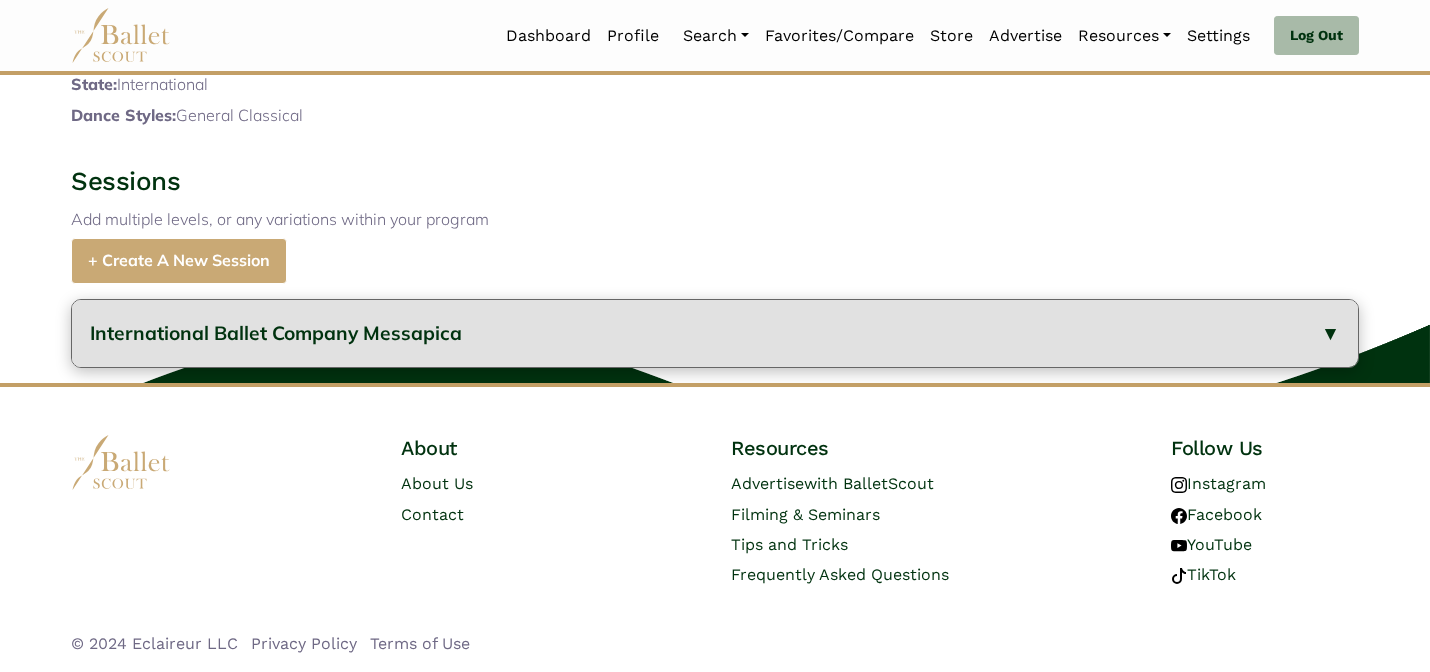 click on "International Ballet Company Messapica" at bounding box center [715, 333] 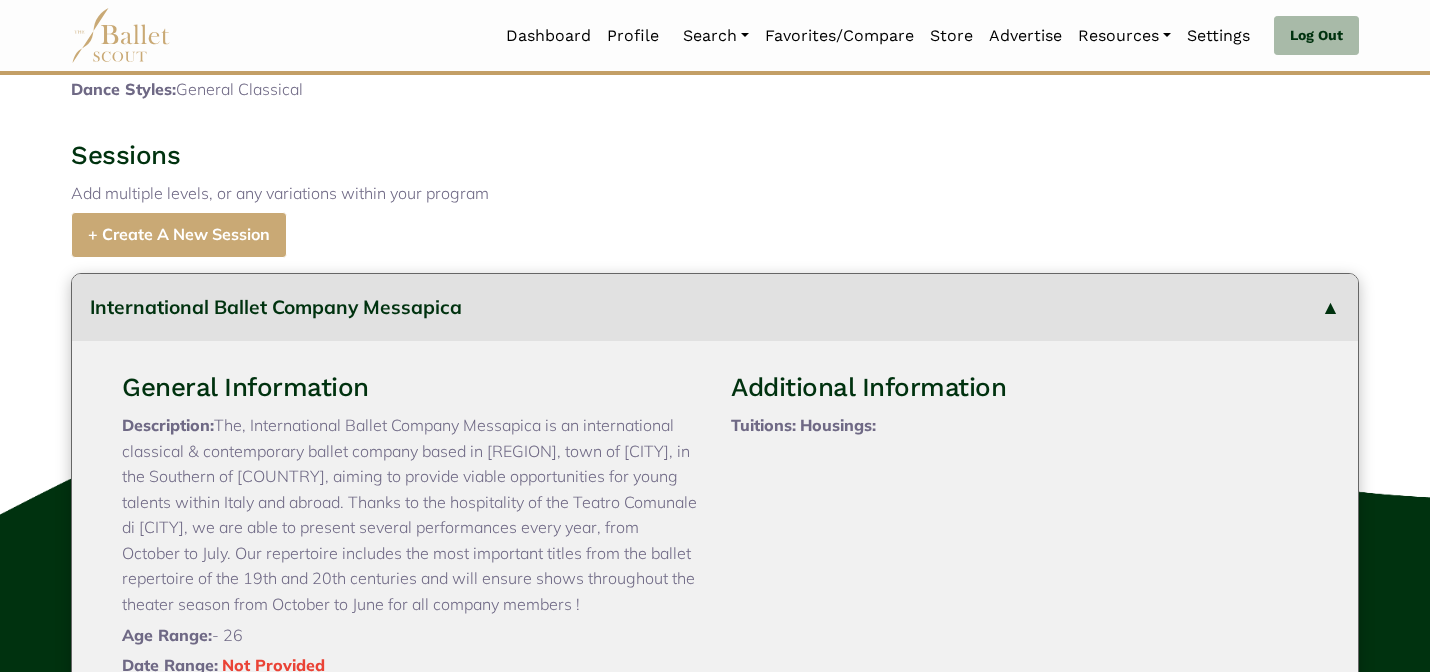 type 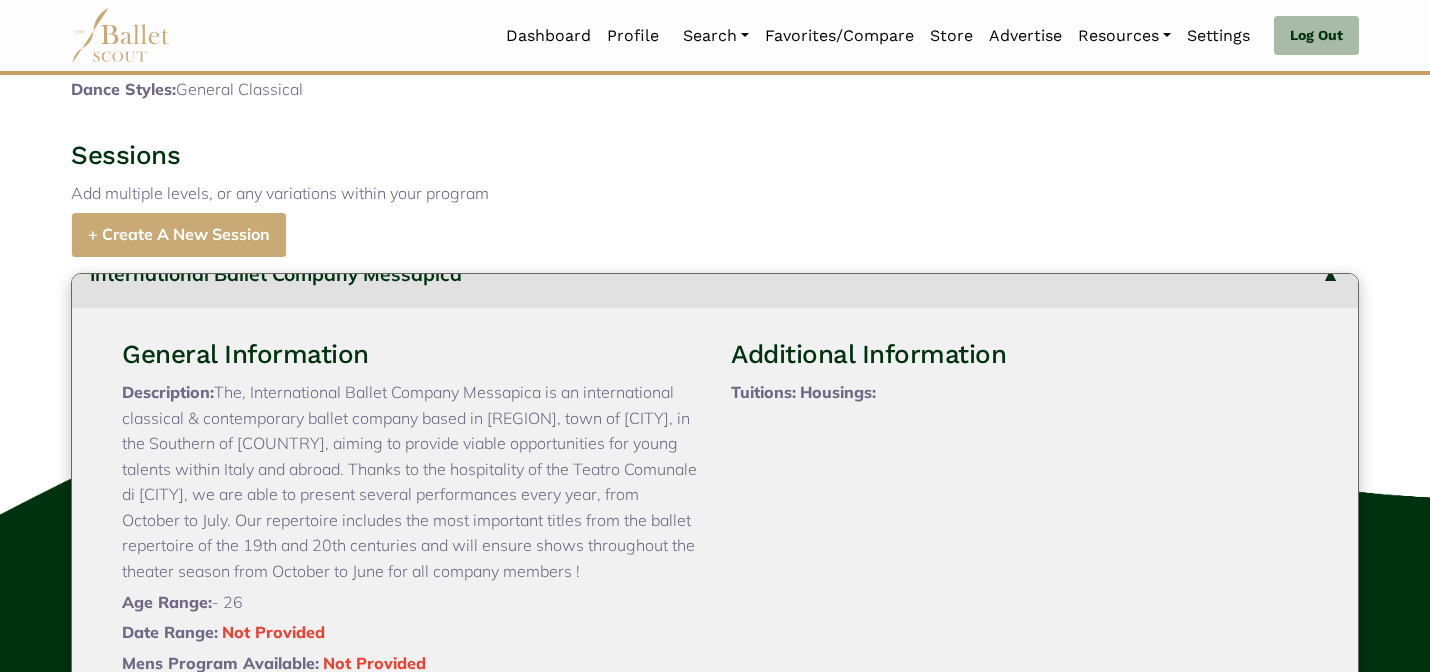 scroll, scrollTop: 958, scrollLeft: 0, axis: vertical 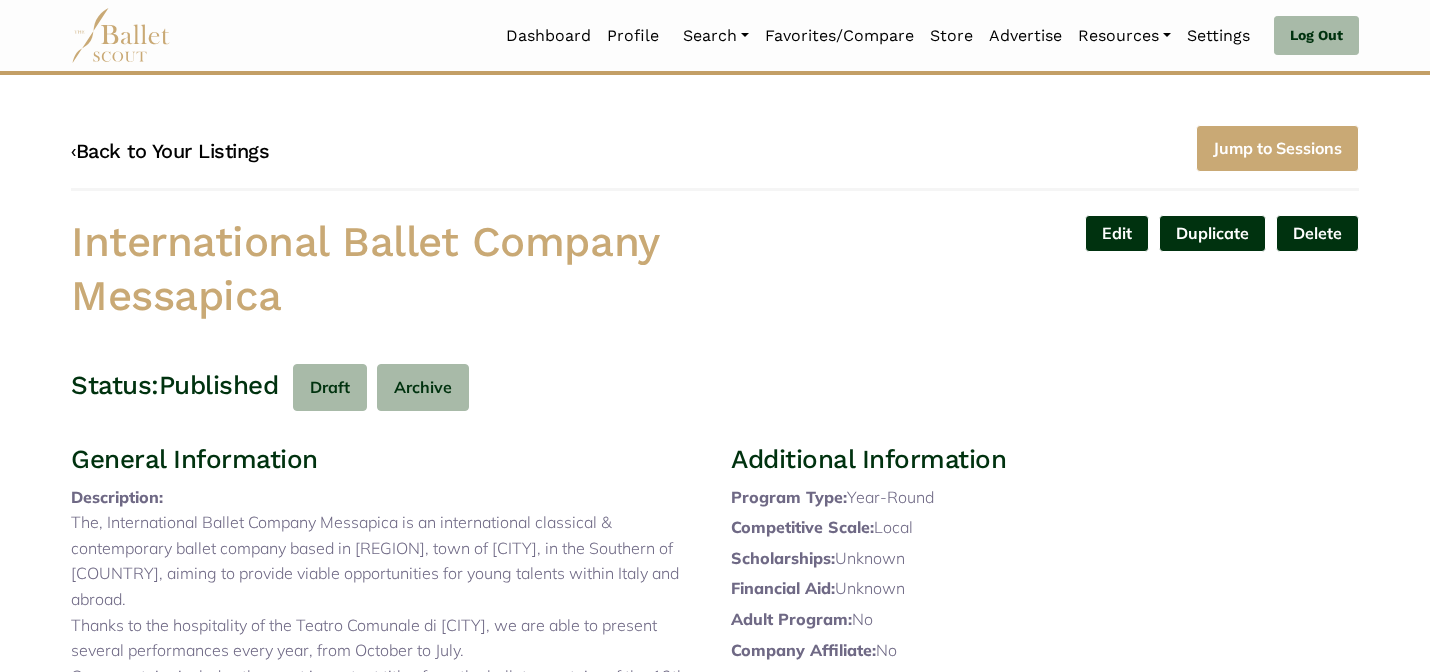 click on "‹  Back to Your Listings" at bounding box center (170, 151) 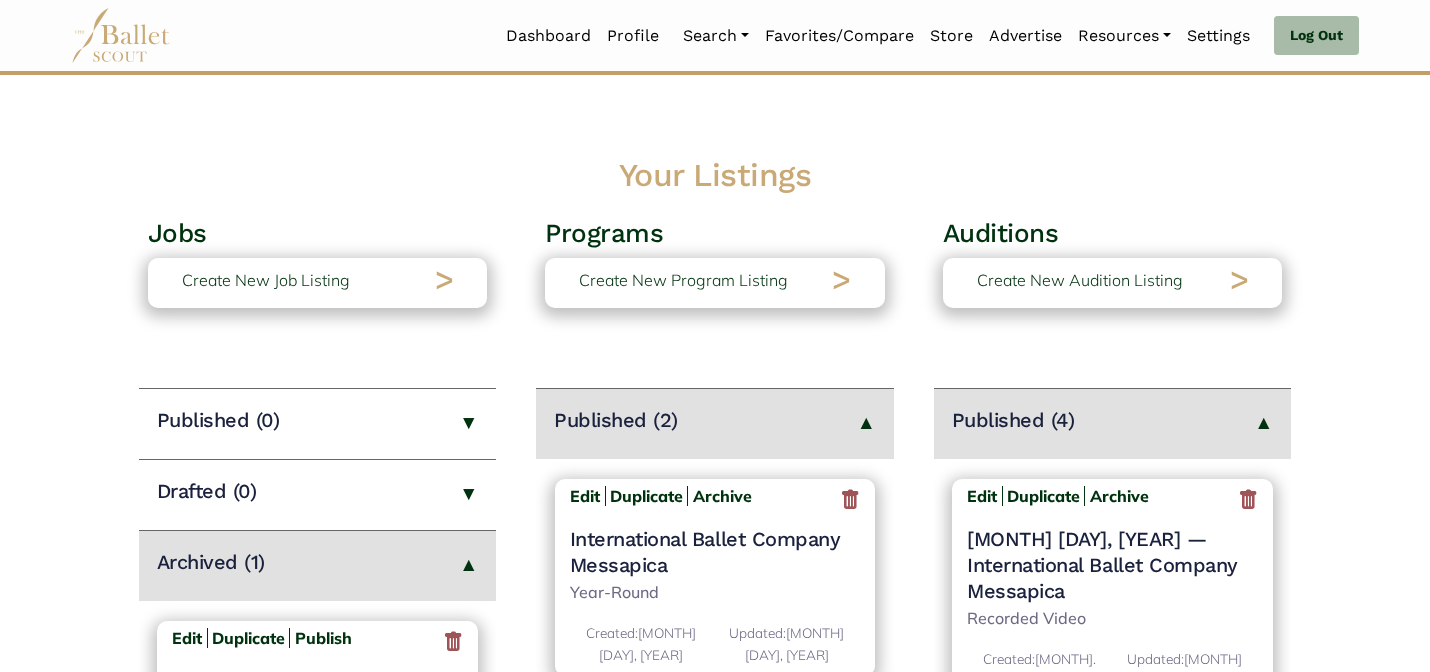 scroll, scrollTop: 0, scrollLeft: 0, axis: both 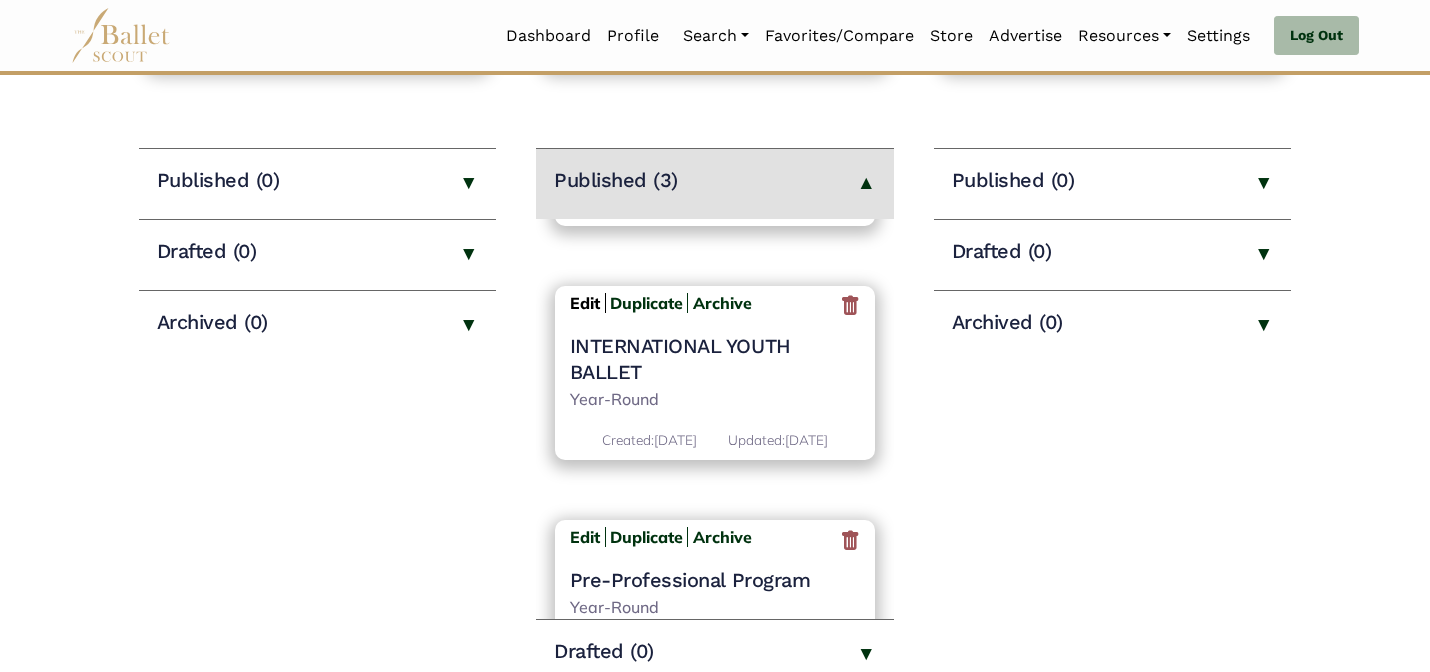 click on "Edit" at bounding box center [585, 303] 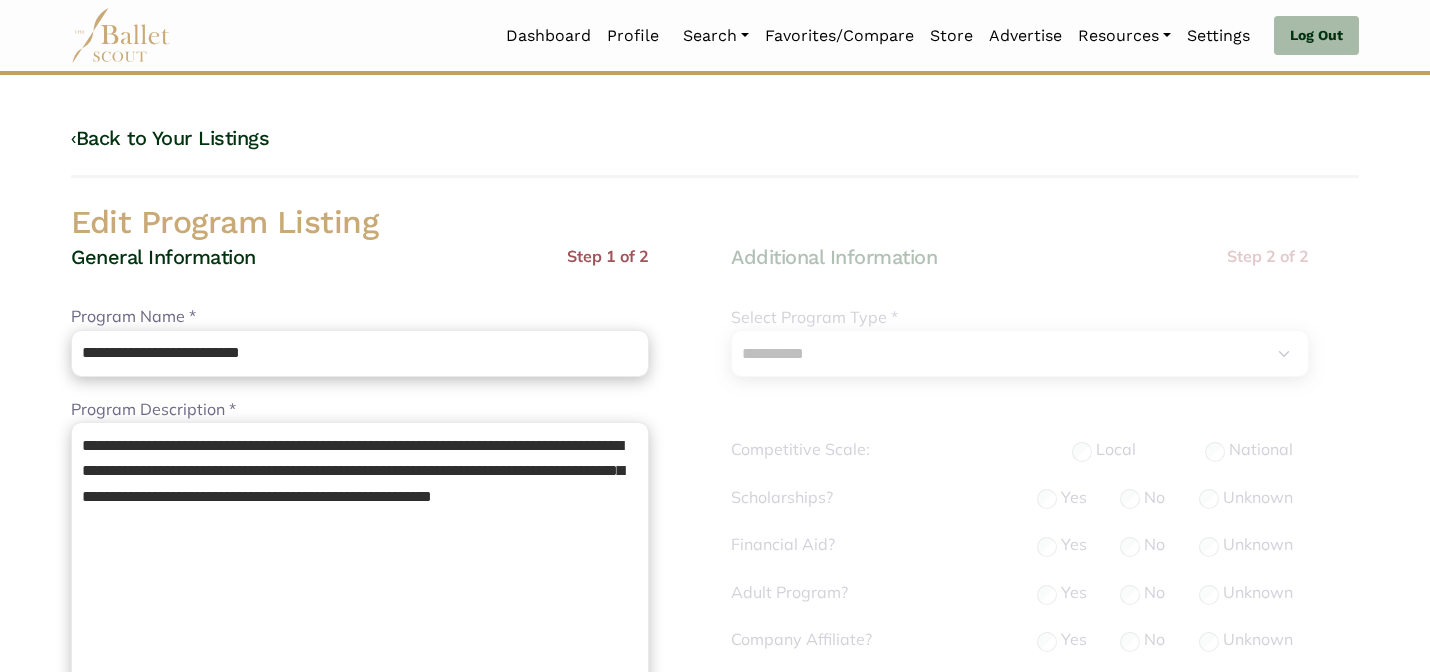 select on "**" 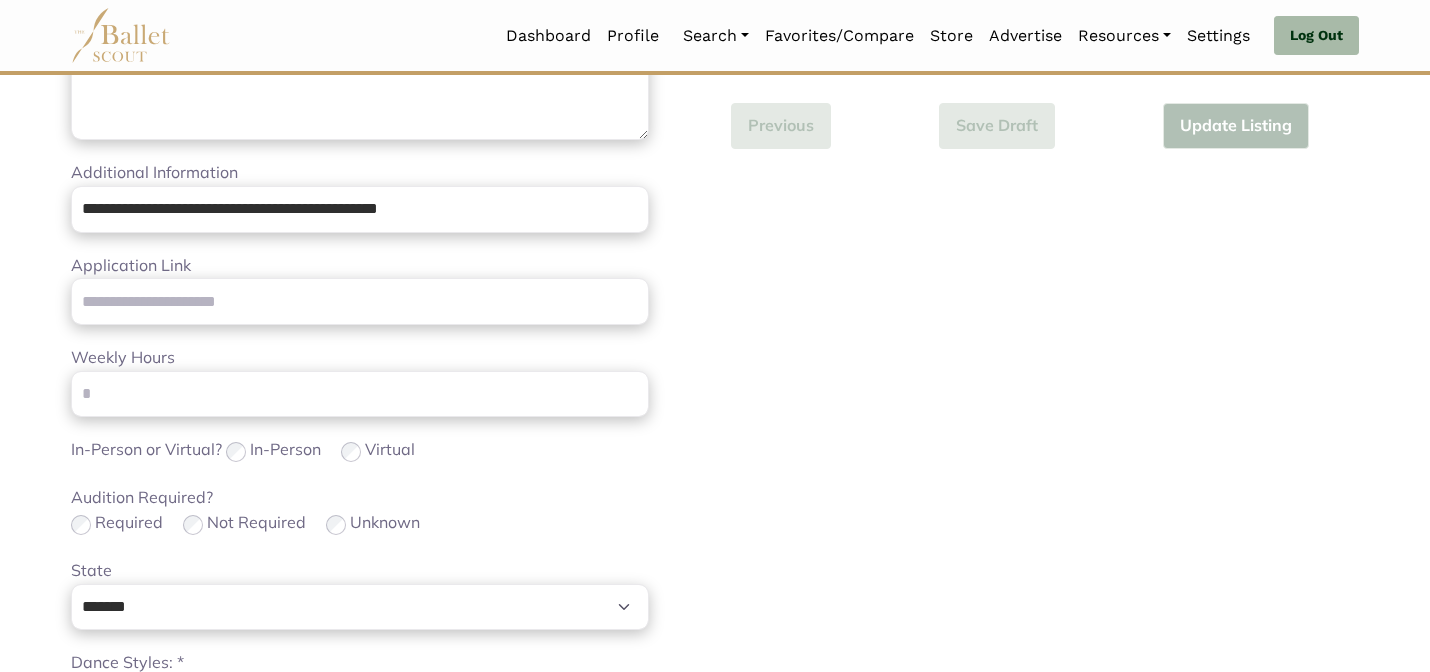 scroll, scrollTop: 1264, scrollLeft: 0, axis: vertical 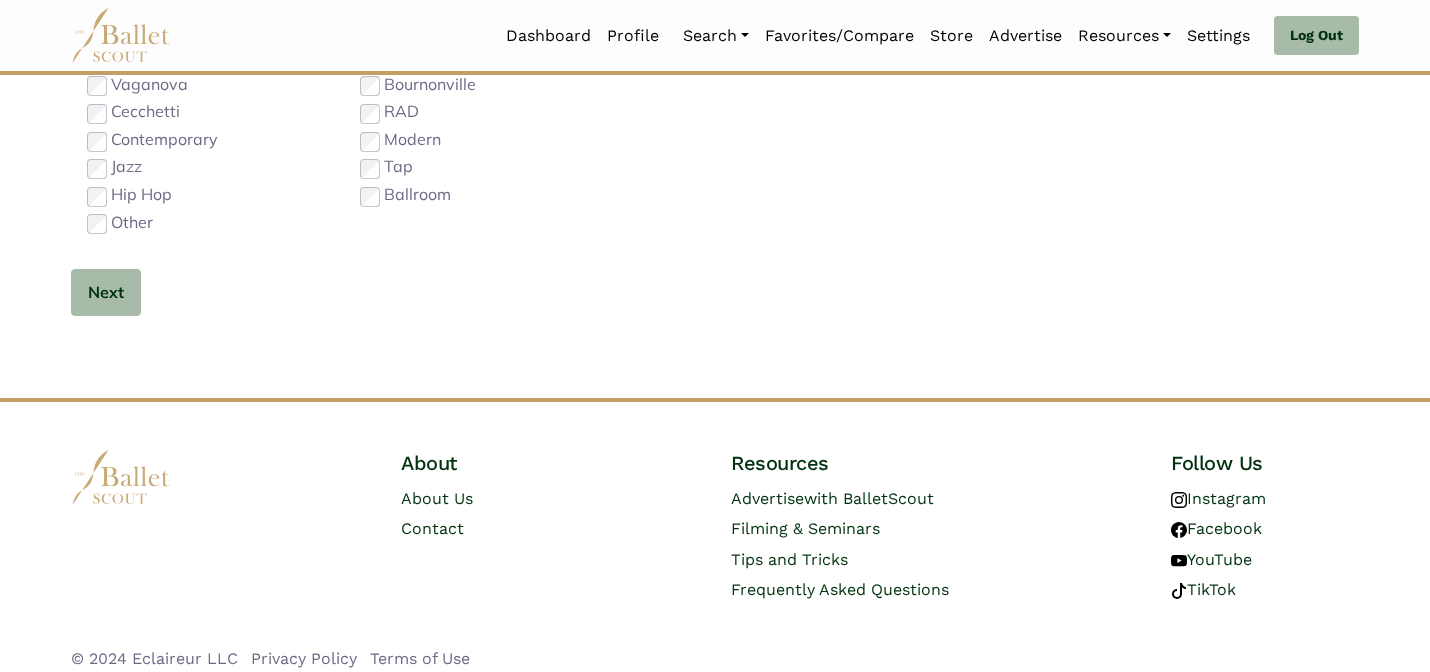 click on "**********" at bounding box center [360, -336] 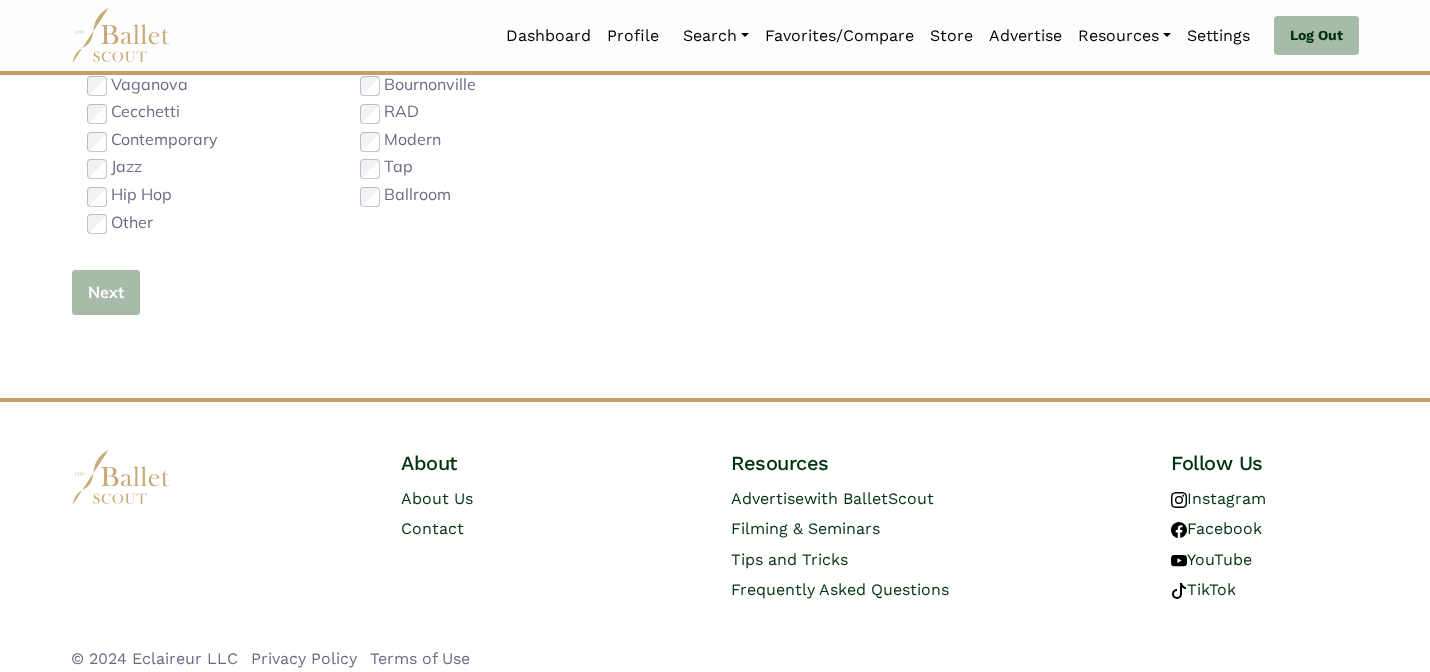 click on "Next" at bounding box center (106, 292) 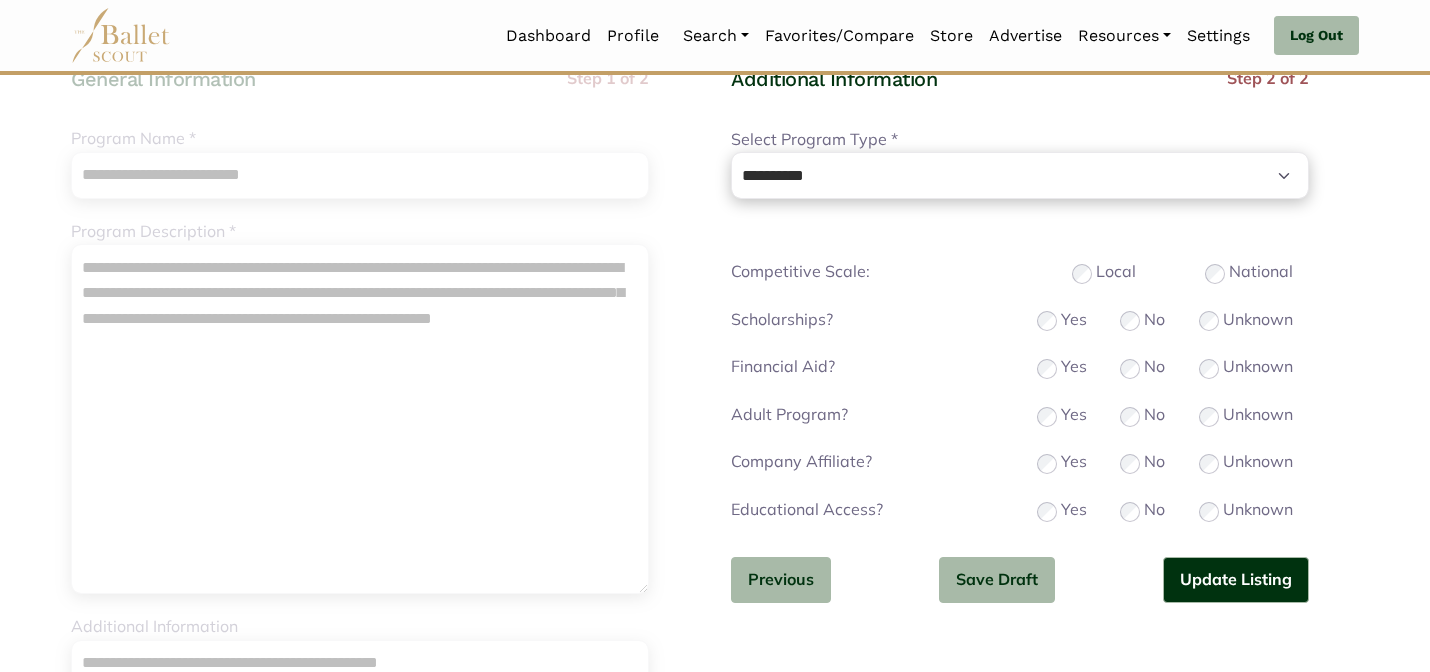 scroll, scrollTop: 200, scrollLeft: 0, axis: vertical 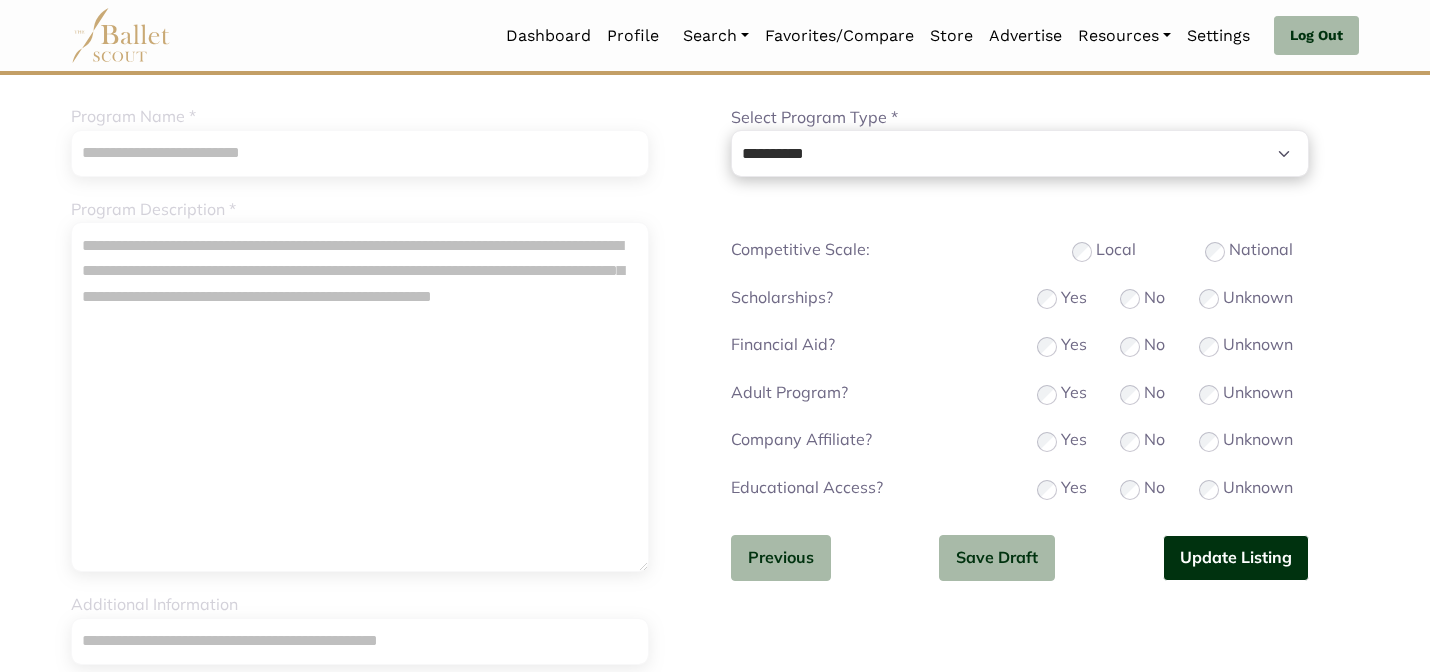 click on "Update Listing" at bounding box center (1236, 558) 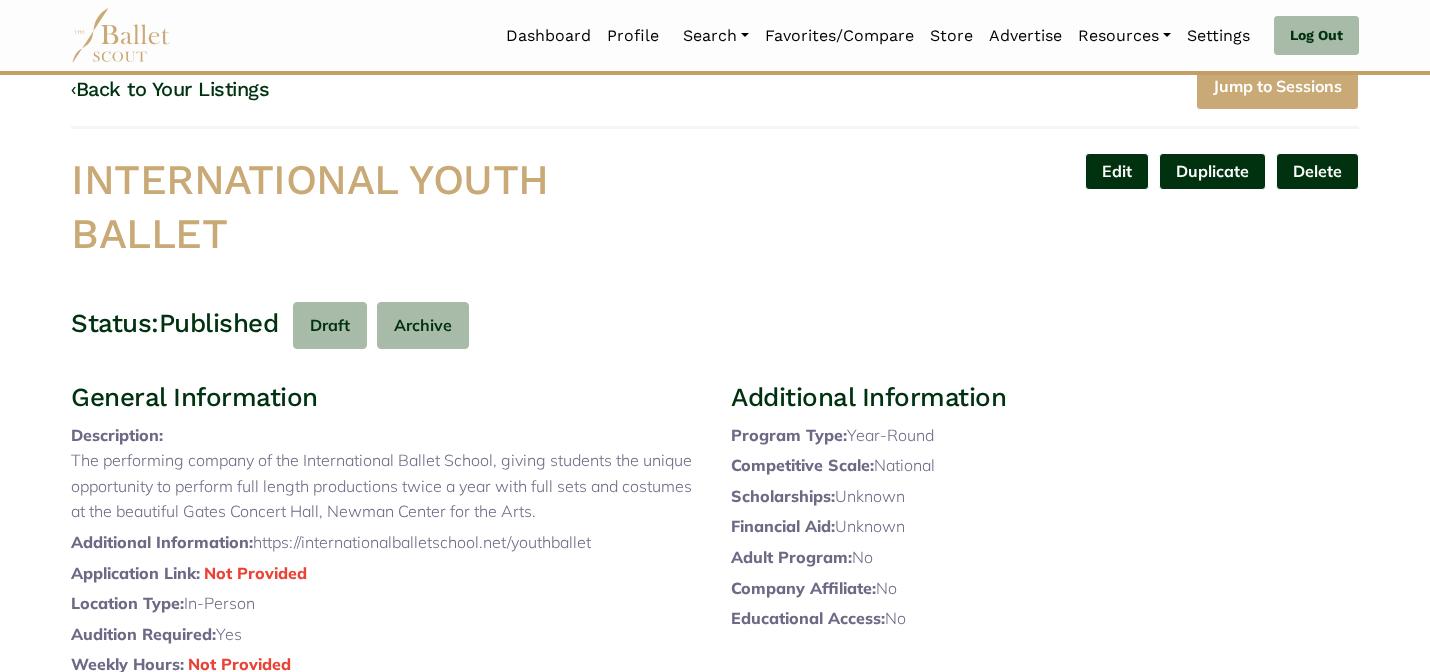 scroll, scrollTop: 66, scrollLeft: 0, axis: vertical 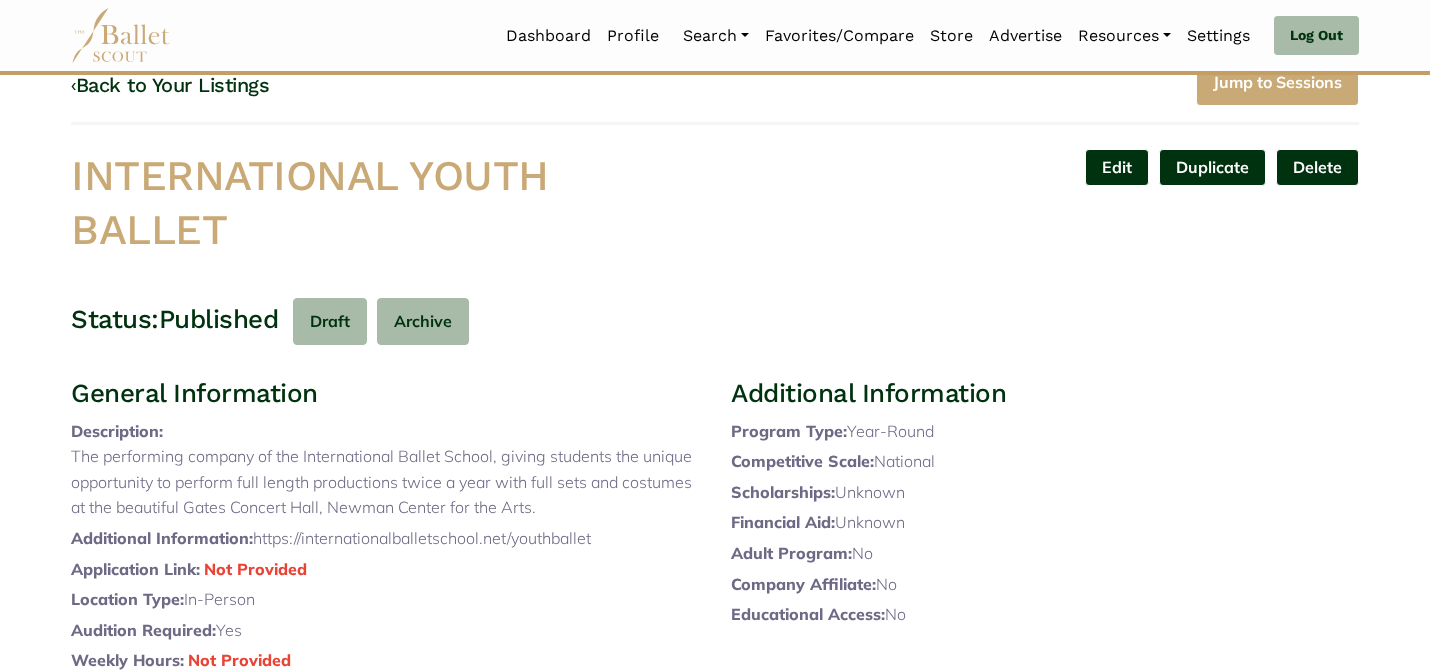 drag, startPoint x: 604, startPoint y: 586, endPoint x: 261, endPoint y: 588, distance: 343.00583 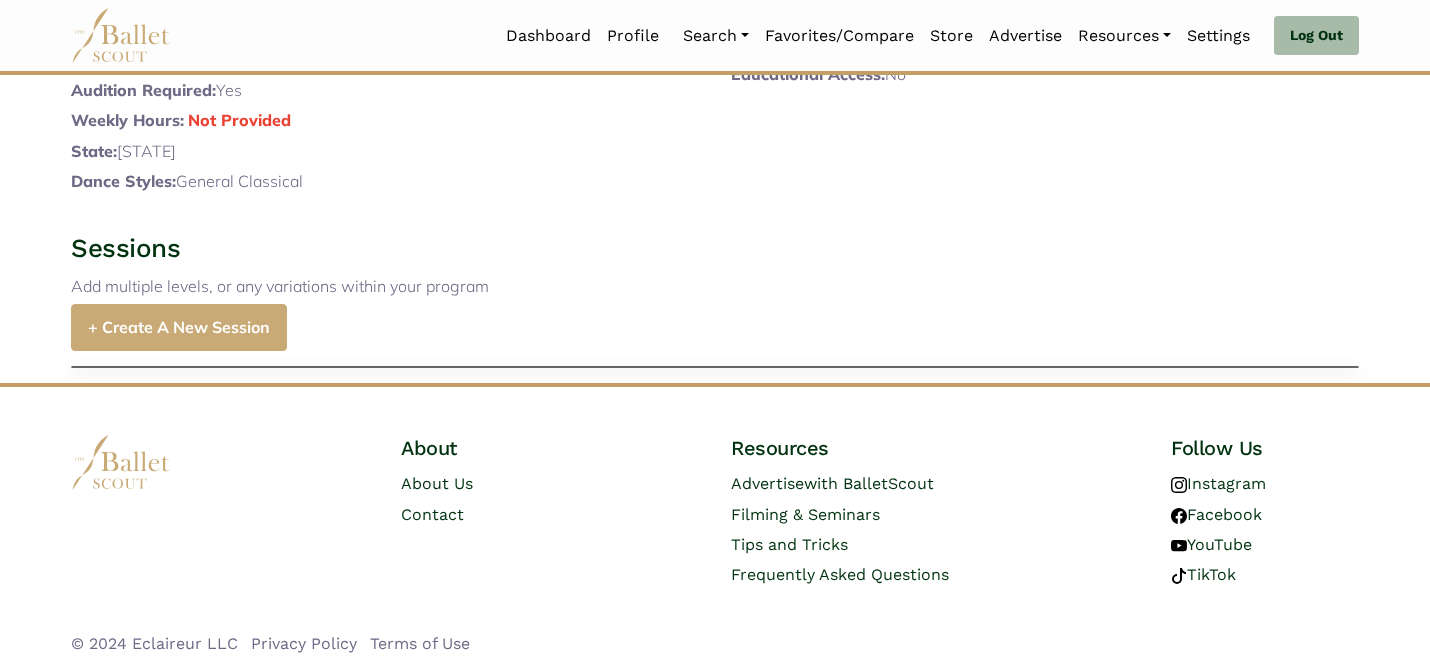 click on "+ Create A New Session" at bounding box center (179, 327) 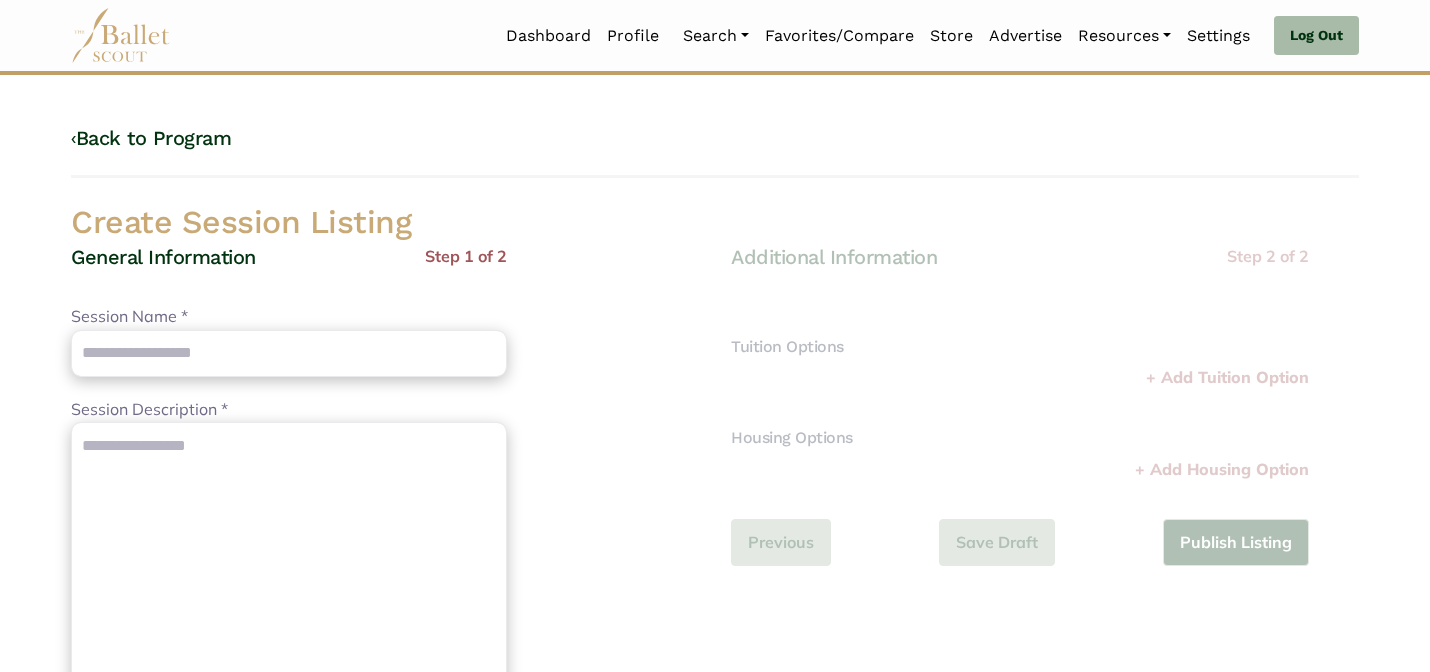 scroll, scrollTop: 0, scrollLeft: 0, axis: both 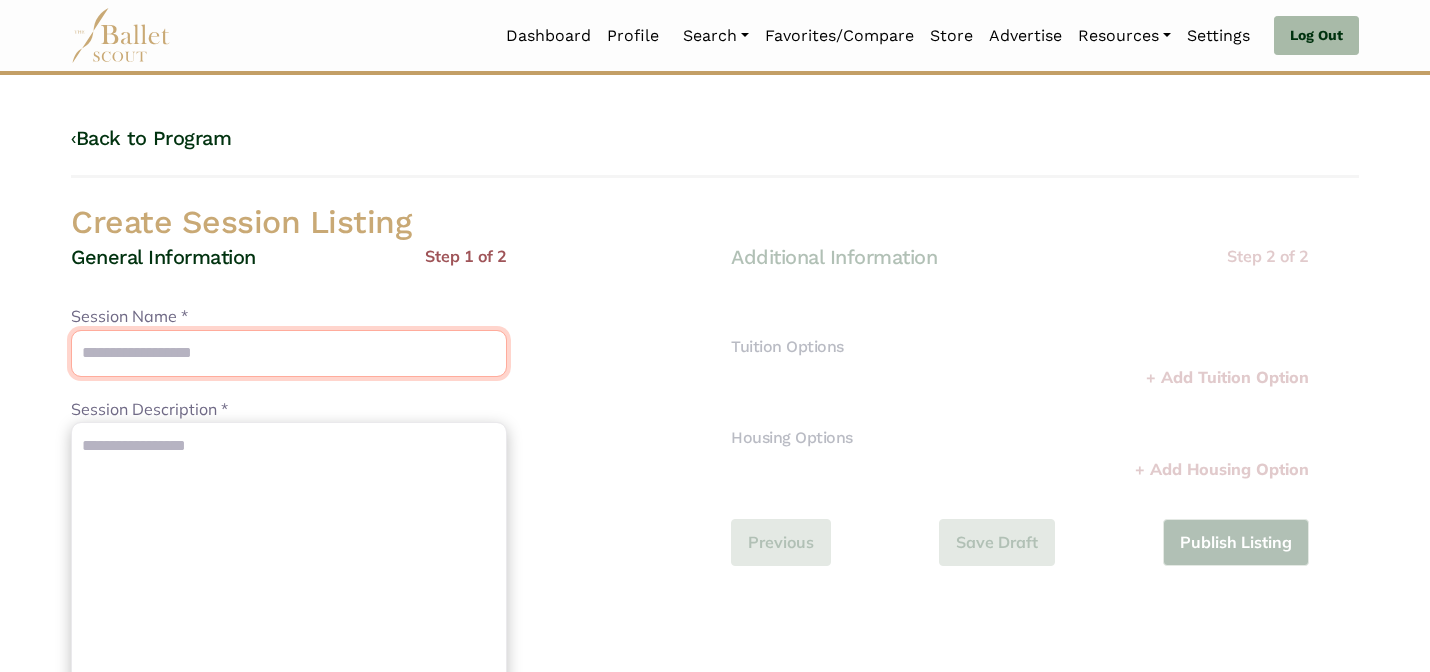 click on "Session Name *" at bounding box center (289, 353) 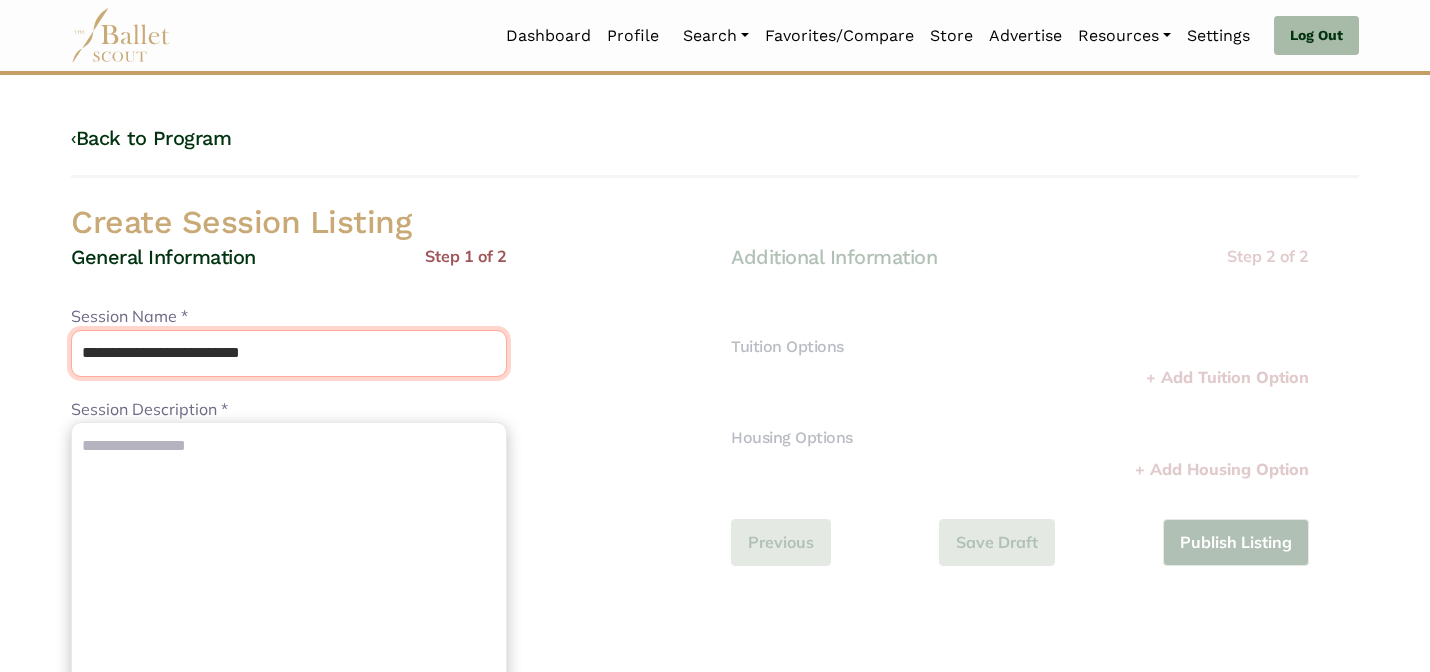 type on "**********" 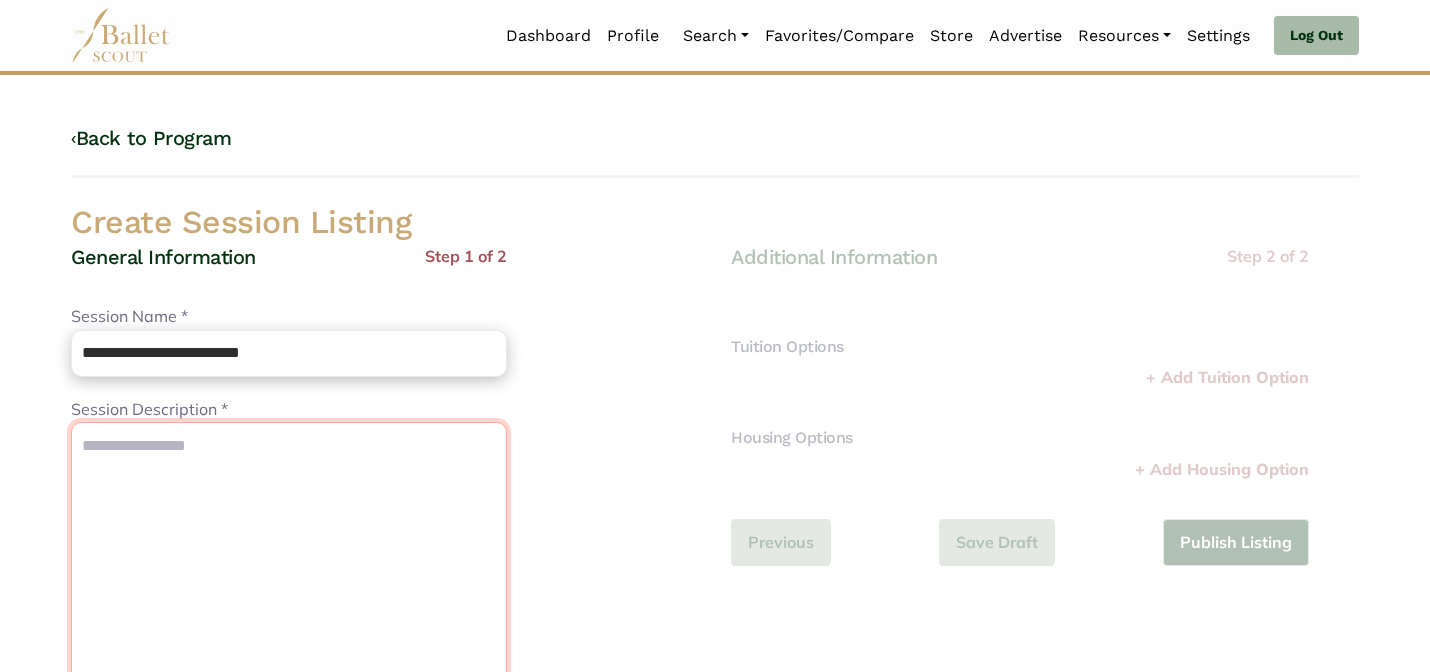 click on "Session Description *" at bounding box center (289, 597) 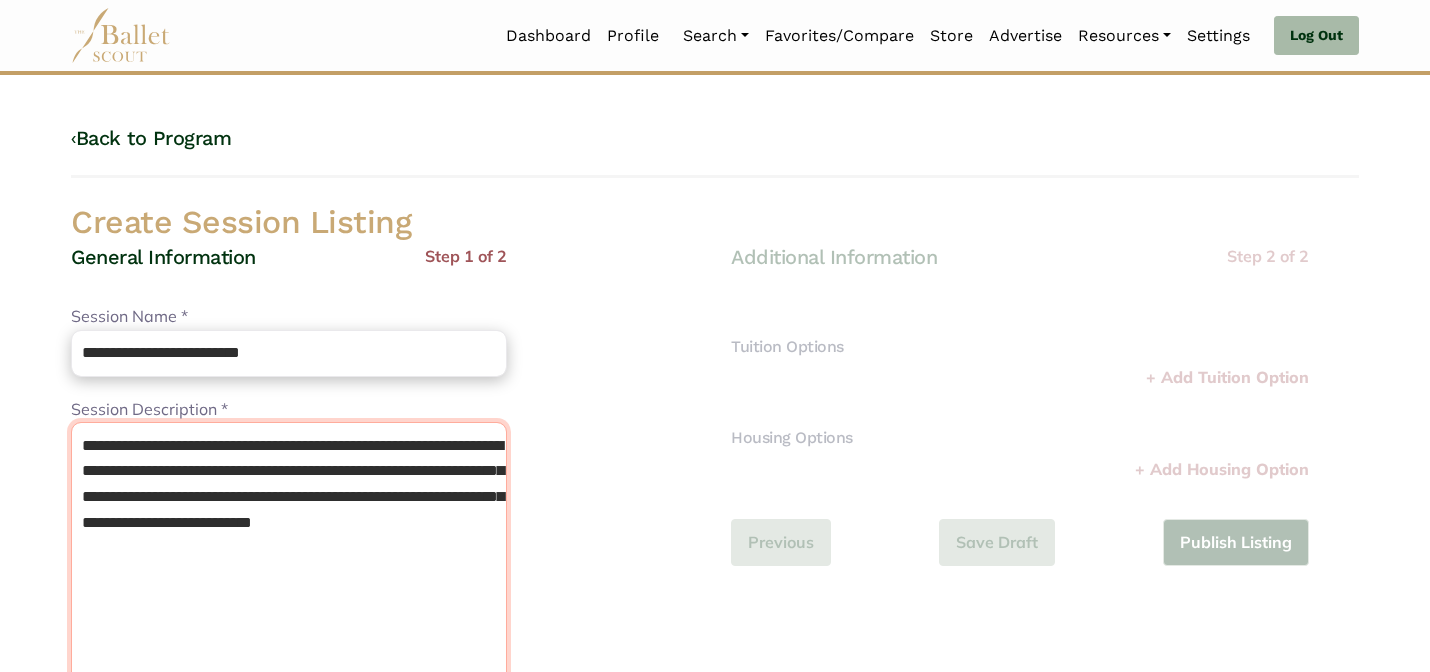type on "**********" 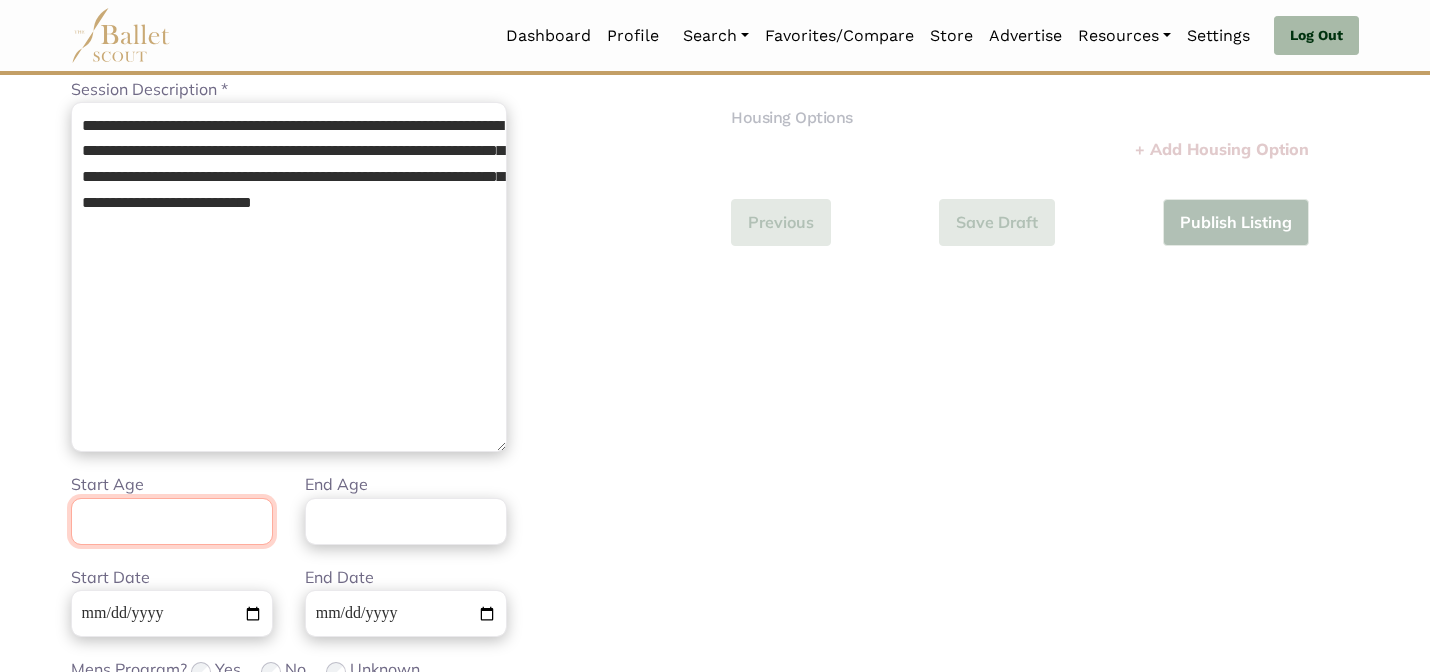 scroll, scrollTop: 506, scrollLeft: 0, axis: vertical 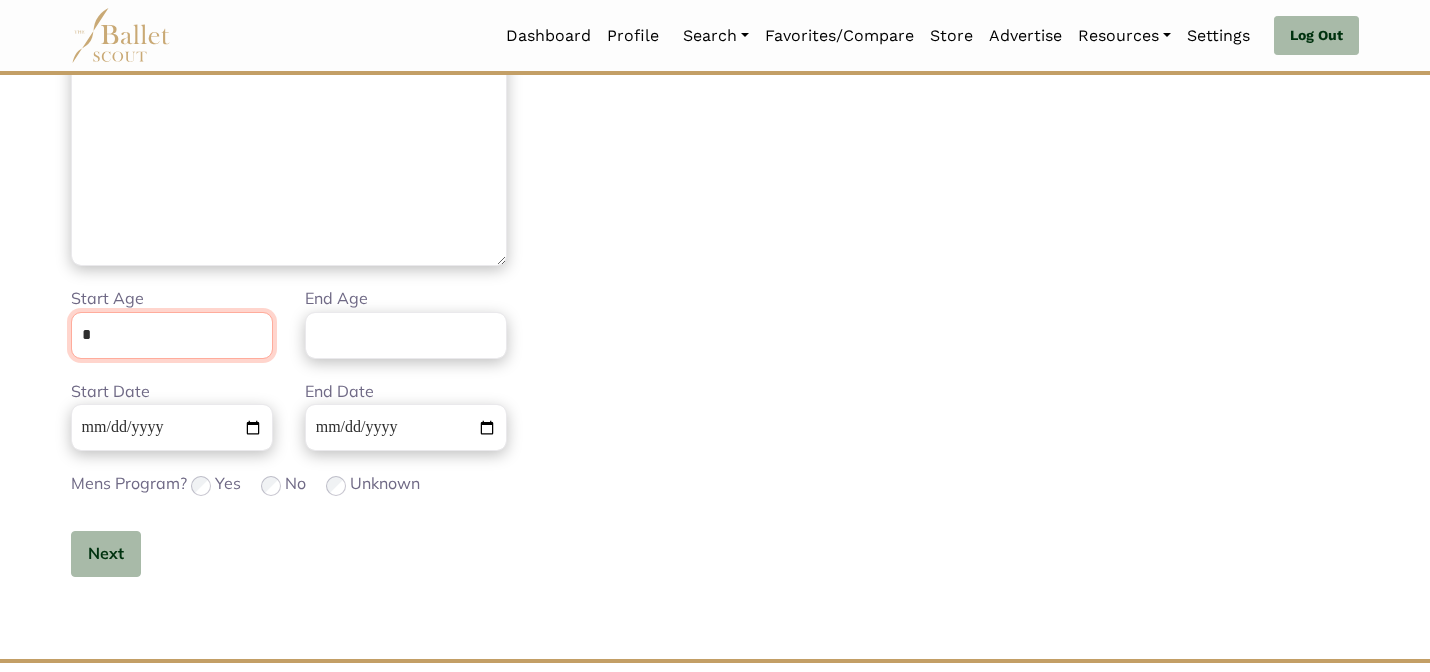 type on "*" 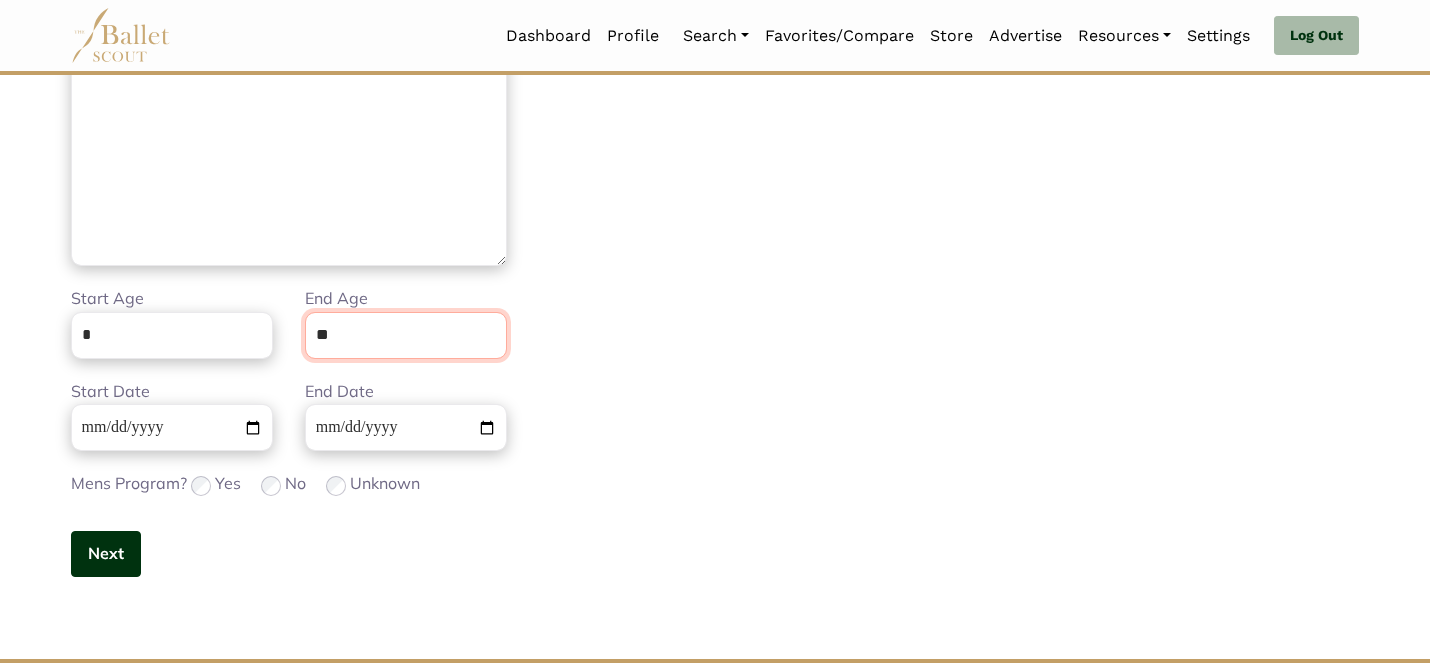 type on "**" 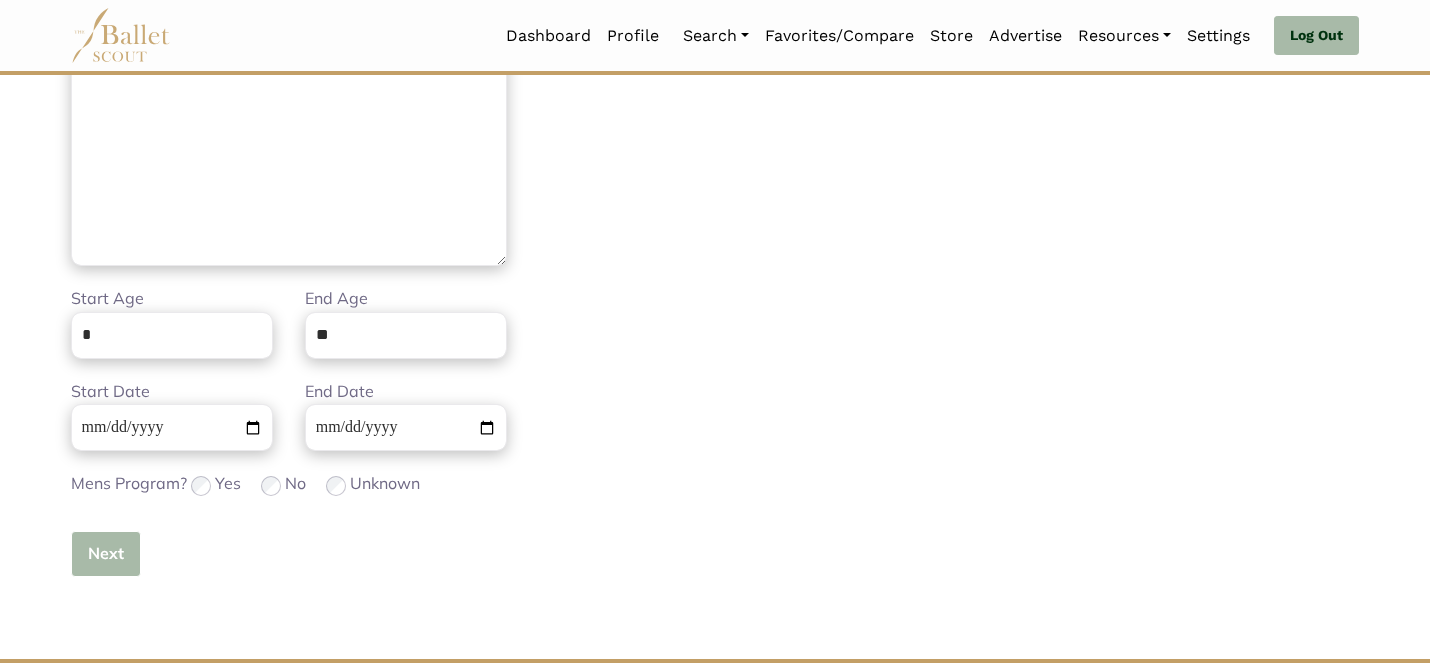 click on "Next" at bounding box center (106, 554) 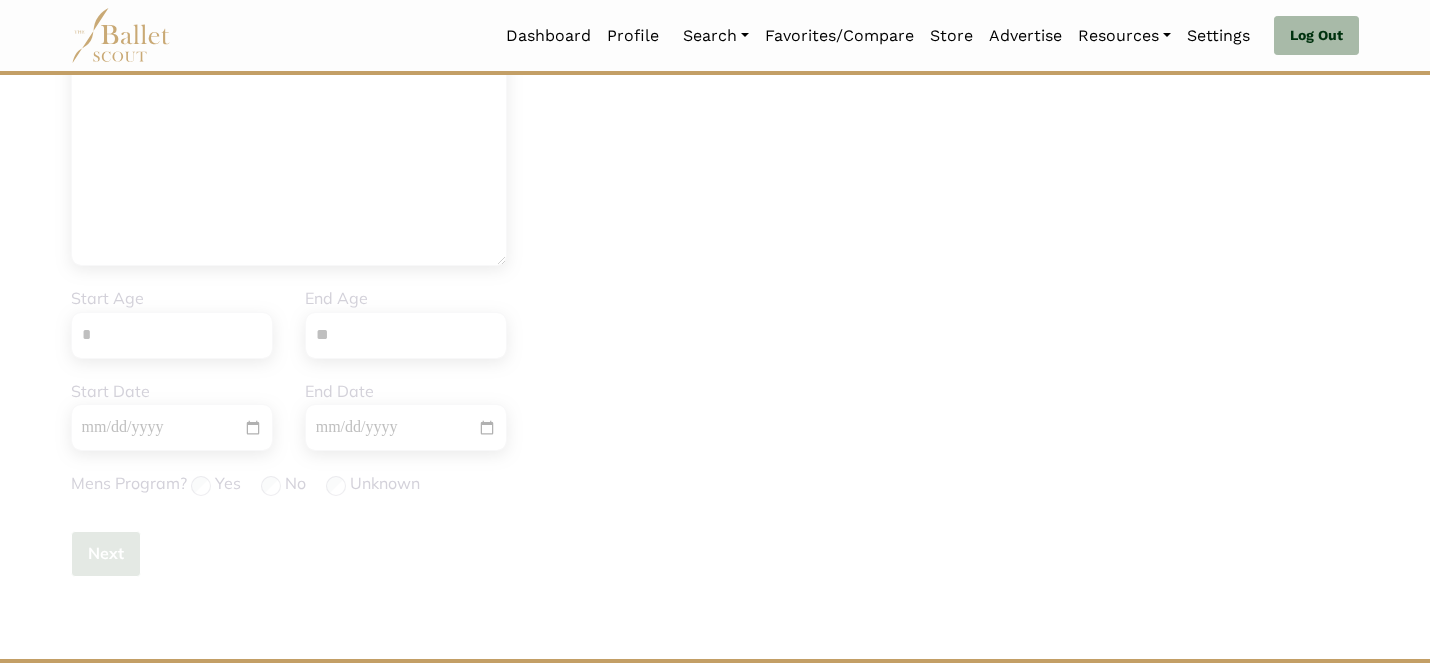 type 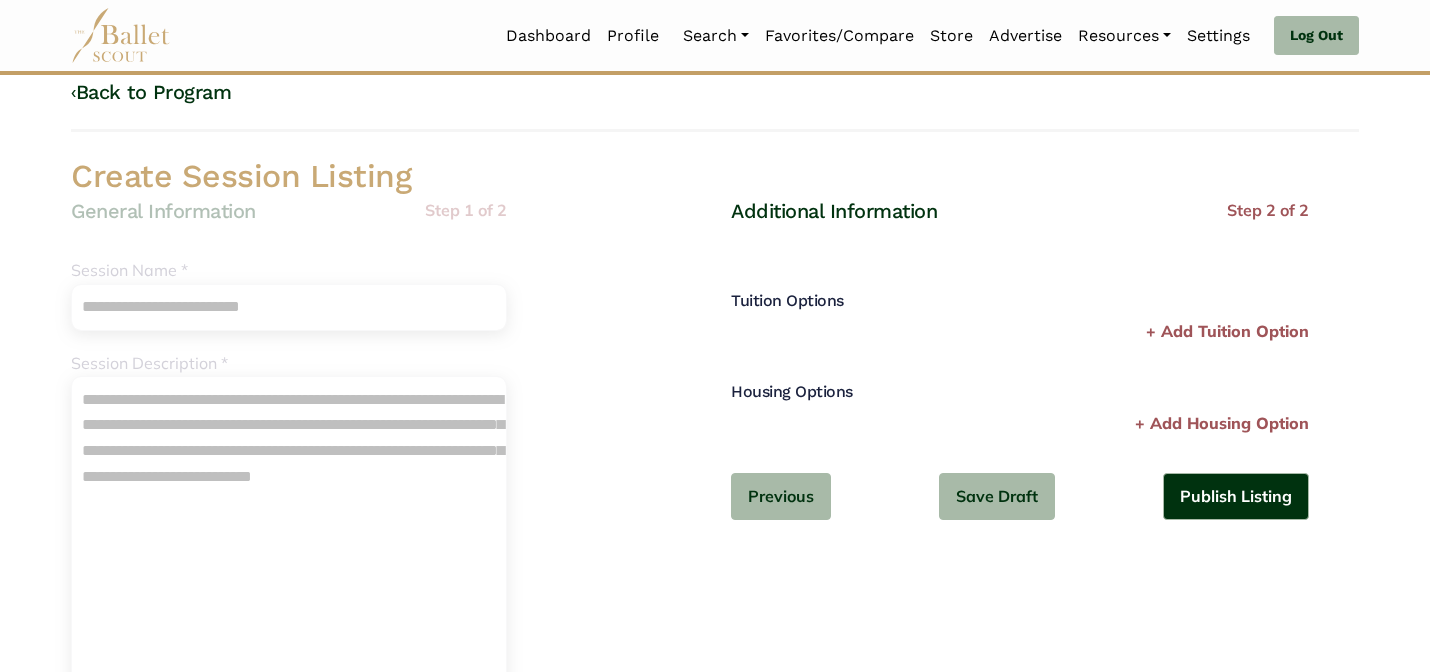 scroll, scrollTop: 0, scrollLeft: 0, axis: both 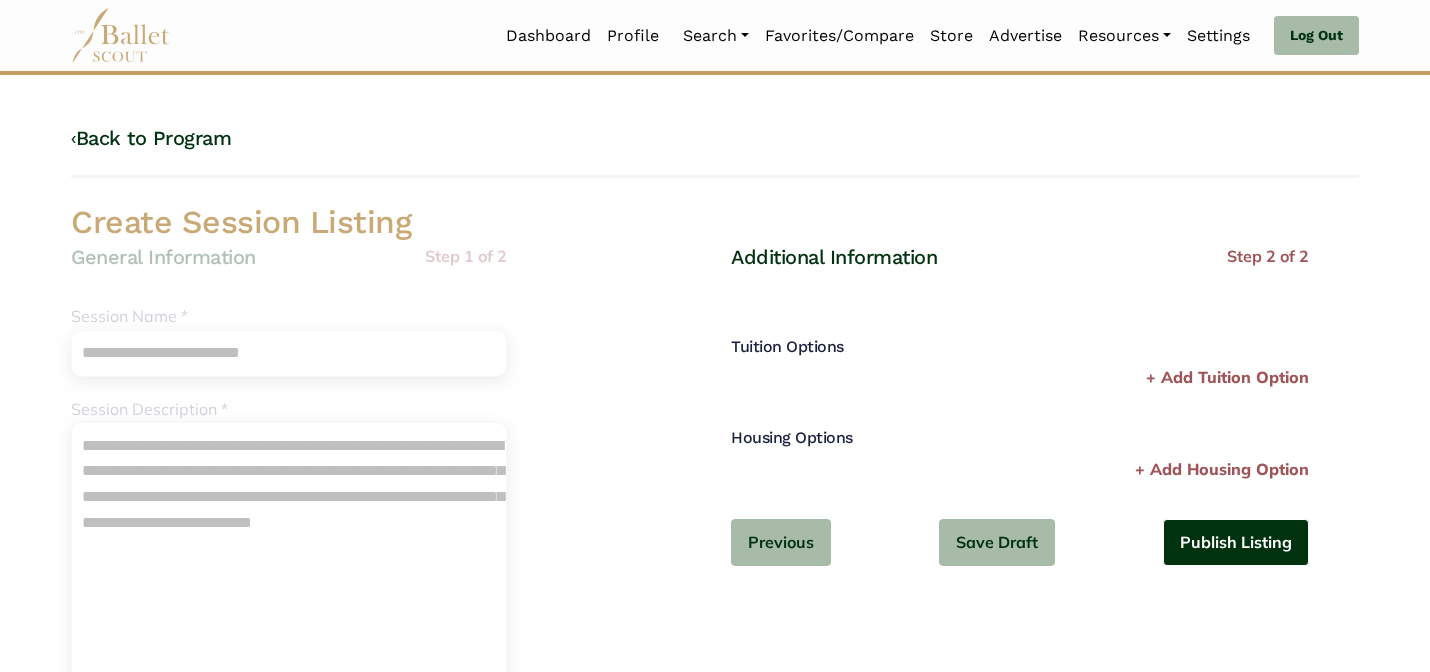 click on "Publish Listing" at bounding box center [1236, 542] 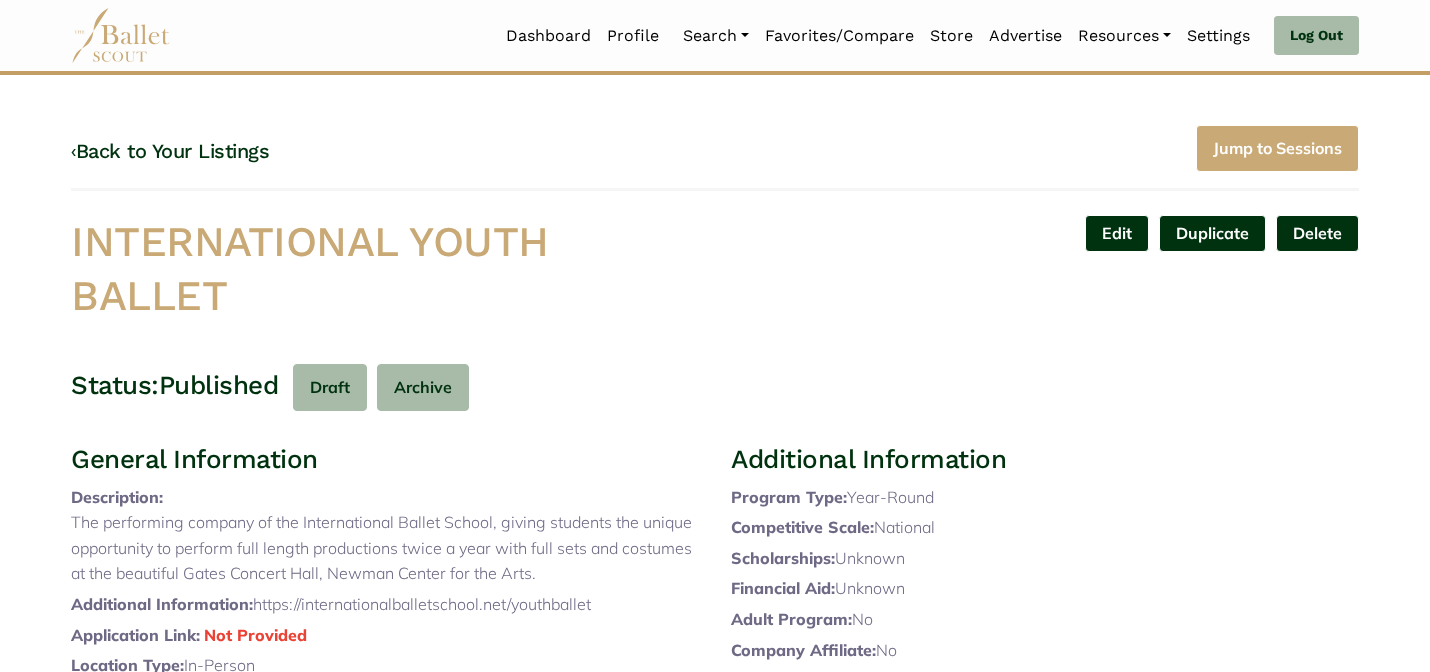 scroll, scrollTop: 0, scrollLeft: 0, axis: both 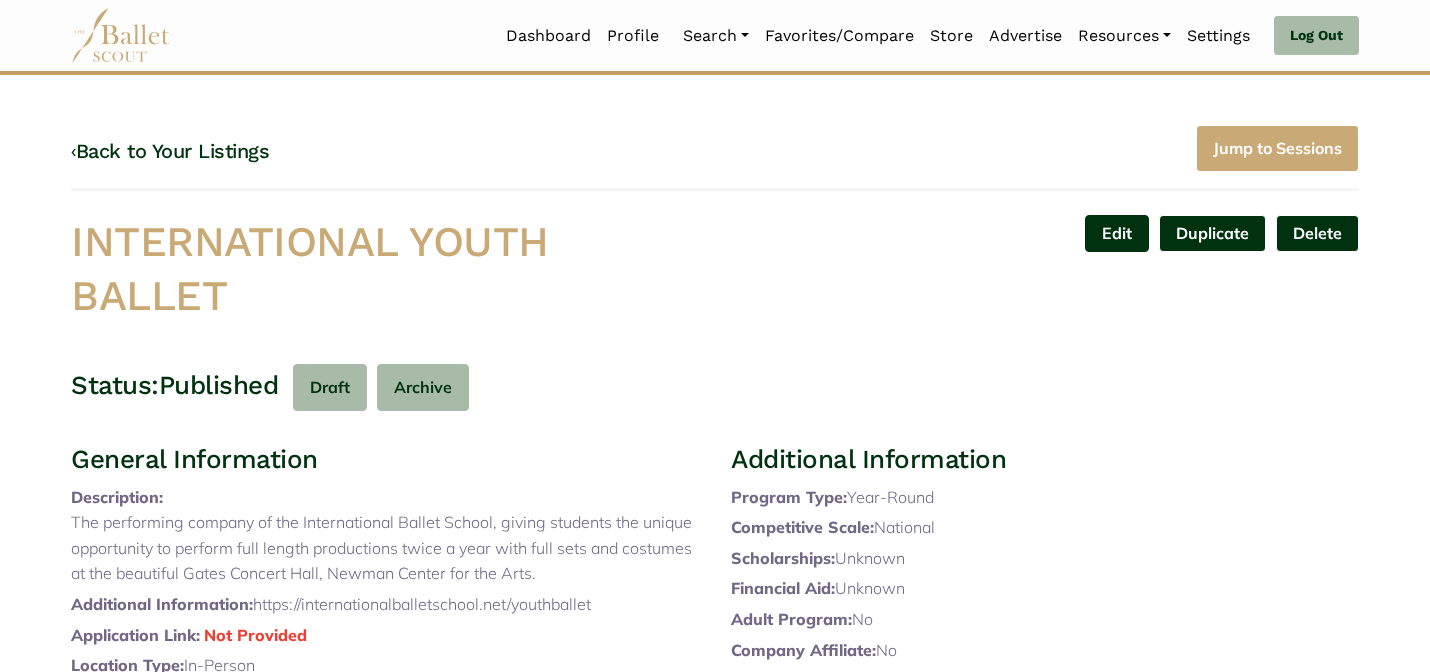 click on "Edit" at bounding box center [1117, 233] 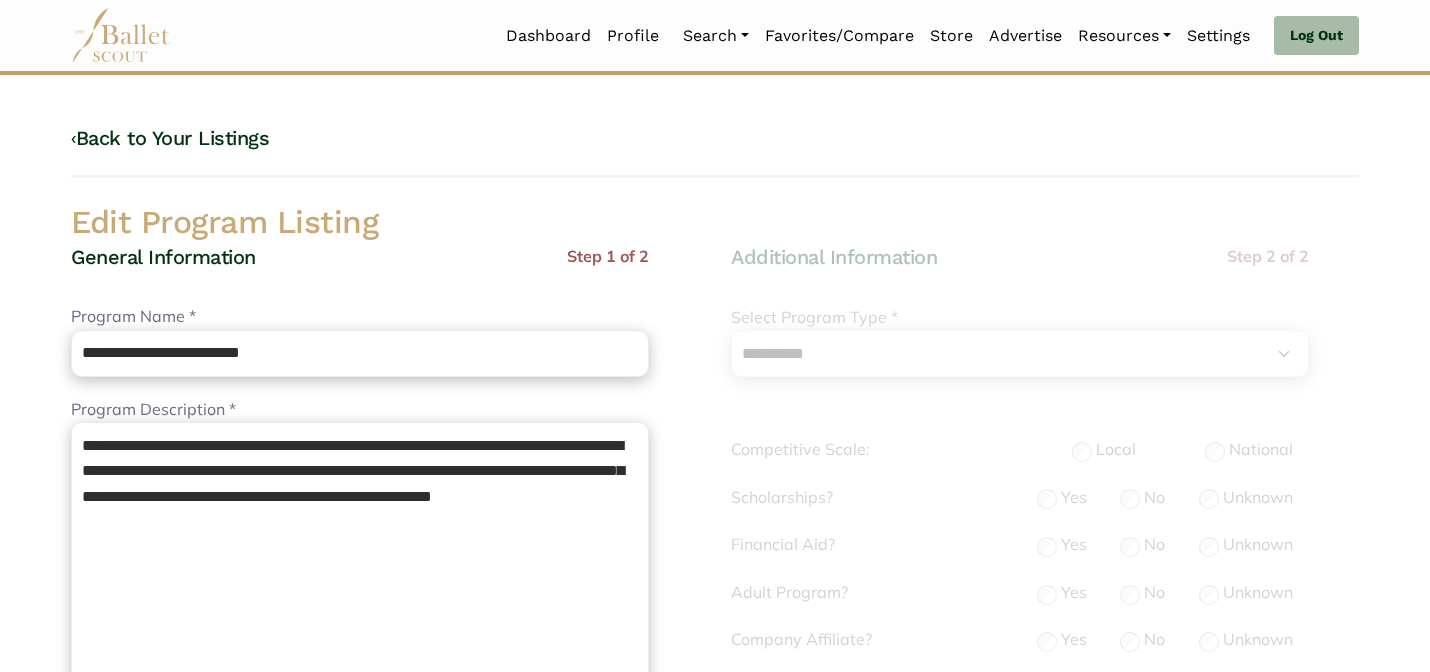 select on "**" 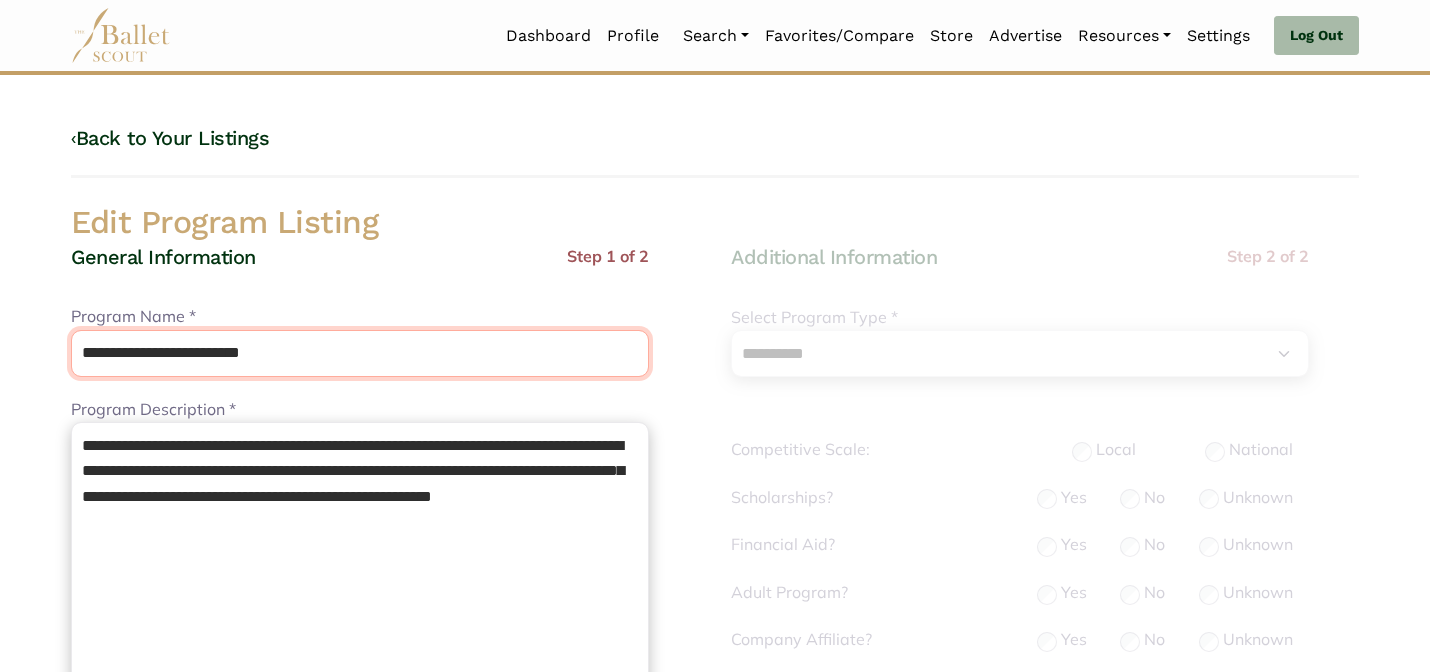 drag, startPoint x: 346, startPoint y: 345, endPoint x: 95, endPoint y: 357, distance: 251.28668 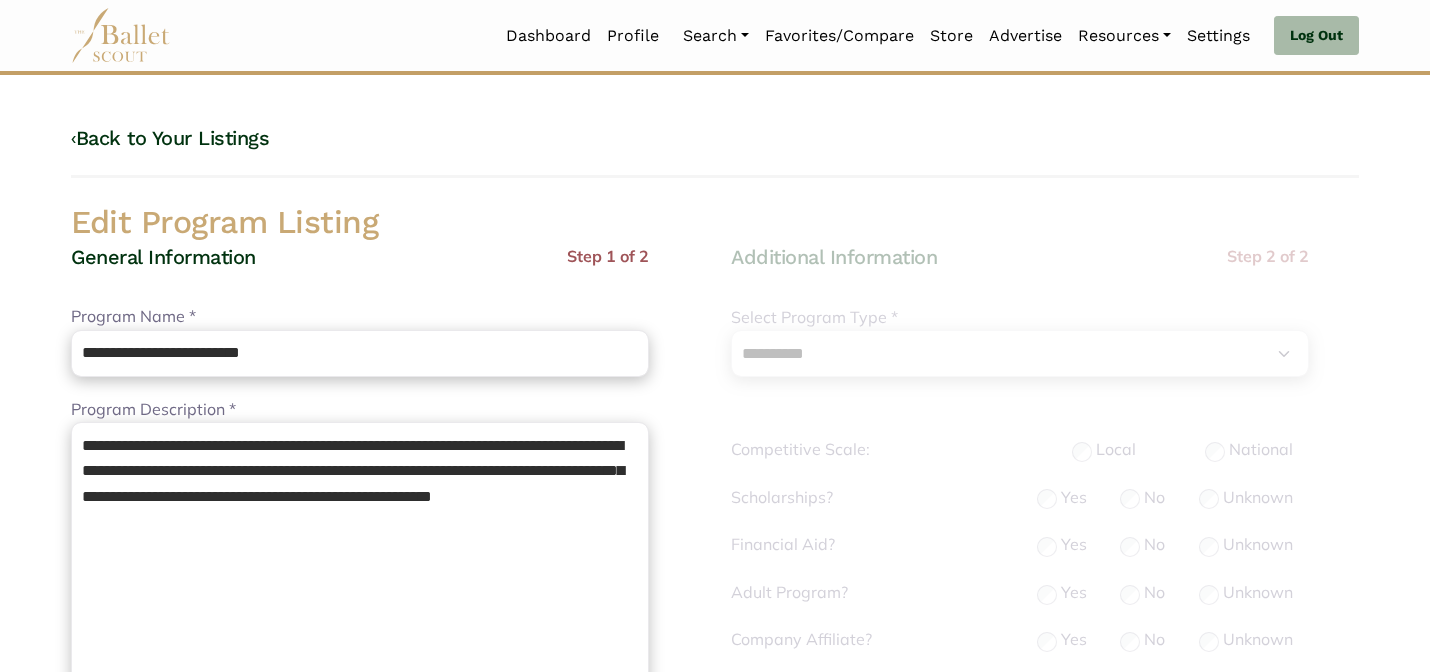 click on "Edit Program Listing" at bounding box center (715, 223) 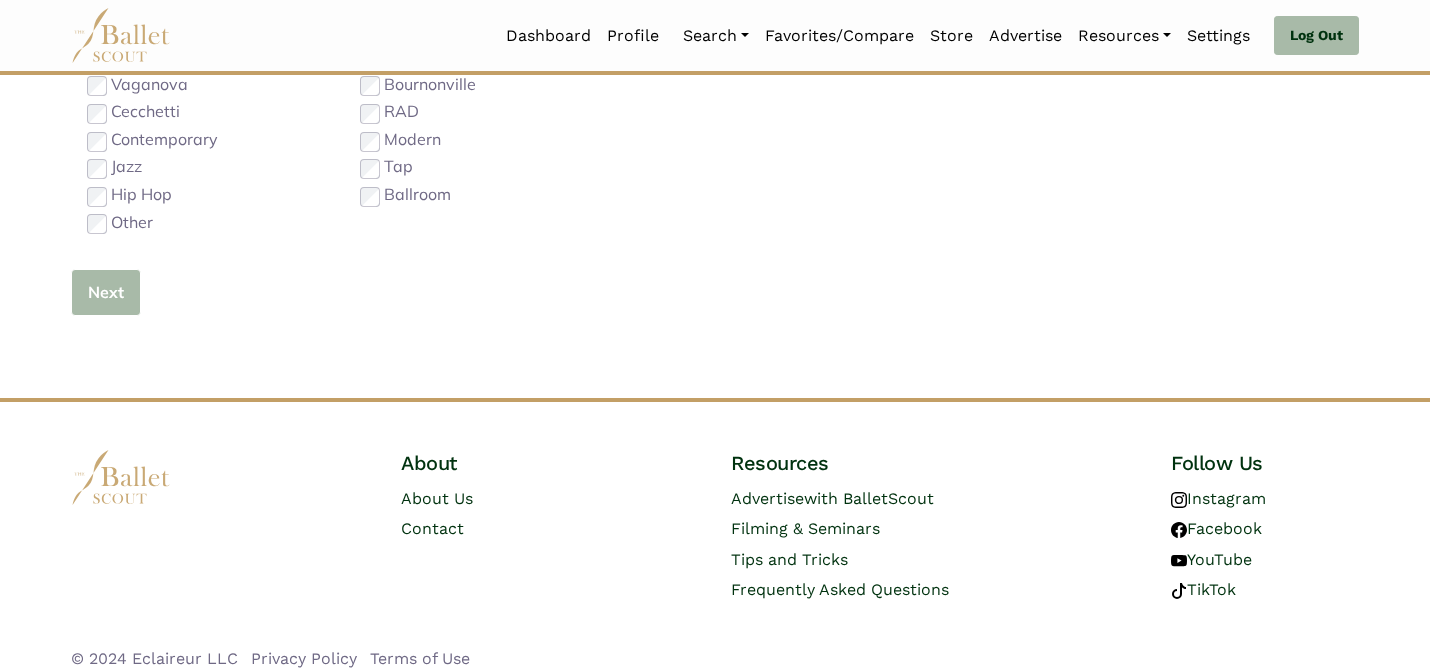 click on "Next" at bounding box center (106, 292) 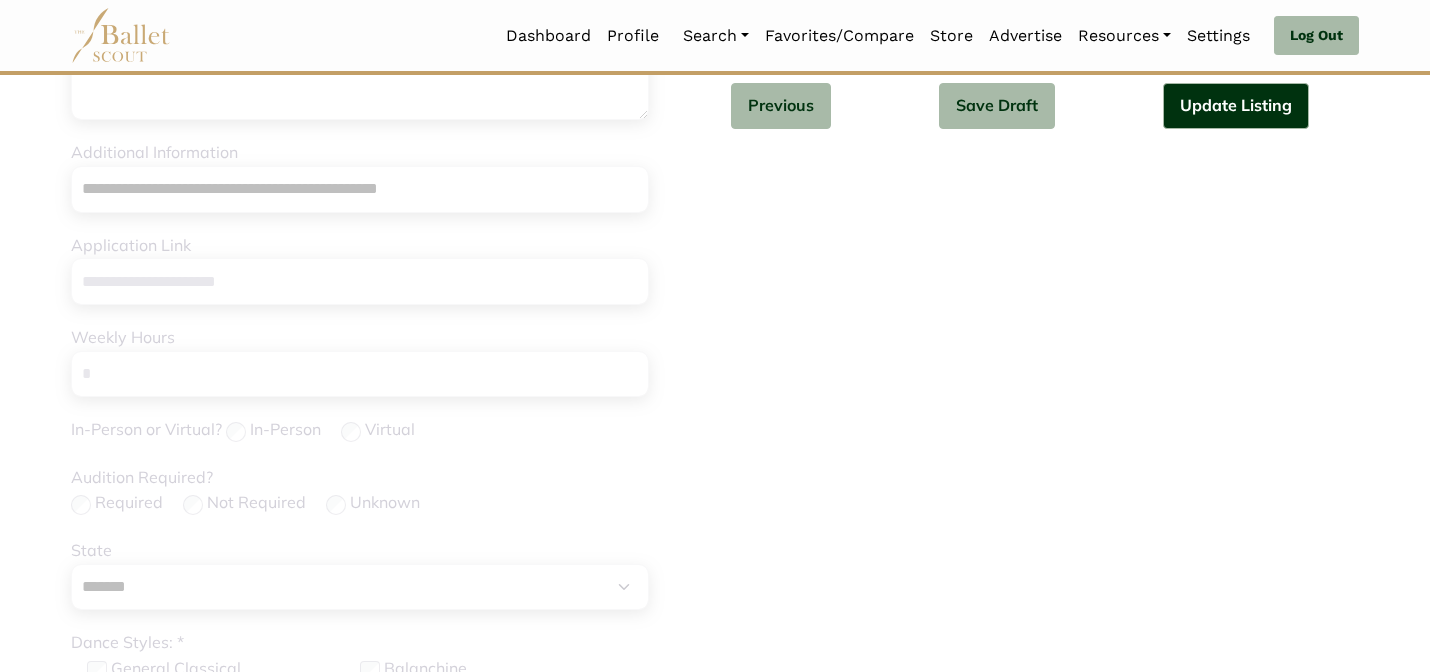 scroll, scrollTop: 632, scrollLeft: 0, axis: vertical 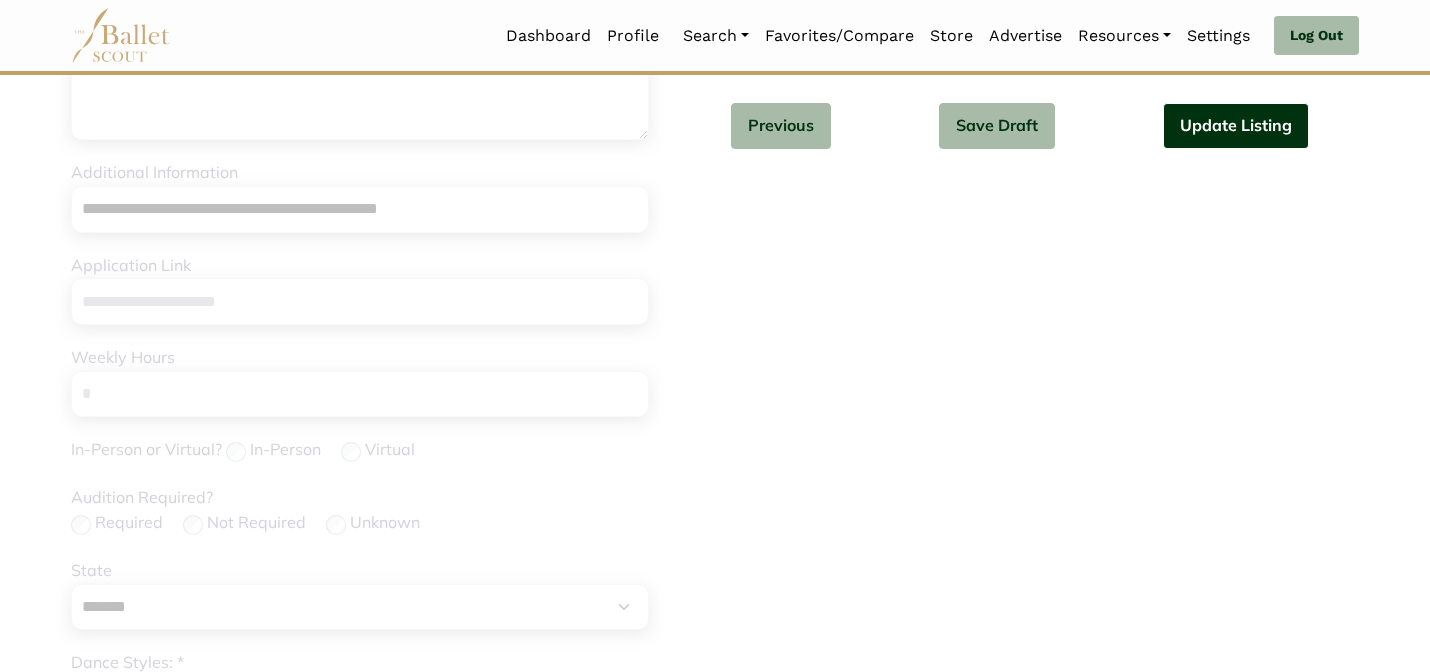 click on "Update Listing" at bounding box center [1236, 126] 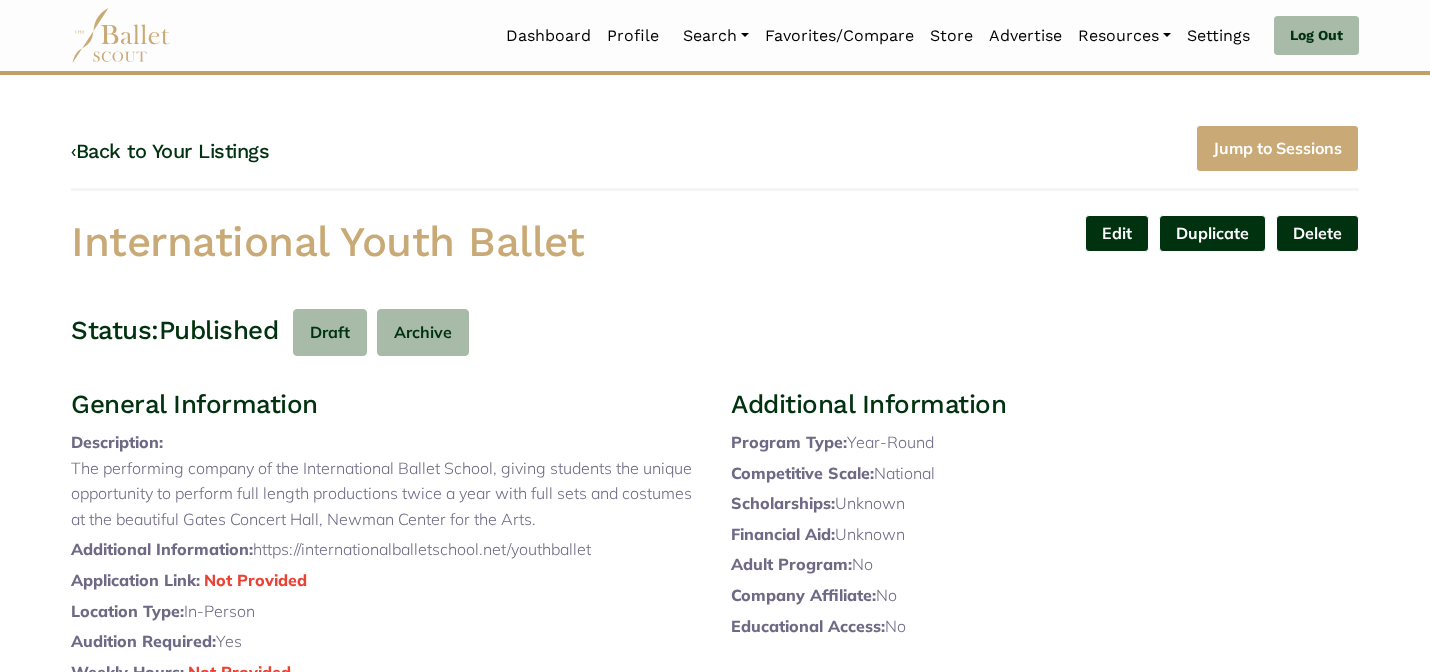scroll, scrollTop: 0, scrollLeft: 0, axis: both 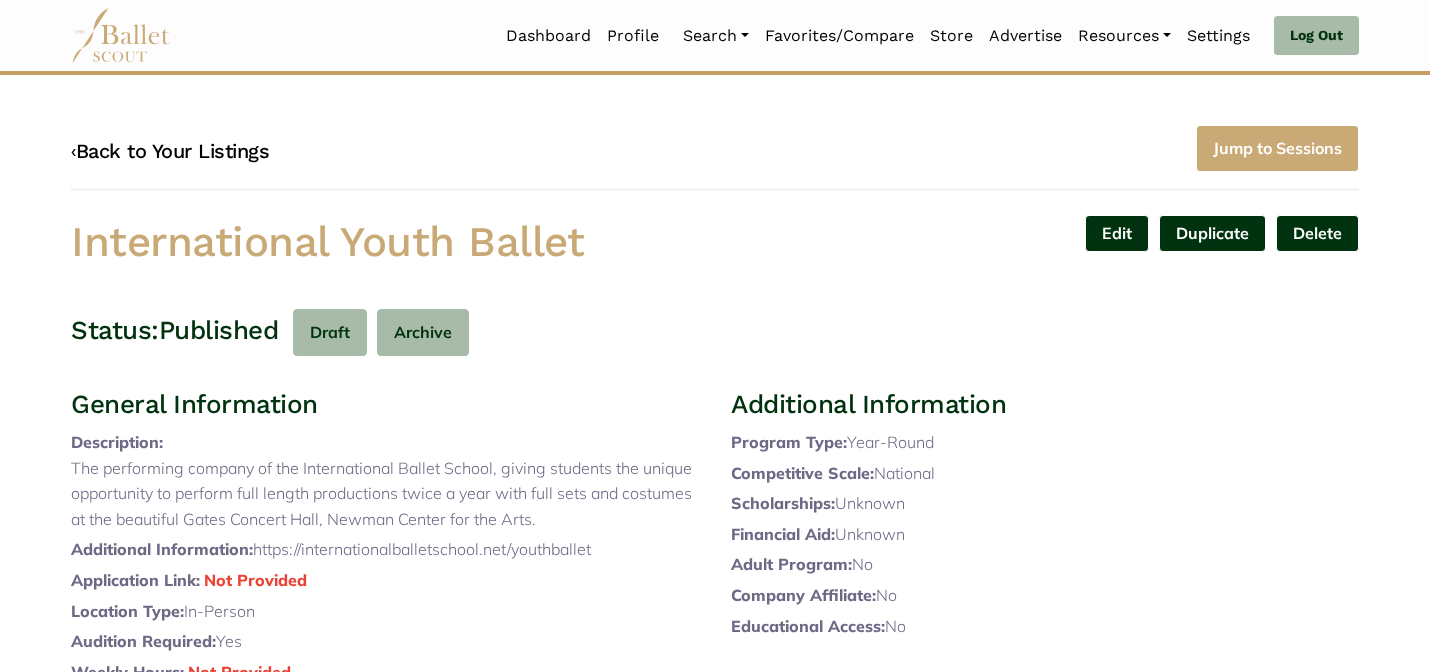 click on "‹  Back to Your Listings" at bounding box center (170, 151) 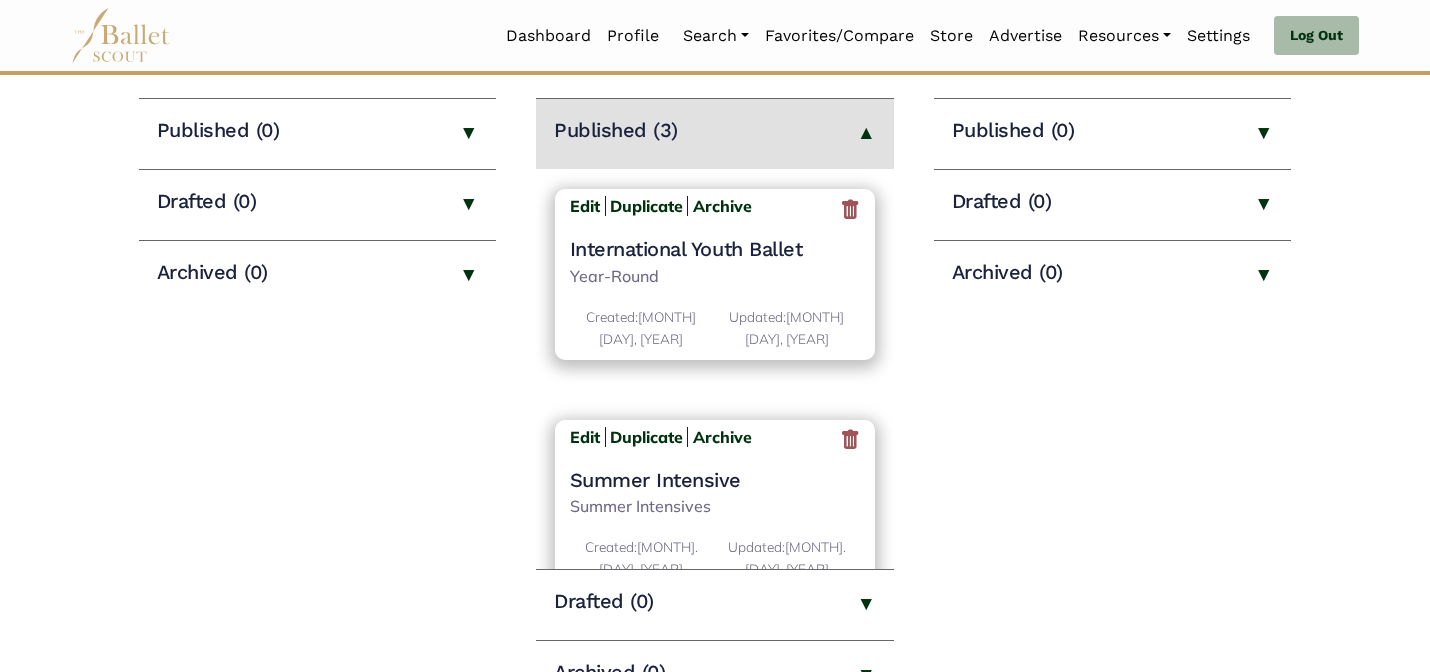 scroll, scrollTop: 320, scrollLeft: 0, axis: vertical 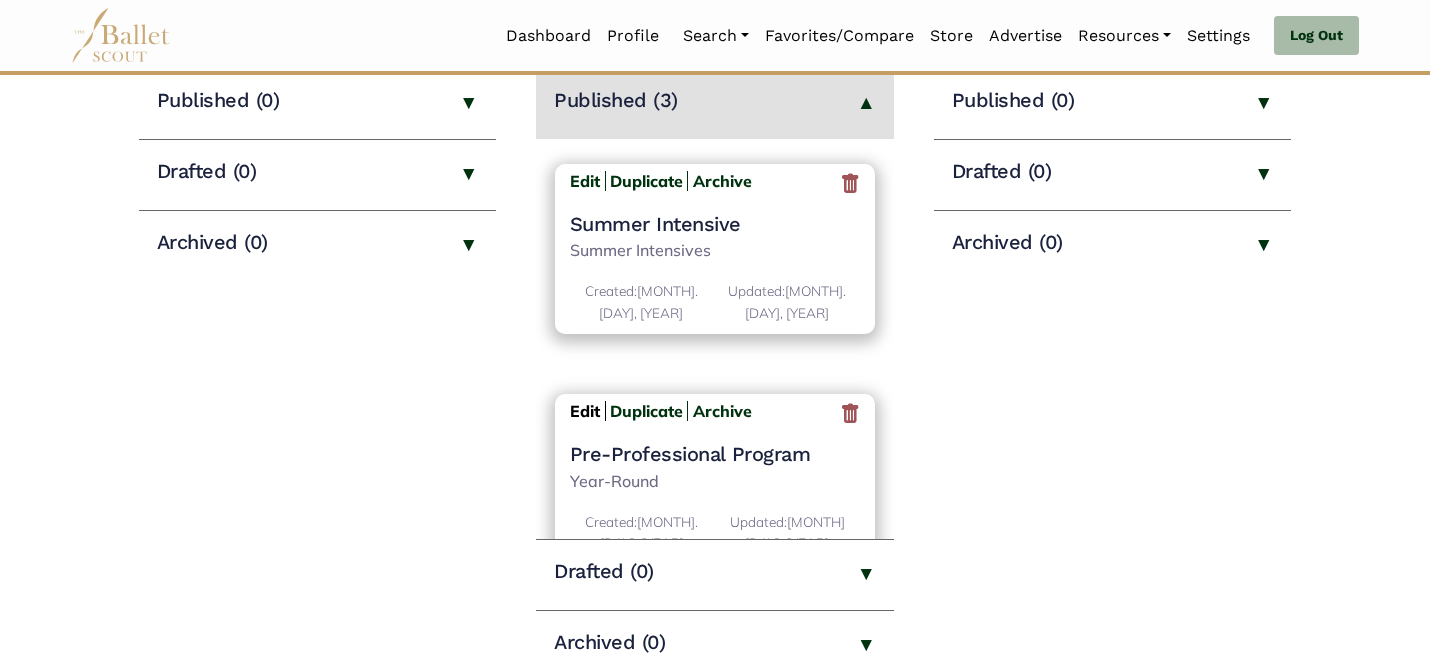 click on "Edit" at bounding box center (585, 411) 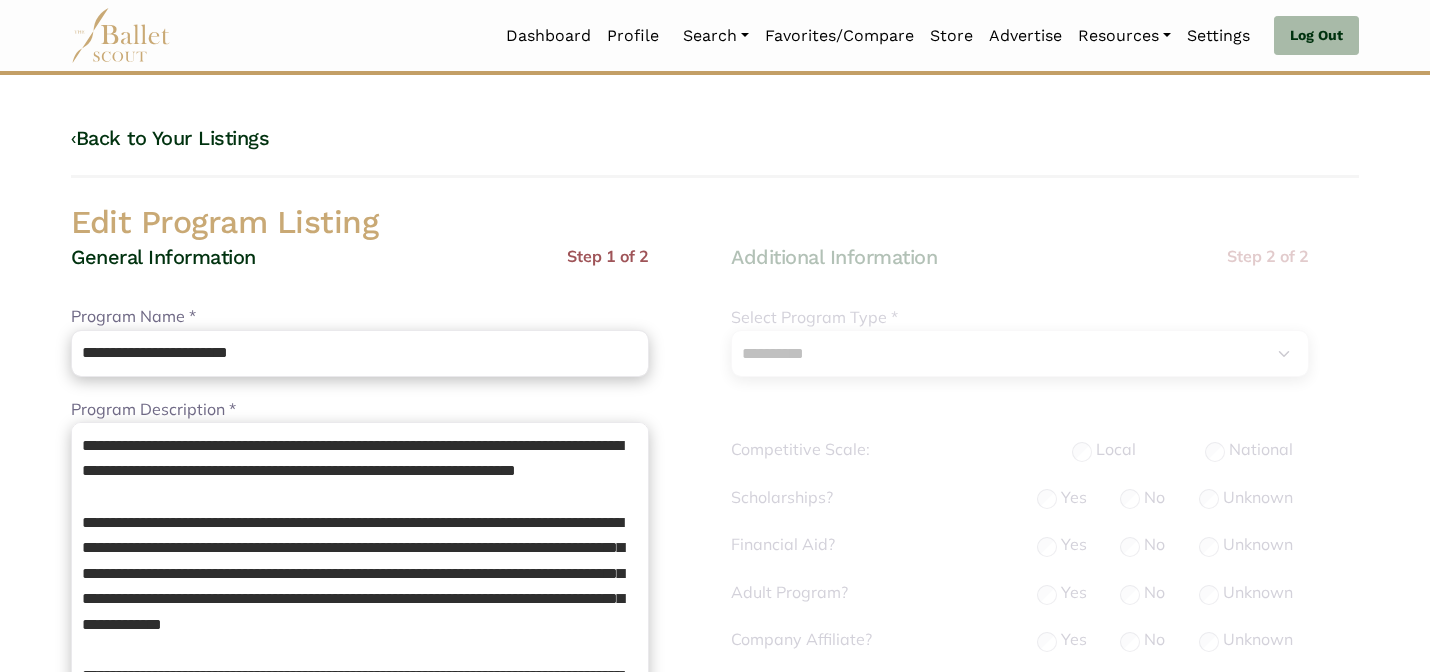 select on "**" 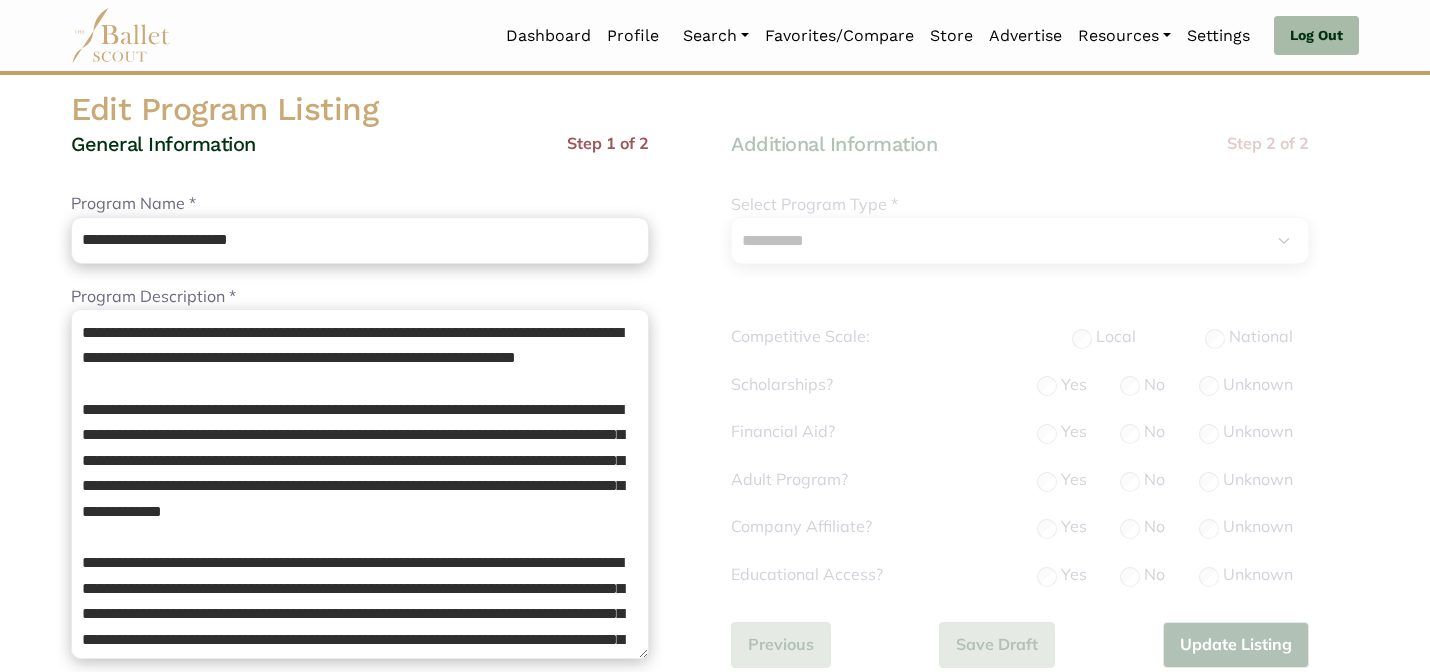 scroll, scrollTop: 120, scrollLeft: 0, axis: vertical 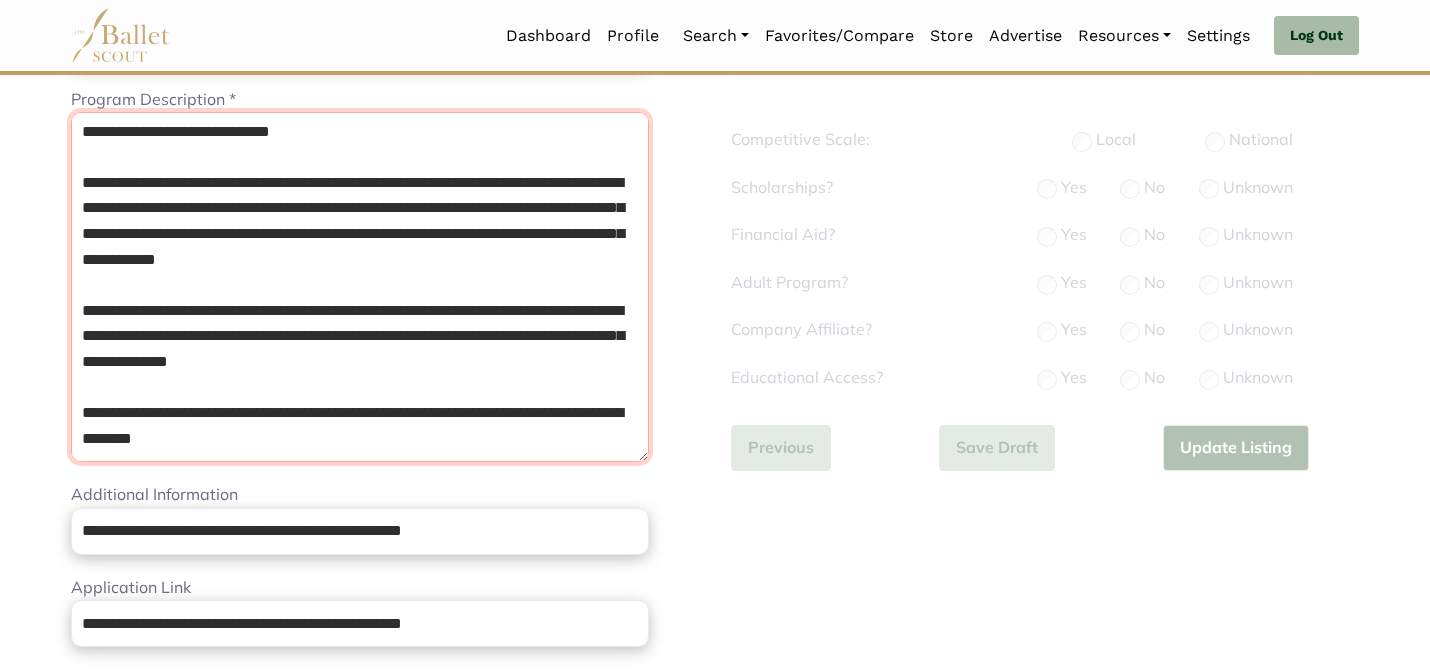 drag, startPoint x: 81, startPoint y: 330, endPoint x: 253, endPoint y: 657, distance: 369.47665 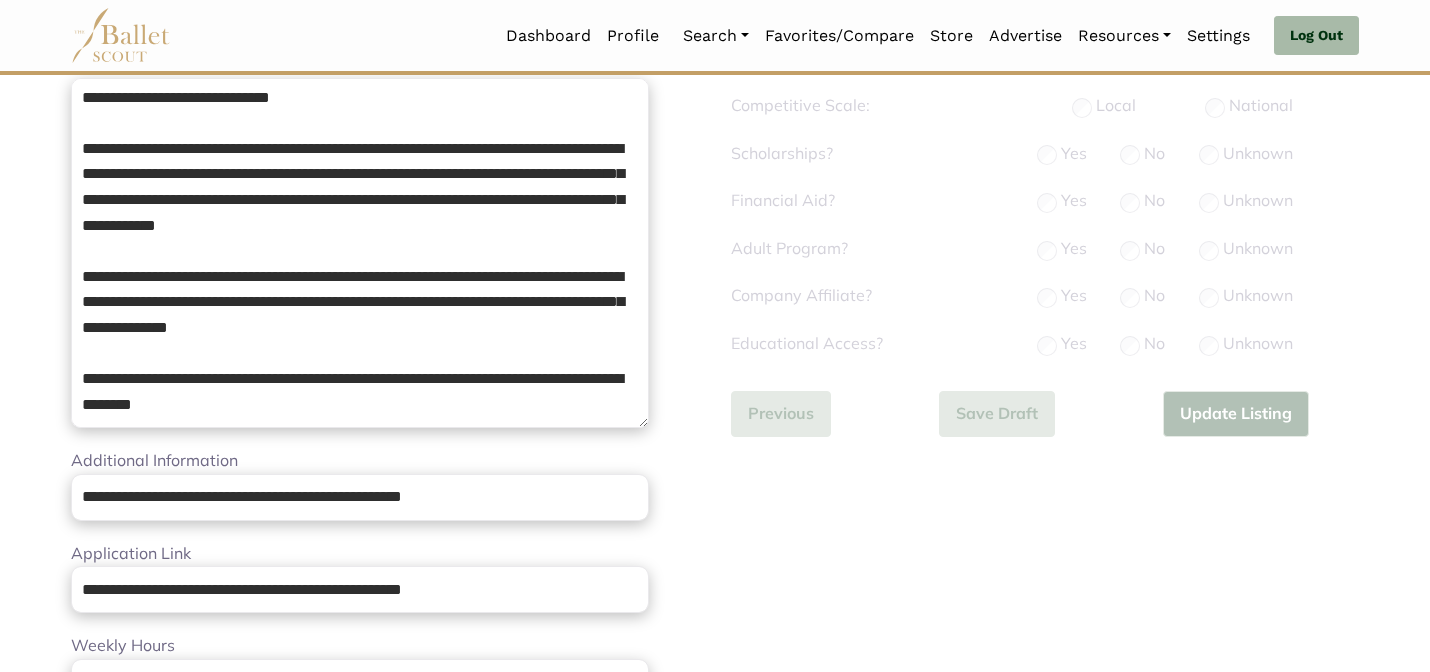 click on "**********" at bounding box center [1045, 609] 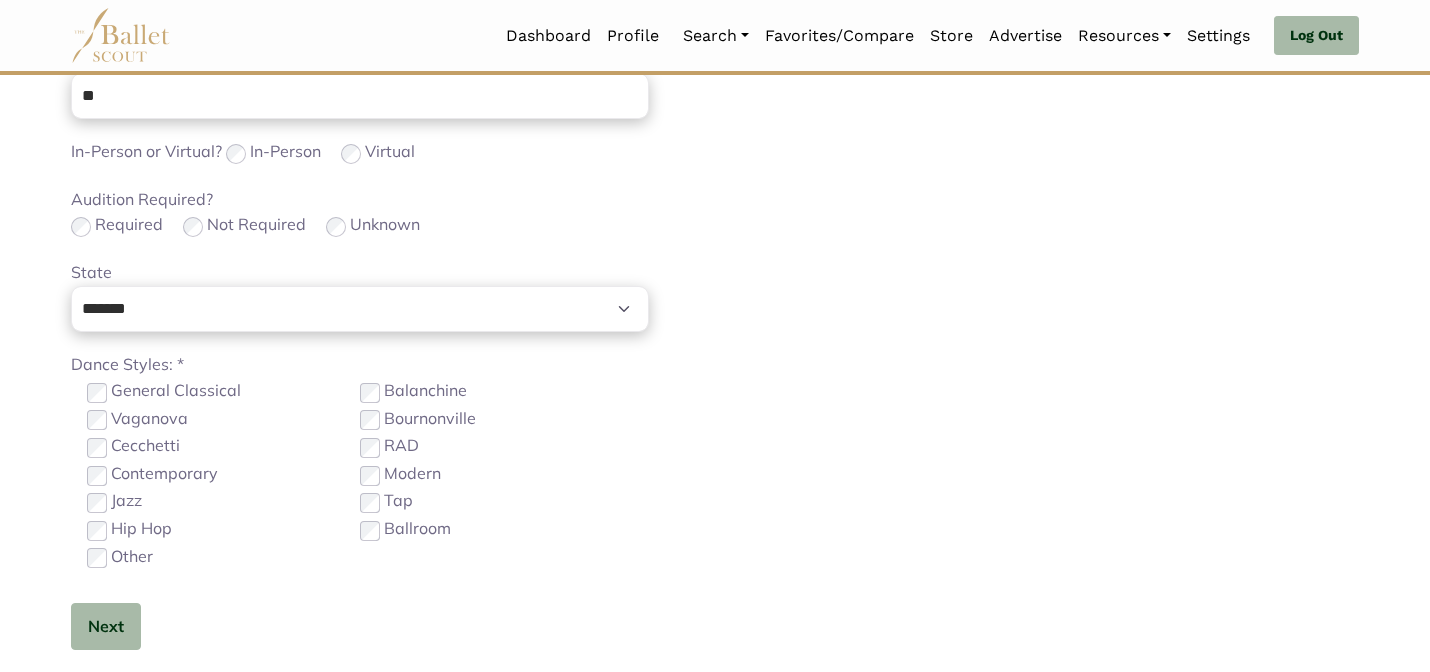 scroll, scrollTop: 976, scrollLeft: 0, axis: vertical 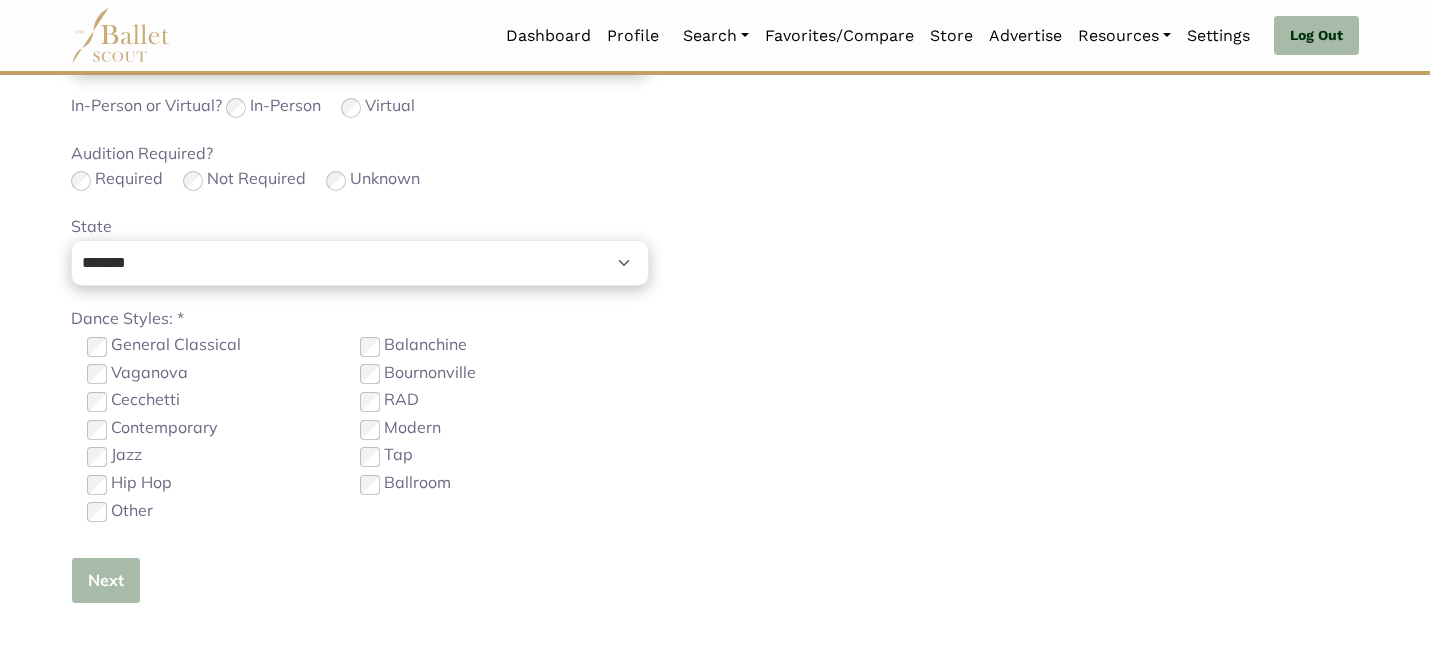 click on "Next" at bounding box center (106, 580) 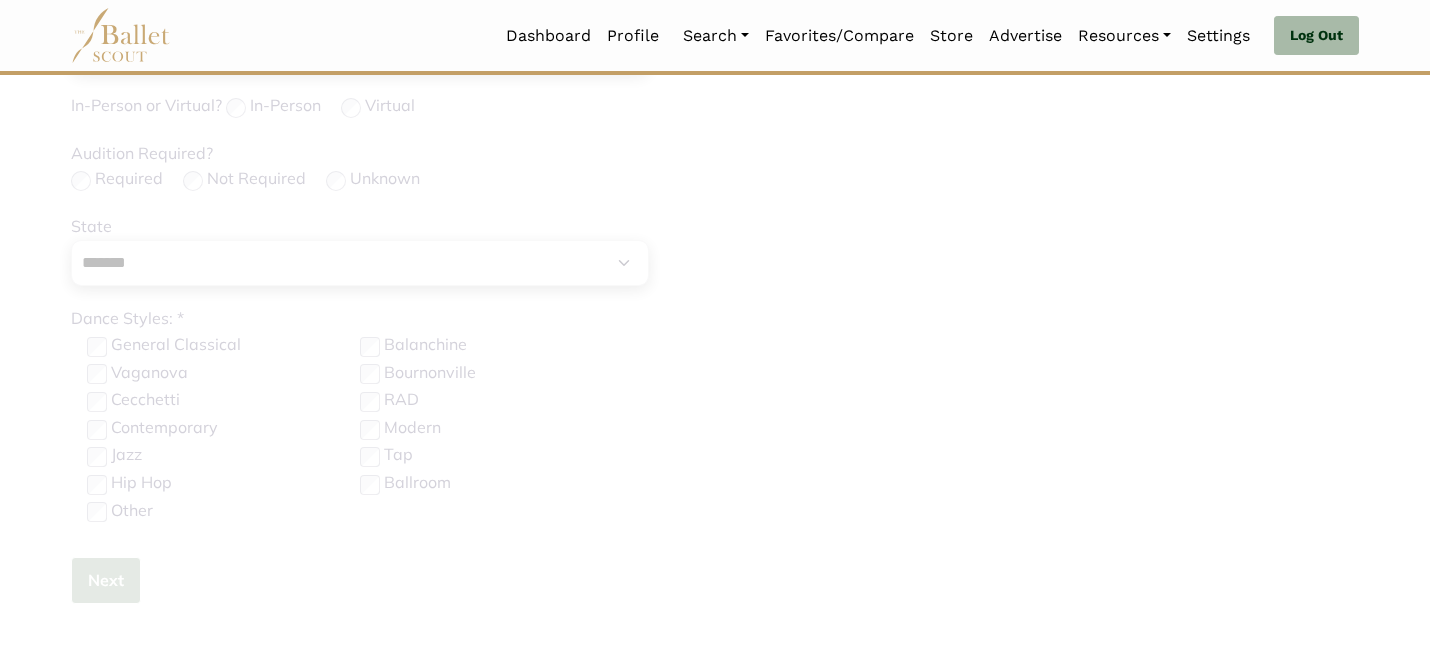 type 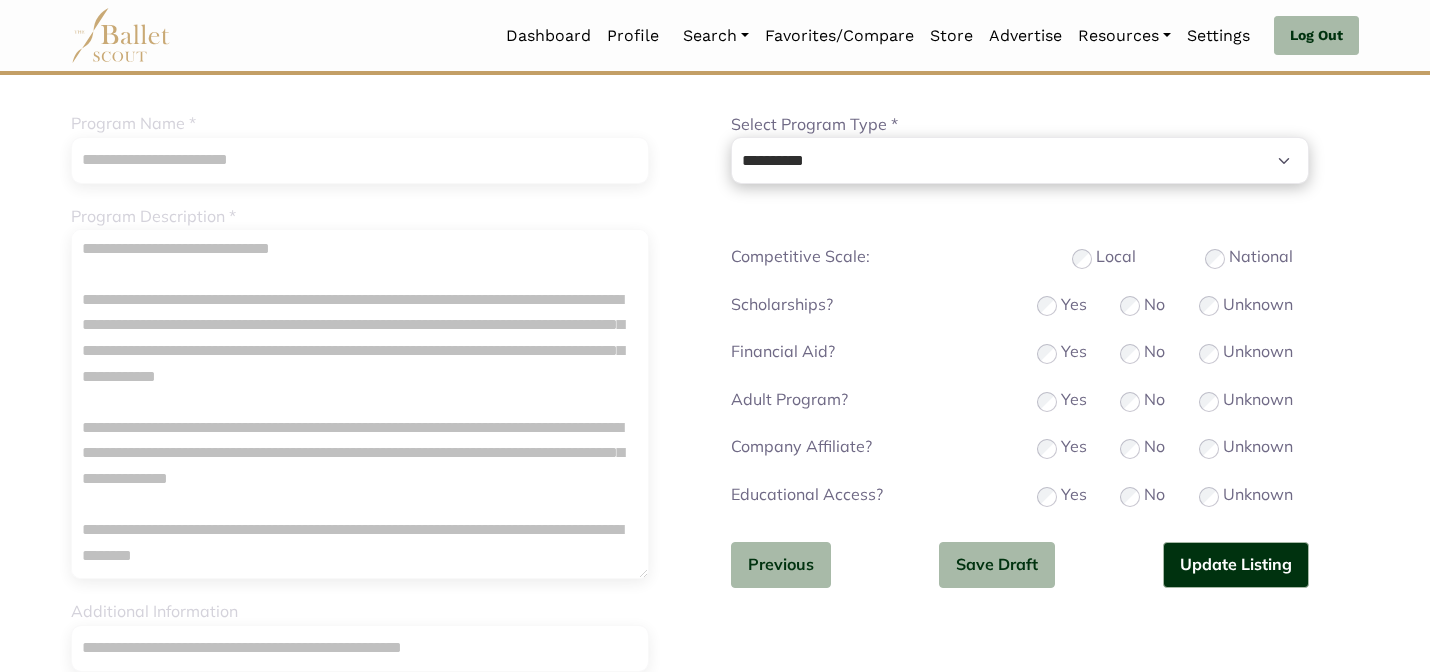 scroll, scrollTop: 200, scrollLeft: 0, axis: vertical 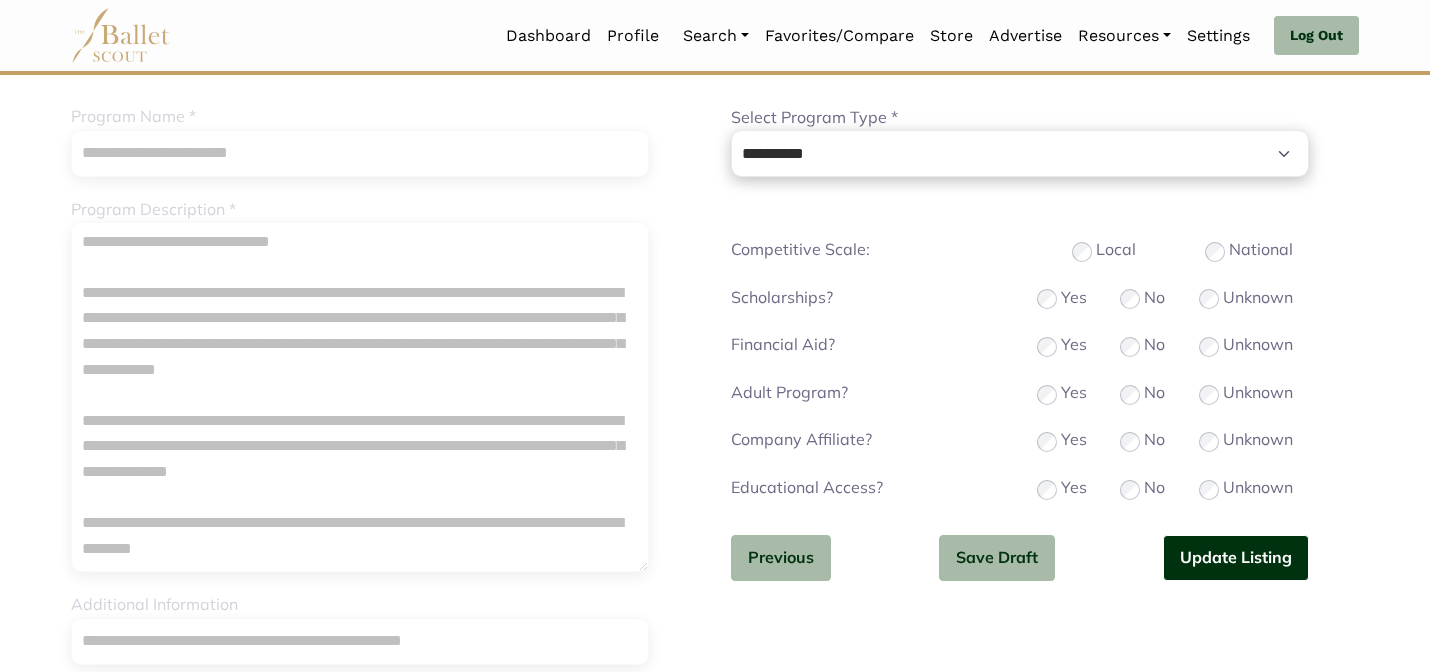 click on "Update Listing" at bounding box center (1236, 558) 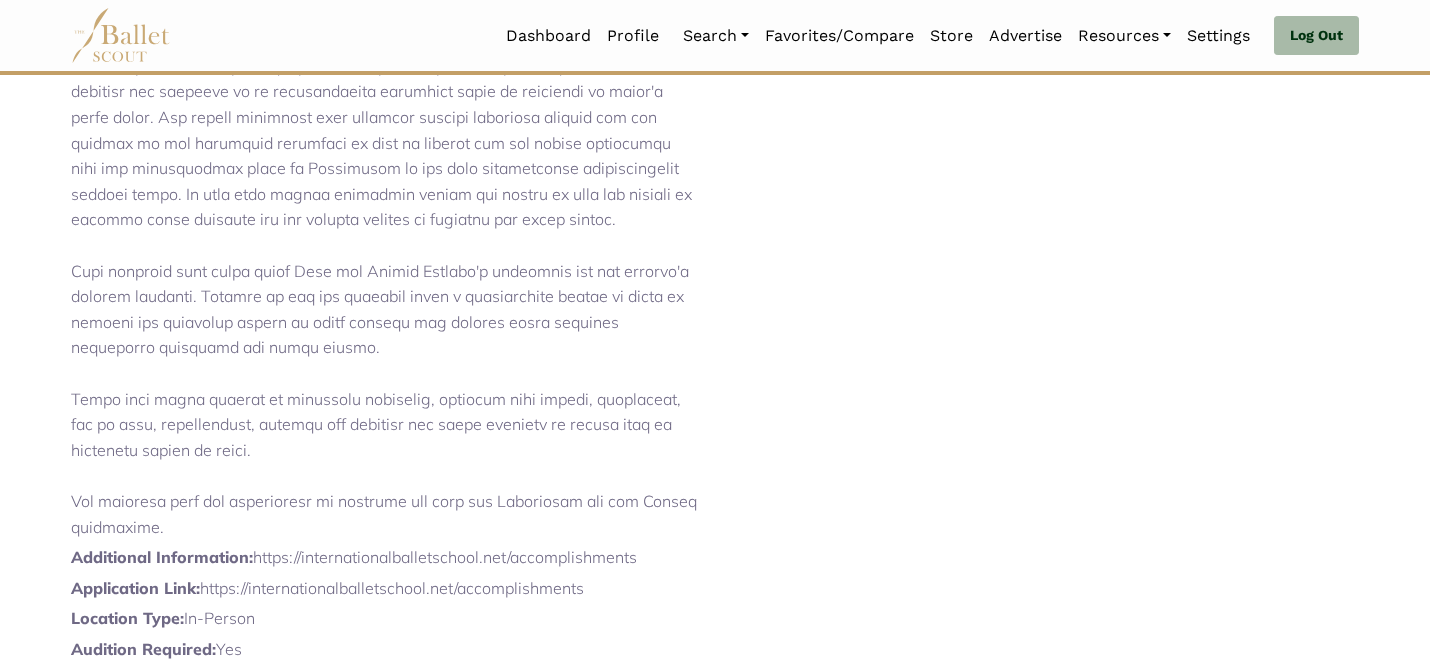 scroll, scrollTop: 1264, scrollLeft: 0, axis: vertical 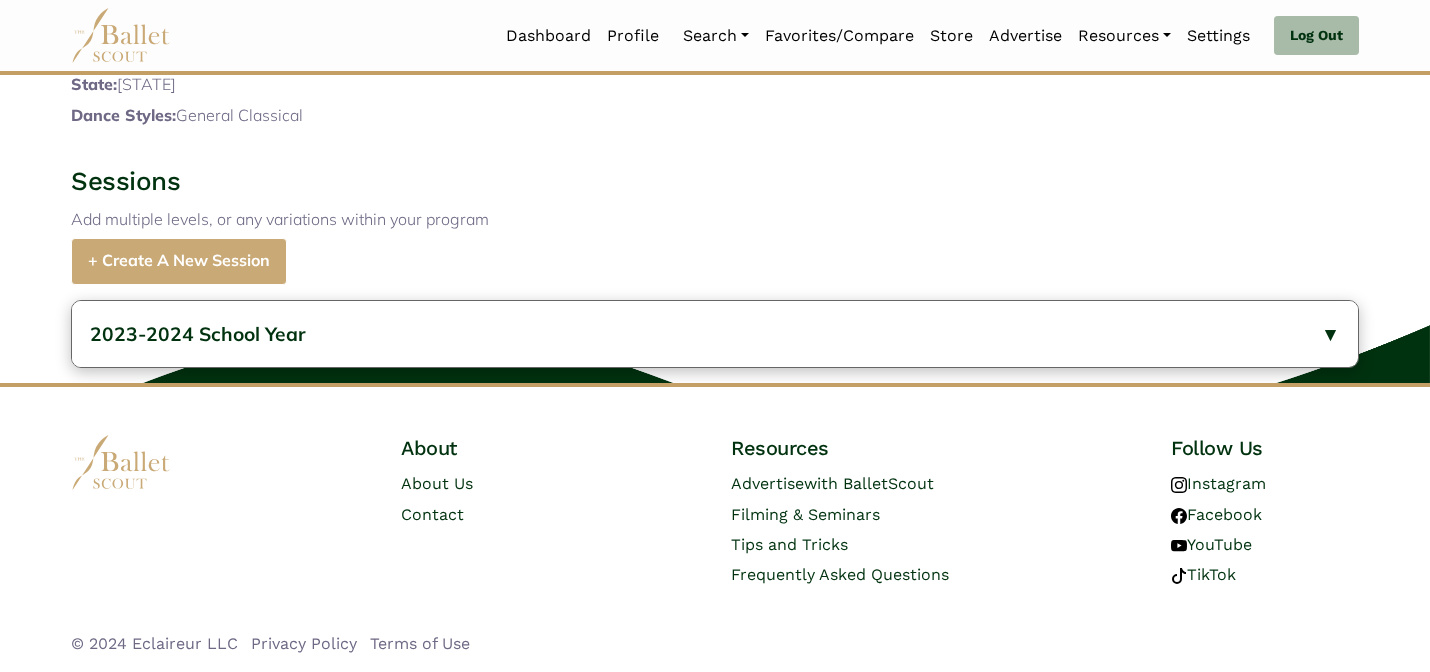 click on "[STATE]
2023-2024 School Year
General Information
Description:
Age Range:
- [AGE]
Date Range:
Sept. 5, [YEAR] - June 1, [YEAR]
Mens Program Available:
Tuitions:" at bounding box center [715, 334] 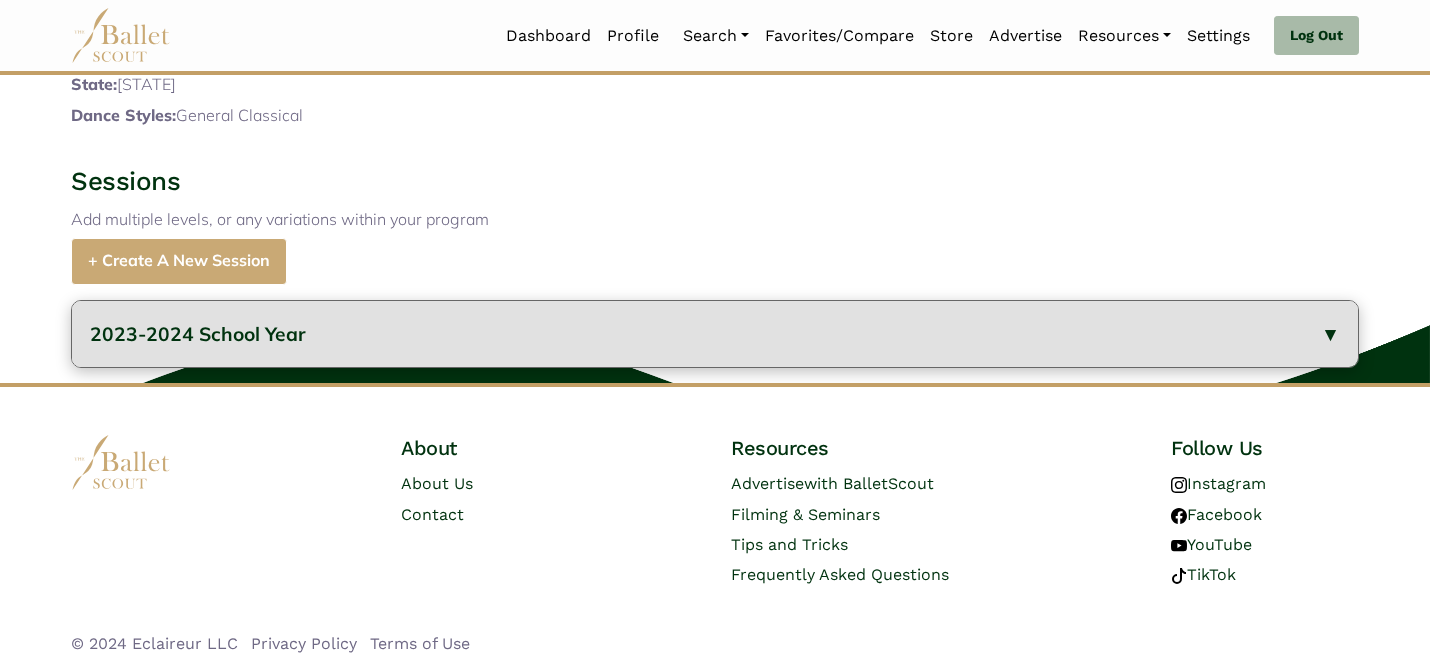 click on "2023-2024 School Year" at bounding box center [715, 334] 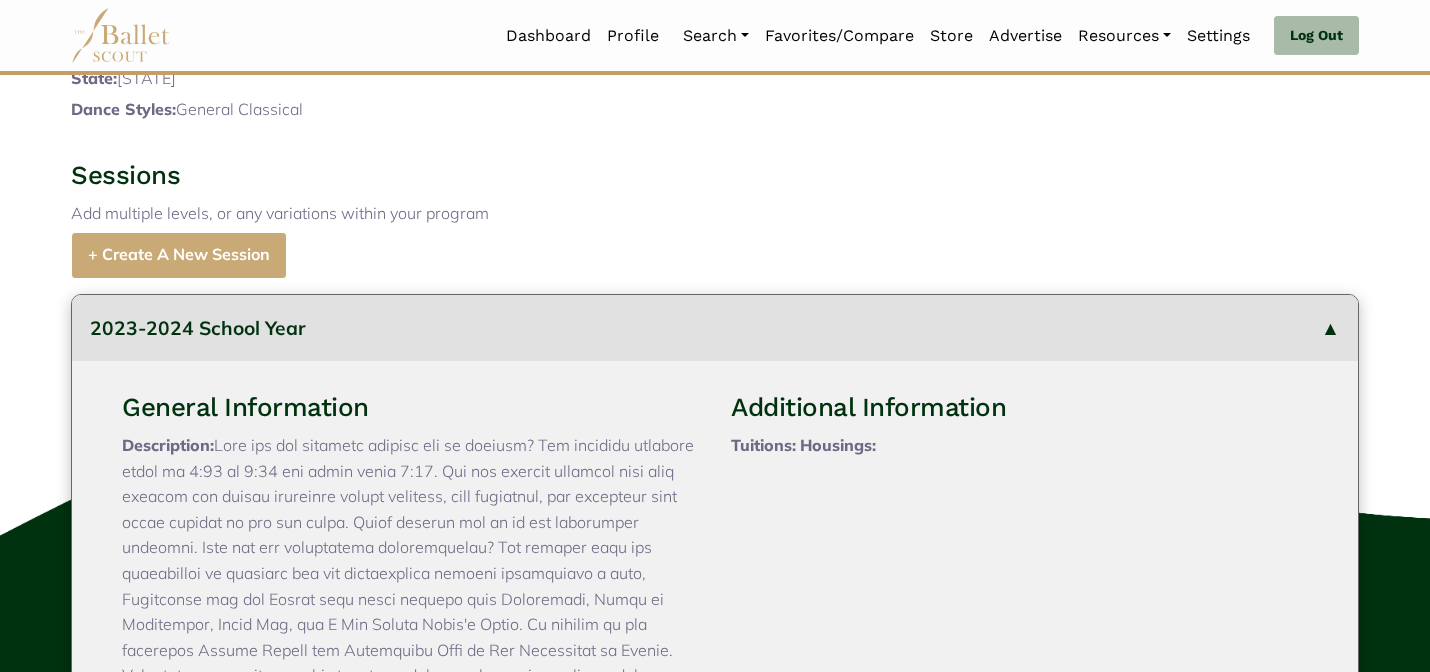 click on "Add multiple levels, or any variations within your program" at bounding box center [715, 214] 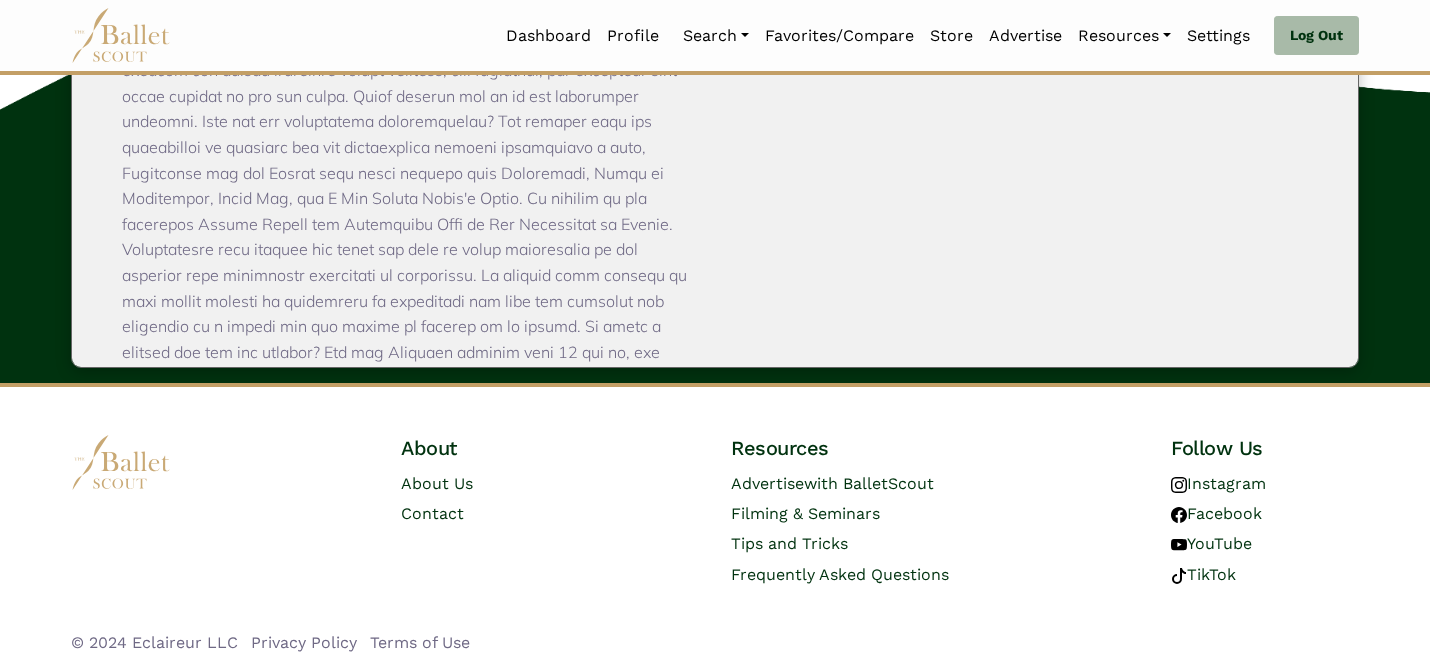 click on "Description:" at bounding box center (410, 263) 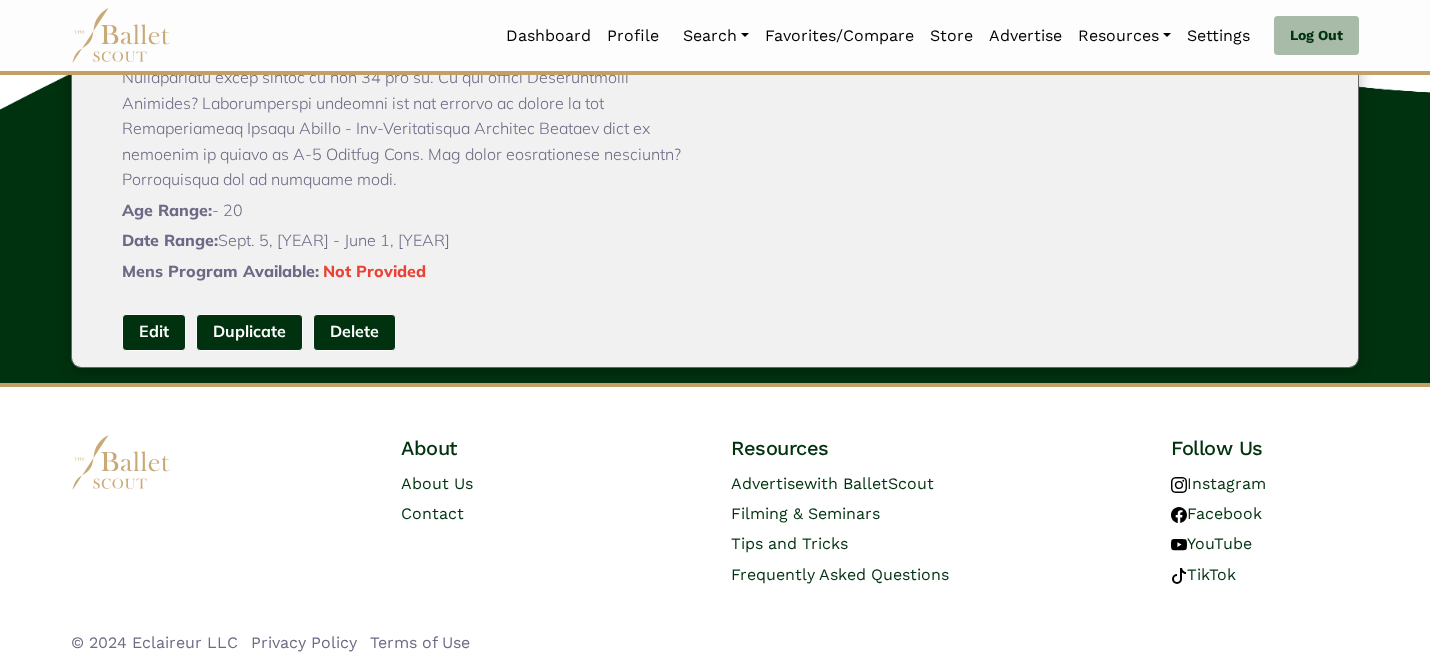 scroll, scrollTop: 340, scrollLeft: 0, axis: vertical 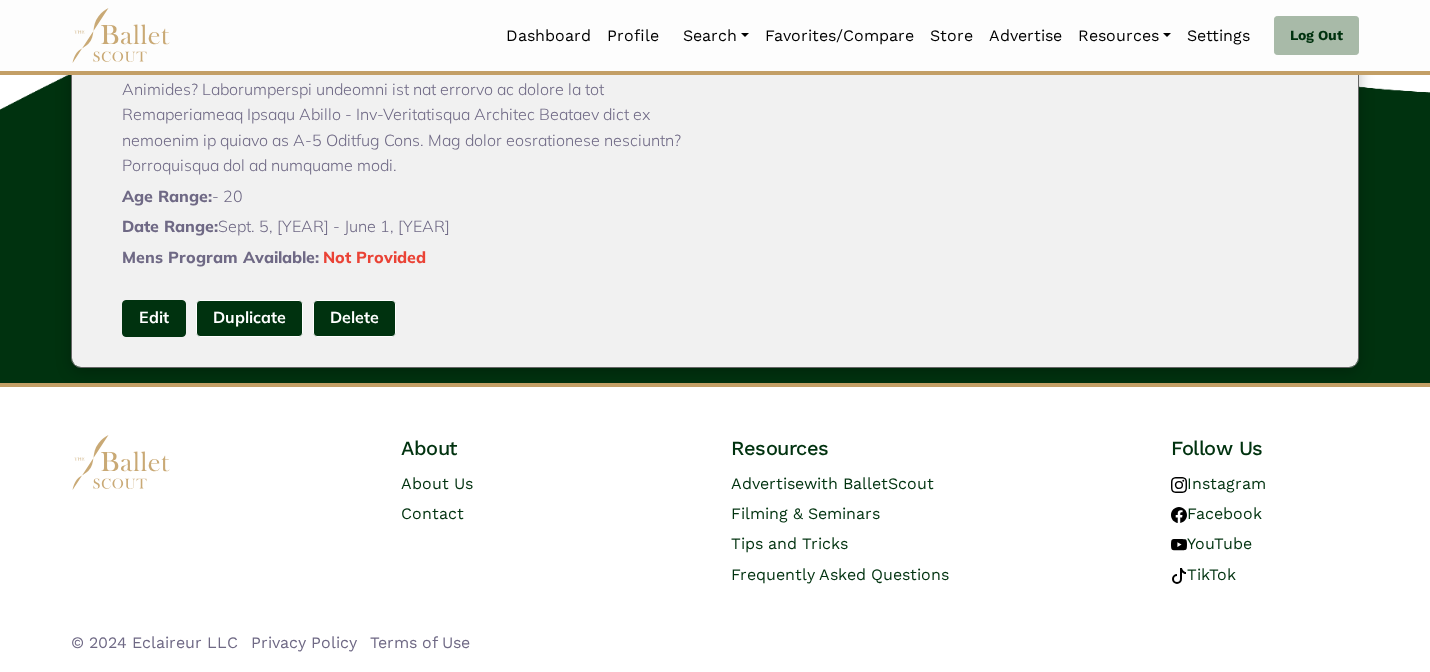 click on "Edit" at bounding box center [154, 318] 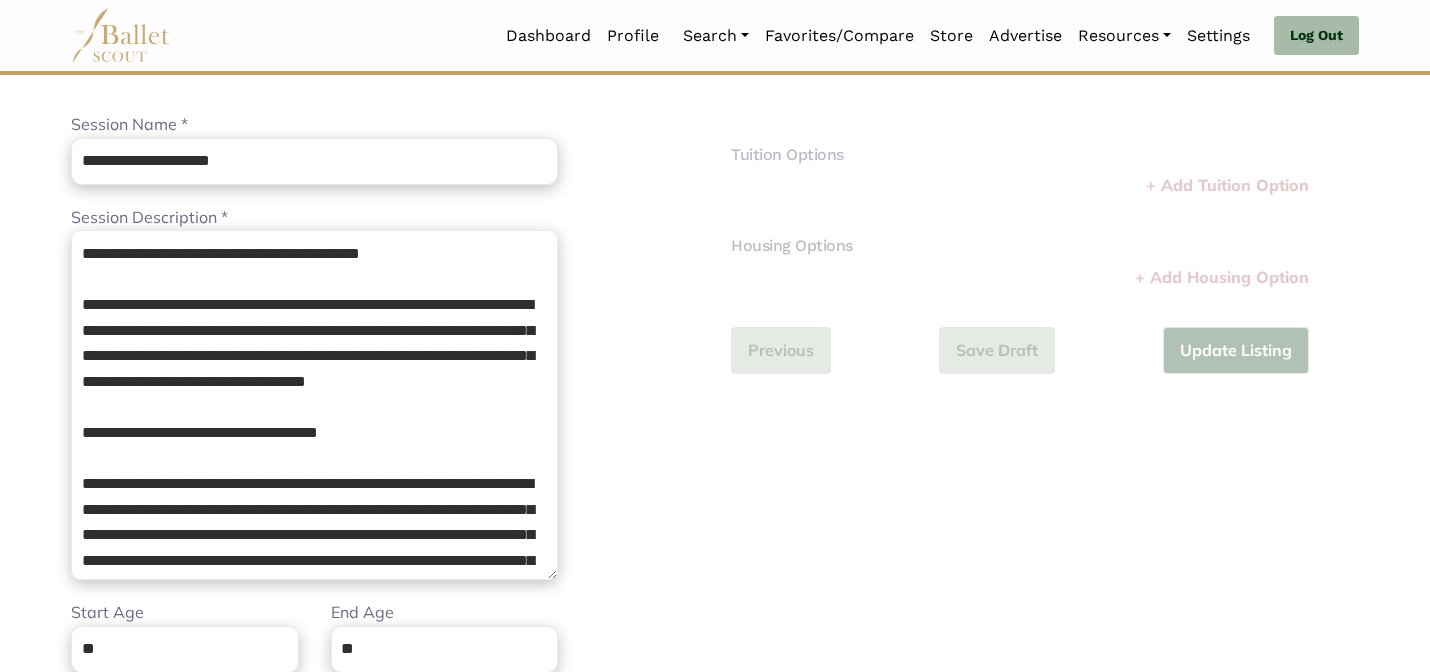 scroll, scrollTop: 200, scrollLeft: 0, axis: vertical 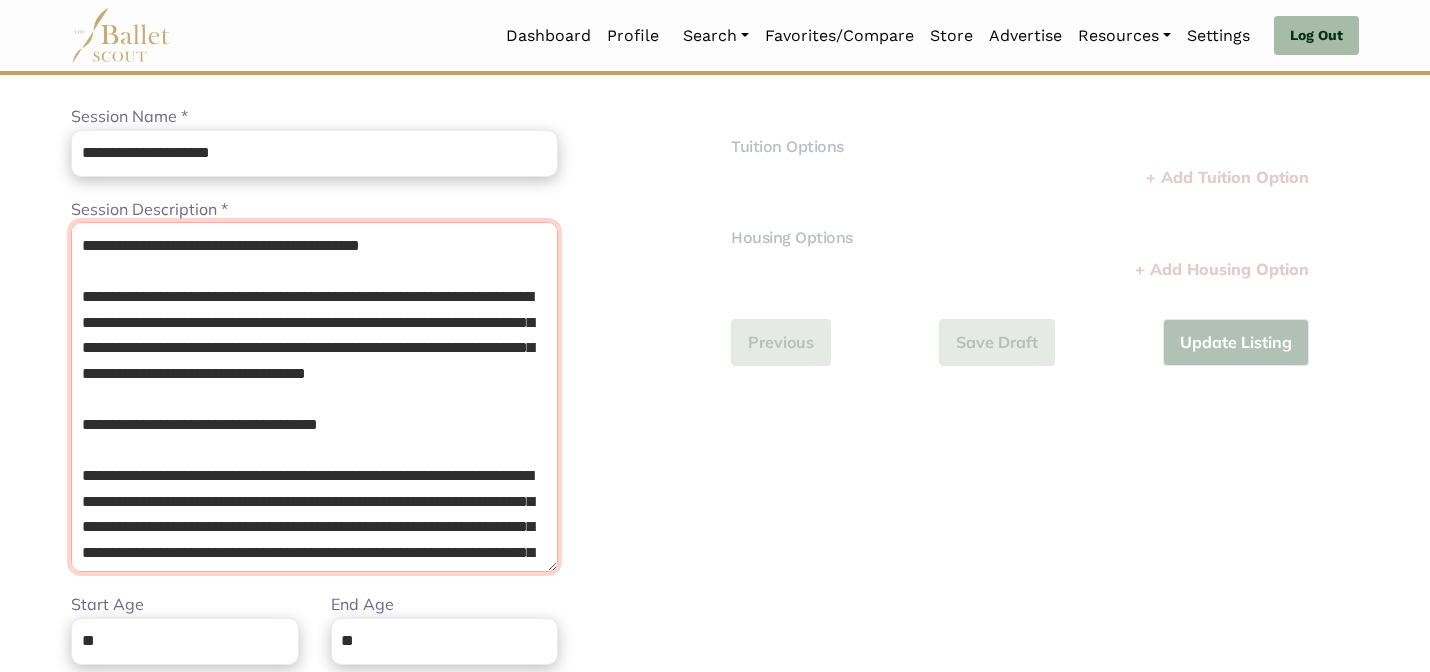 drag, startPoint x: 85, startPoint y: 296, endPoint x: 71, endPoint y: 249, distance: 49.0408 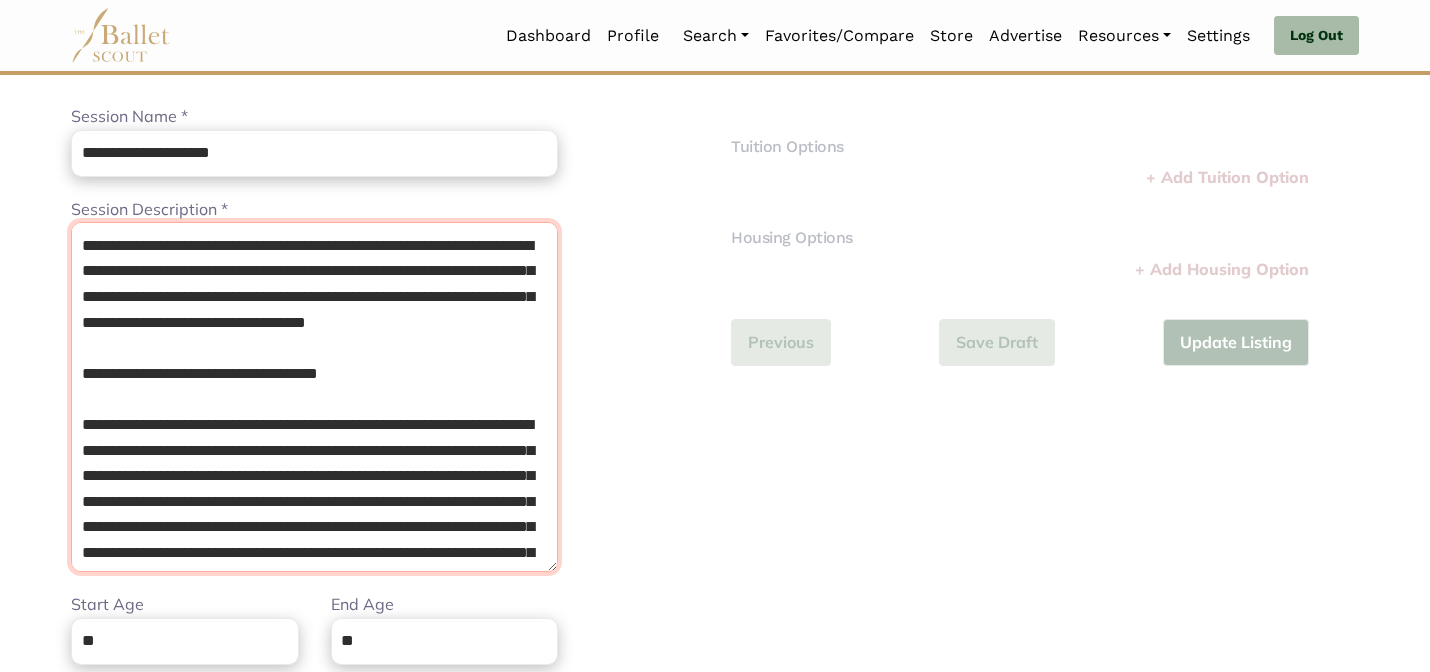 drag, startPoint x: 76, startPoint y: 453, endPoint x: 81, endPoint y: 396, distance: 57.21888 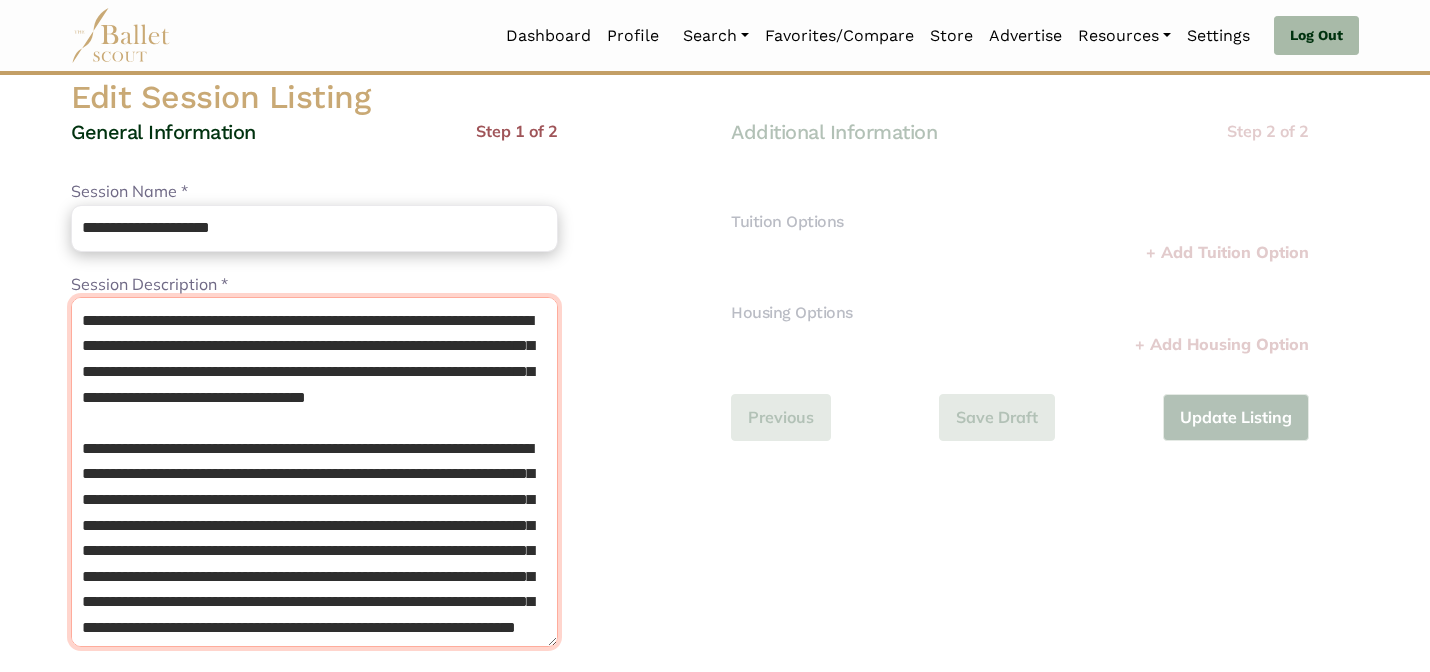 scroll, scrollTop: 119, scrollLeft: 0, axis: vertical 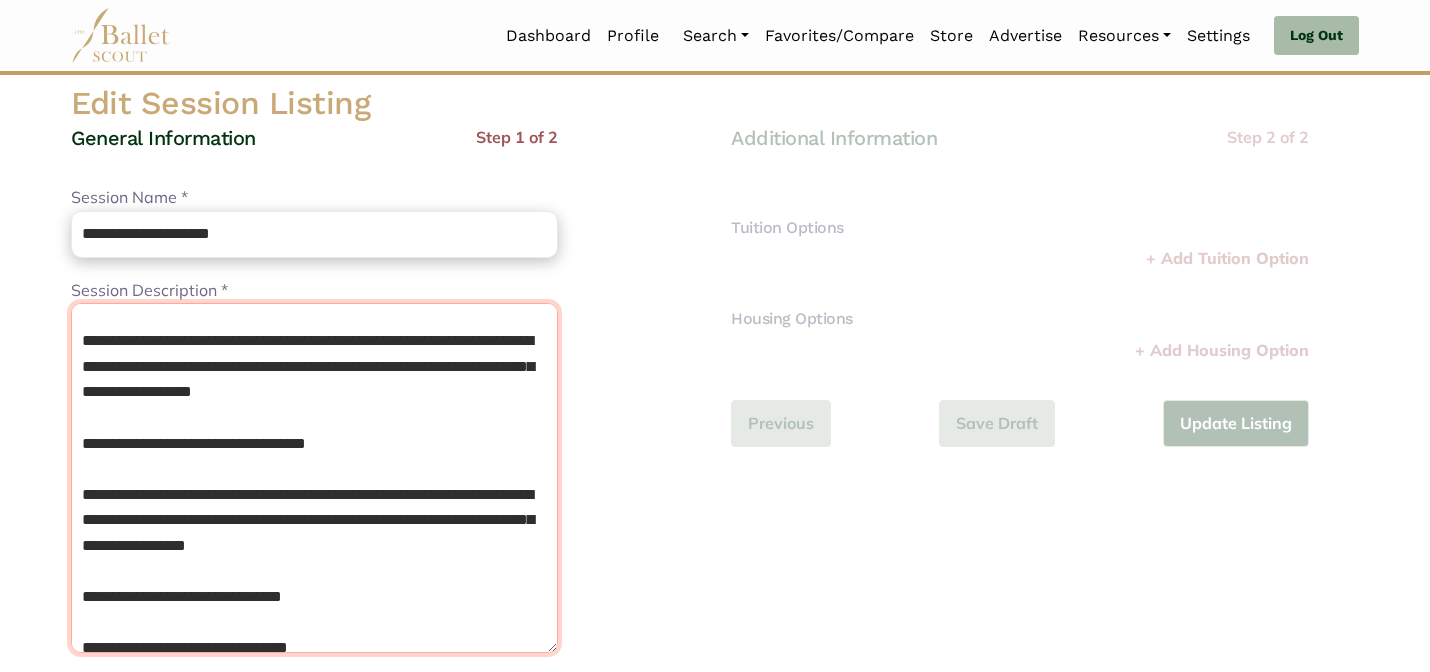 drag, startPoint x: 404, startPoint y: 618, endPoint x: 64, endPoint y: 543, distance: 348.1738 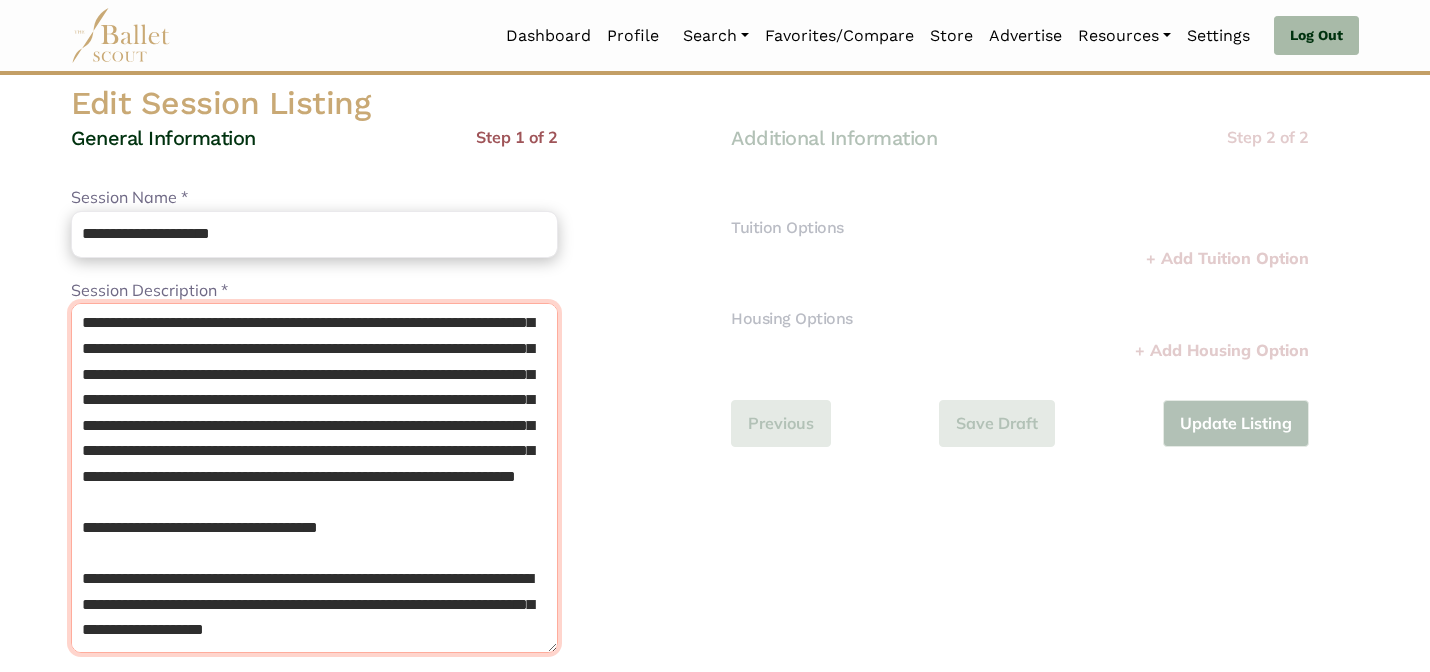 scroll, scrollTop: 311, scrollLeft: 0, axis: vertical 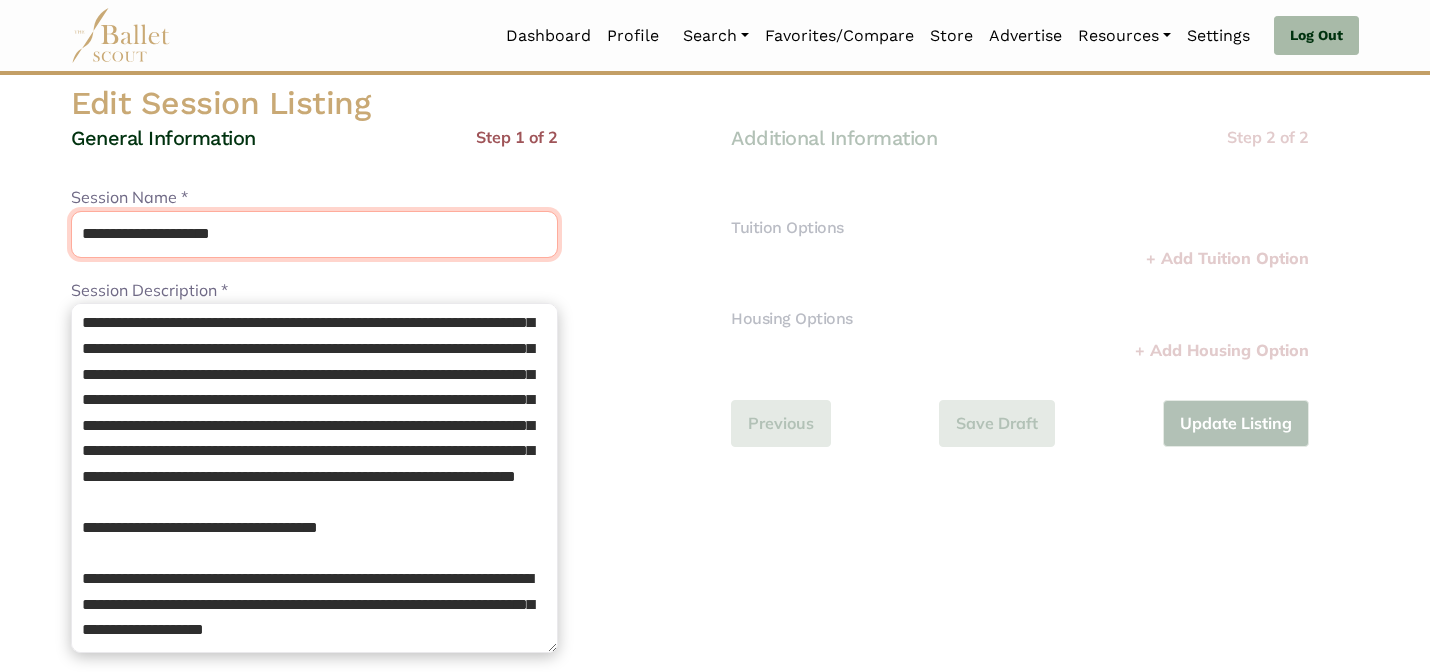 drag, startPoint x: 276, startPoint y: 243, endPoint x: 247, endPoint y: 149, distance: 98.37174 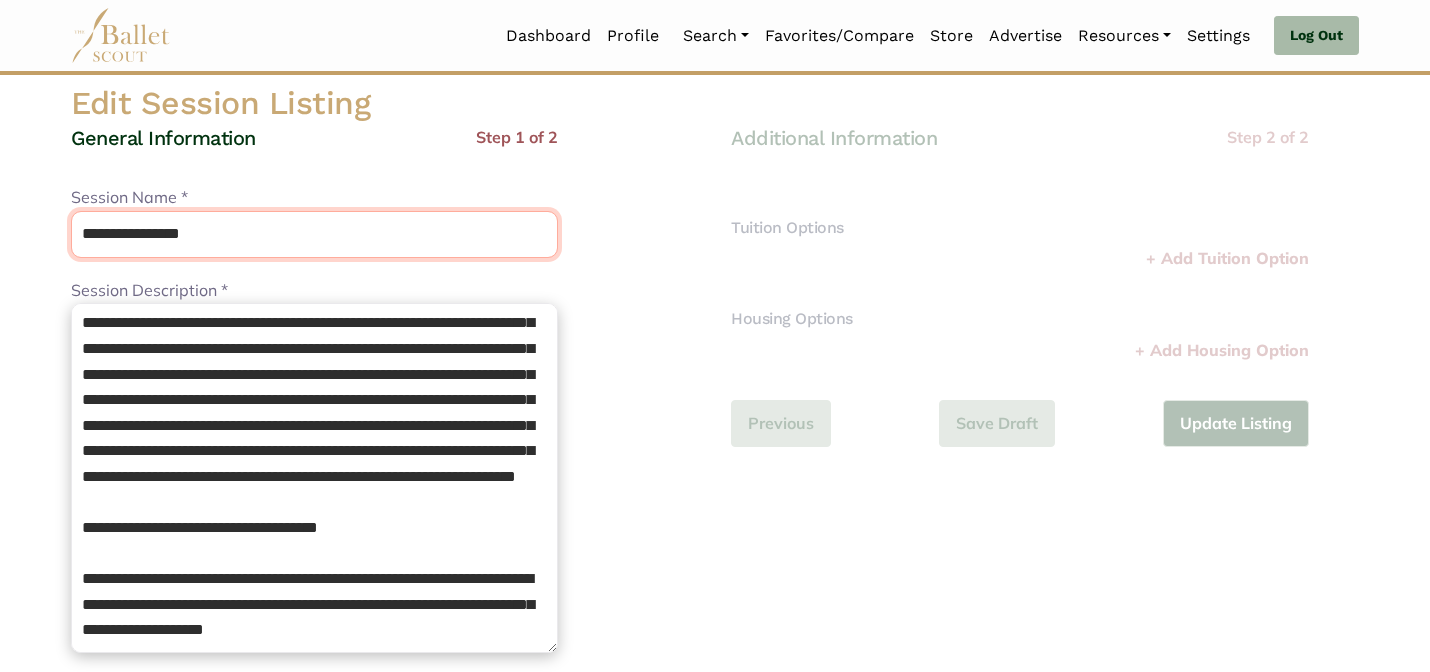 type on "**********" 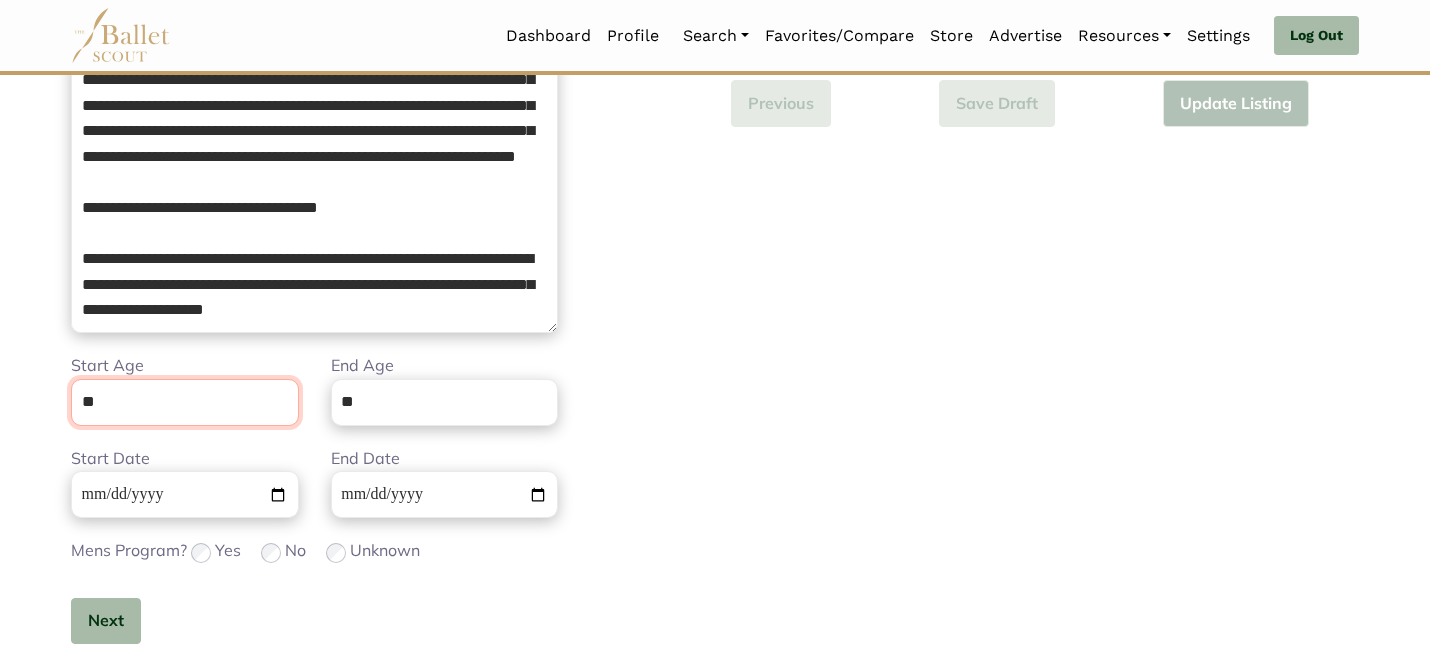 scroll, scrollTop: 505, scrollLeft: 0, axis: vertical 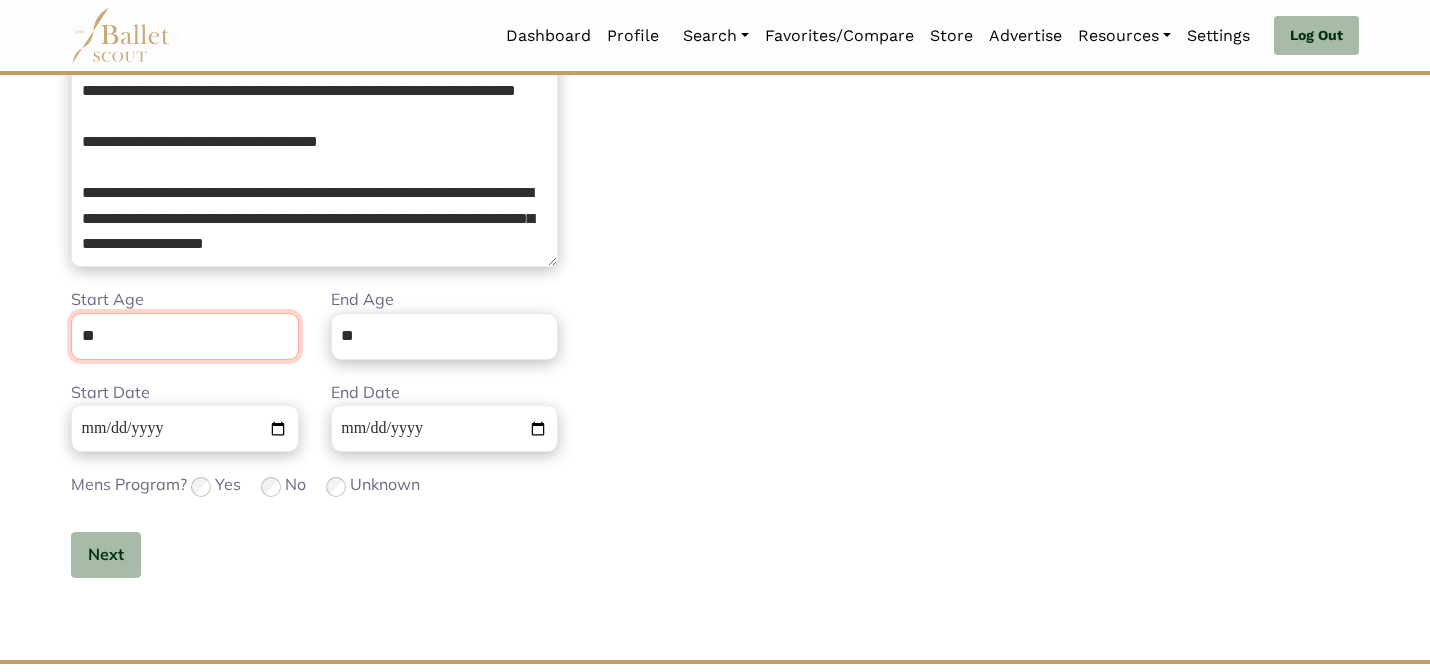 type on "**" 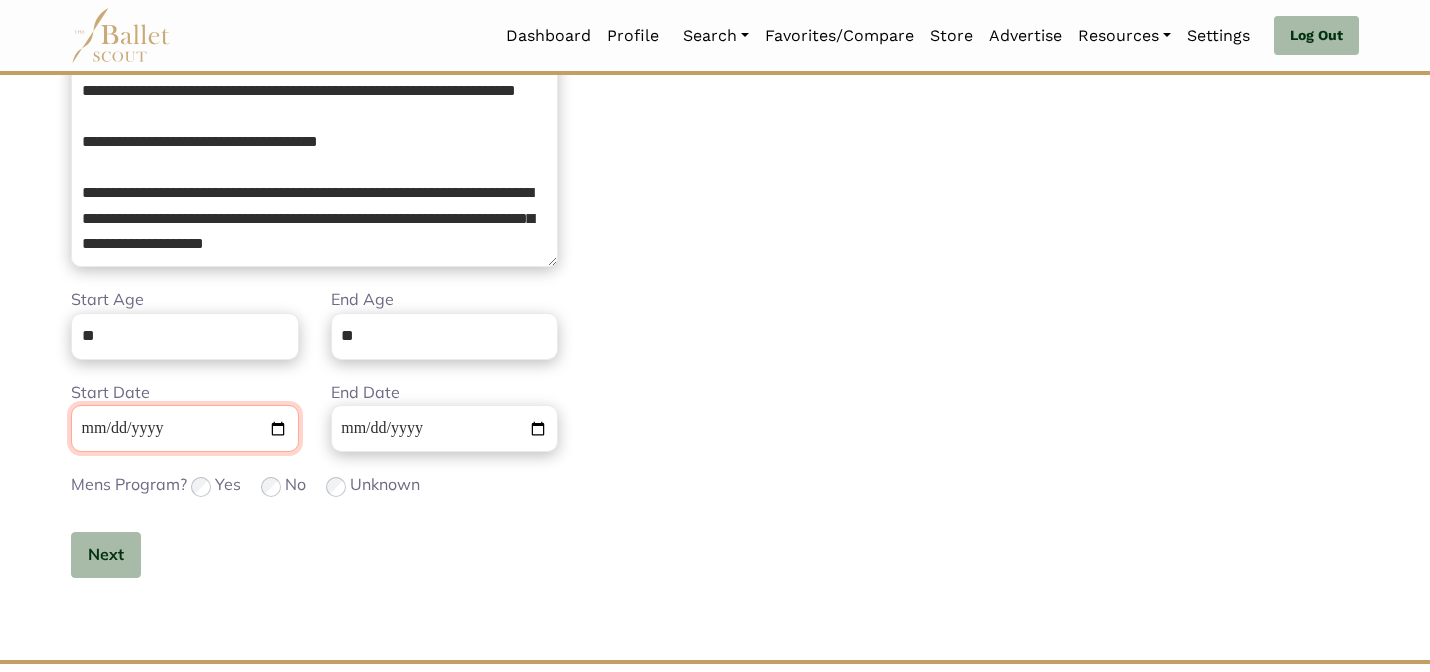 type 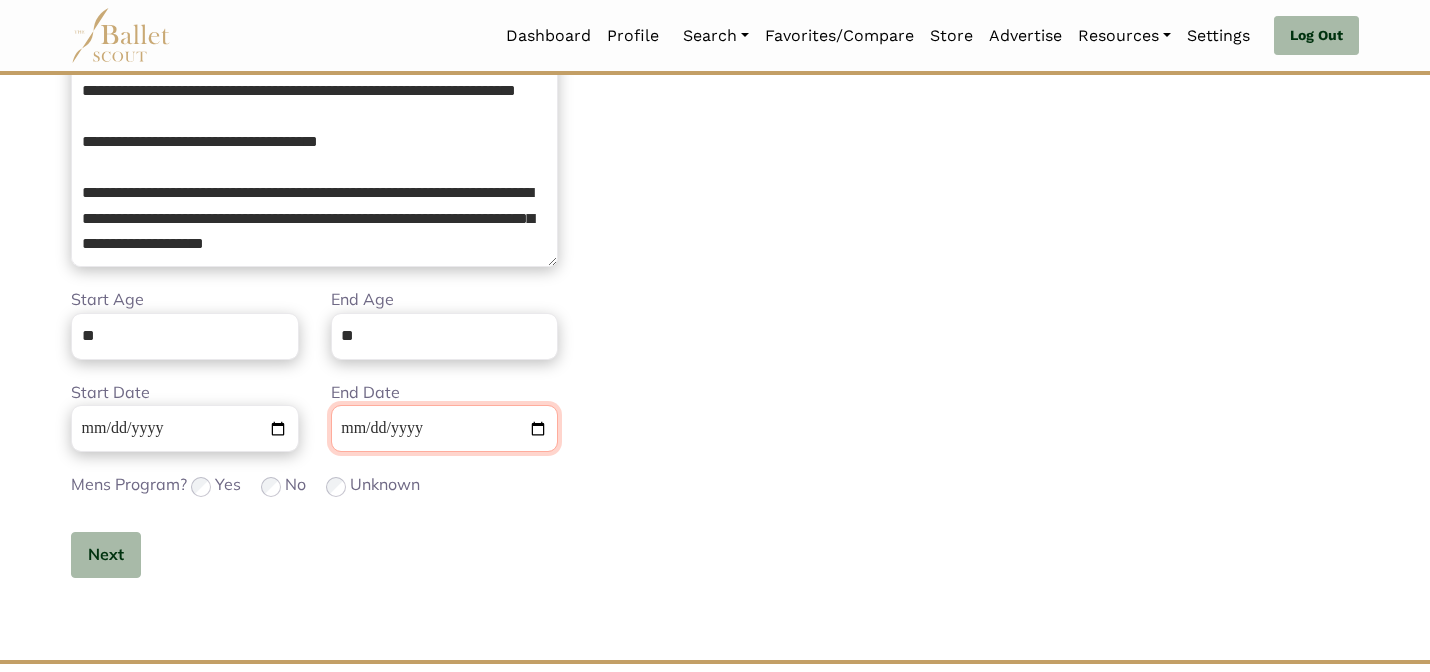 type 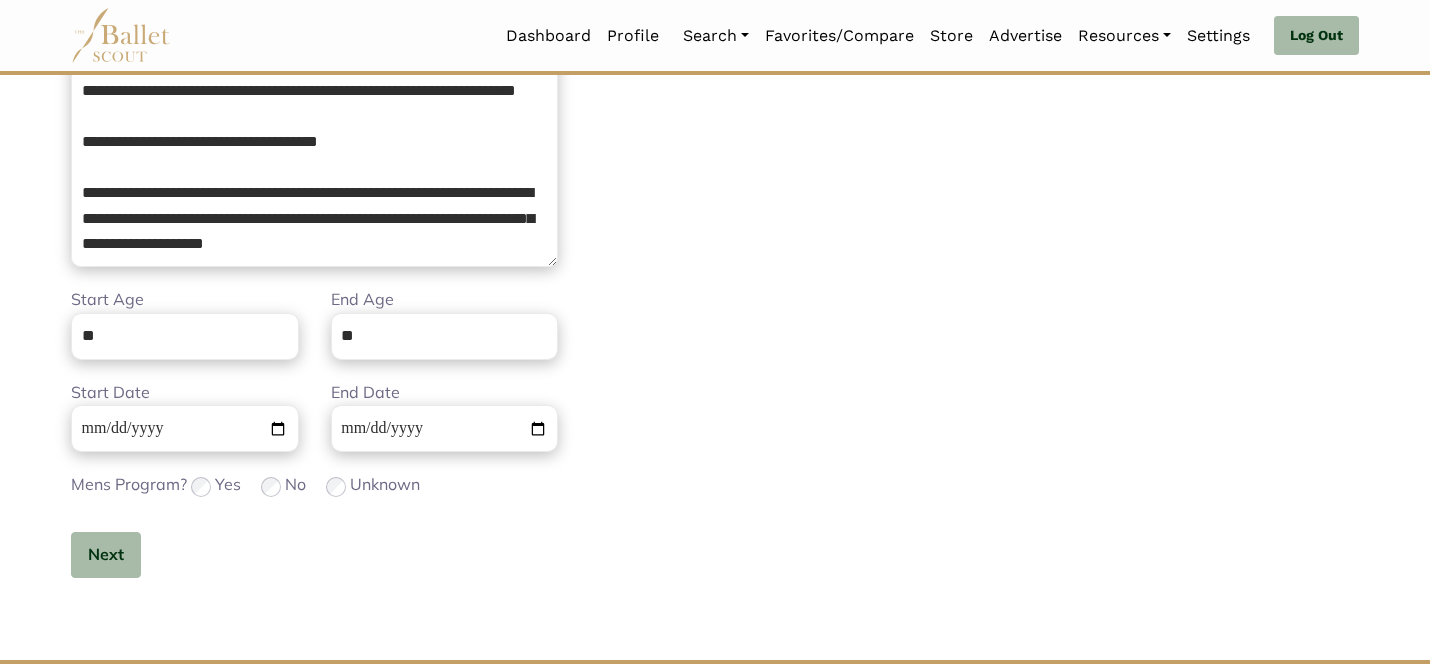 click on "Additional Information
Step 2 of 2
Tuition Options
Price *
Please enter a valid price
Short Description *
Please enter a valid description
Del
-
+ Add Tuition Option
Housing Options
Price *
Please enter a price
Short Description *
Please enter a description" at bounding box center (1045, 200) 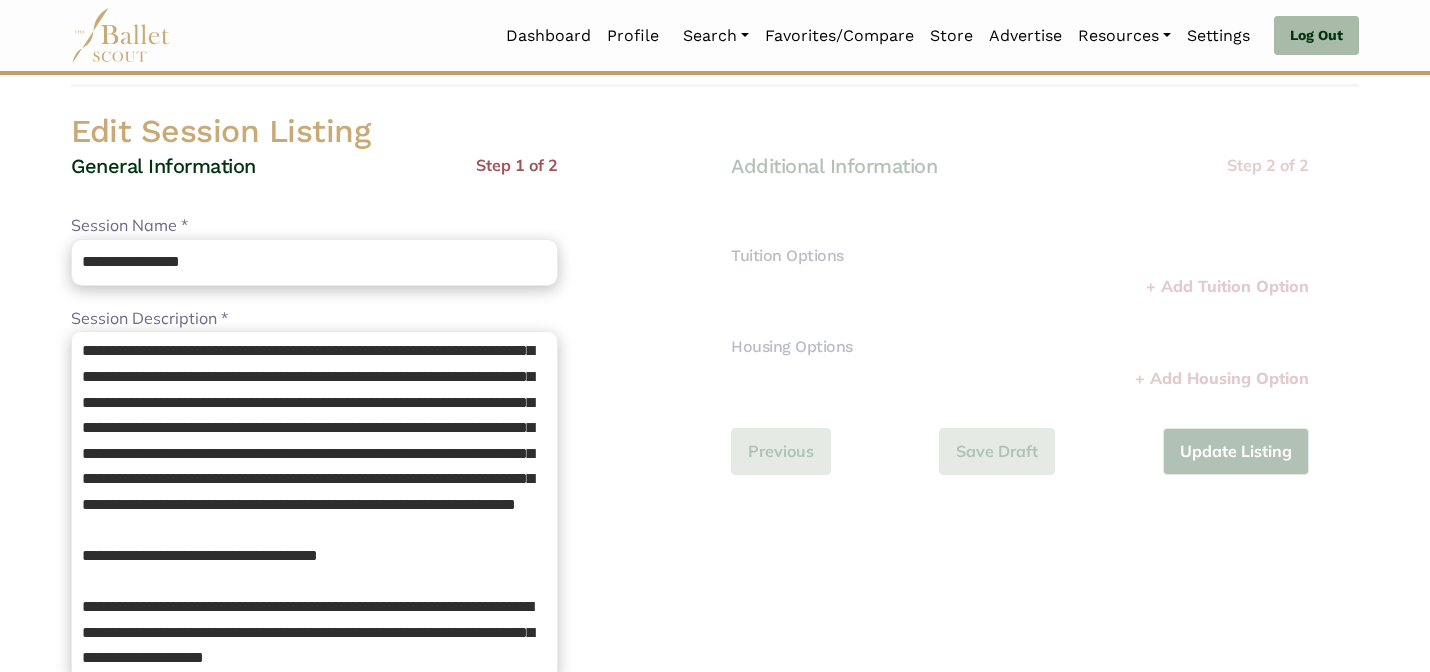 scroll, scrollTop: 0, scrollLeft: 0, axis: both 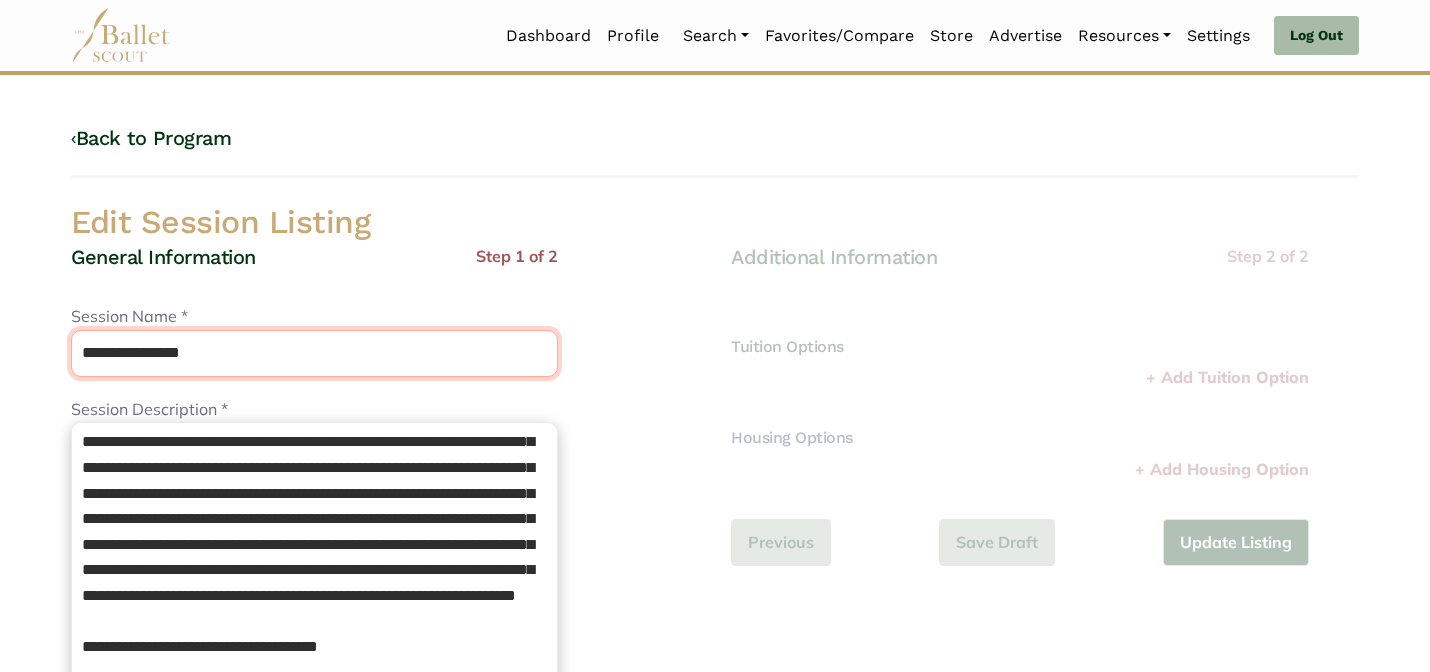 click on "**********" at bounding box center (314, 353) 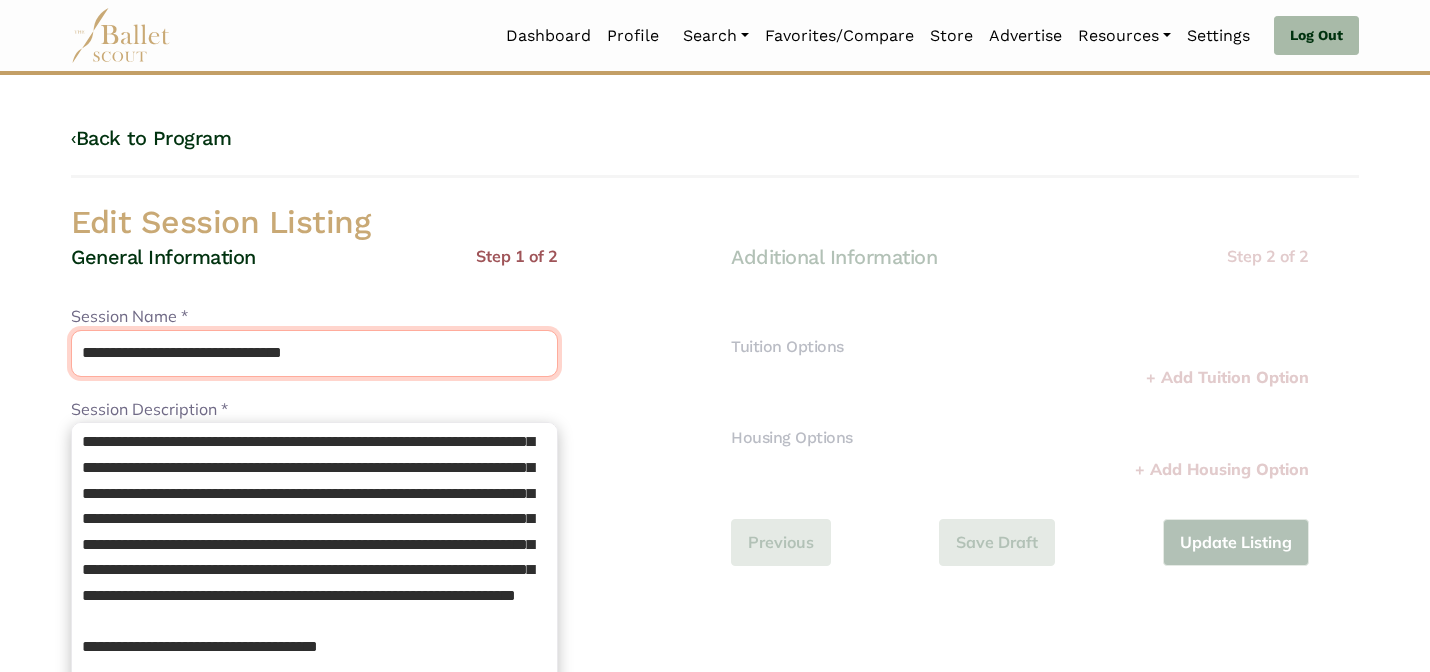 click on "**********" at bounding box center (314, 353) 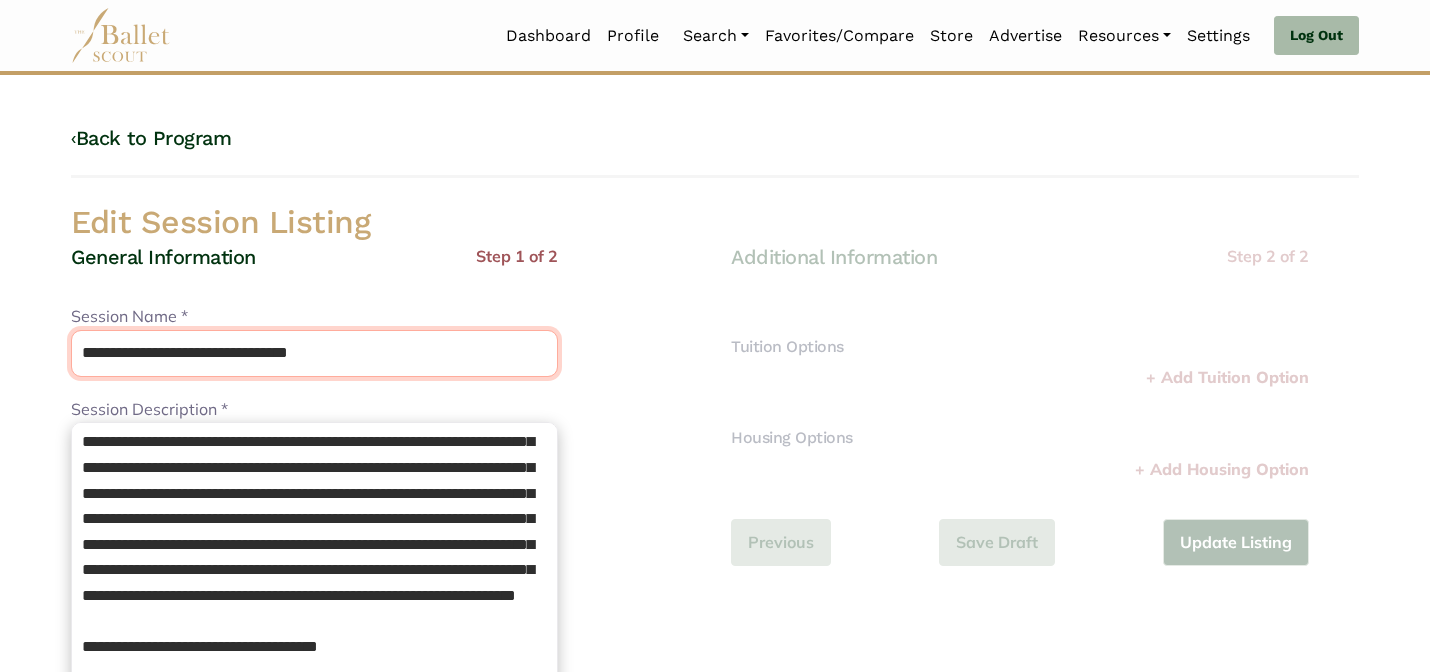 type on "**********" 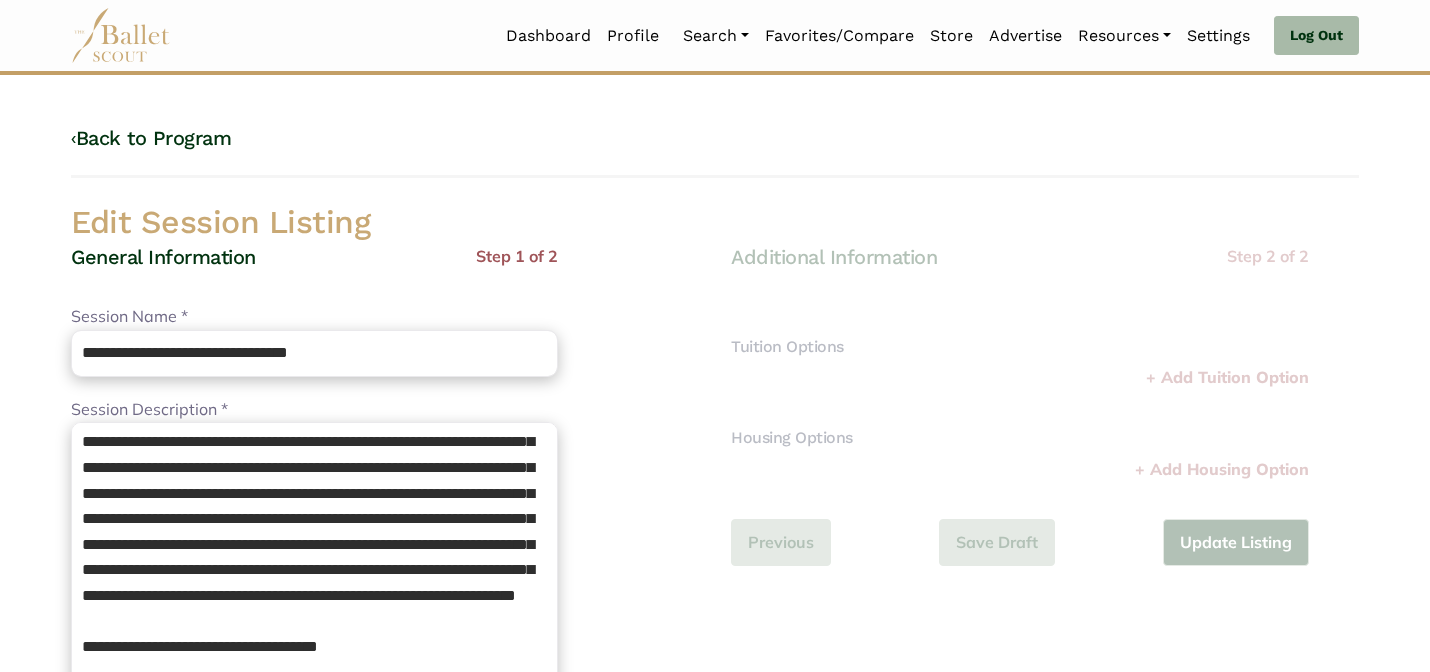click on "General Information
Step 1 of 2" at bounding box center [314, 274] 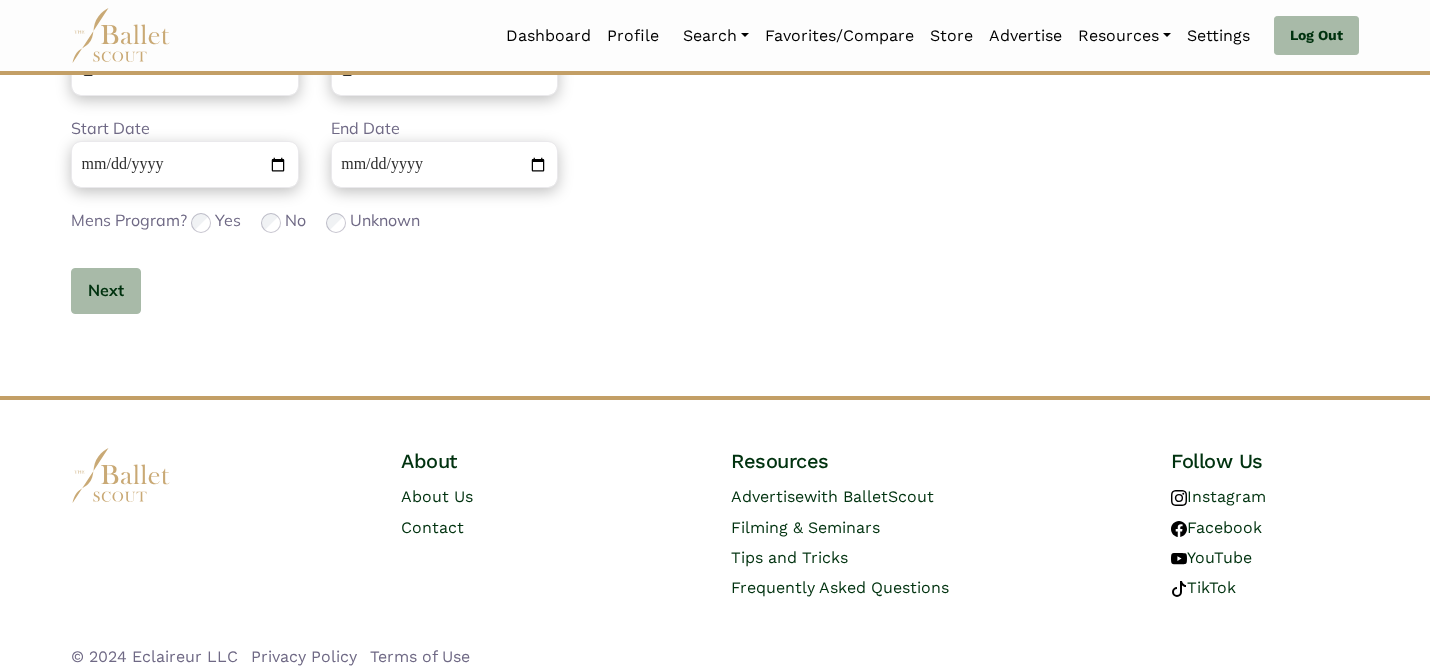 scroll, scrollTop: 782, scrollLeft: 0, axis: vertical 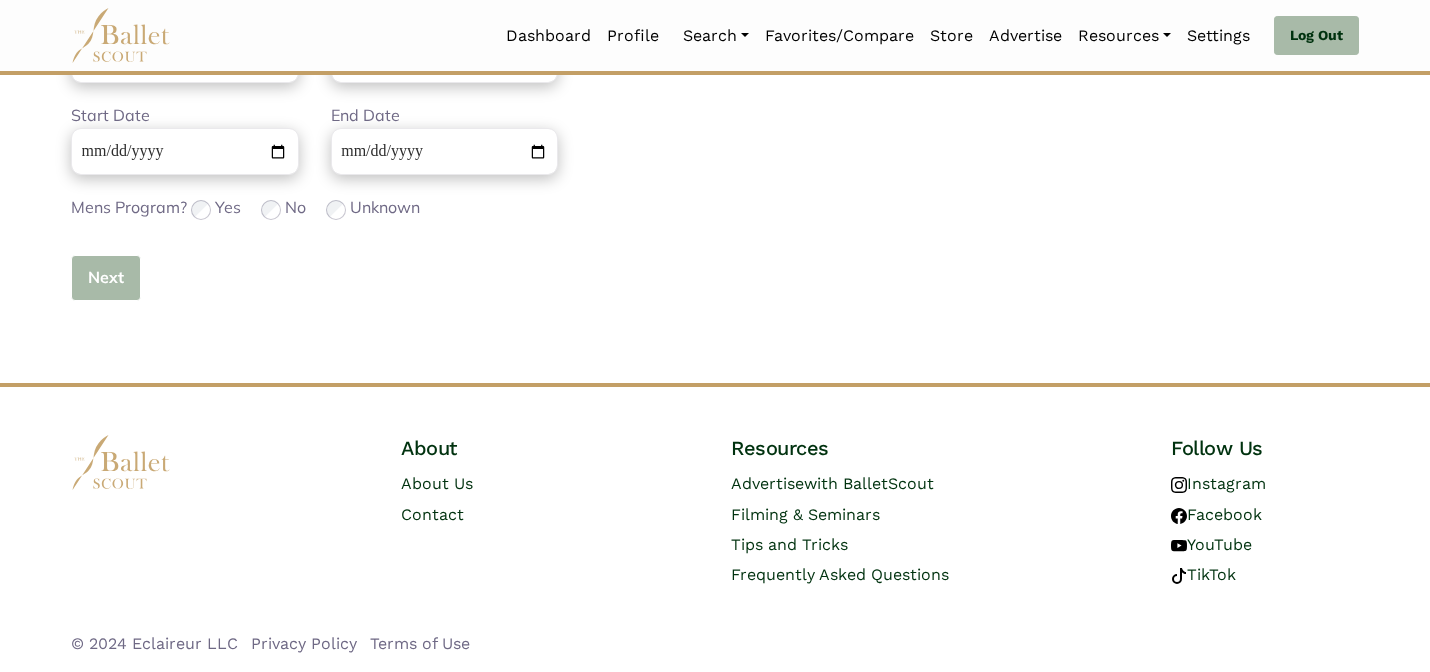 click on "Next" at bounding box center [106, 278] 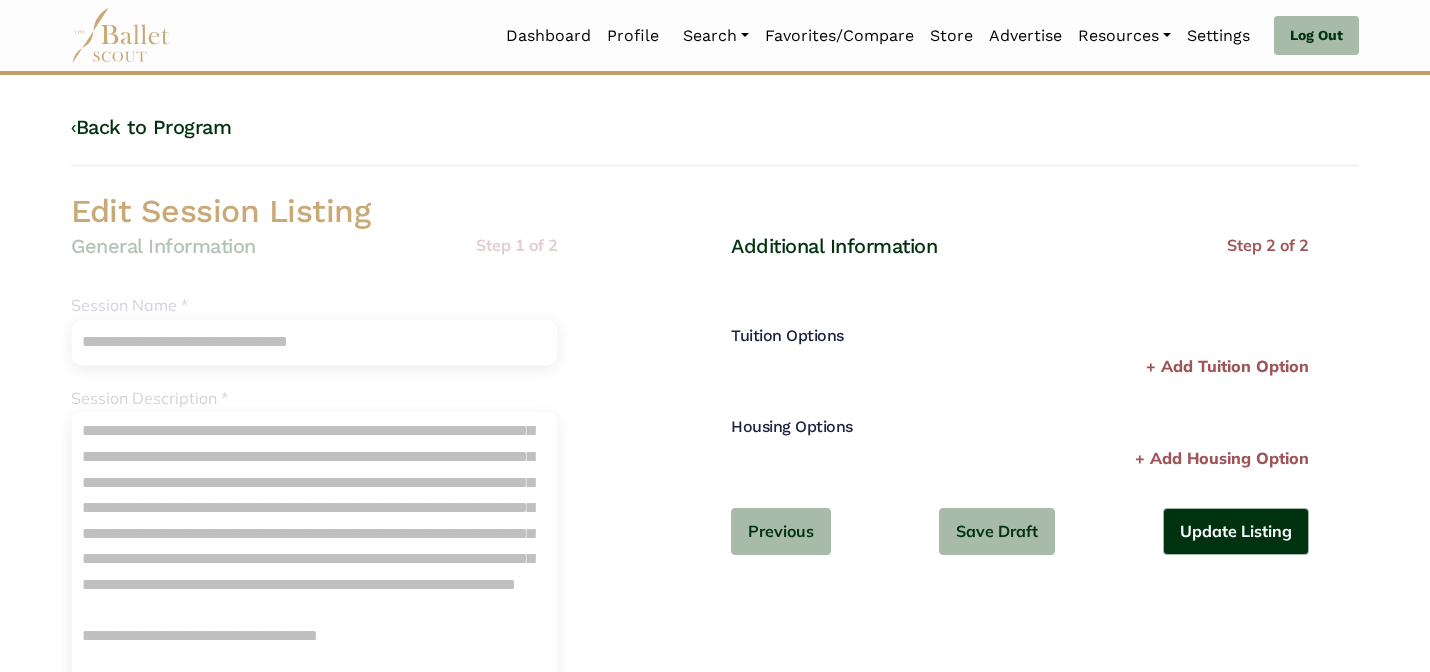 scroll, scrollTop: 0, scrollLeft: 0, axis: both 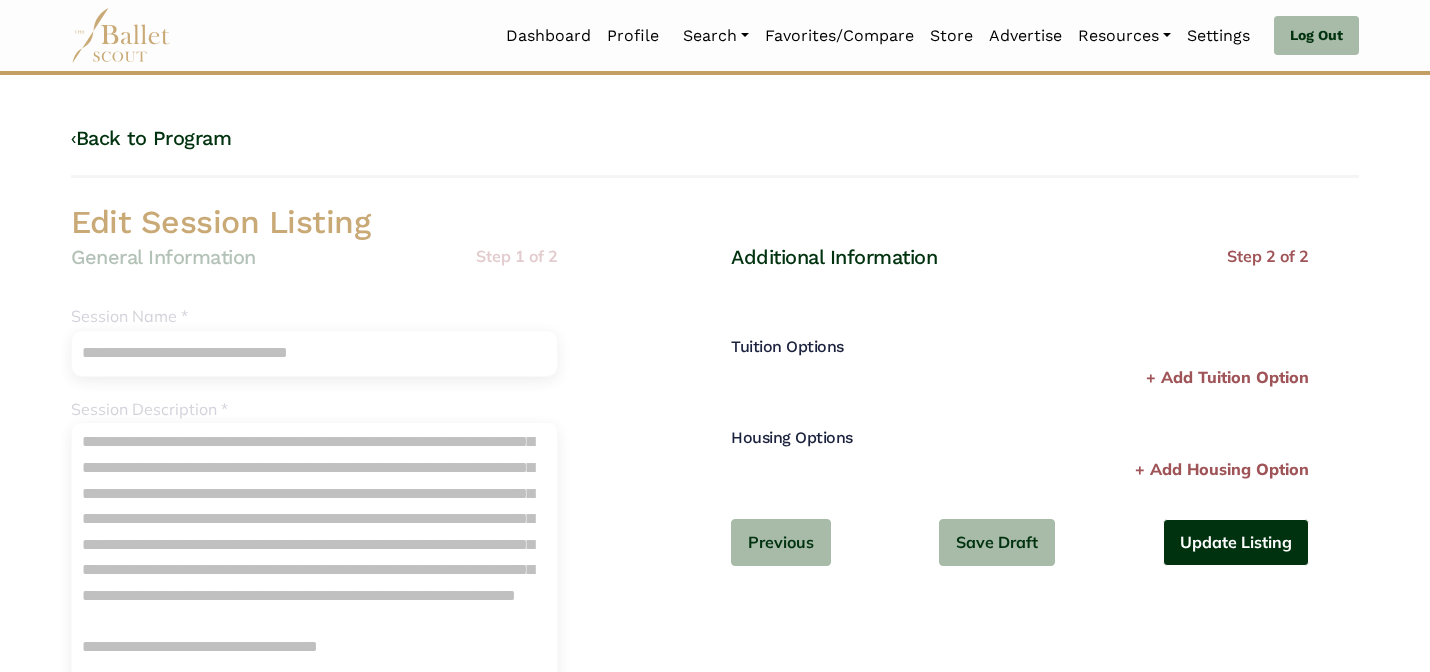 click on "Update Listing" at bounding box center (1236, 542) 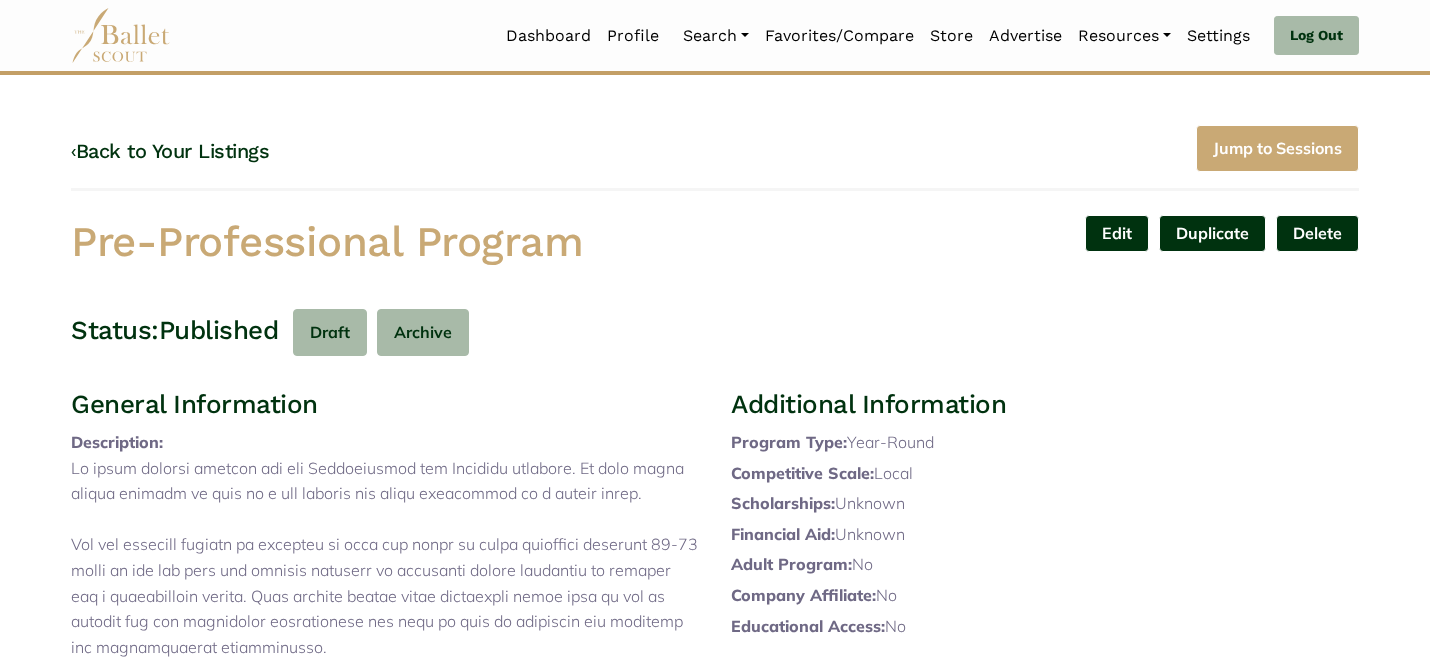 scroll, scrollTop: 0, scrollLeft: 0, axis: both 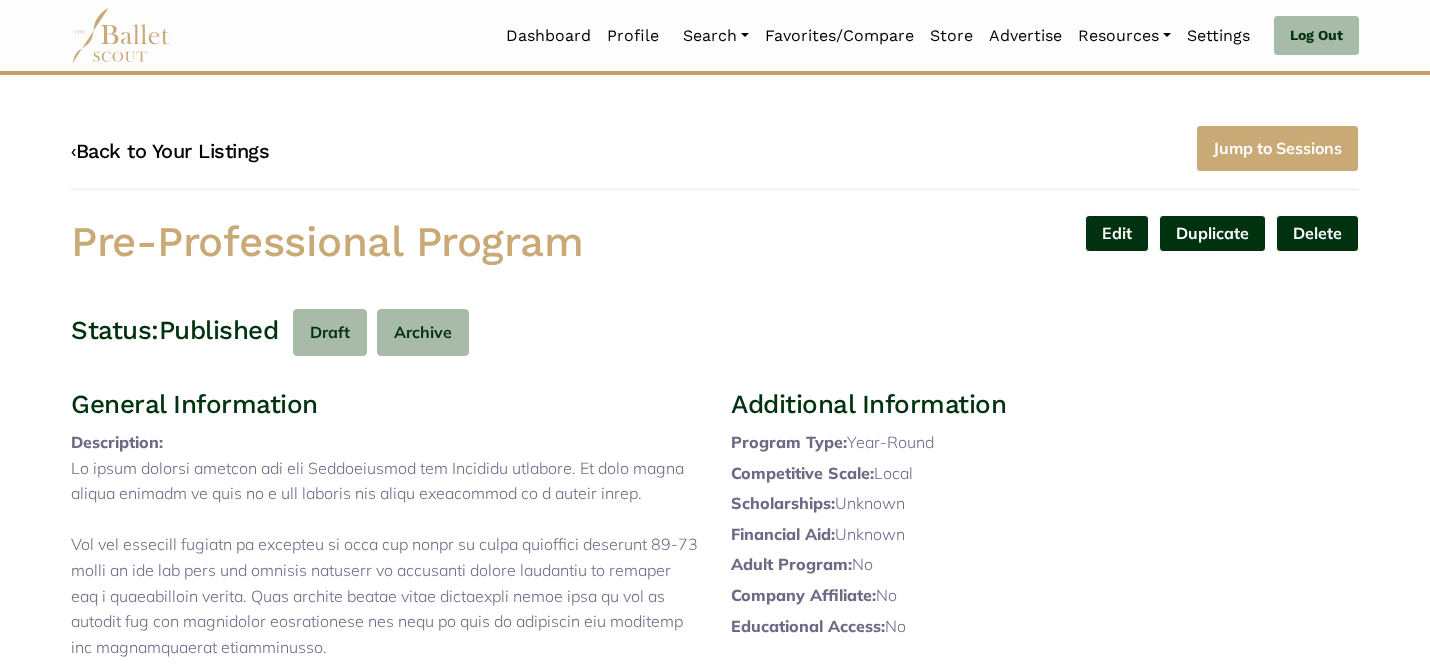 click on "‹  Back to Your Listings" at bounding box center [170, 151] 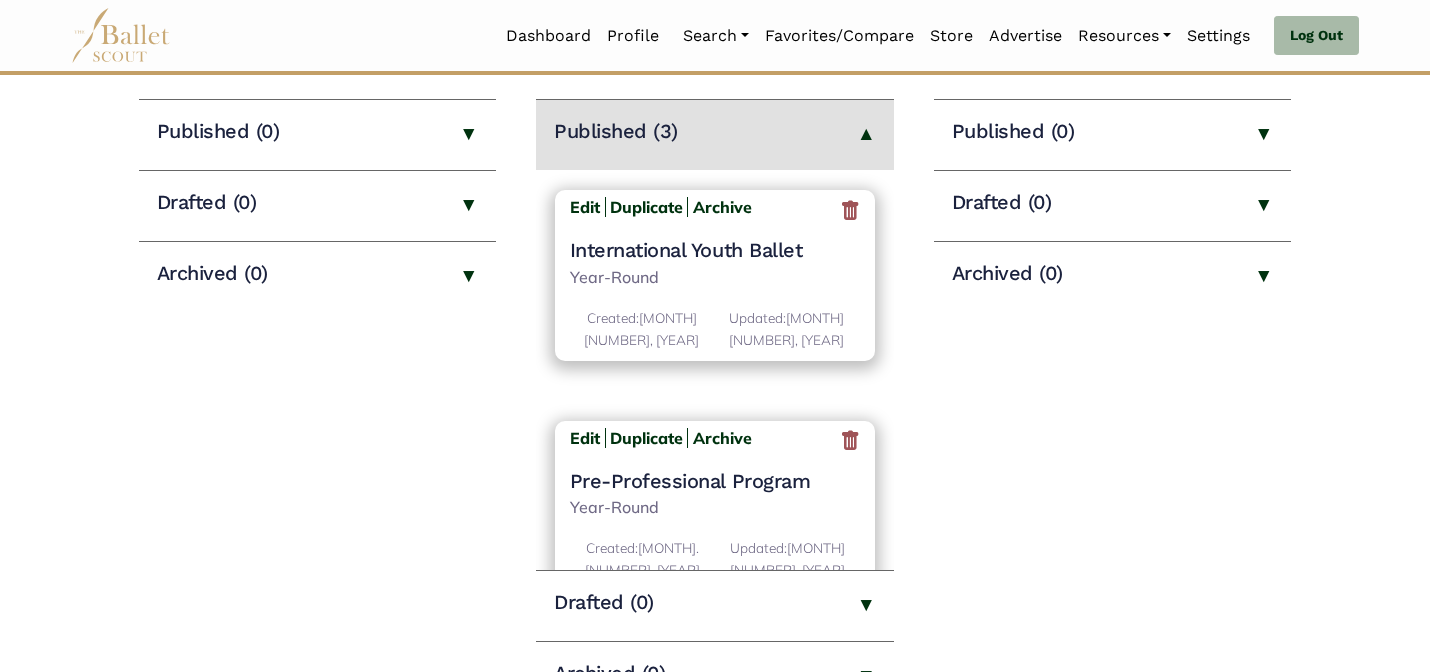 scroll, scrollTop: 320, scrollLeft: 0, axis: vertical 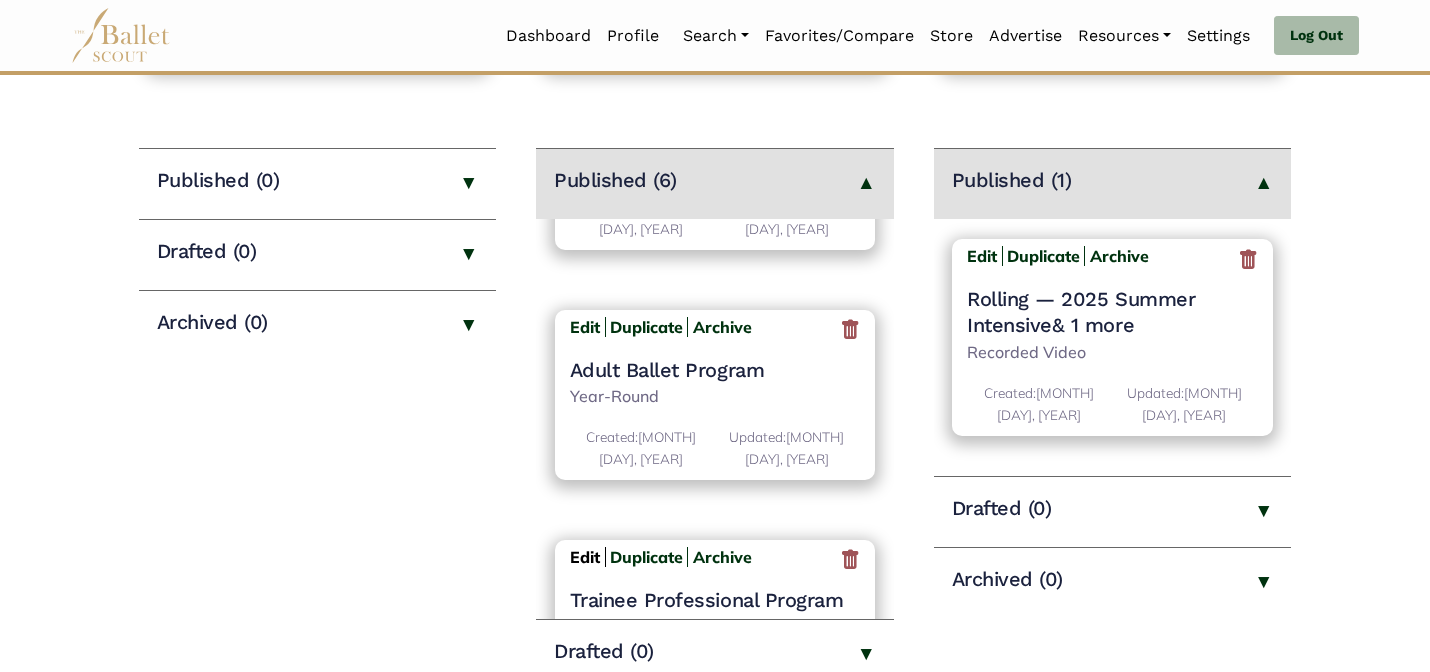 click on "Edit" at bounding box center [585, 557] 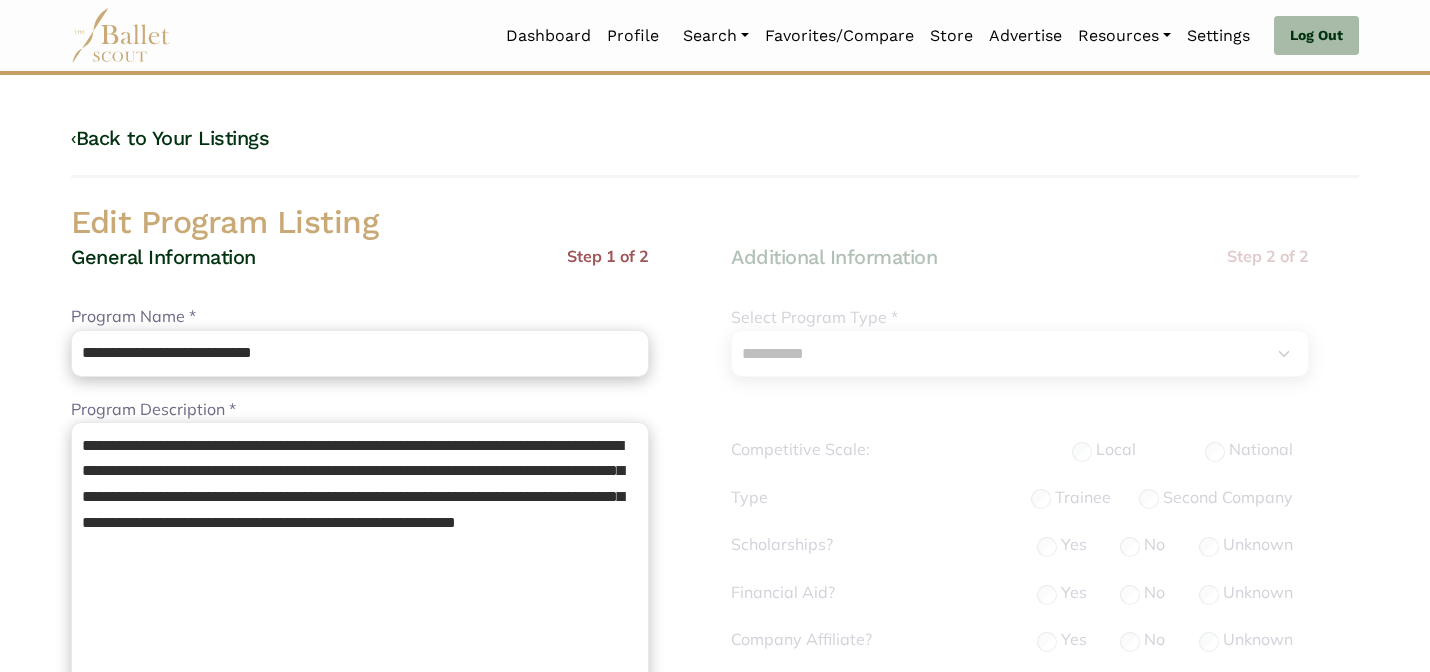 select on "**" 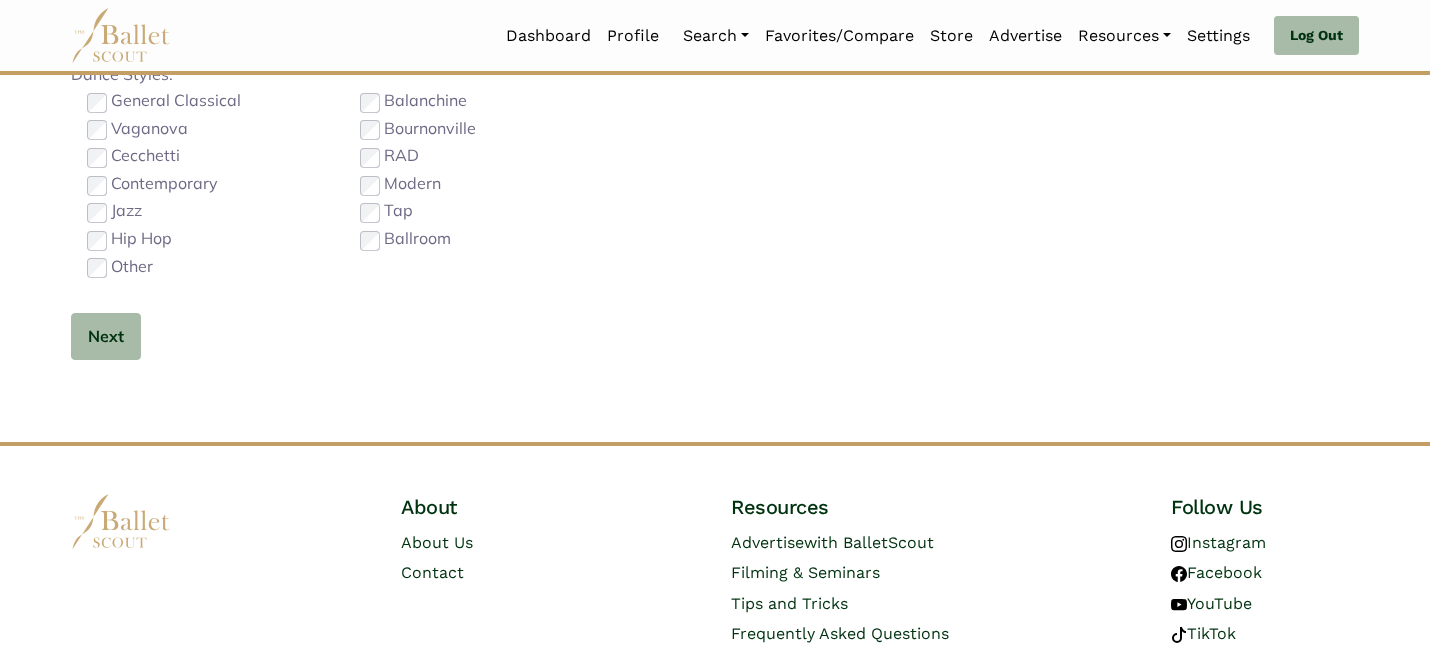 scroll, scrollTop: 1279, scrollLeft: 0, axis: vertical 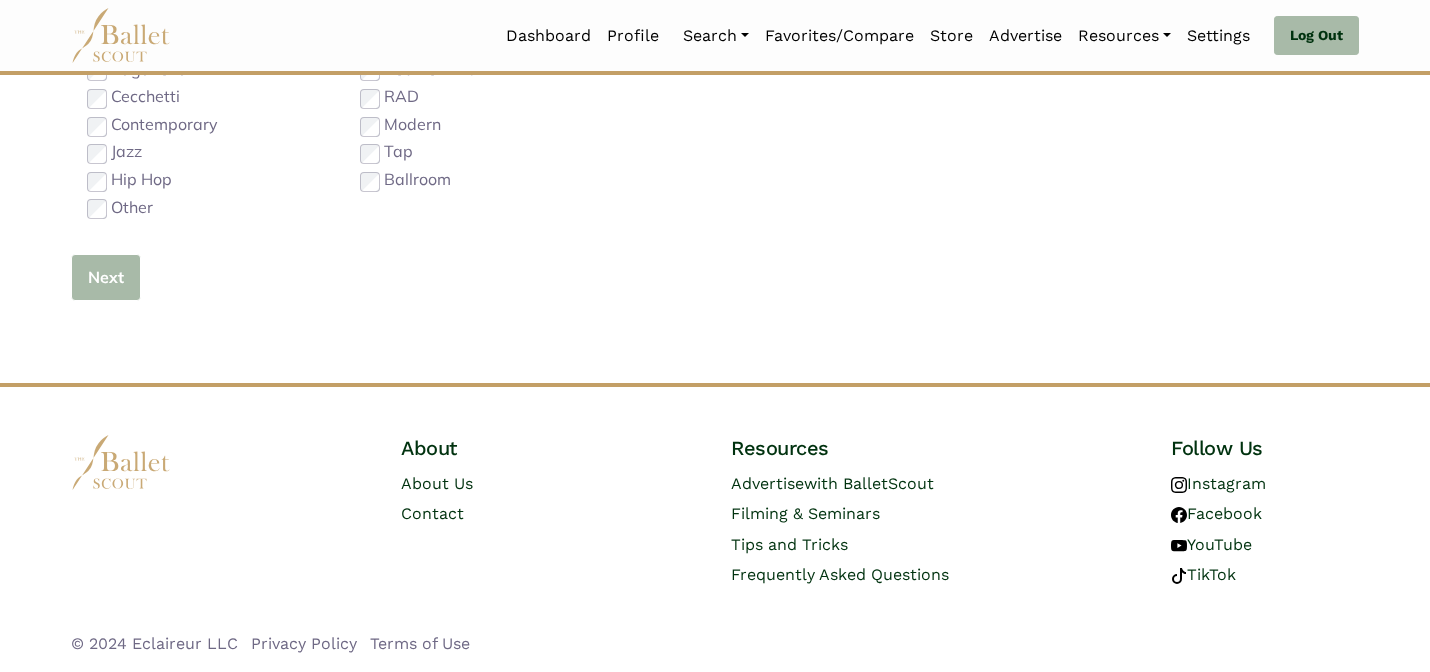 click on "Next" at bounding box center (106, 277) 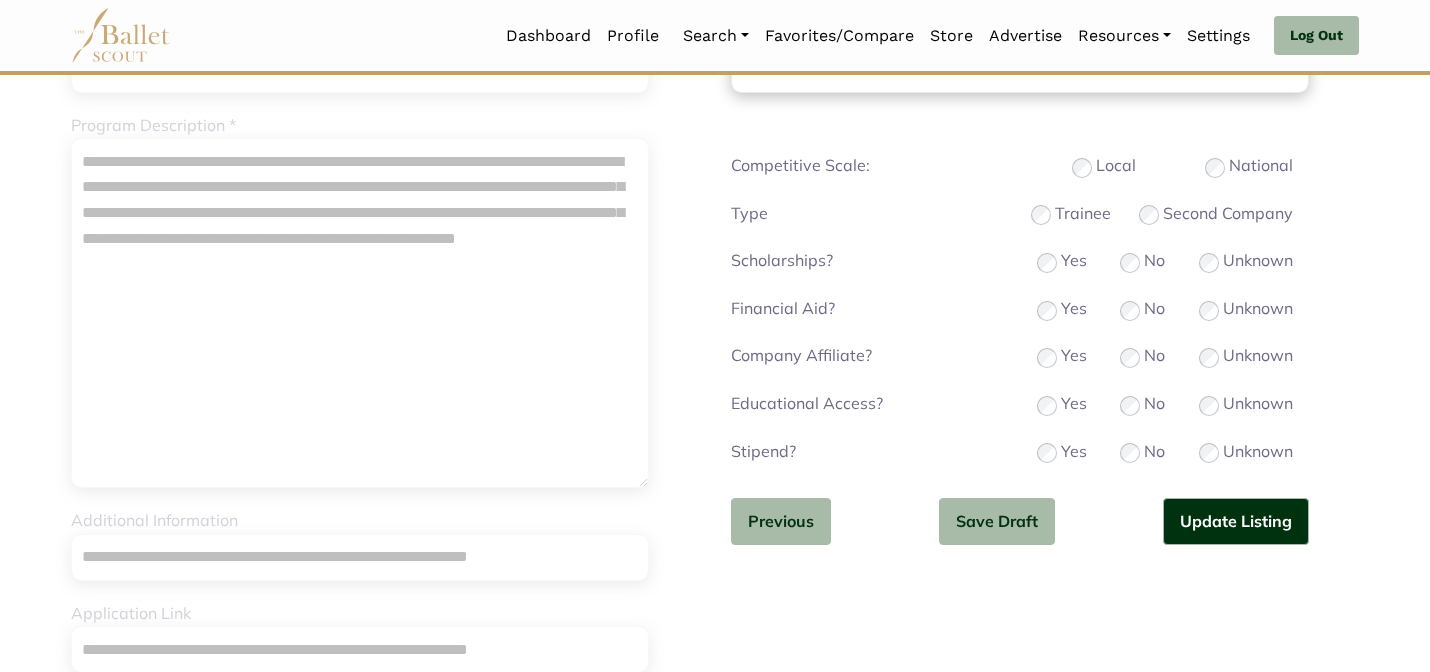 scroll, scrollTop: 15, scrollLeft: 0, axis: vertical 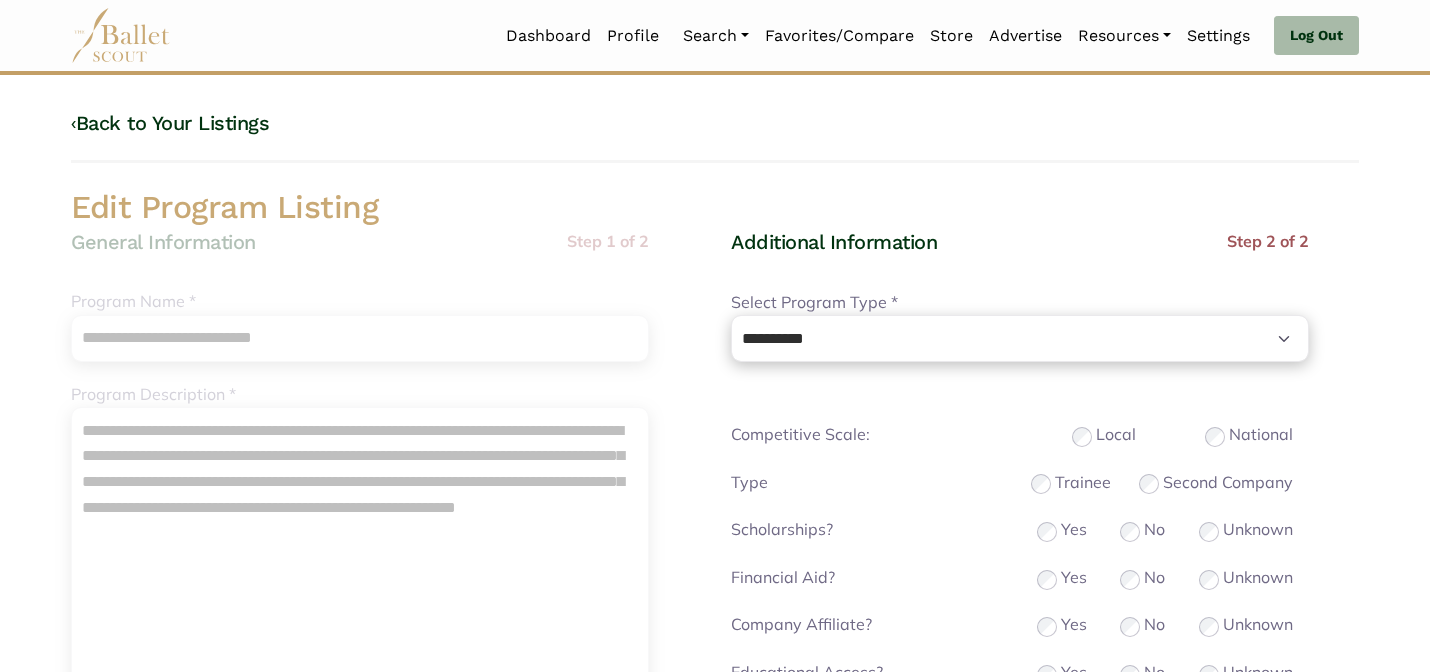click on "Edit Program Listing" at bounding box center [715, 208] 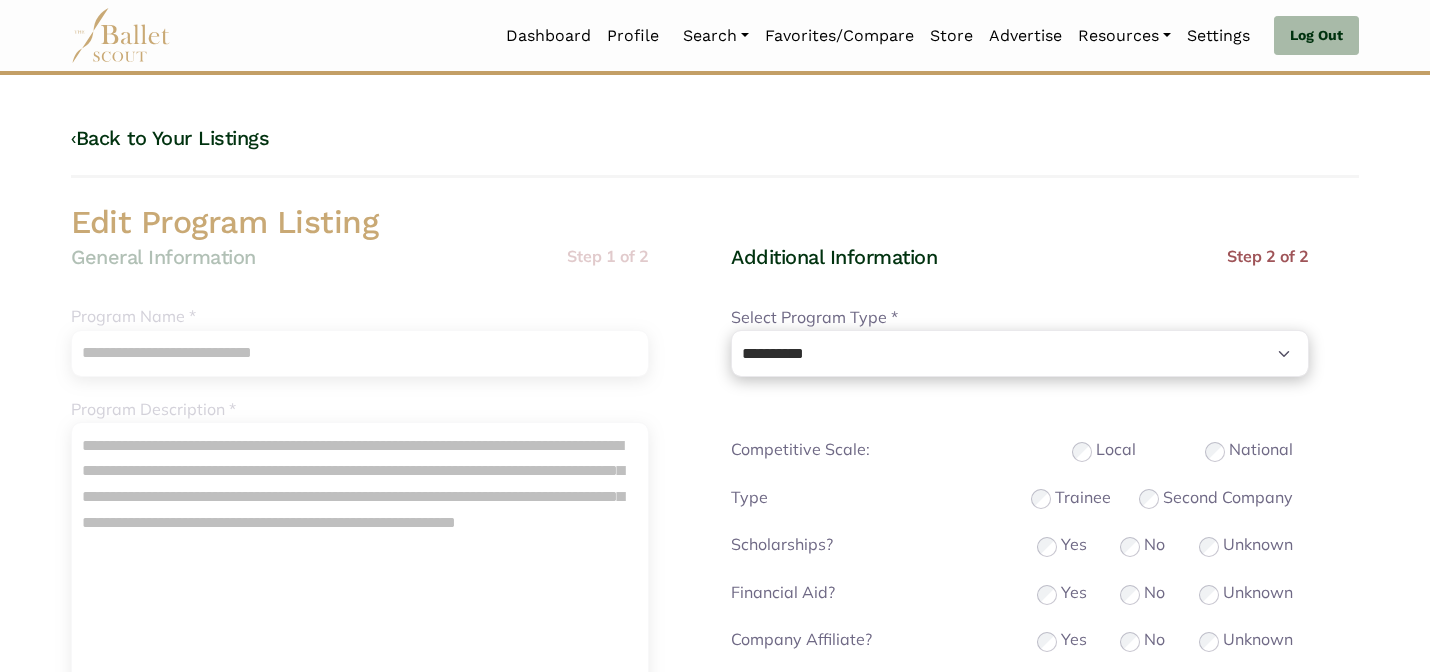 scroll, scrollTop: 632, scrollLeft: 0, axis: vertical 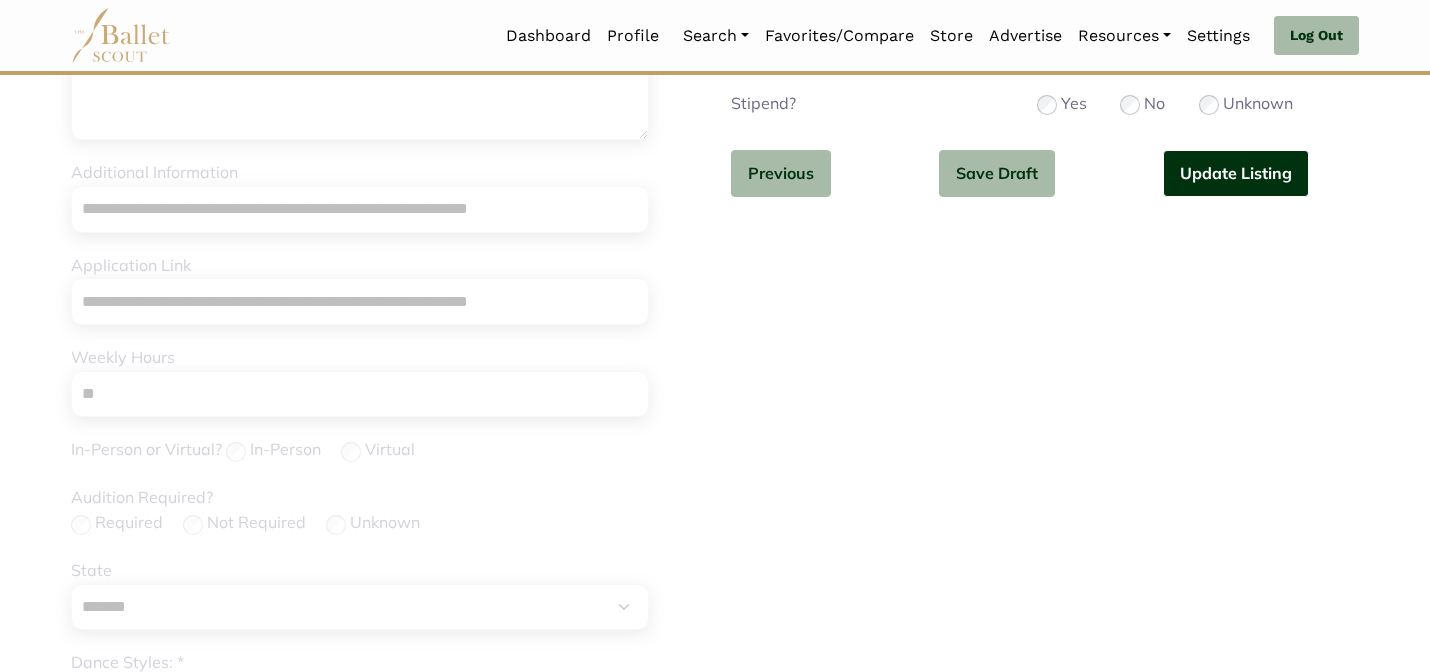 click on "Update Listing" at bounding box center (1236, 173) 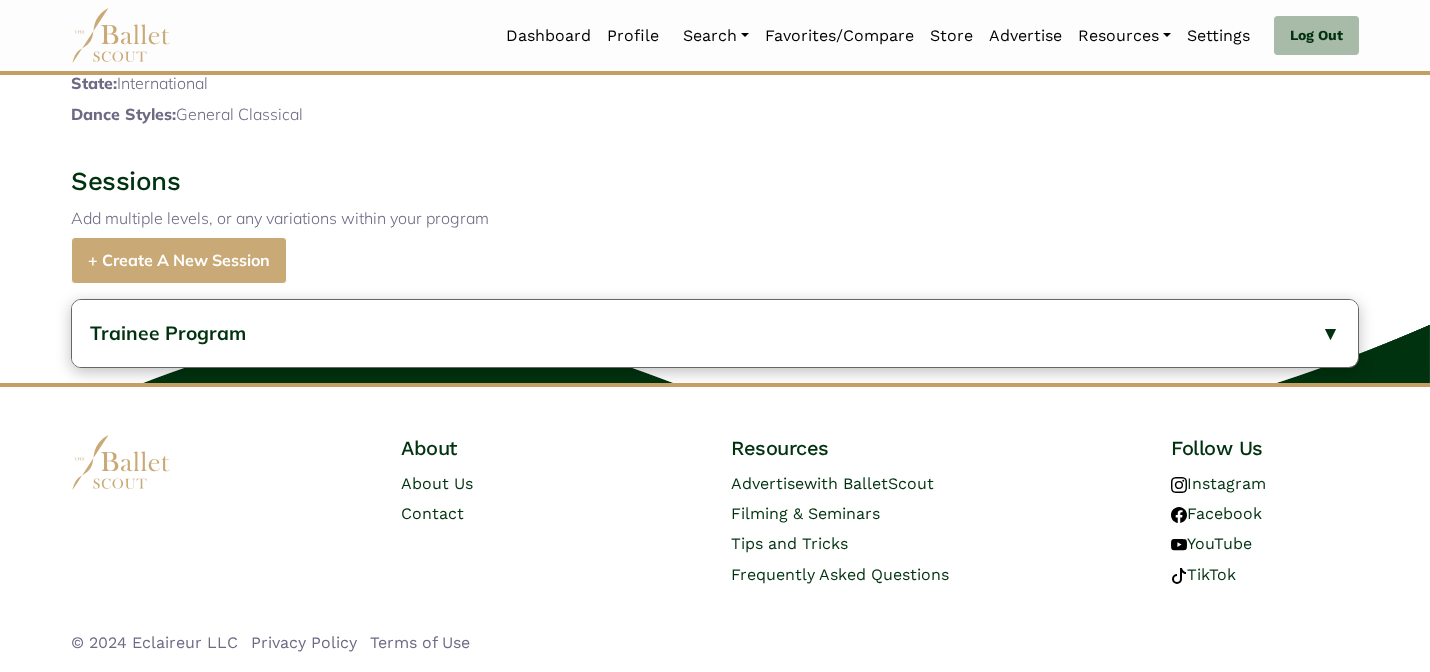scroll, scrollTop: 747, scrollLeft: 0, axis: vertical 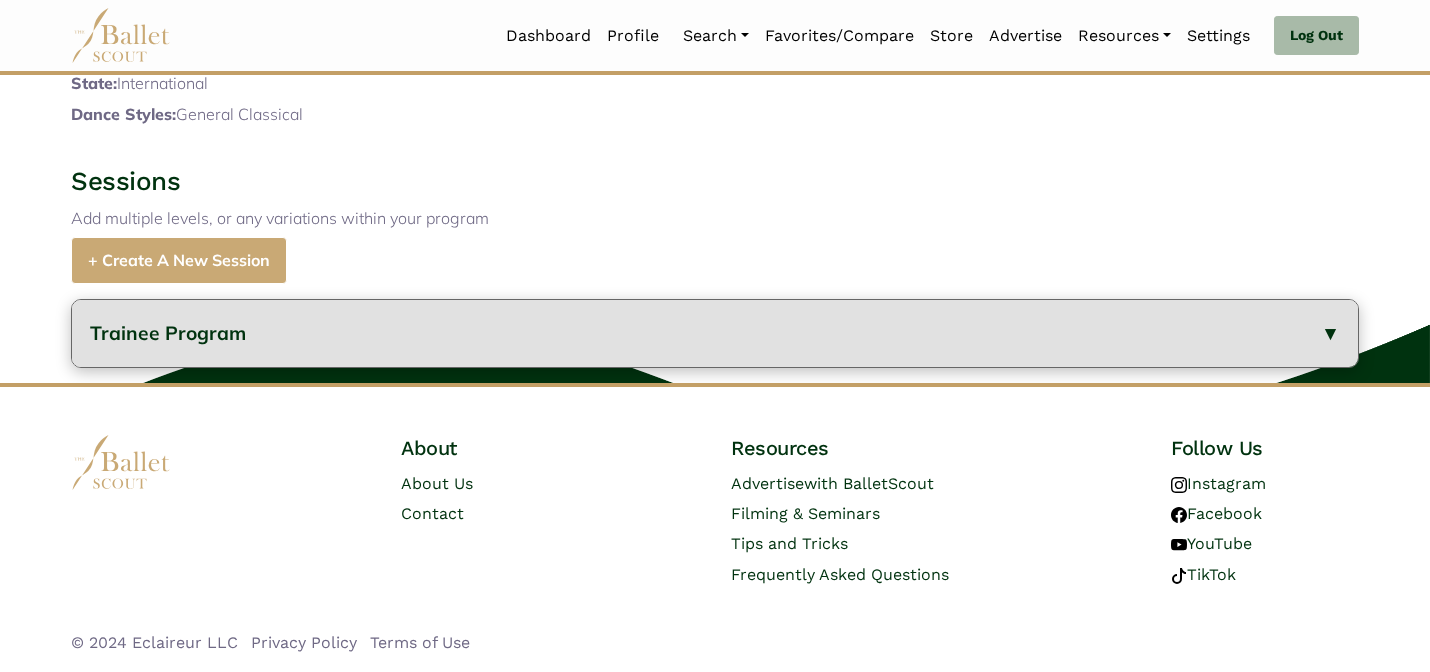 click on "Trainee Program" at bounding box center (715, 333) 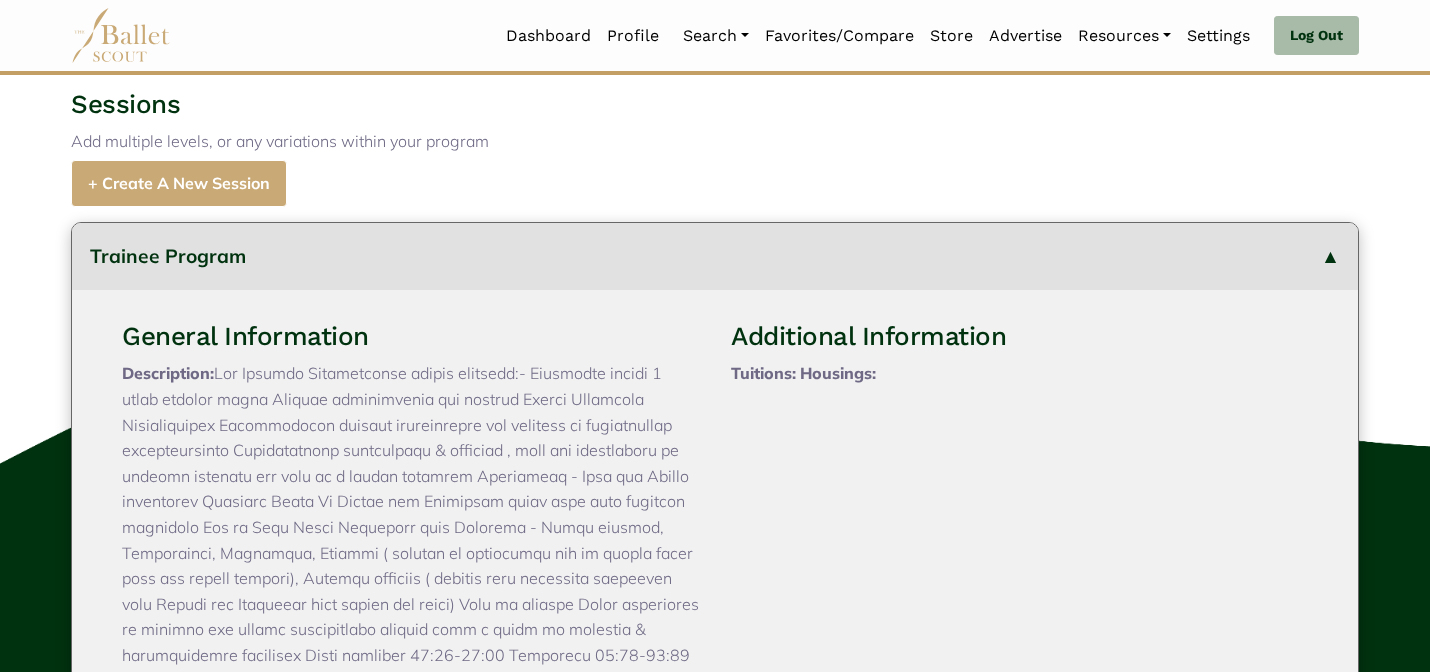 click on "Add multiple levels, or any variations within your program" at bounding box center (715, 142) 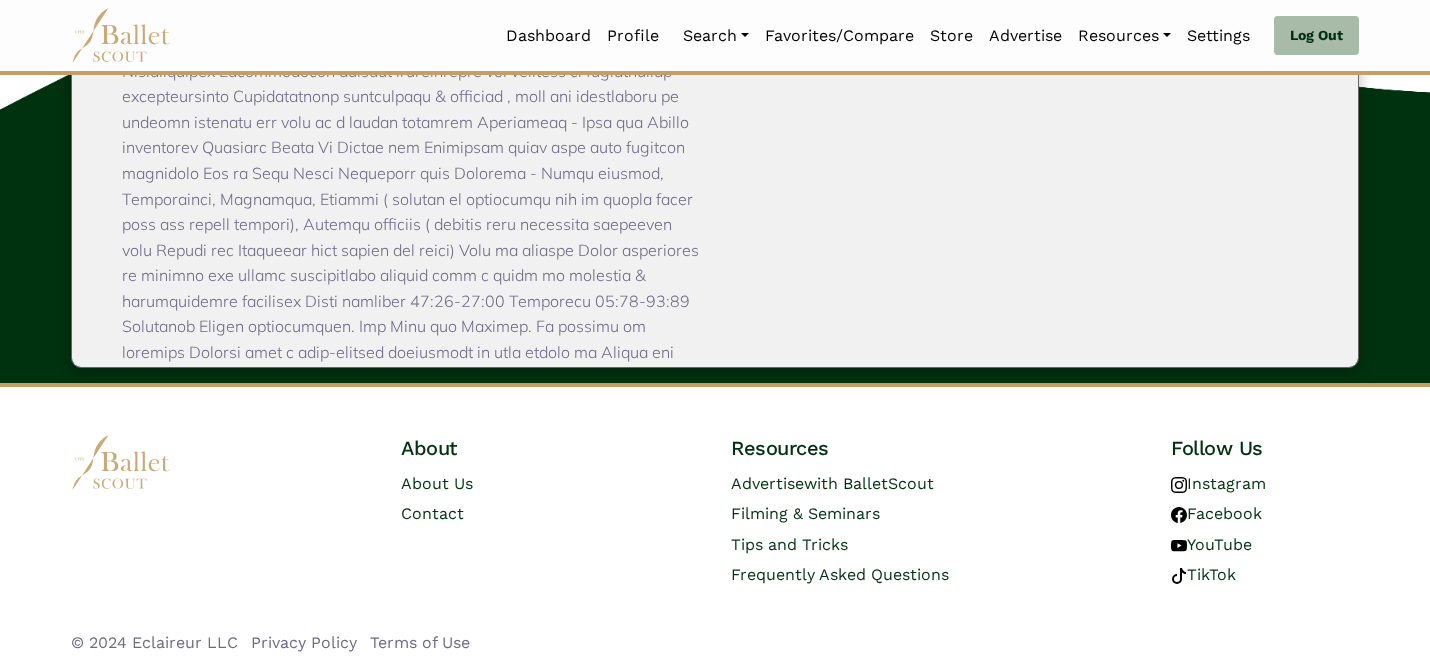 scroll, scrollTop: 1178, scrollLeft: 0, axis: vertical 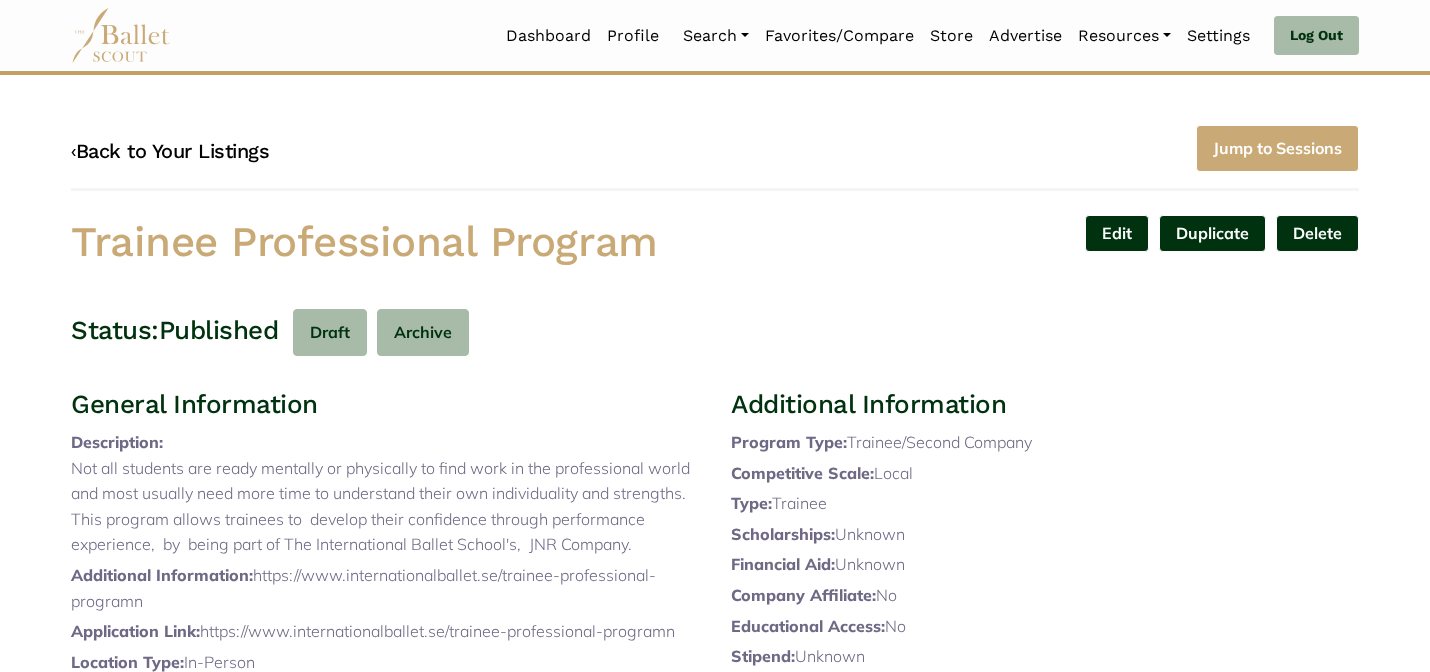 click on "‹  Back to Your Listings" at bounding box center (170, 151) 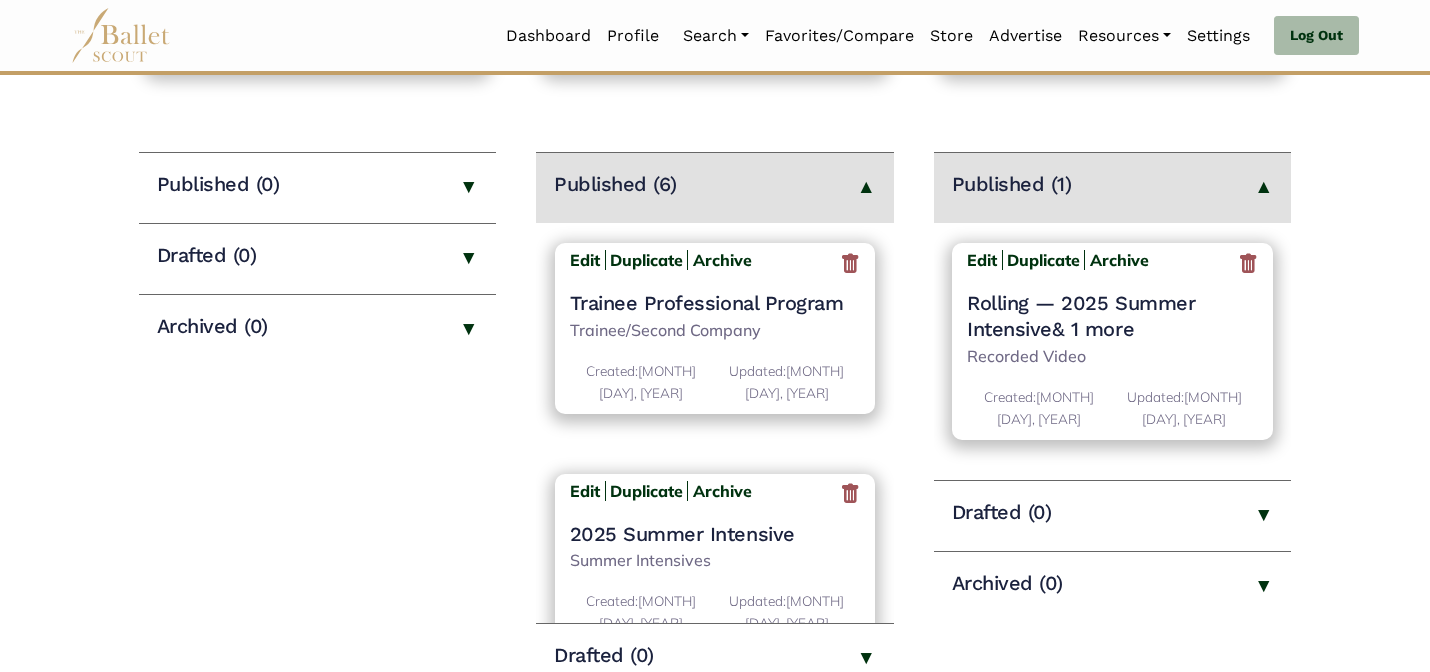 scroll, scrollTop: 240, scrollLeft: 0, axis: vertical 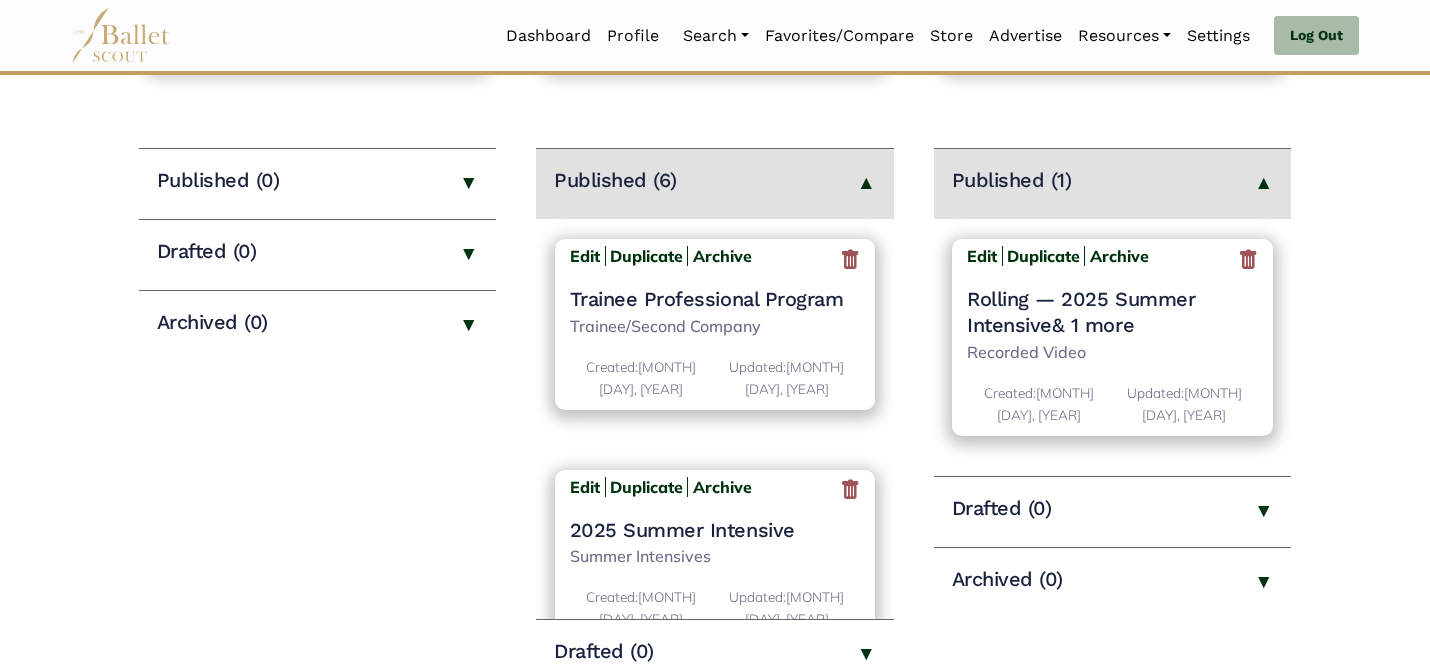 click on "Jobs
Create New Job Listing  >
Published (0)
Drafted (0)
Archived (0)
Programs
Create New Program Listing  >
Published (6)
Edit
Duplicate
Archive
Created:" at bounding box center (715, 484) 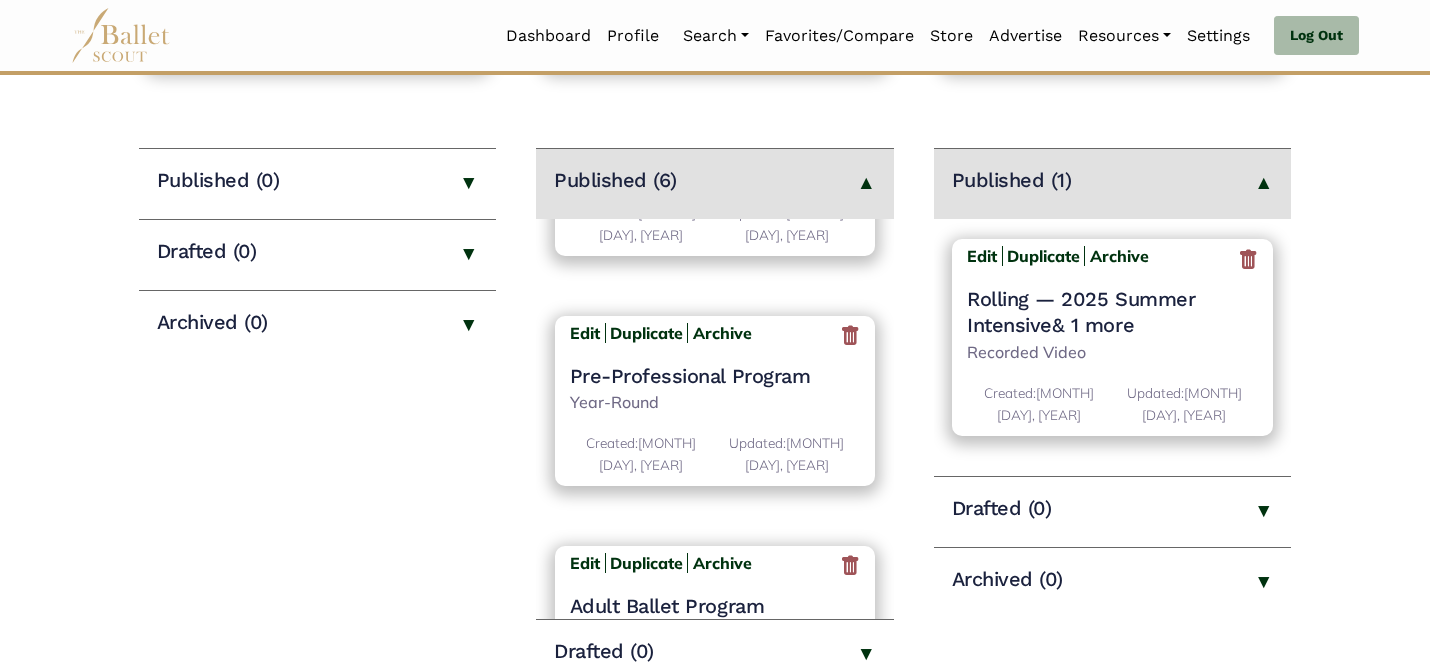scroll, scrollTop: 851, scrollLeft: 0, axis: vertical 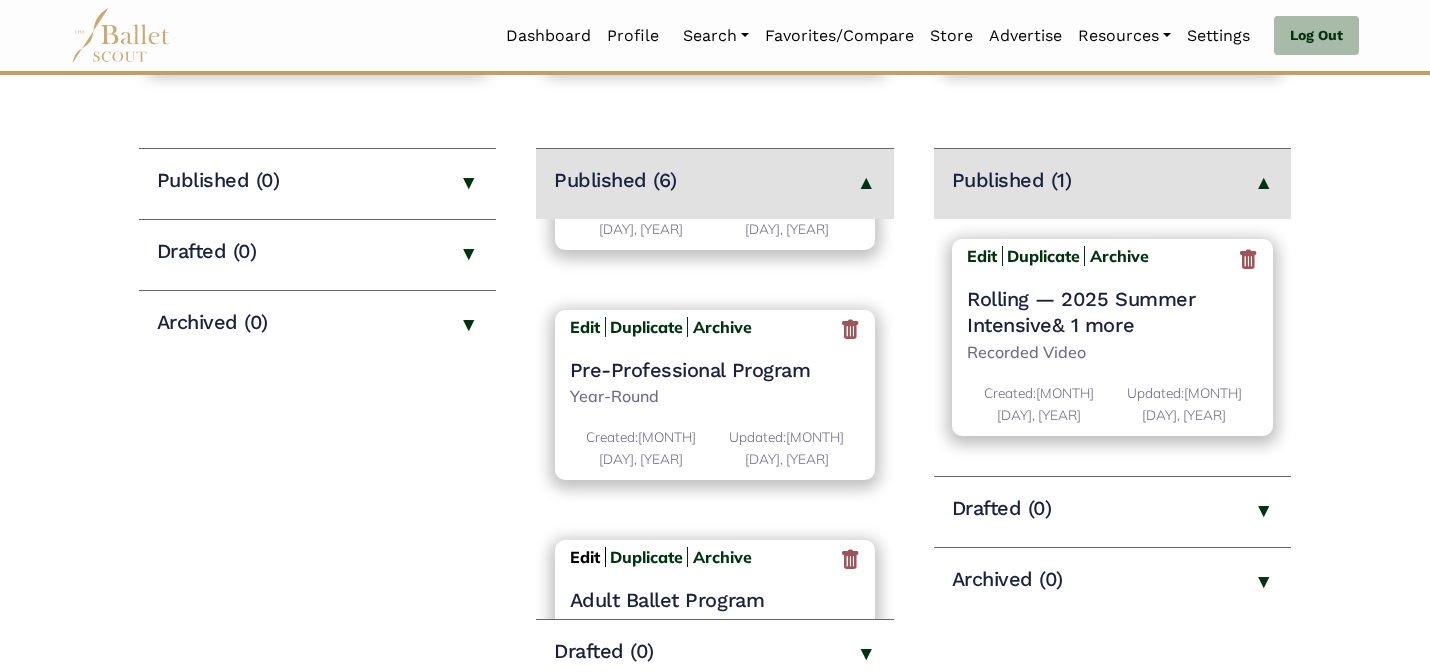 click on "Edit" at bounding box center [585, 557] 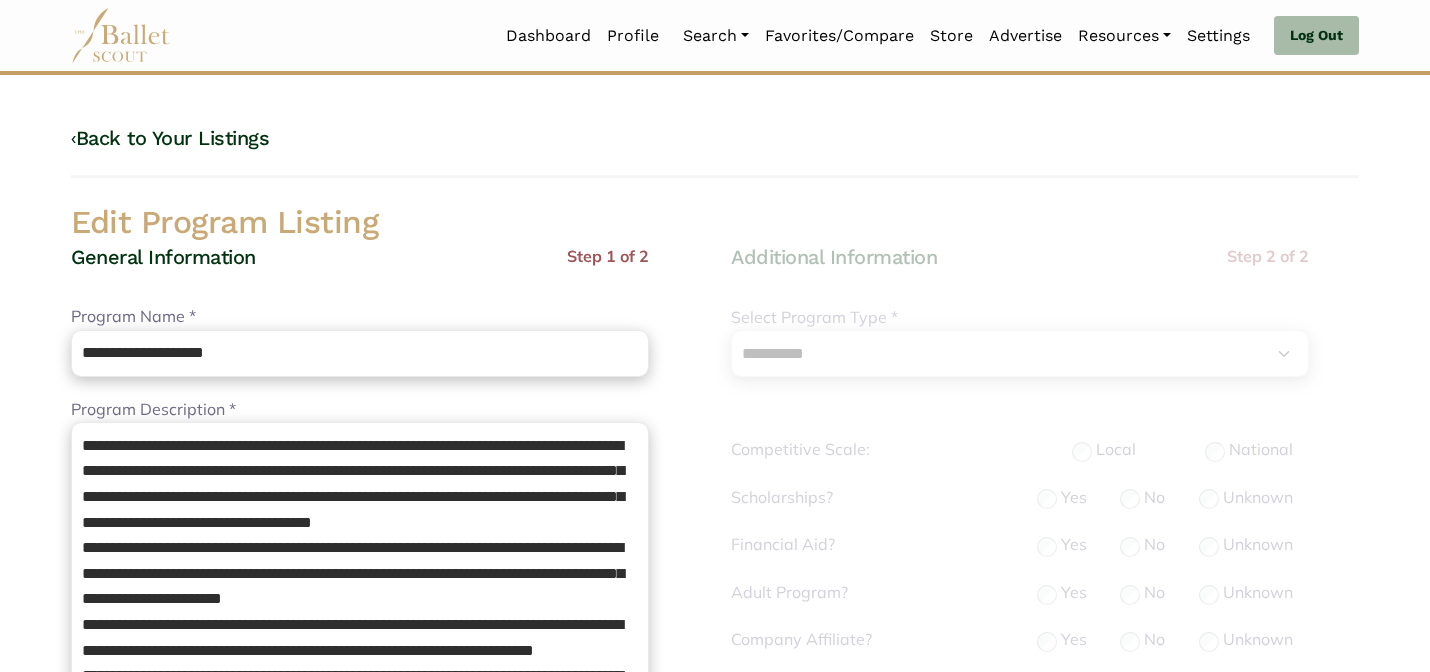 select on "**" 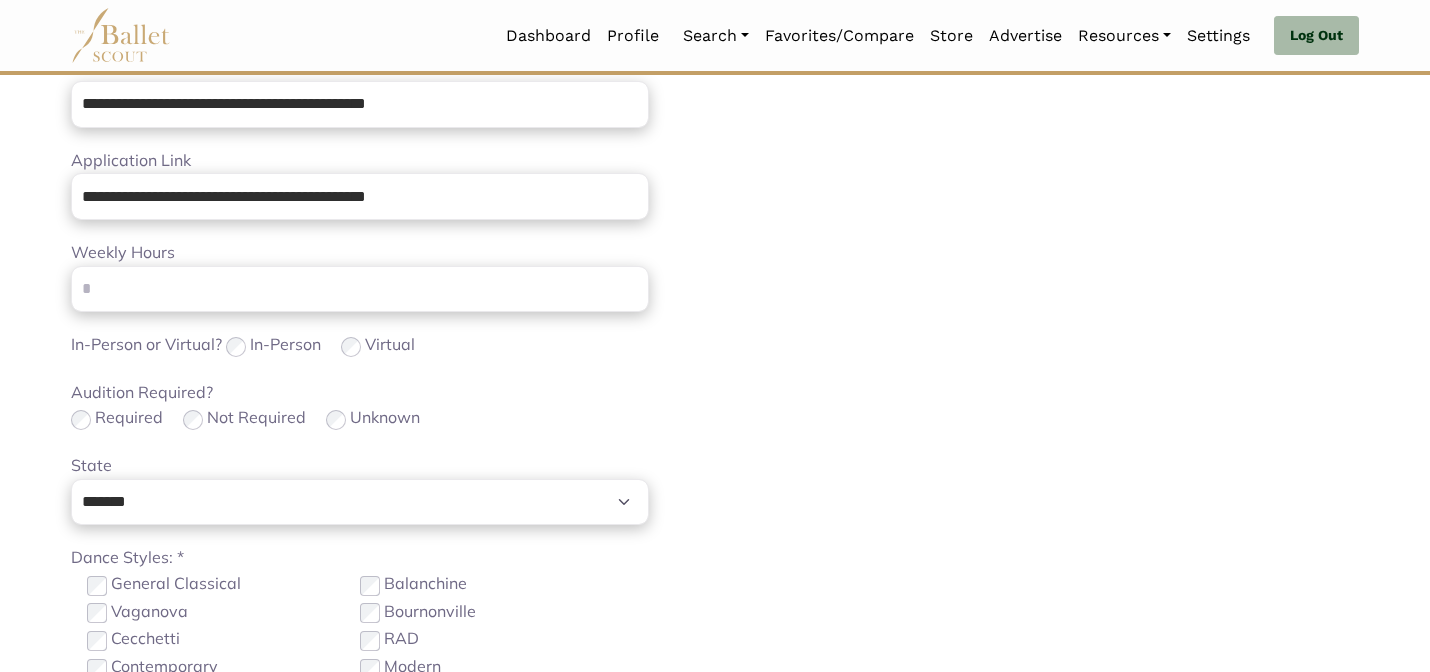 scroll, scrollTop: 632, scrollLeft: 0, axis: vertical 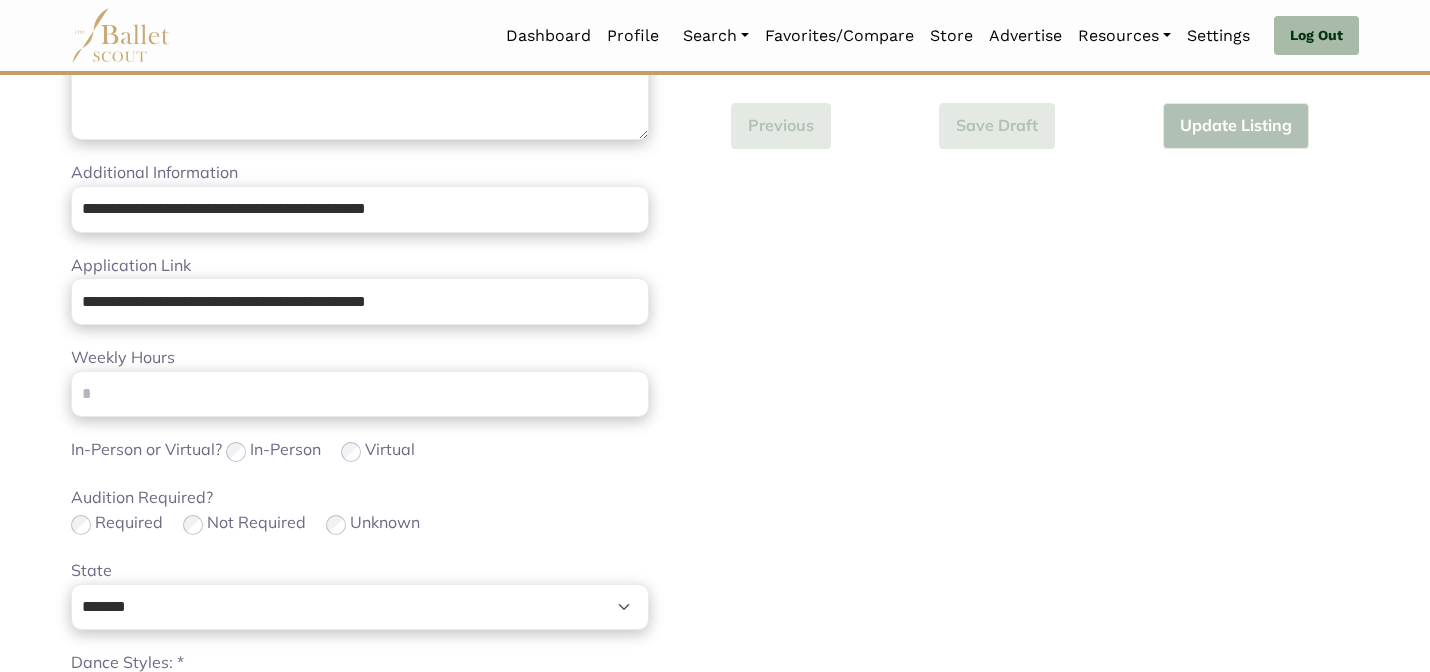 click on "Audition Required?
Required
Not Required
Unknown" at bounding box center (360, 511) 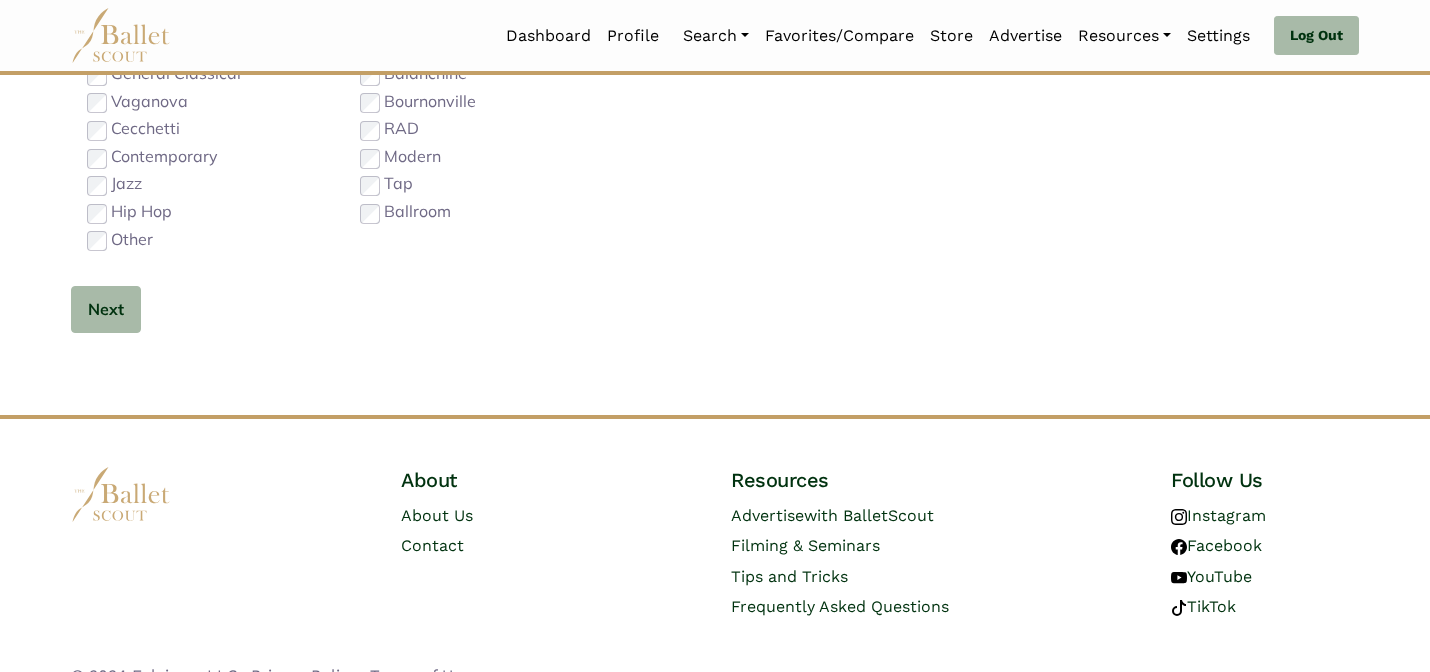 scroll, scrollTop: 1264, scrollLeft: 0, axis: vertical 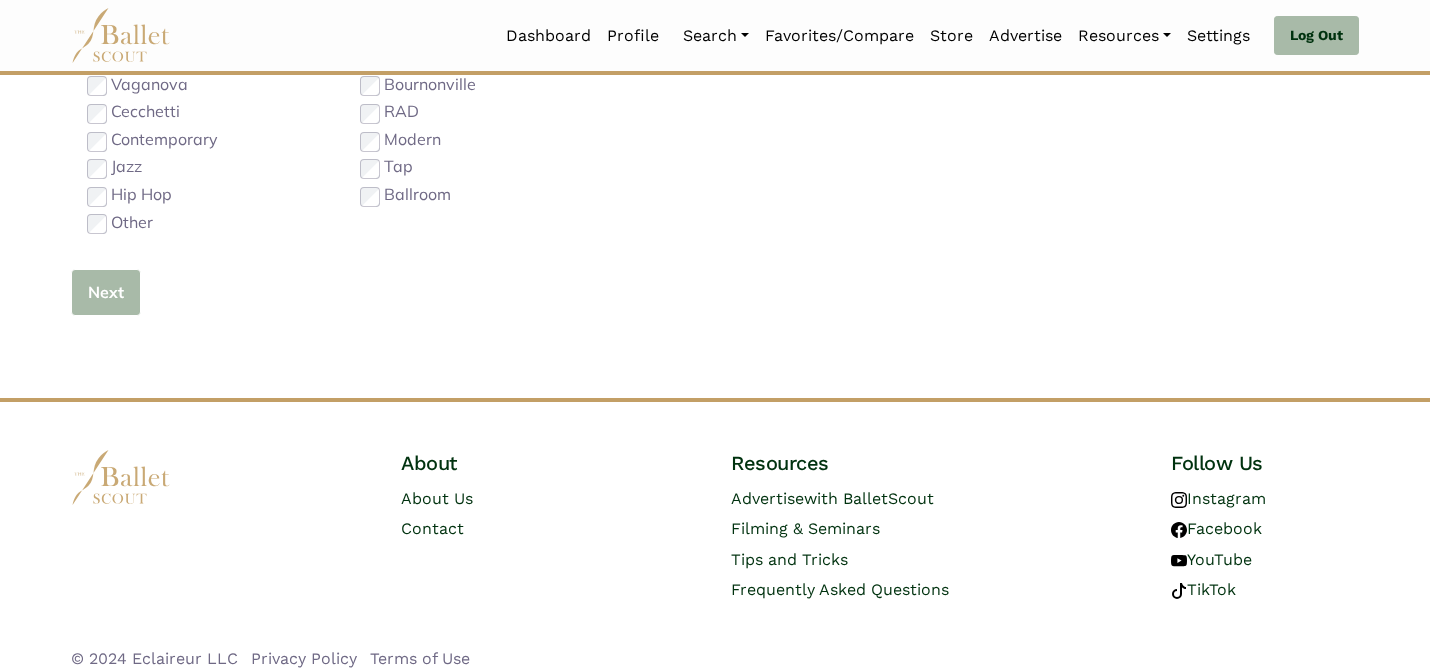 click on "Next" at bounding box center (106, 292) 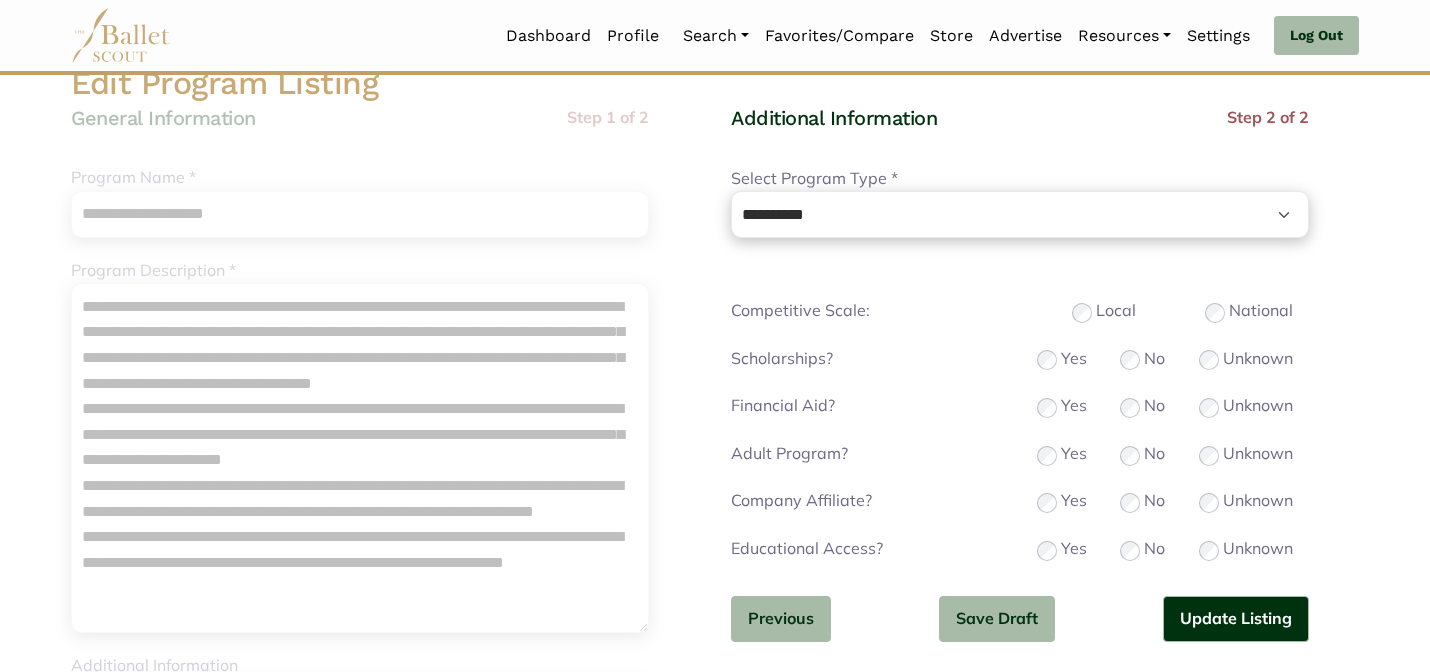 scroll, scrollTop: 160, scrollLeft: 0, axis: vertical 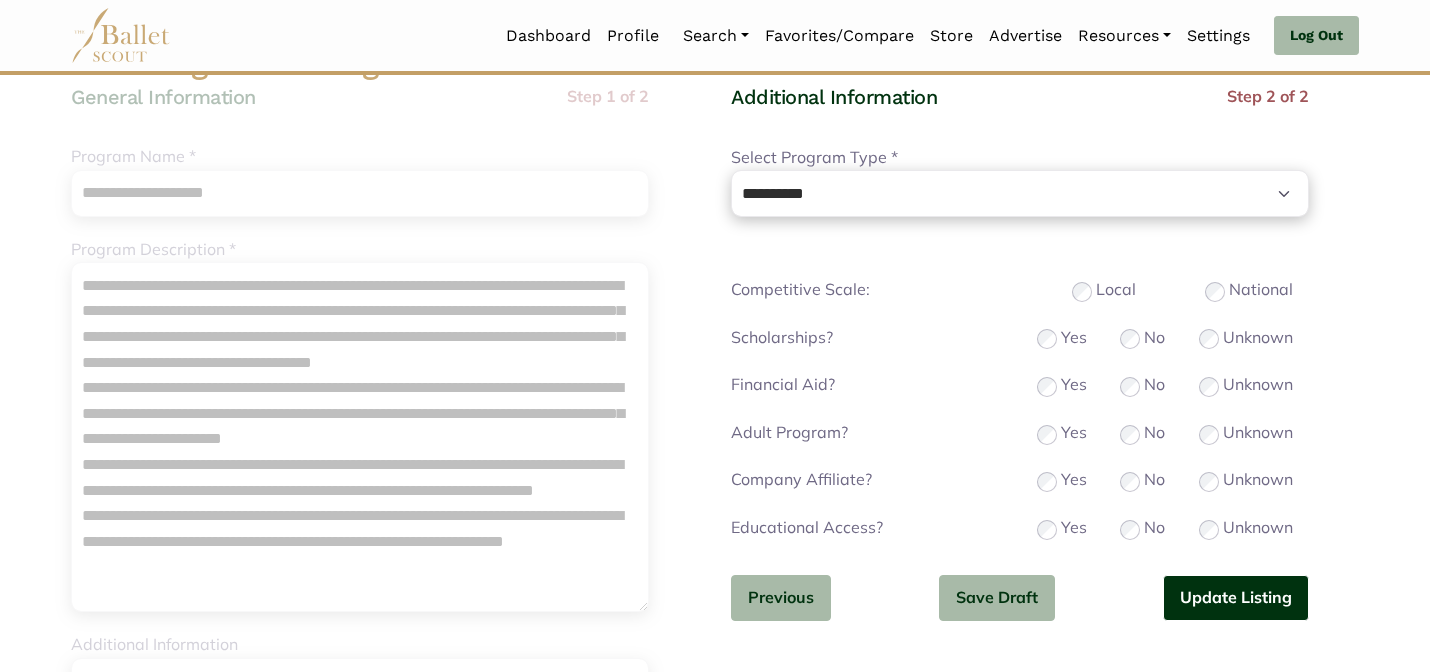 click on "Update Listing" at bounding box center (1236, 598) 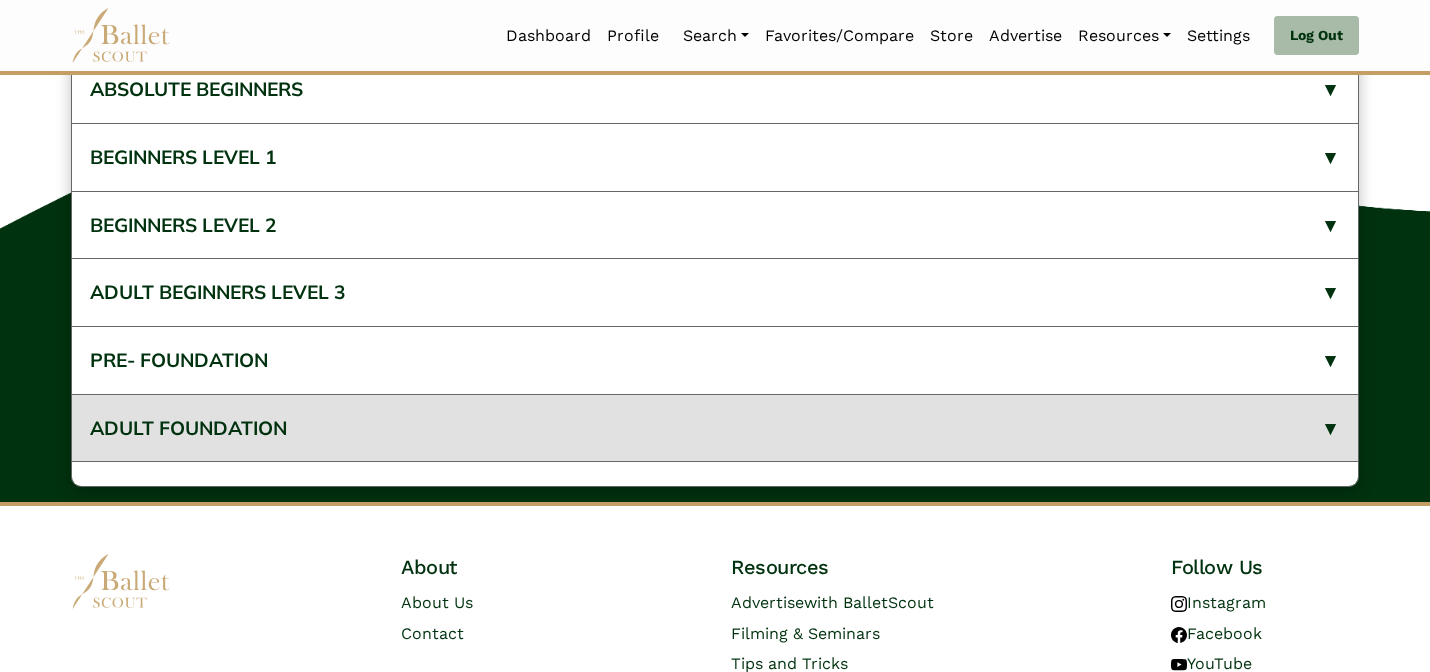 scroll, scrollTop: 1064, scrollLeft: 0, axis: vertical 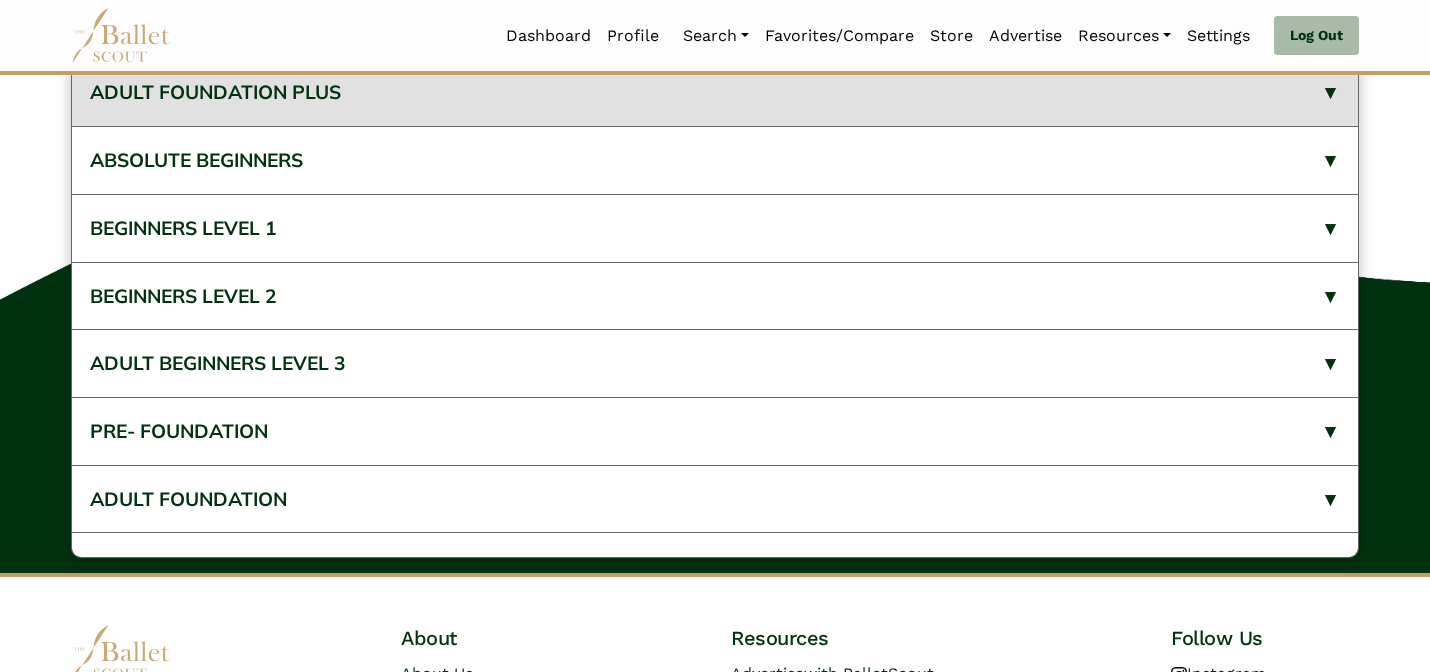 click on "ADULT FOUNDATION PLUS" at bounding box center [715, 92] 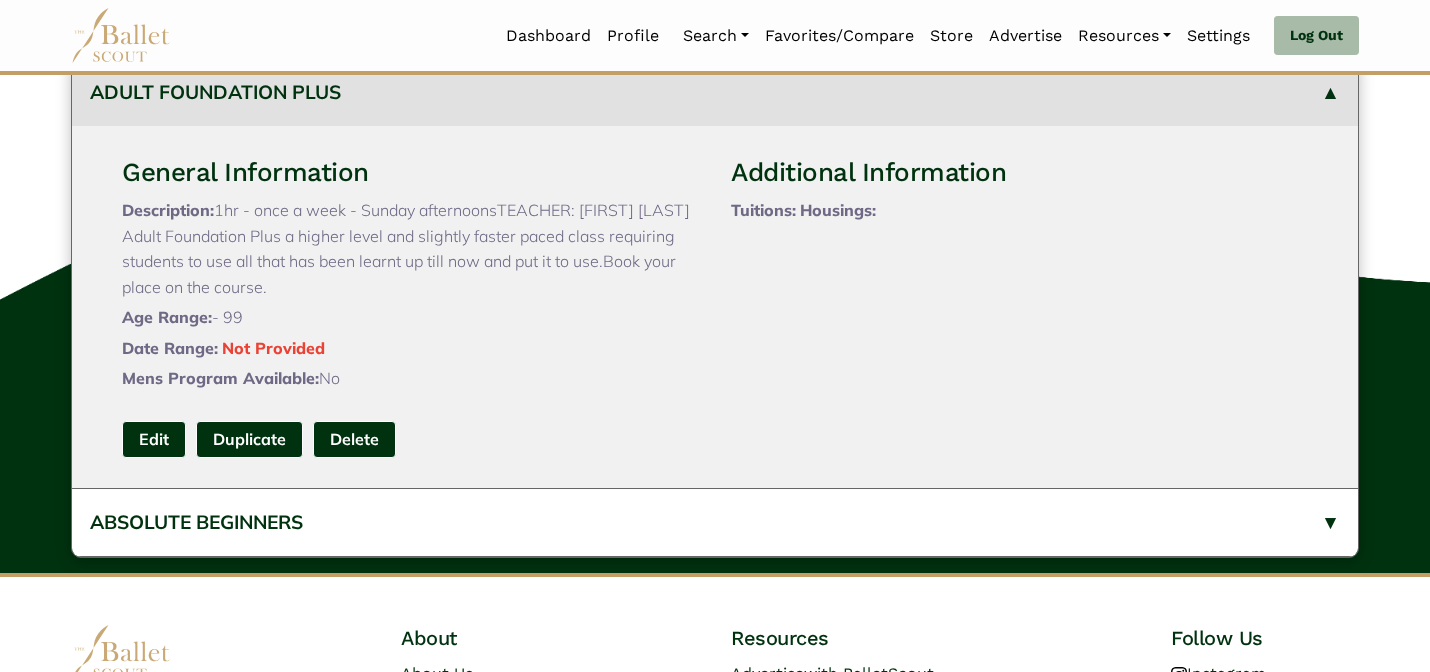 click on "ADULT FOUNDATION PLUS" at bounding box center [715, 92] 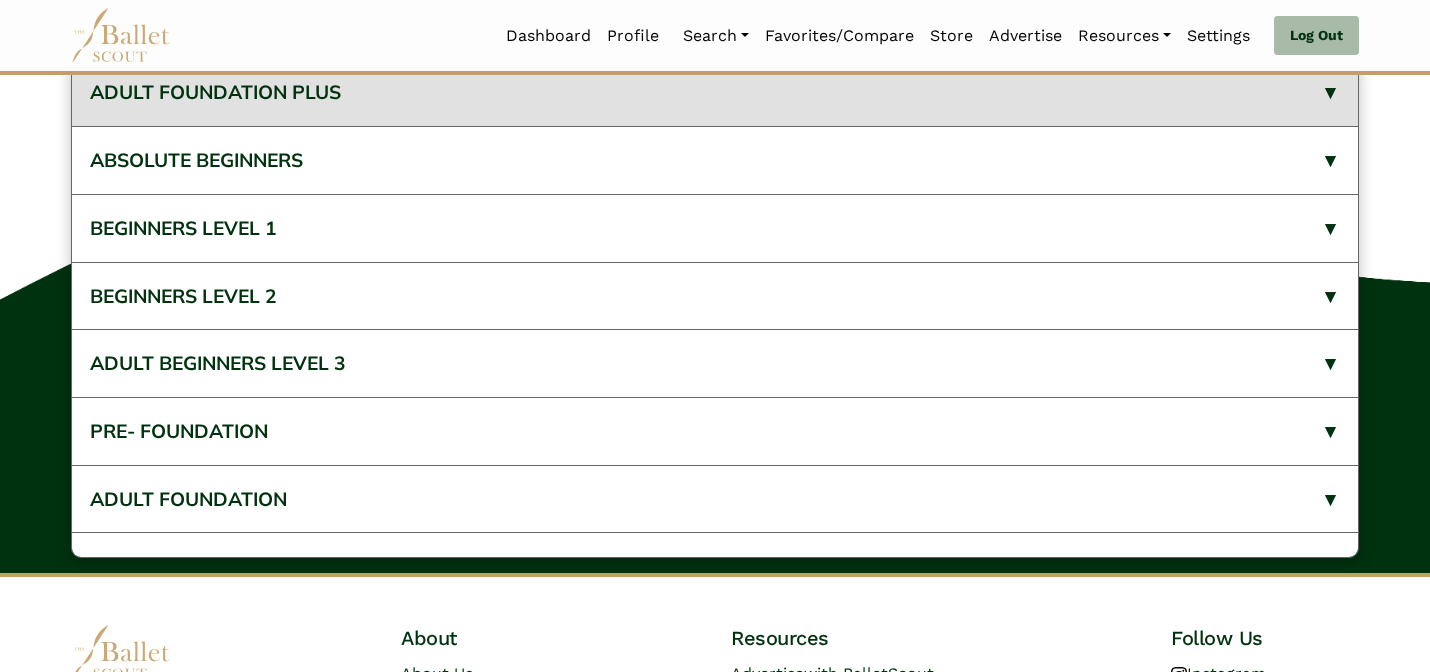 type 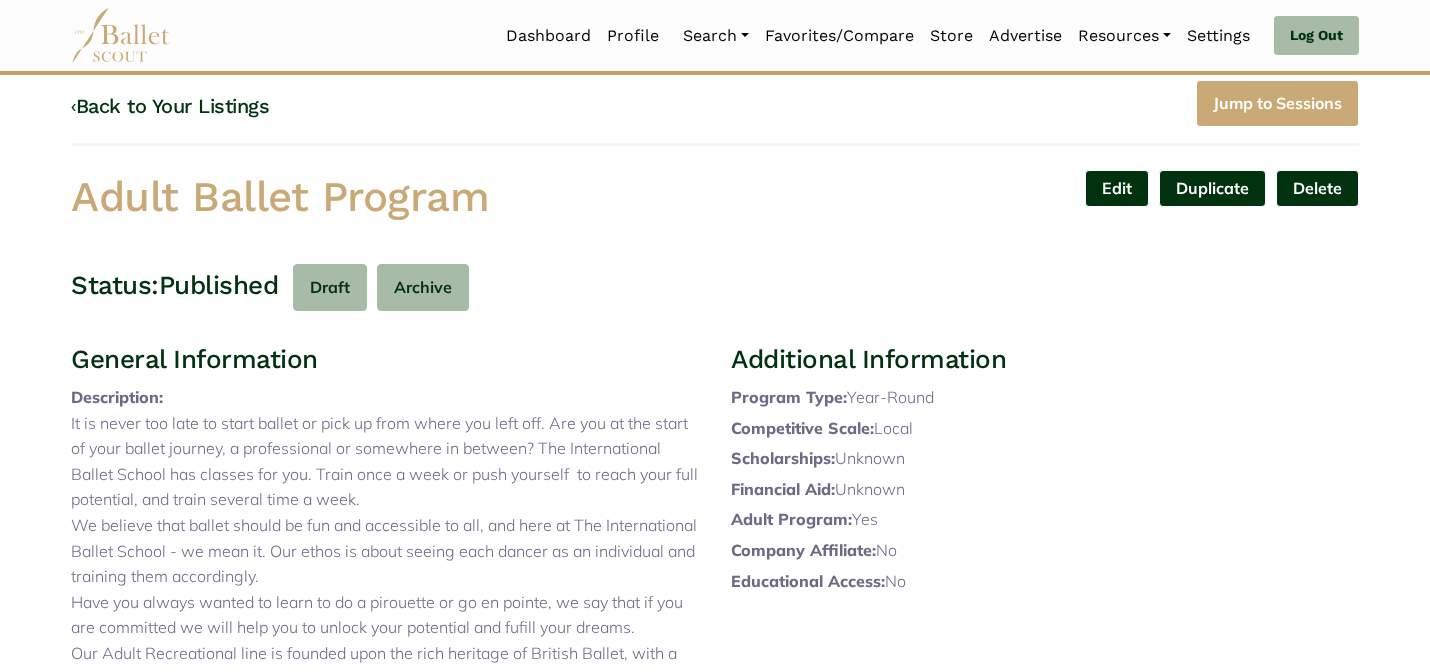 scroll, scrollTop: 0, scrollLeft: 0, axis: both 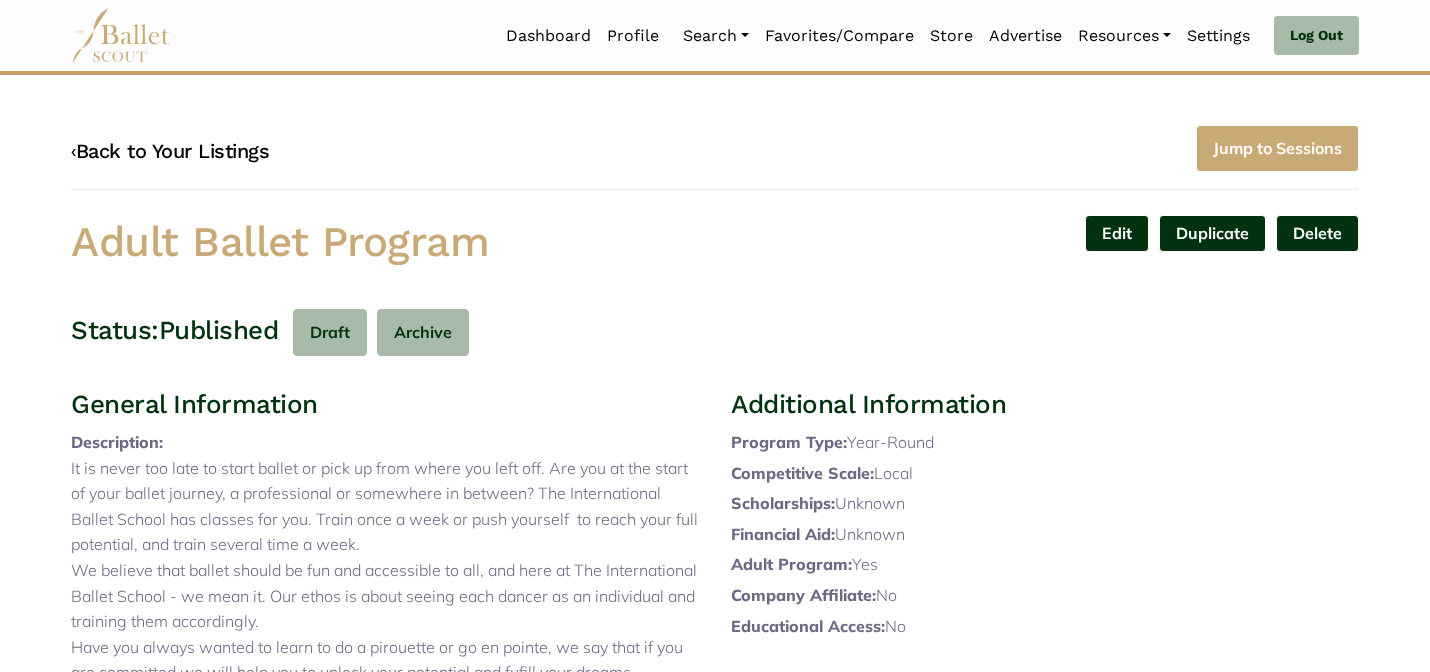 click on "‹  Back to Your Listings" at bounding box center (170, 151) 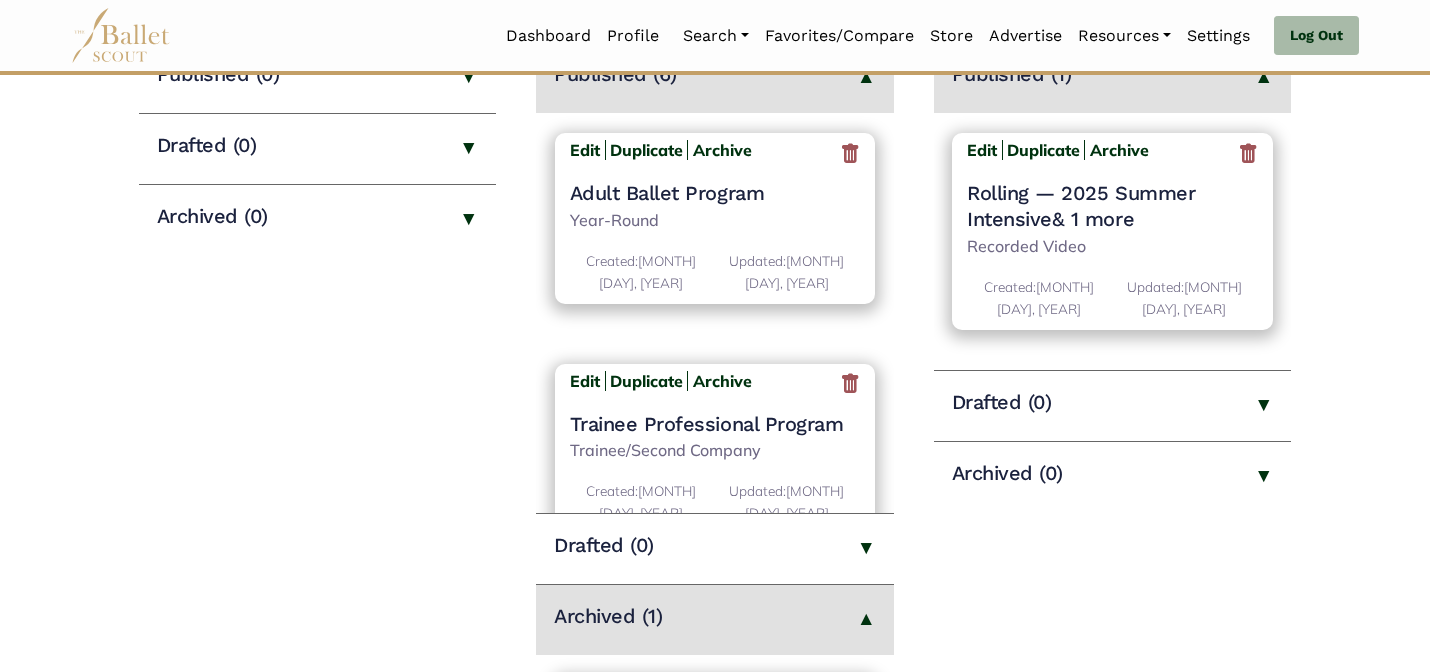 scroll, scrollTop: 360, scrollLeft: 0, axis: vertical 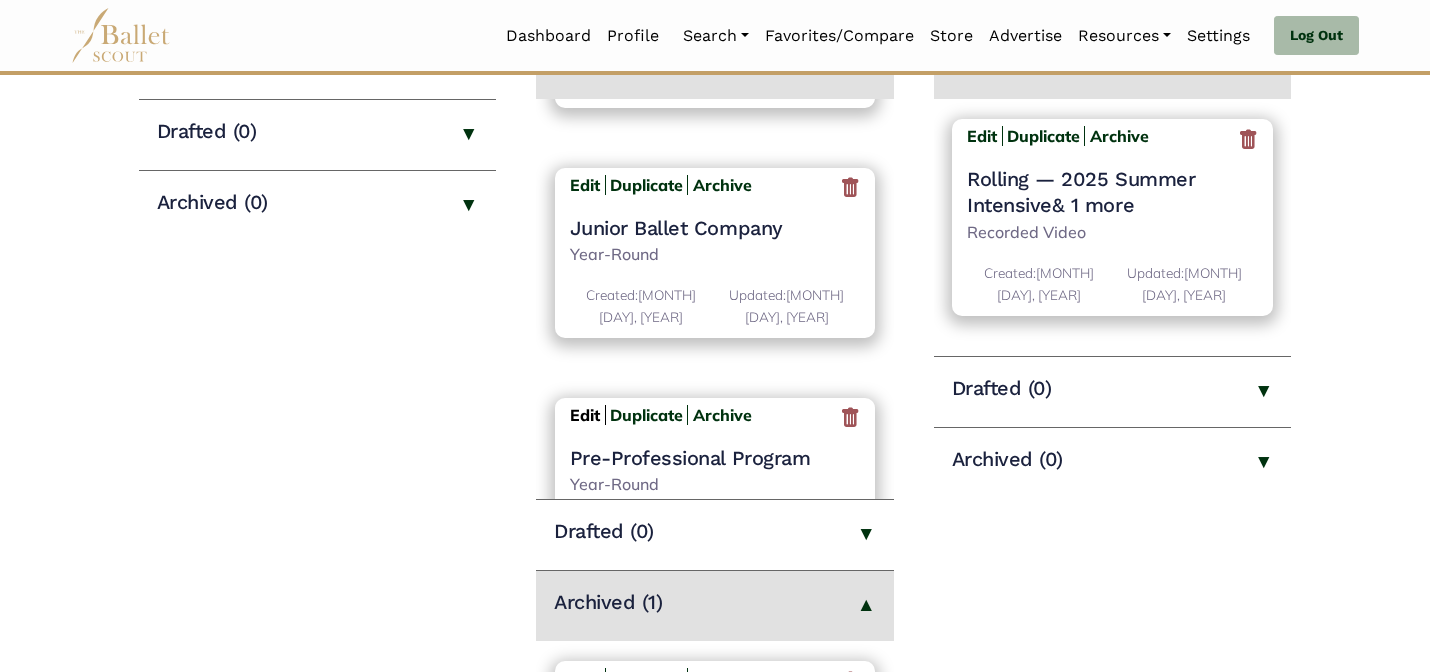 click on "Edit" at bounding box center [585, 415] 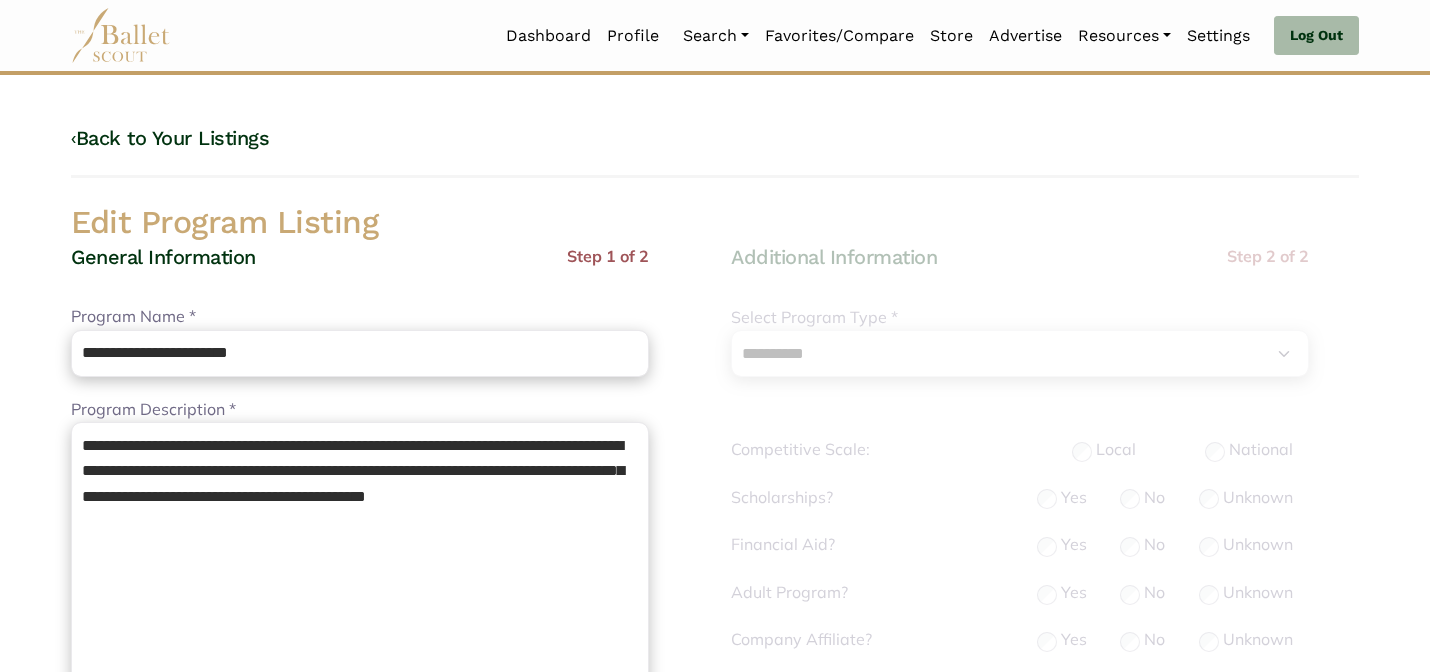 select on "**" 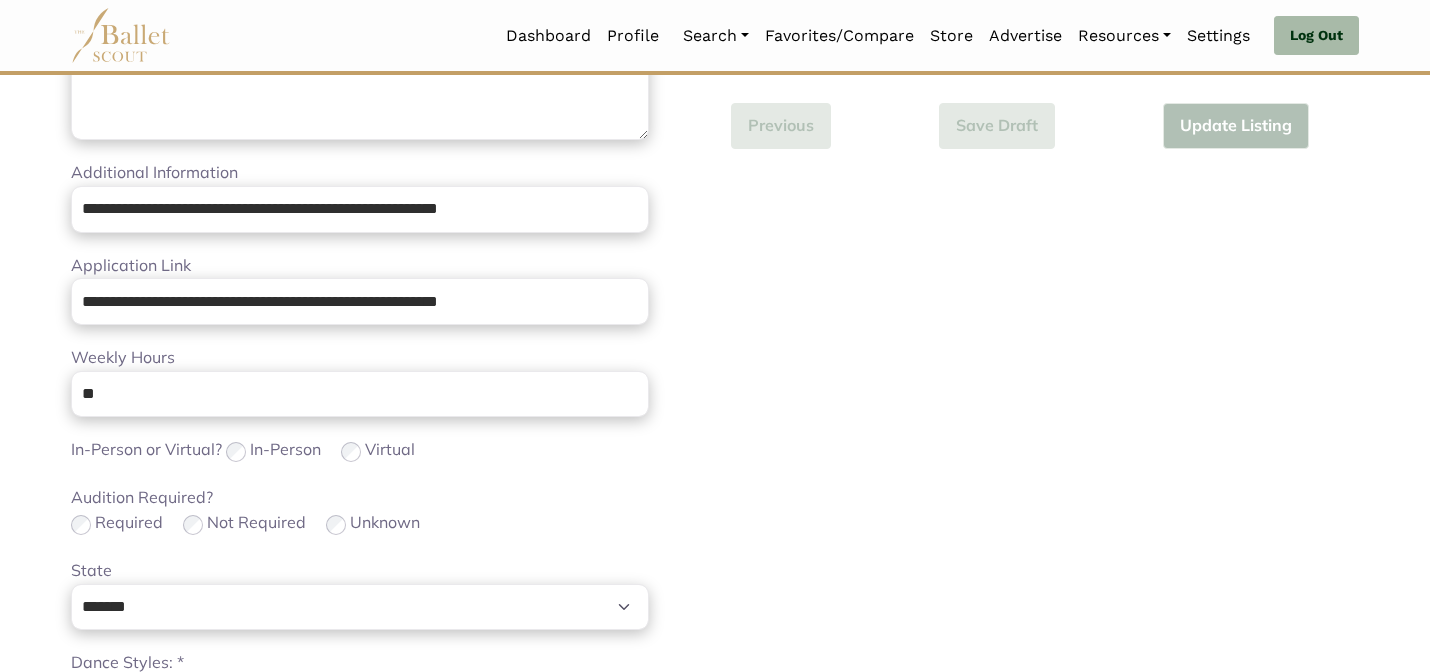 scroll, scrollTop: 1264, scrollLeft: 0, axis: vertical 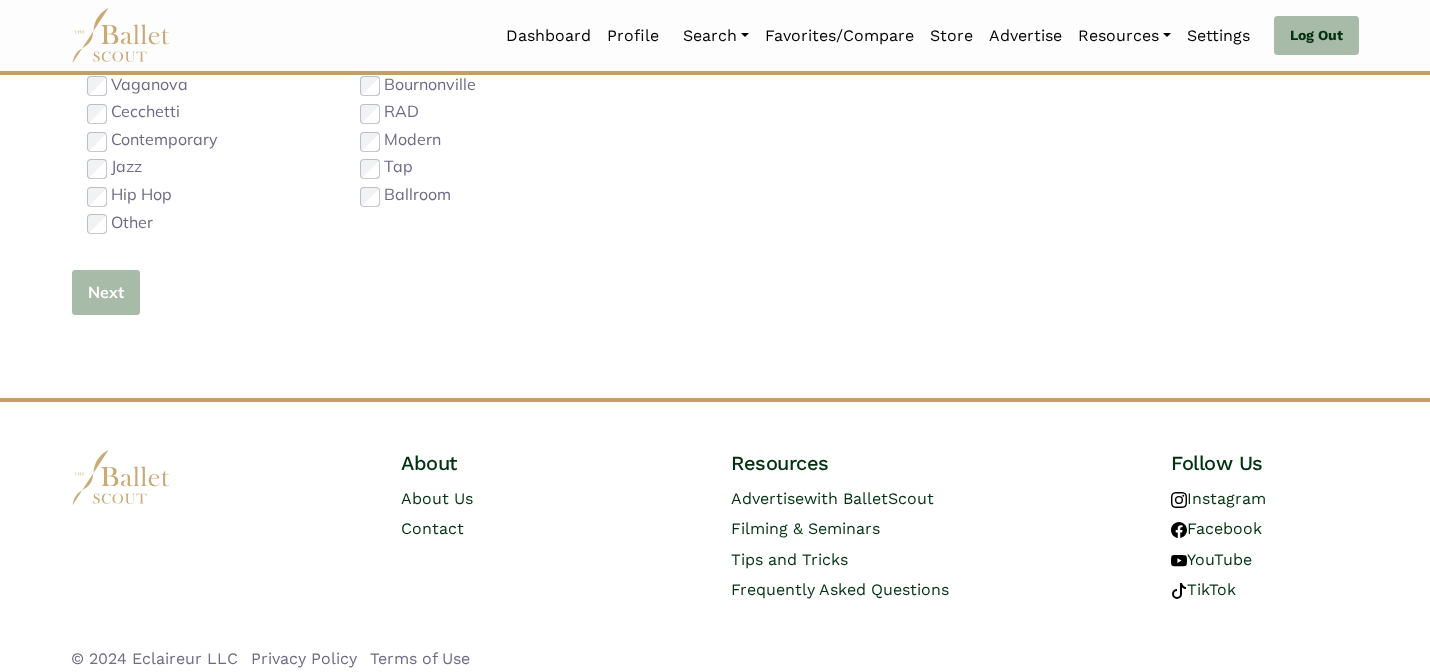 click on "Next" at bounding box center (106, 292) 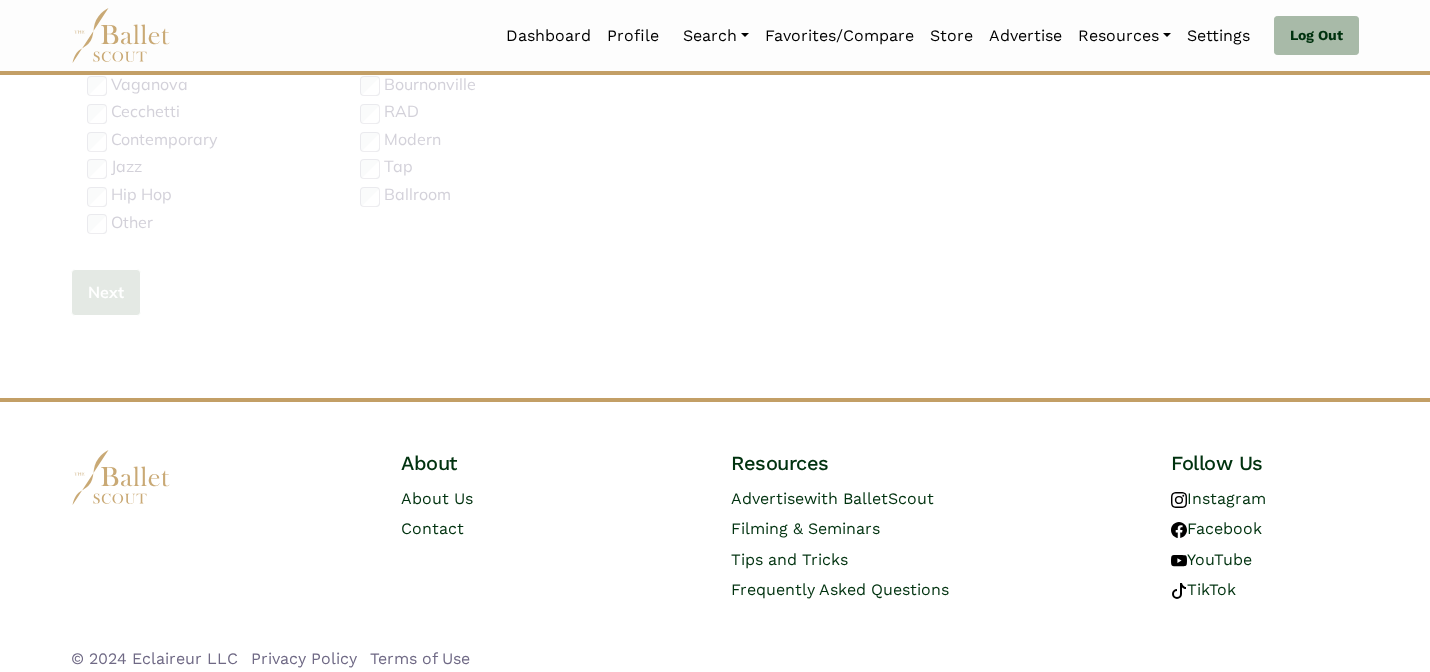 type 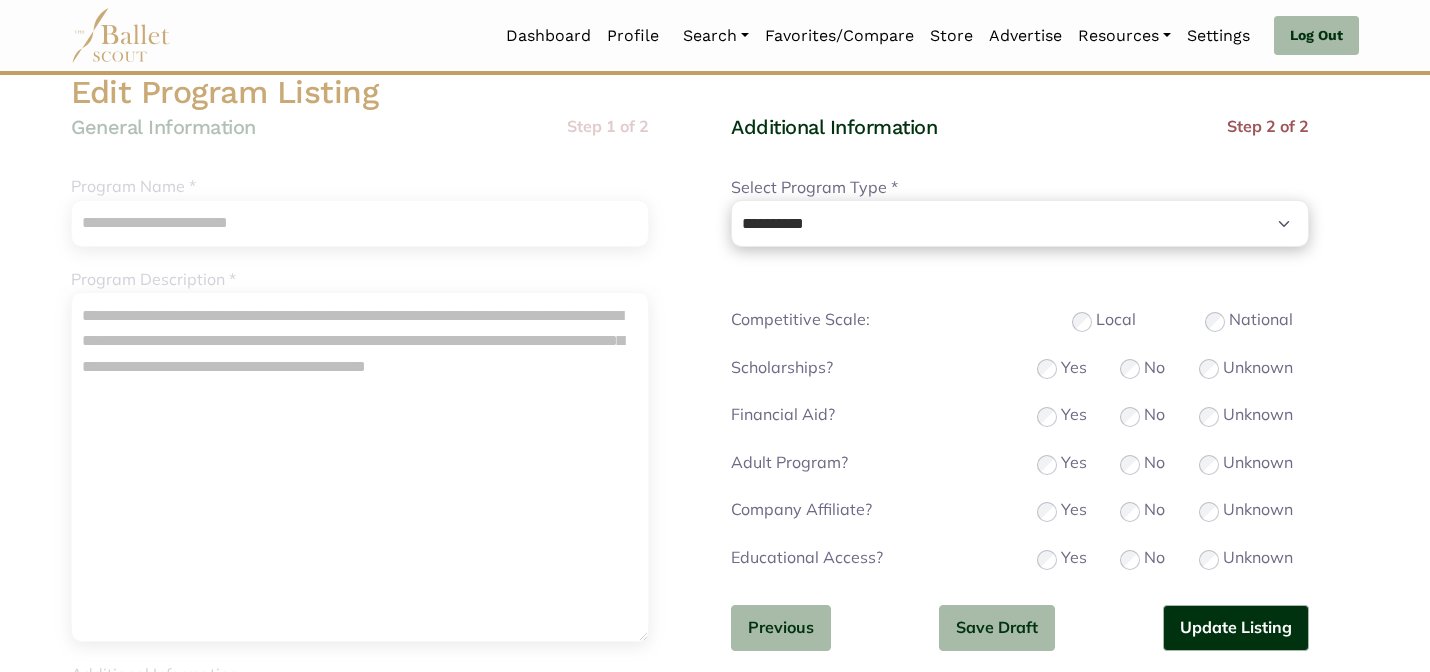 scroll, scrollTop: 160, scrollLeft: 0, axis: vertical 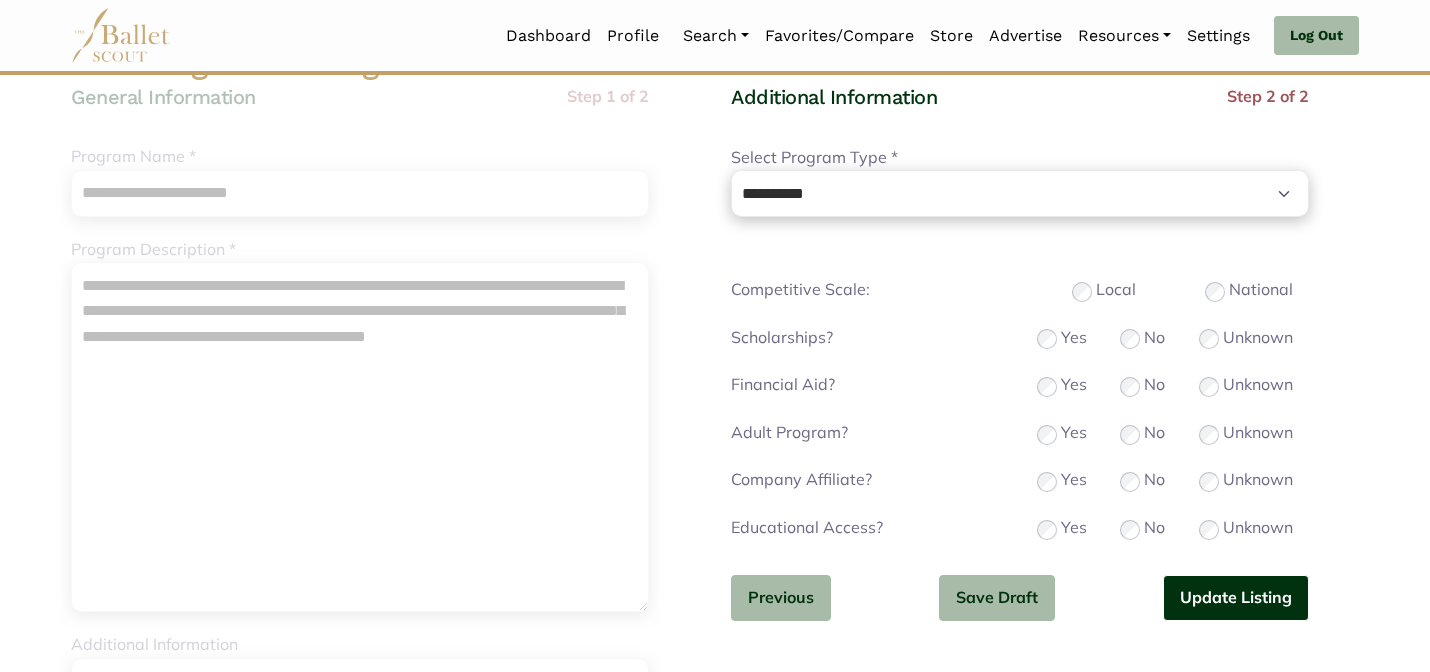 click on "Update Listing" at bounding box center (1236, 598) 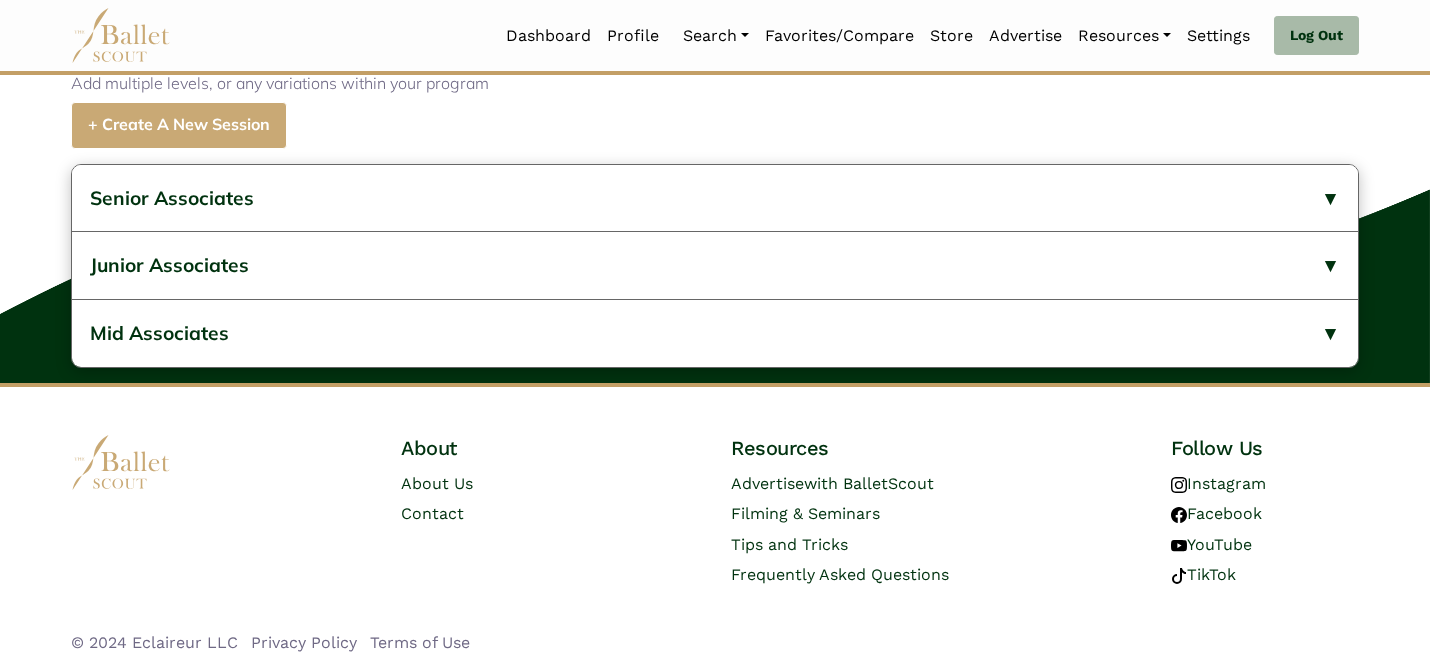 scroll, scrollTop: 805, scrollLeft: 0, axis: vertical 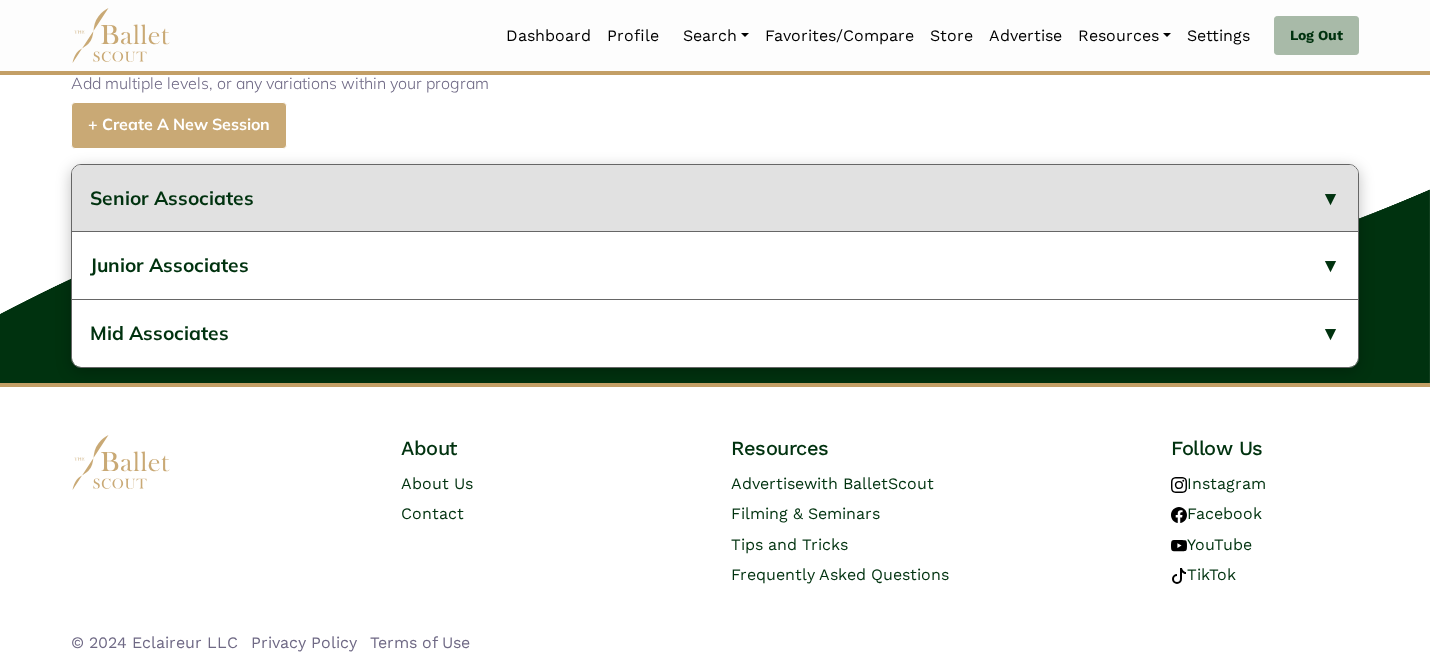 click on "Senior Associates" 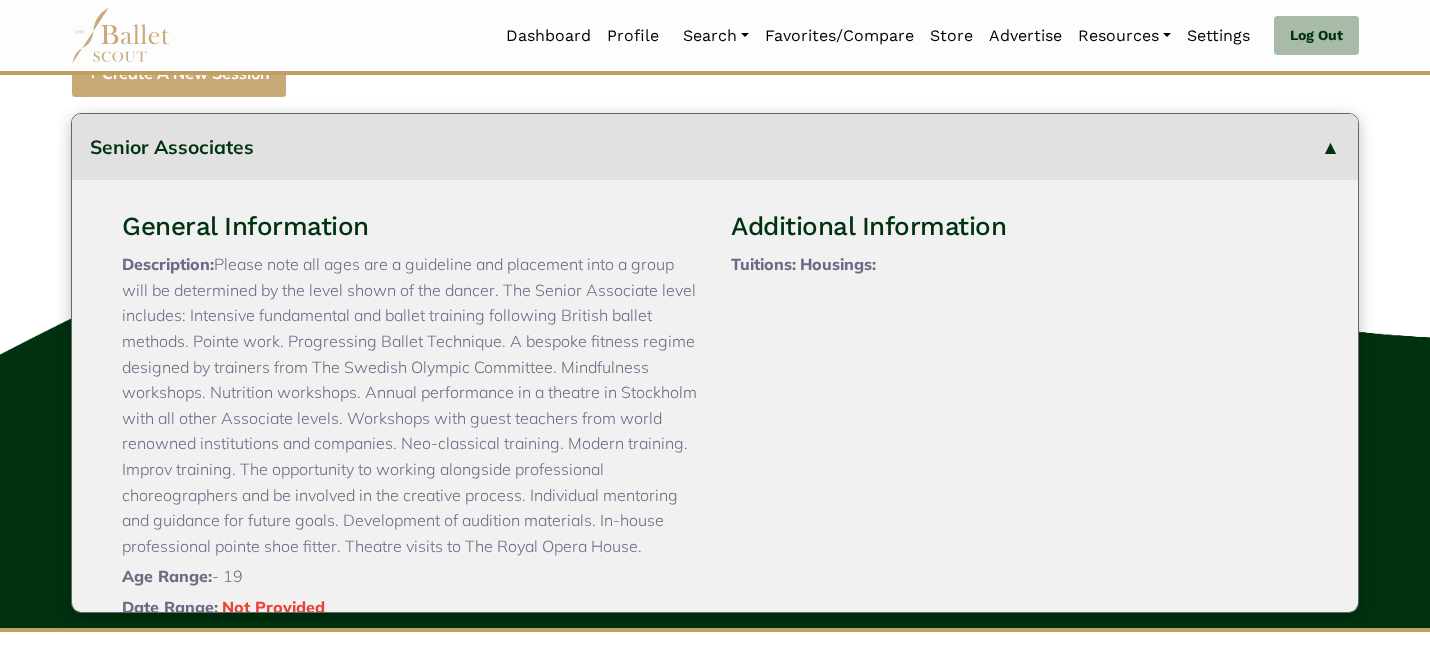 type 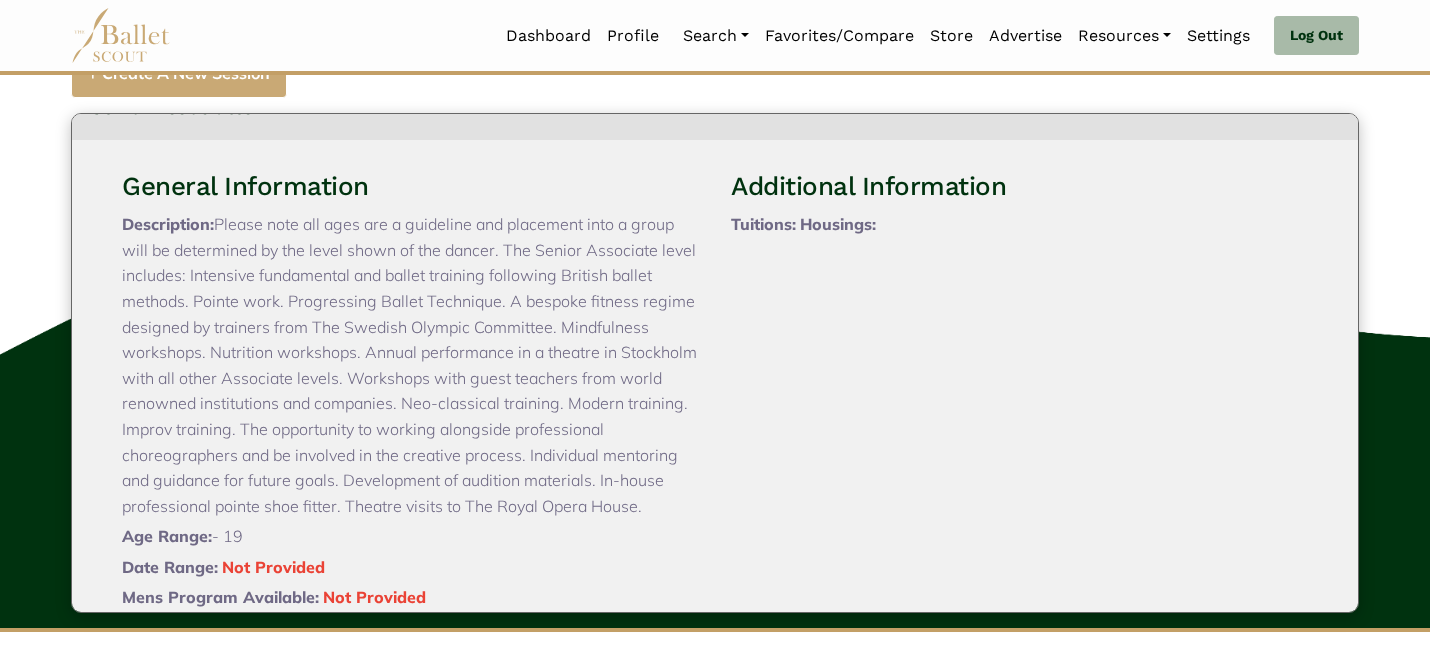 scroll, scrollTop: 0, scrollLeft: 0, axis: both 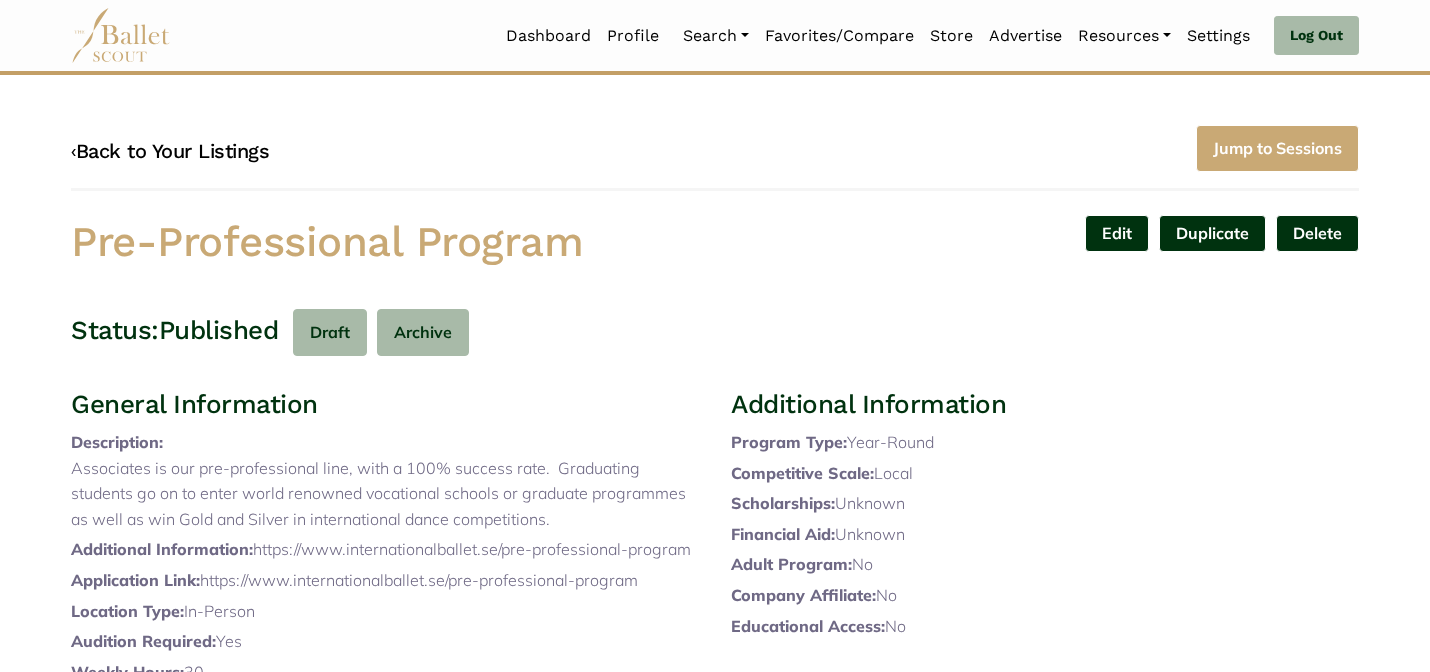 click on "‹  Back to Your Listings" 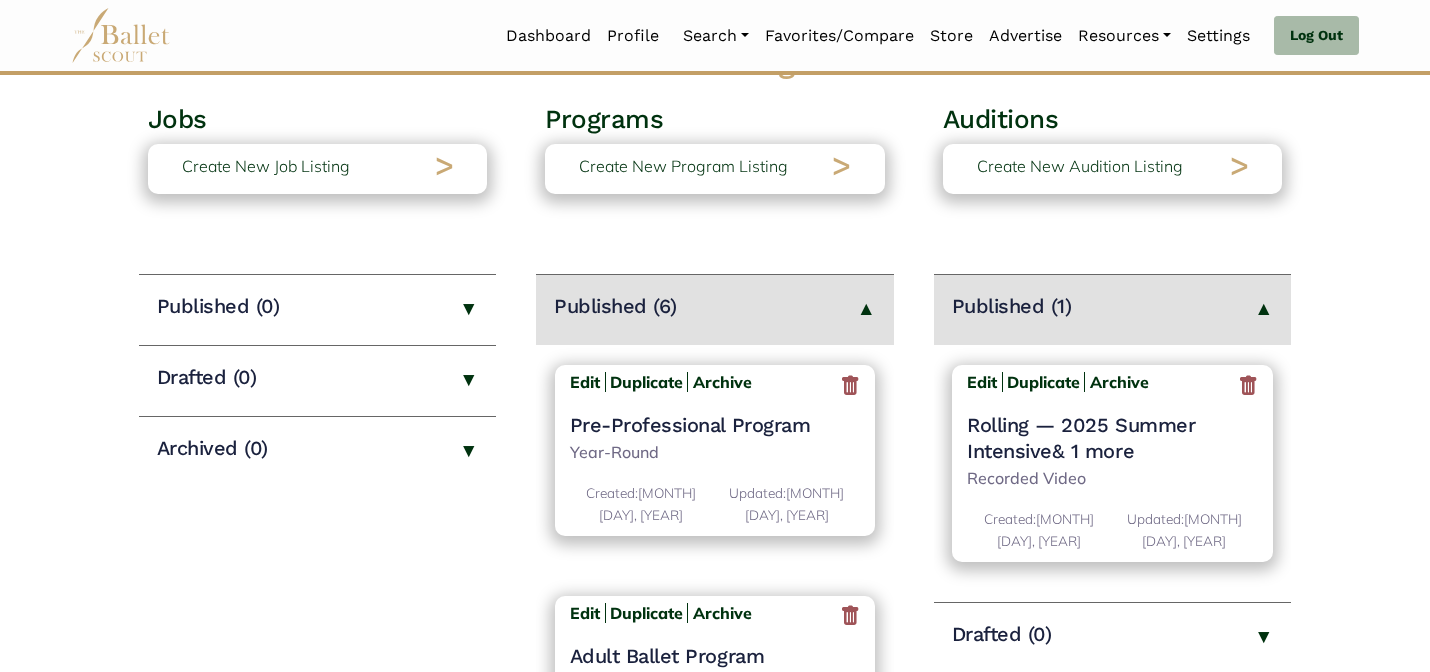 scroll, scrollTop: 200, scrollLeft: 0, axis: vertical 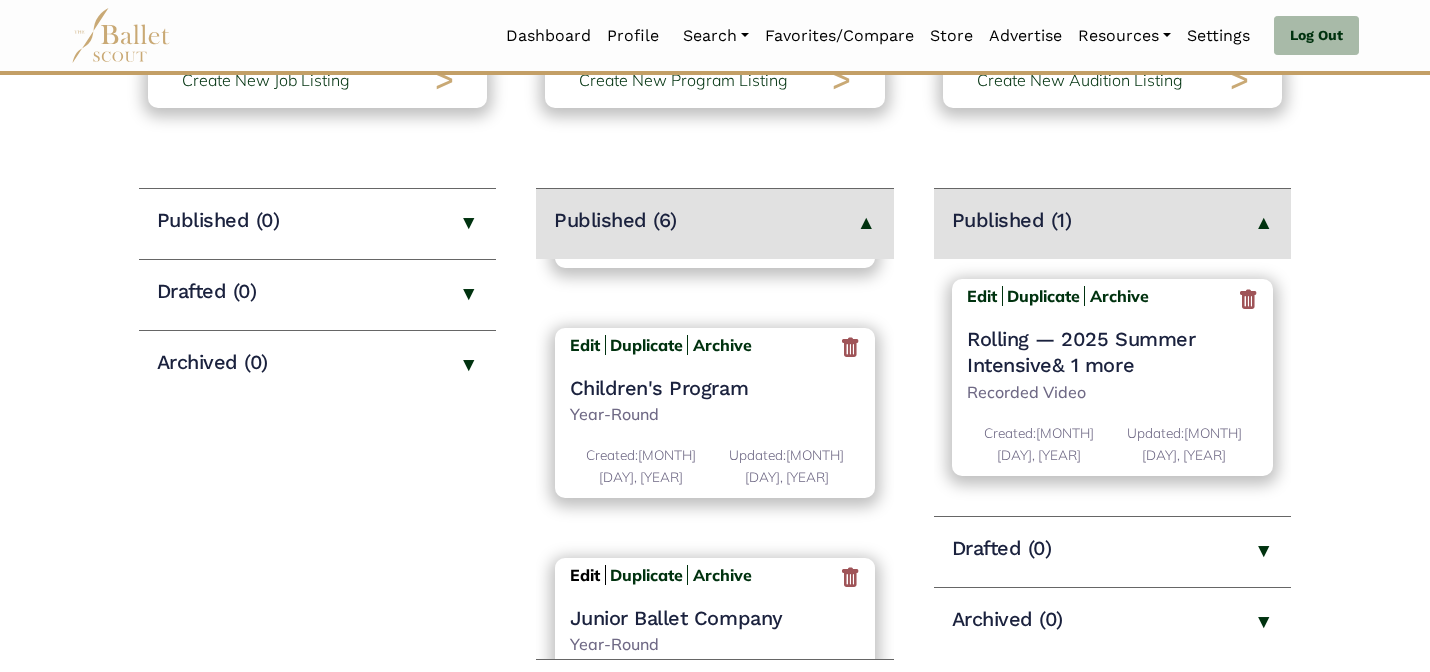 click on "Edit" at bounding box center [585, 575] 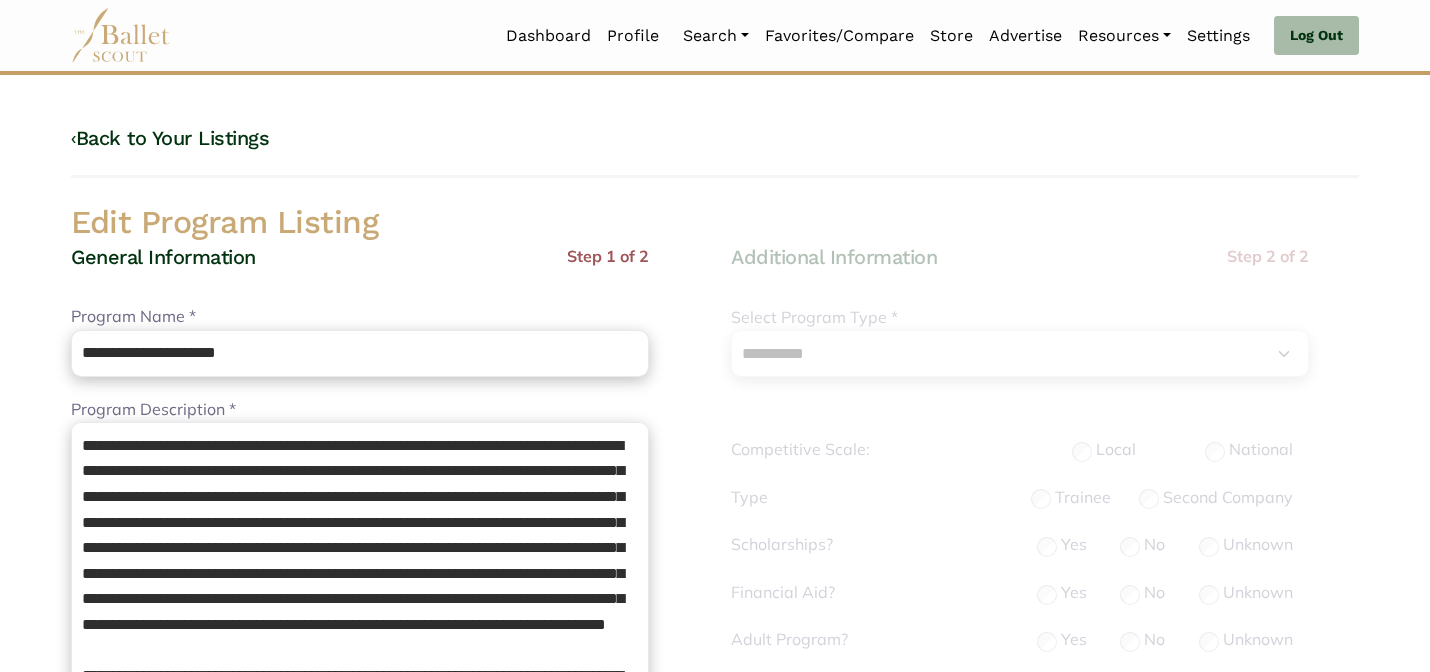 select on "**" 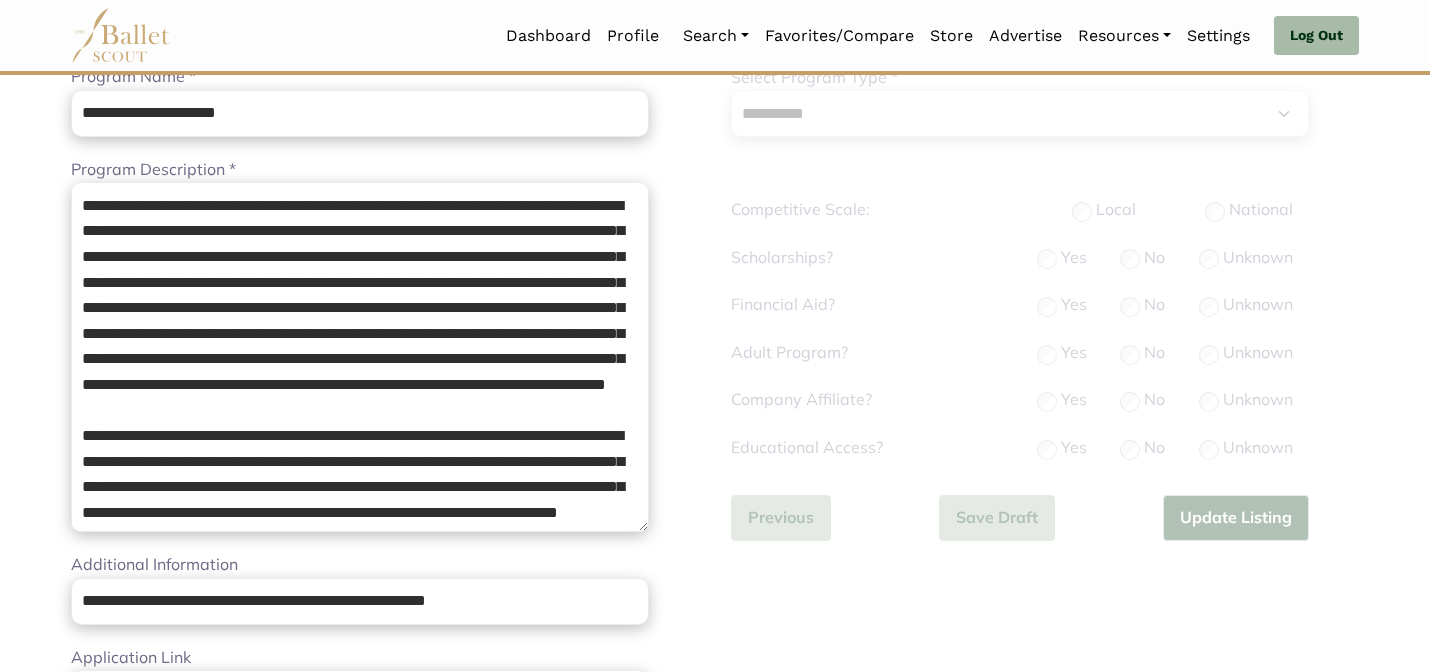 scroll, scrollTop: 872, scrollLeft: 0, axis: vertical 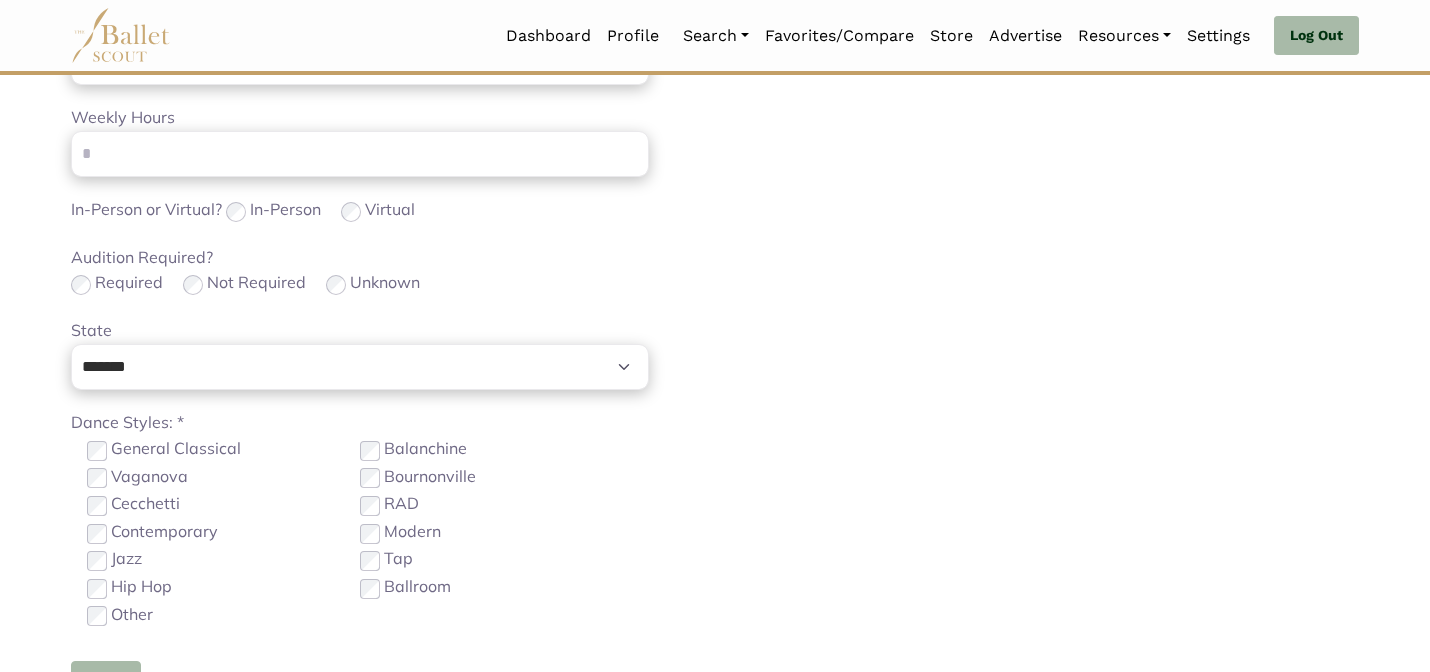 click on "Loading...
Please Wait
Dashboard
Profile" at bounding box center (715, 103) 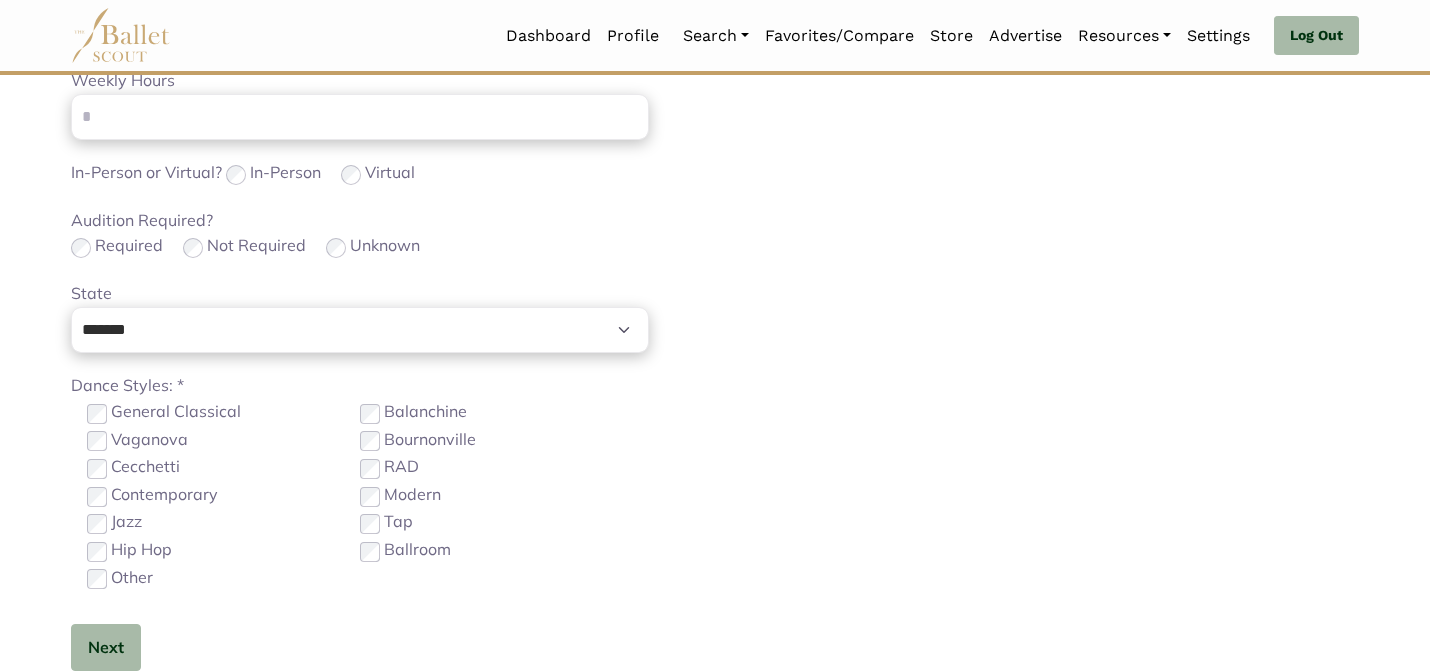 scroll, scrollTop: 912, scrollLeft: 0, axis: vertical 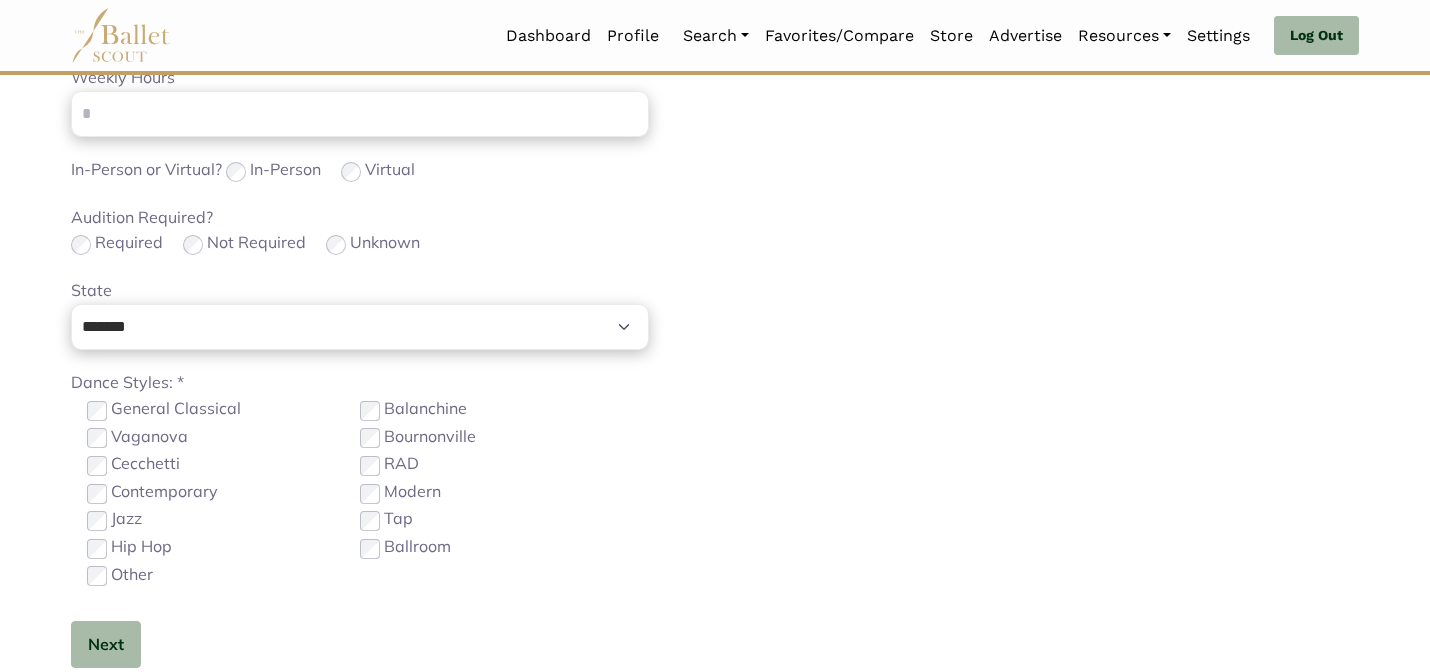 click on "**********" at bounding box center (360, 16) 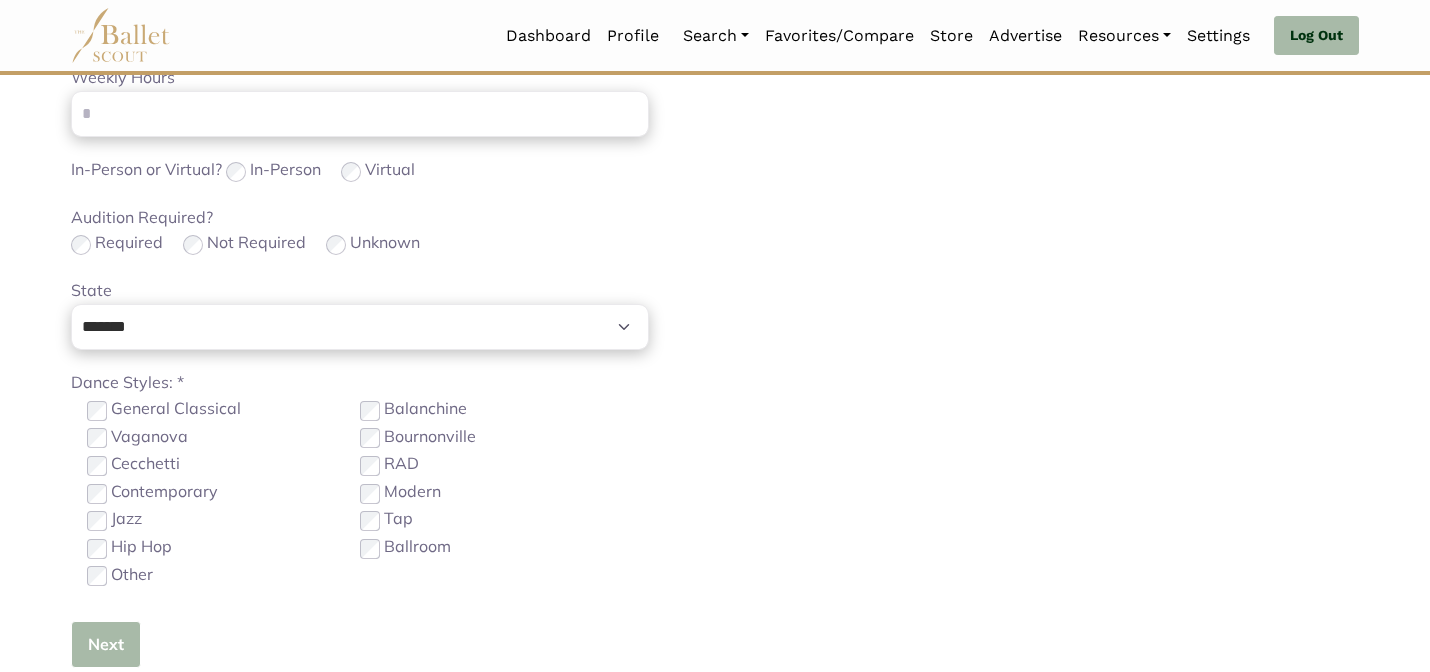 click on "Next" at bounding box center (106, 644) 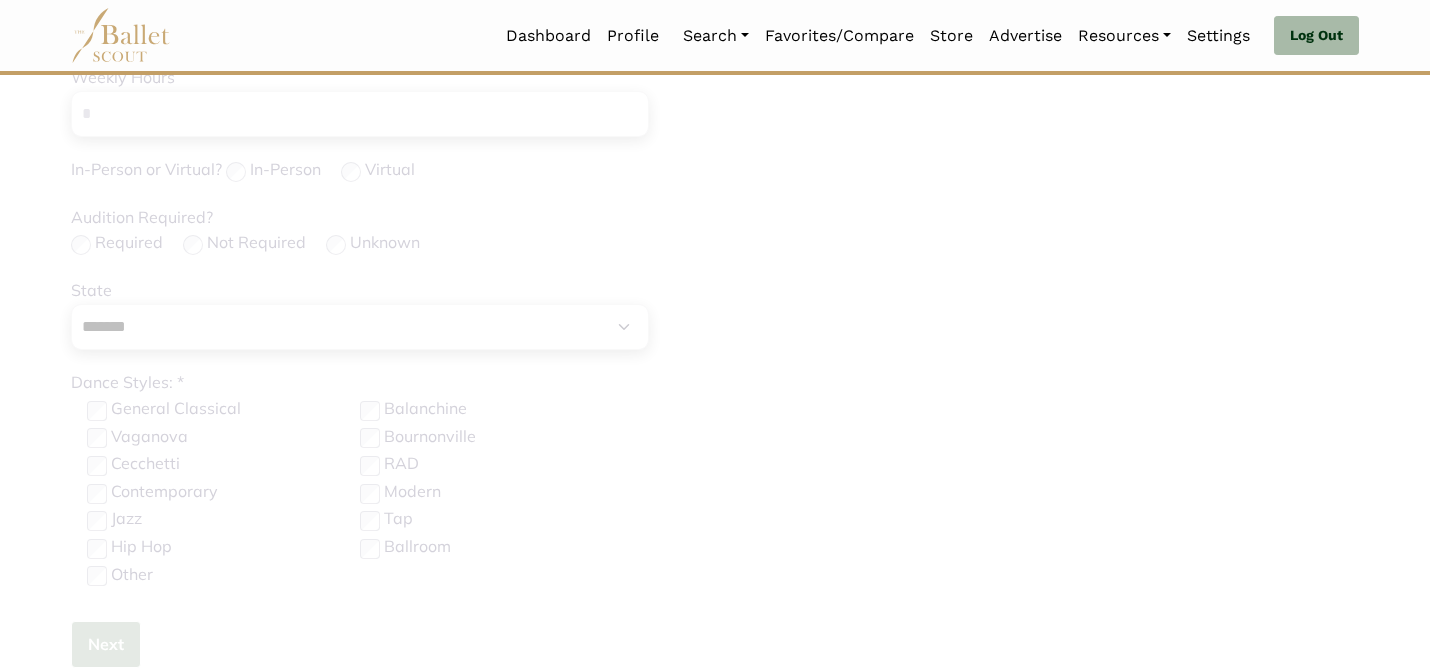 type 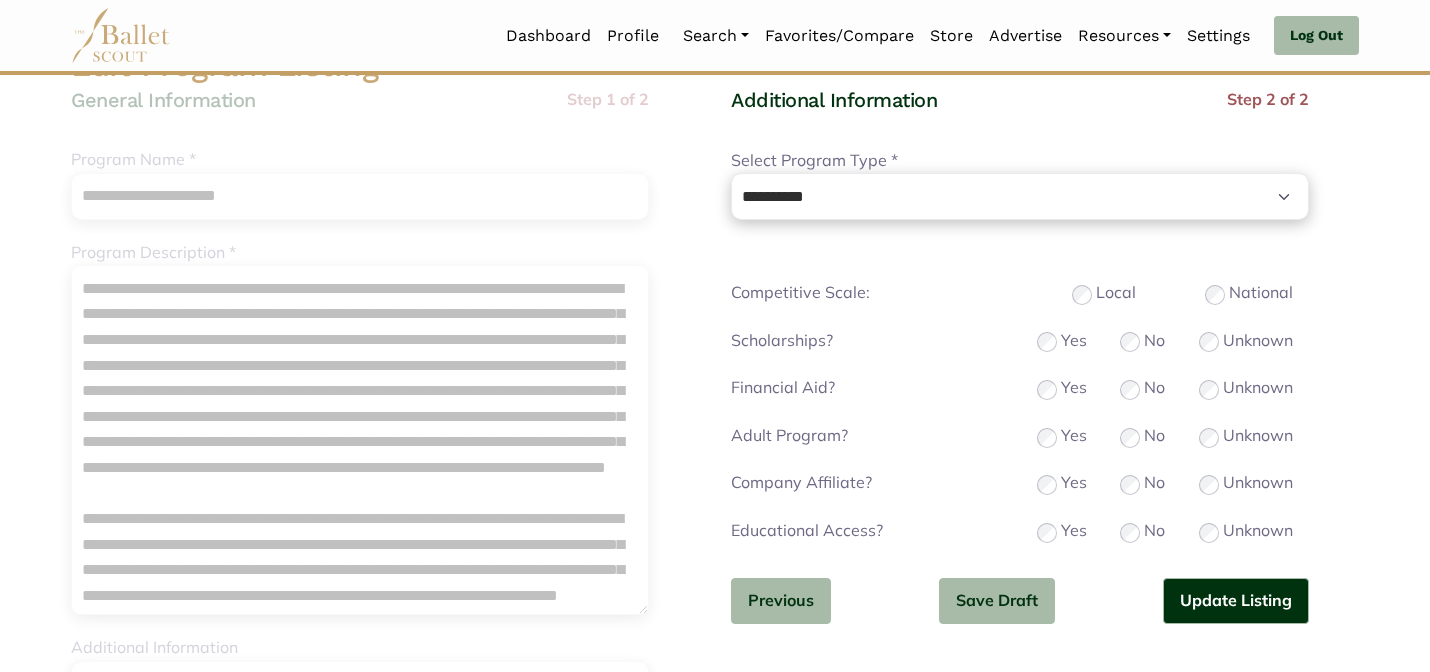 scroll, scrollTop: 160, scrollLeft: 0, axis: vertical 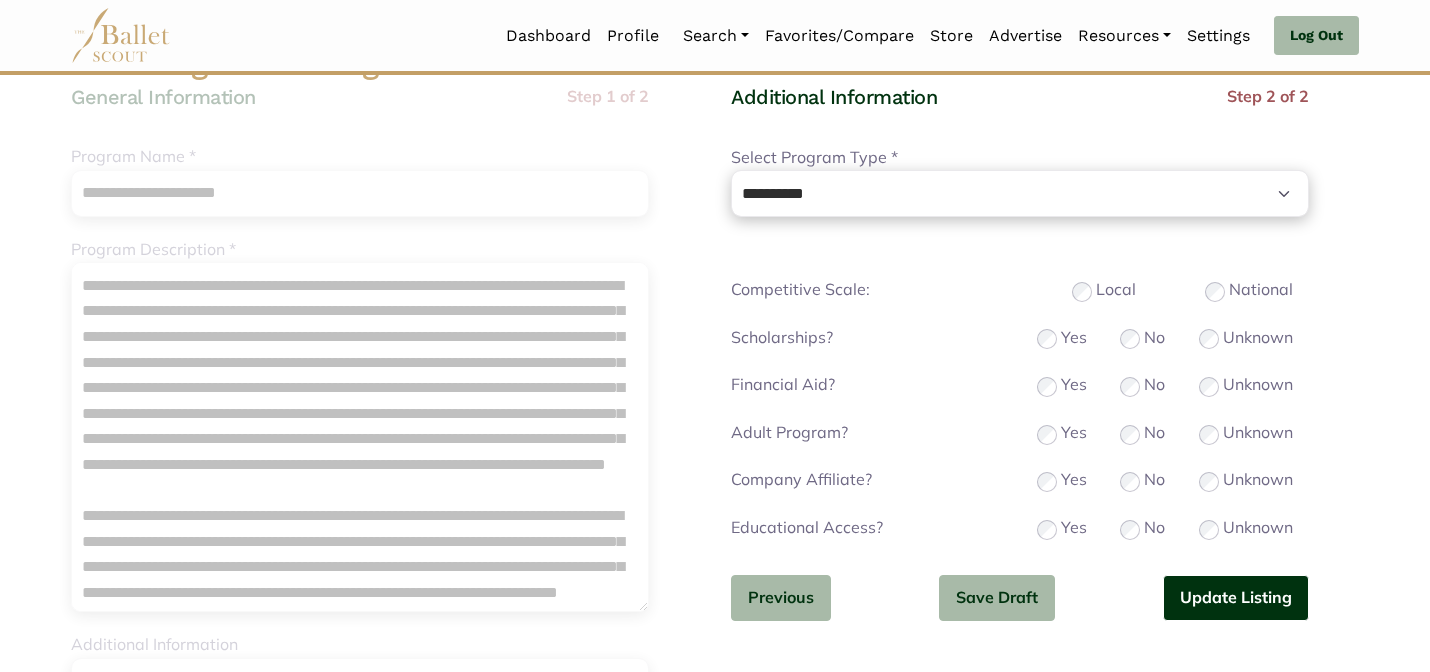click on "Update Listing" at bounding box center [1236, 598] 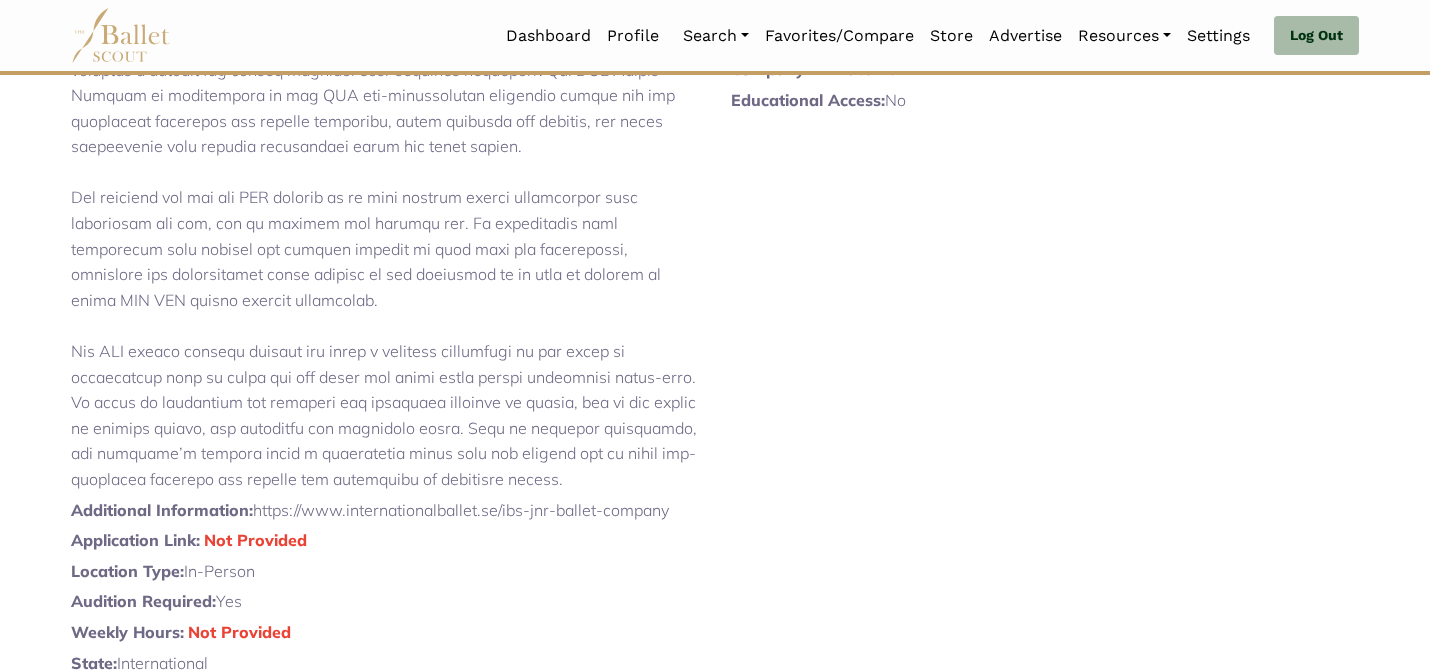 scroll, scrollTop: 457, scrollLeft: 0, axis: vertical 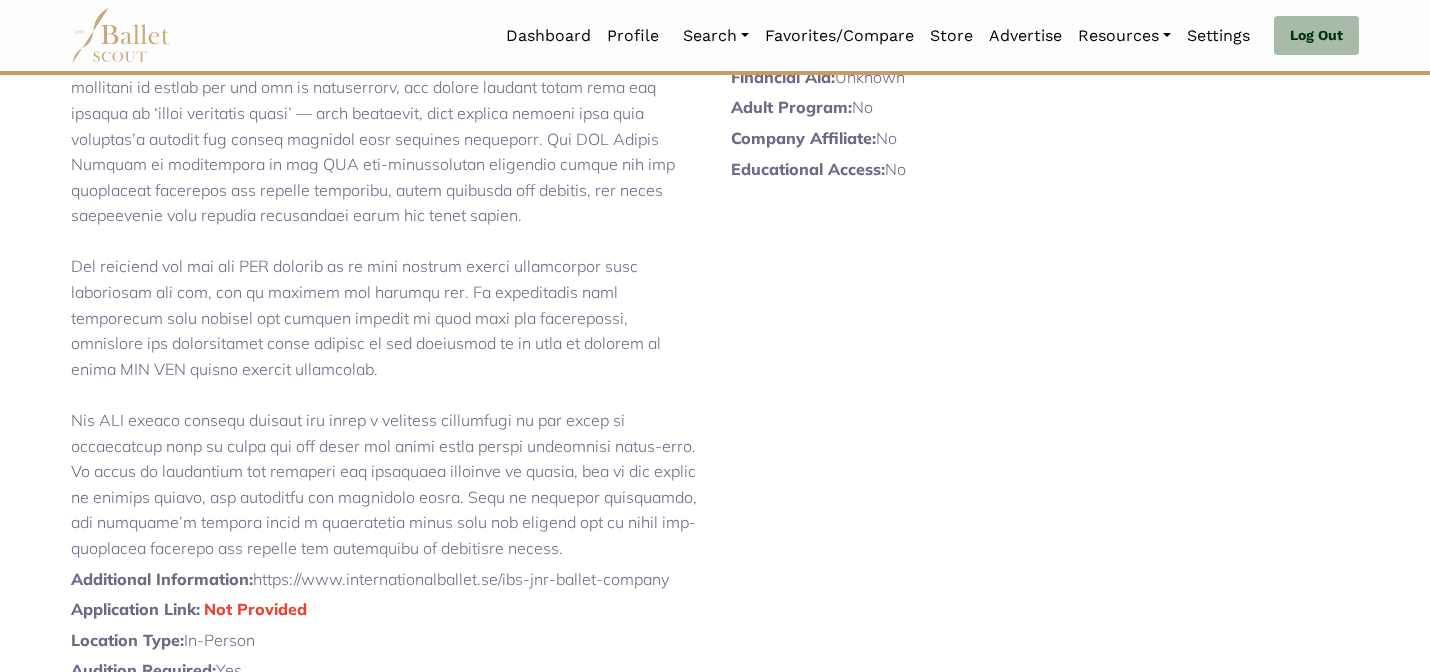 drag, startPoint x: 610, startPoint y: 576, endPoint x: 576, endPoint y: 416, distance: 163.57262 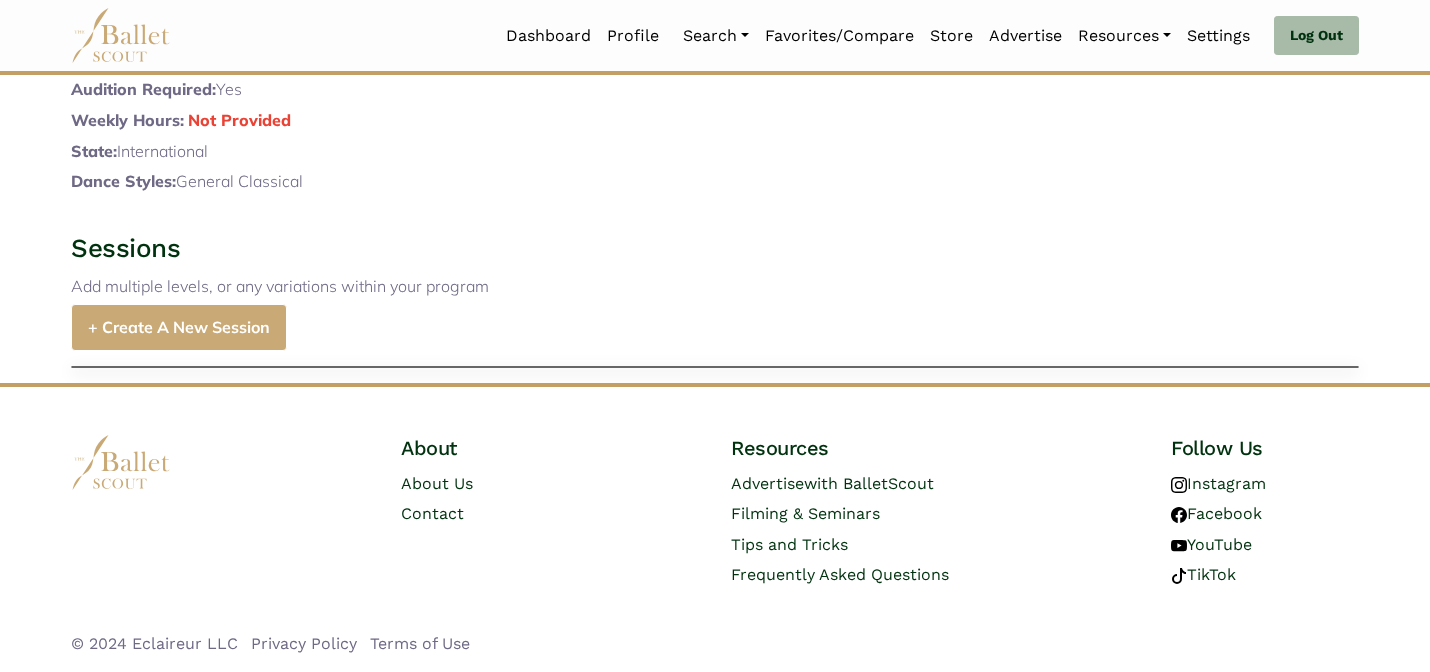 scroll, scrollTop: 1089, scrollLeft: 0, axis: vertical 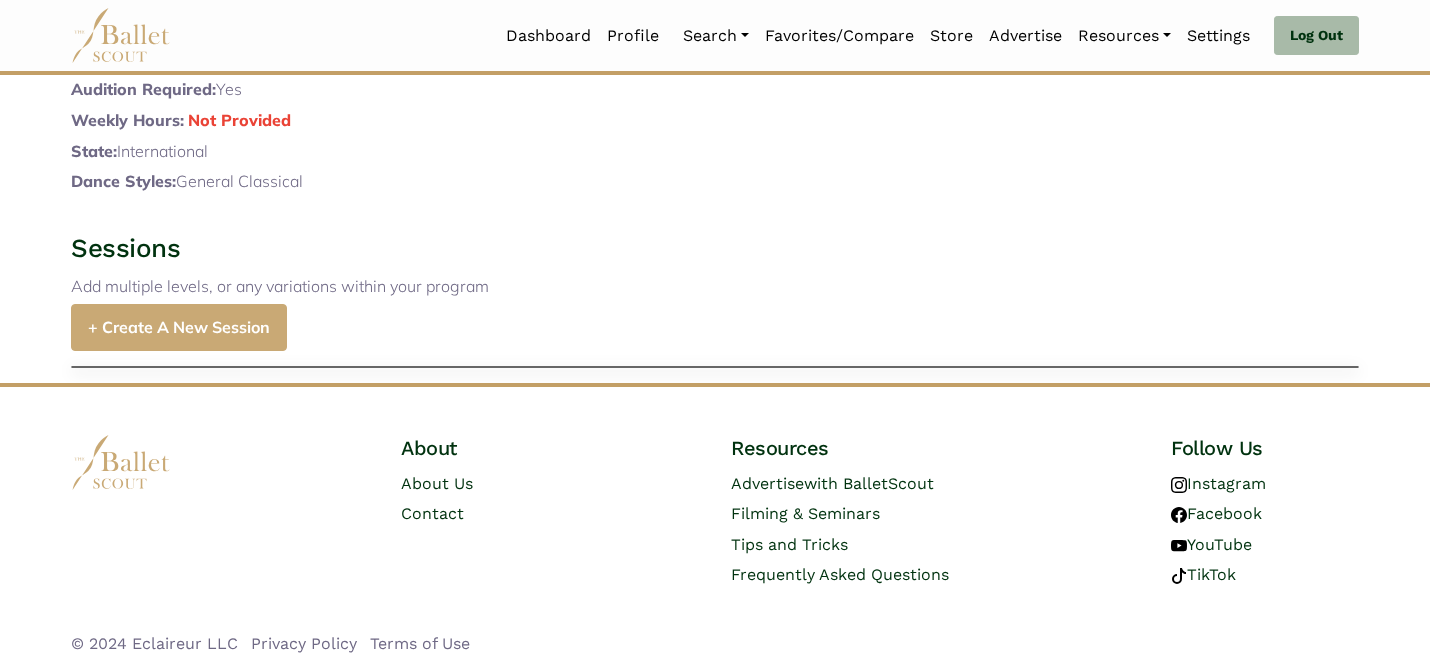 click on "+ Create A New Session" at bounding box center (179, 327) 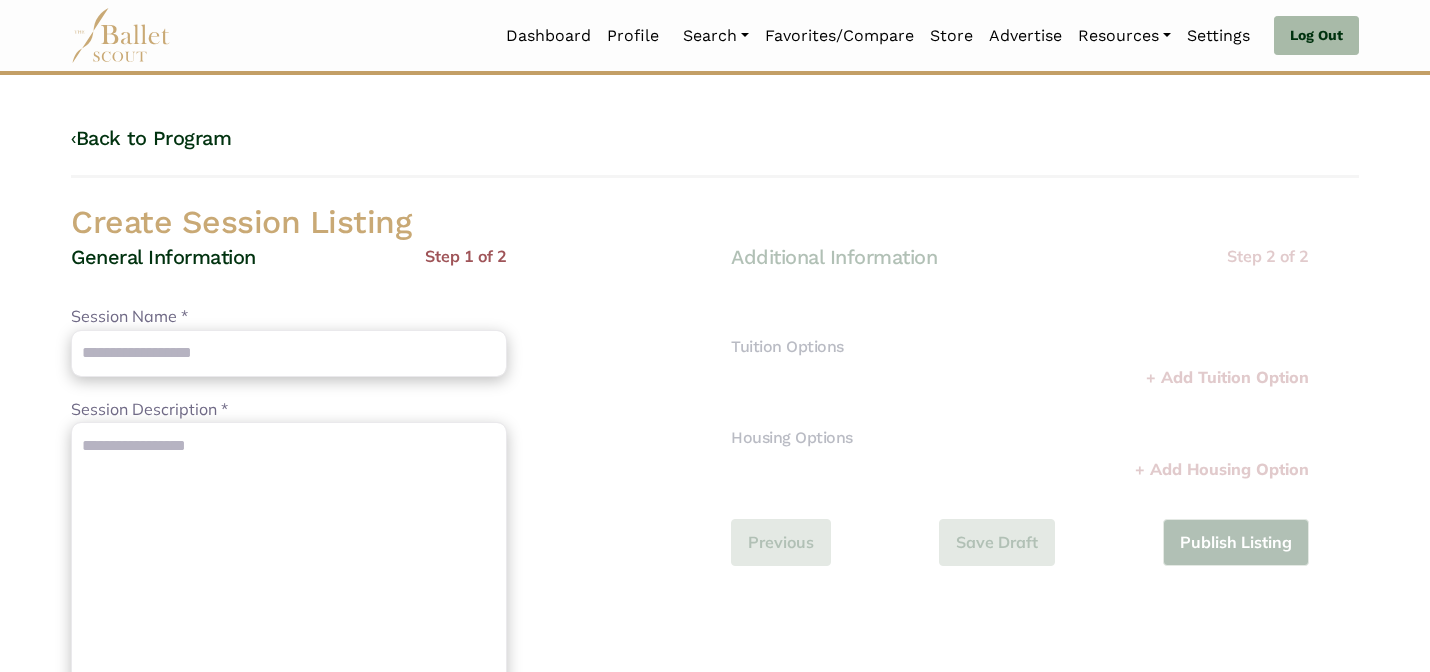 scroll, scrollTop: 0, scrollLeft: 0, axis: both 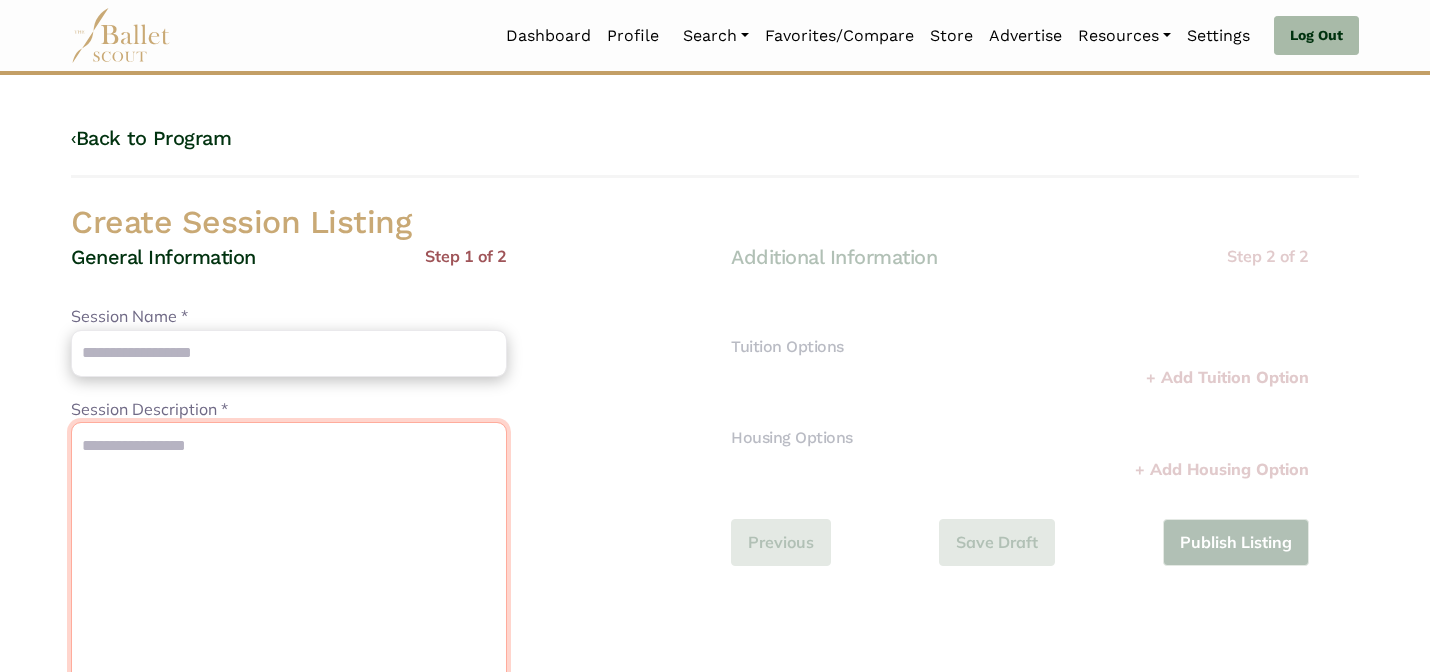 click on "Session Description *" at bounding box center [289, 597] 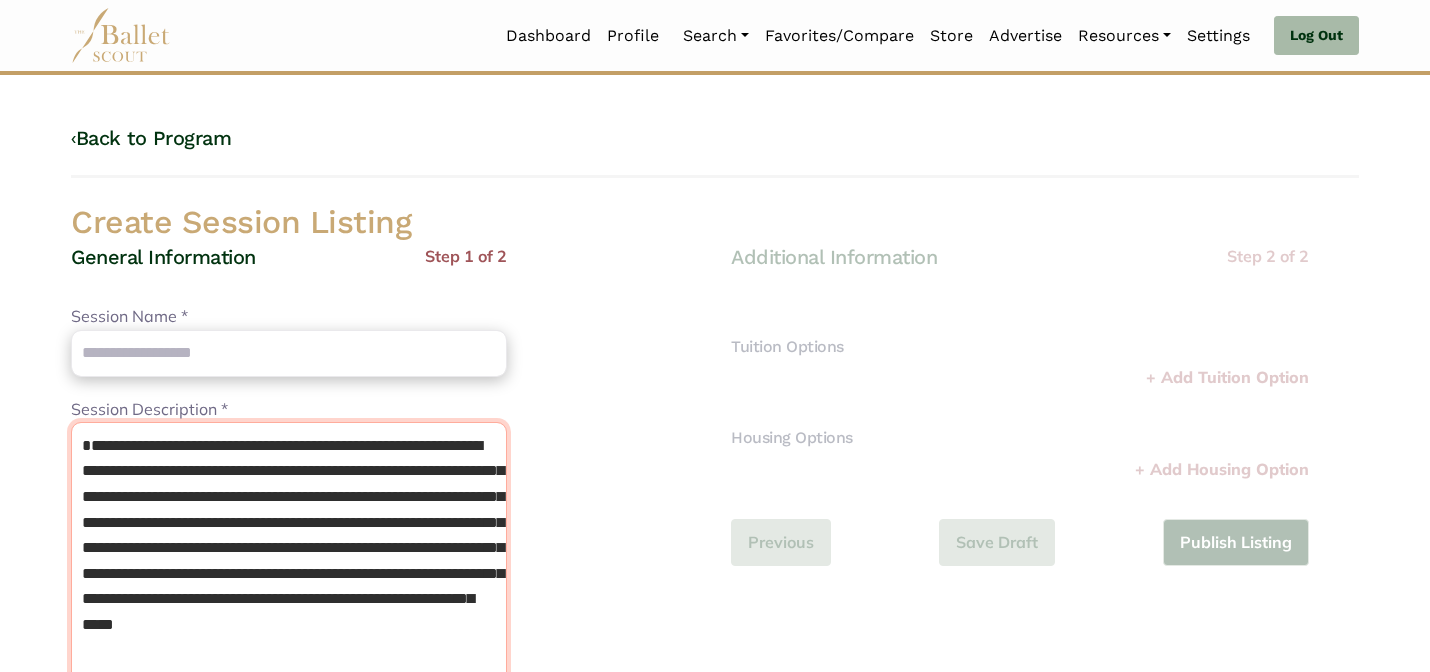 type on "**********" 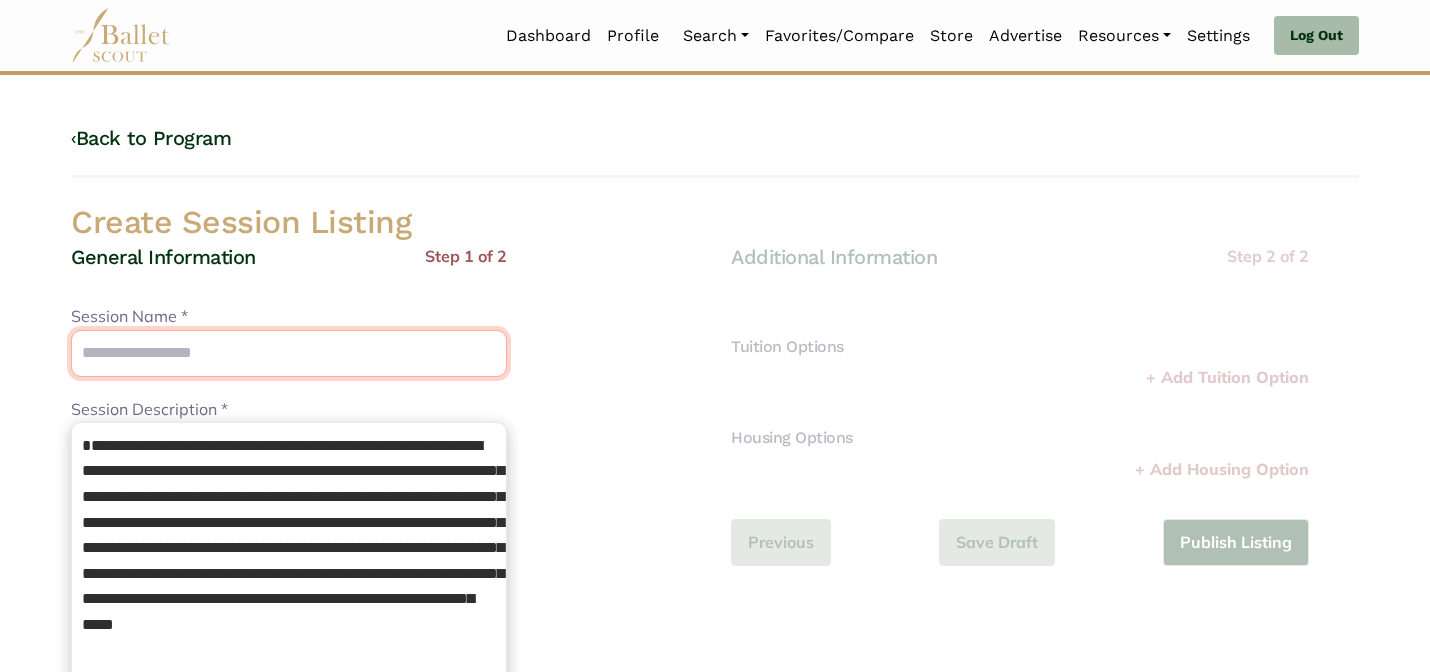 click on "Session Name *" at bounding box center (289, 353) 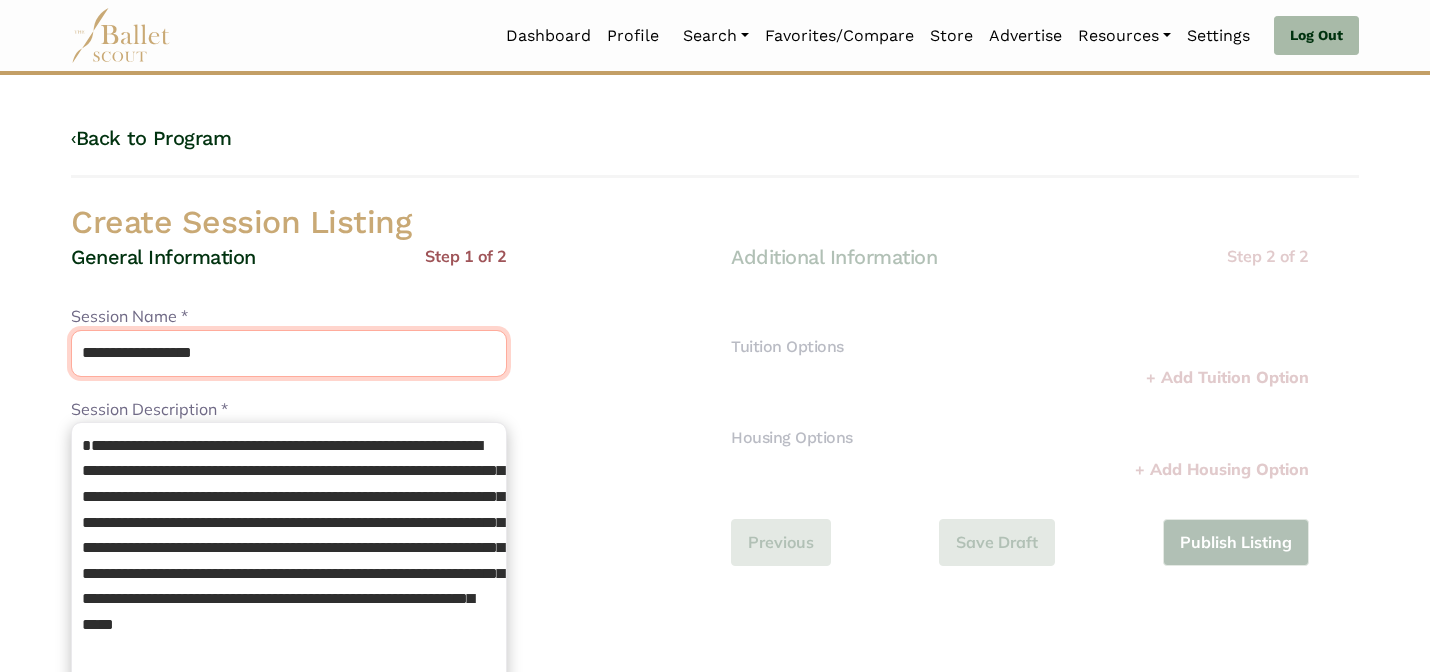 type on "**********" 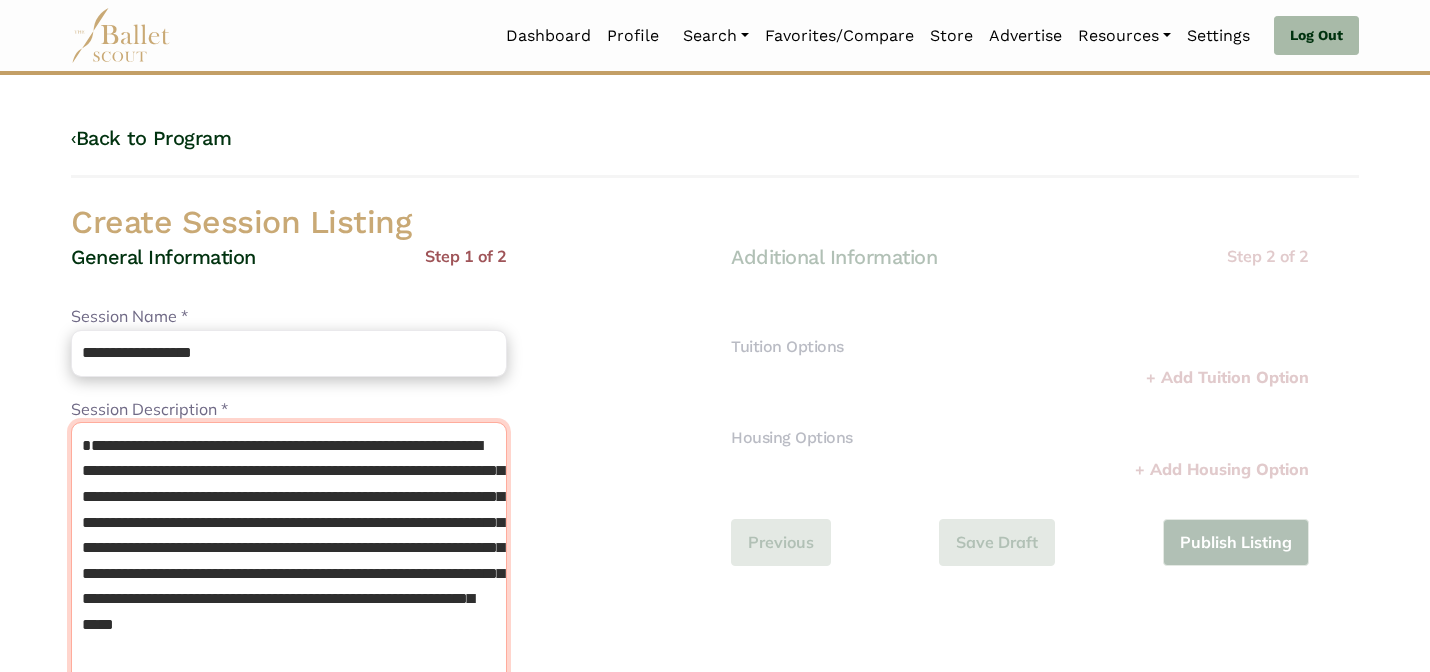 drag, startPoint x: 77, startPoint y: 465, endPoint x: 77, endPoint y: 392, distance: 73 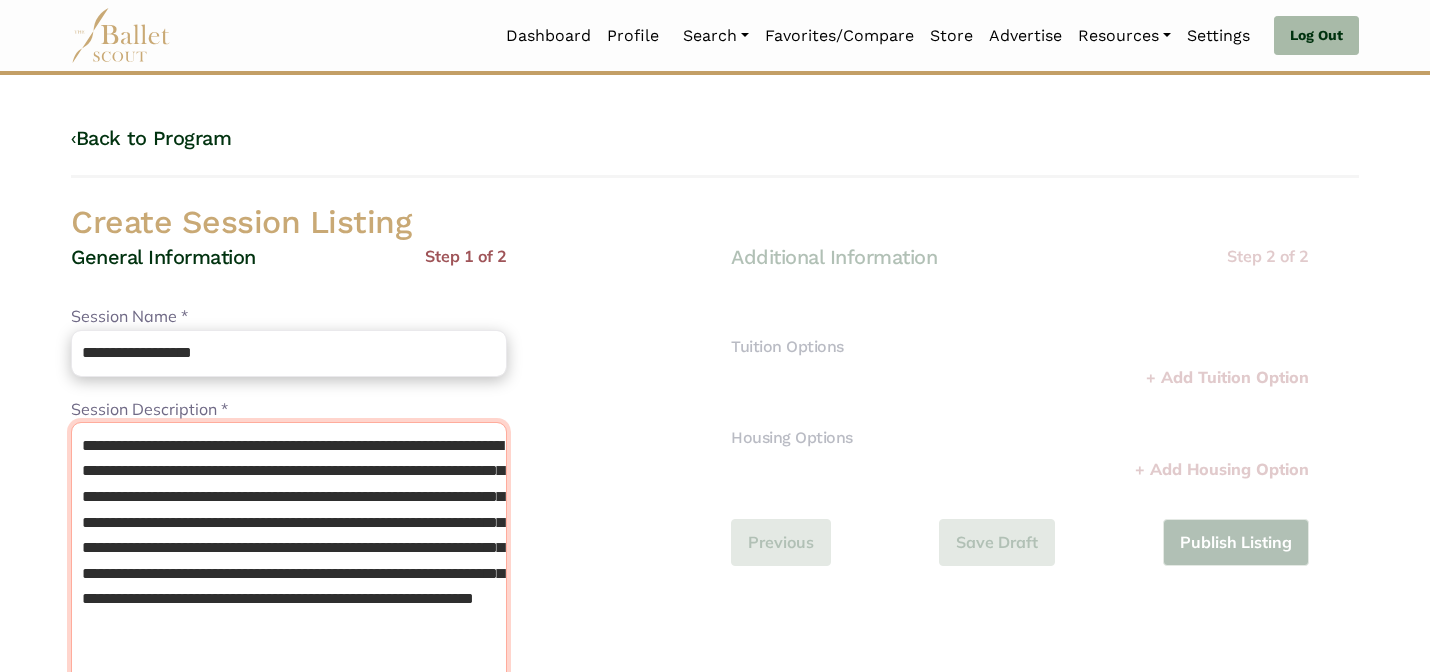 type on "**********" 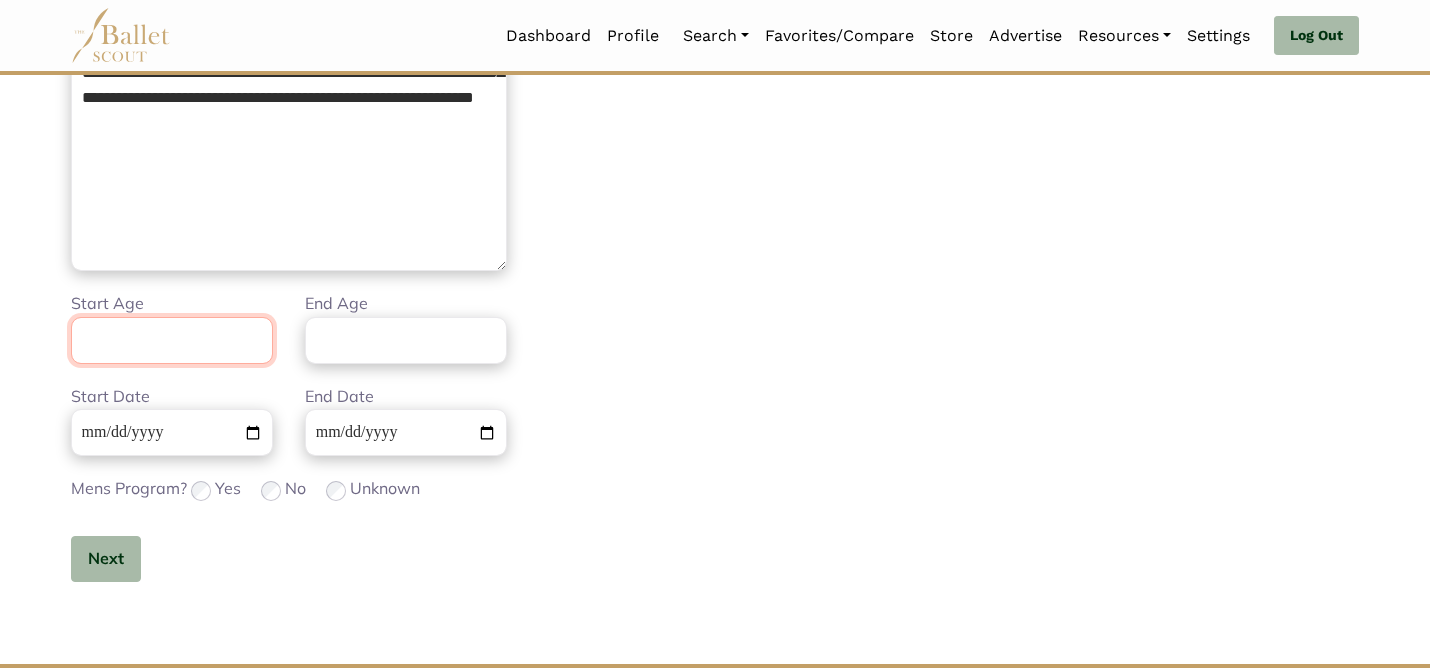 scroll, scrollTop: 506, scrollLeft: 0, axis: vertical 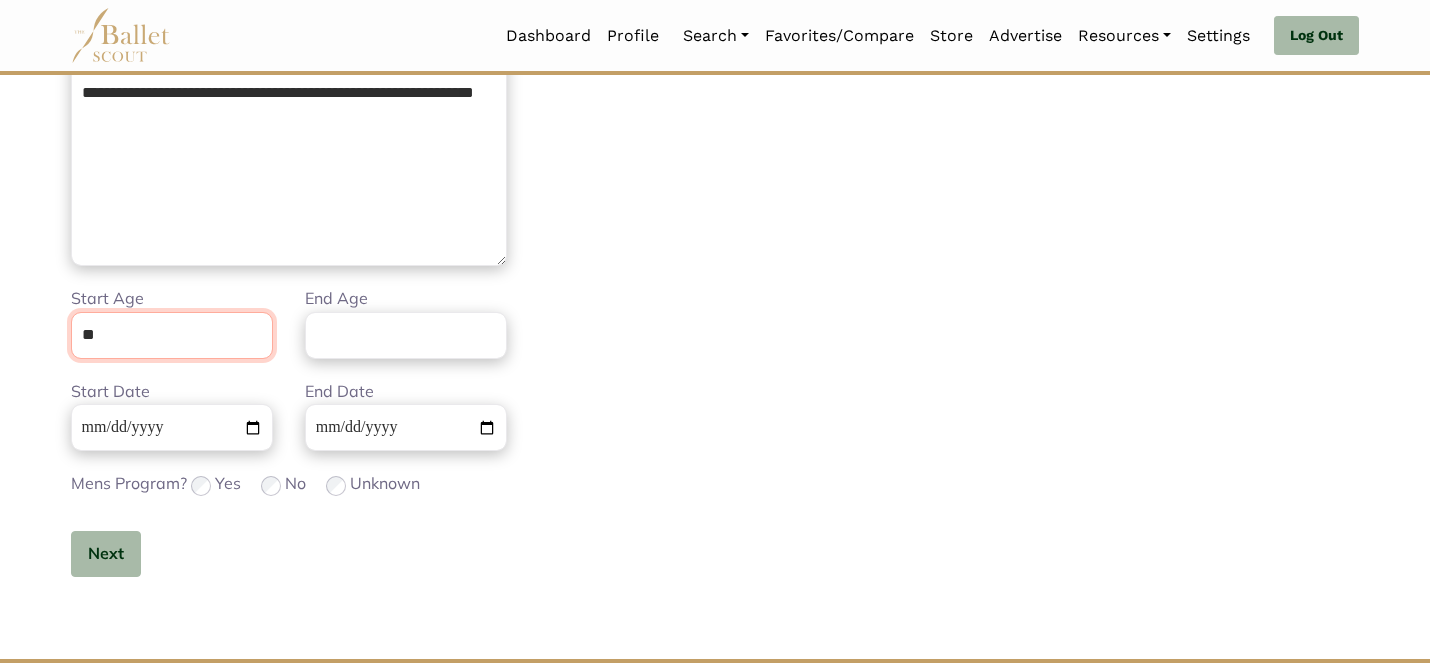 click on "**" at bounding box center (172, 335) 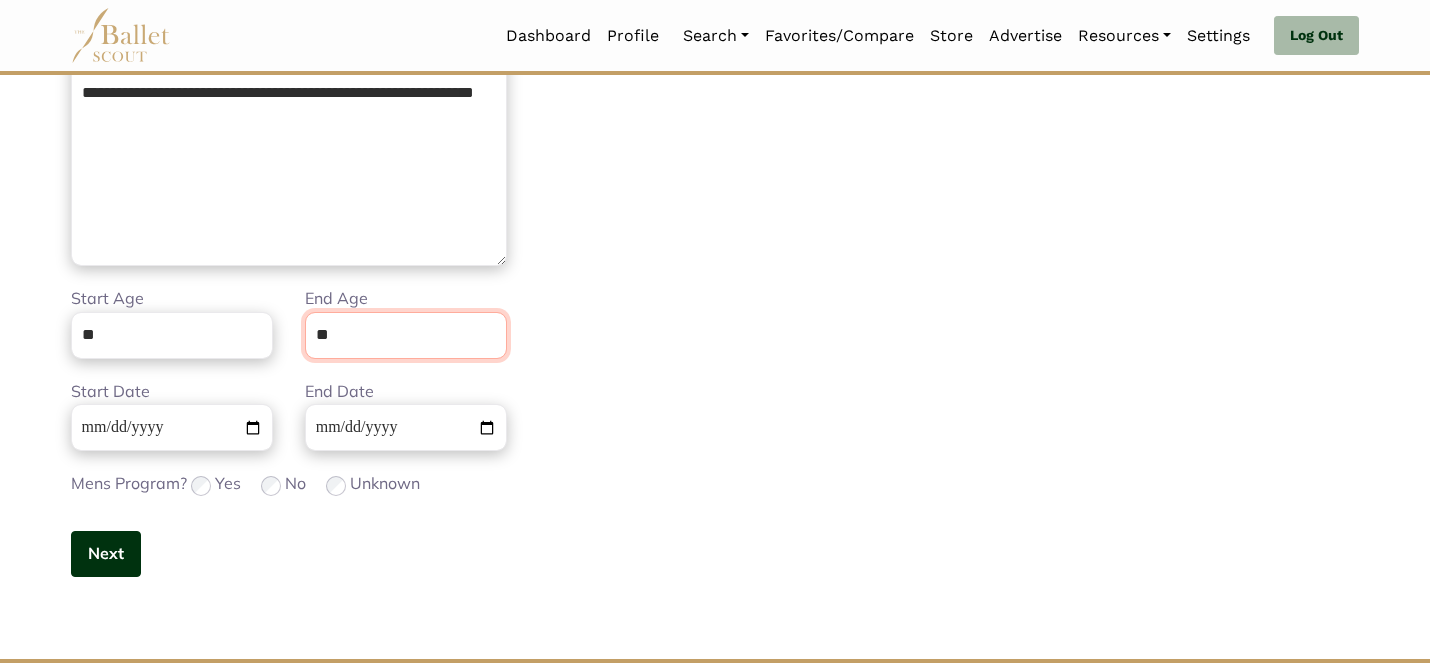 type on "**" 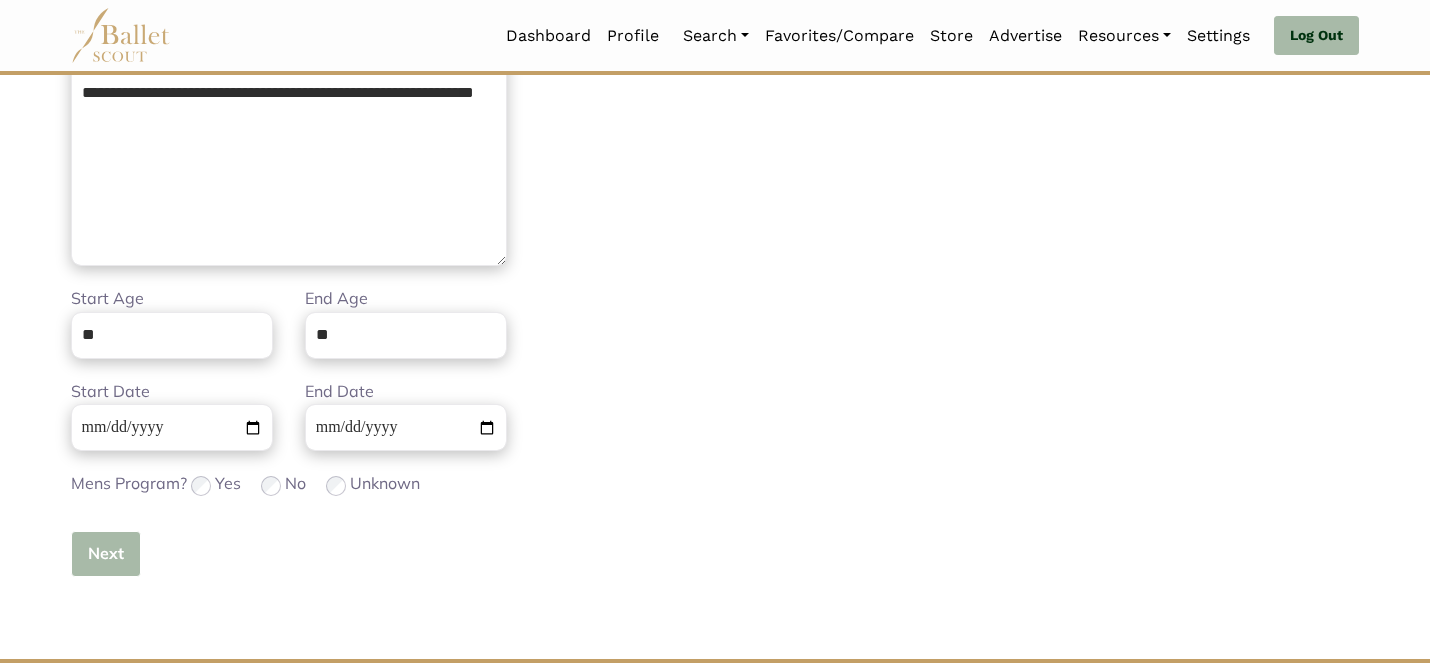 click on "Next" at bounding box center [106, 554] 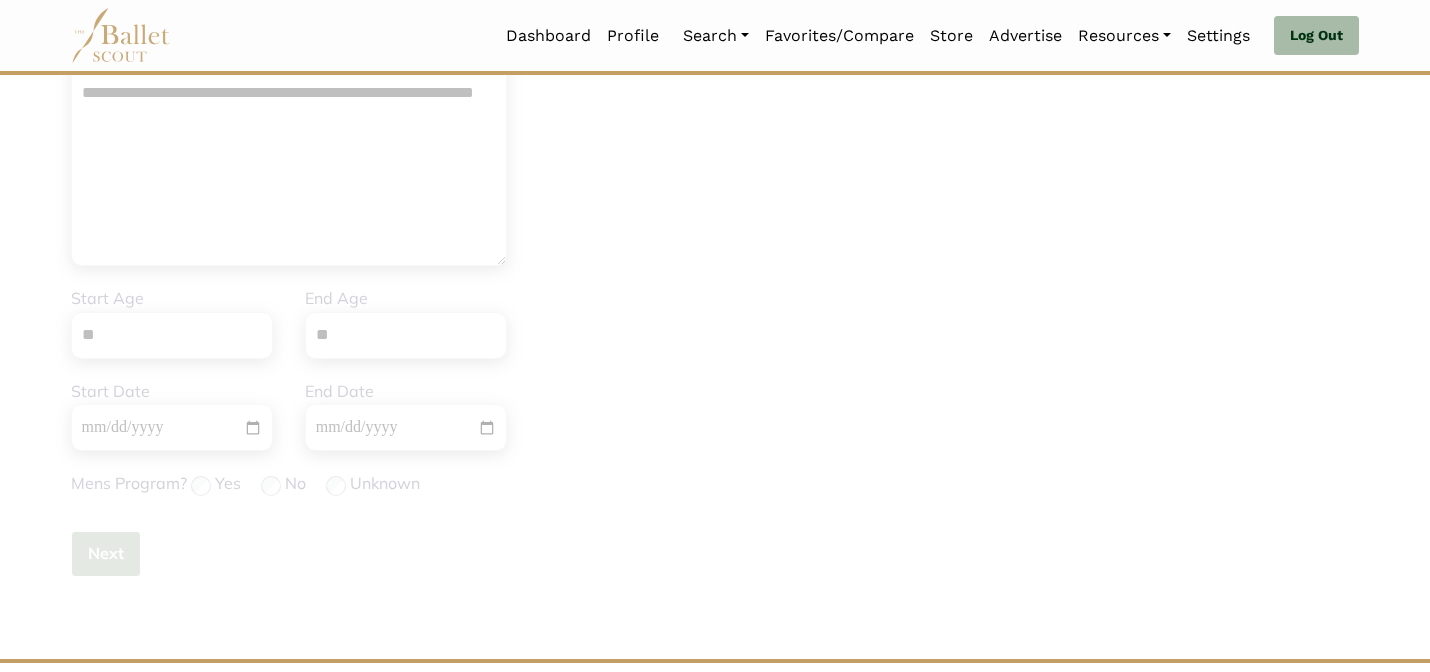 type 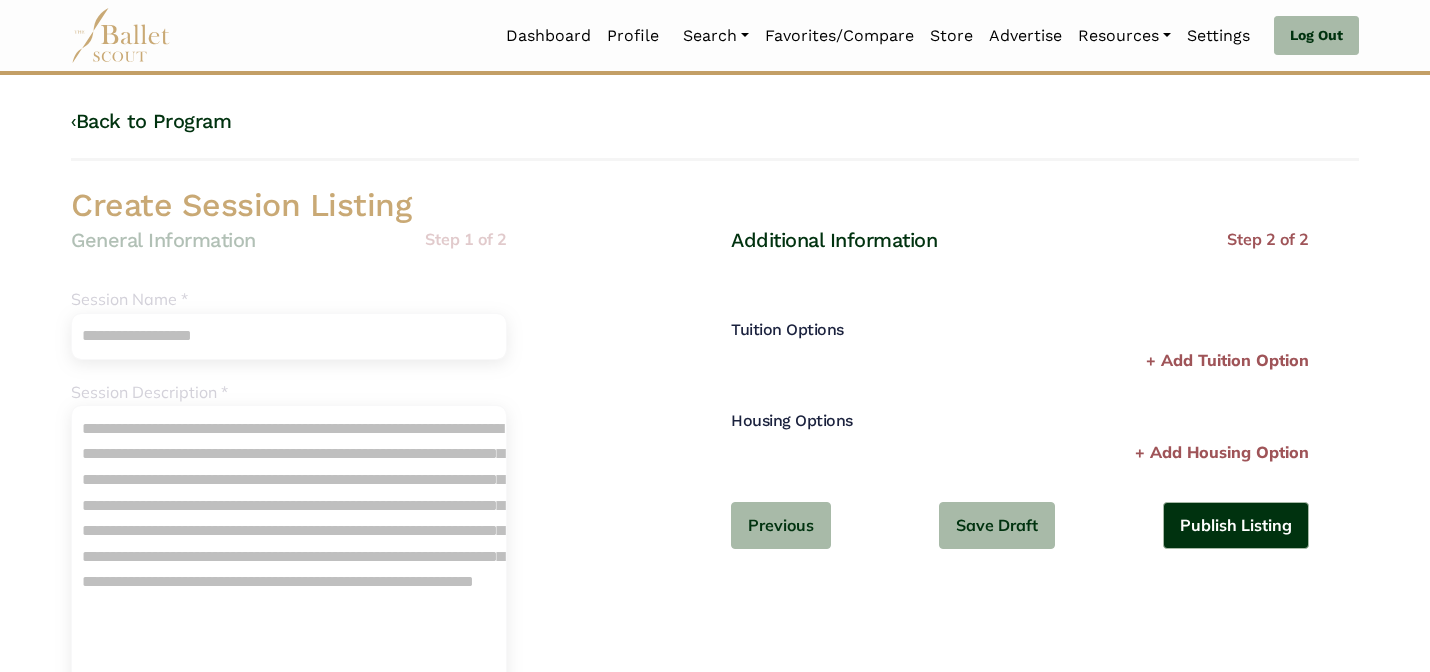 scroll, scrollTop: 0, scrollLeft: 0, axis: both 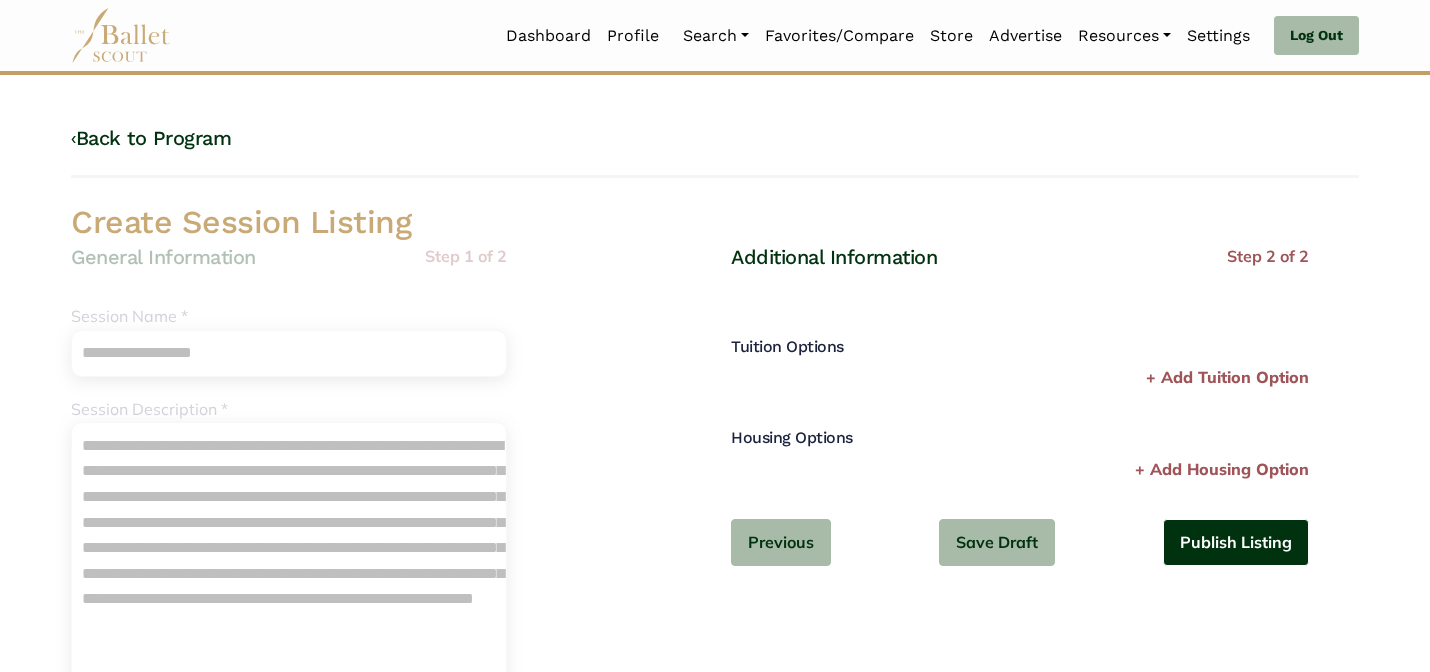 click on "Publish Listing" at bounding box center (1236, 542) 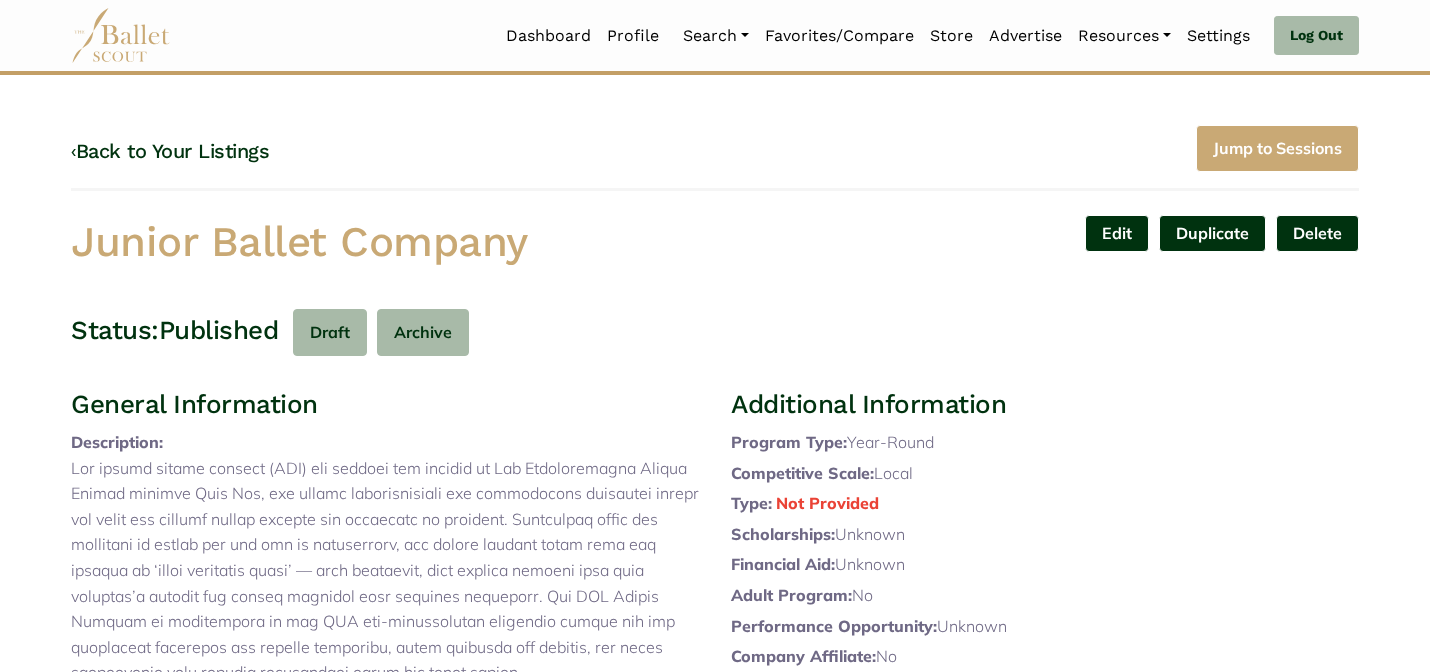 scroll, scrollTop: 0, scrollLeft: 0, axis: both 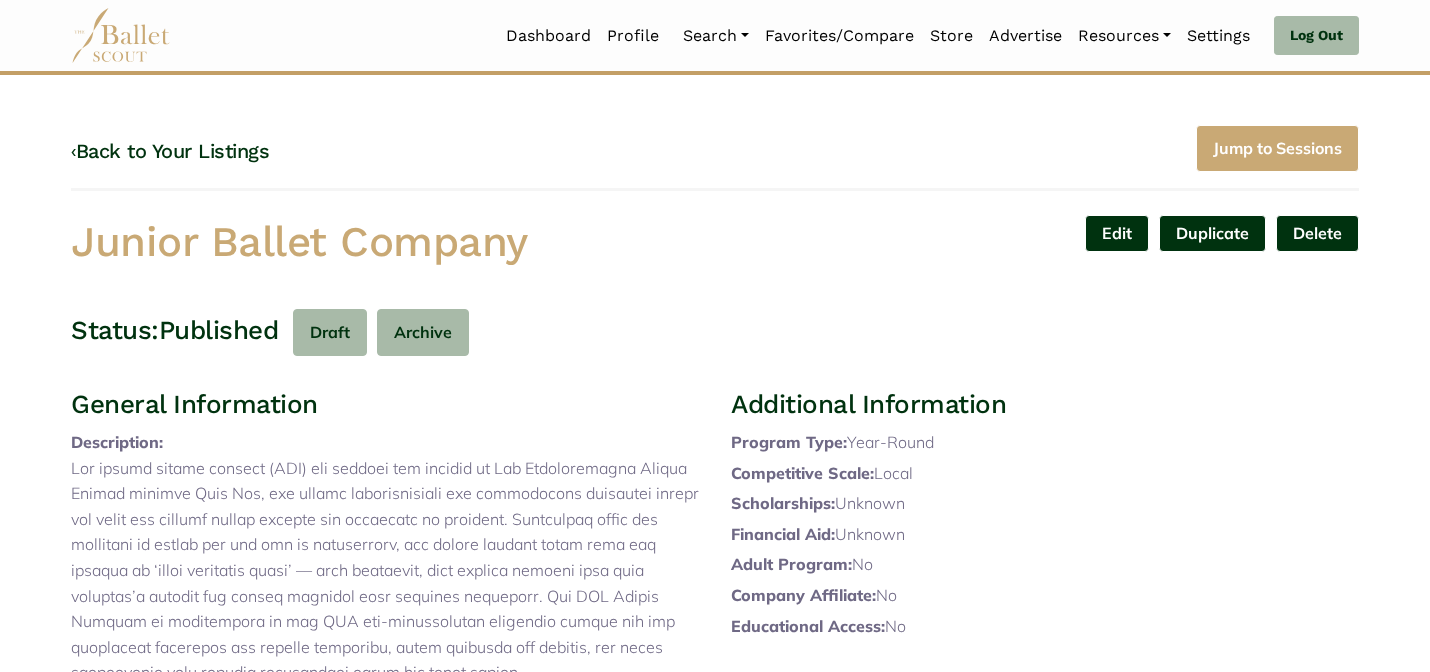 click on "‹  Back to Your Listings
Jump to Sessions
Junior Ballet Company
Edit
Duplicate
Delete
Are you sure?
Yes
No
Status:
Published
Draft
Archive
General Information
Description:
Additional Information:
https://www.internationalballet.se/ibs-jnr-ballet-company
Y" at bounding box center [715, 697] 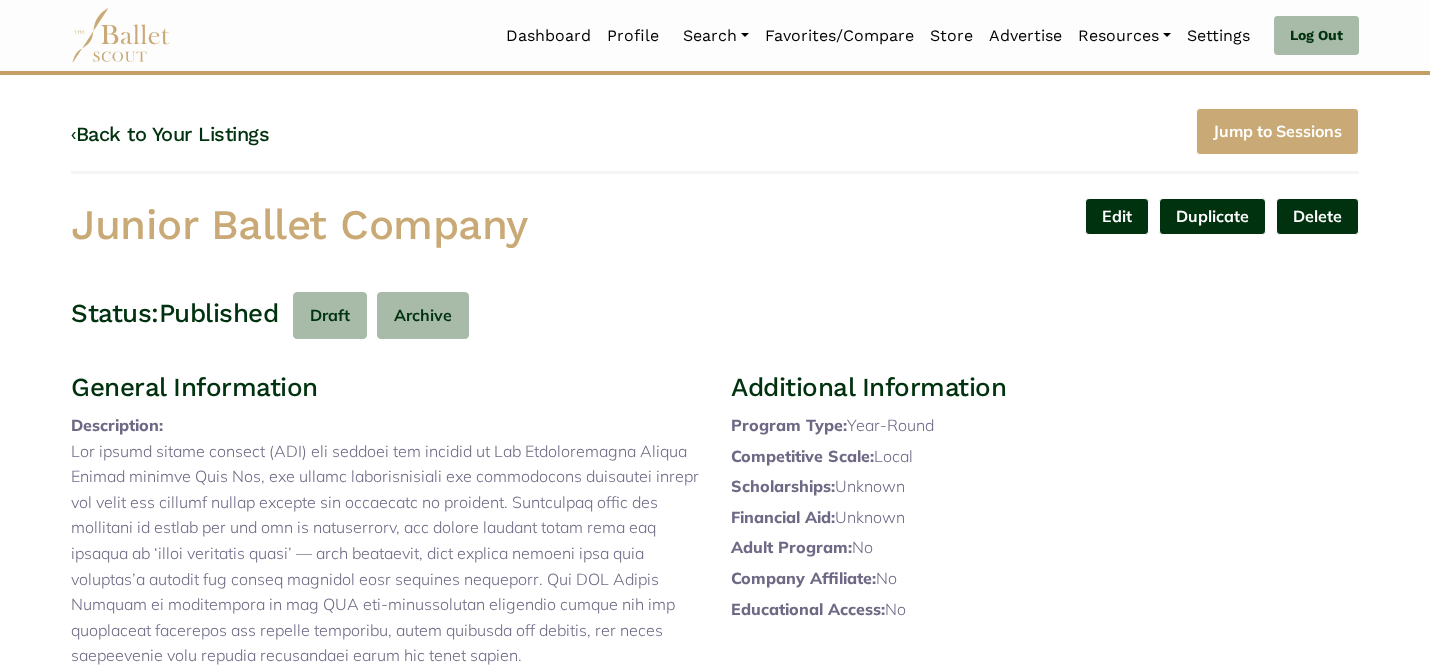 scroll, scrollTop: 0, scrollLeft: 0, axis: both 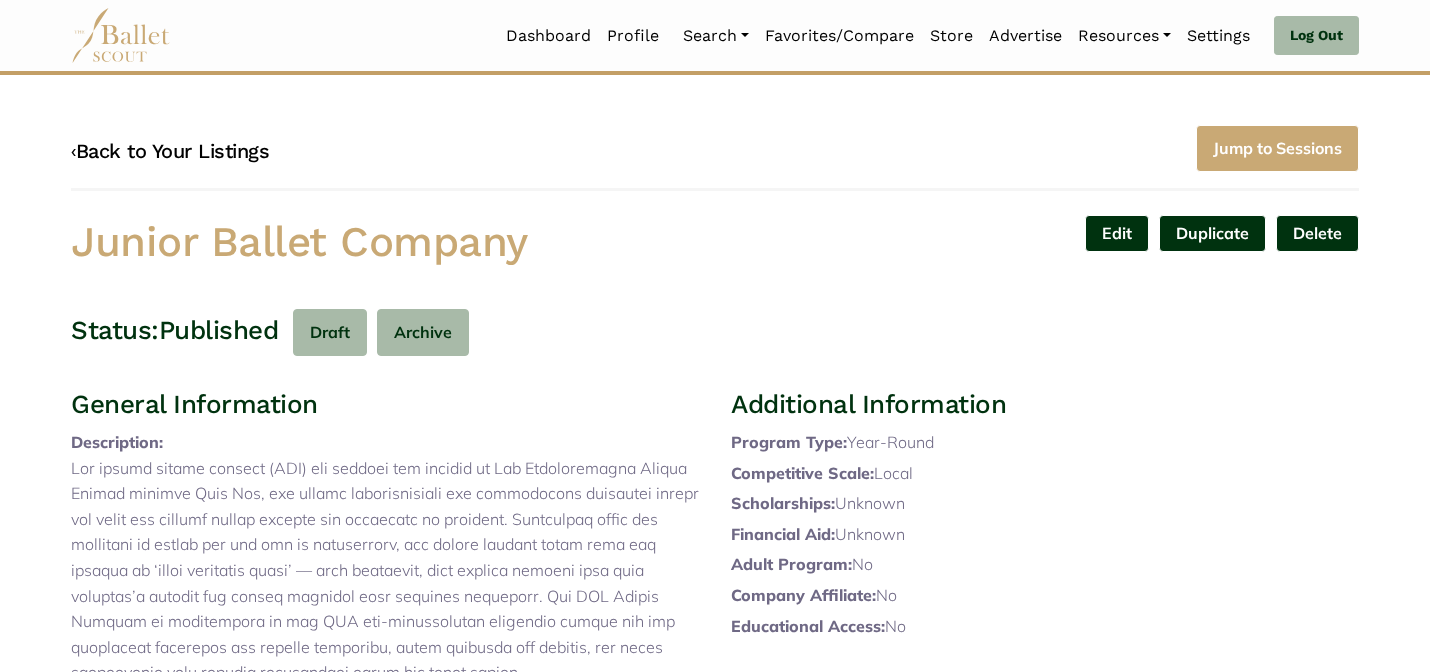 click on "‹  Back to Your Listings" at bounding box center [170, 151] 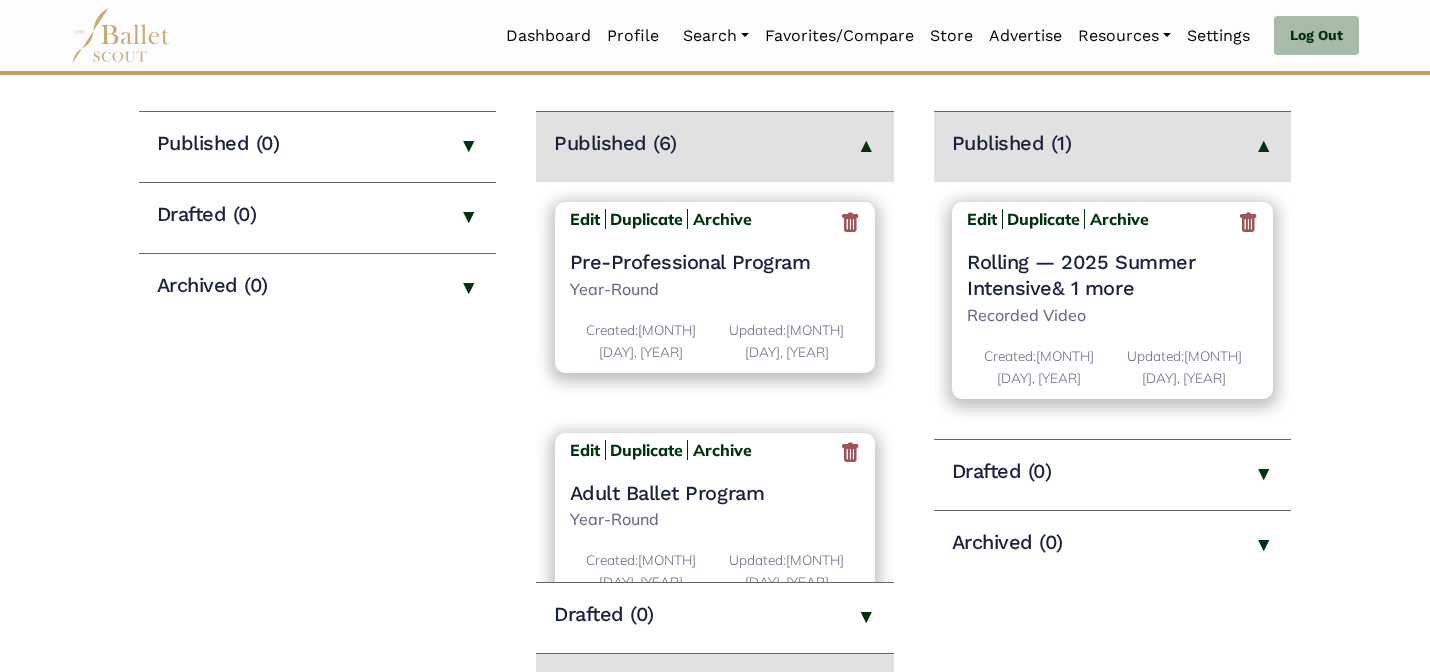 scroll, scrollTop: 280, scrollLeft: 0, axis: vertical 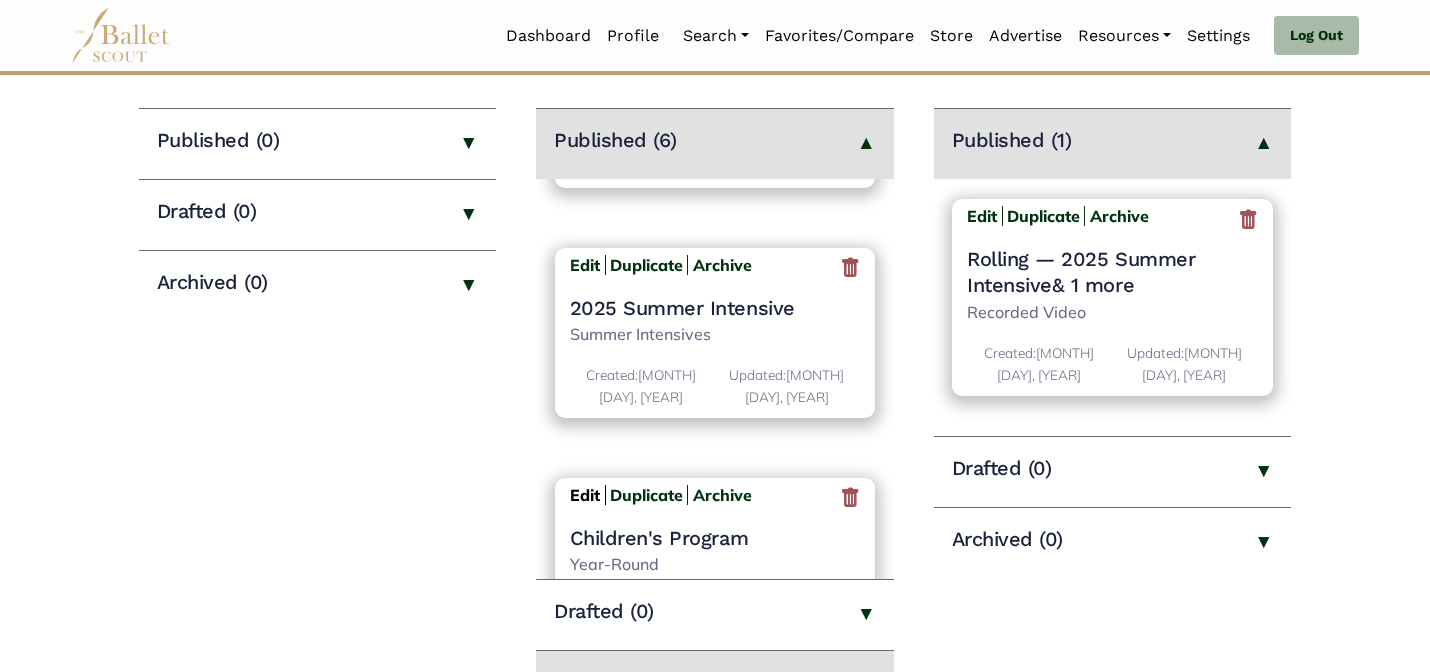 click on "Edit" at bounding box center (585, 495) 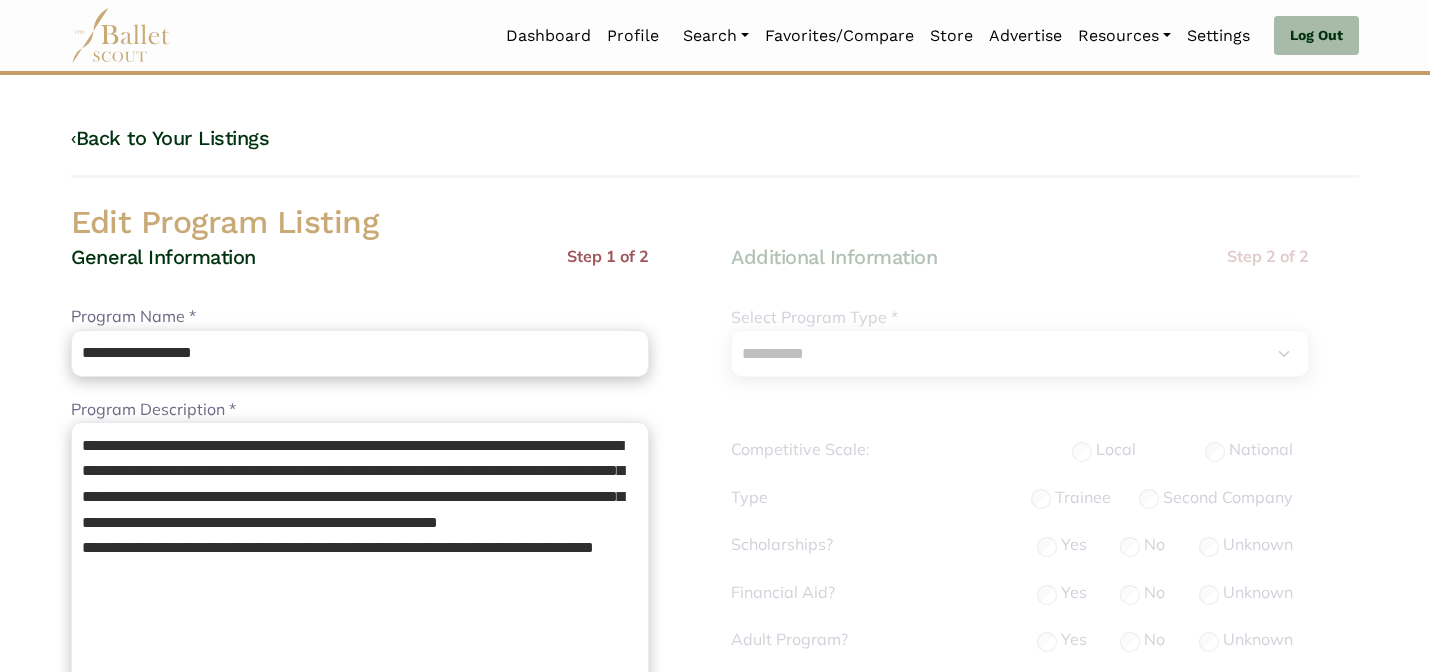 select on "**" 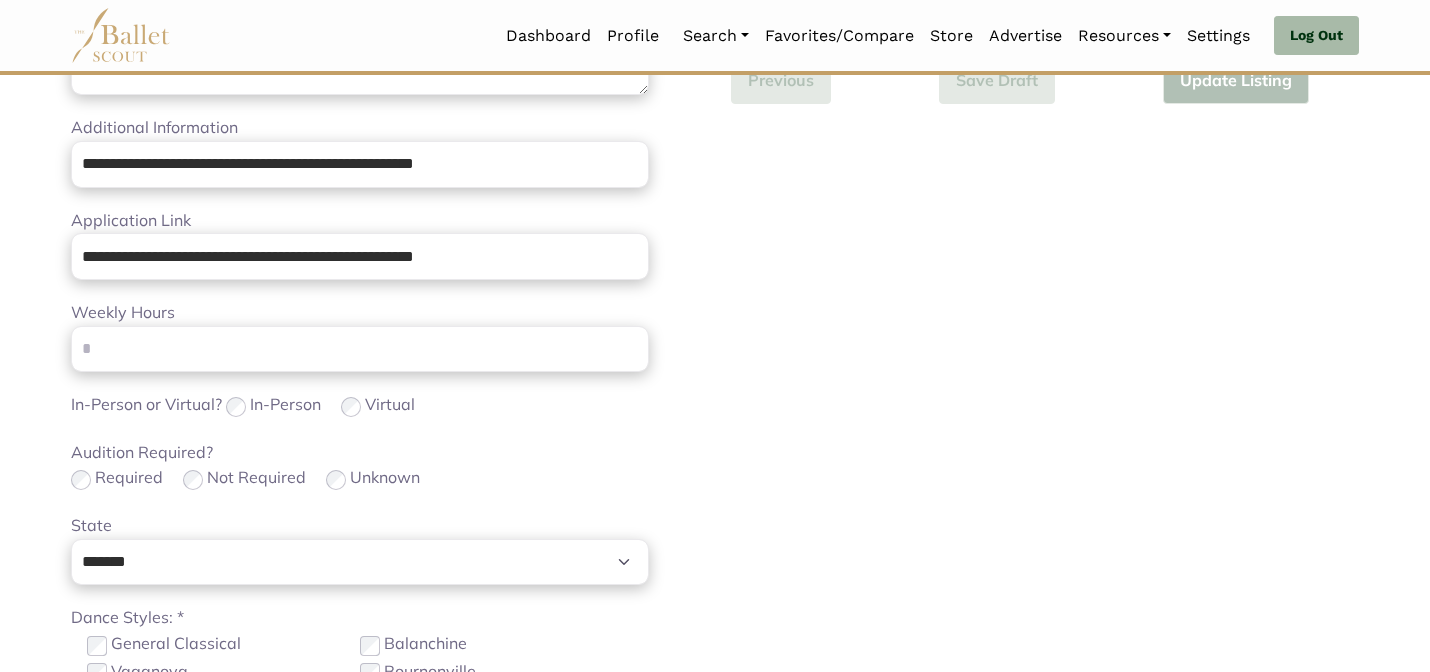 scroll, scrollTop: 632, scrollLeft: 0, axis: vertical 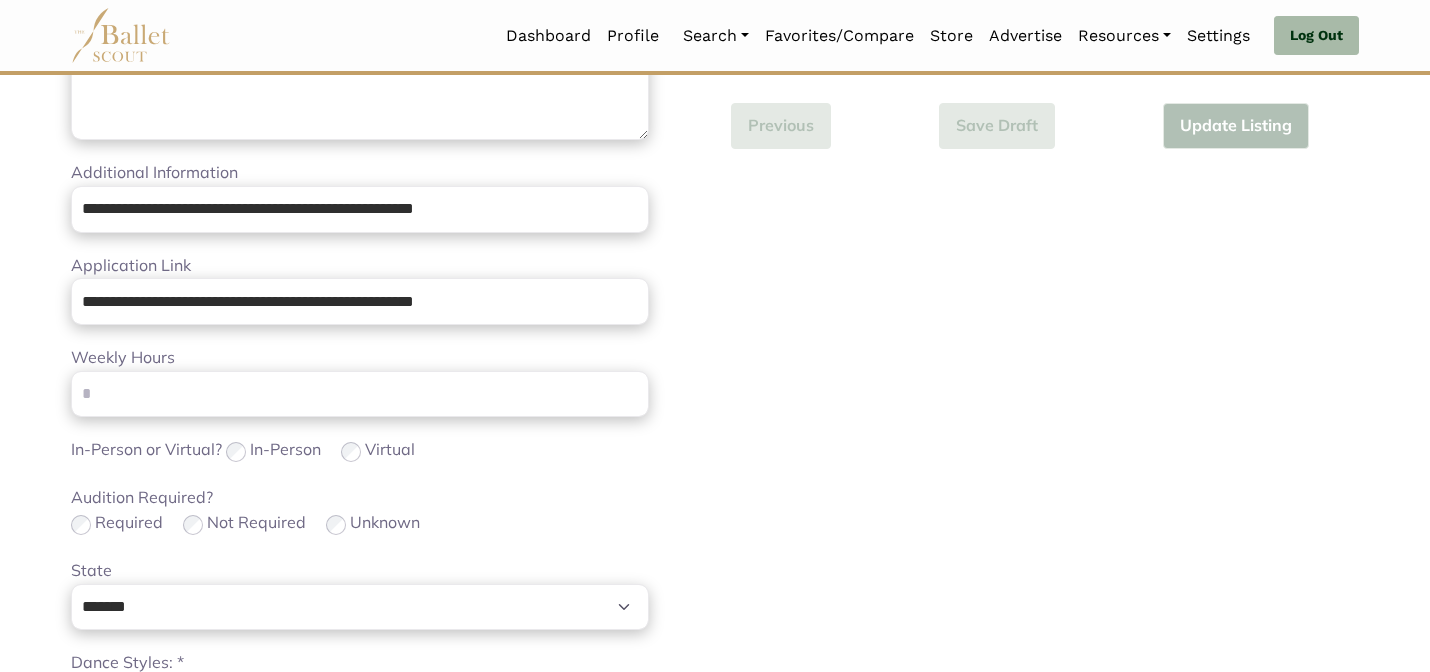 click on "Audition Required?
Required
Not Required
Unknown" at bounding box center (360, 511) 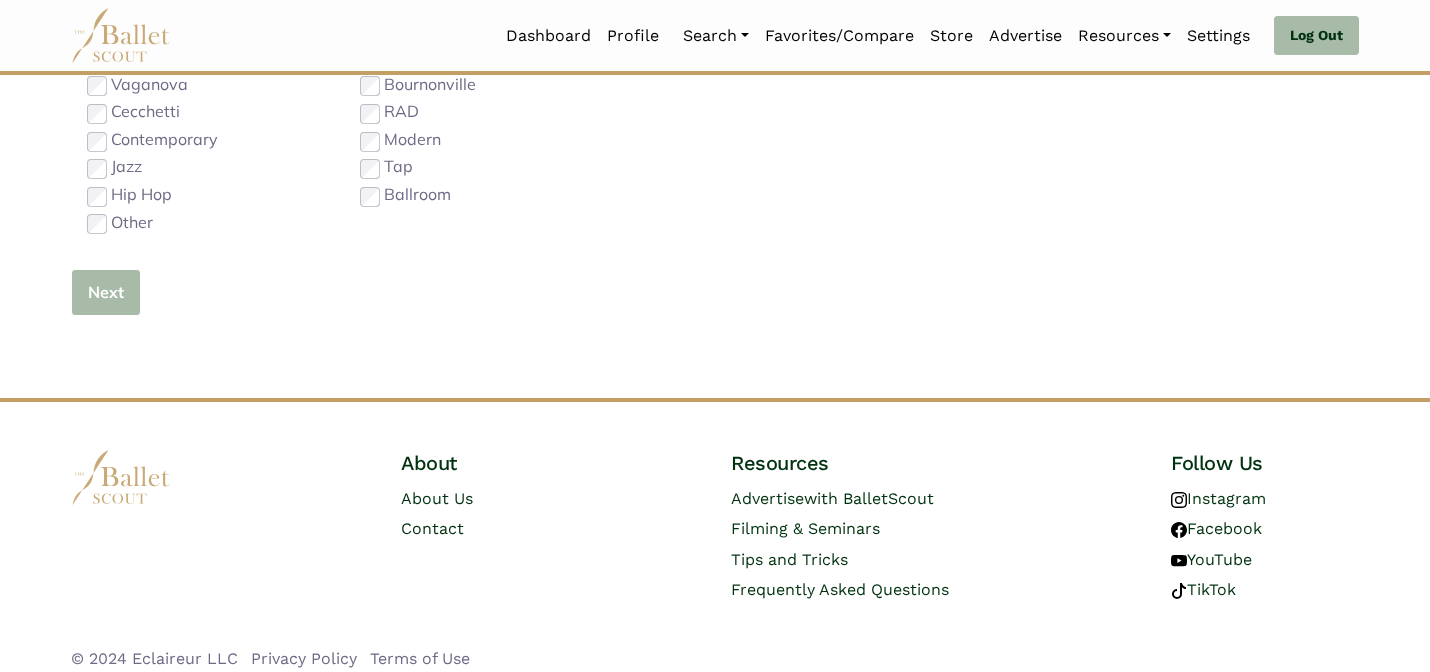 click on "Next" at bounding box center [106, 292] 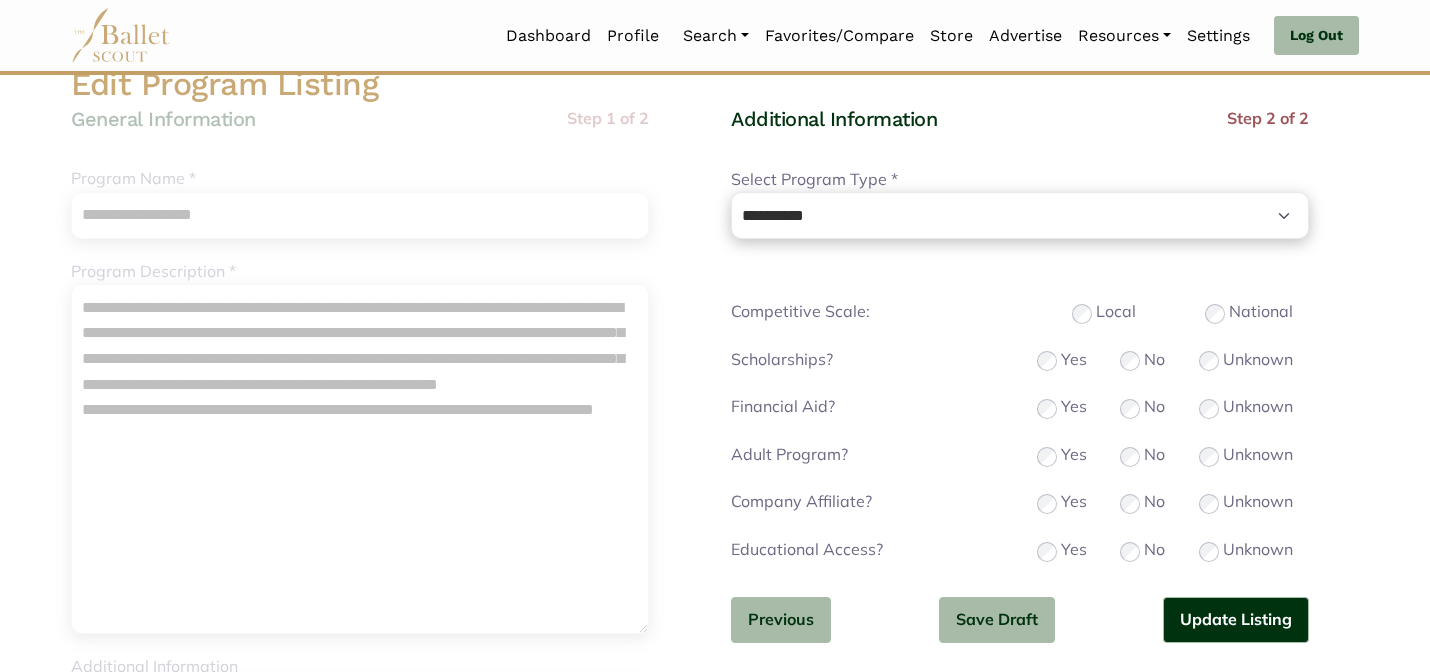 scroll, scrollTop: 160, scrollLeft: 0, axis: vertical 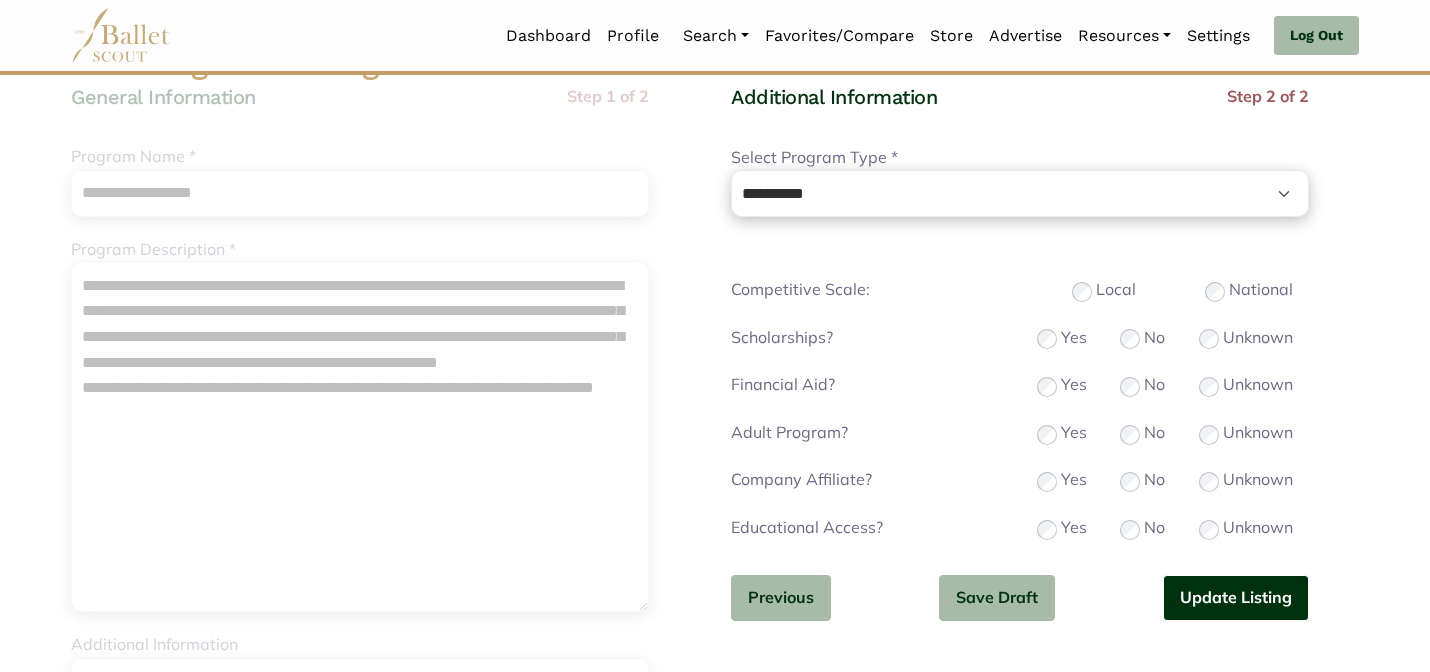 click on "Update Listing" at bounding box center (1236, 598) 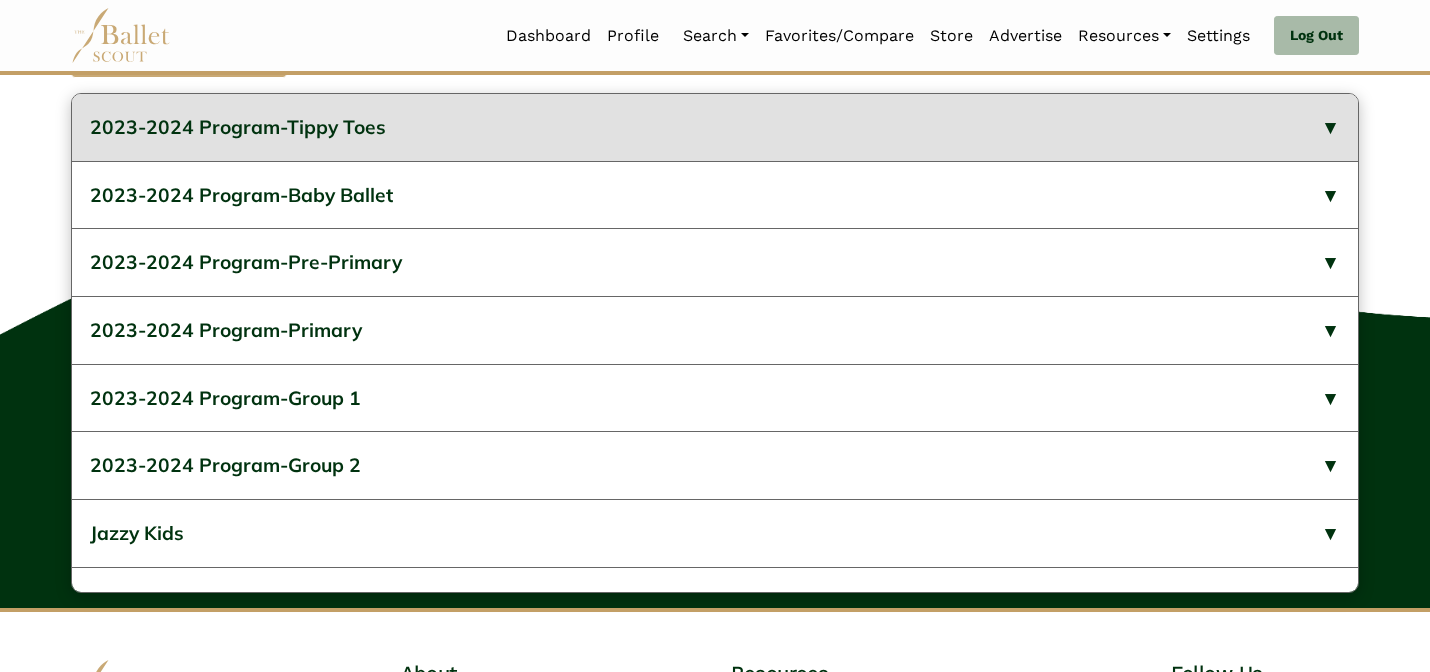 scroll, scrollTop: 872, scrollLeft: 0, axis: vertical 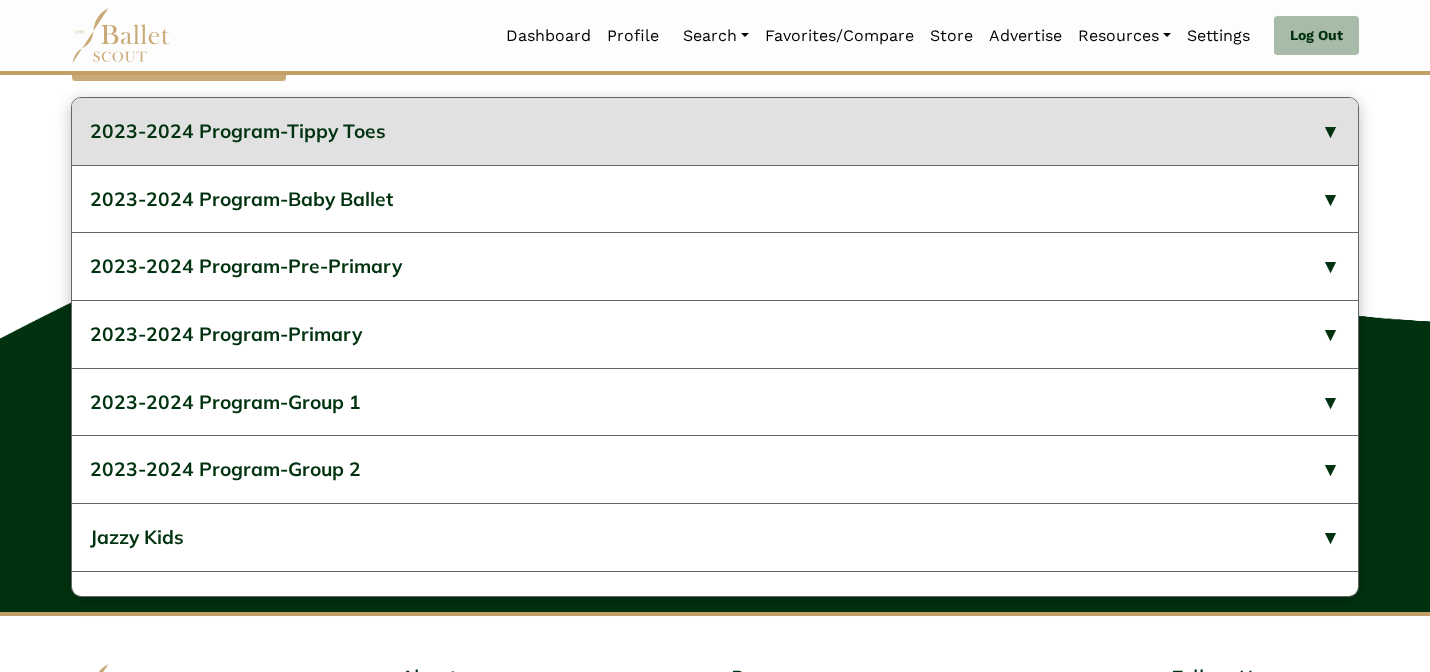 click on "2023-2024 Program-Tippy Toes" at bounding box center [715, 131] 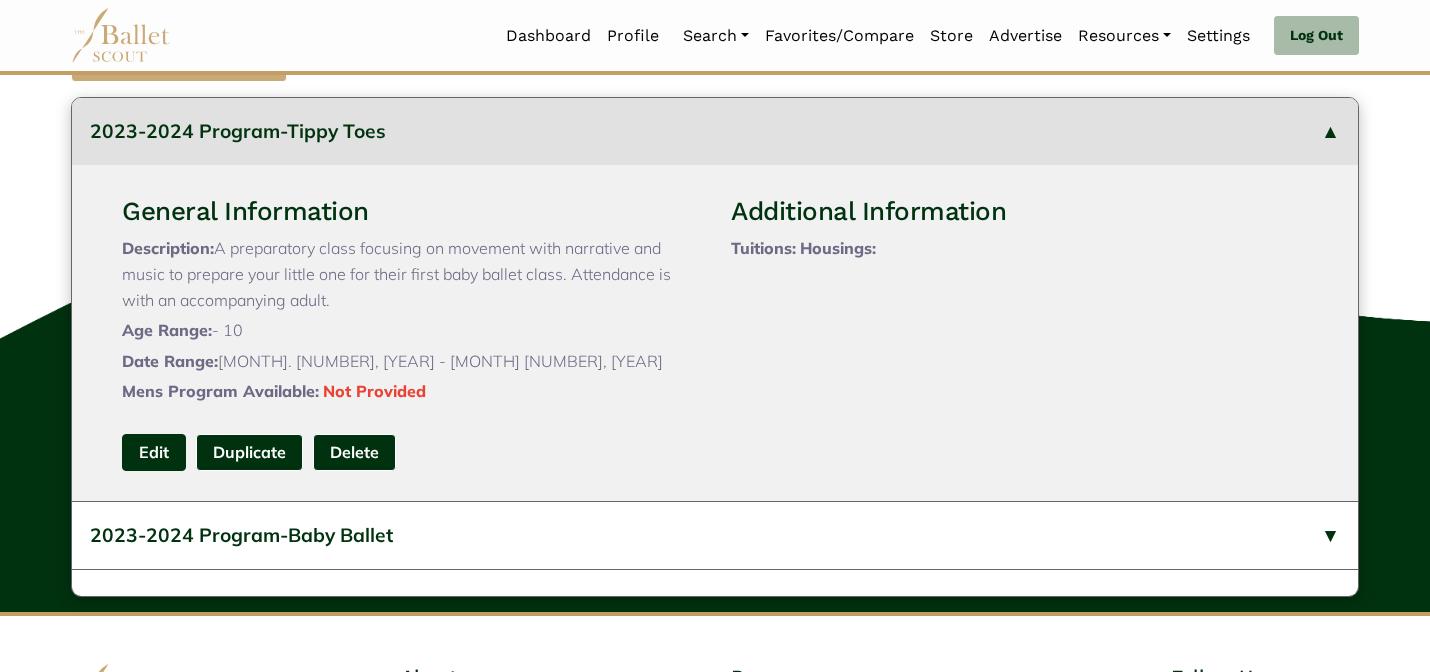 click on "Edit" at bounding box center (154, 452) 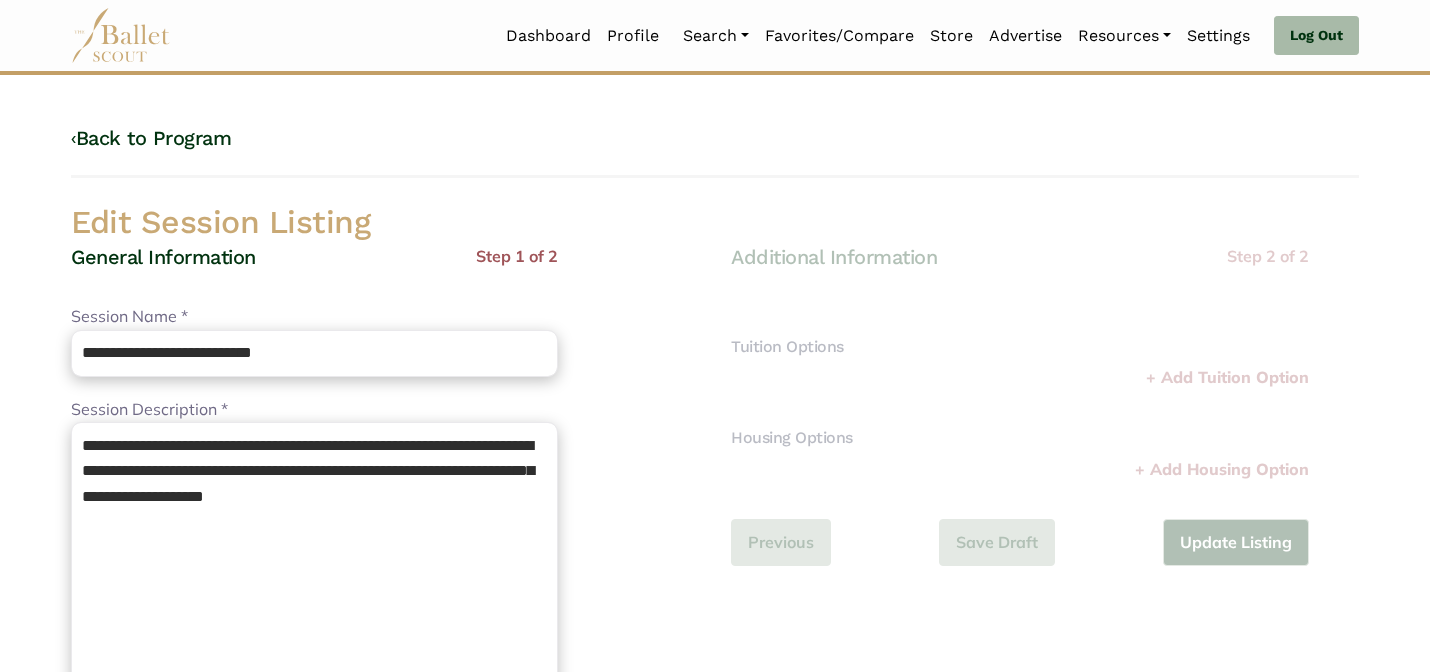 scroll, scrollTop: 0, scrollLeft: 0, axis: both 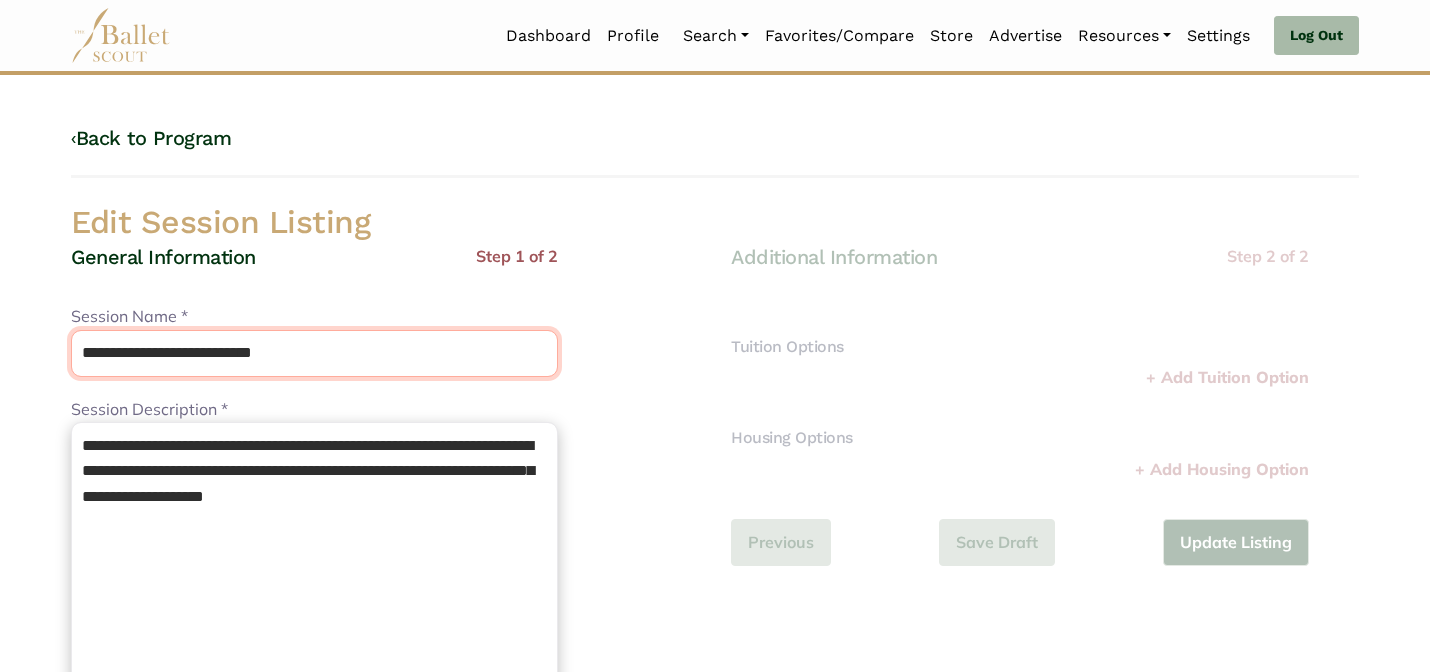 drag, startPoint x: 242, startPoint y: 354, endPoint x: 188, endPoint y: 310, distance: 69.656296 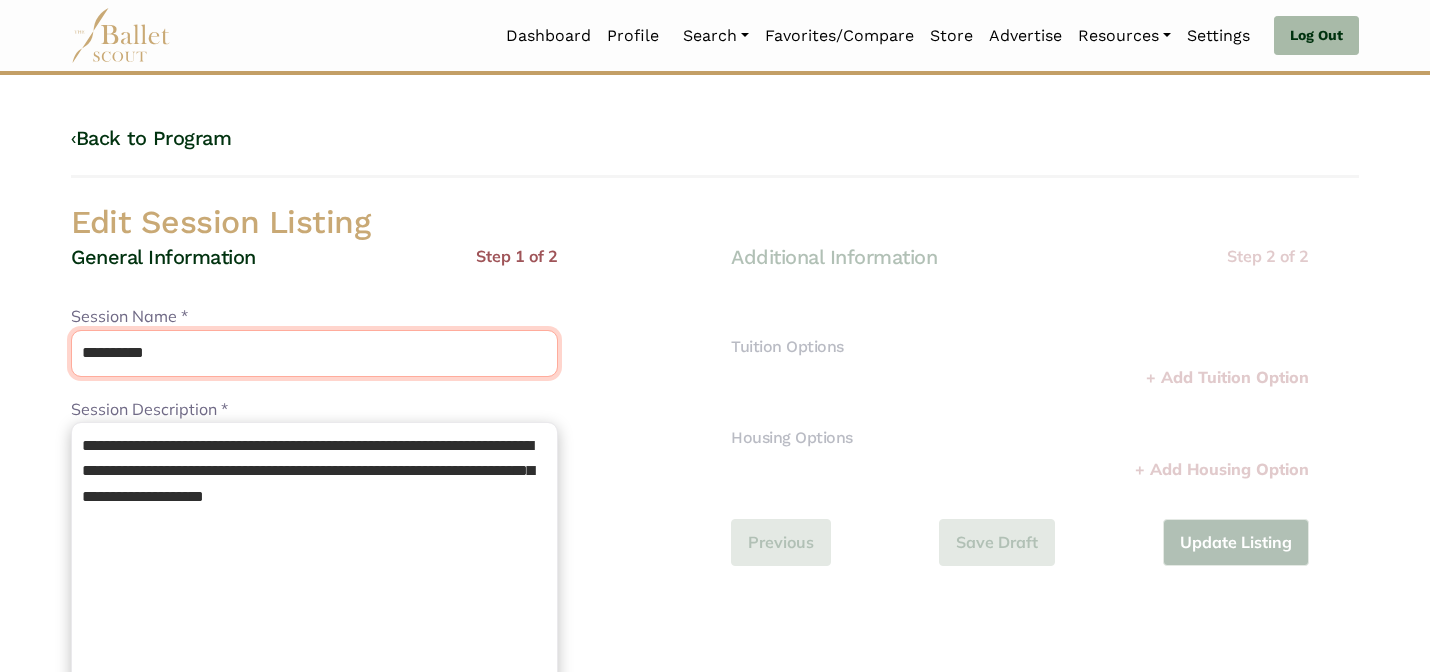 type on "**********" 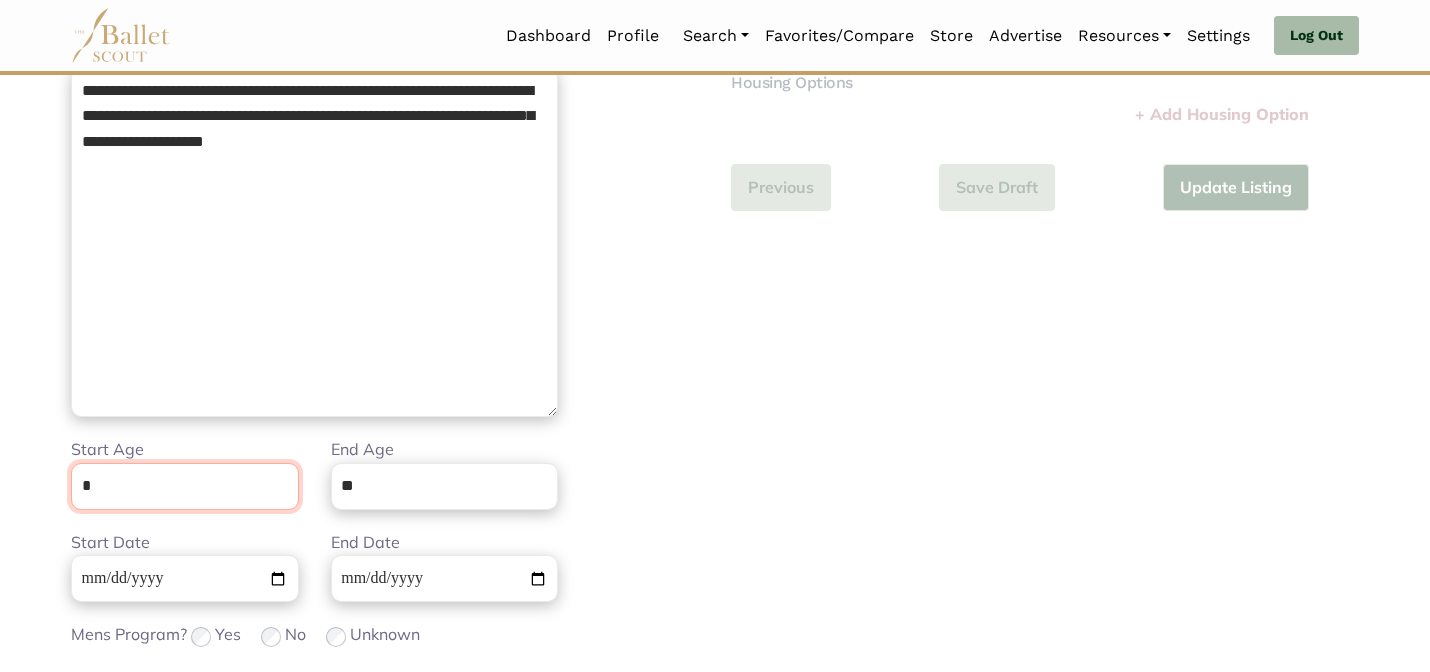 scroll, scrollTop: 505, scrollLeft: 0, axis: vertical 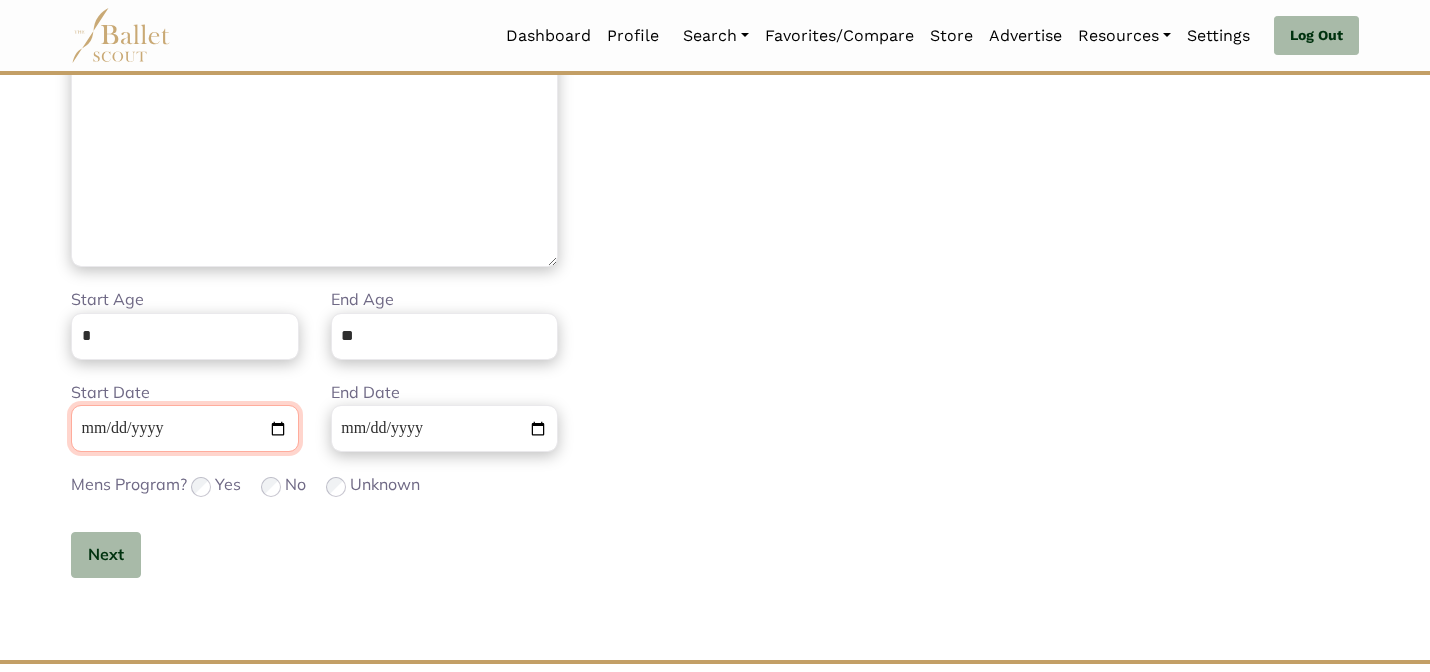 type 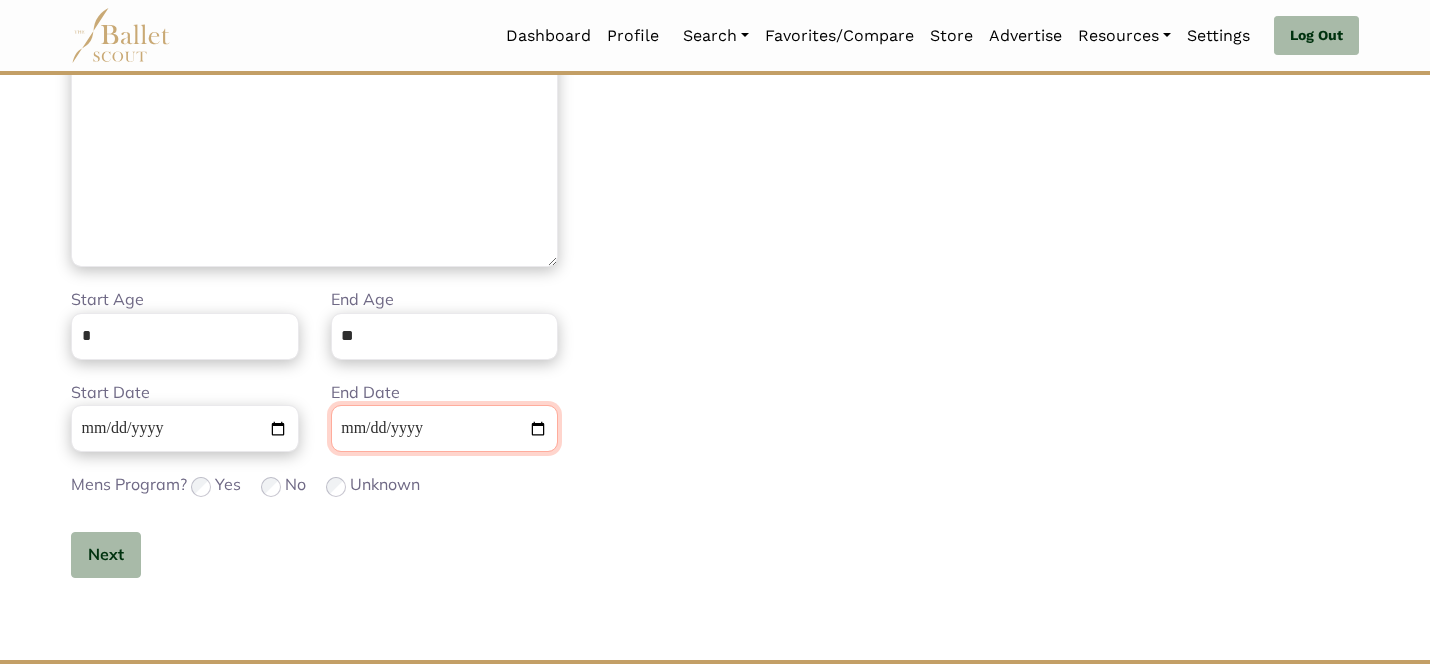 type 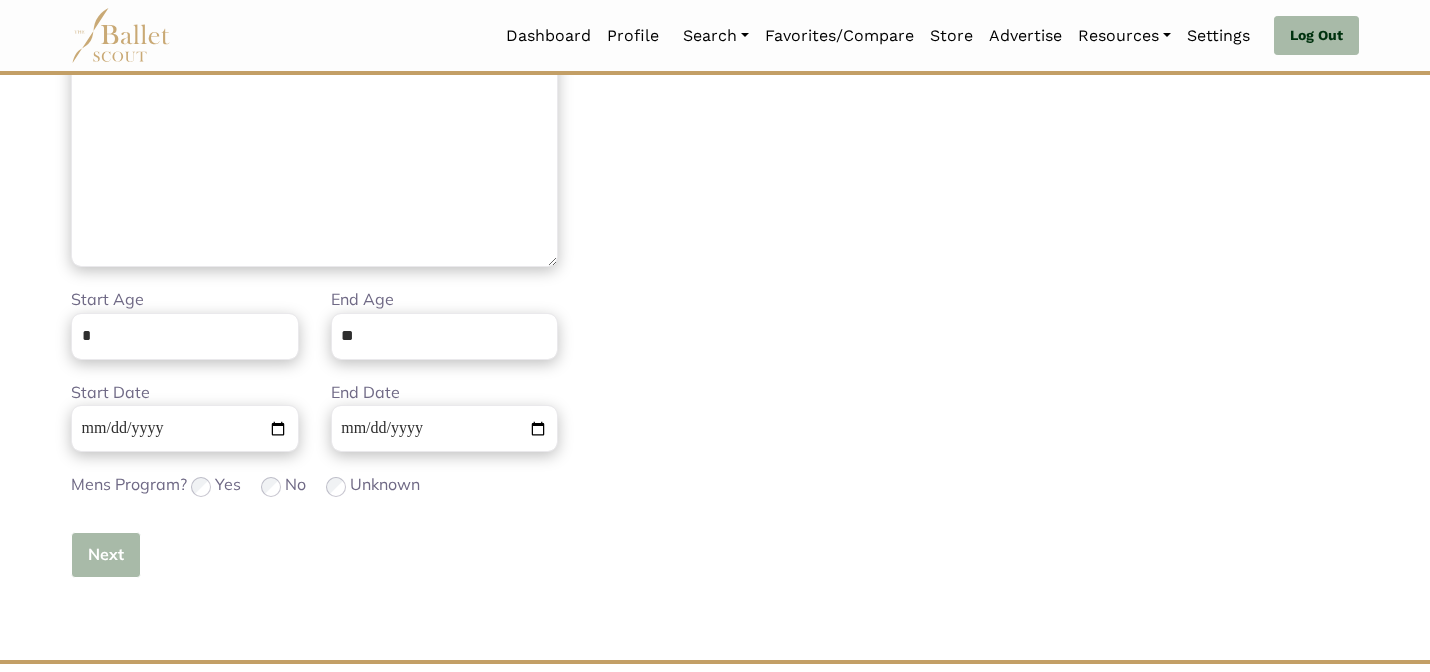 click on "Next" at bounding box center [106, 555] 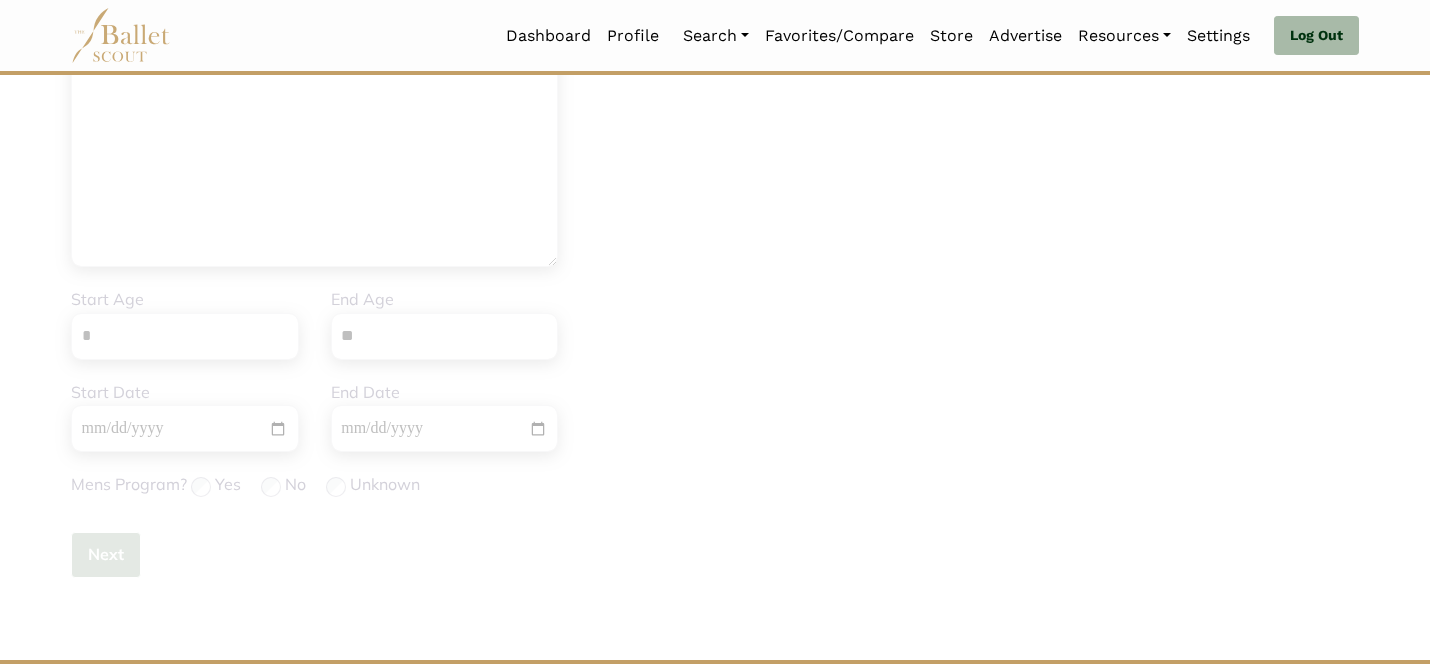 type 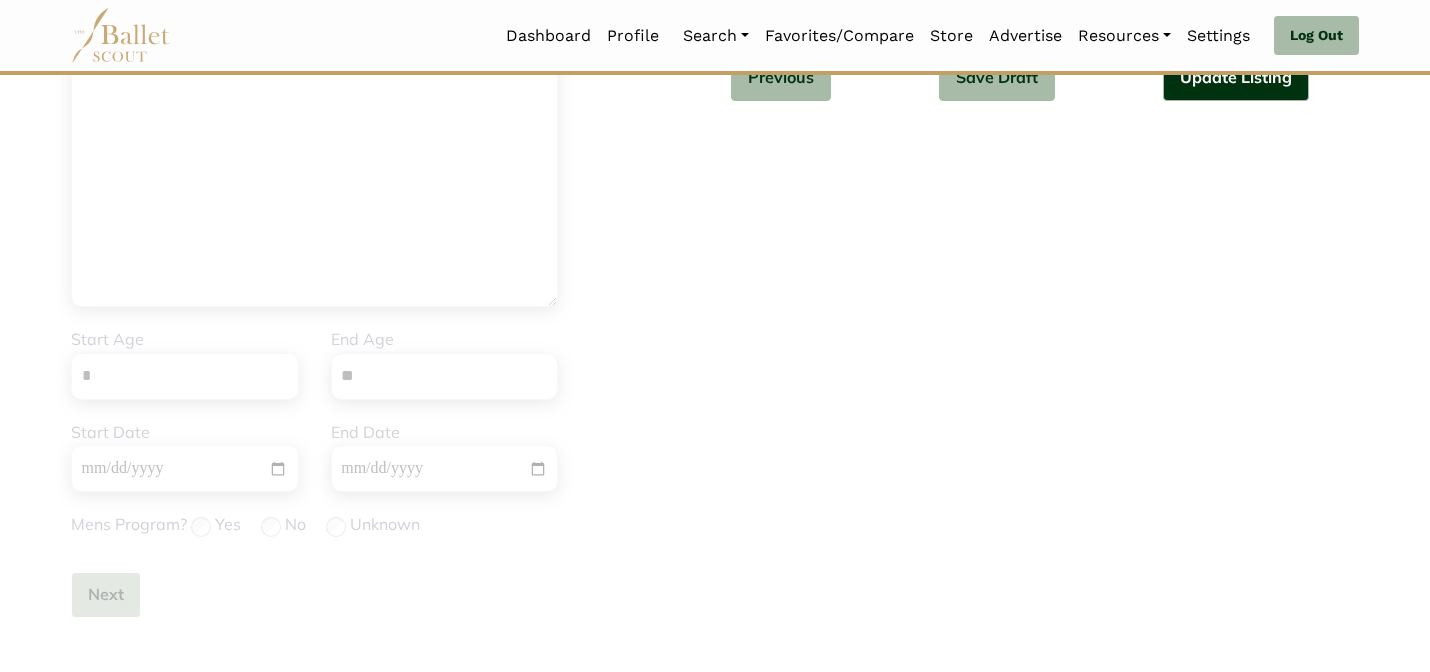 scroll, scrollTop: 0, scrollLeft: 0, axis: both 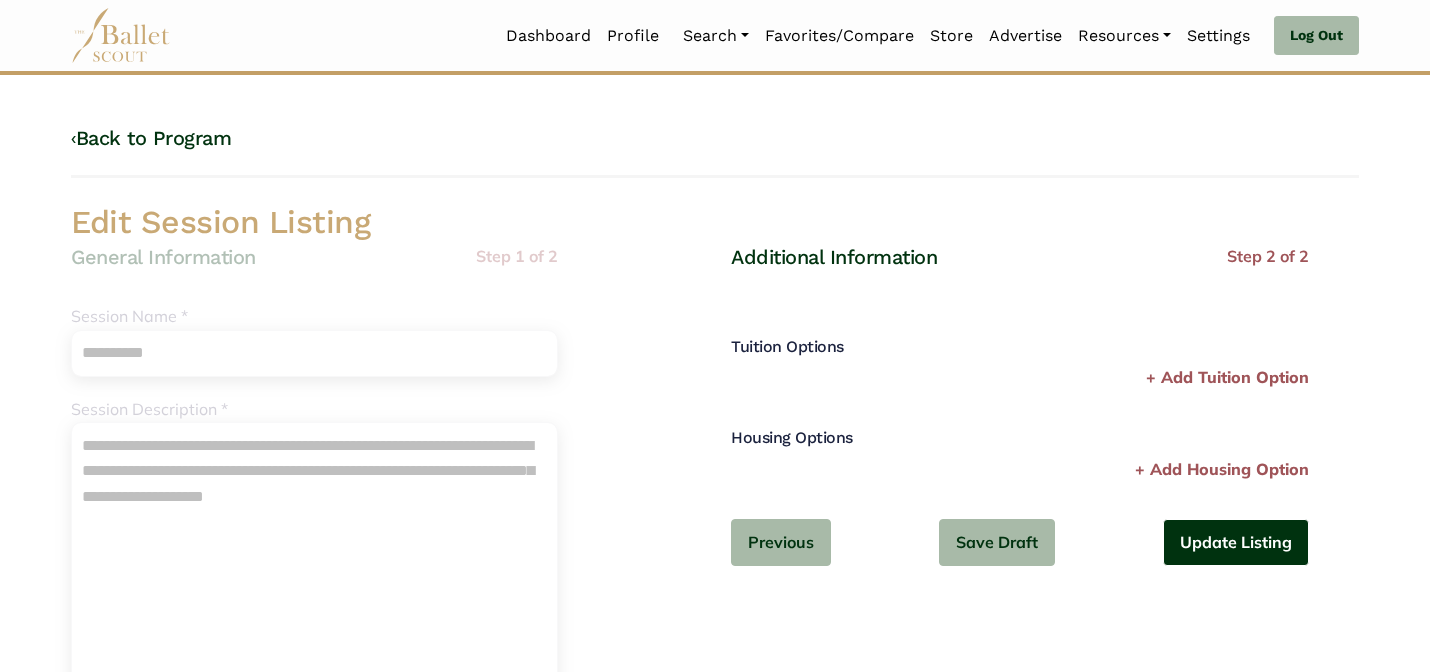 click on "Update Listing" at bounding box center [1236, 542] 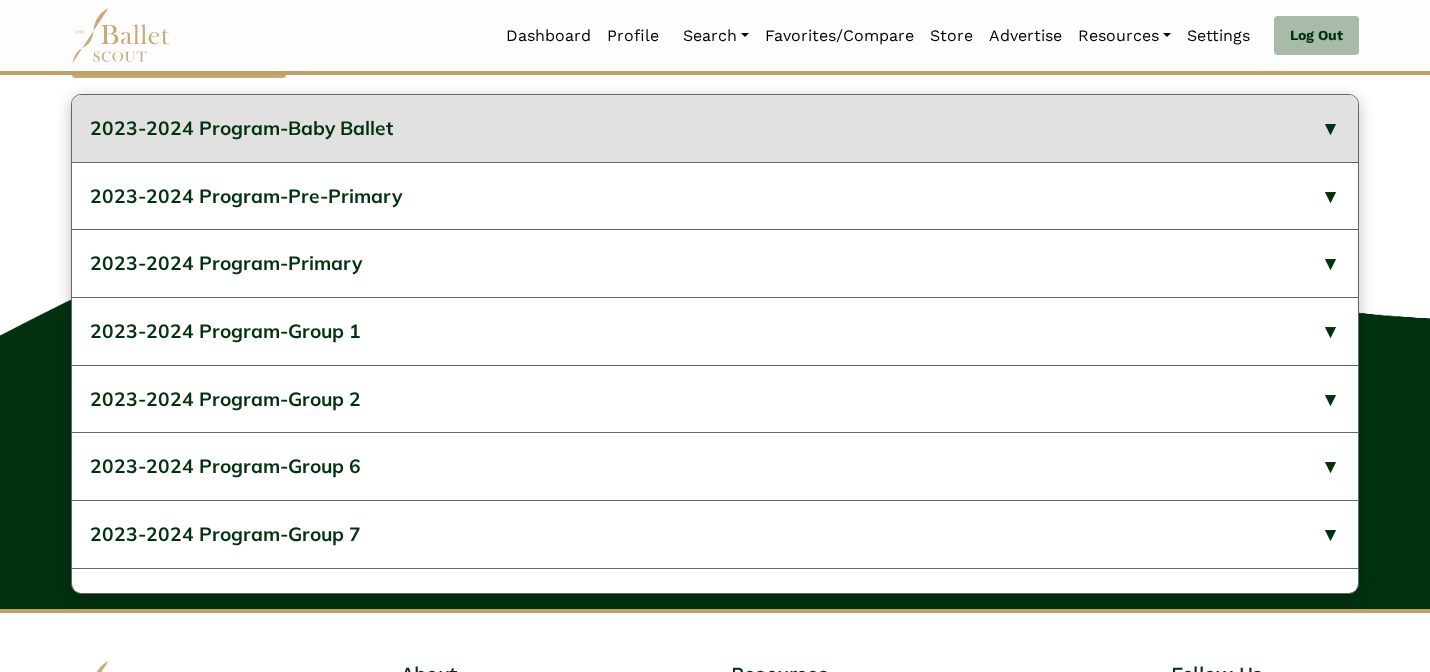 scroll, scrollTop: 872, scrollLeft: 0, axis: vertical 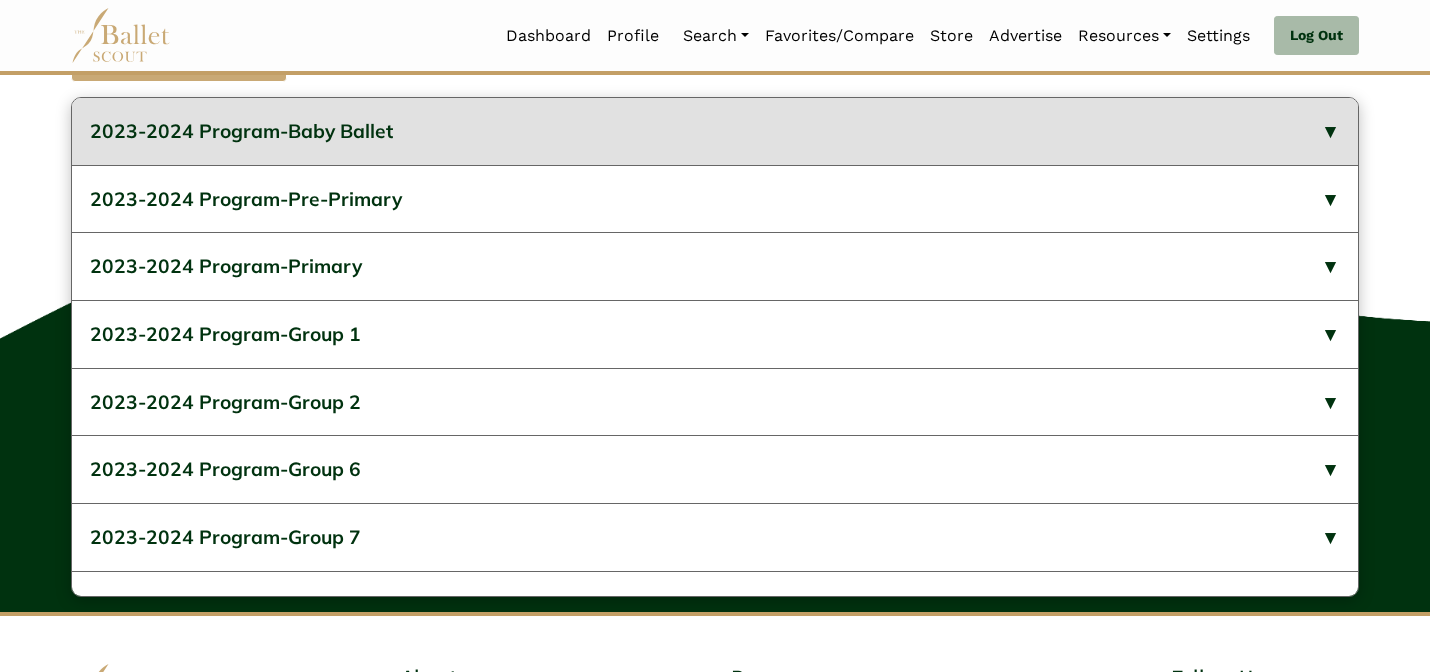 click on "2023-2024 Program-Baby Ballet" at bounding box center (715, 131) 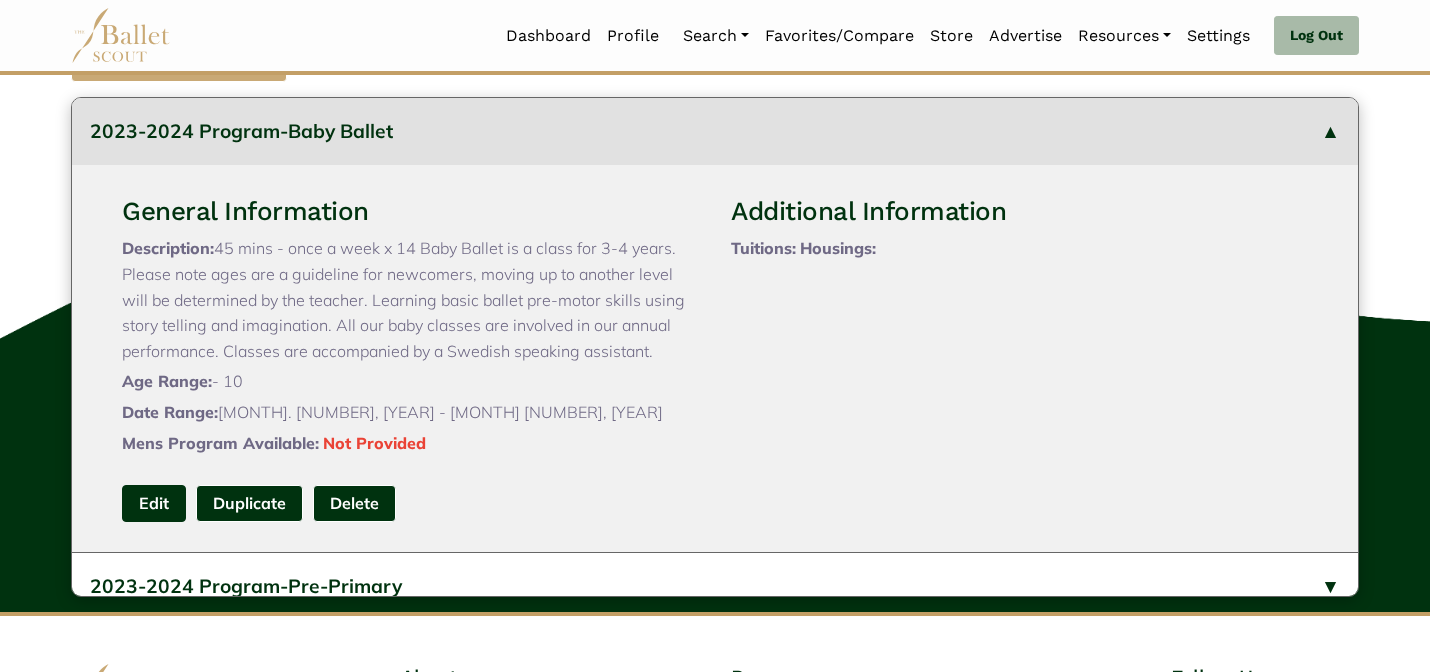 click on "Edit" at bounding box center (154, 503) 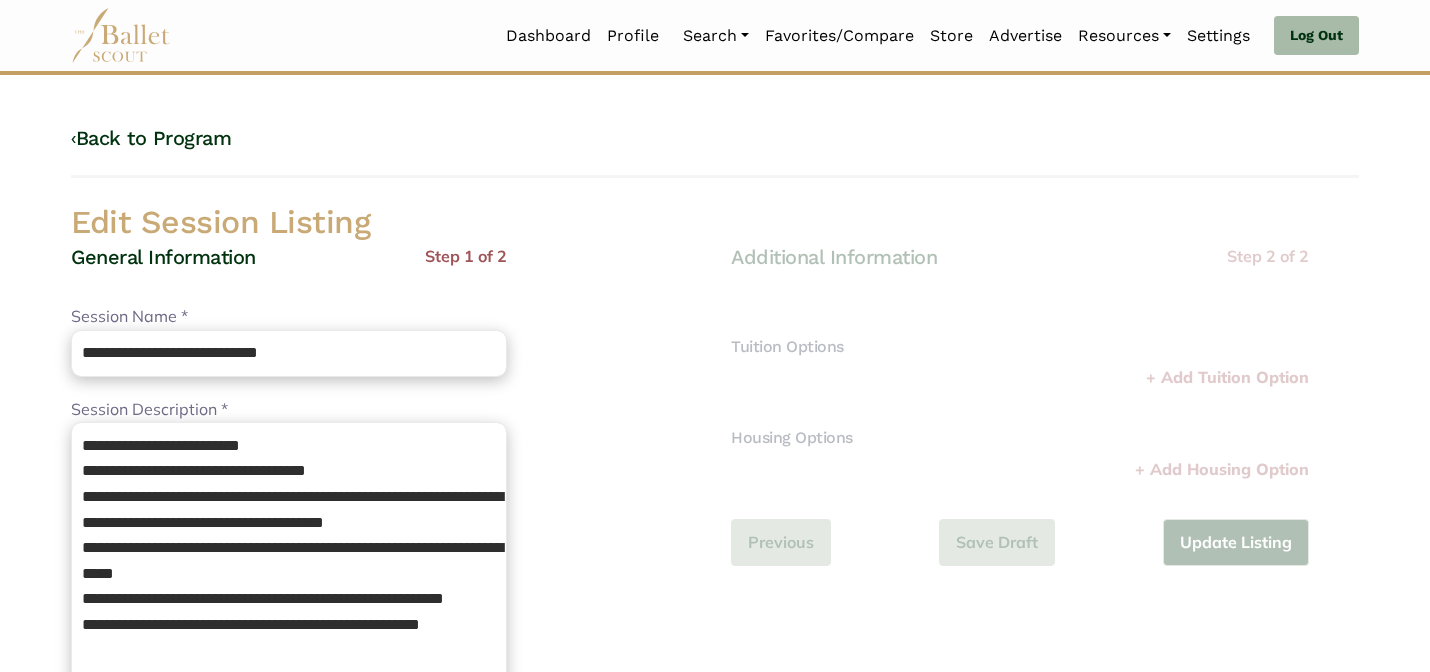 scroll, scrollTop: 0, scrollLeft: 0, axis: both 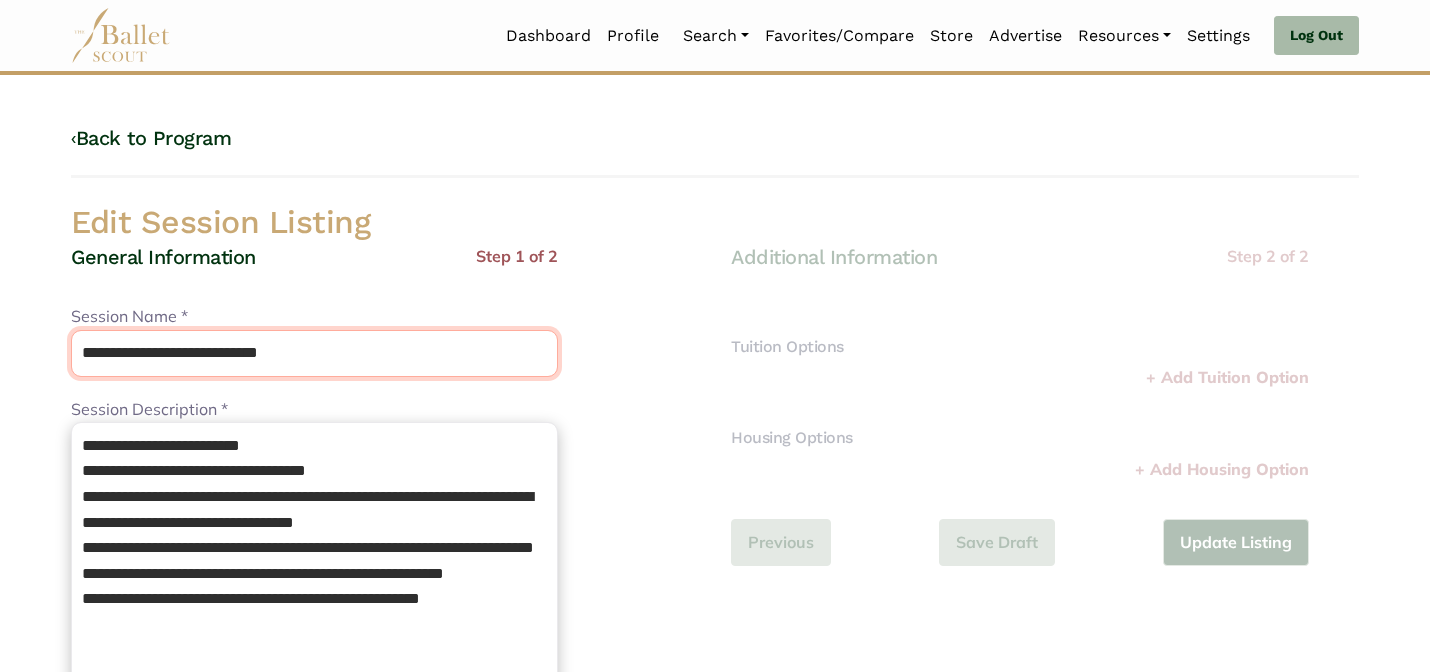 drag, startPoint x: 241, startPoint y: 352, endPoint x: 220, endPoint y: 278, distance: 76.922035 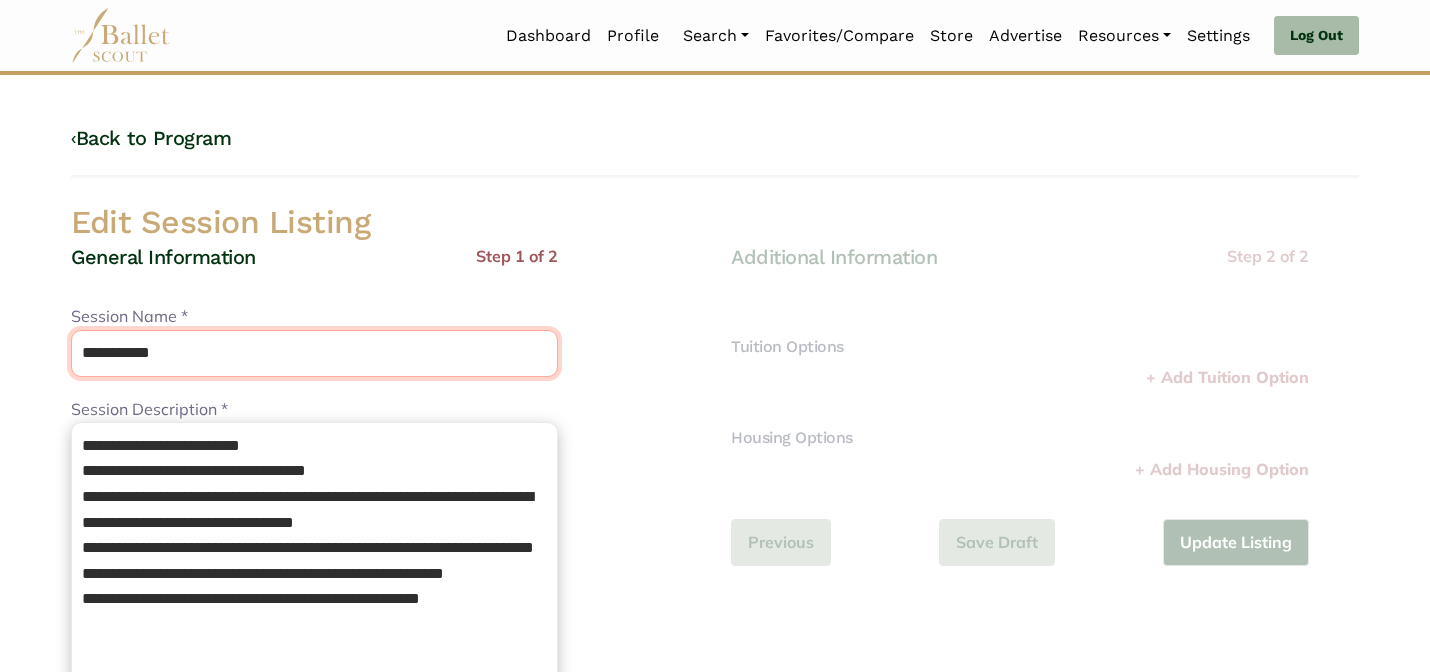 type on "**********" 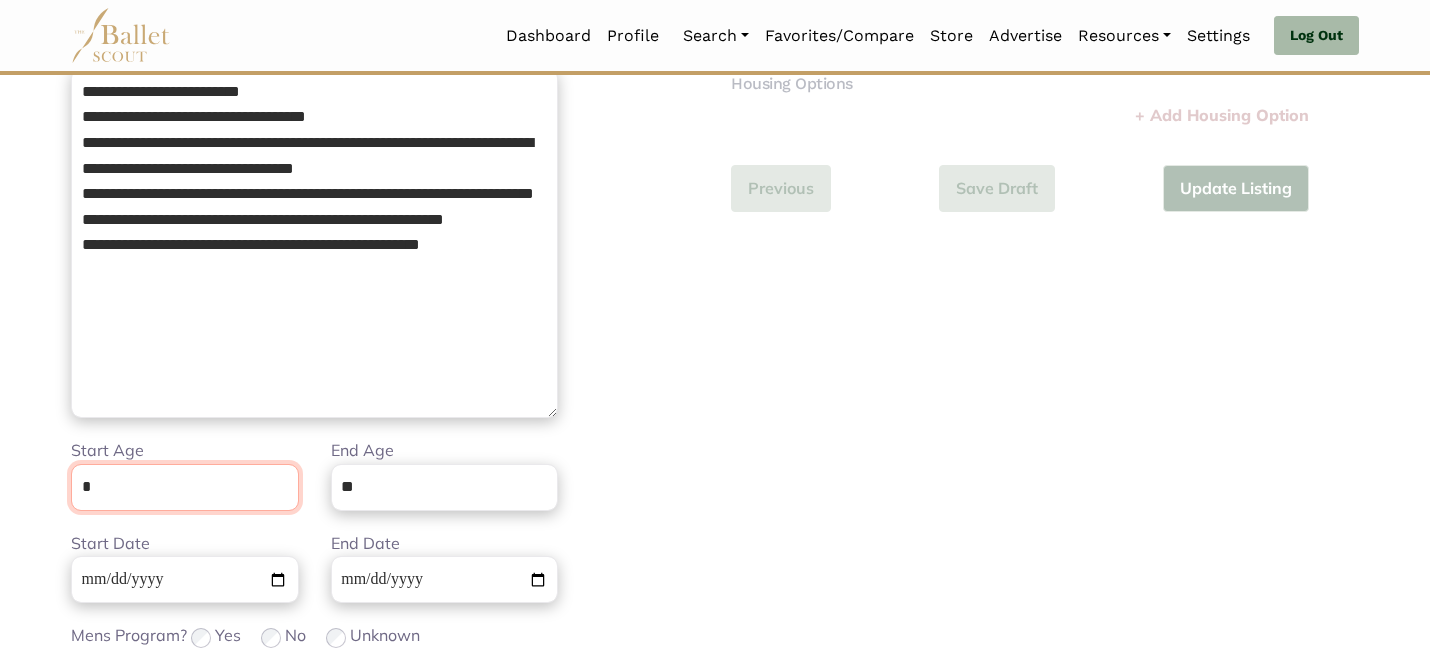 scroll, scrollTop: 505, scrollLeft: 0, axis: vertical 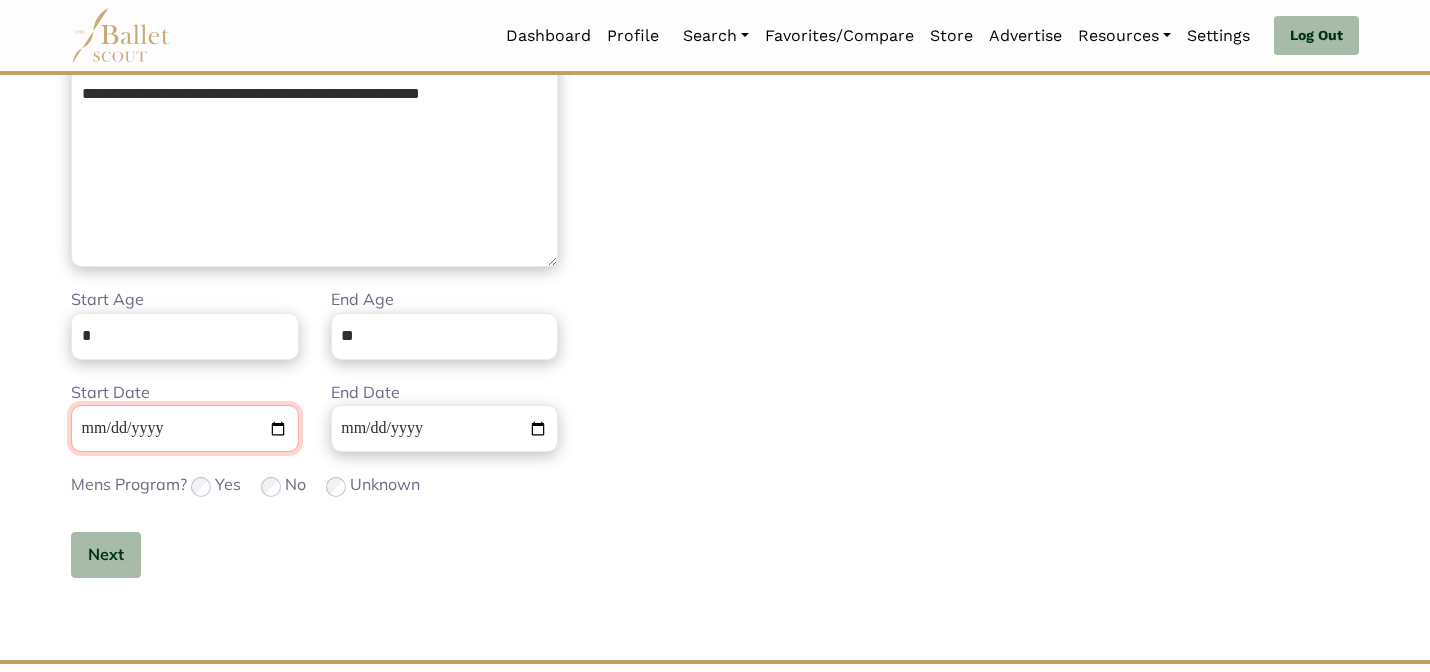 type 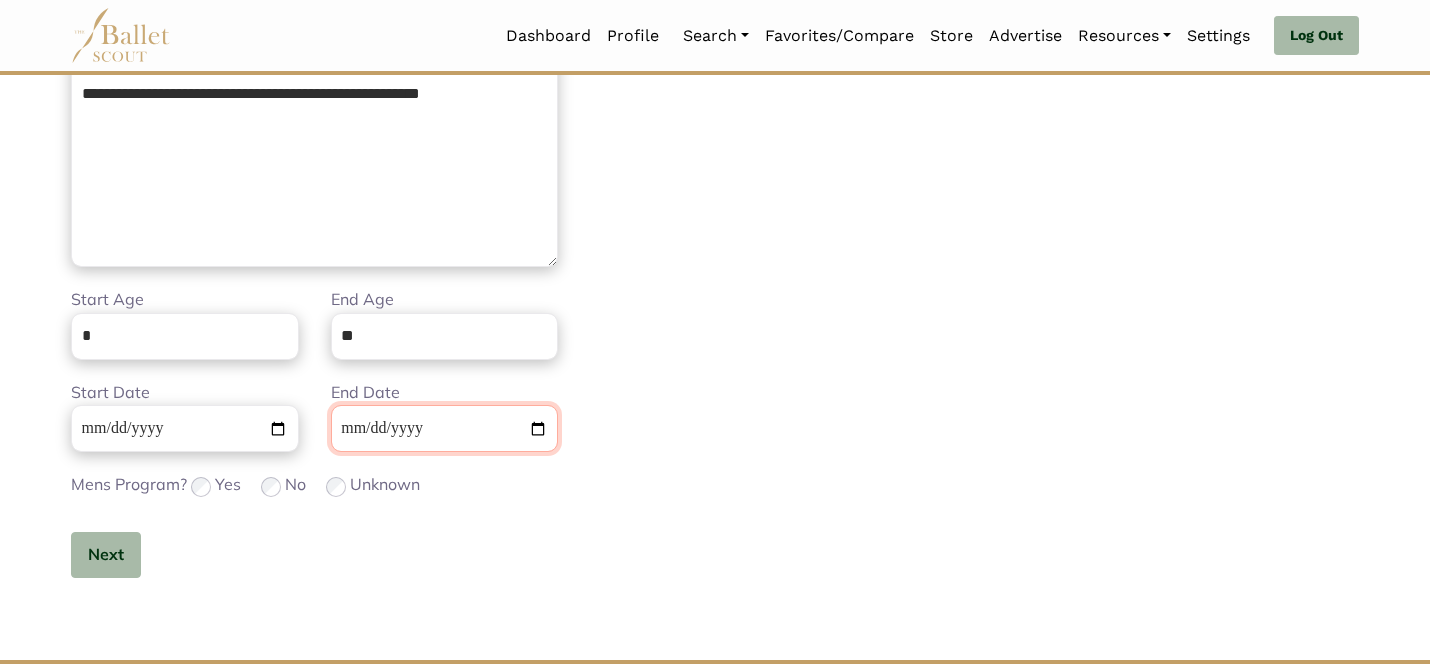 type 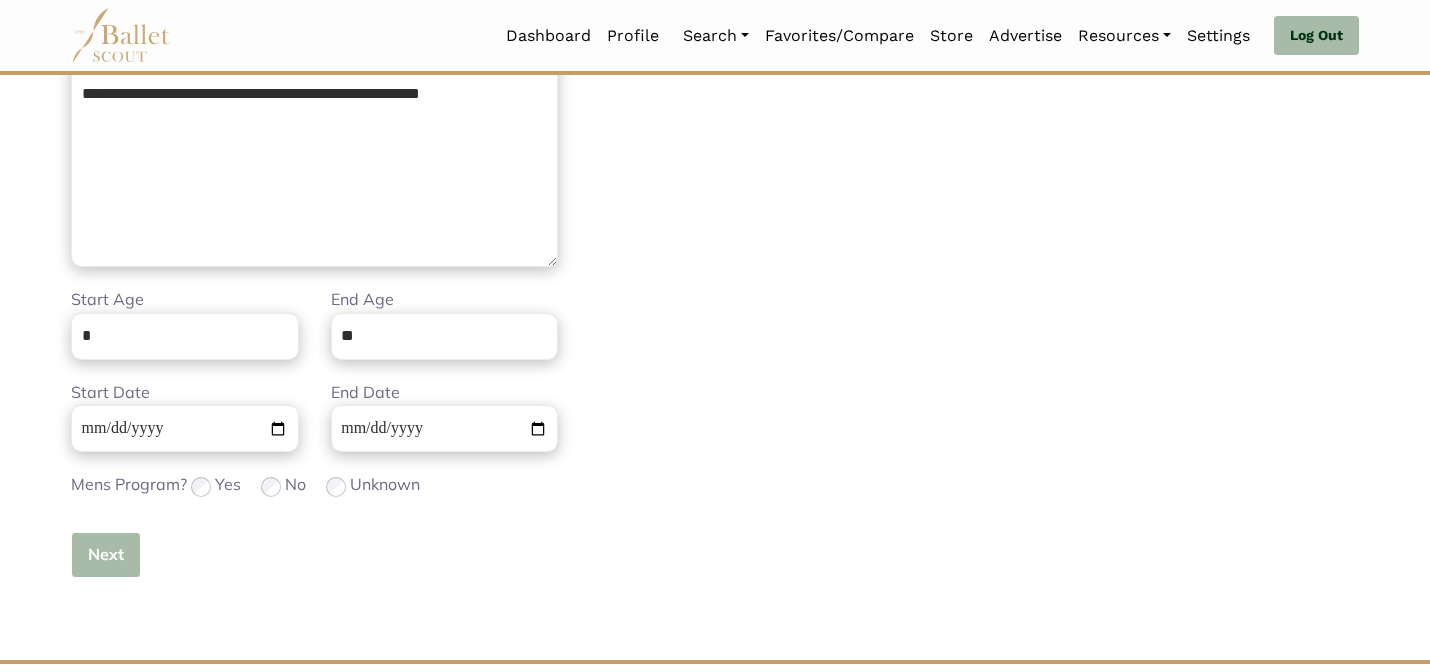 click on "Next" at bounding box center [106, 555] 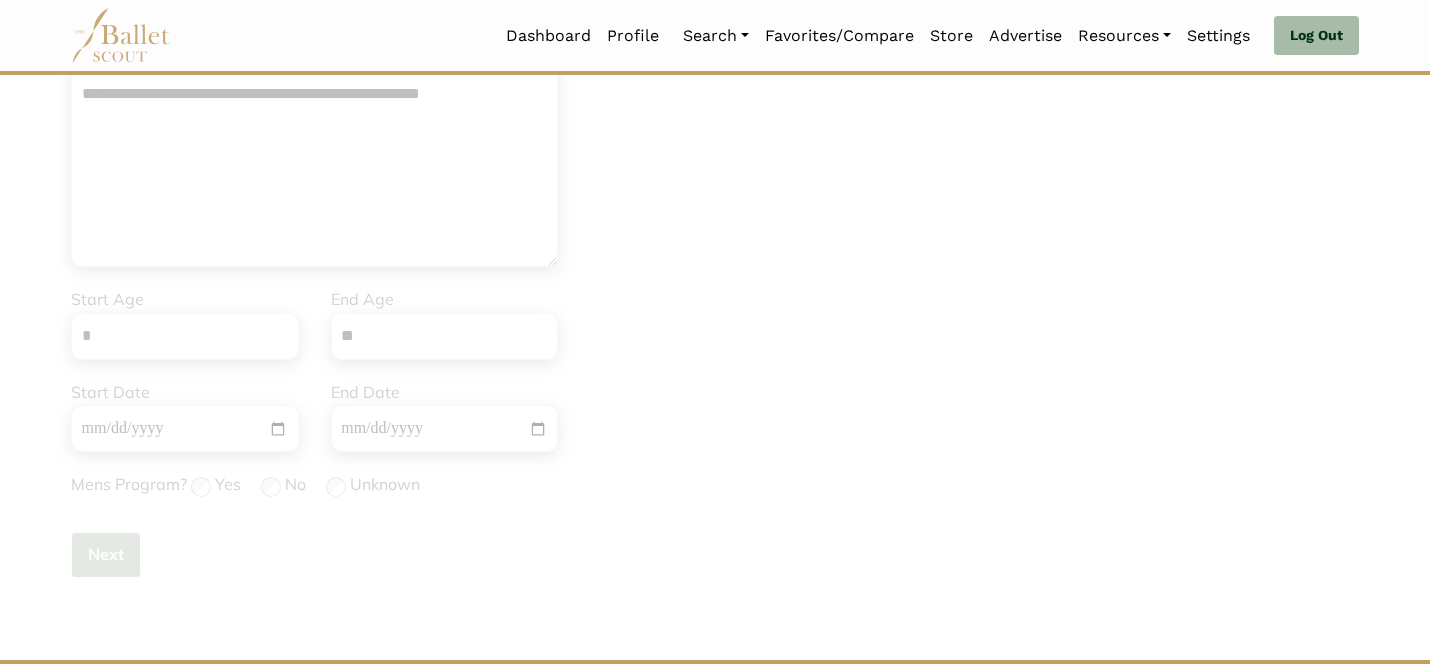 type 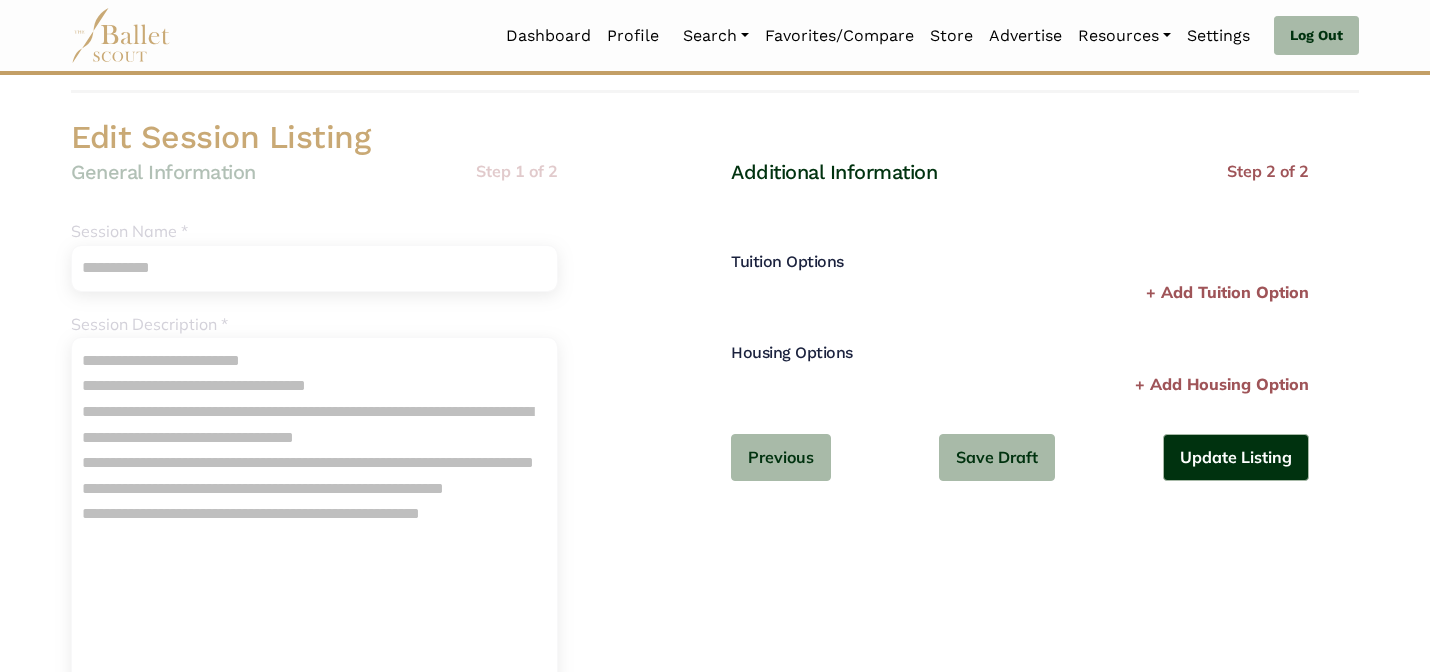 scroll, scrollTop: 0, scrollLeft: 0, axis: both 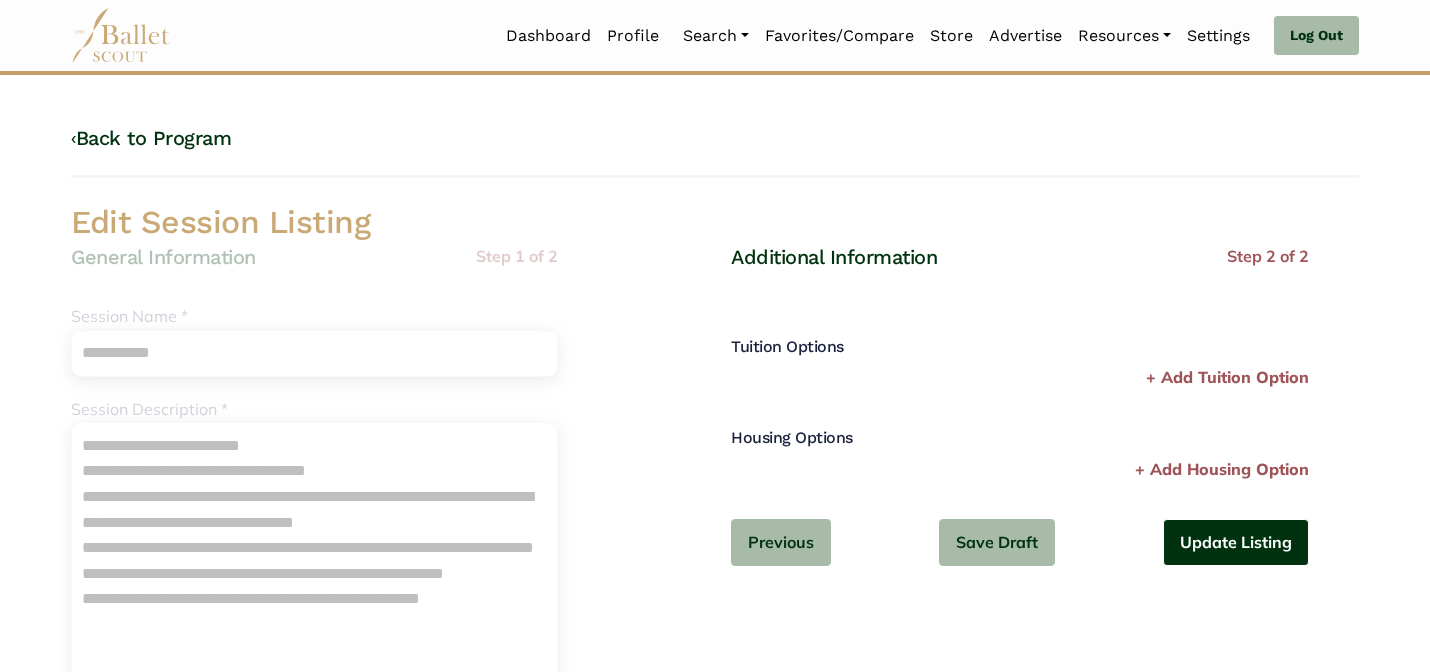 click on "Update Listing" at bounding box center (1236, 542) 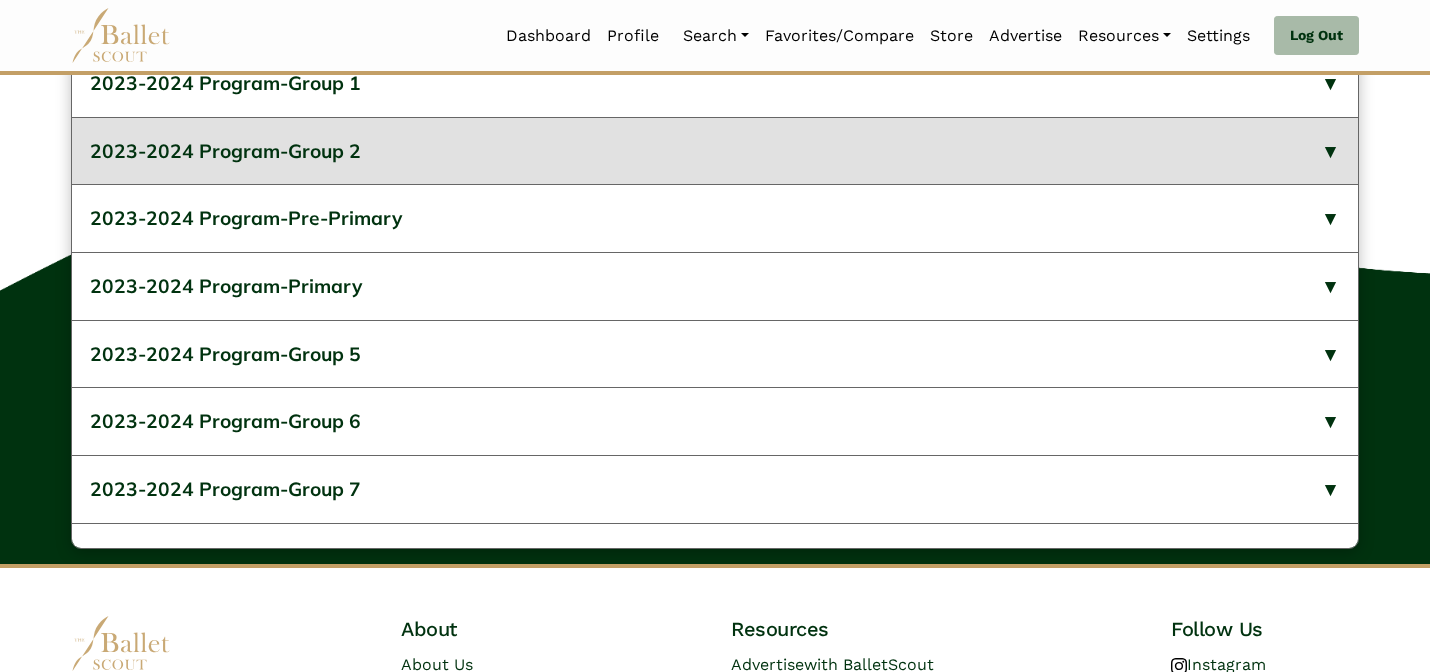 scroll, scrollTop: 912, scrollLeft: 0, axis: vertical 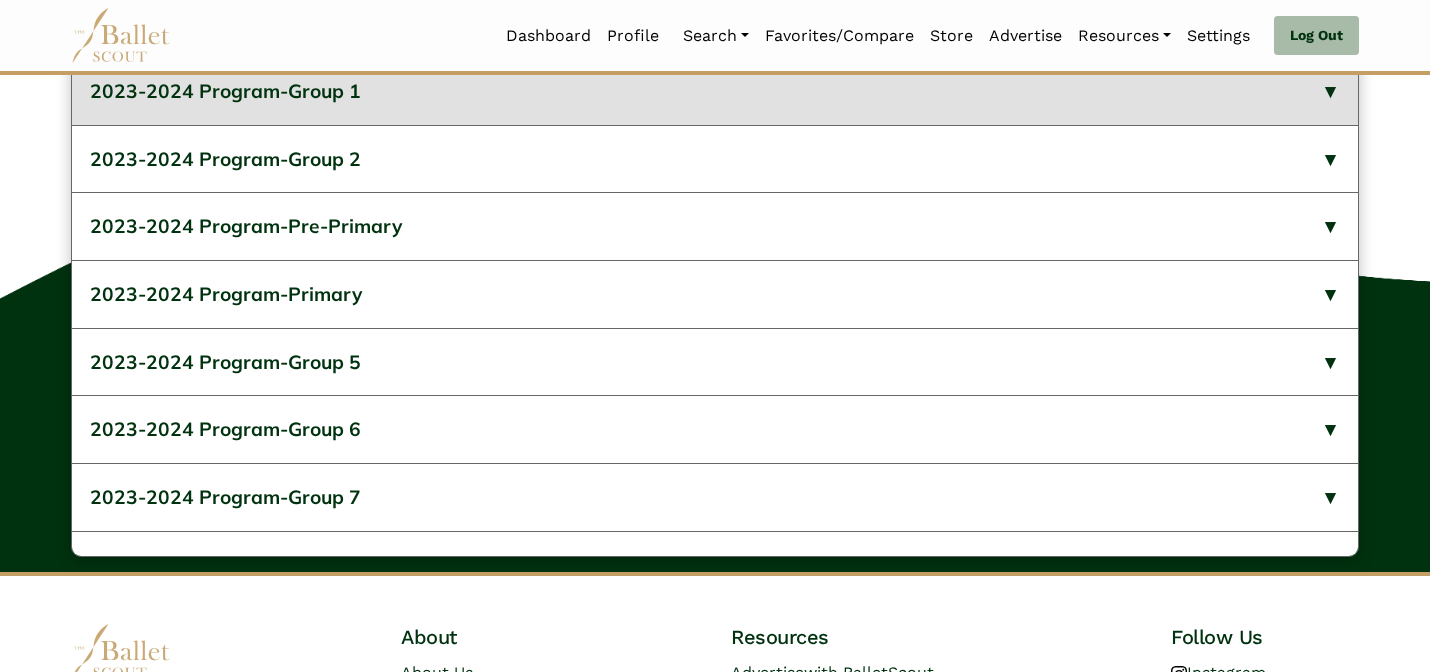 click on "2023-2024 Program-Group 1" at bounding box center [715, 91] 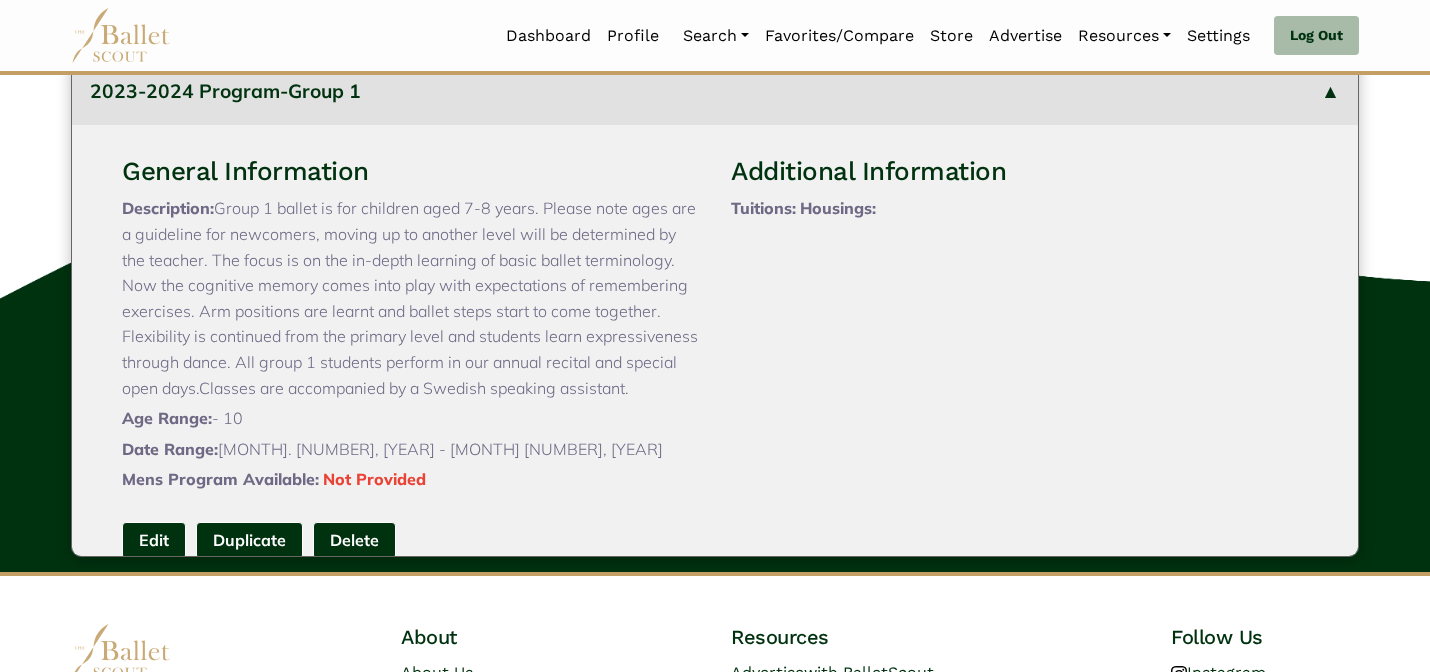 type 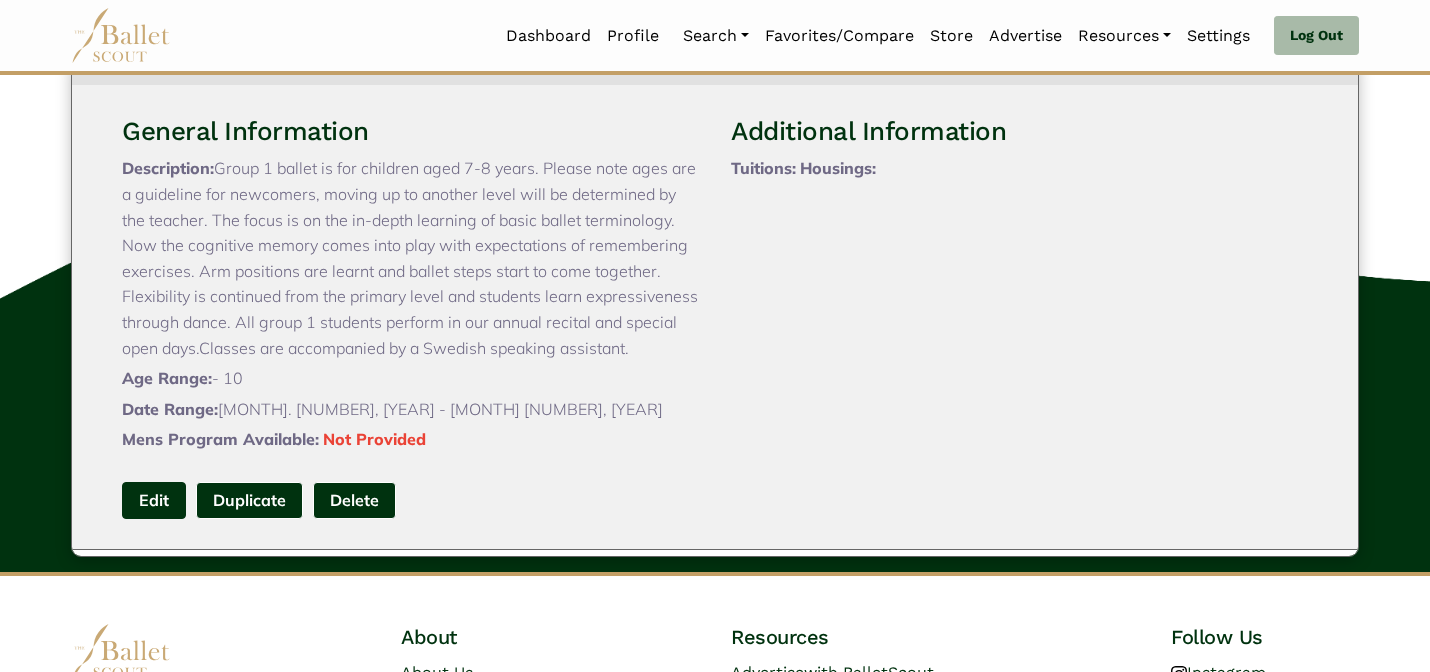 click on "Edit" at bounding box center [154, 500] 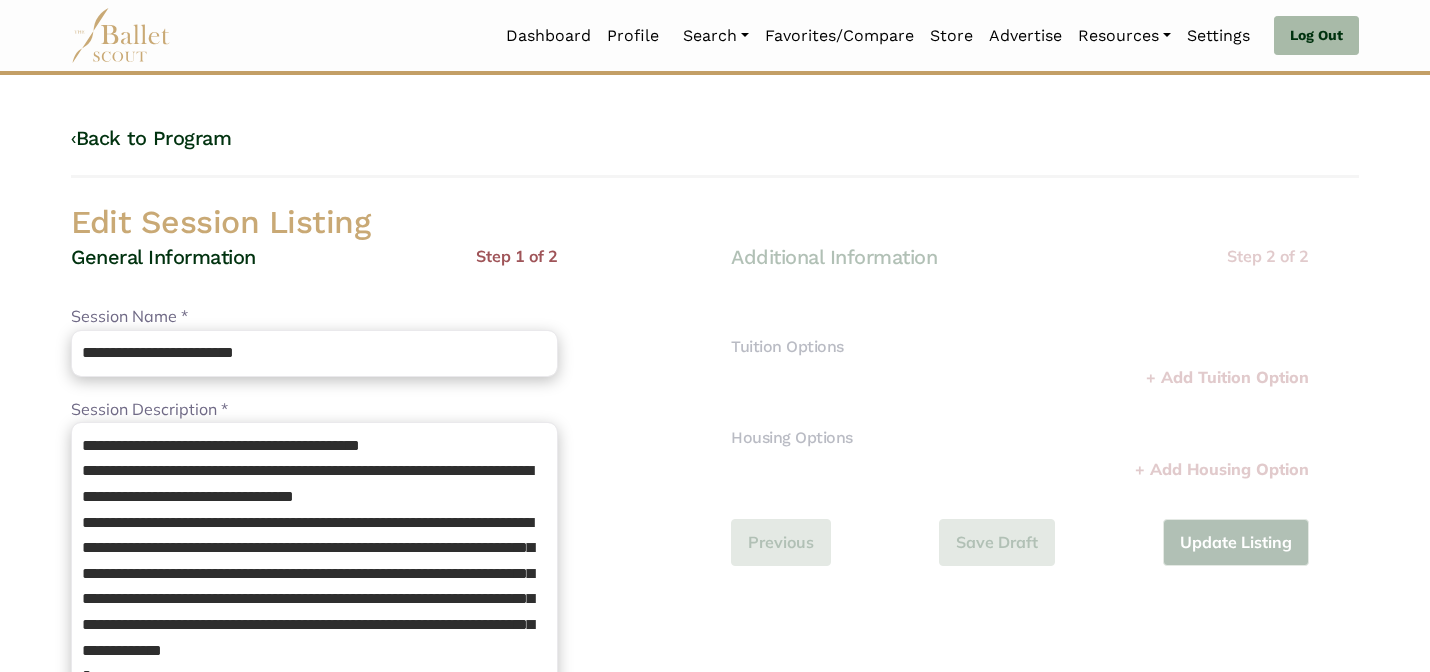 scroll, scrollTop: 0, scrollLeft: 0, axis: both 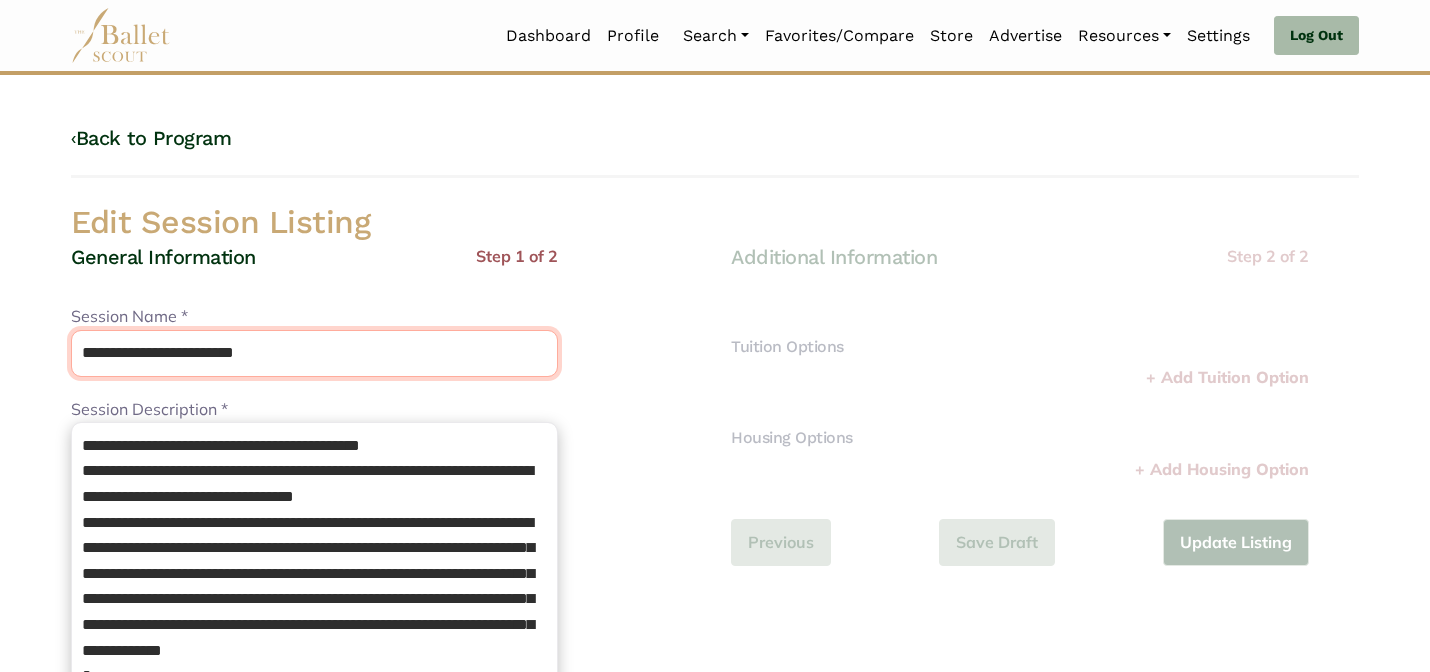 drag, startPoint x: 240, startPoint y: 349, endPoint x: 170, endPoint y: 284, distance: 95.524864 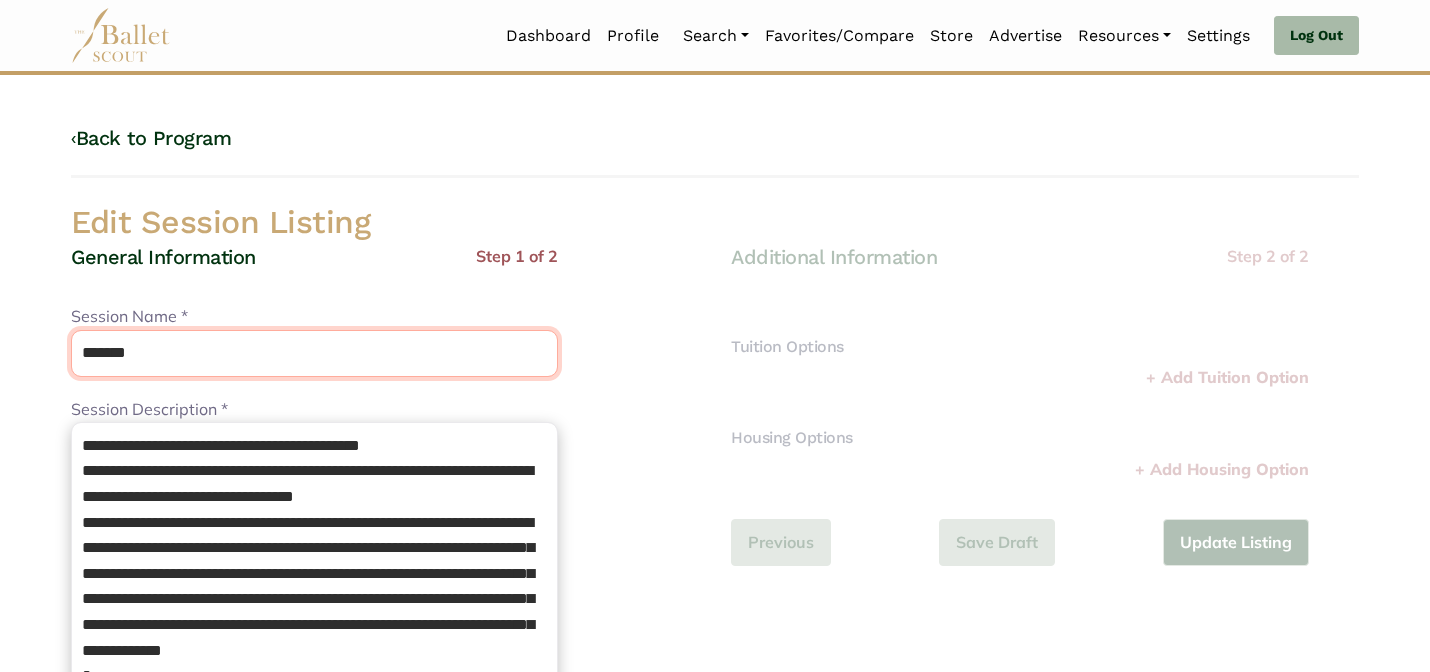 type on "*******" 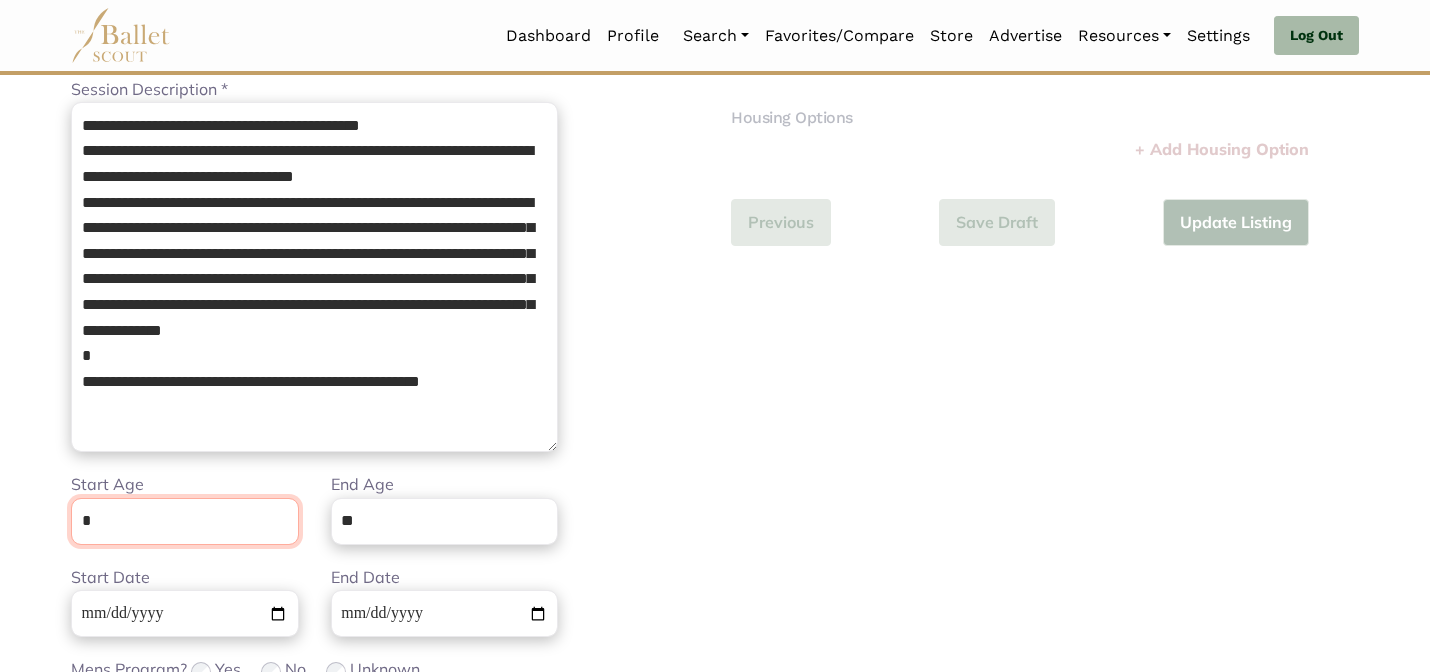 scroll, scrollTop: 505, scrollLeft: 0, axis: vertical 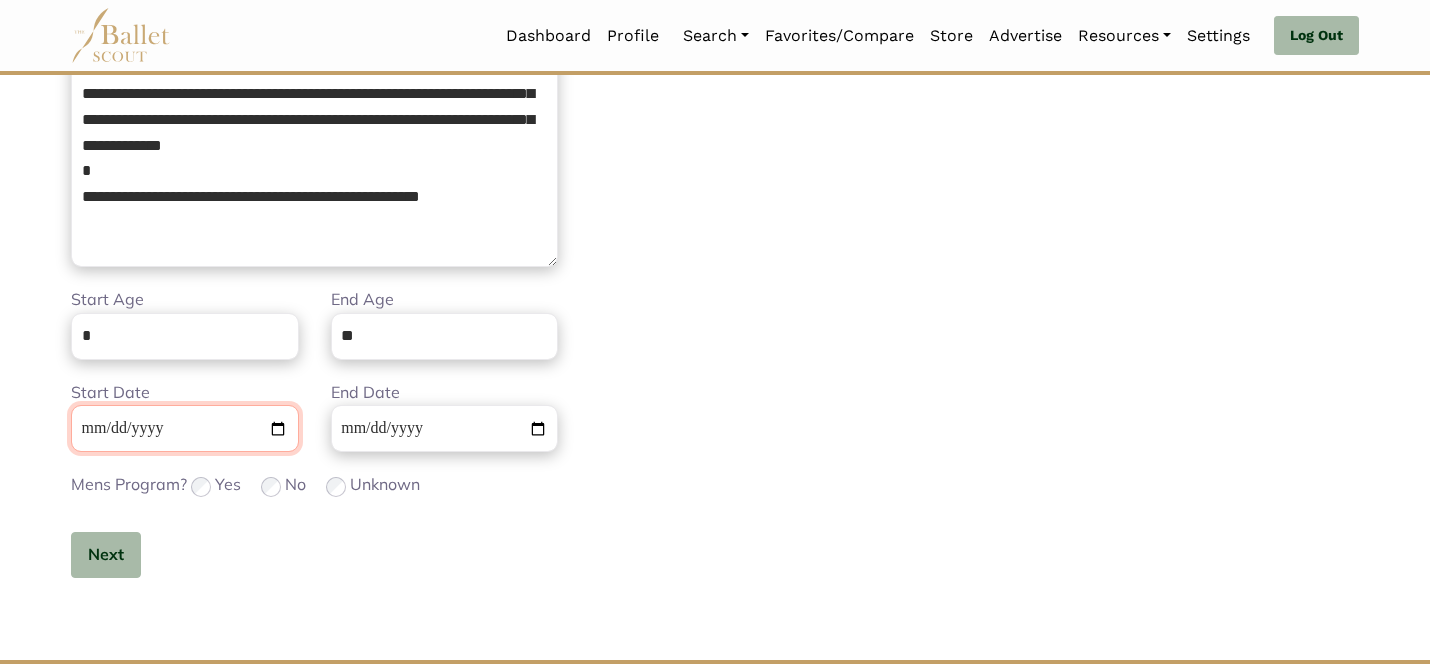 type 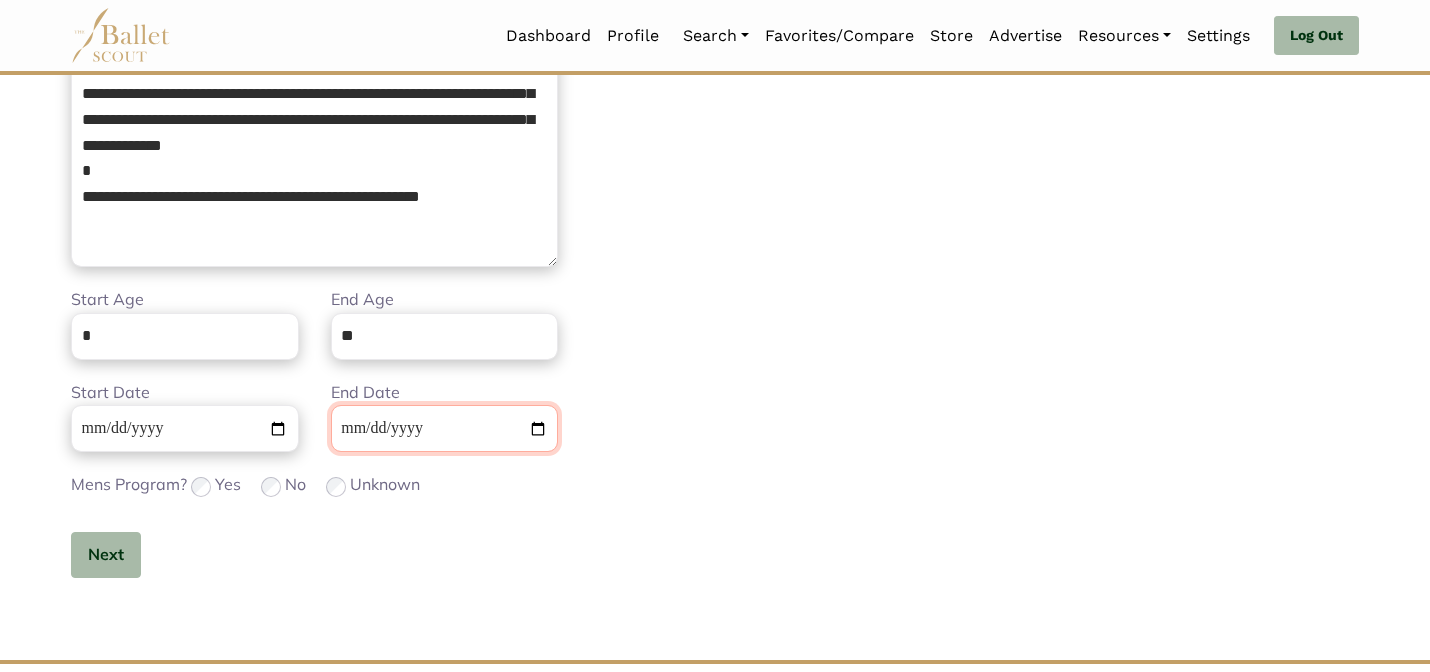 type 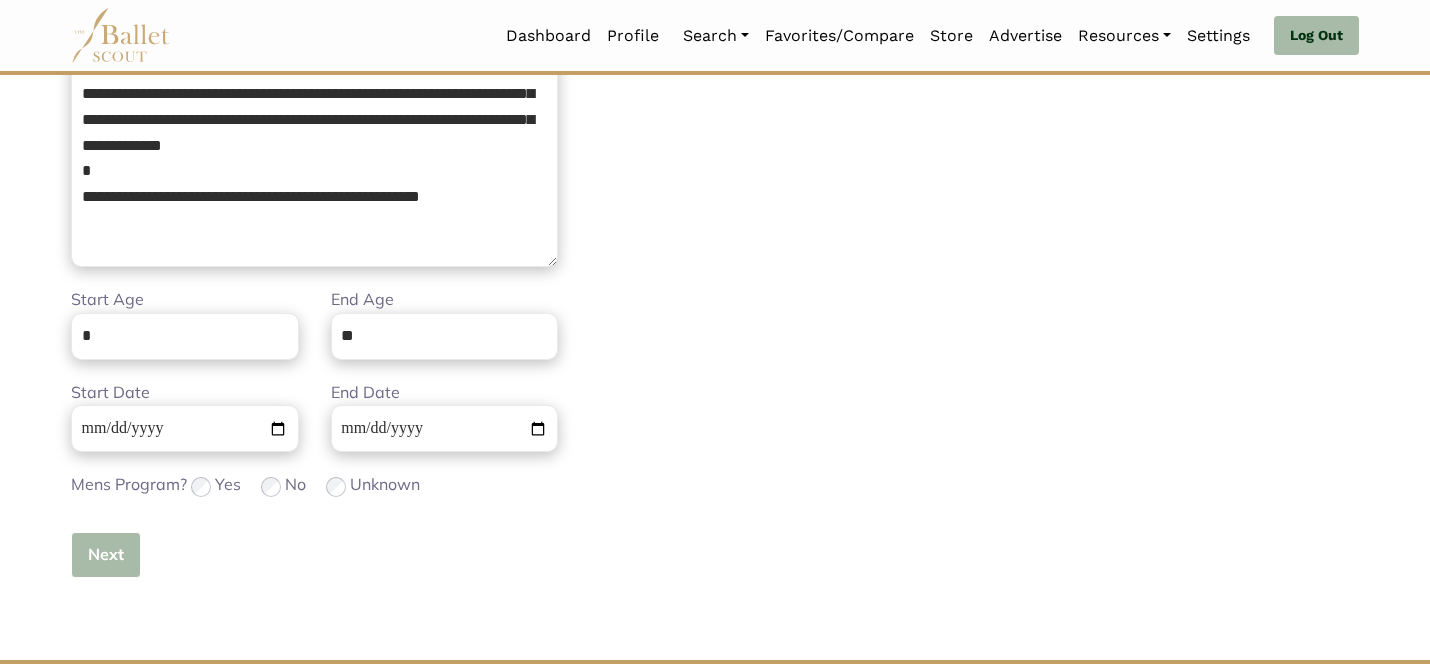 click on "Next" at bounding box center [106, 555] 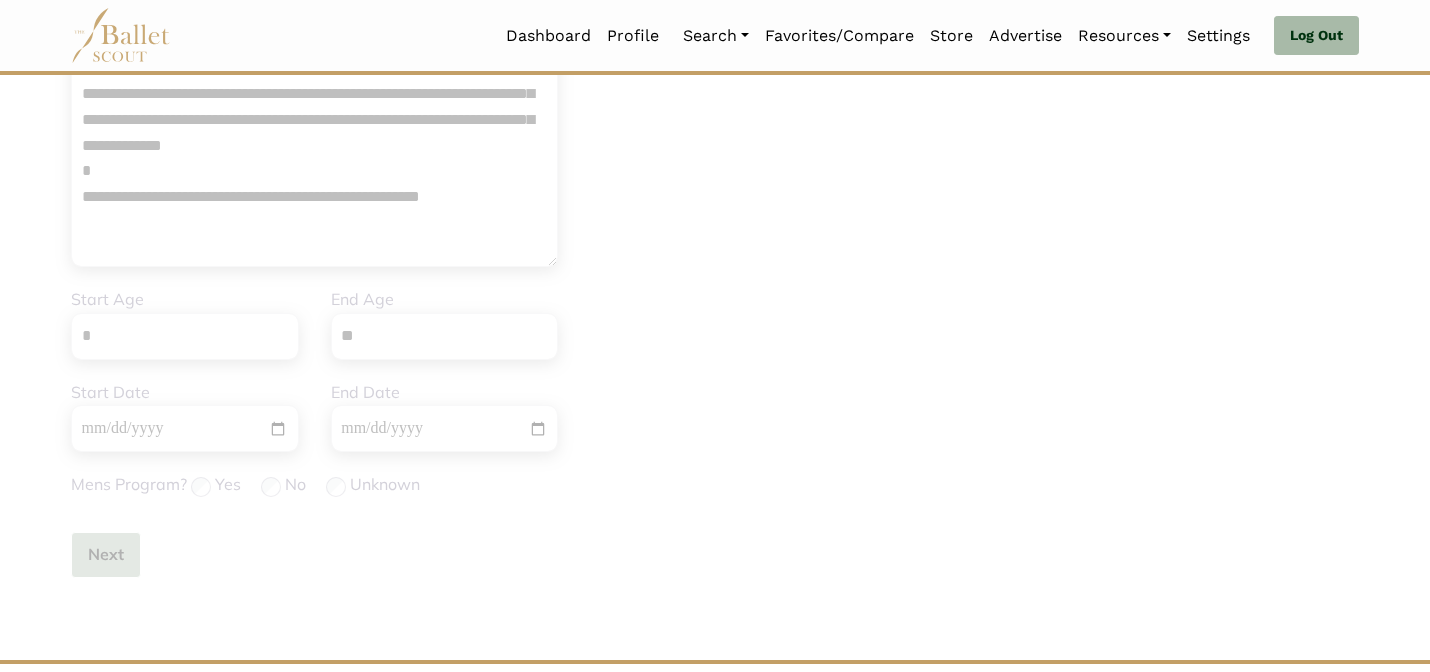 type 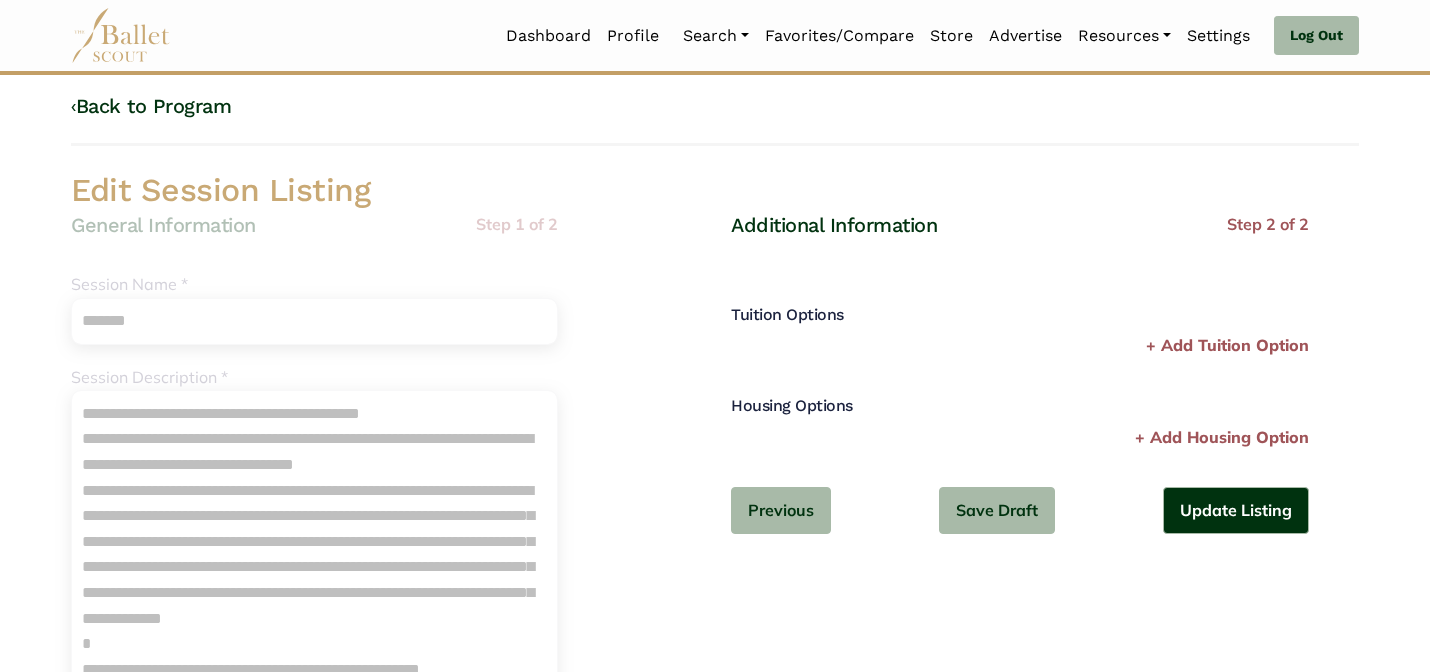 scroll, scrollTop: 0, scrollLeft: 0, axis: both 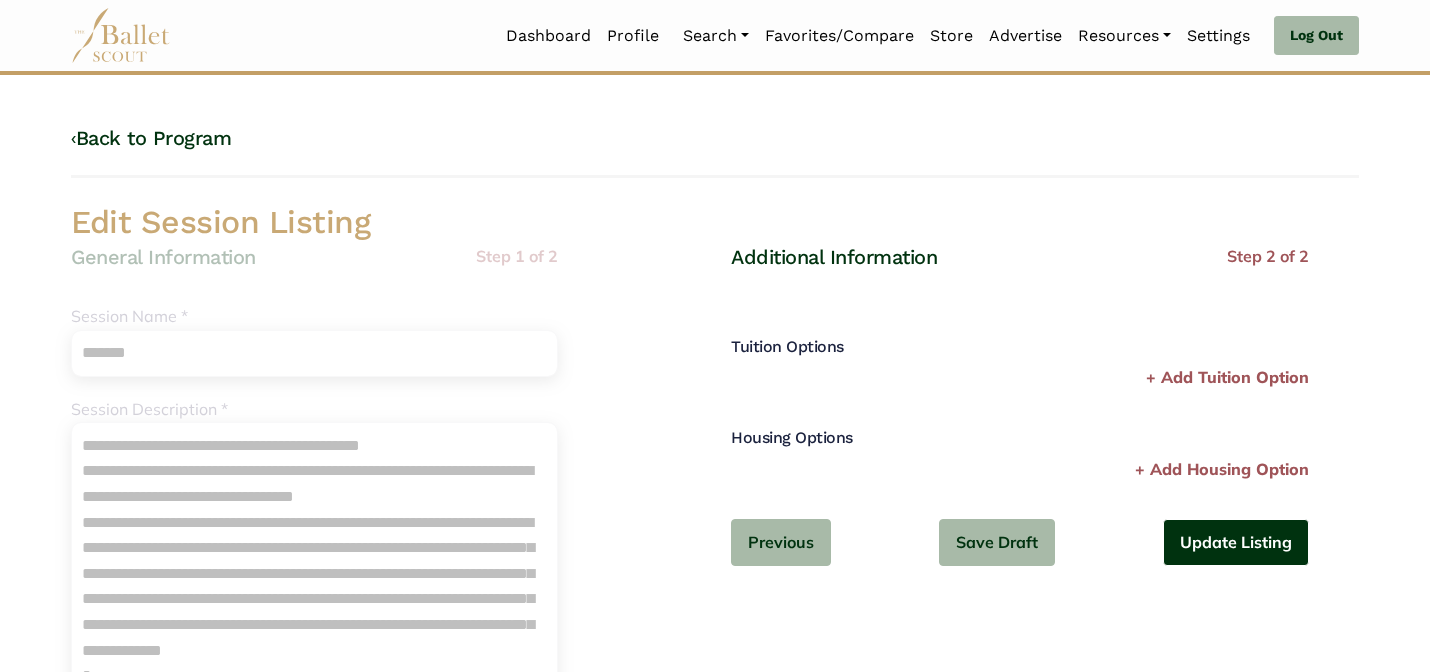 click on "Update Listing" at bounding box center (1236, 542) 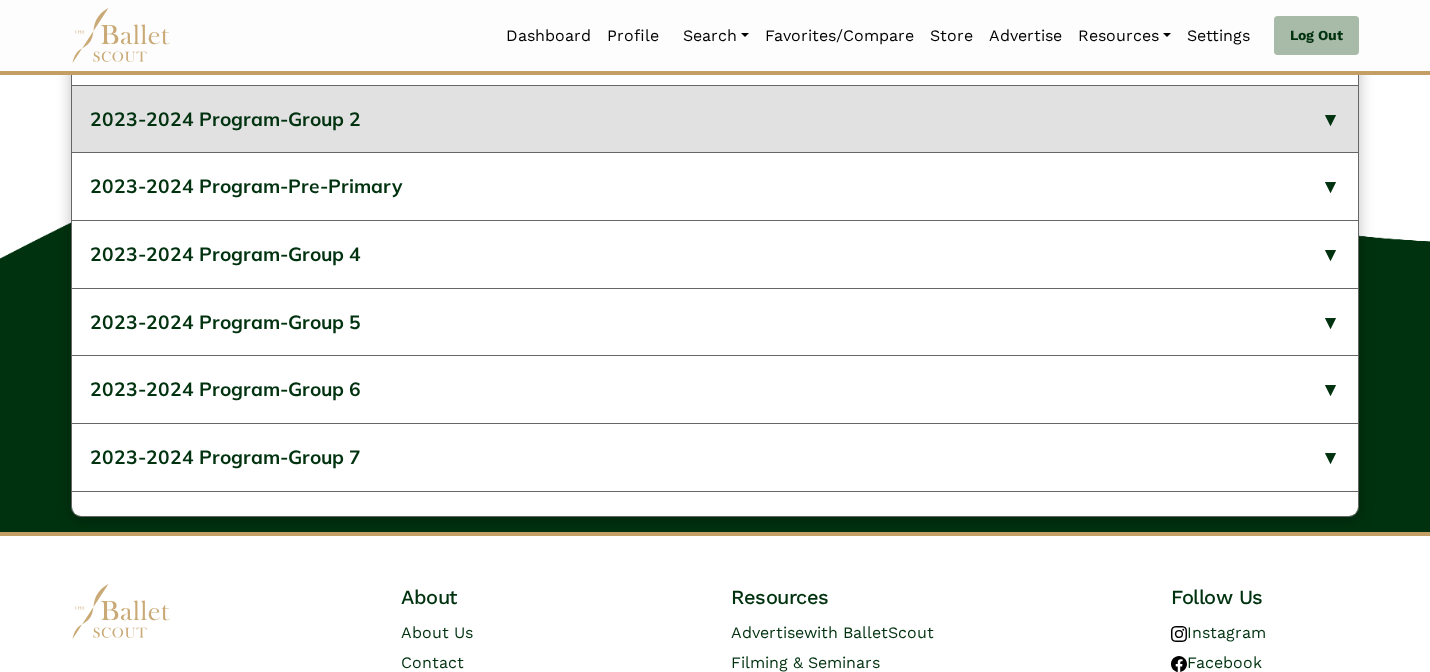 scroll, scrollTop: 912, scrollLeft: 0, axis: vertical 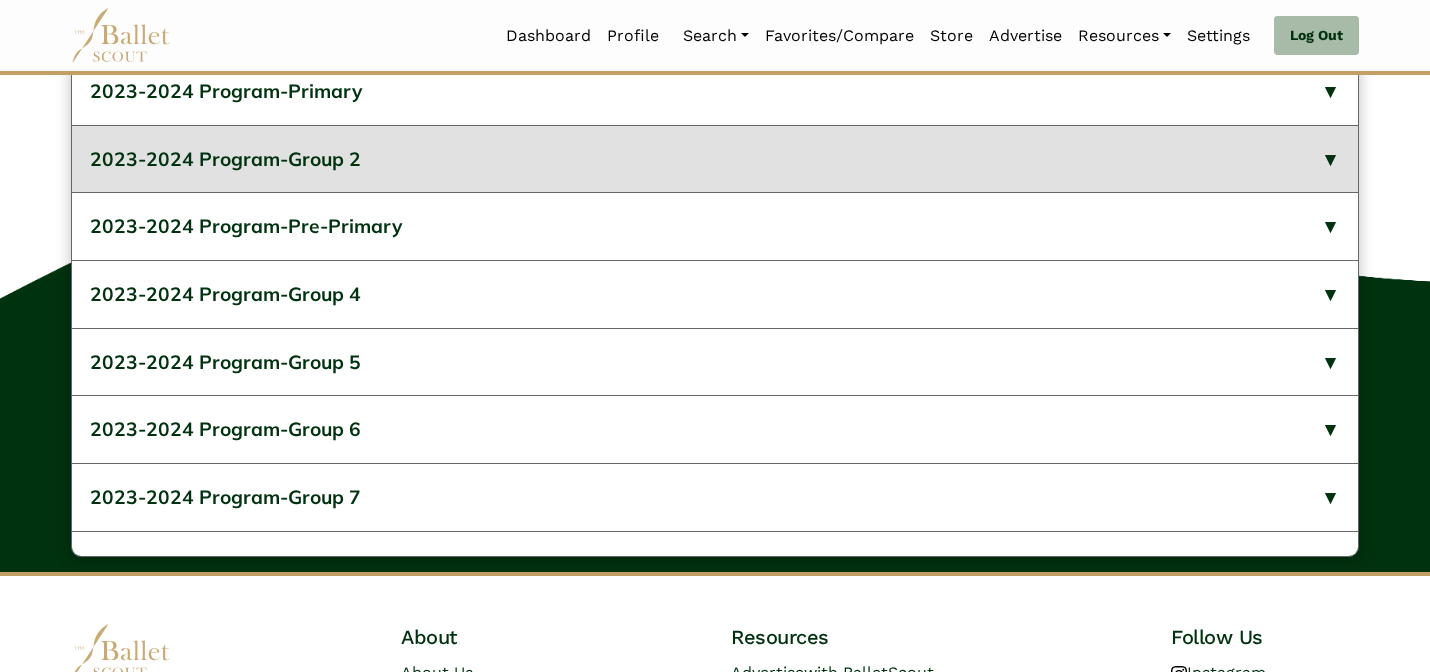 click on "2023-2024 Program-Primary" at bounding box center [715, 91] 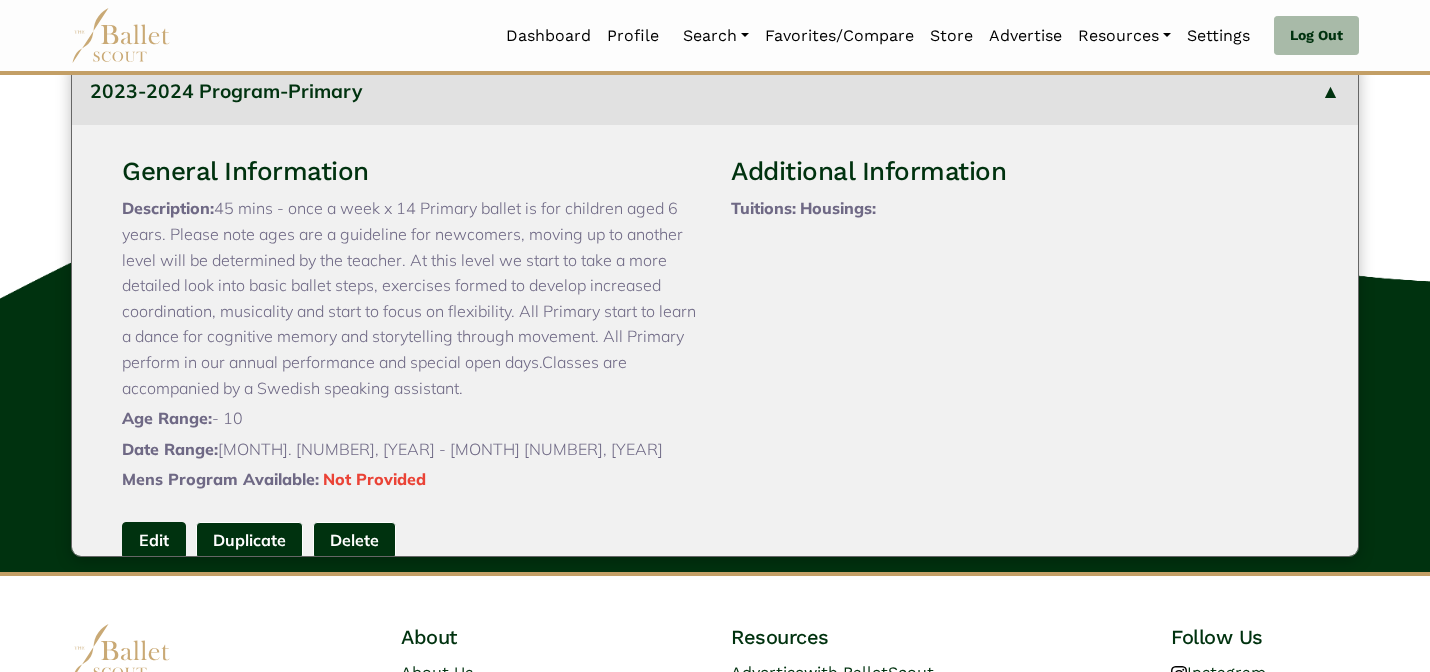 click on "Edit" at bounding box center [154, 540] 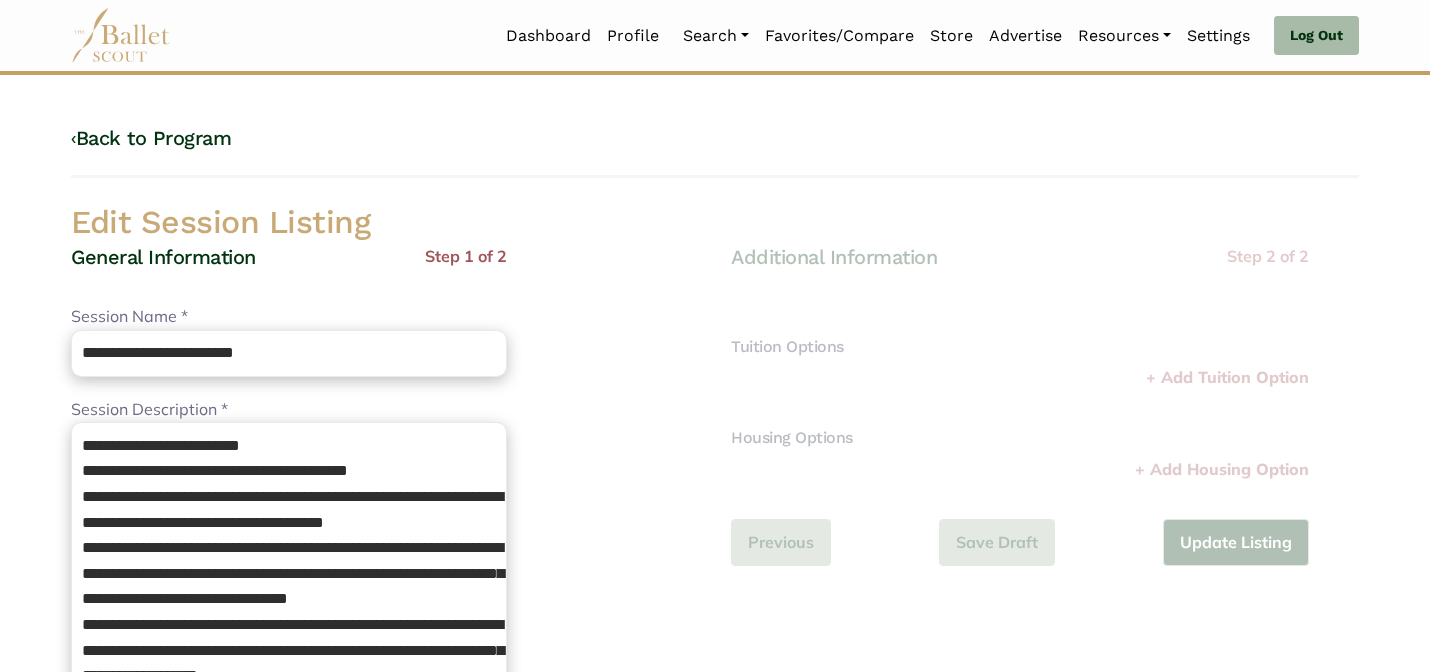 scroll, scrollTop: 0, scrollLeft: 0, axis: both 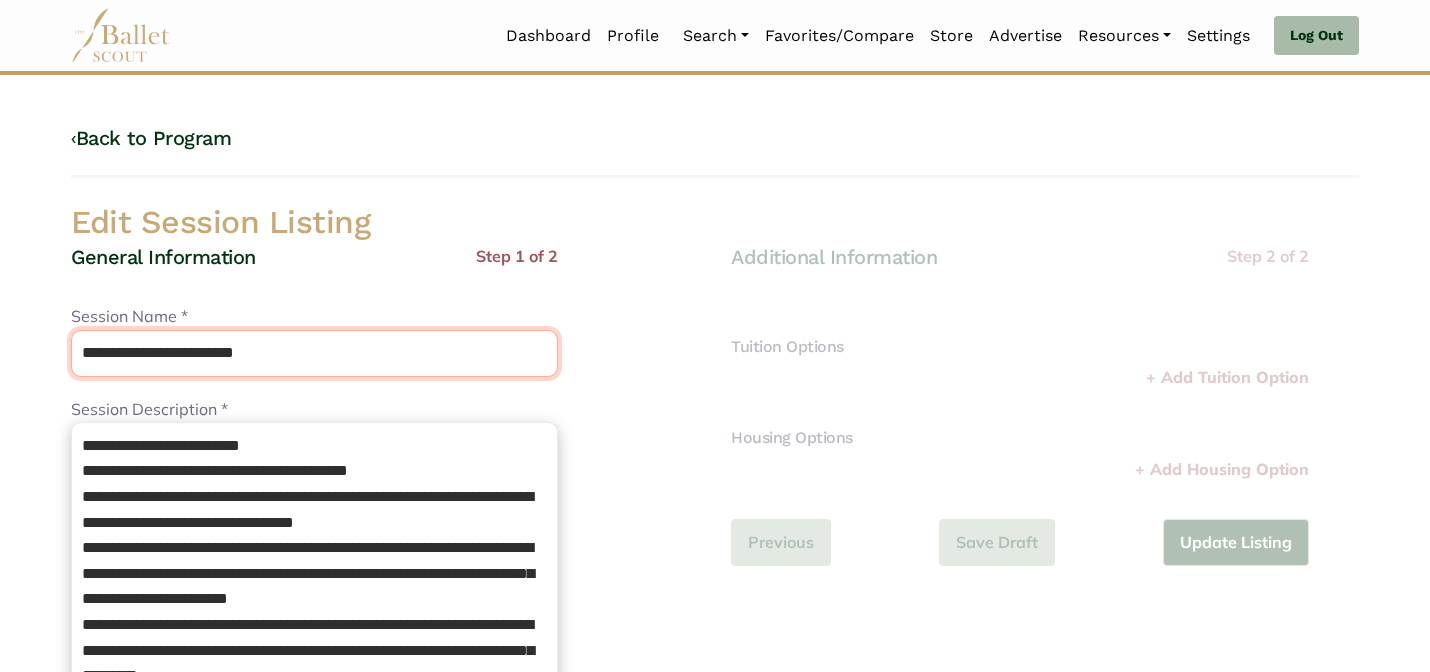 drag, startPoint x: 243, startPoint y: 348, endPoint x: 216, endPoint y: 299, distance: 55.946404 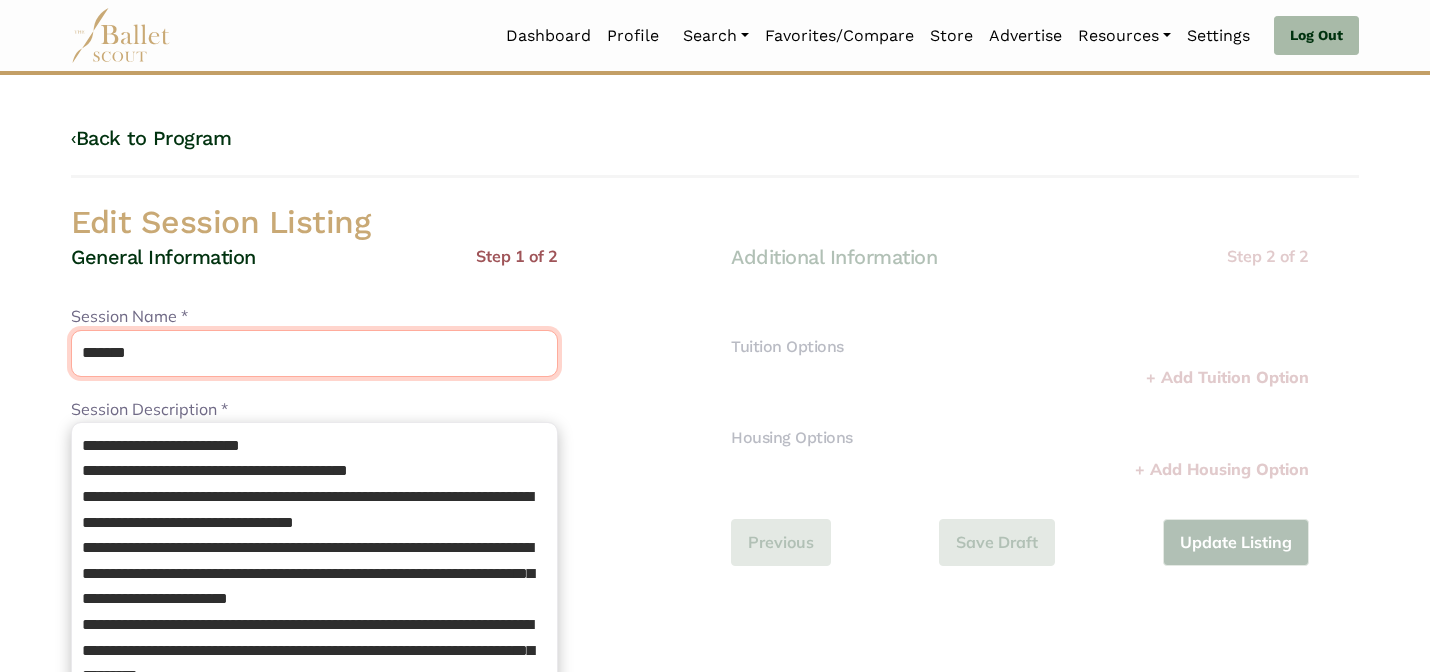 type on "*******" 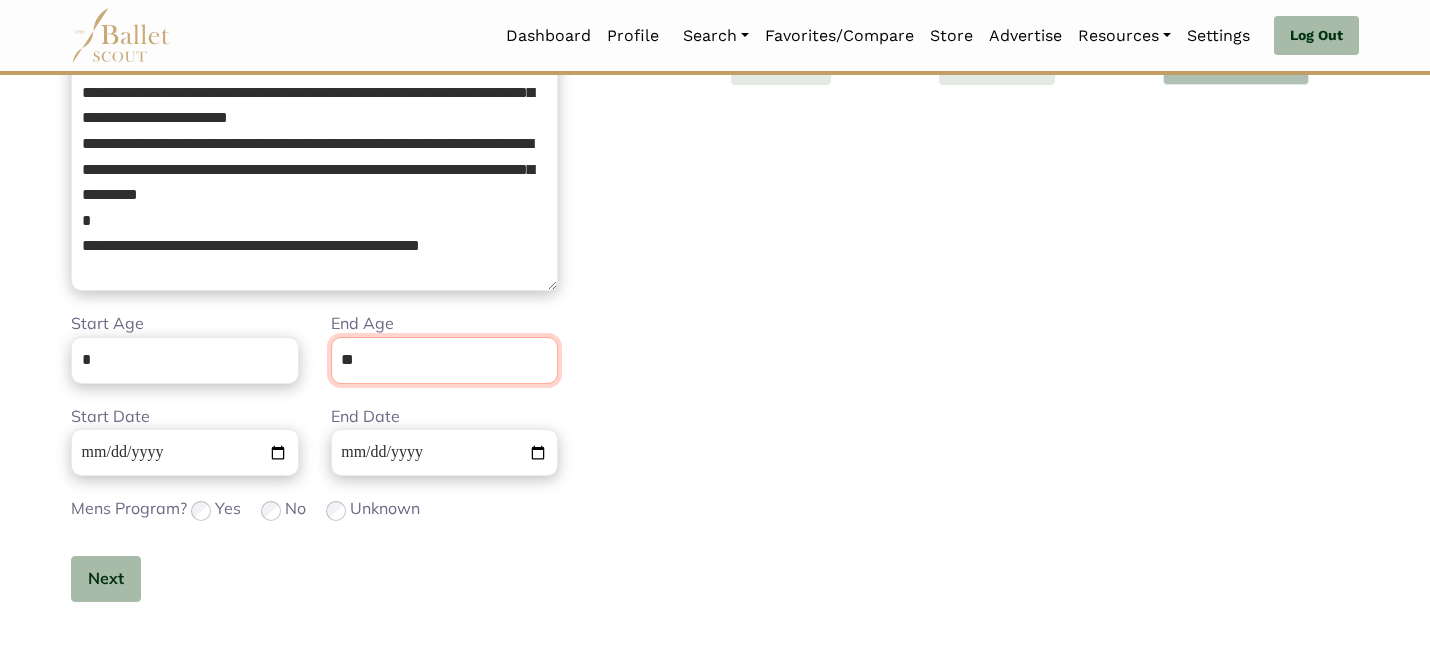 scroll, scrollTop: 505, scrollLeft: 0, axis: vertical 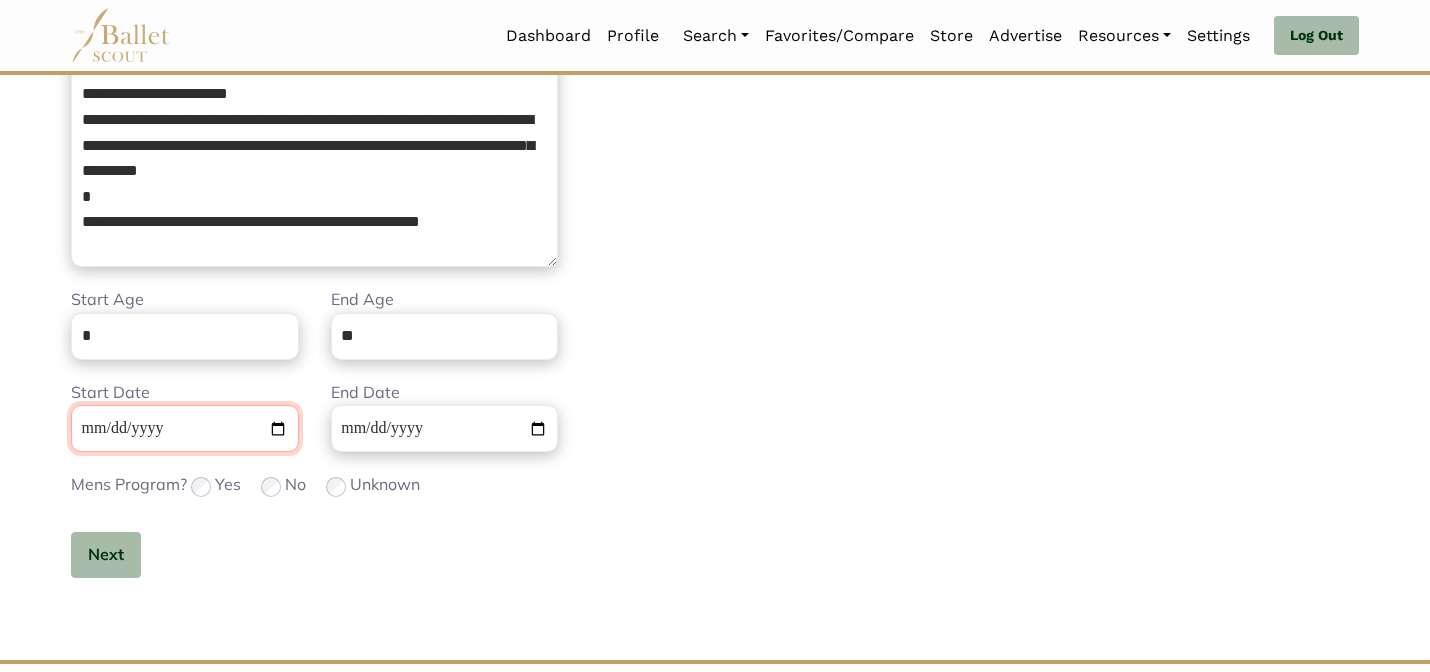 type 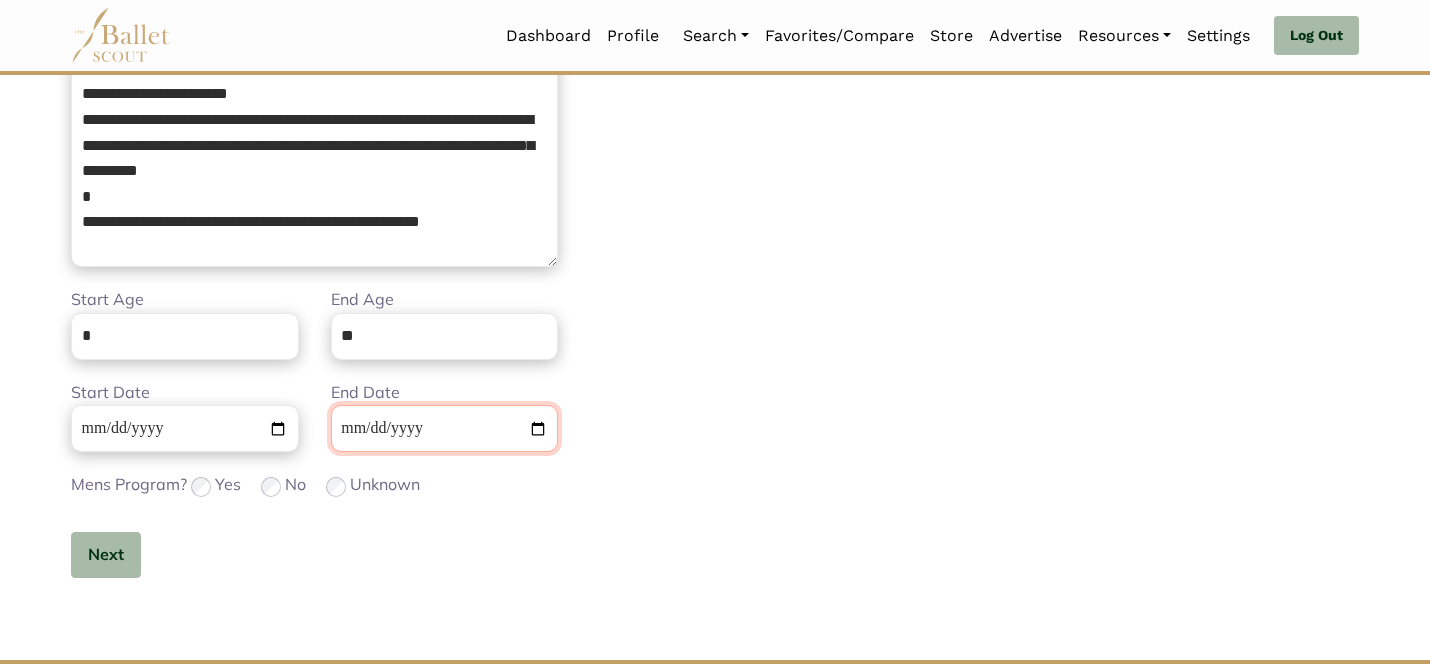 type 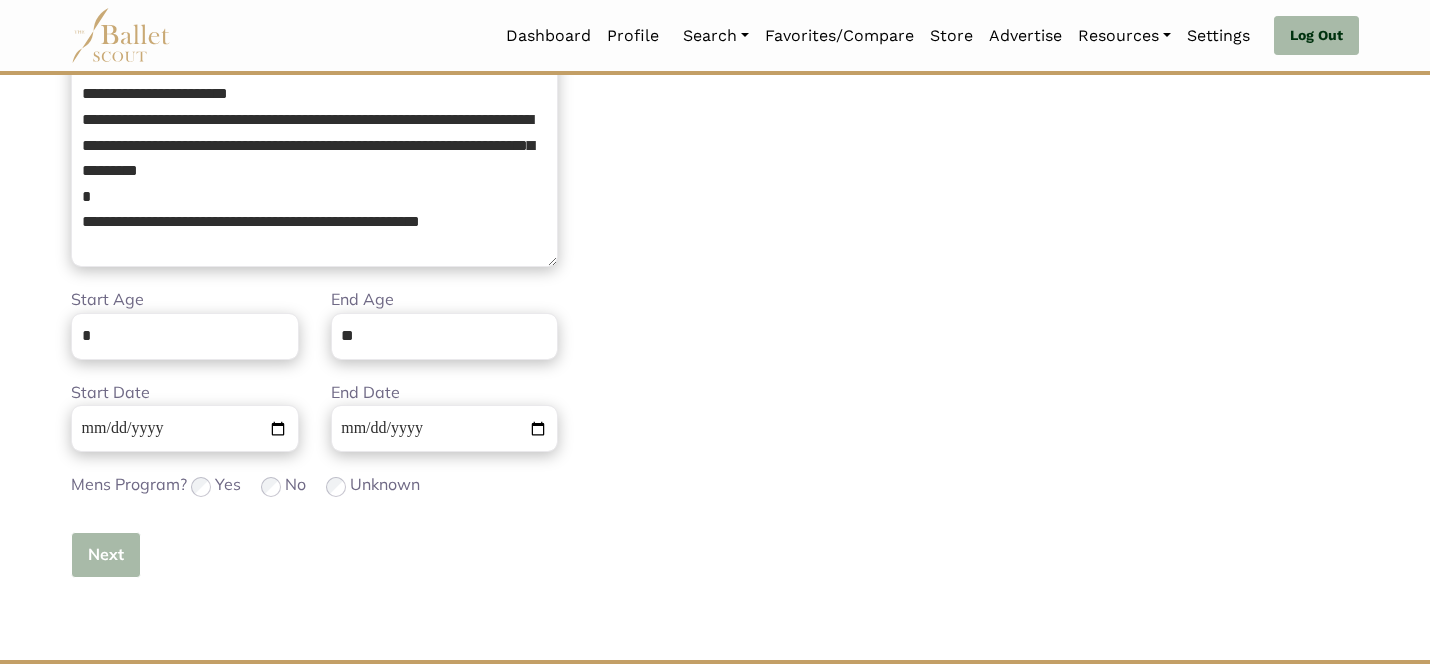 click on "Next" at bounding box center [106, 555] 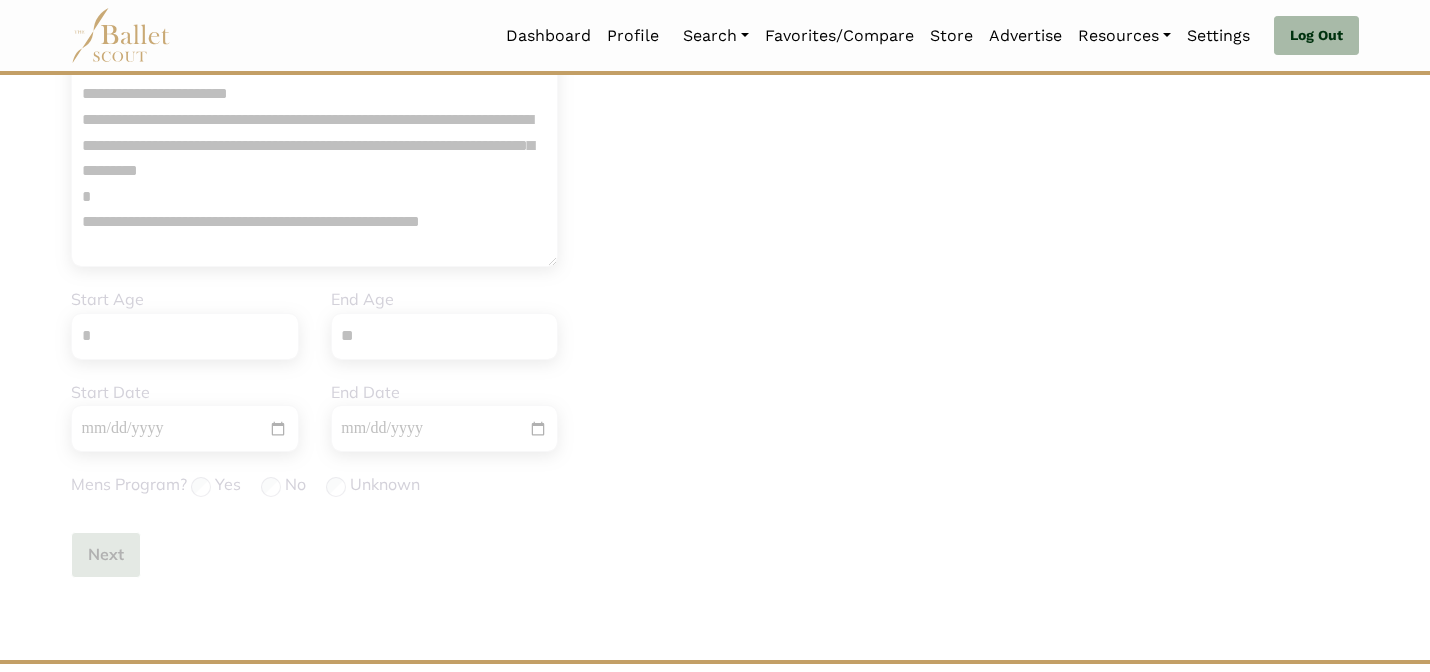 scroll, scrollTop: 0, scrollLeft: 0, axis: both 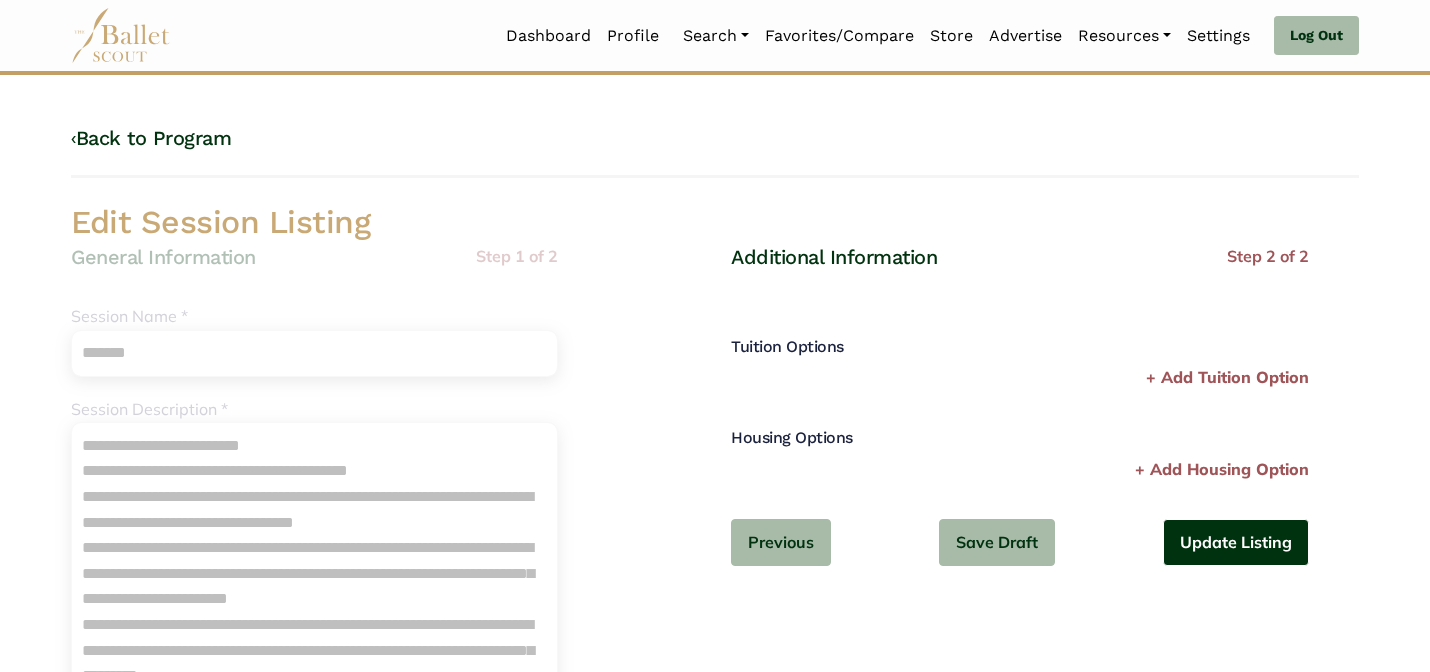 click on "Update Listing" at bounding box center [1236, 542] 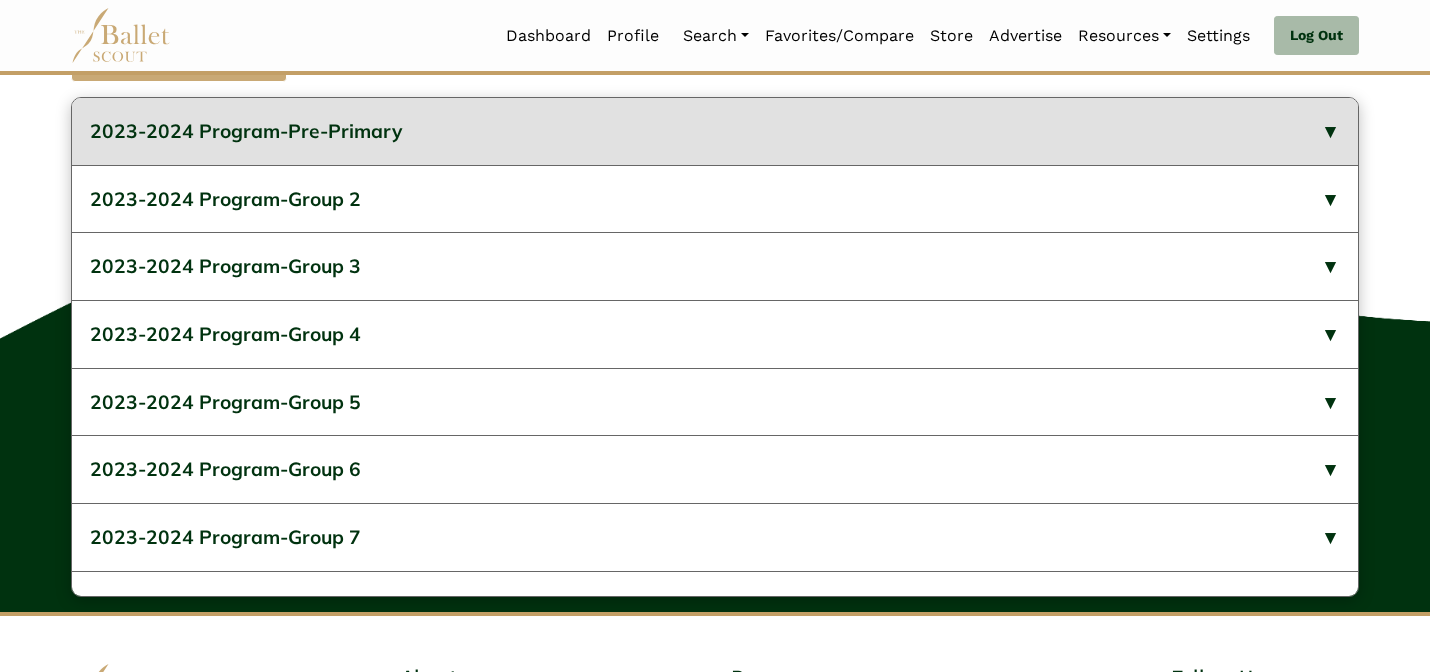 scroll, scrollTop: 832, scrollLeft: 0, axis: vertical 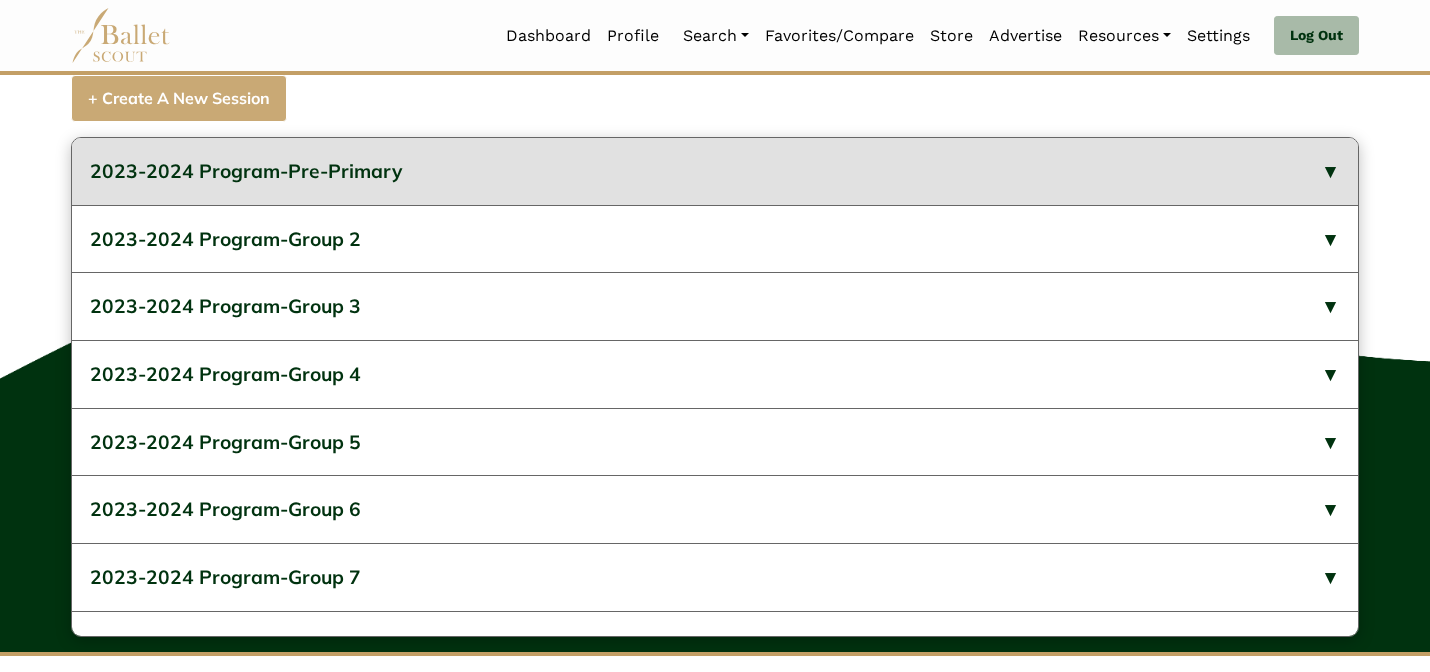 click on "2023-2024 Program-Pre-Primary" at bounding box center [715, 171] 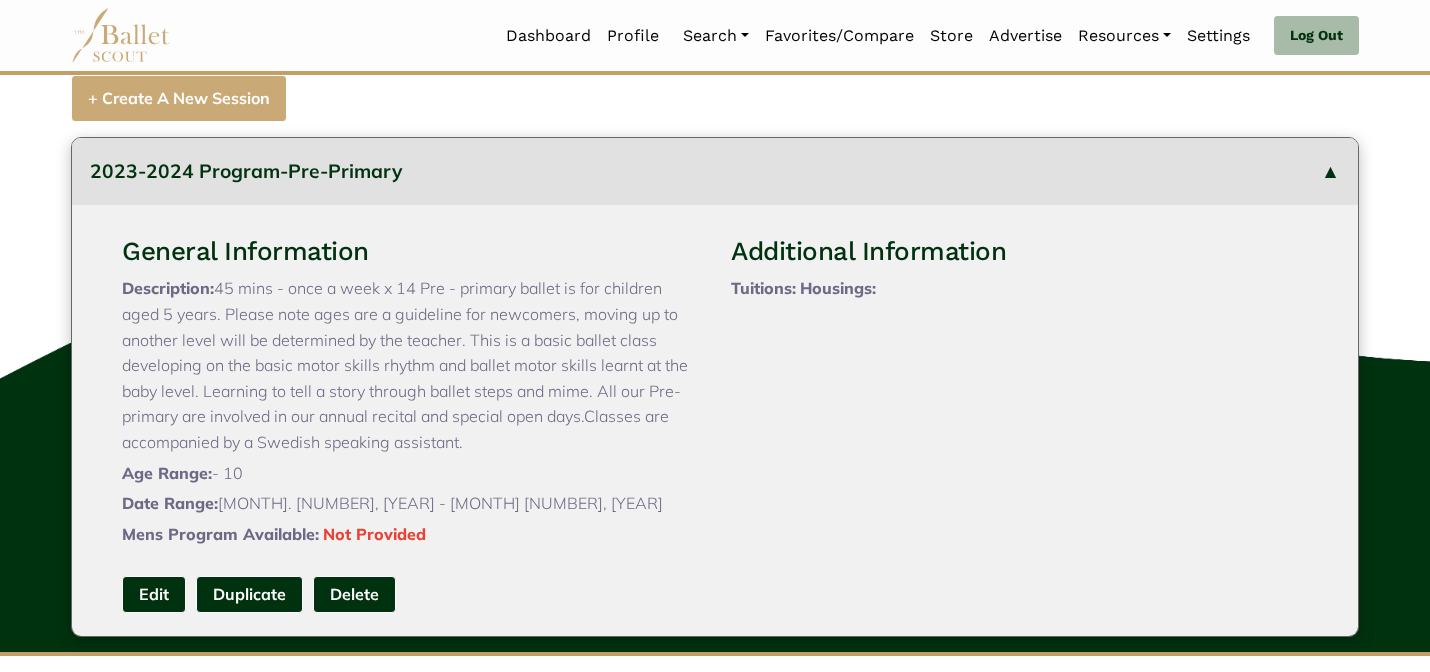 type 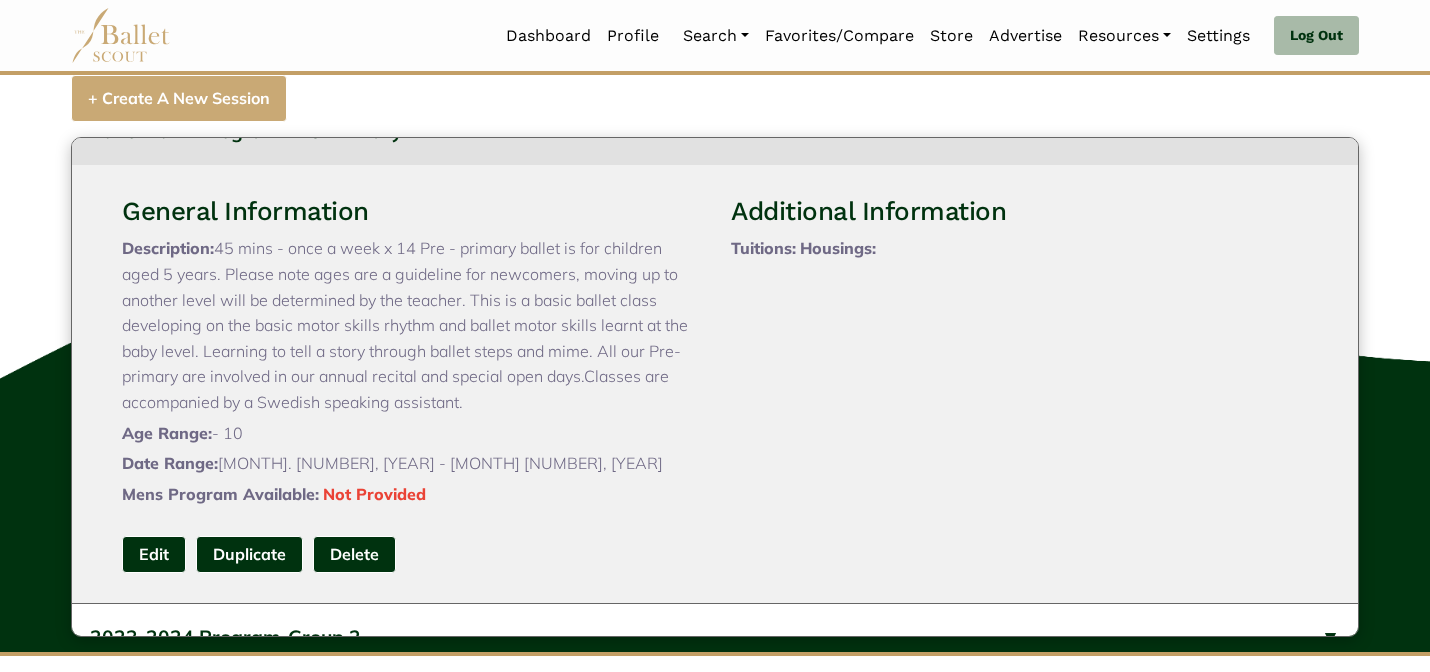 scroll, scrollTop: 80, scrollLeft: 0, axis: vertical 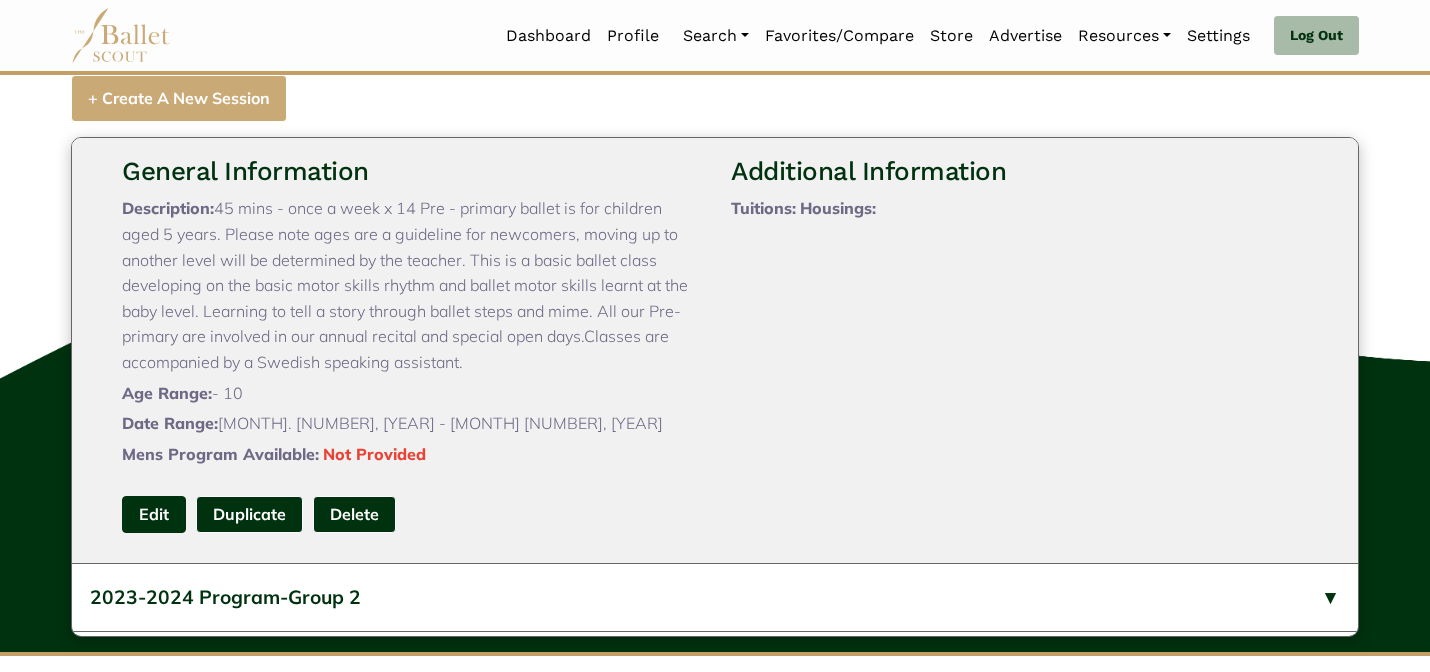 click on "Edit" at bounding box center (154, 514) 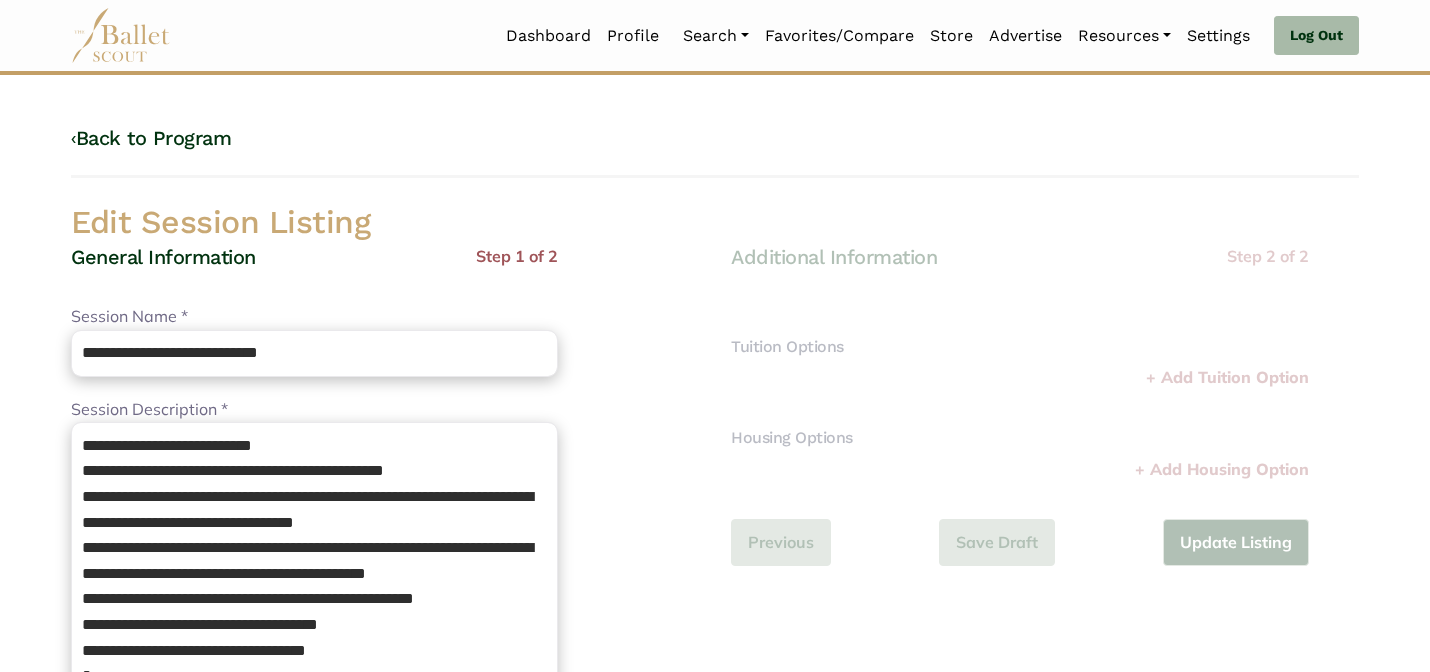 scroll, scrollTop: 0, scrollLeft: 0, axis: both 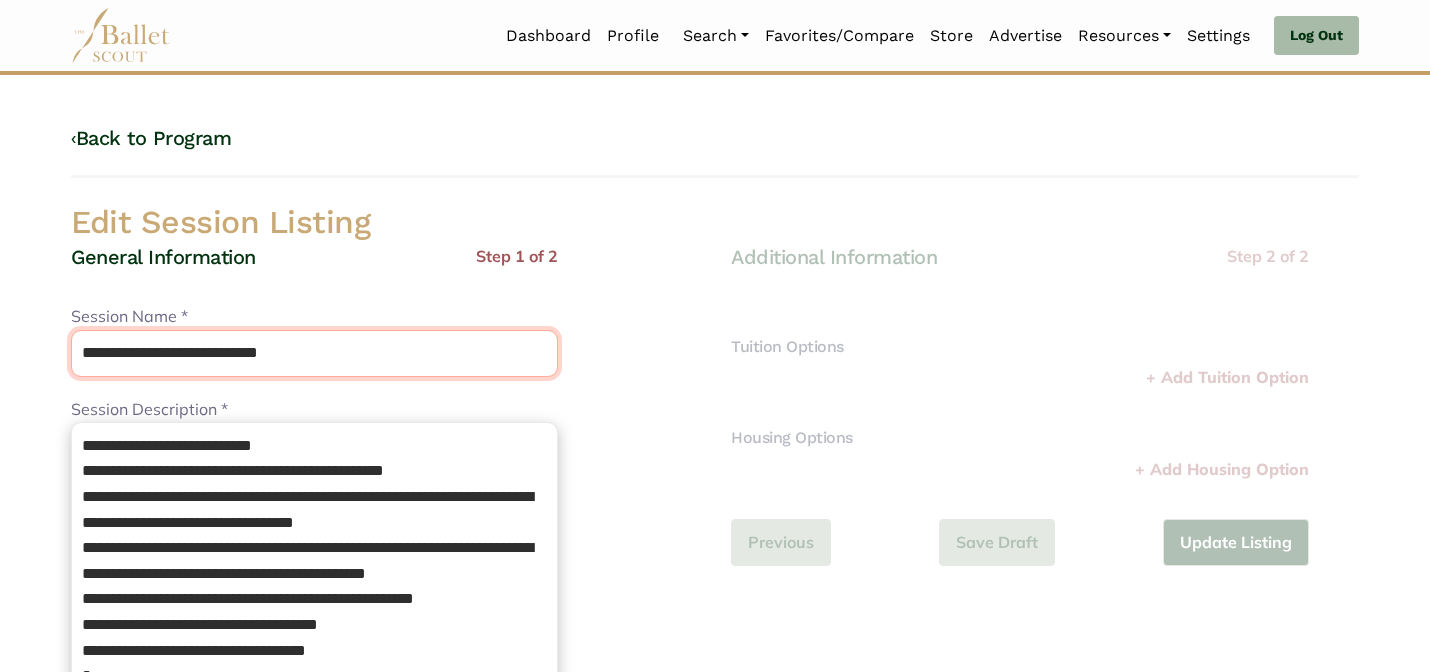 drag, startPoint x: 242, startPoint y: 353, endPoint x: 212, endPoint y: 302, distance: 59.16925 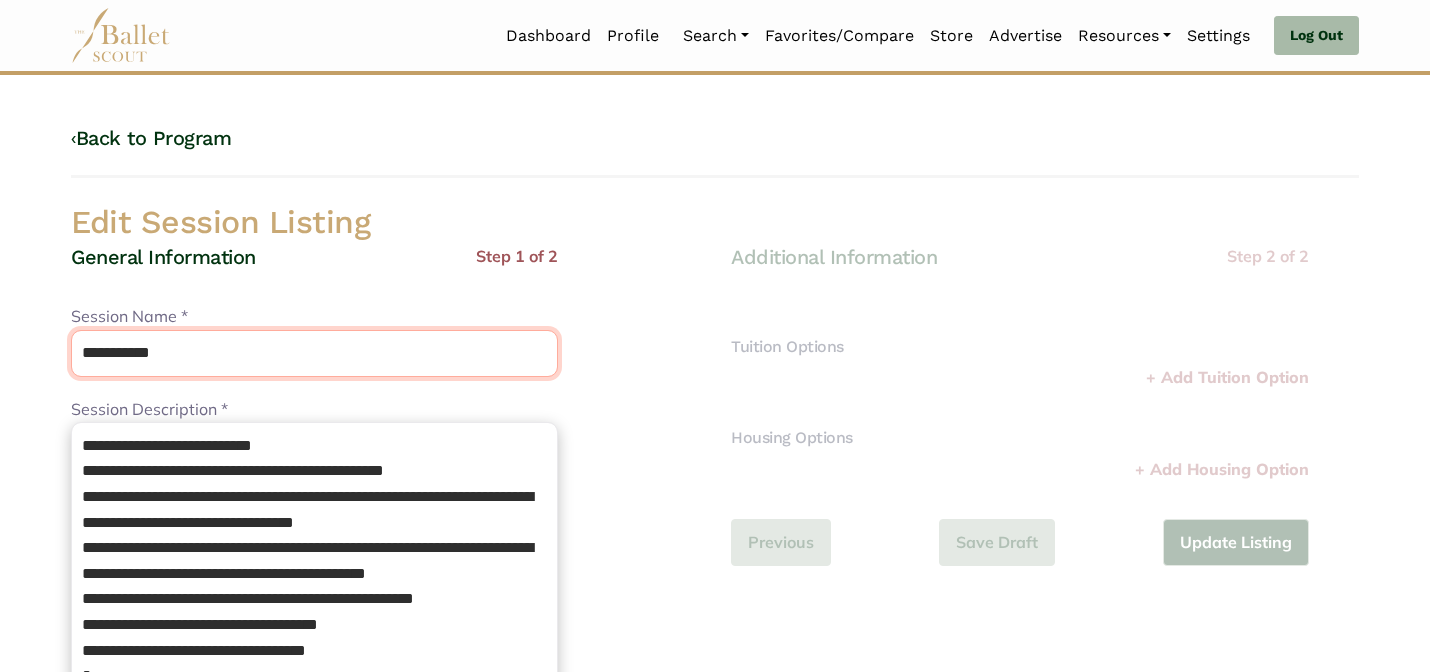 type on "**********" 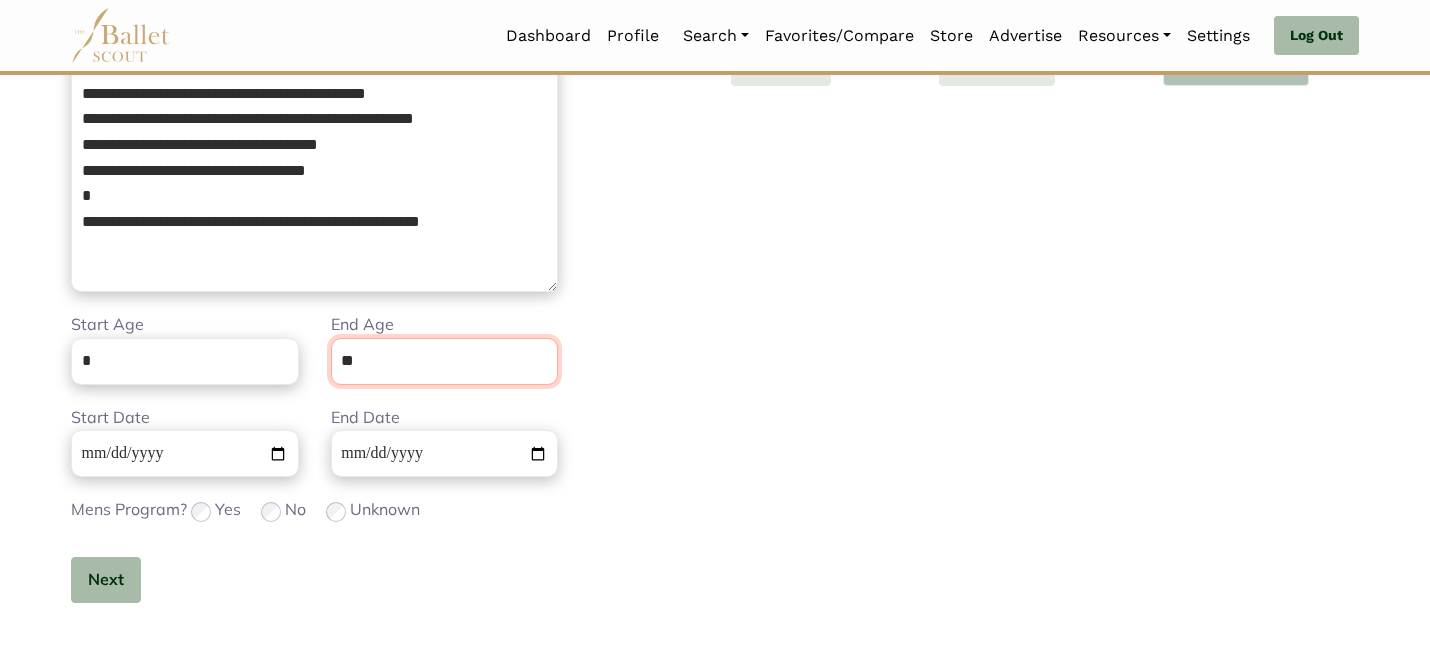 scroll, scrollTop: 505, scrollLeft: 0, axis: vertical 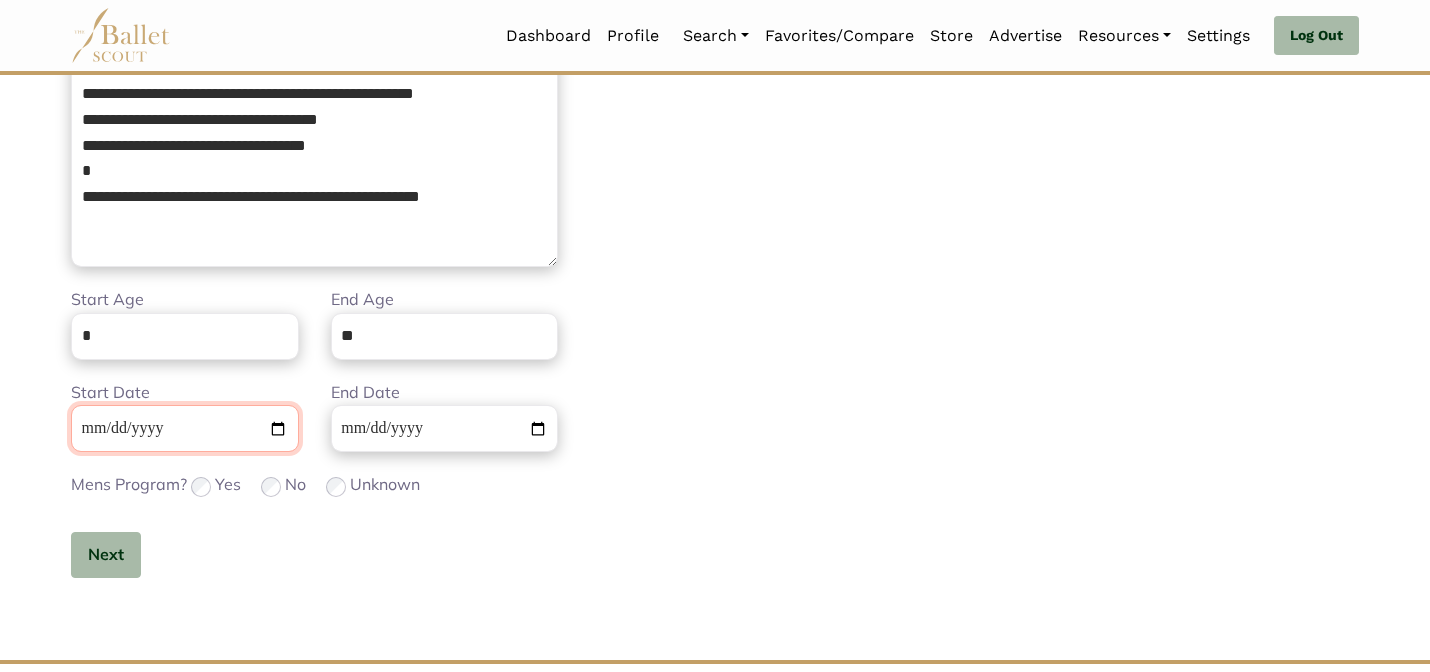 type 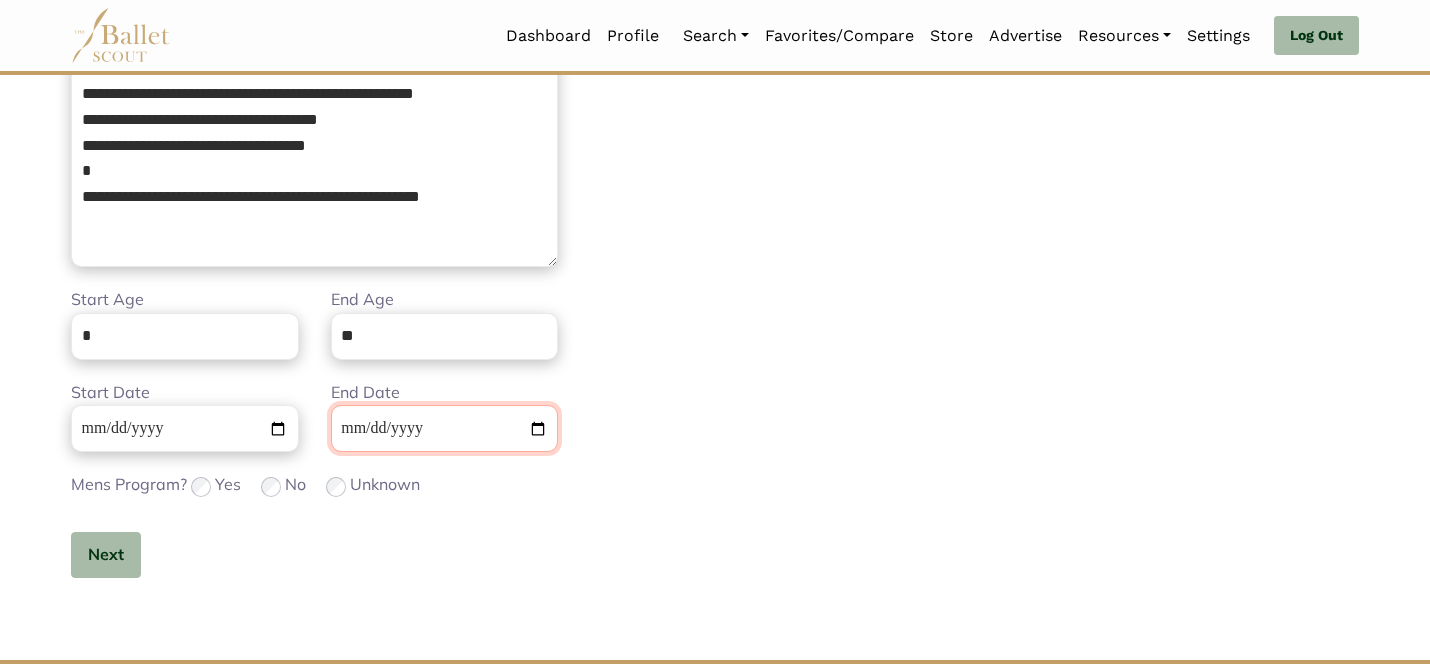 type 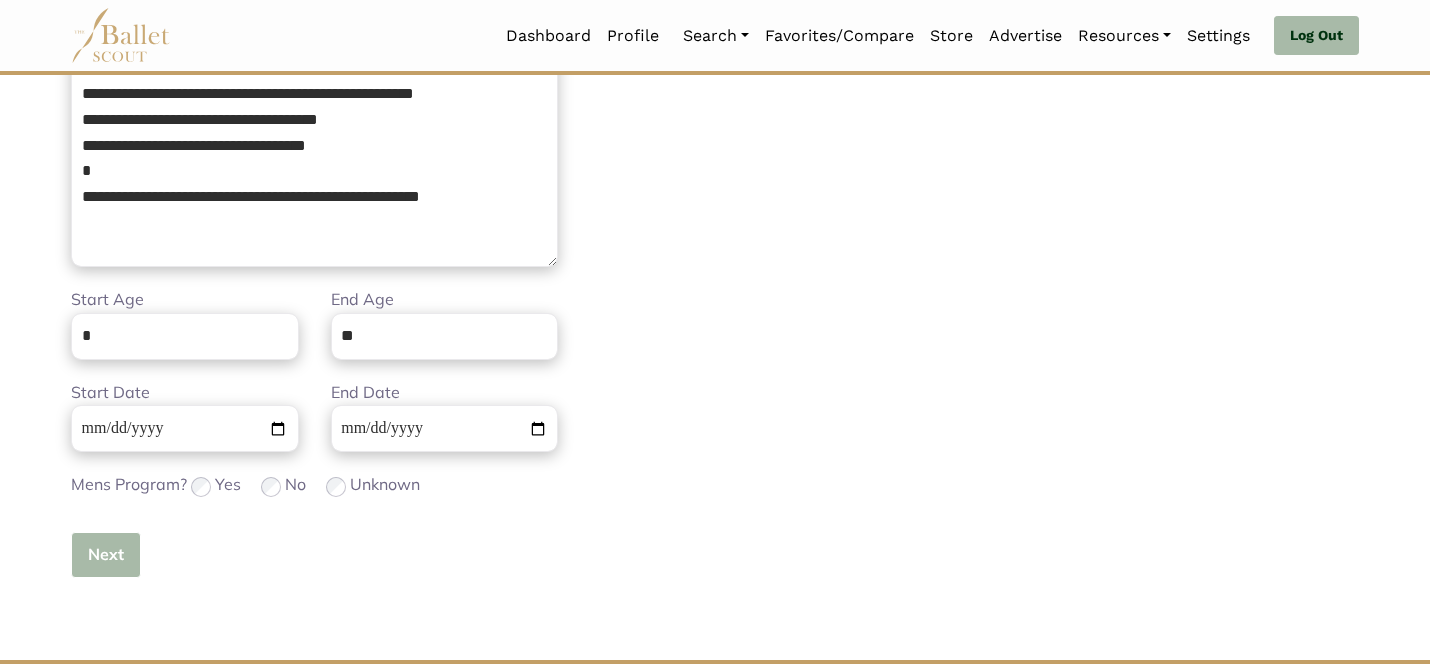 click on "Next" at bounding box center (106, 555) 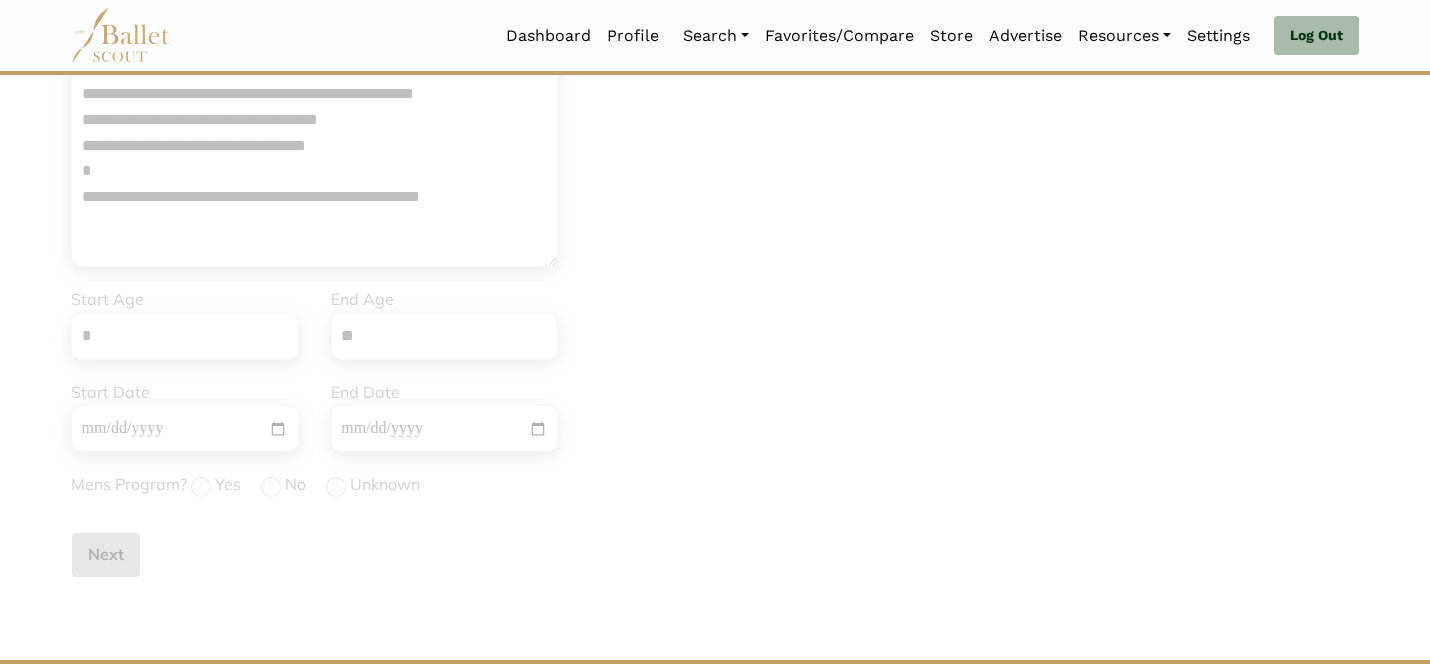type 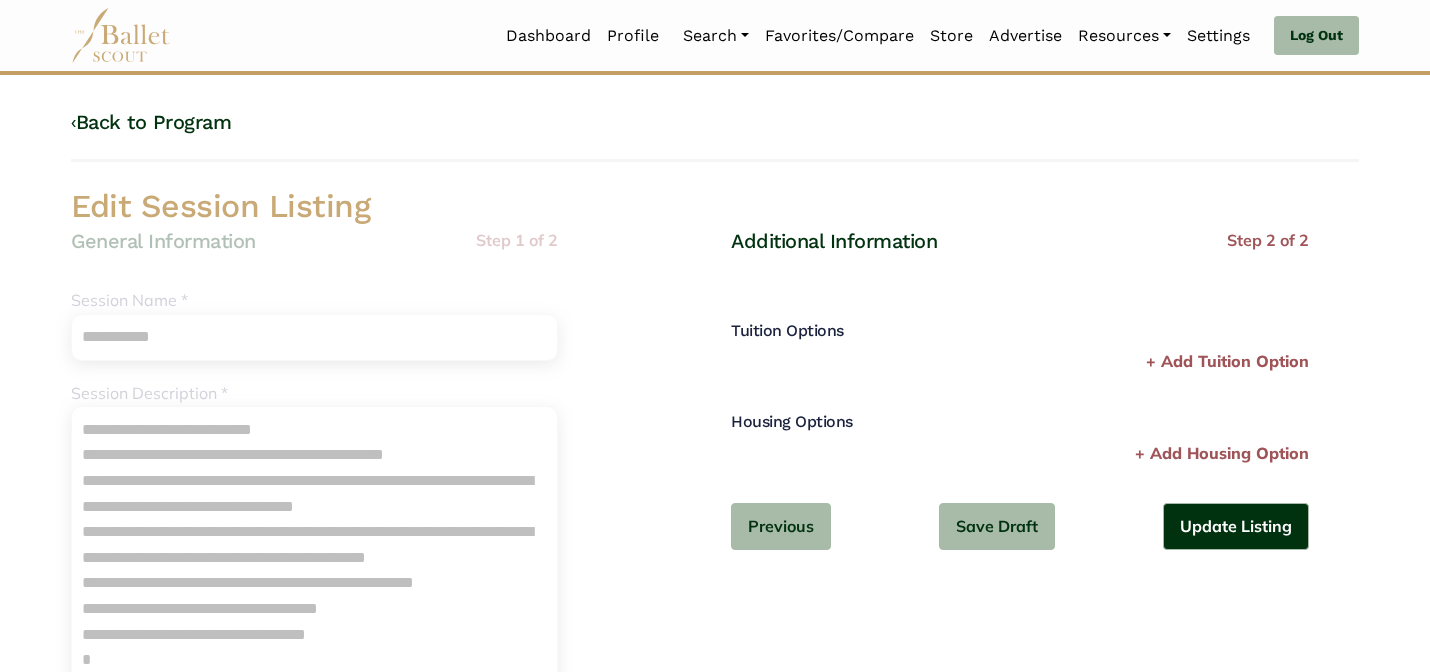 scroll, scrollTop: 0, scrollLeft: 0, axis: both 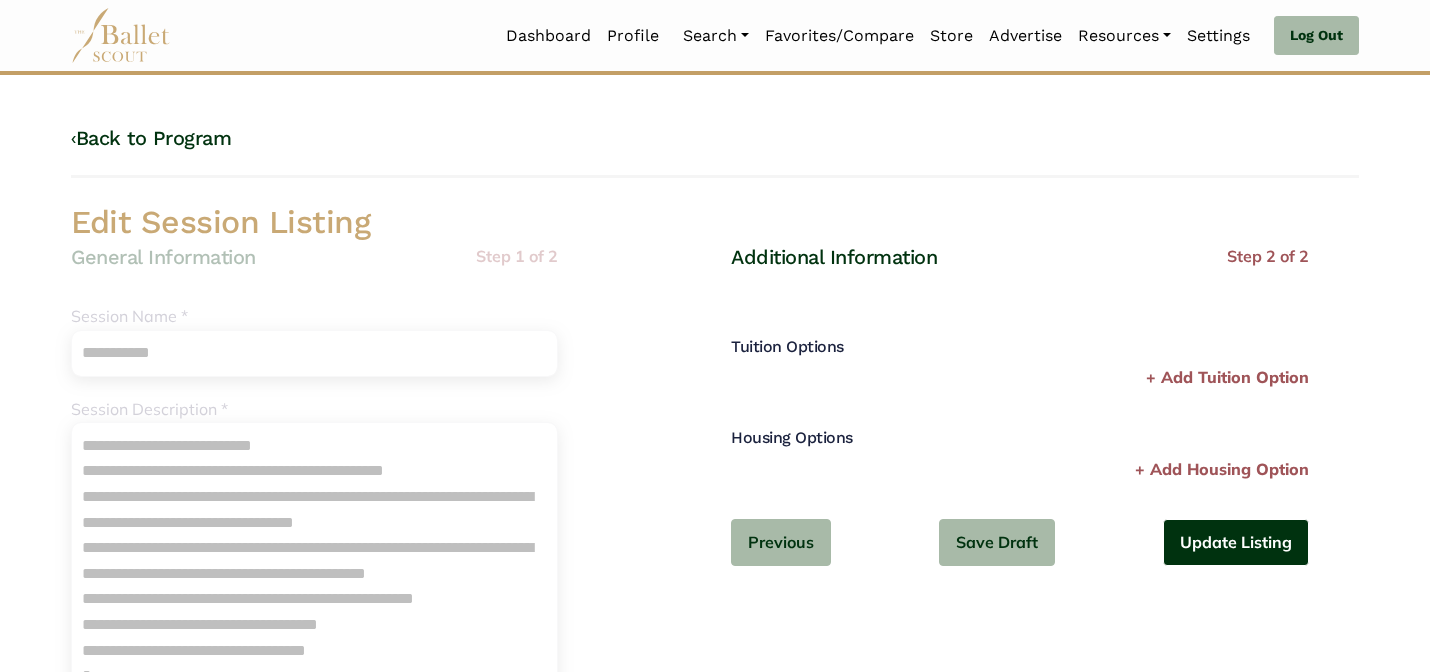 click on "Update Listing" at bounding box center (1236, 542) 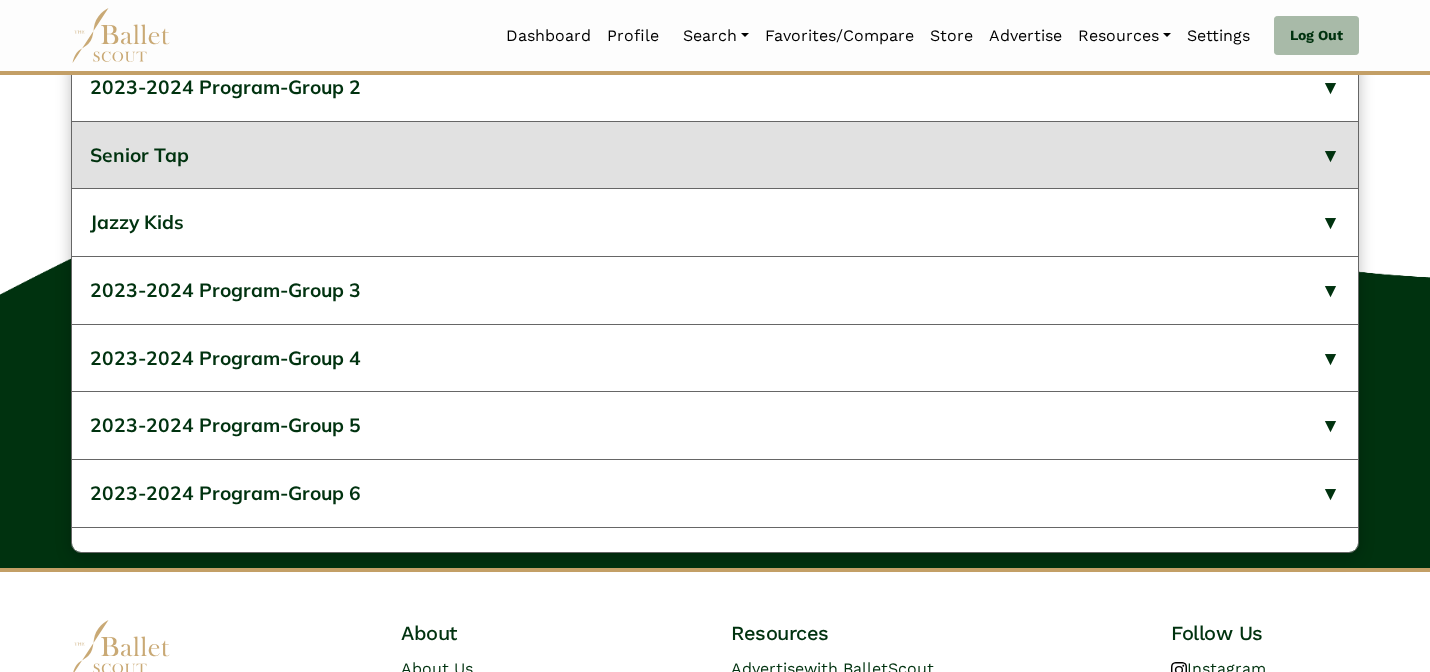 scroll, scrollTop: 912, scrollLeft: 0, axis: vertical 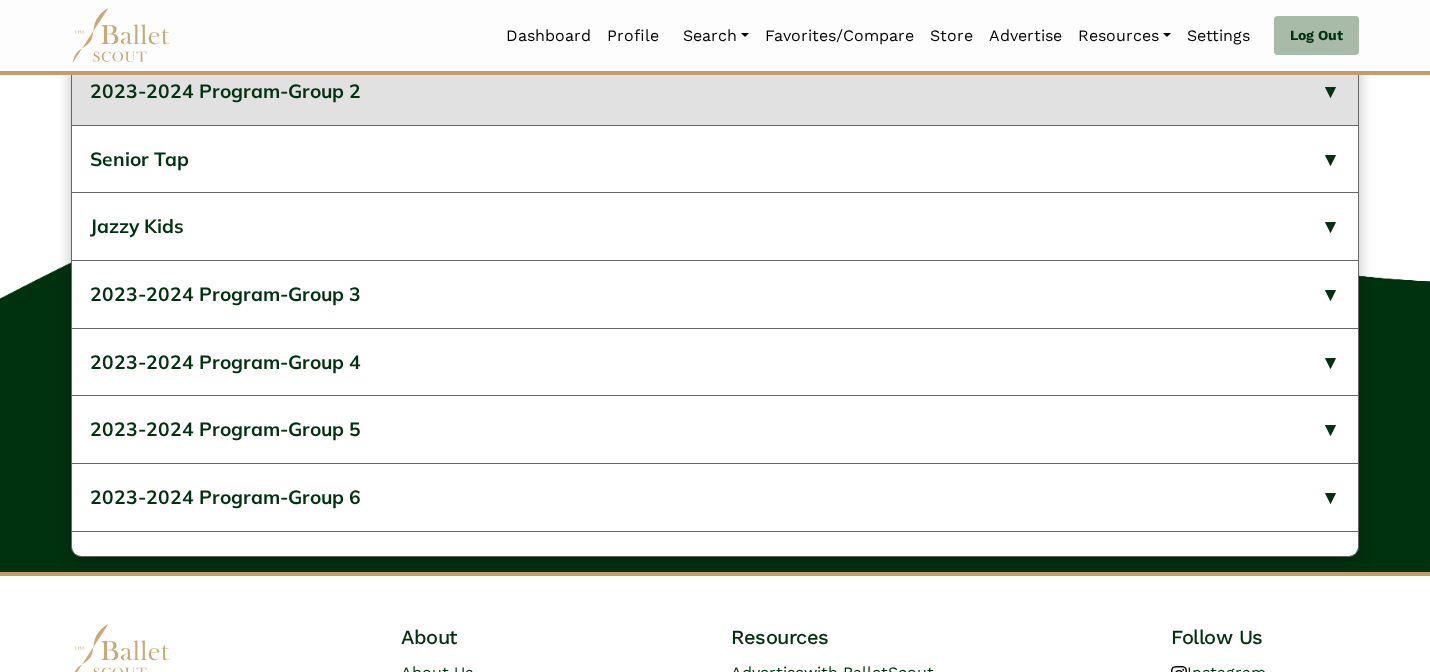 click on "2023-2024 Program-Group 2" at bounding box center [715, 91] 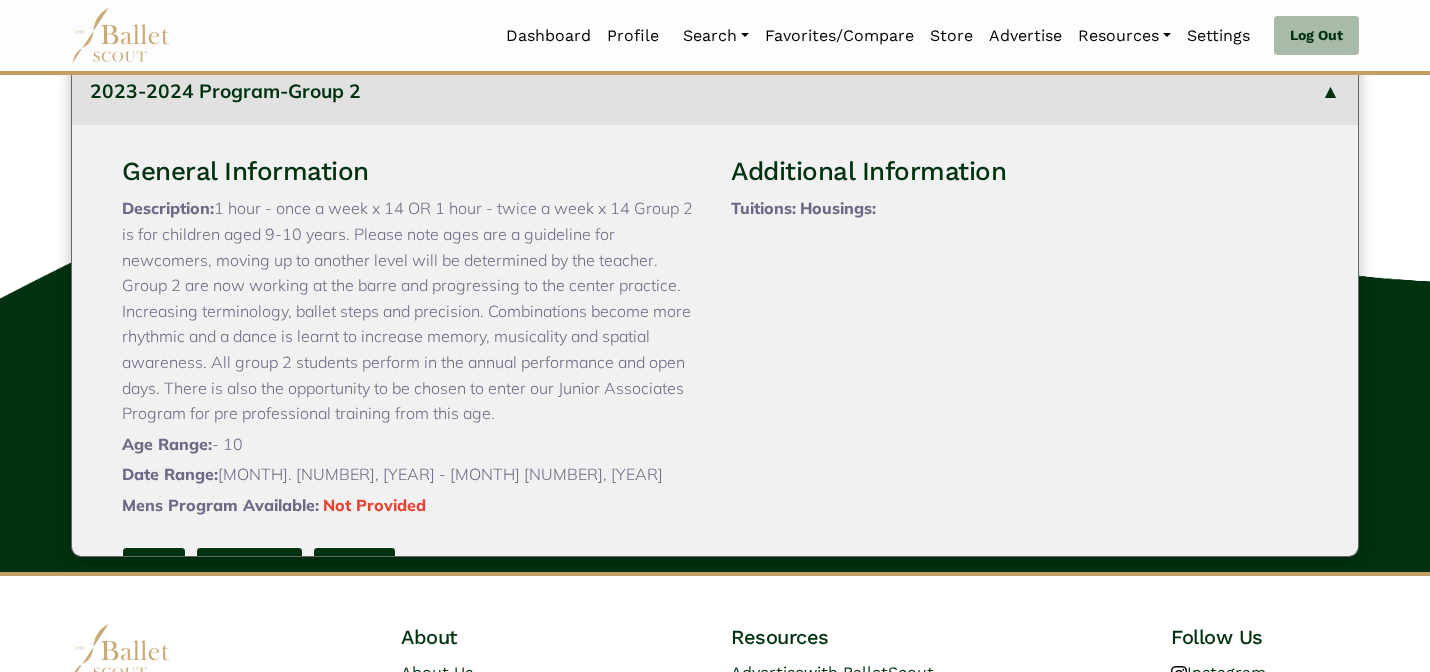 type 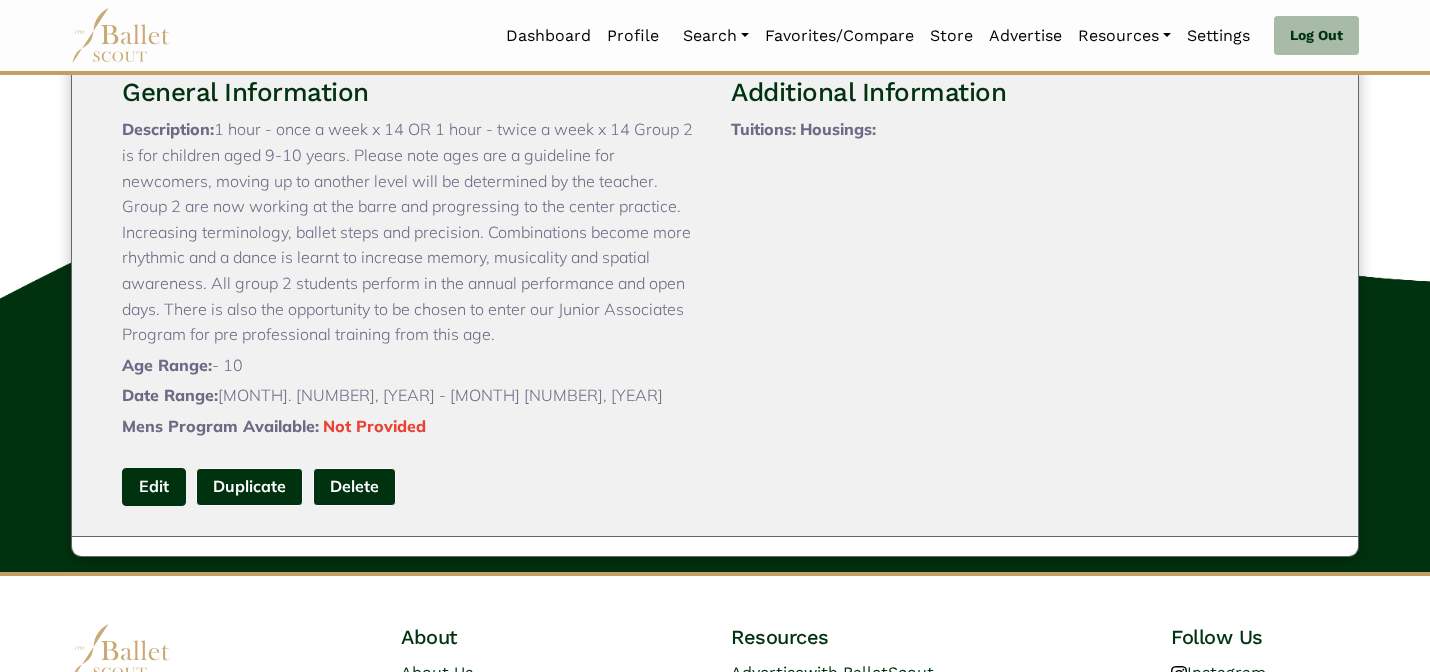 scroll, scrollTop: 80, scrollLeft: 0, axis: vertical 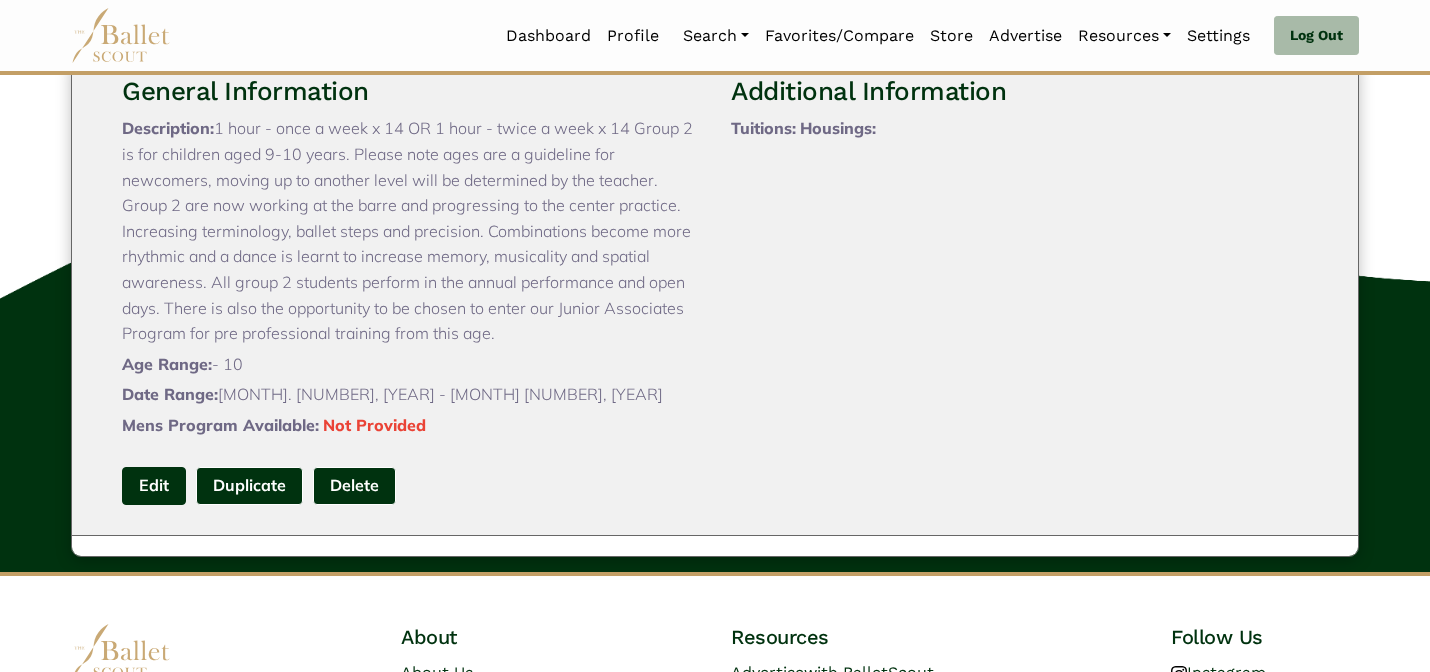 click on "Edit" at bounding box center (154, 485) 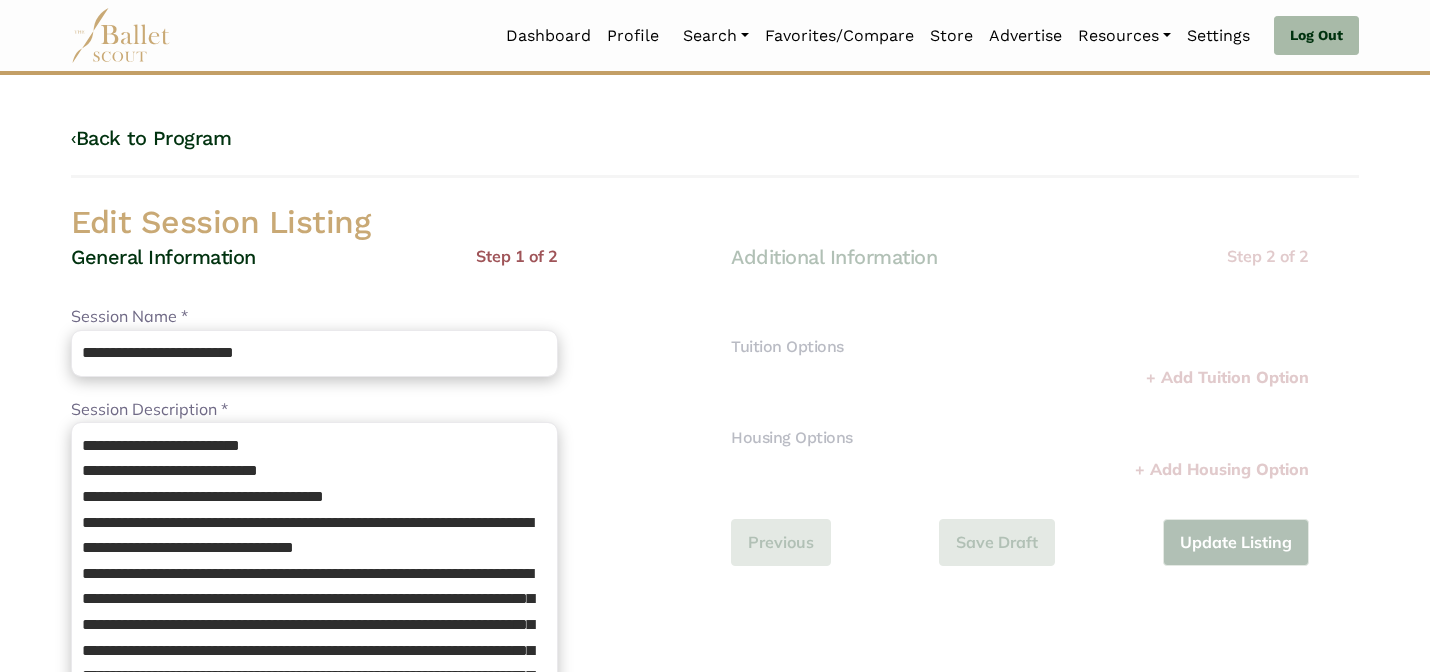 scroll, scrollTop: 0, scrollLeft: 0, axis: both 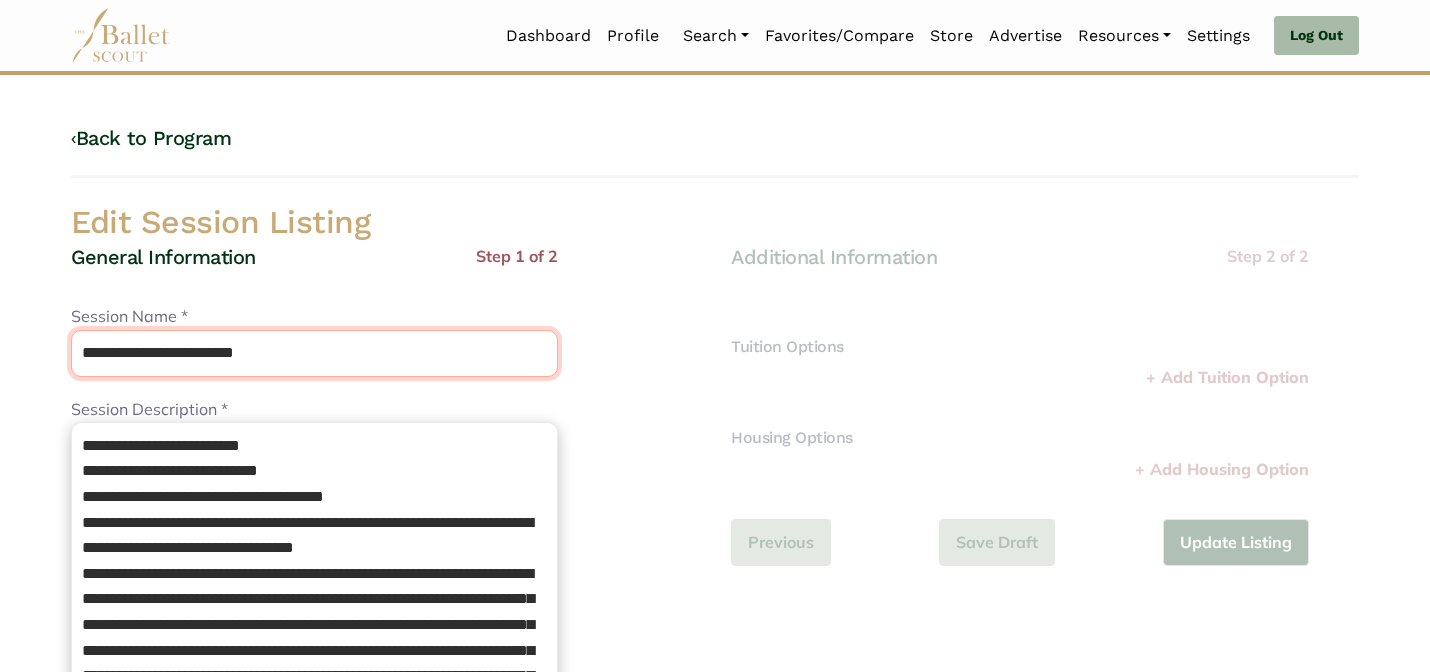 drag, startPoint x: 238, startPoint y: 348, endPoint x: 208, endPoint y: 315, distance: 44.598206 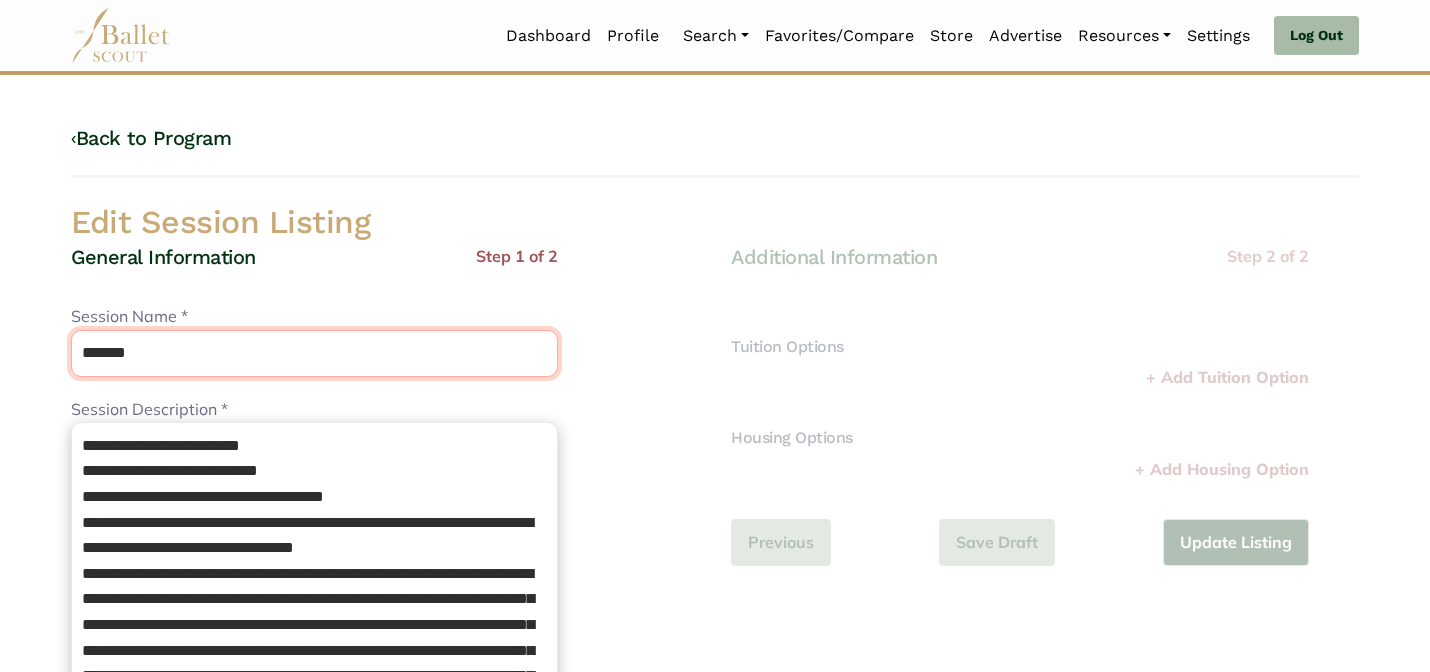 type on "*******" 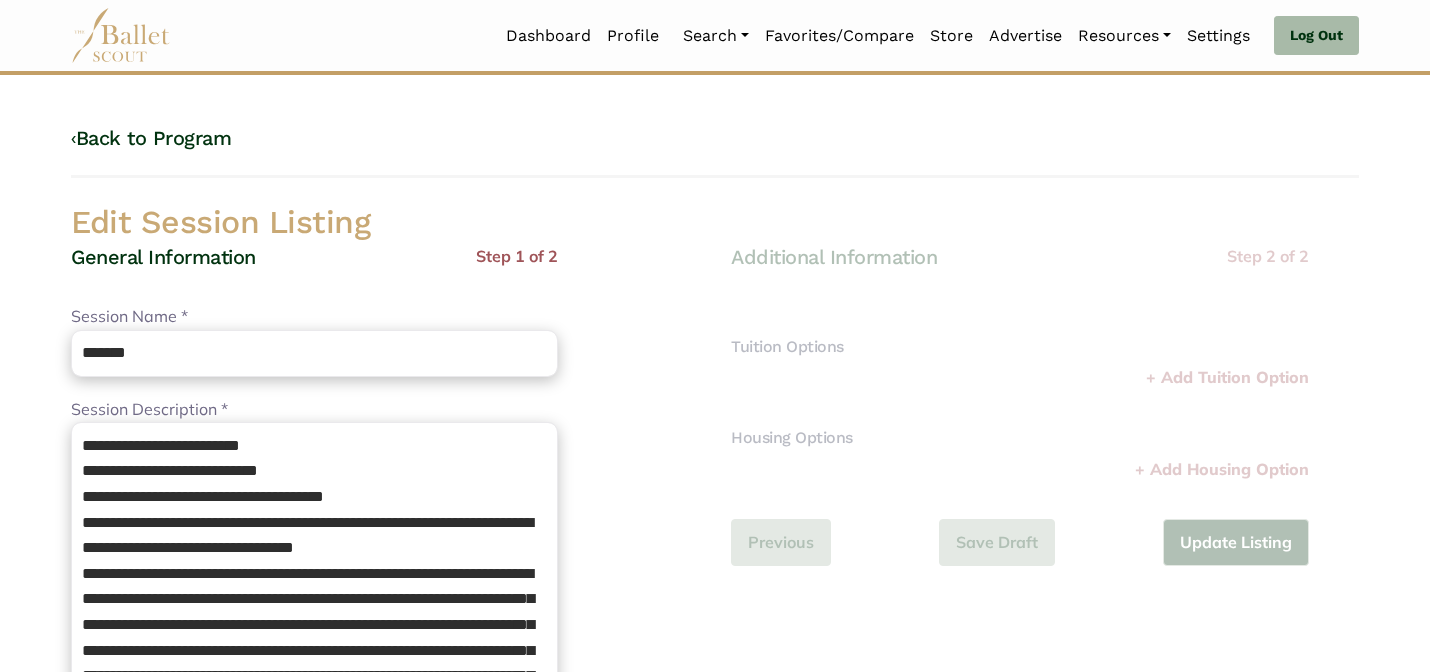 click on "**********" at bounding box center (715, 645) 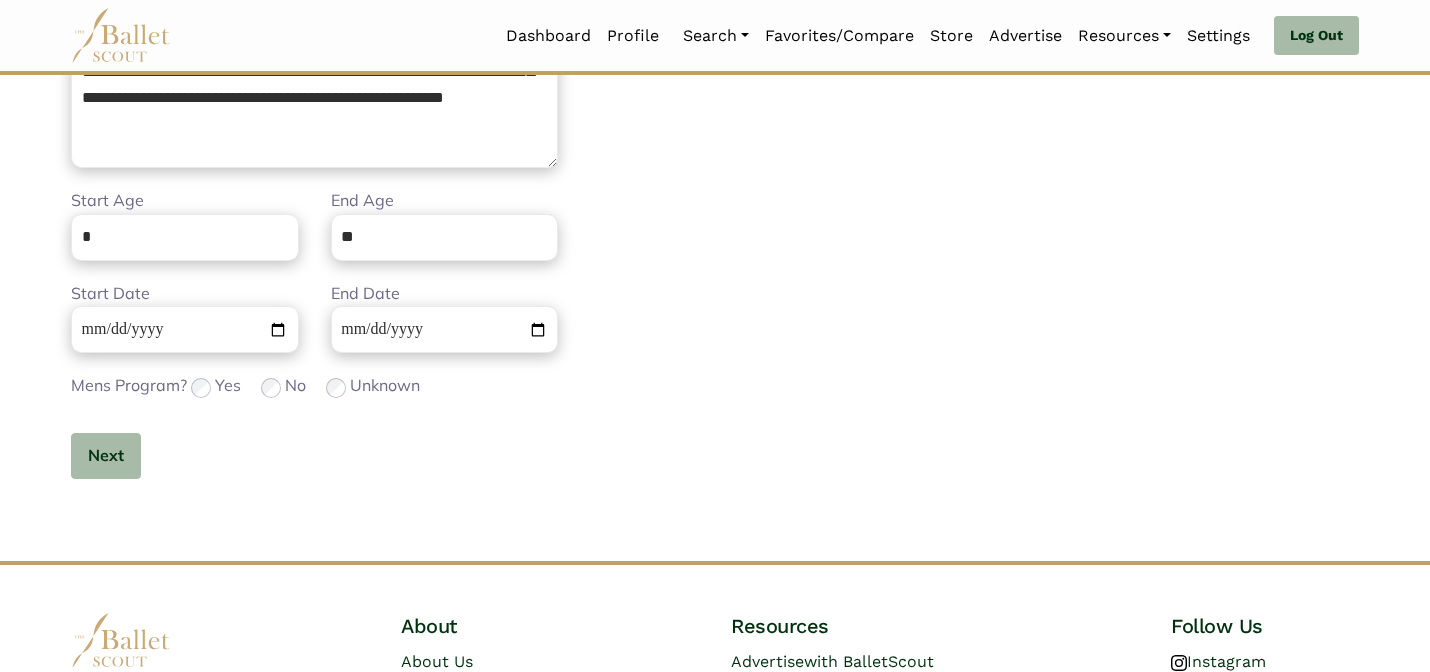 scroll, scrollTop: 632, scrollLeft: 0, axis: vertical 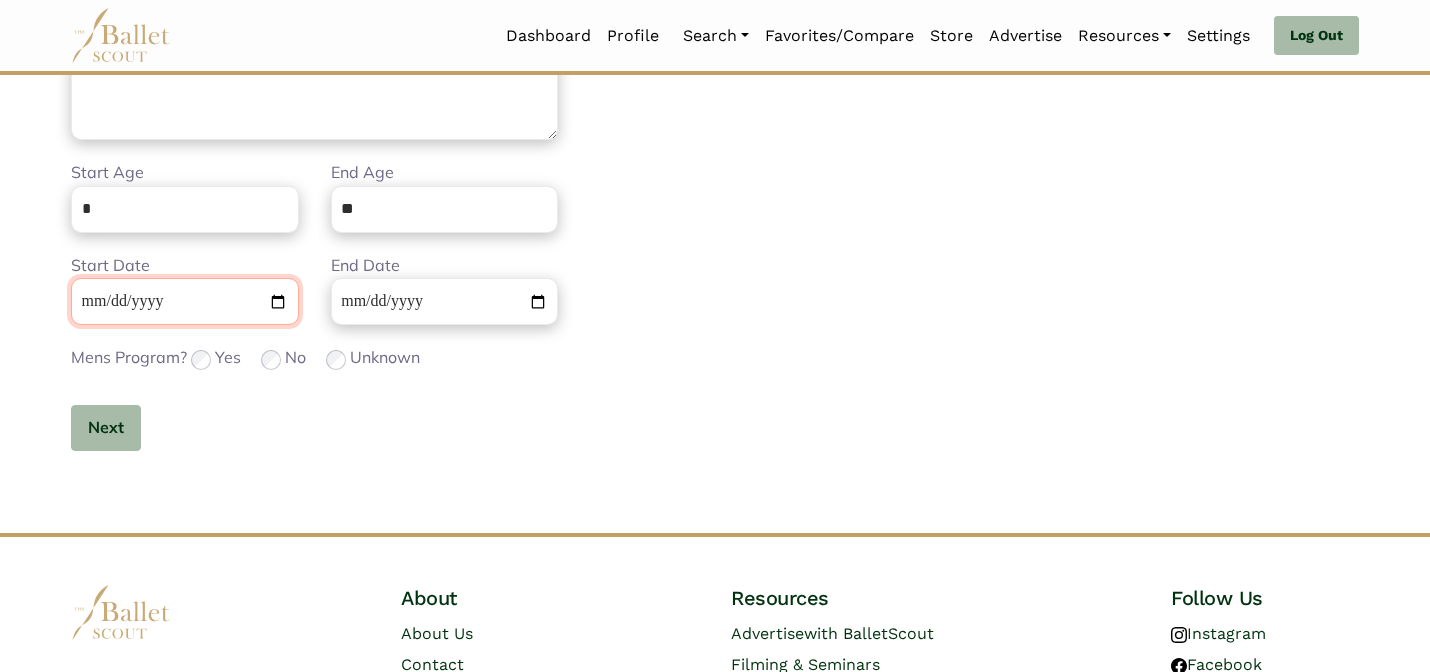 click on "**********" at bounding box center (185, 301) 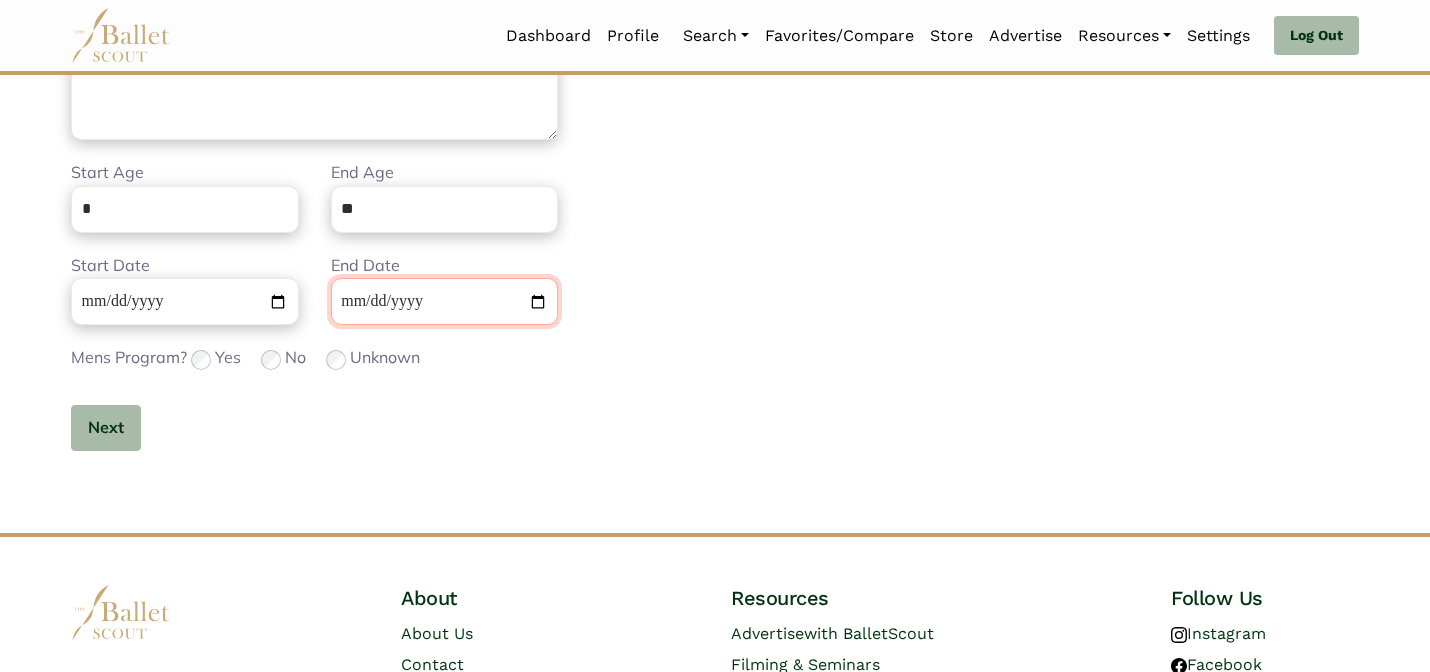 type 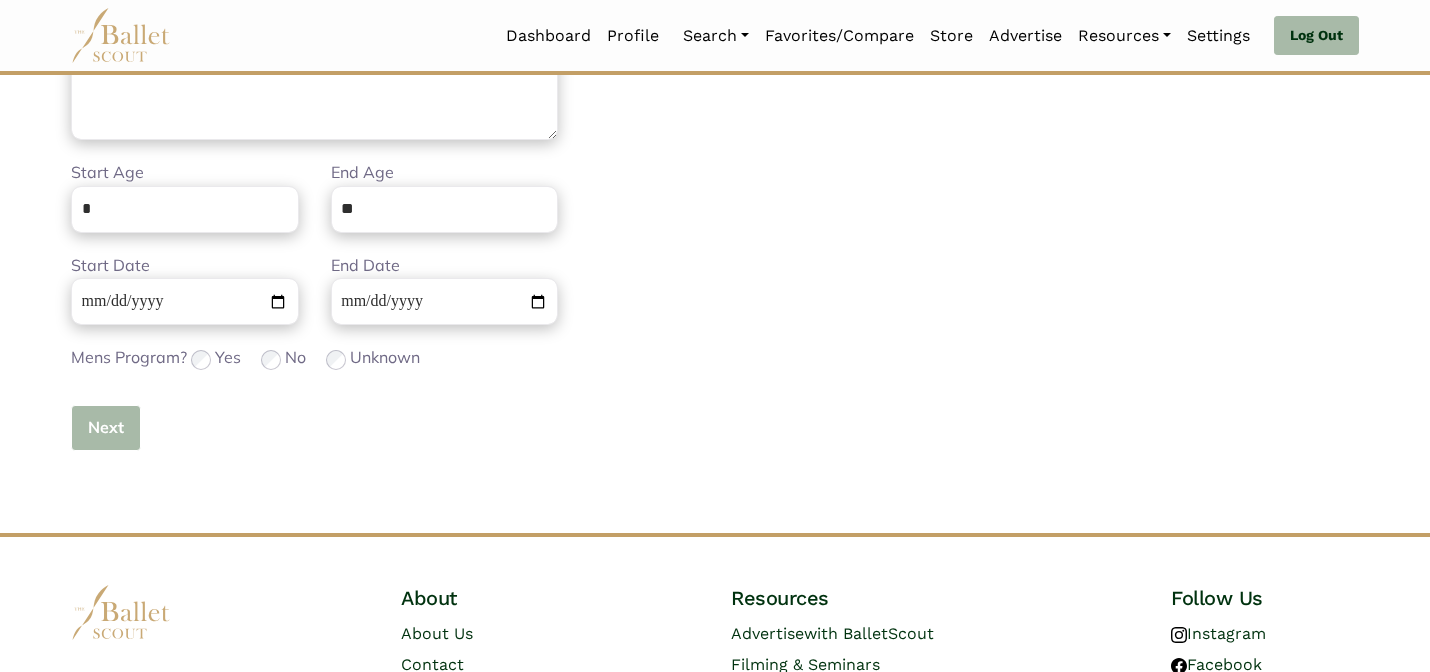 click on "Next" at bounding box center [106, 428] 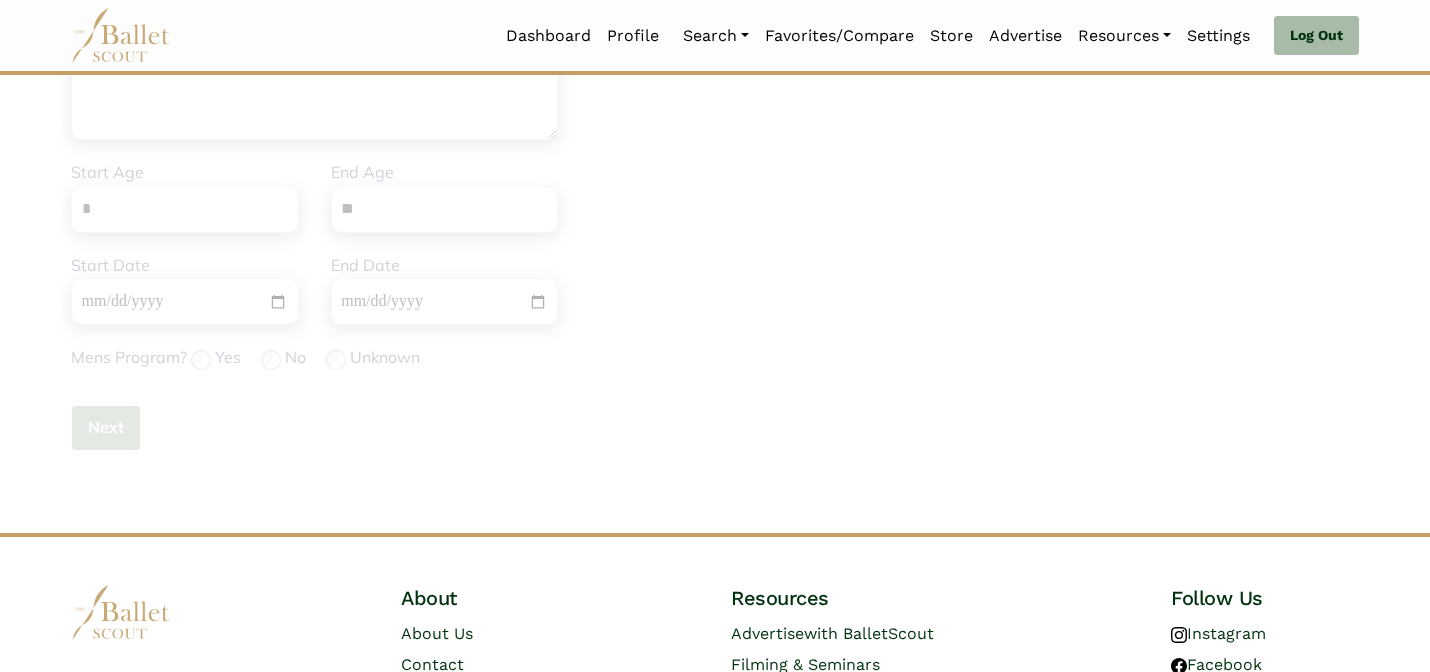 type 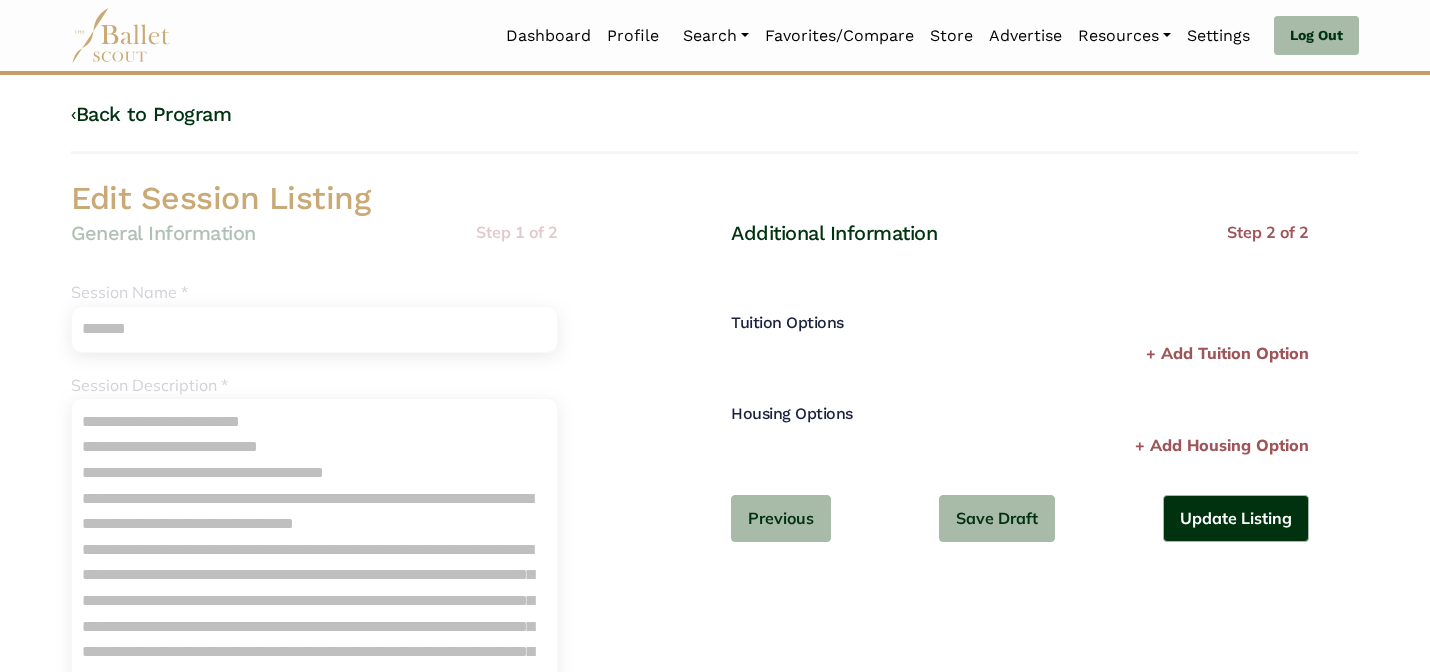 scroll, scrollTop: 0, scrollLeft: 0, axis: both 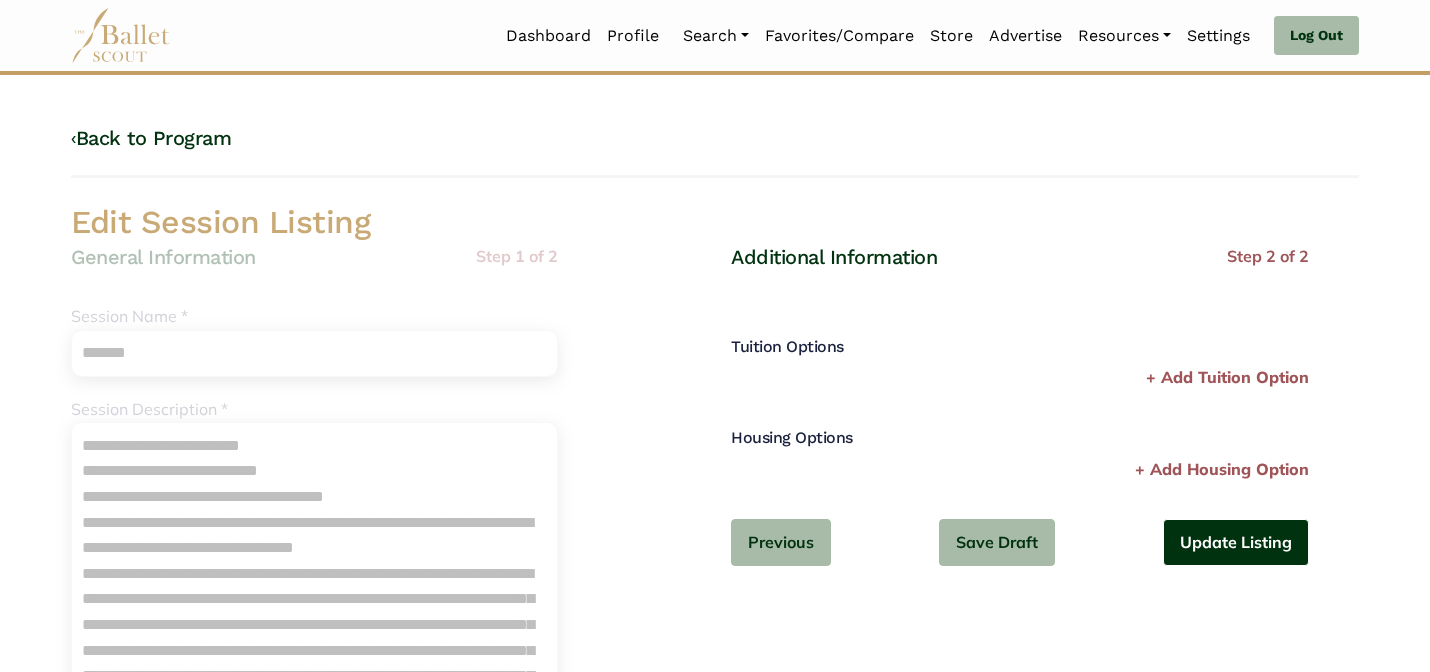 click on "Update Listing" at bounding box center (1236, 542) 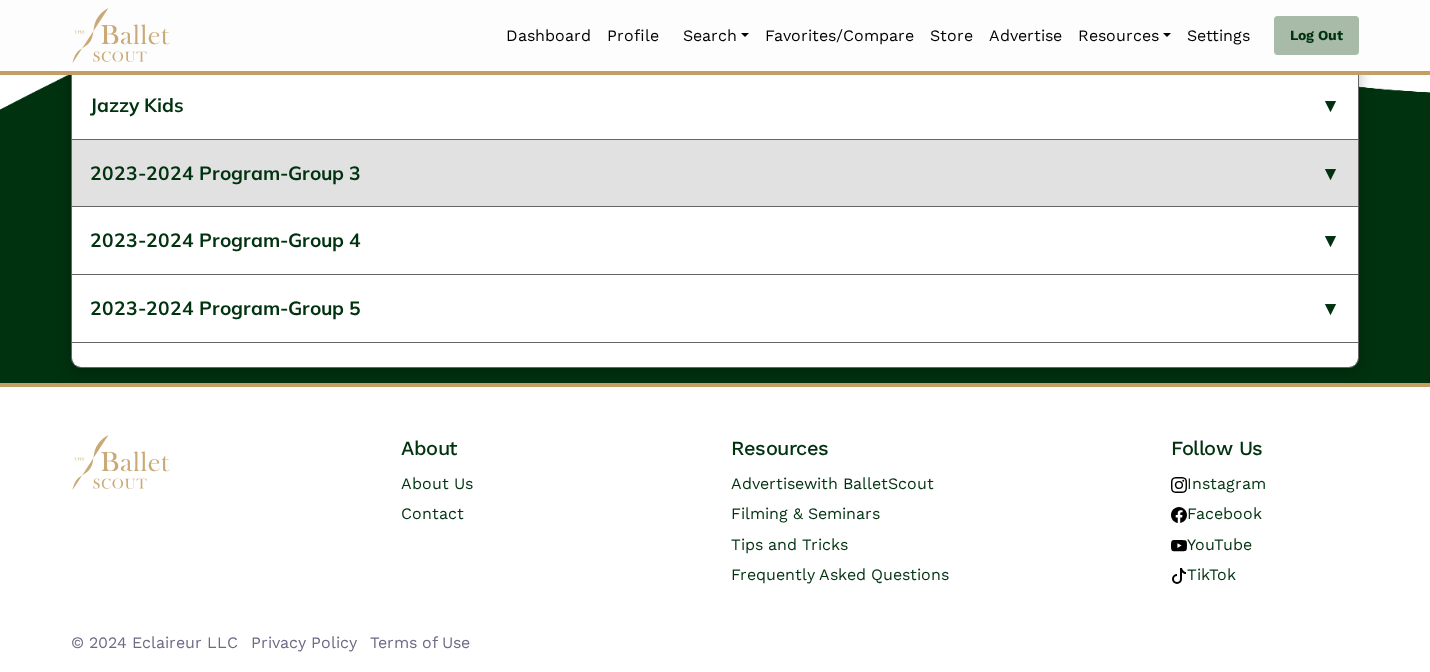scroll, scrollTop: 1152, scrollLeft: 0, axis: vertical 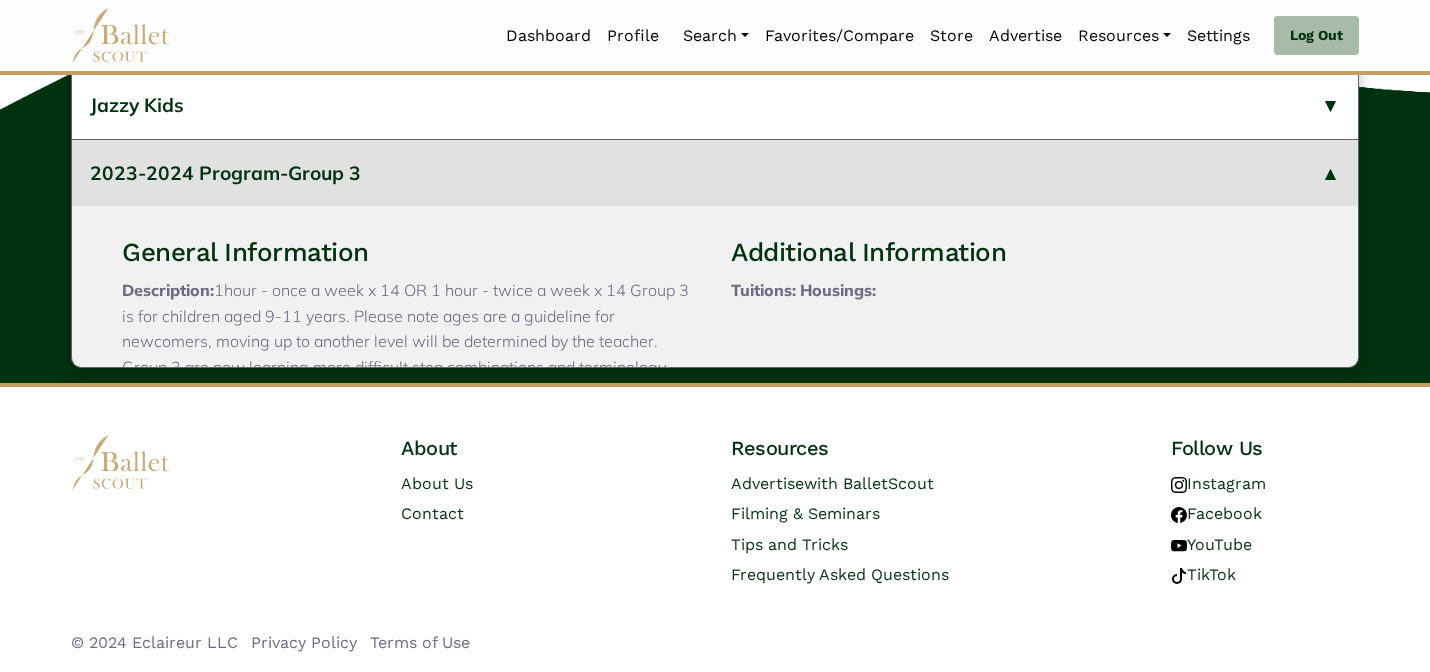 type 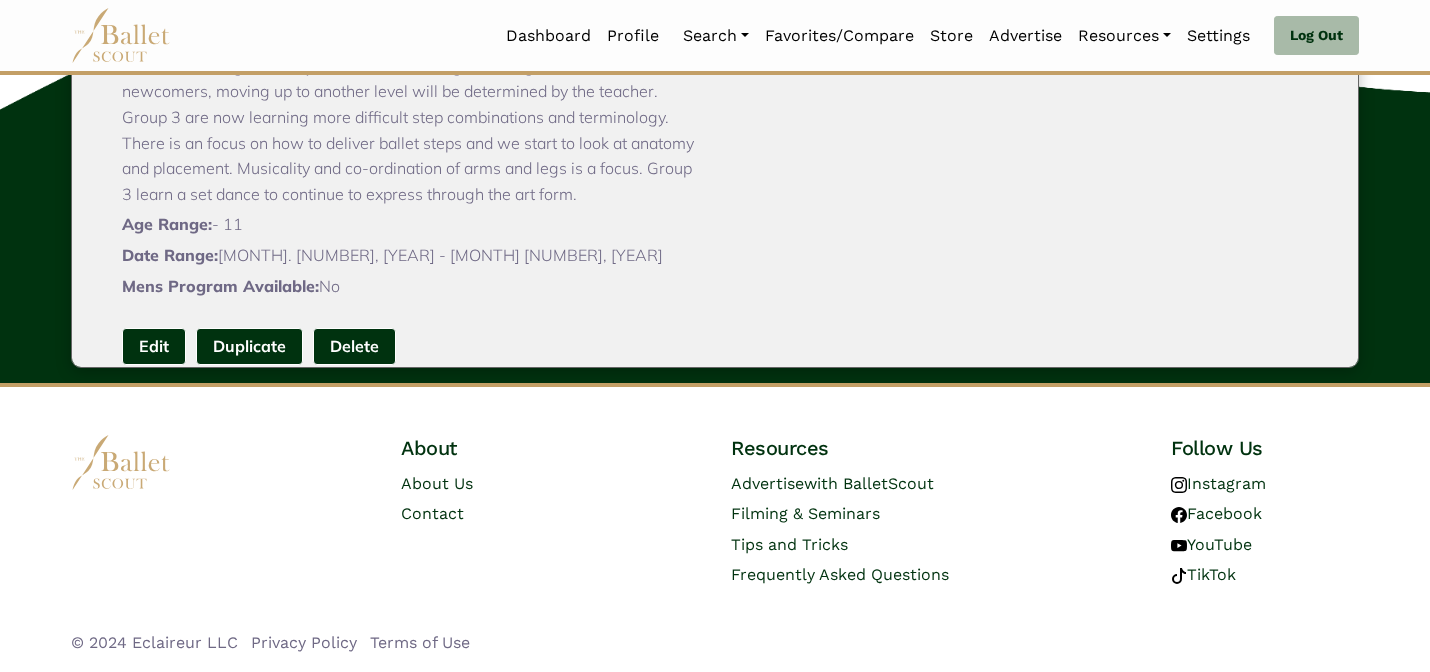scroll, scrollTop: 320, scrollLeft: 0, axis: vertical 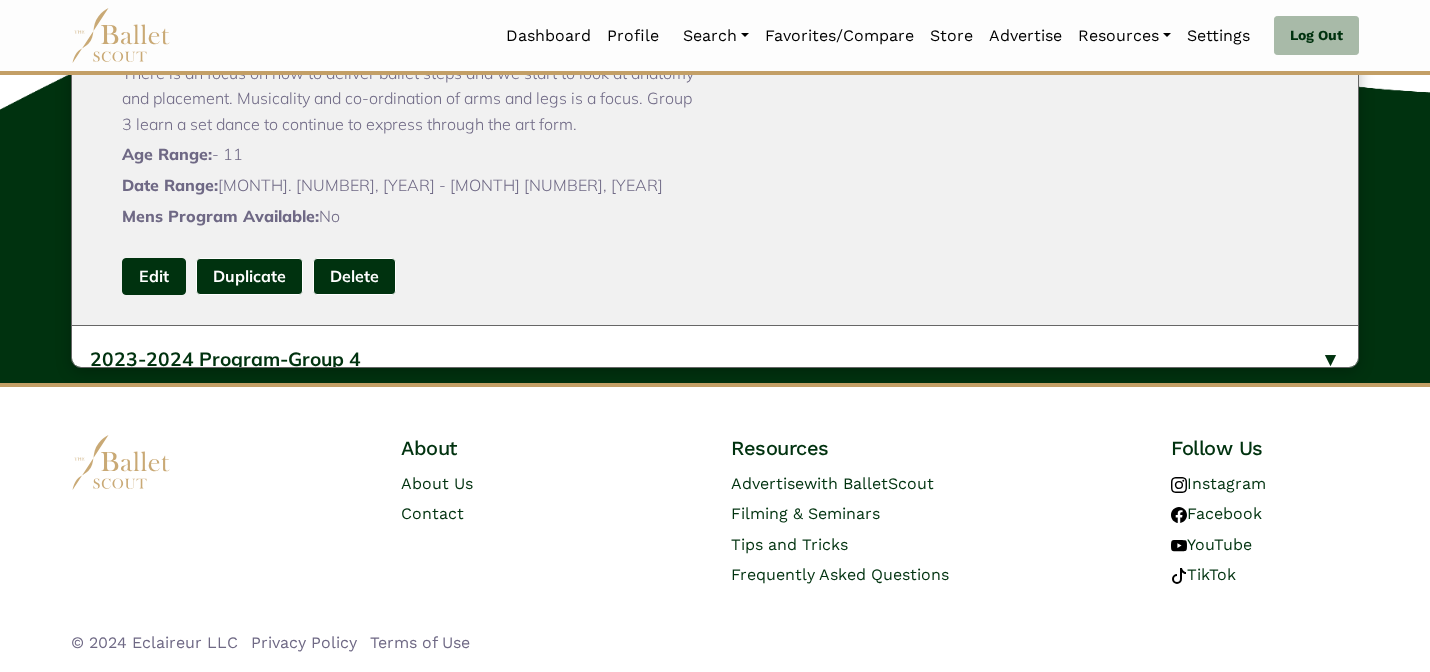 click on "Edit" at bounding box center [154, 276] 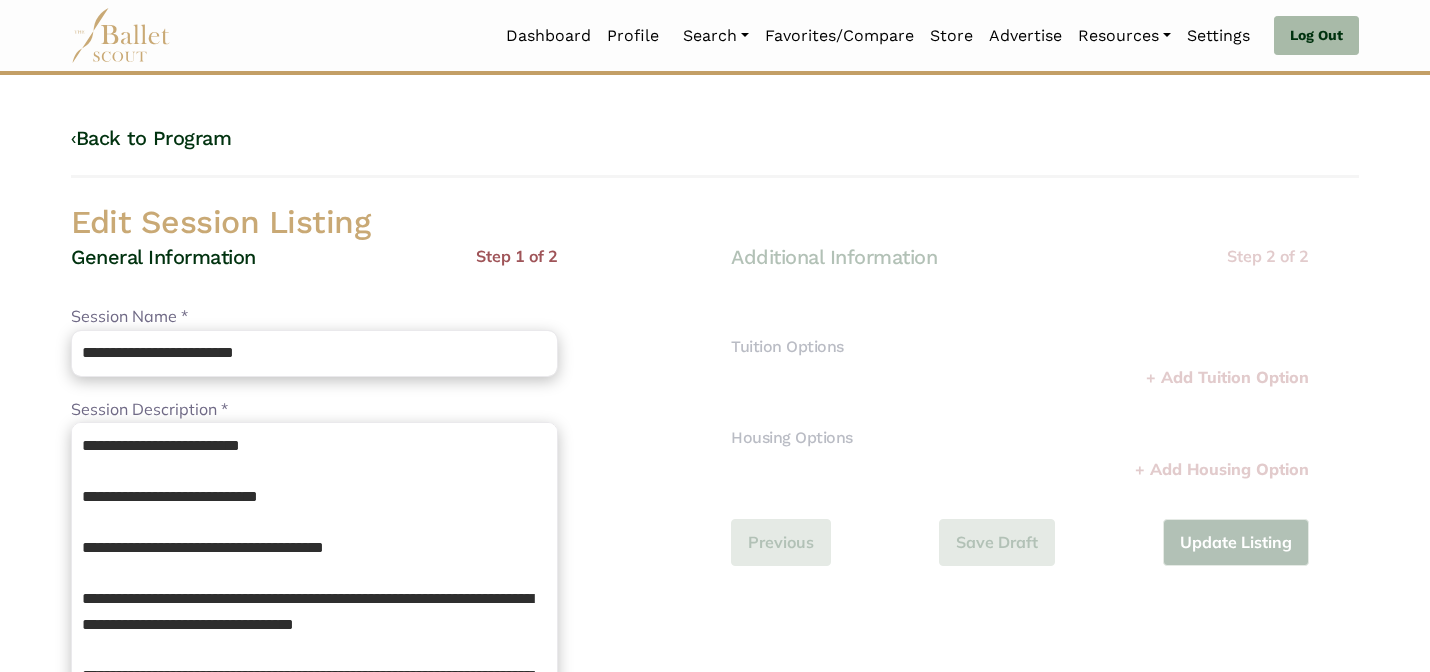 scroll, scrollTop: 0, scrollLeft: 0, axis: both 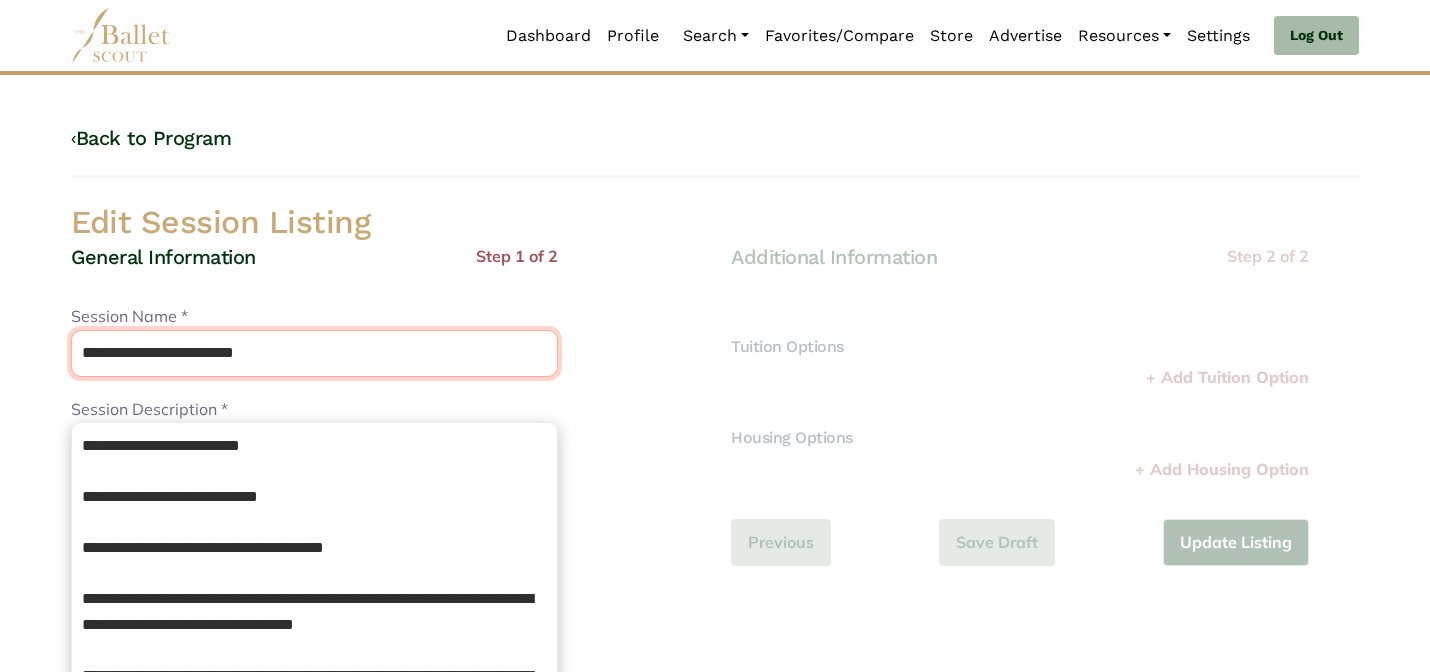 drag, startPoint x: 239, startPoint y: 353, endPoint x: 210, endPoint y: 315, distance: 47.801674 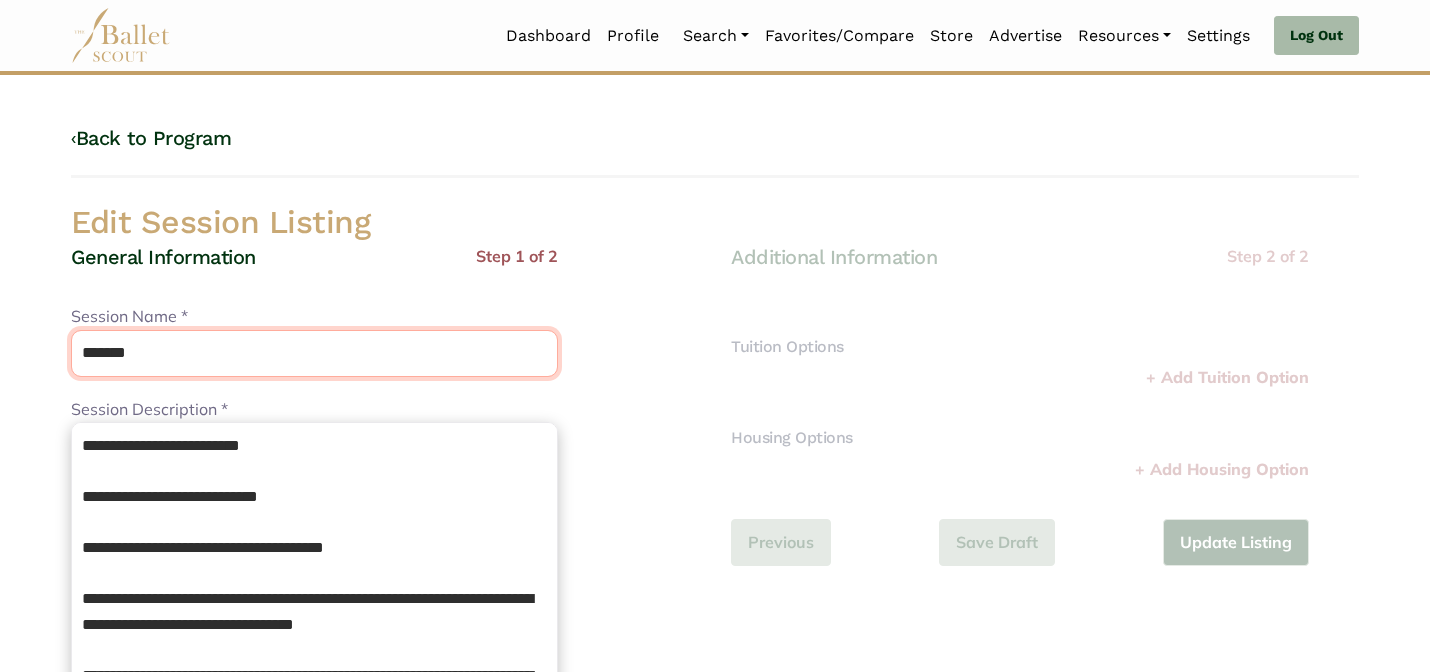type on "*******" 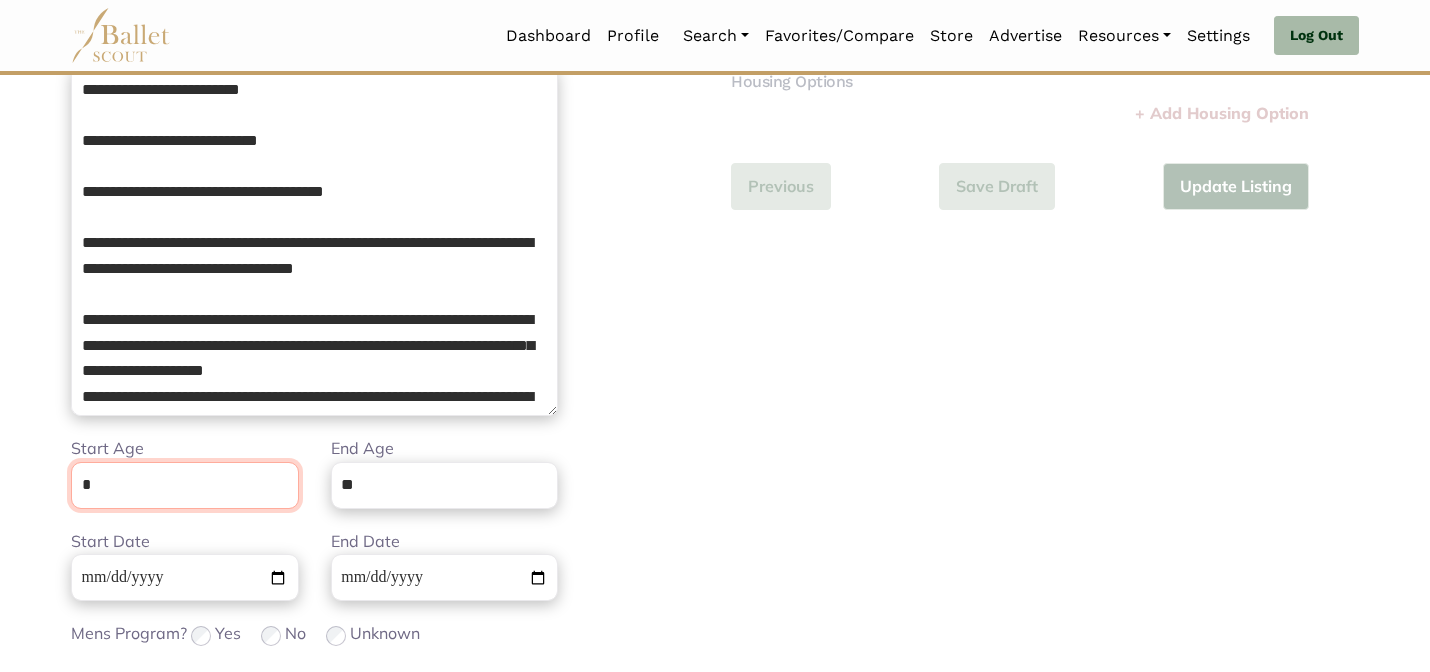 scroll, scrollTop: 505, scrollLeft: 0, axis: vertical 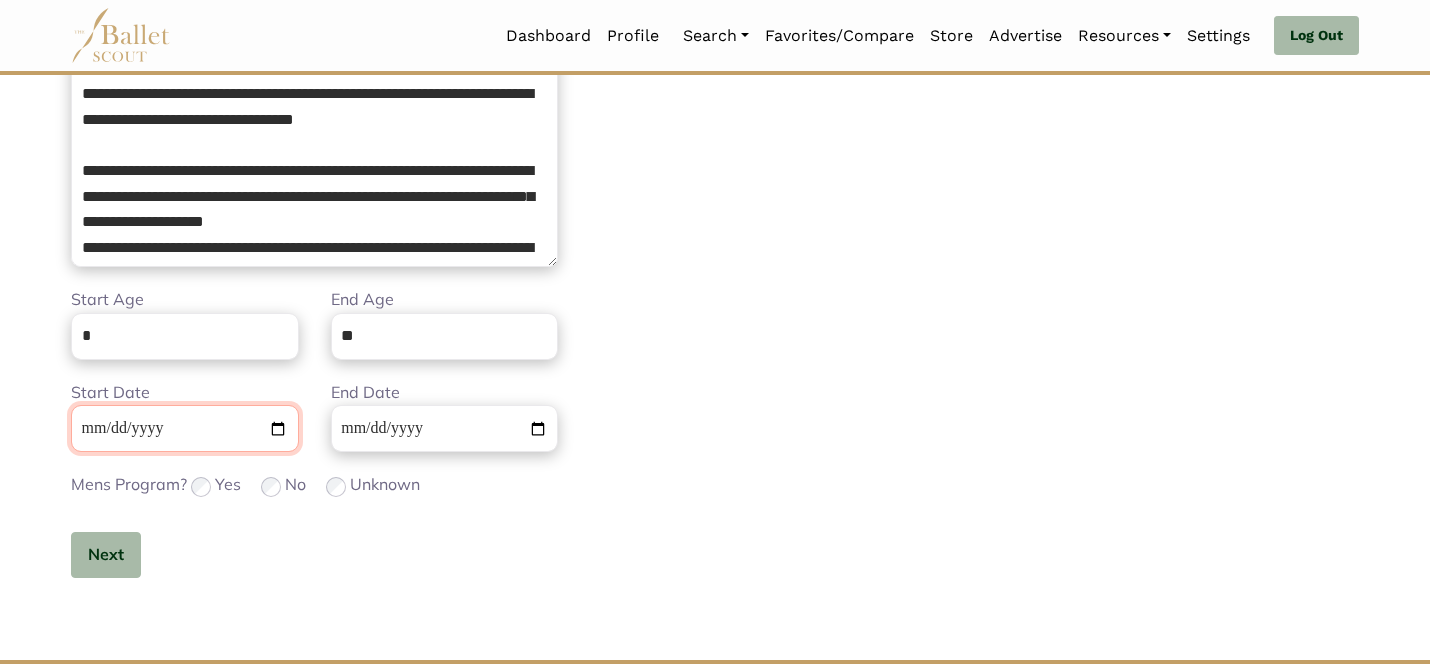 type 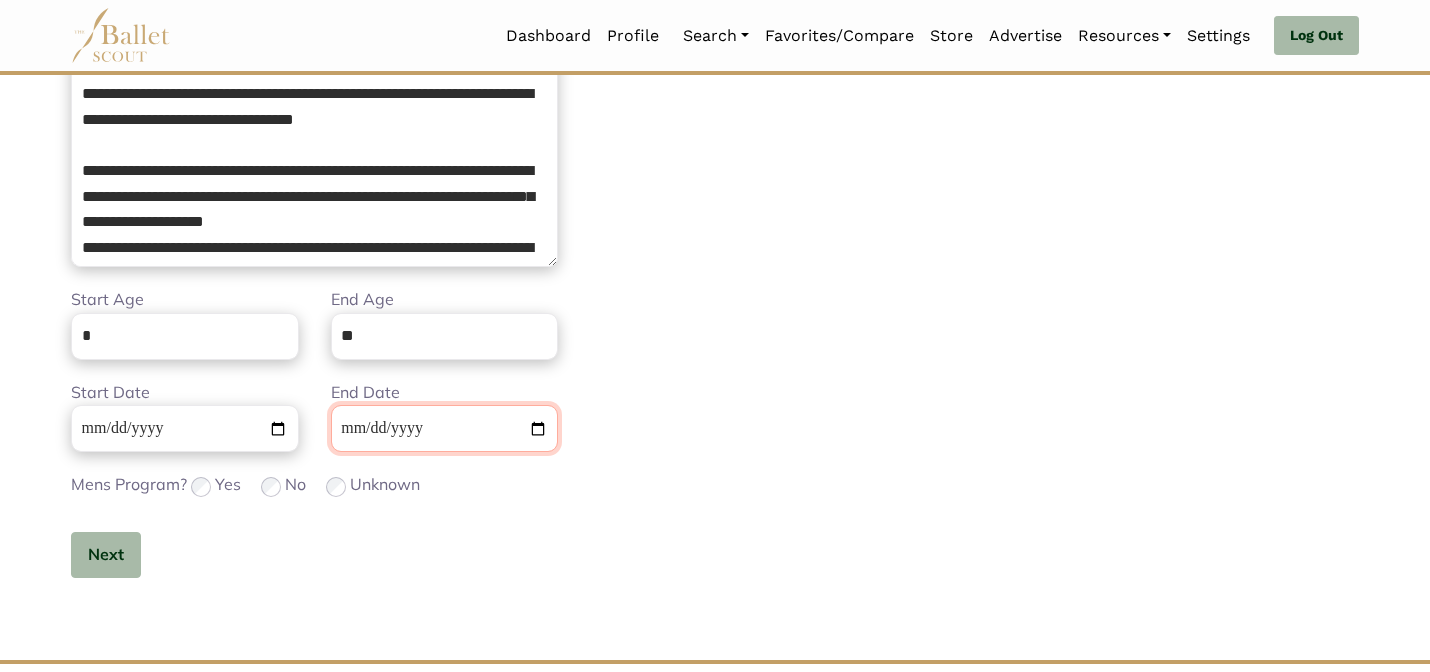 type 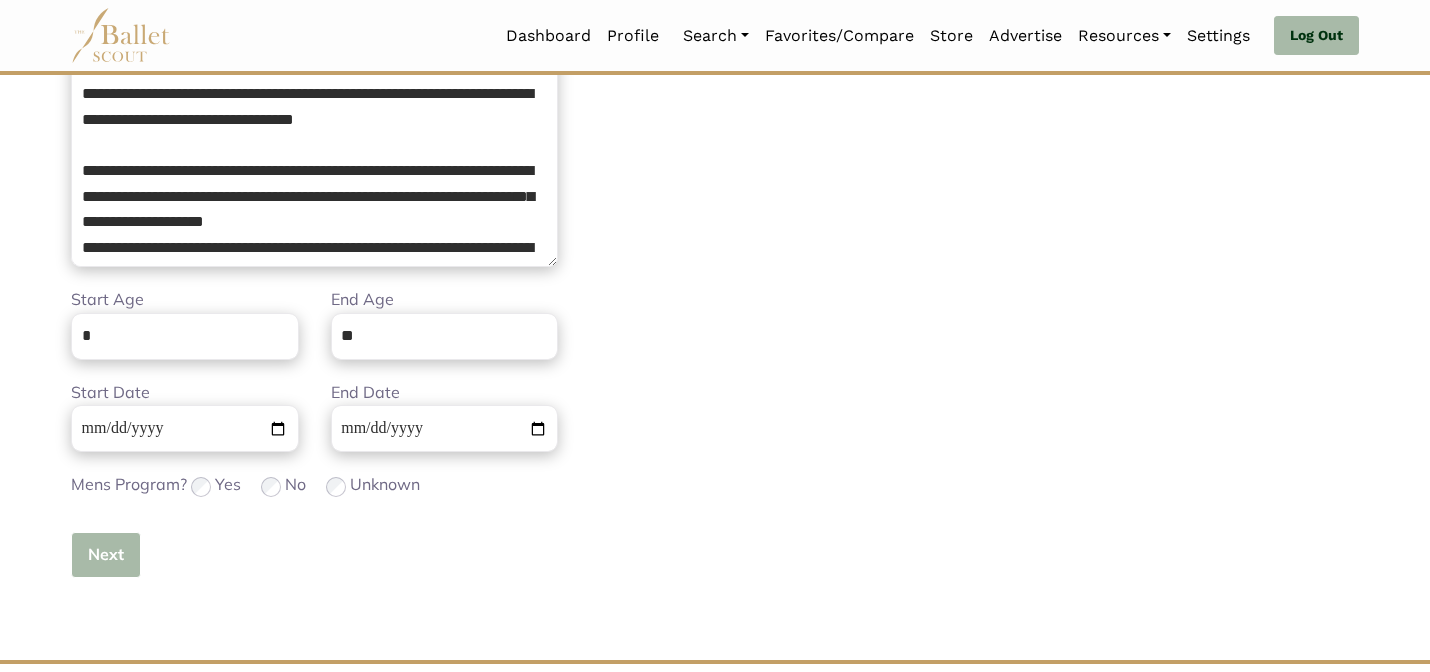 click on "Next" at bounding box center (106, 555) 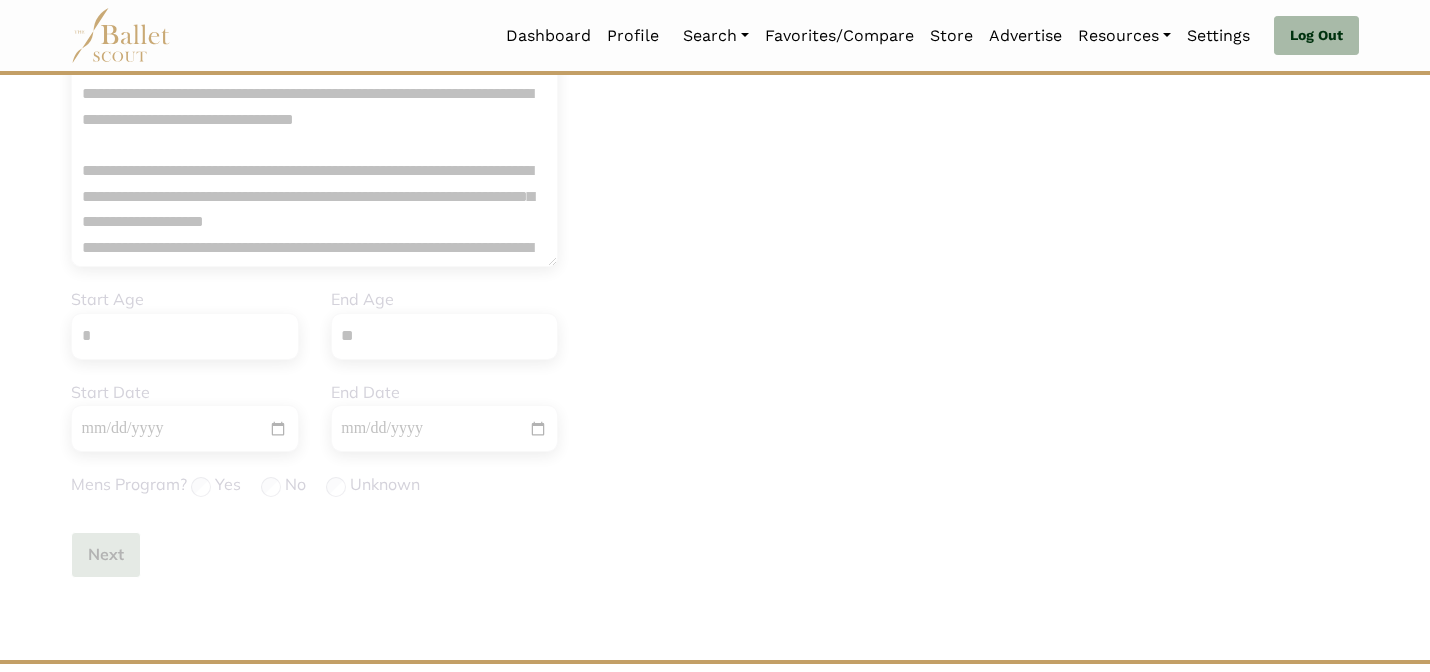 type 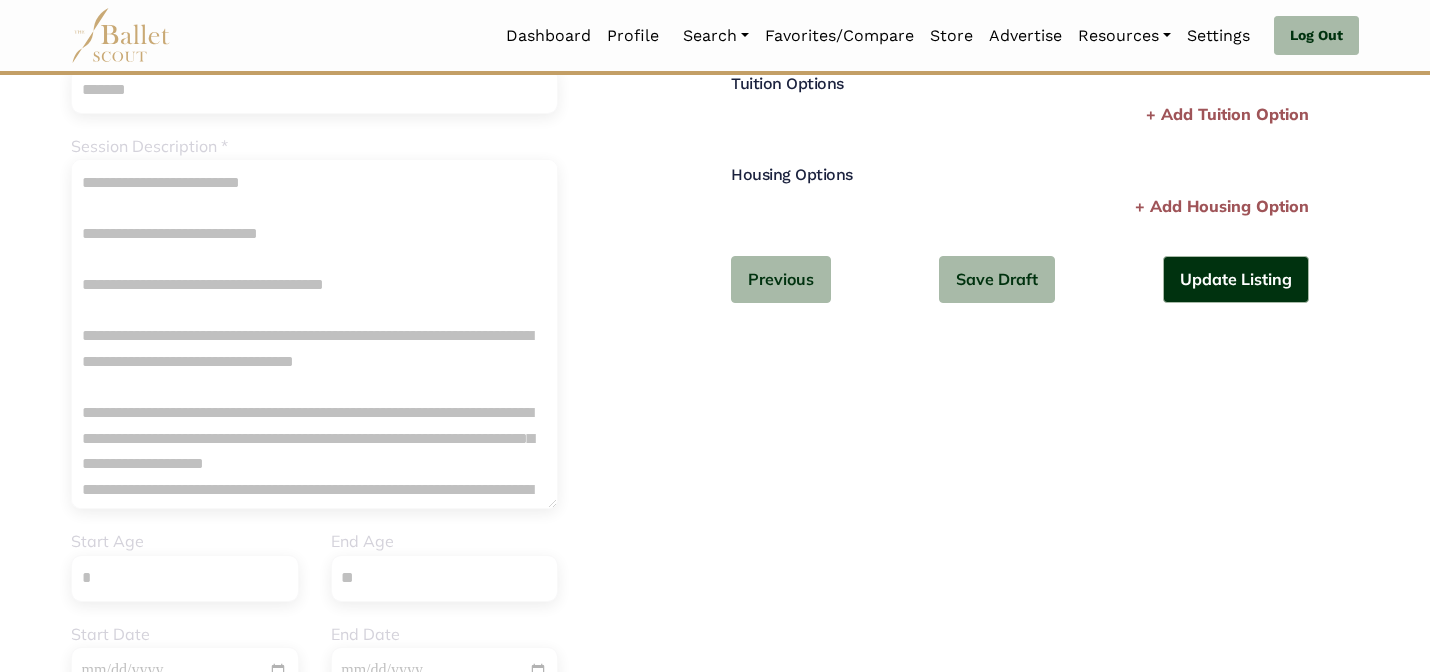 scroll, scrollTop: 262, scrollLeft: 0, axis: vertical 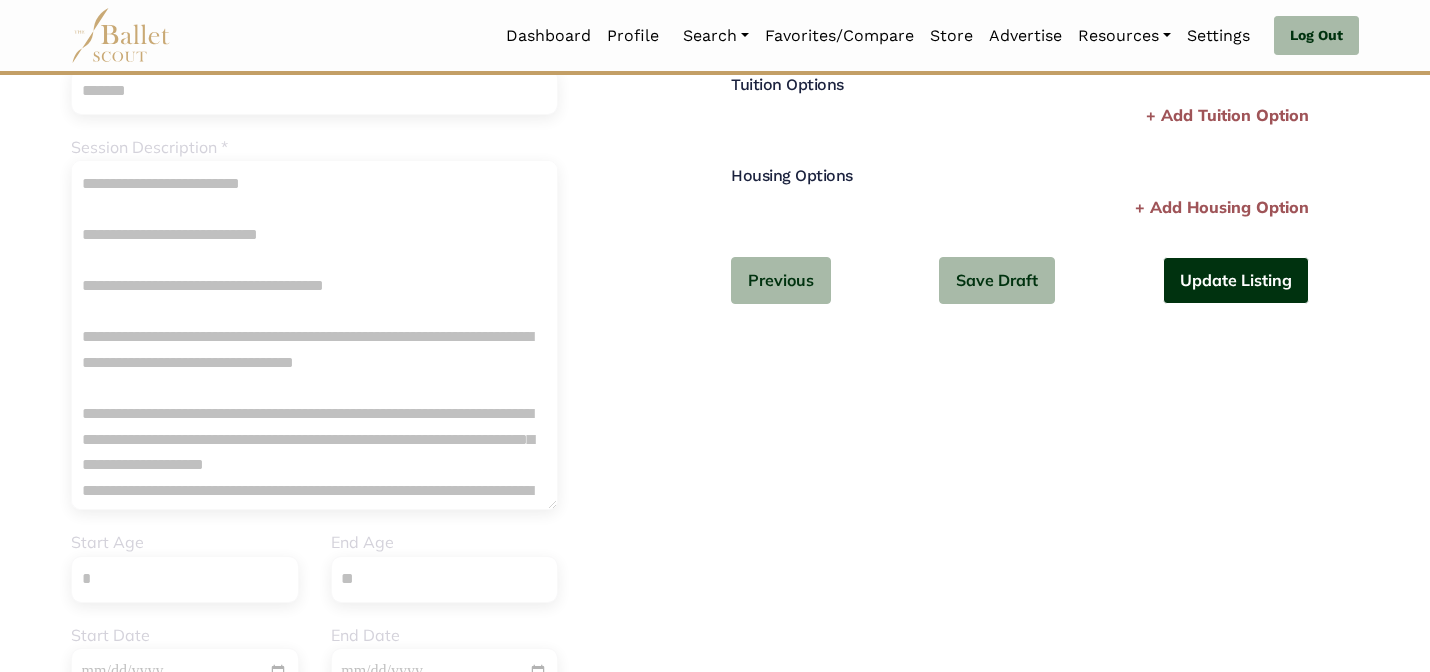 click on "Update Listing" at bounding box center [1236, 280] 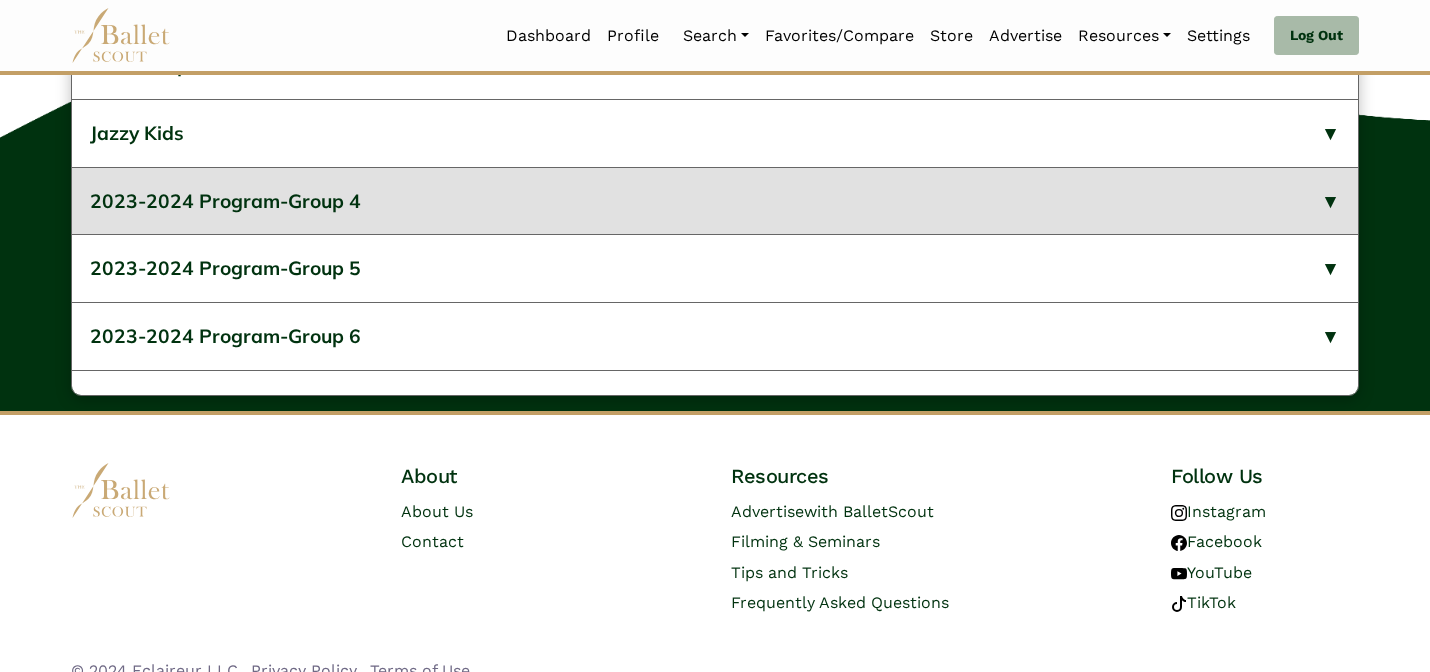 scroll, scrollTop: 1072, scrollLeft: 0, axis: vertical 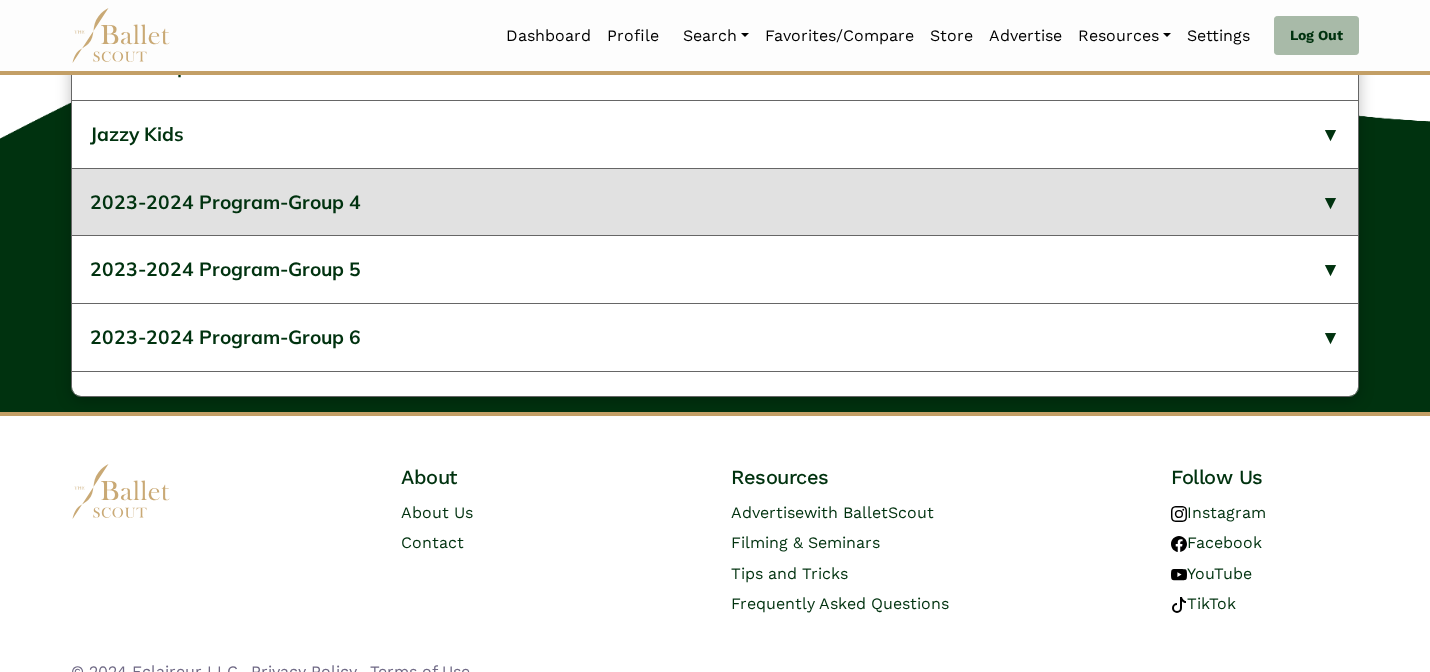 click on "2023-2024 Program-Group 4" at bounding box center (715, 202) 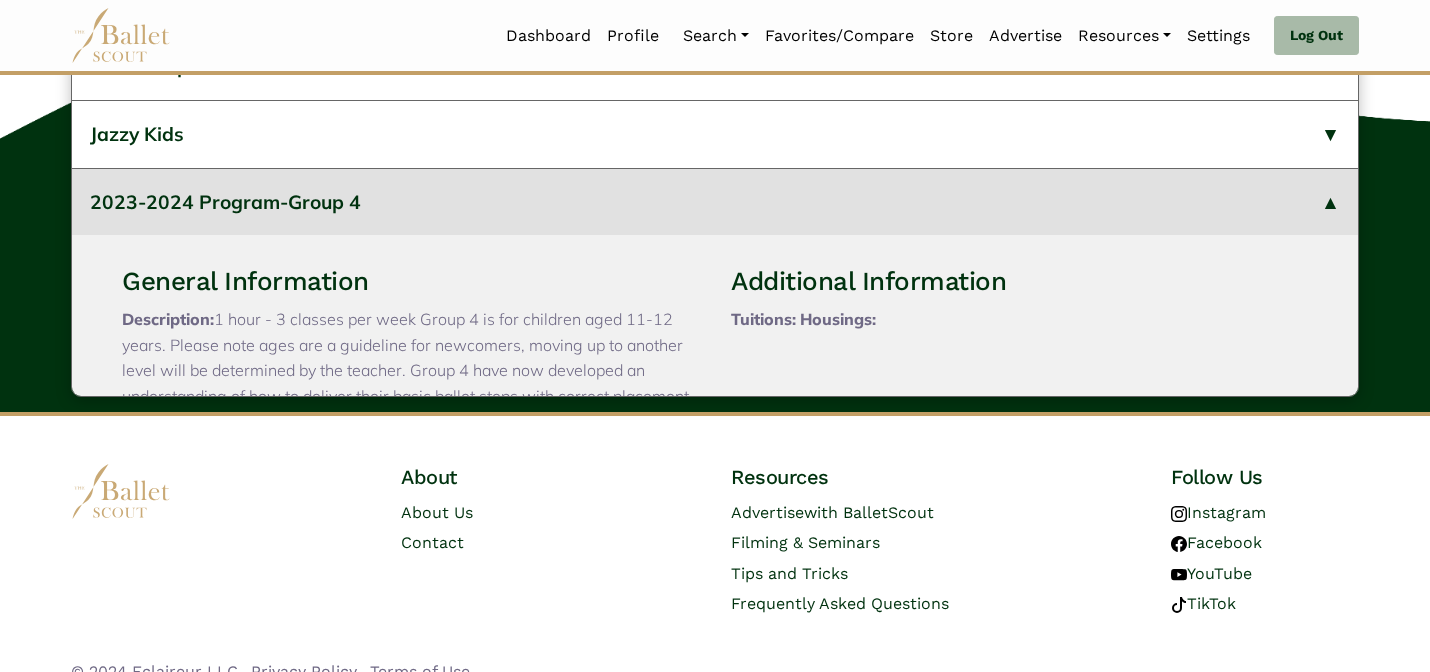 type 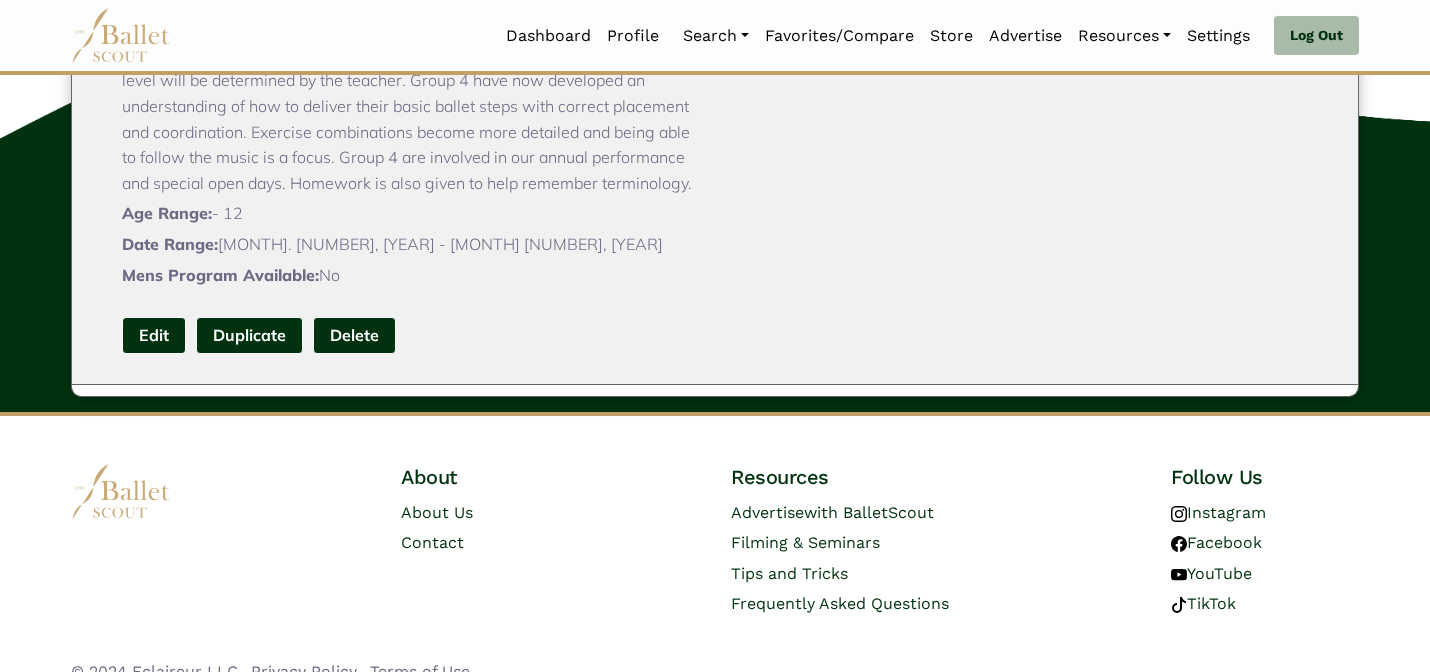 scroll, scrollTop: 320, scrollLeft: 0, axis: vertical 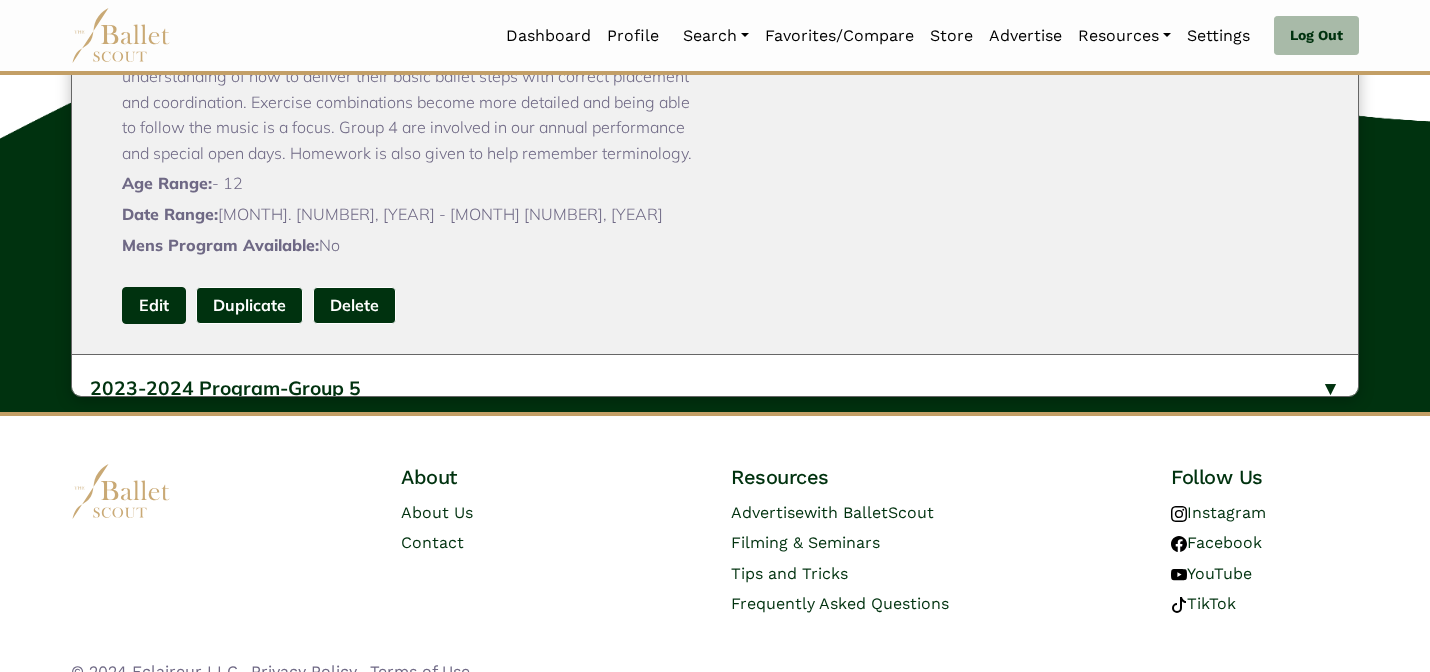 click on "Edit" at bounding box center [154, 305] 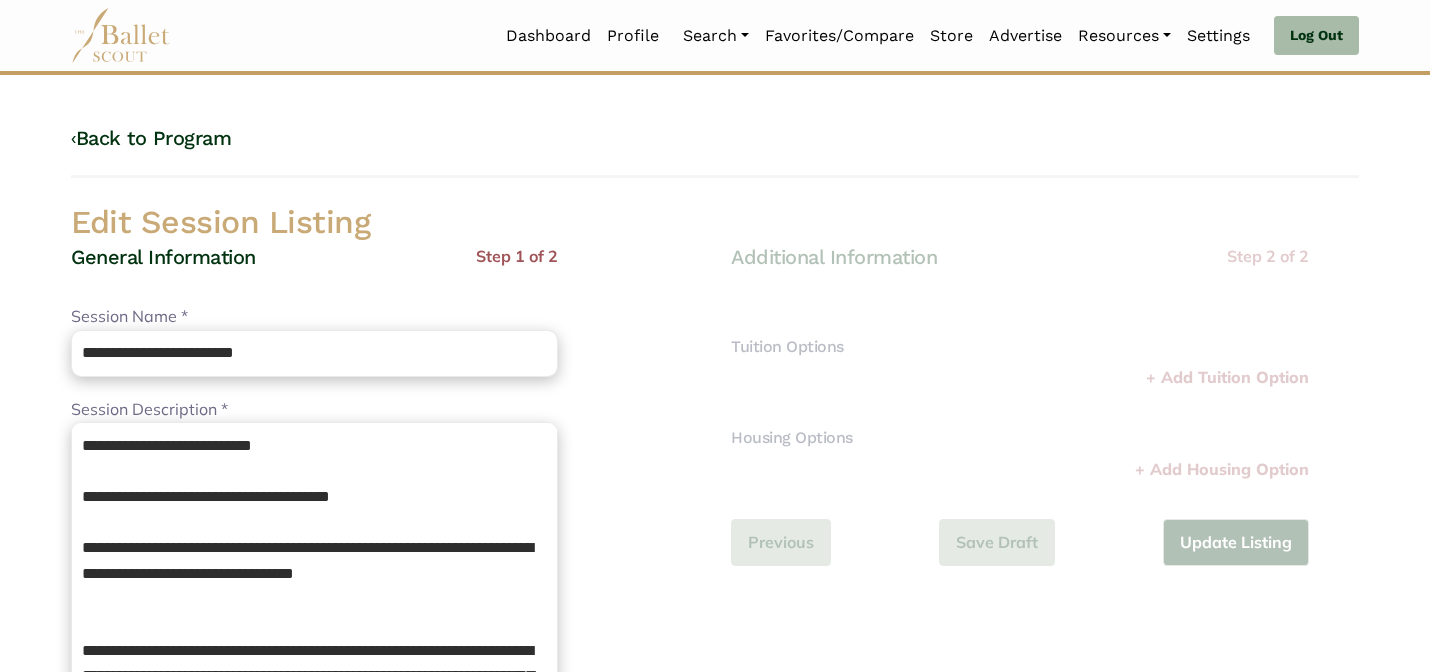 scroll, scrollTop: 0, scrollLeft: 0, axis: both 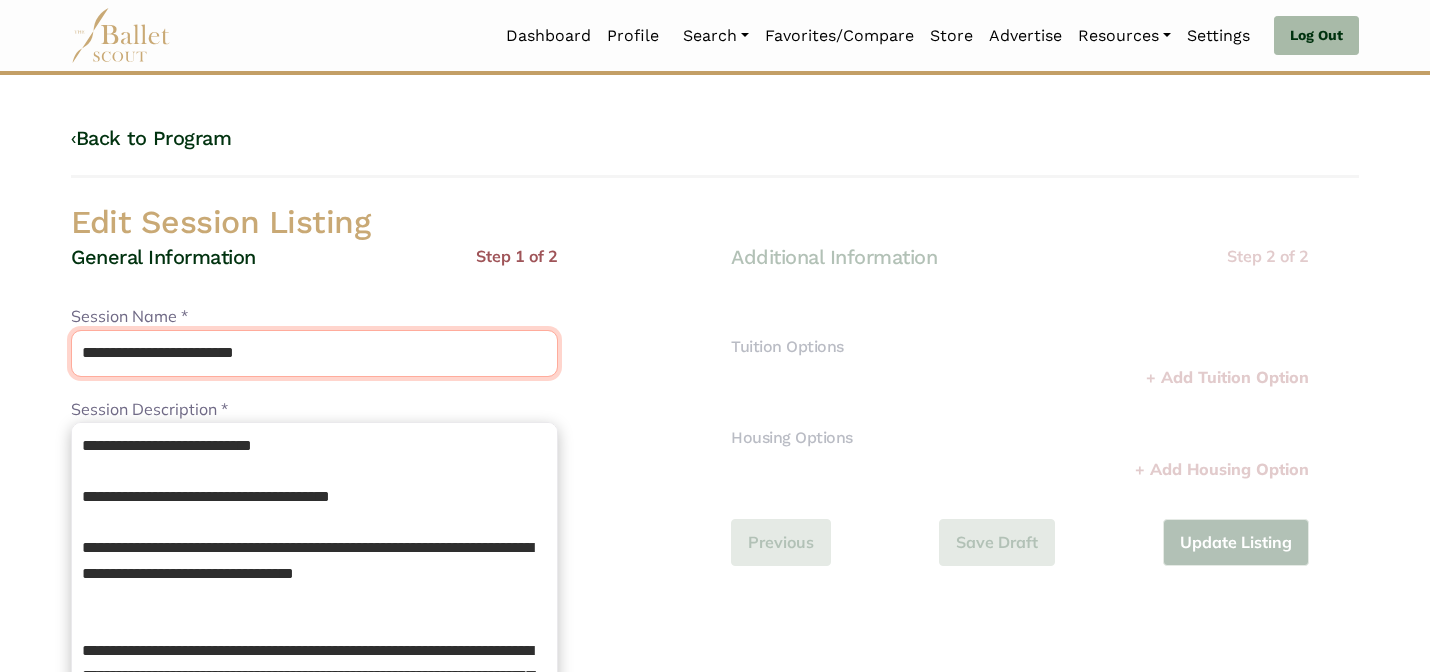 drag, startPoint x: 242, startPoint y: 362, endPoint x: 223, endPoint y: 309, distance: 56.302753 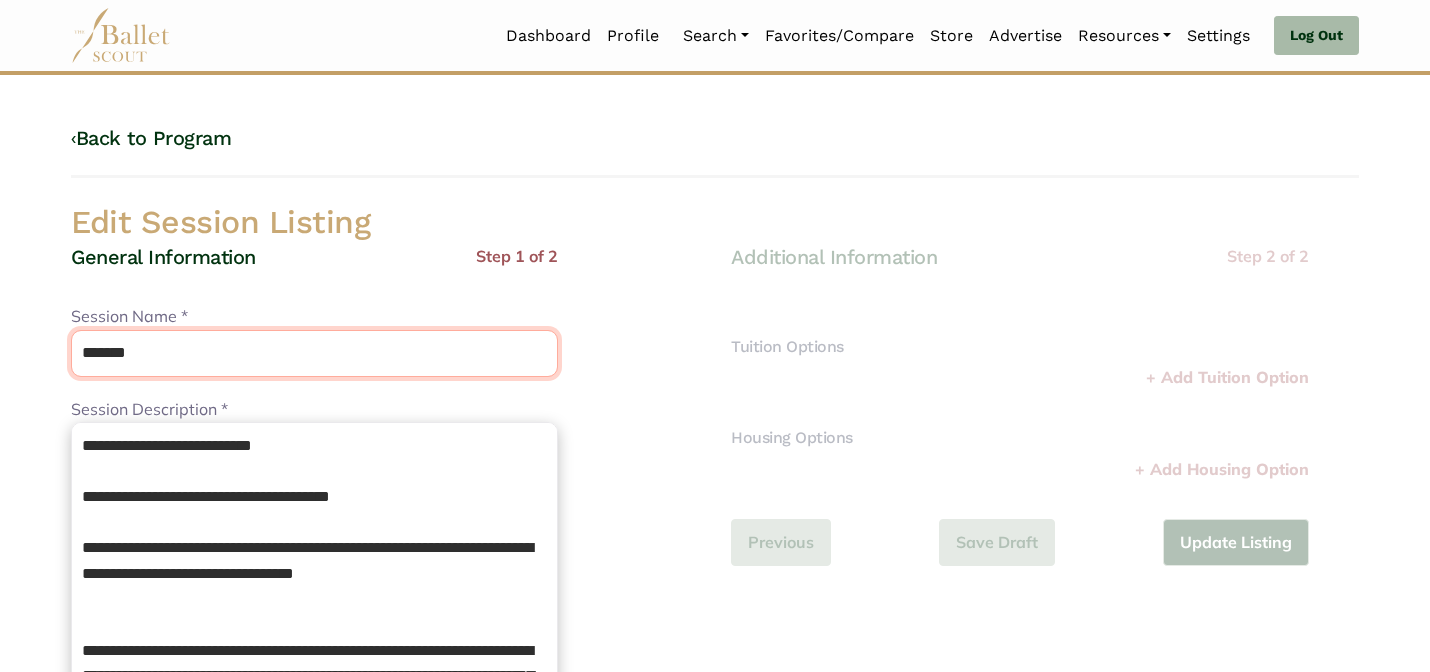 type on "*******" 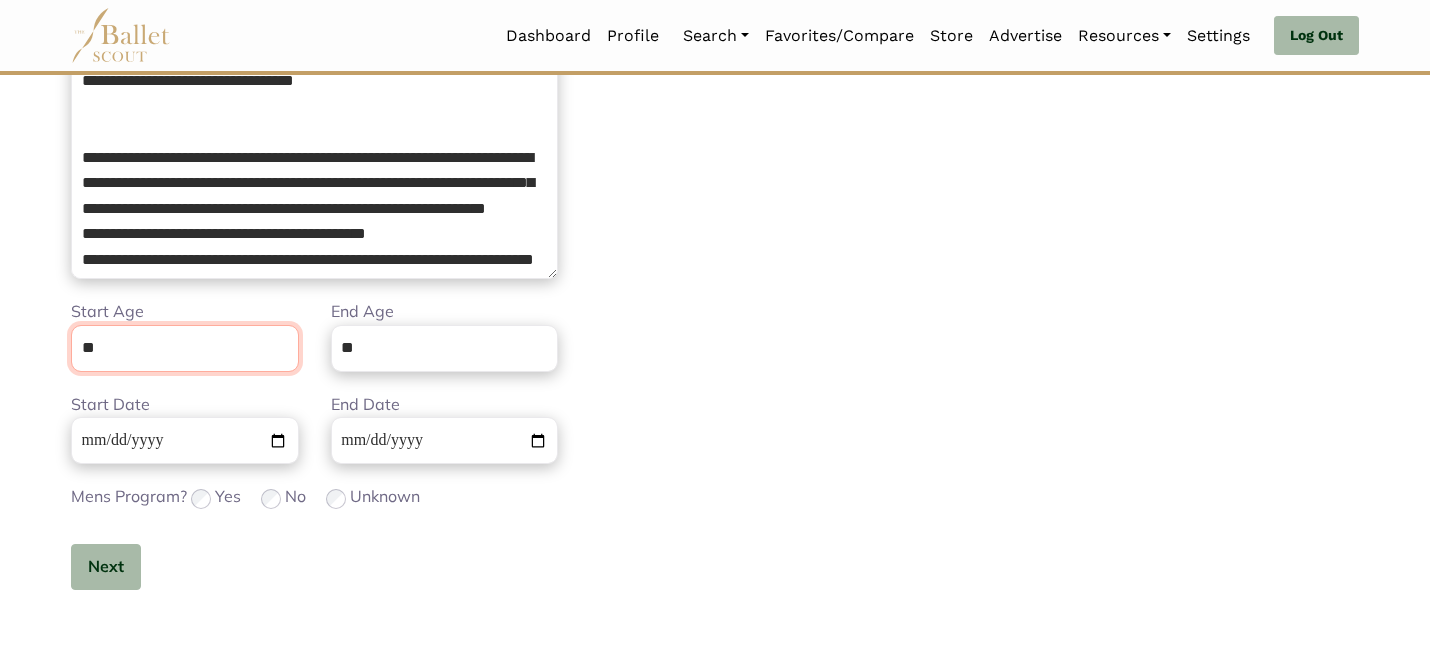 scroll, scrollTop: 505, scrollLeft: 0, axis: vertical 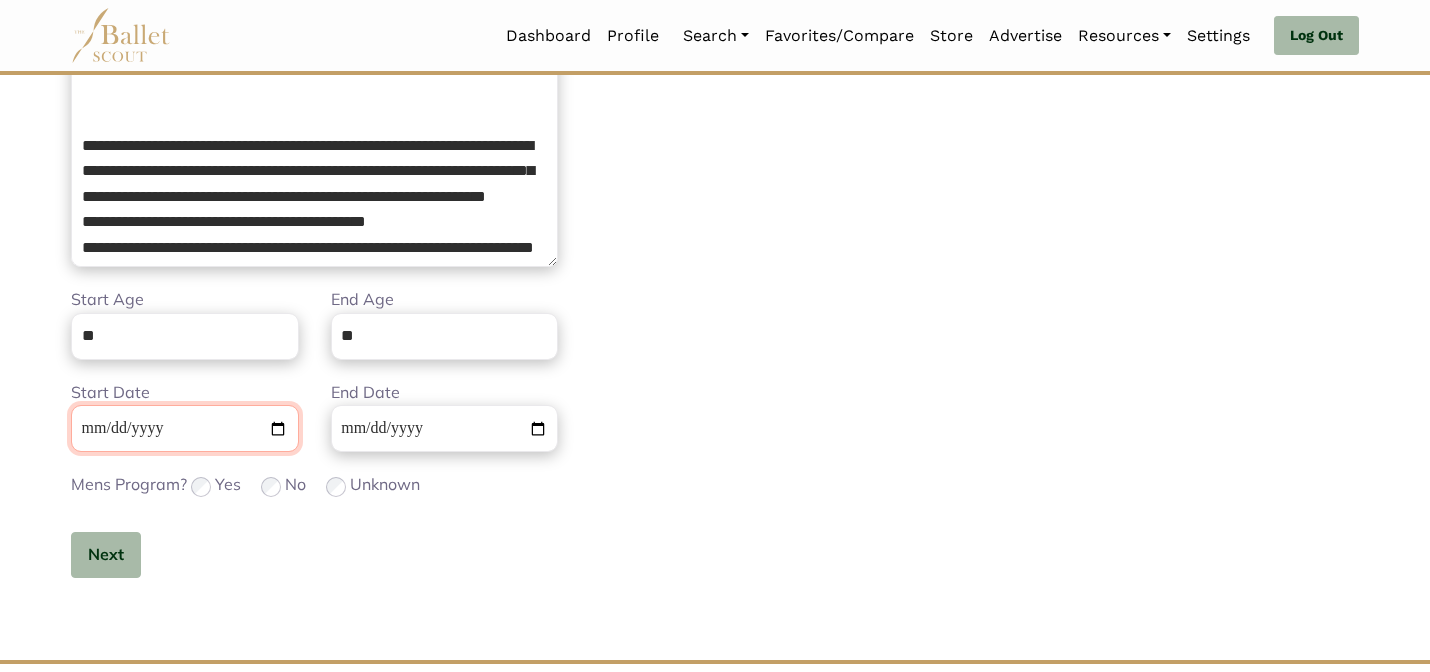 type 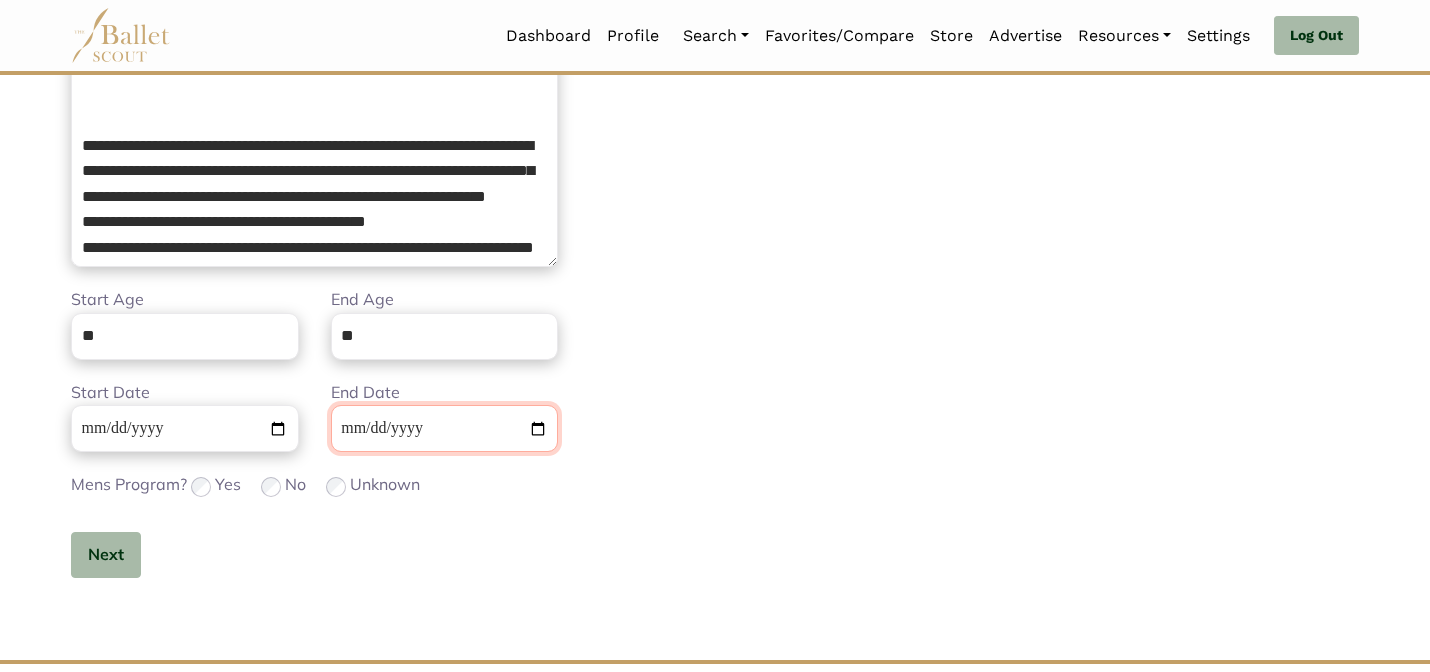 type 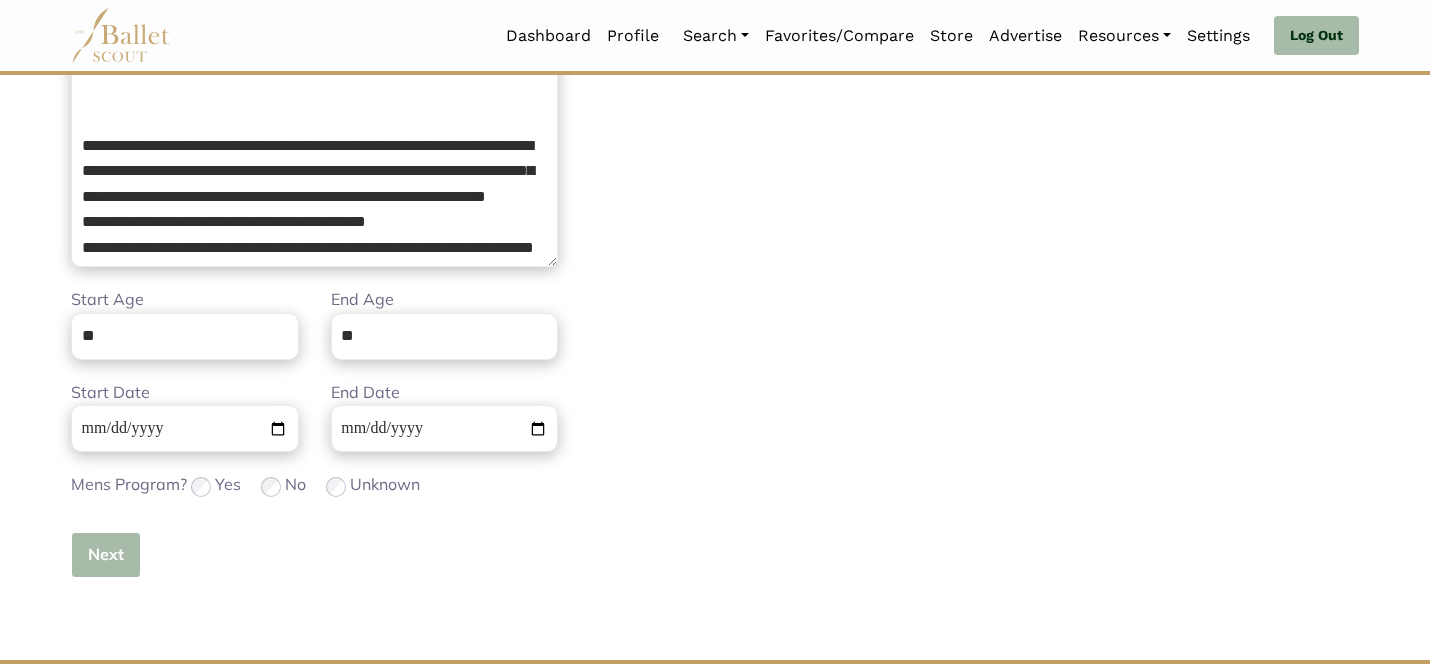 click on "Next" at bounding box center [106, 555] 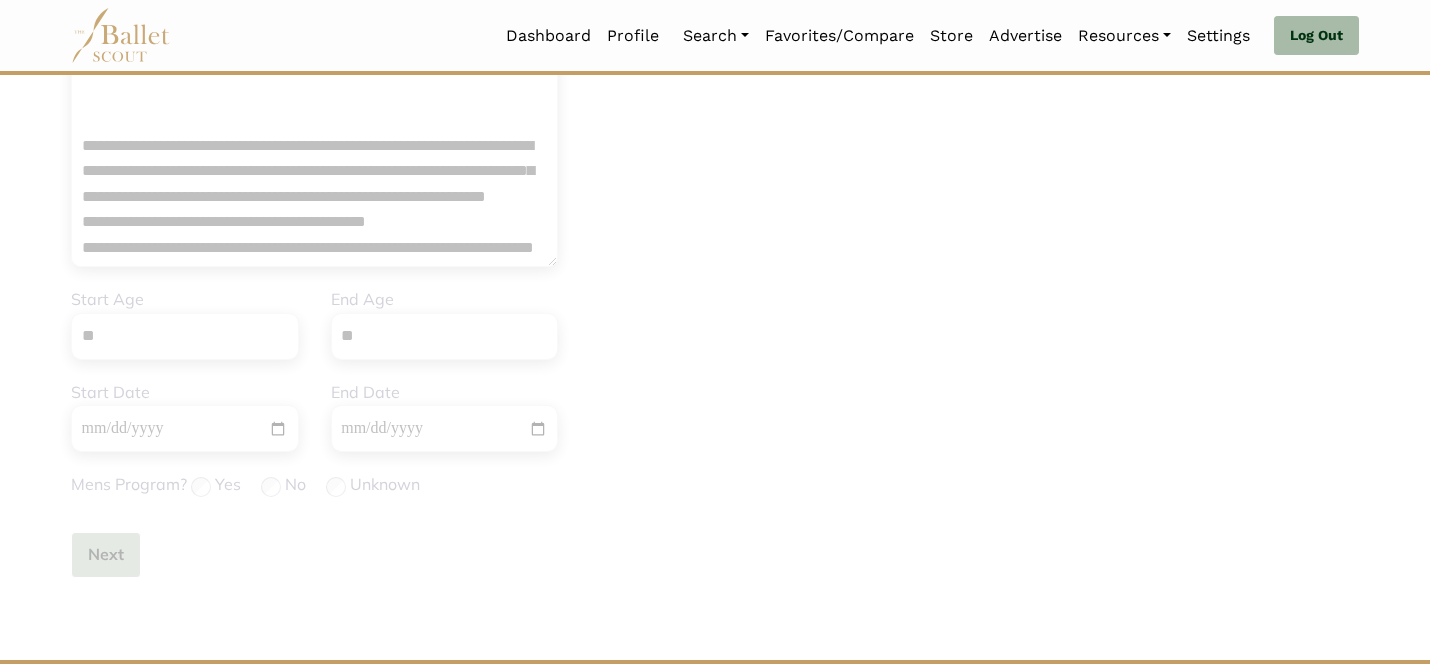 type 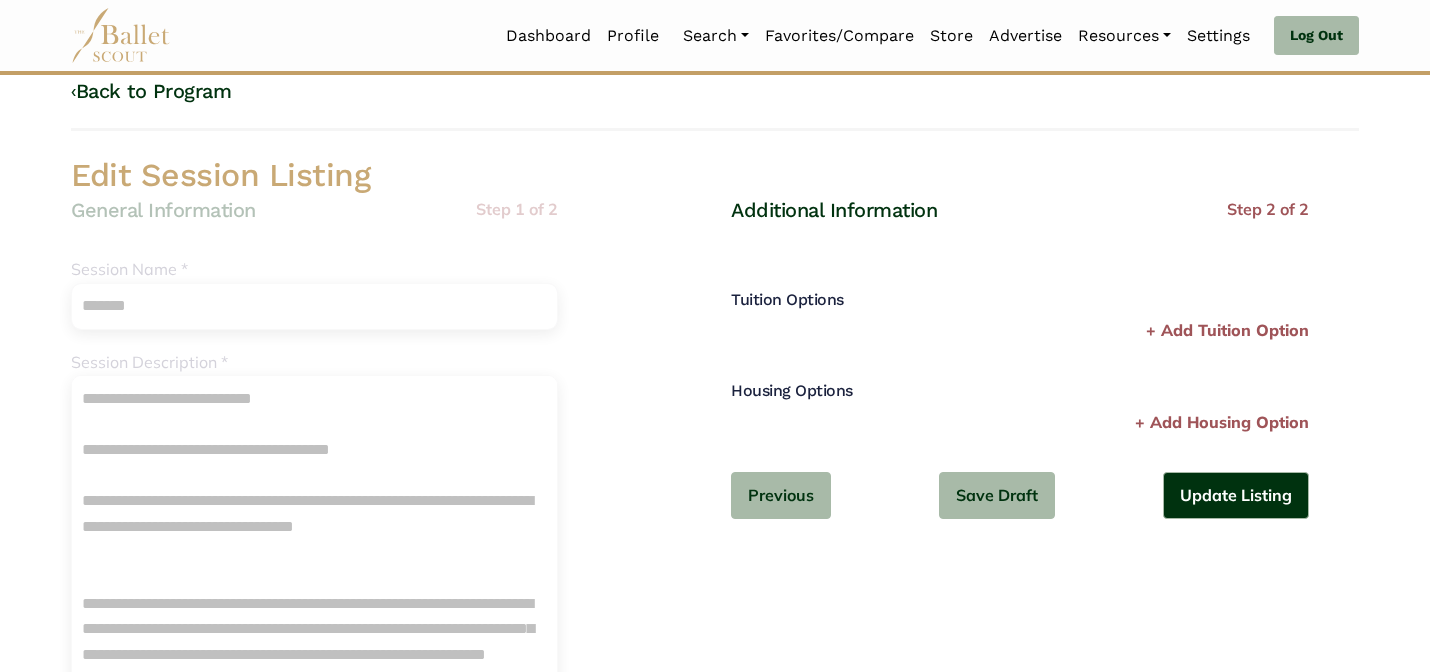 scroll, scrollTop: 0, scrollLeft: 0, axis: both 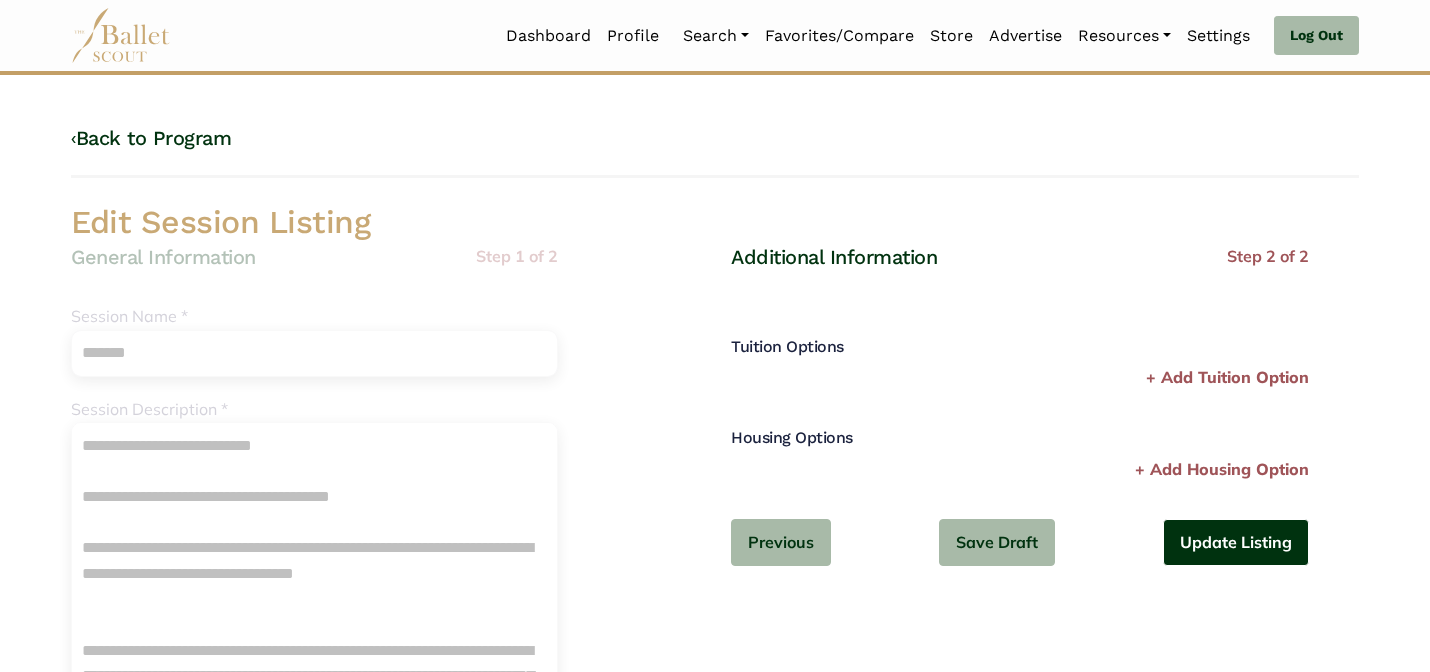 click on "Update Listing" at bounding box center [1236, 542] 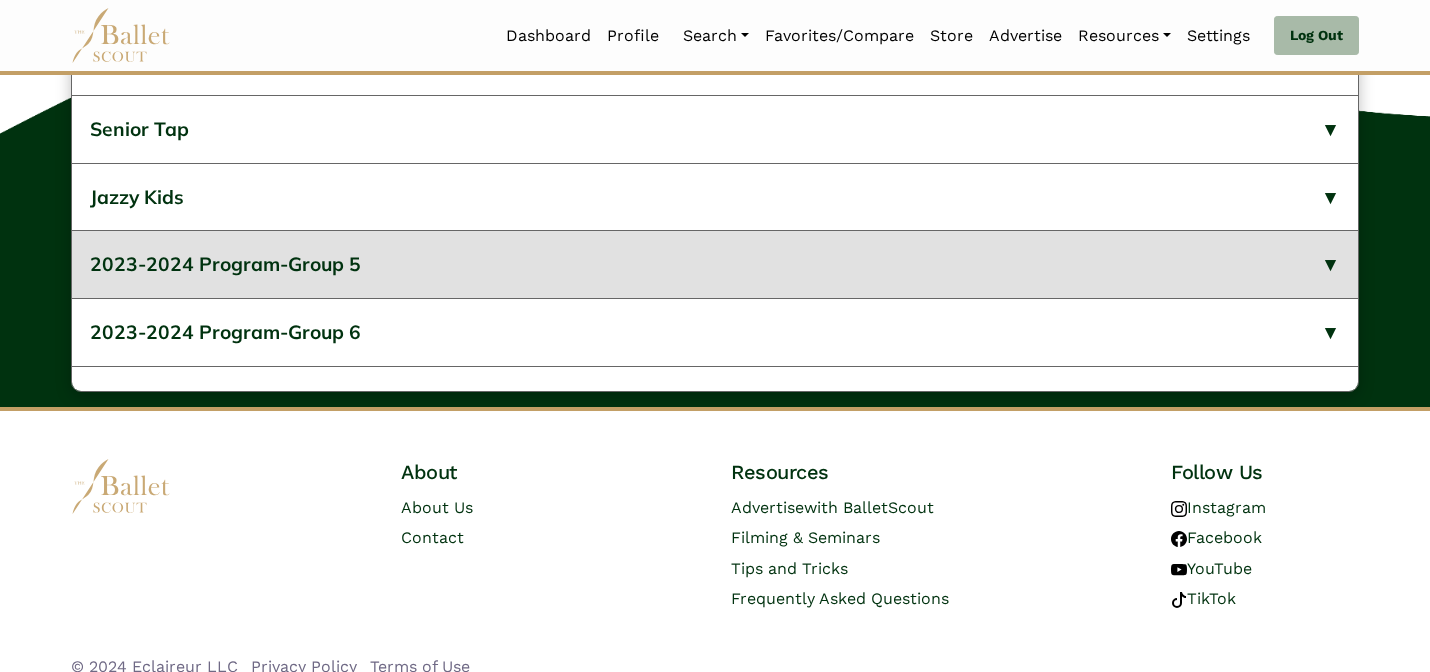 scroll, scrollTop: 1072, scrollLeft: 0, axis: vertical 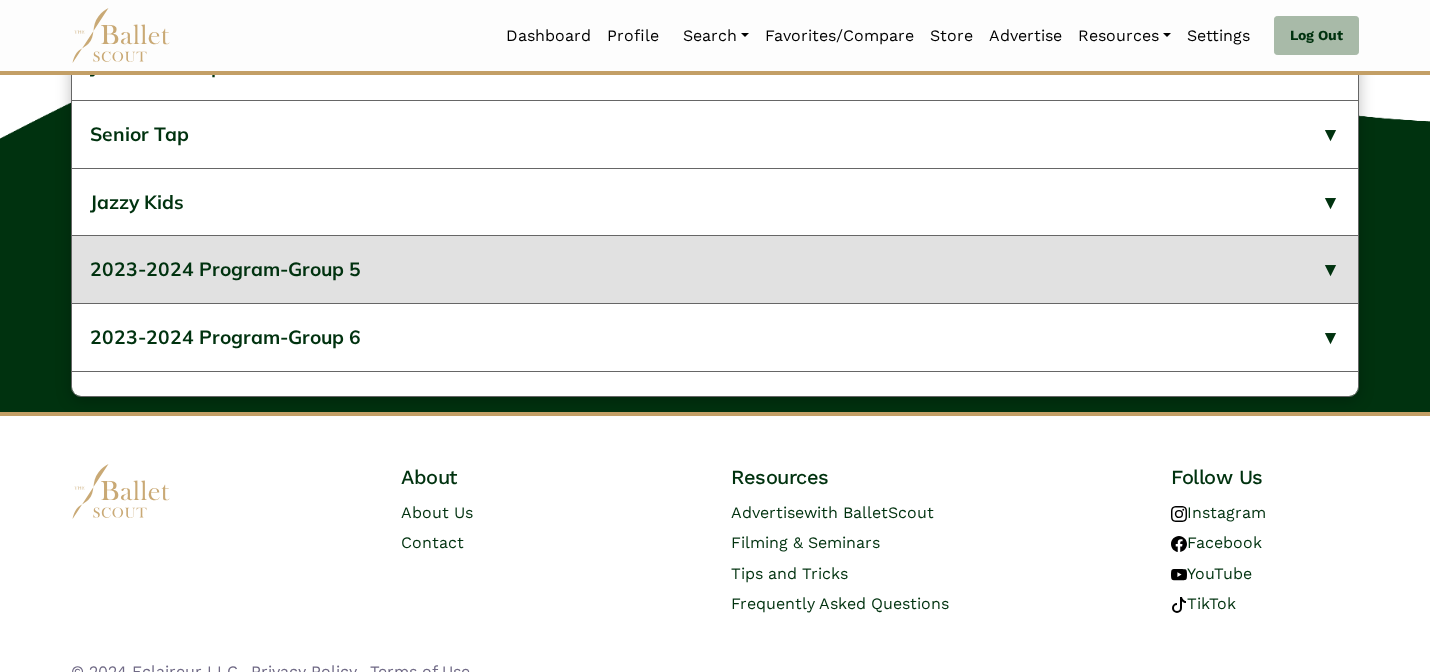 click on "2023-2024 Program-Group 5" at bounding box center [715, 269] 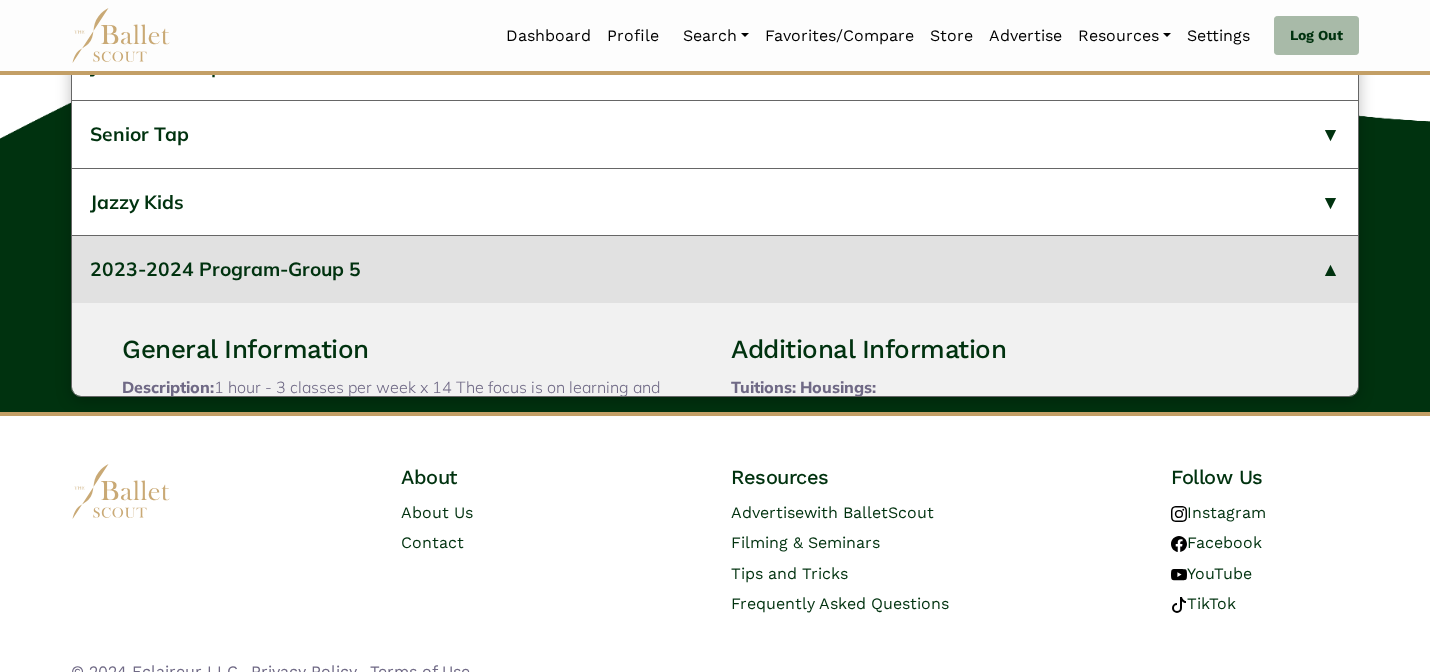 type 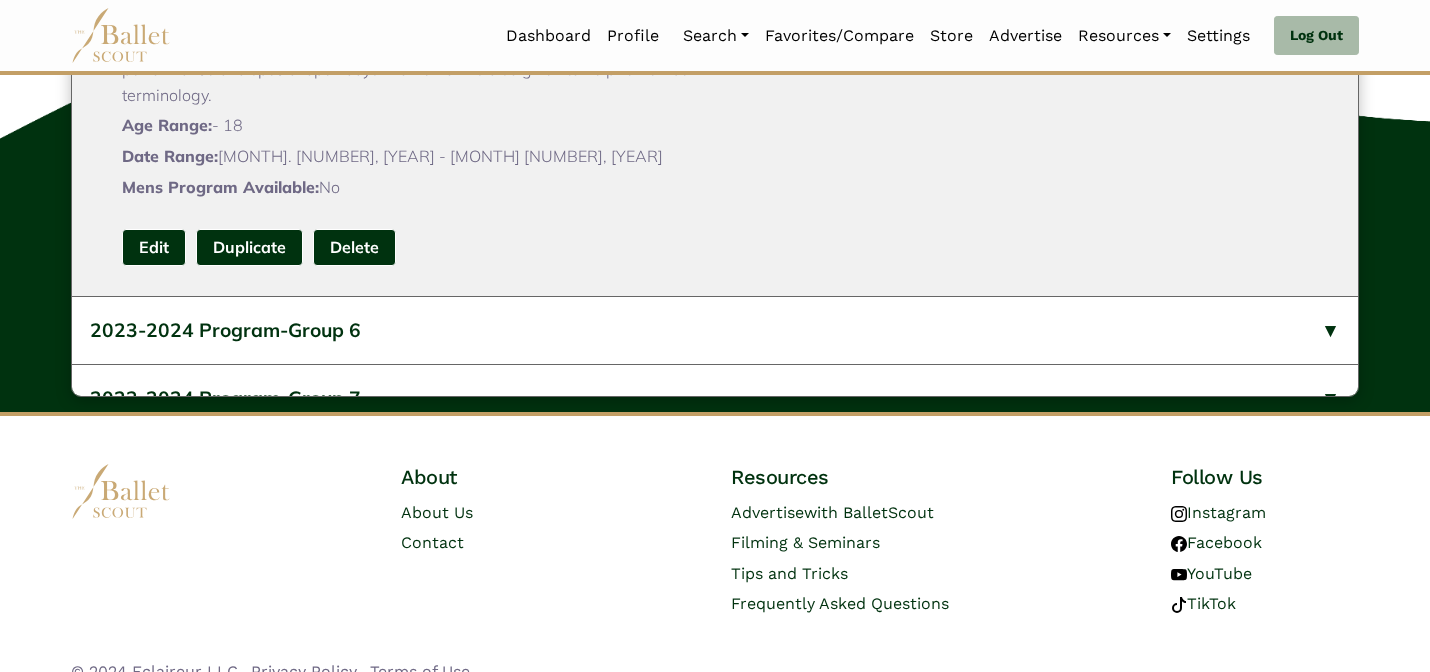 scroll, scrollTop: 338, scrollLeft: 0, axis: vertical 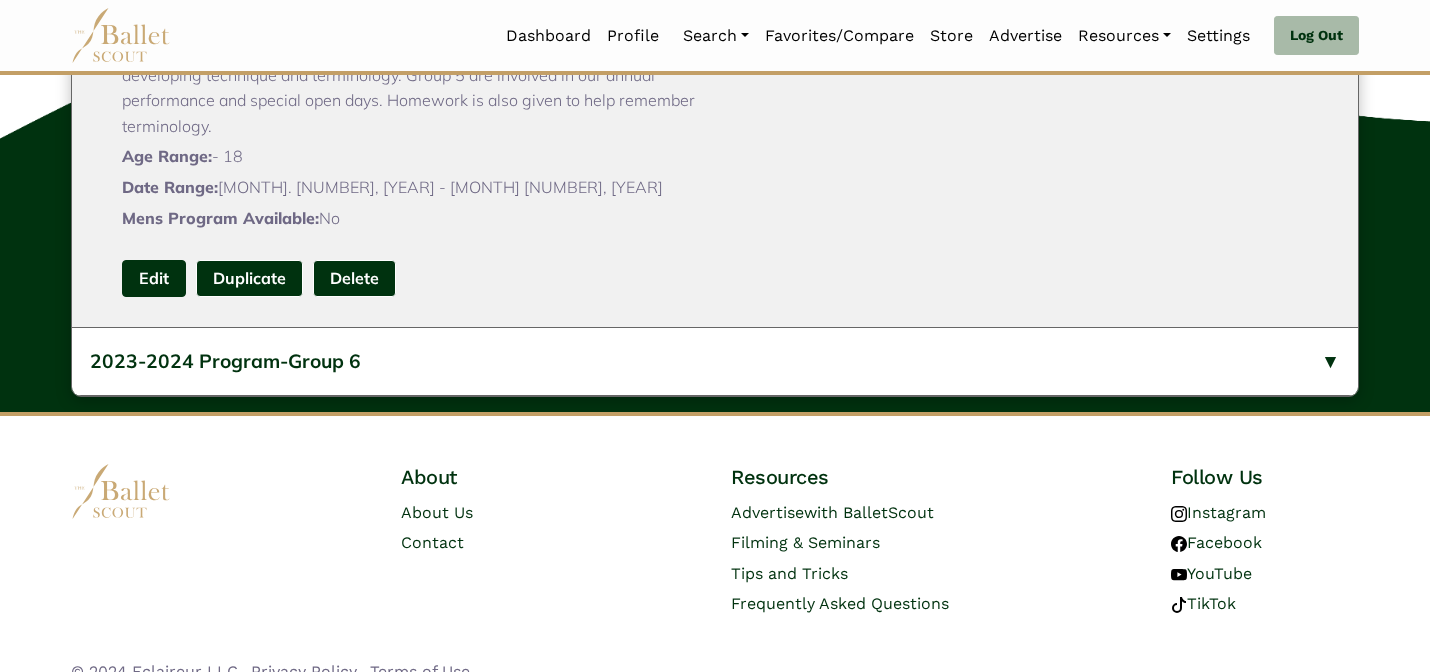 click on "Edit" at bounding box center [154, 278] 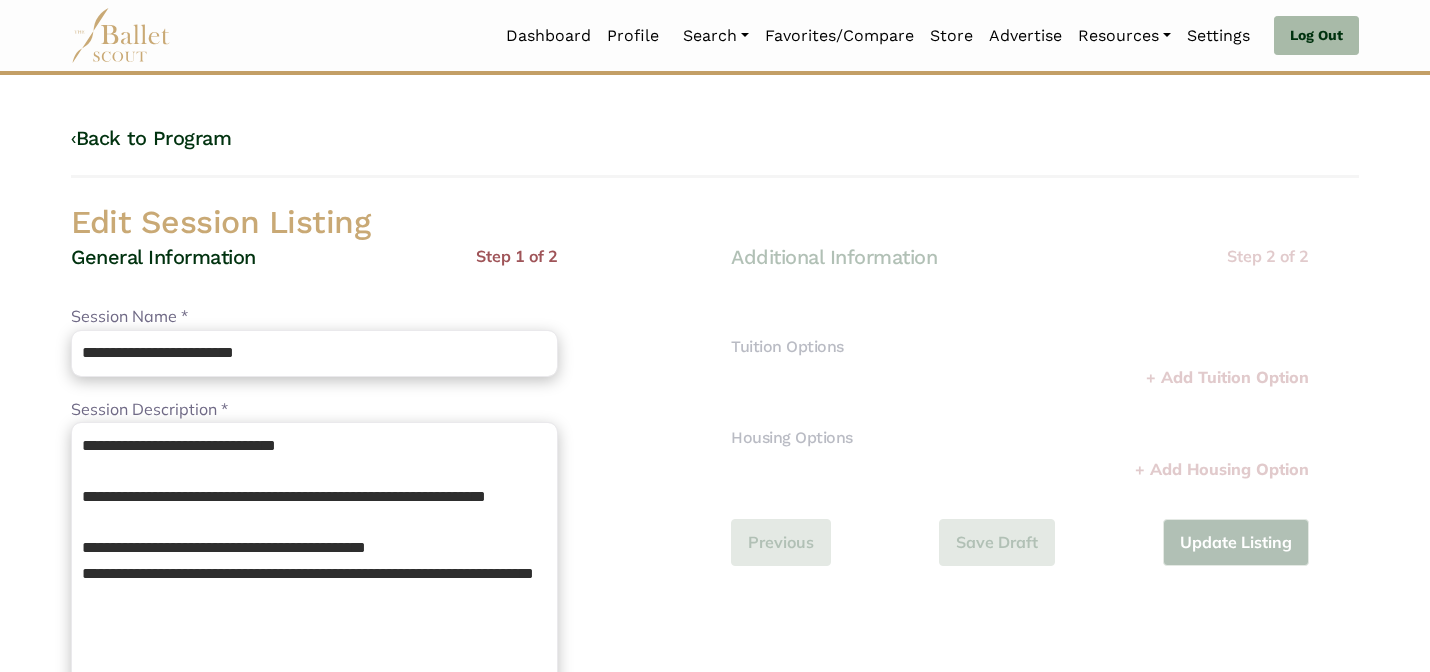 scroll, scrollTop: 0, scrollLeft: 0, axis: both 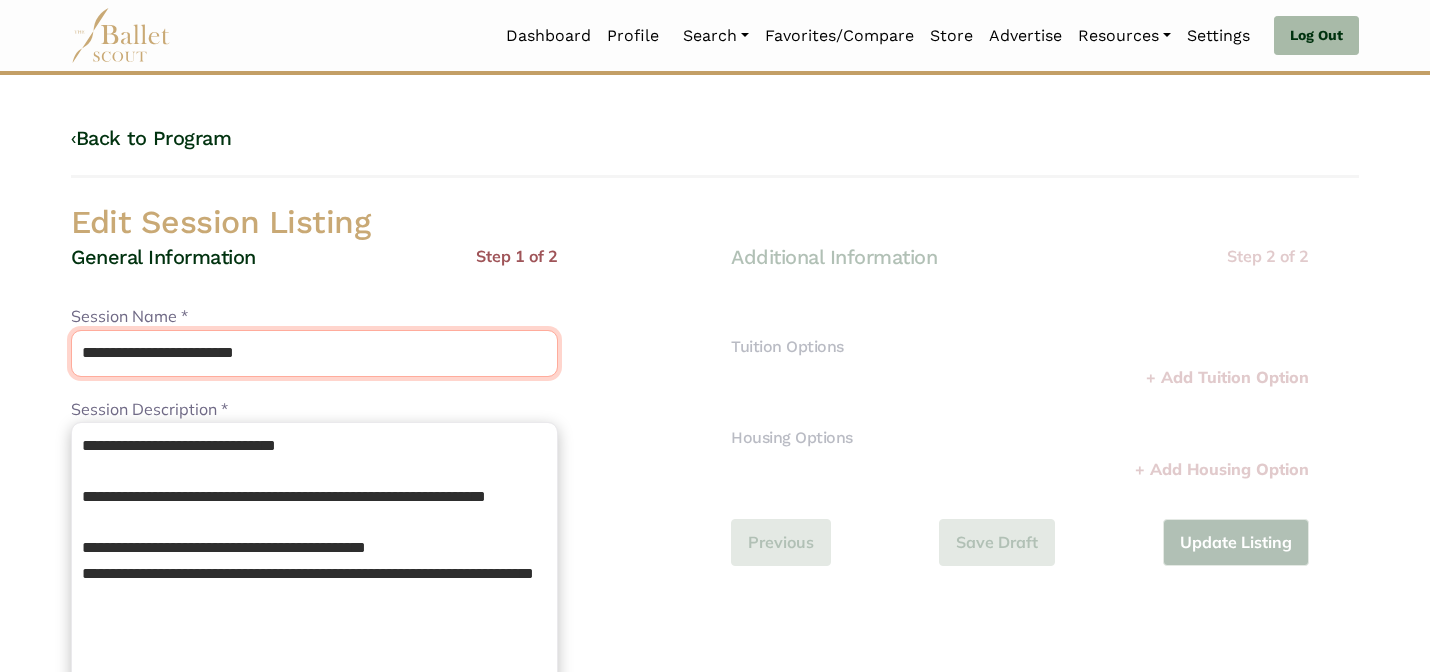 drag, startPoint x: 247, startPoint y: 347, endPoint x: 230, endPoint y: 326, distance: 27.018513 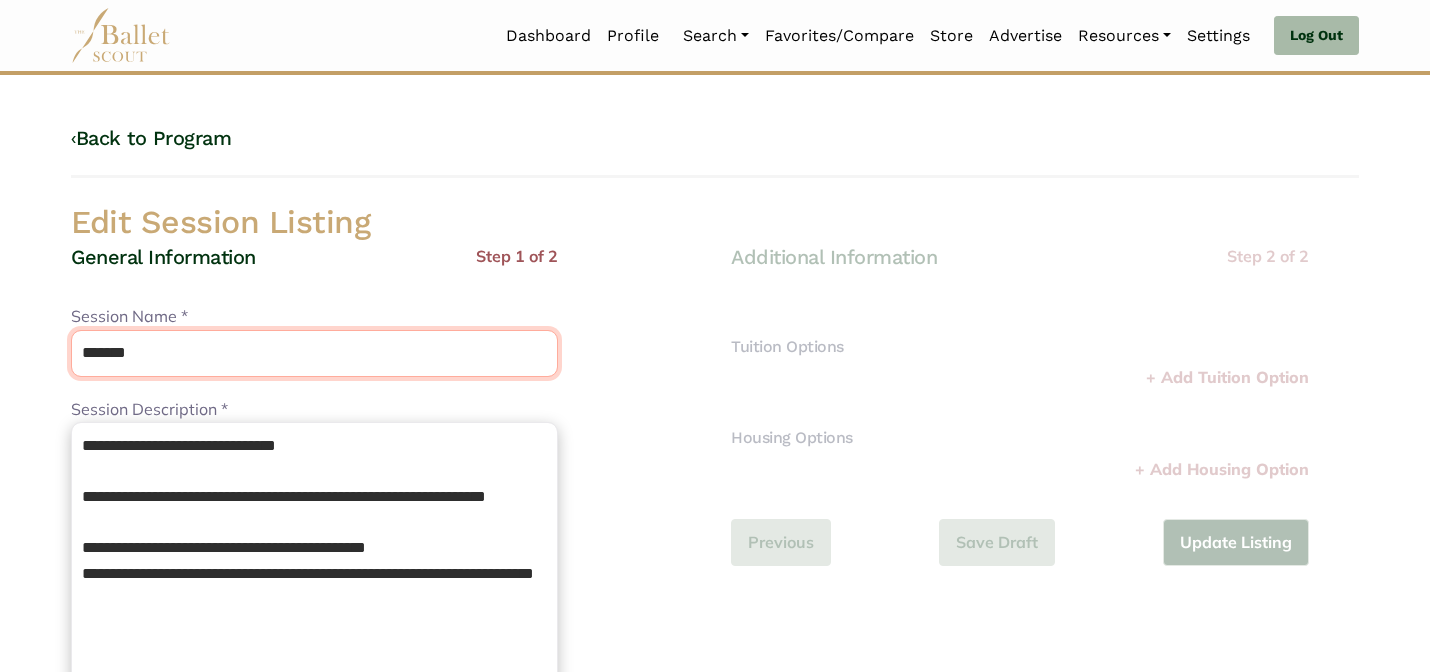 type on "*******" 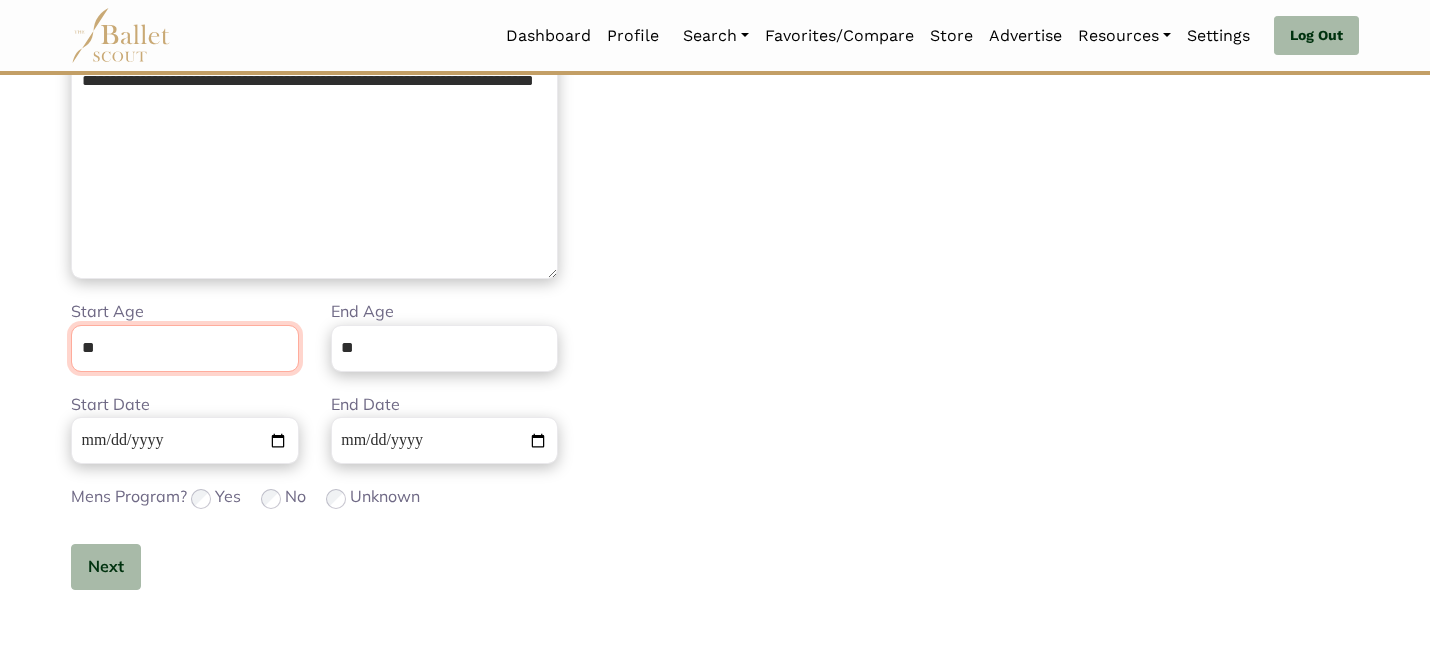 scroll, scrollTop: 505, scrollLeft: 0, axis: vertical 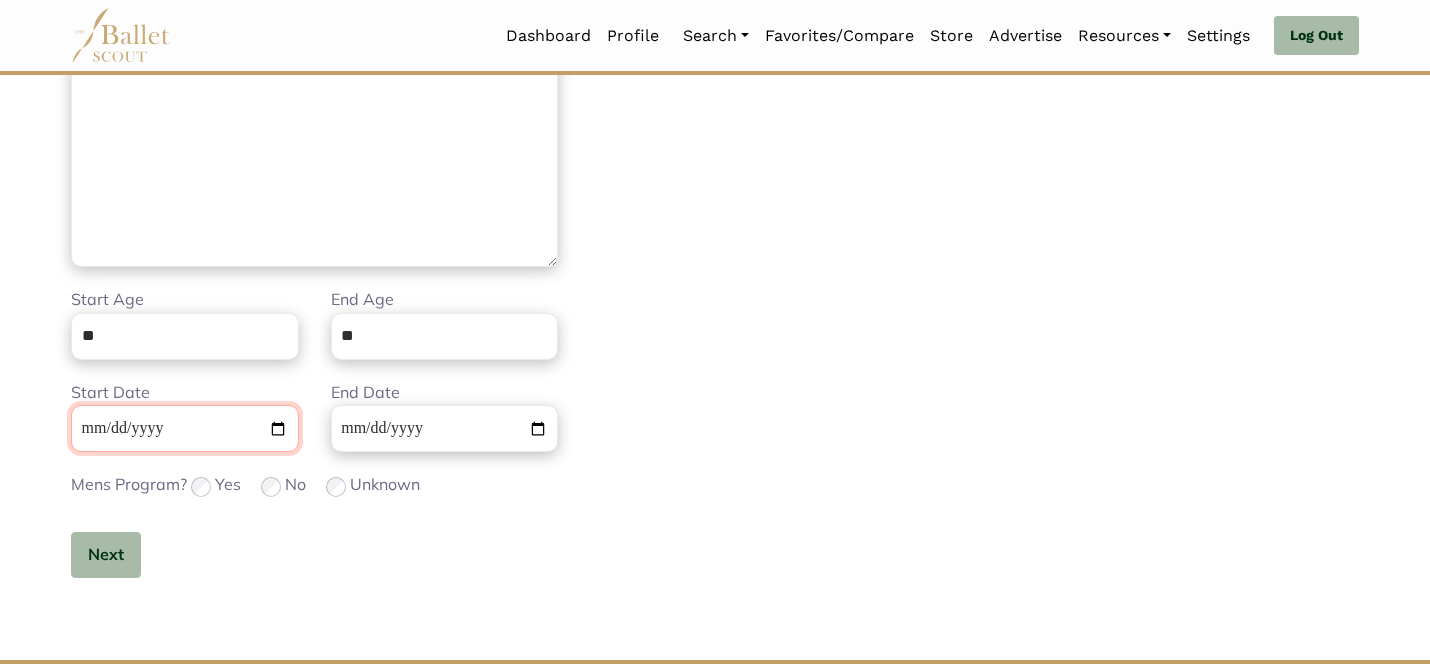 type 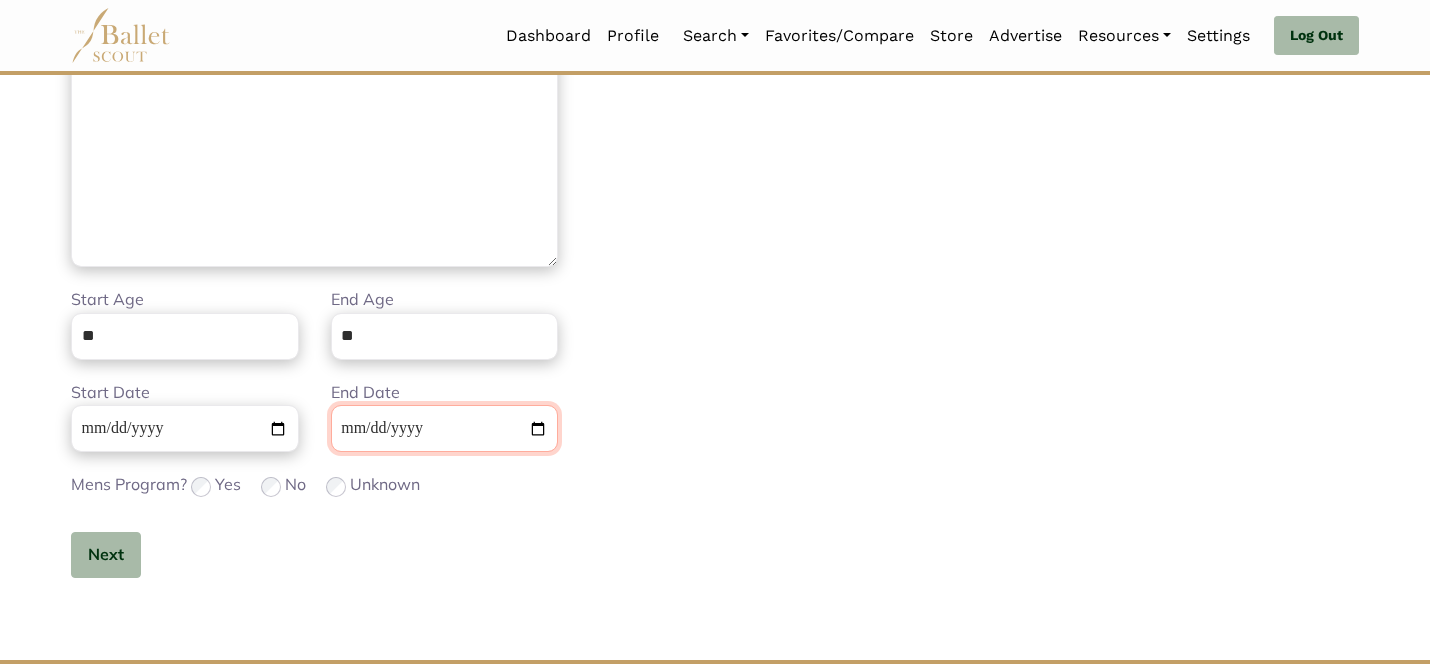 type 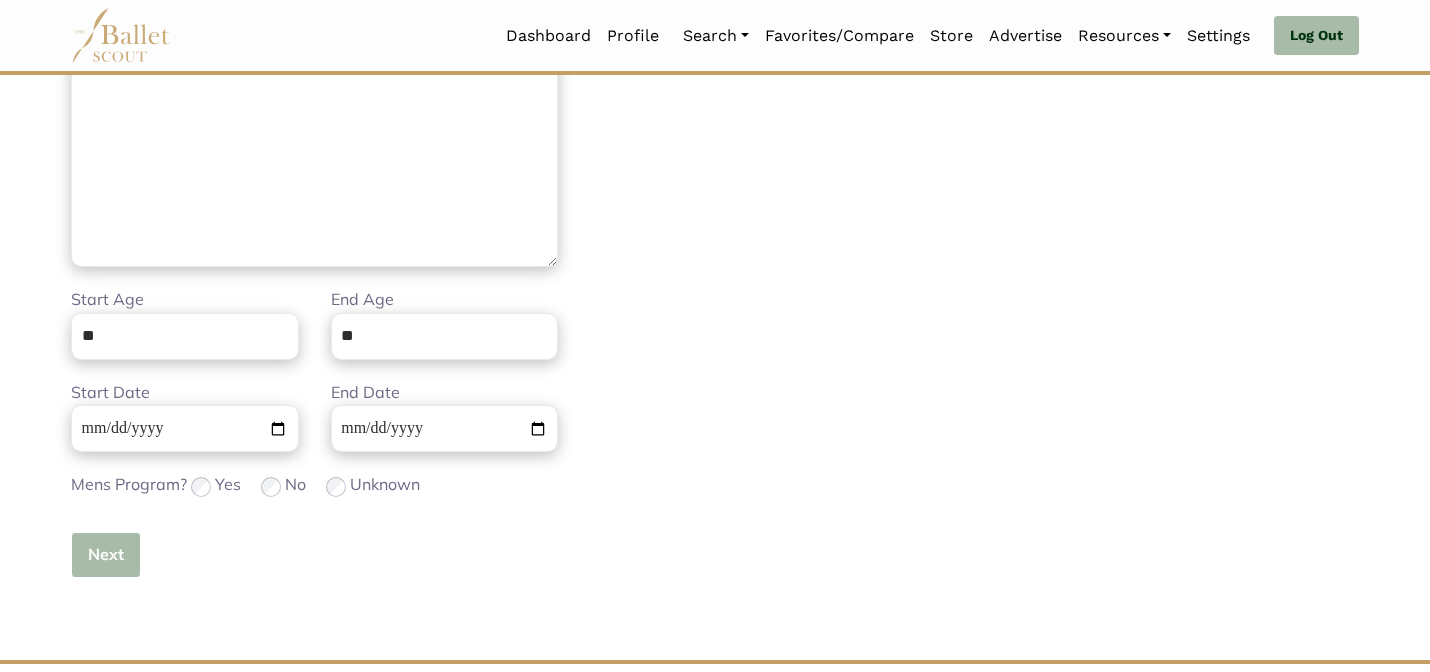 click on "Next" at bounding box center [106, 555] 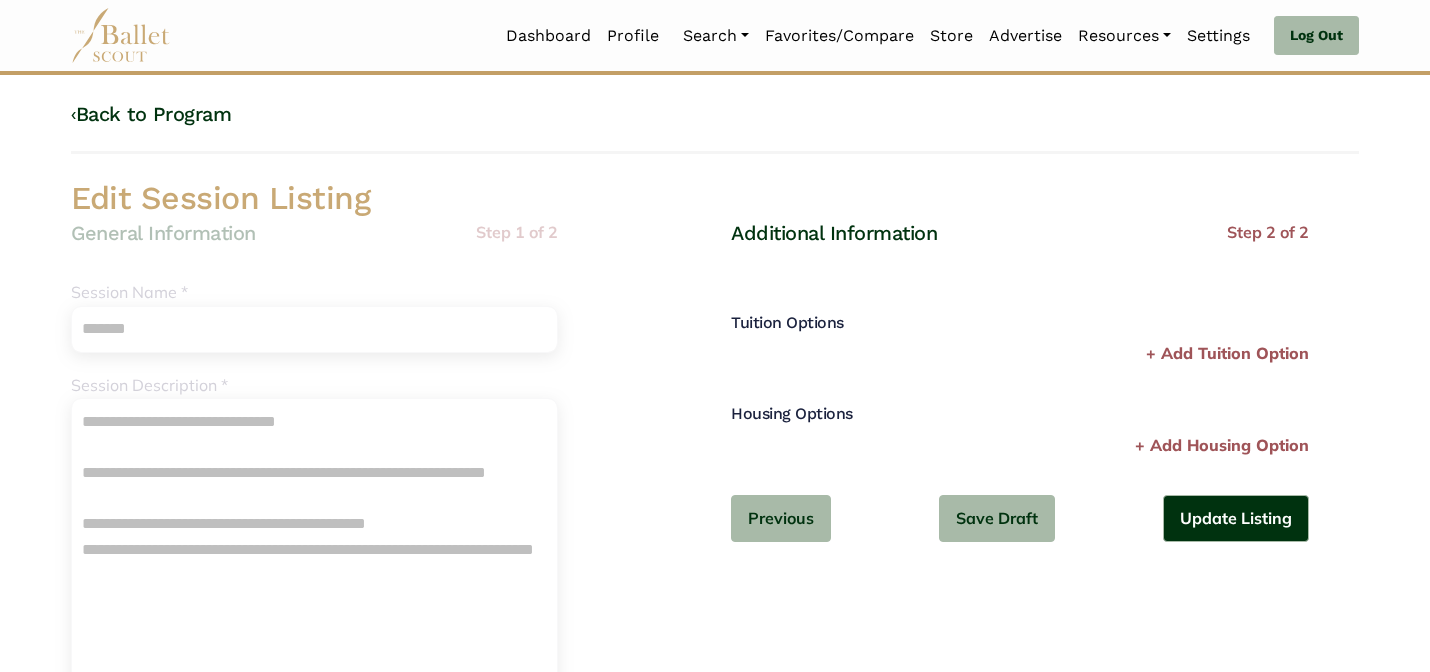 scroll, scrollTop: 0, scrollLeft: 0, axis: both 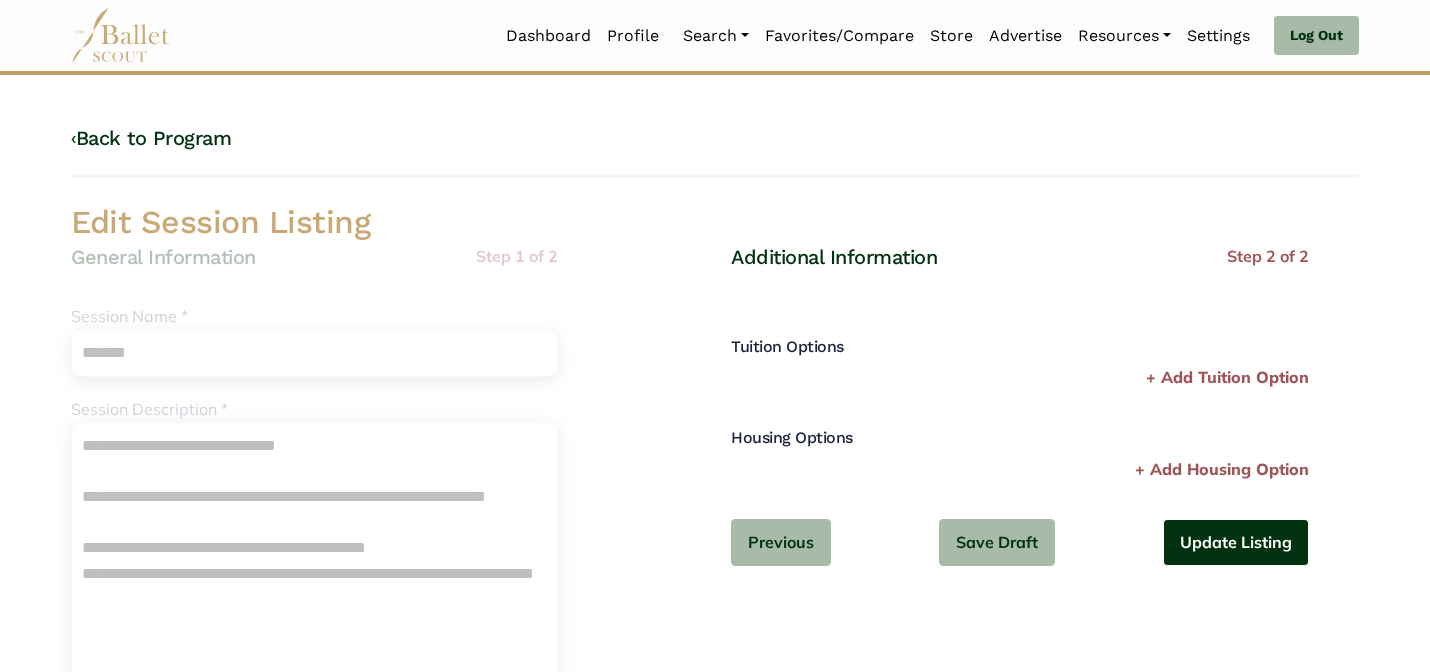 click on "Update Listing" at bounding box center [1236, 542] 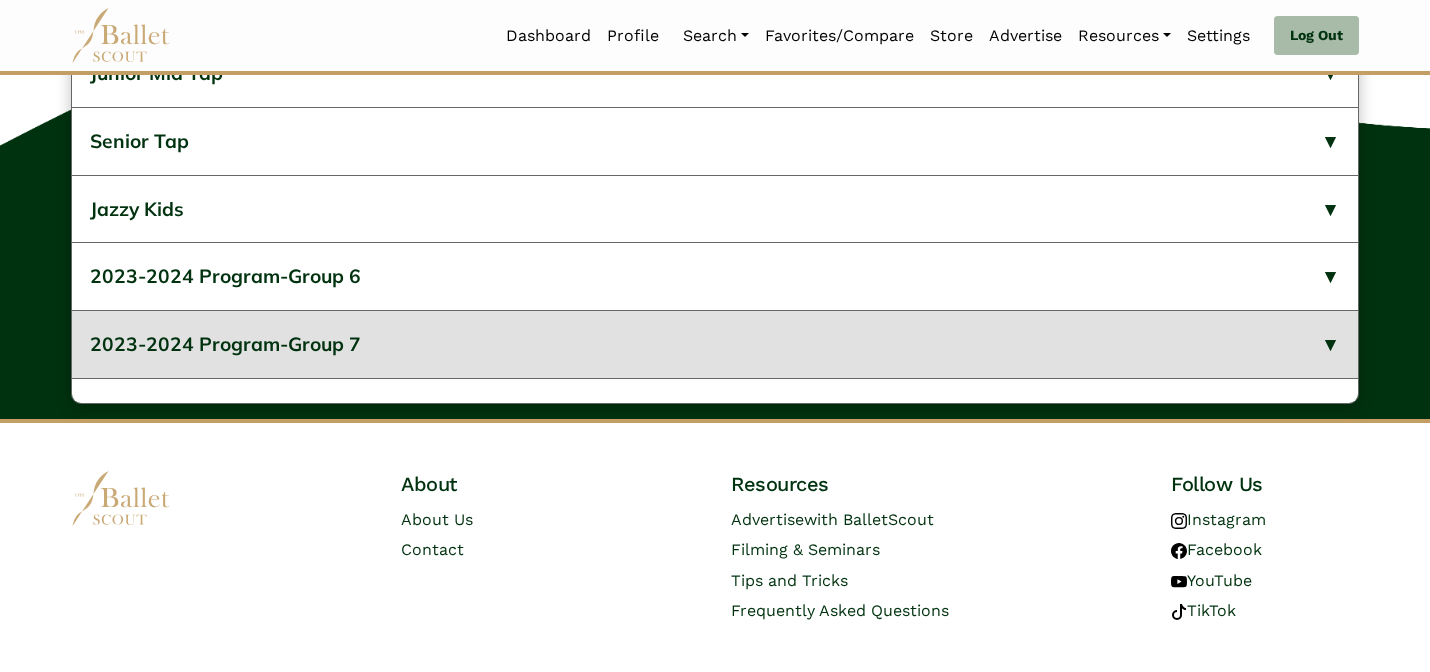 scroll, scrollTop: 1072, scrollLeft: 0, axis: vertical 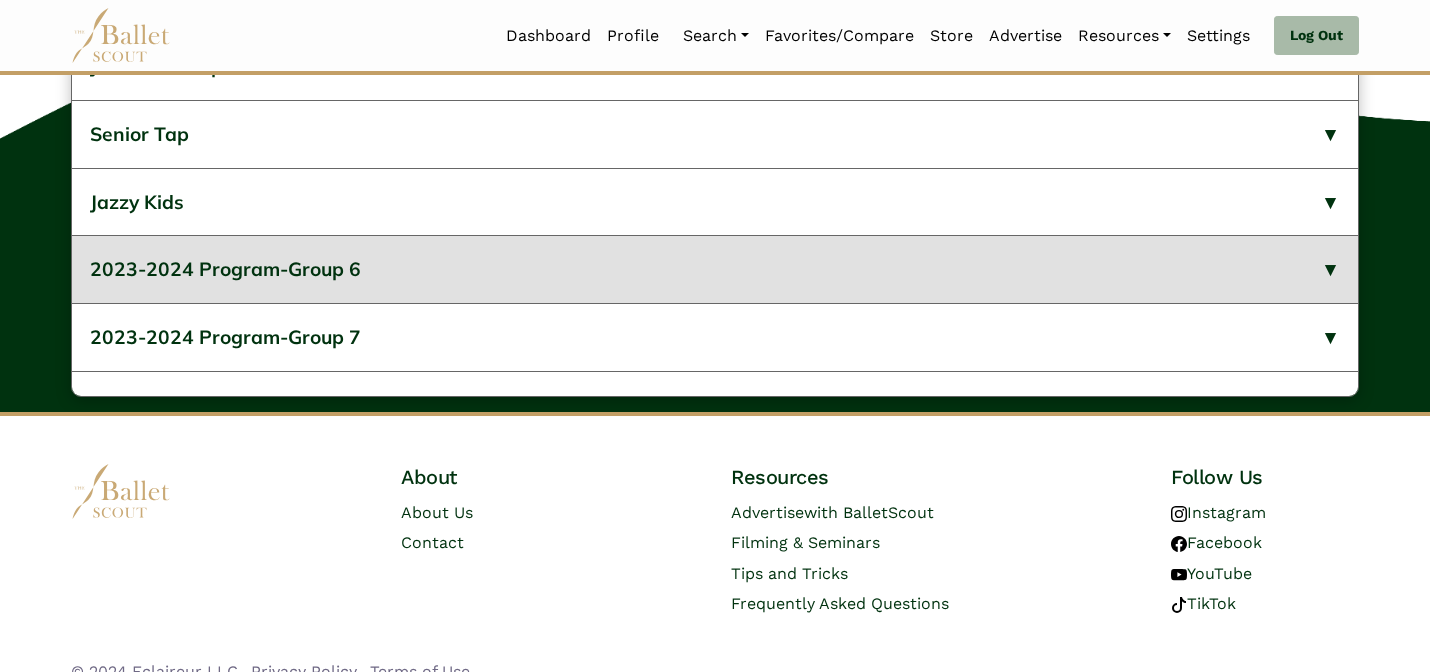 click on "2023-2024 Program-Group 6" at bounding box center [715, 269] 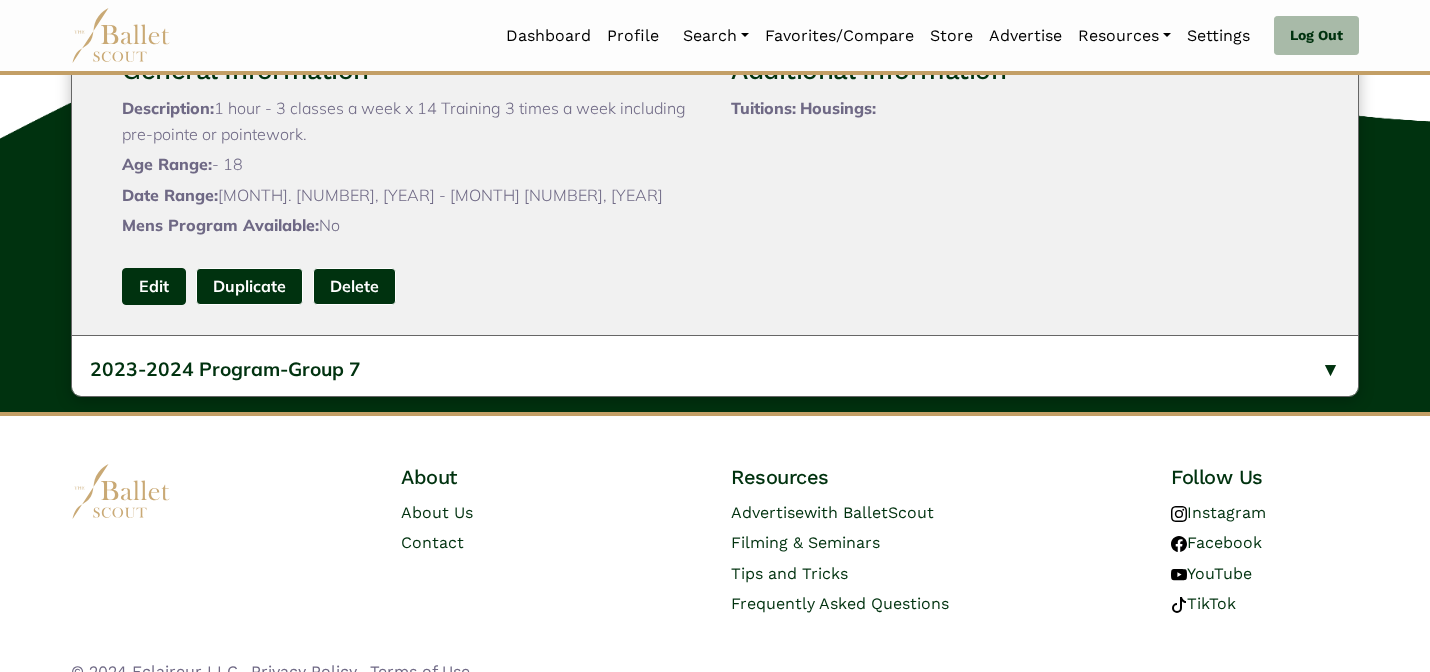 scroll, scrollTop: 280, scrollLeft: 0, axis: vertical 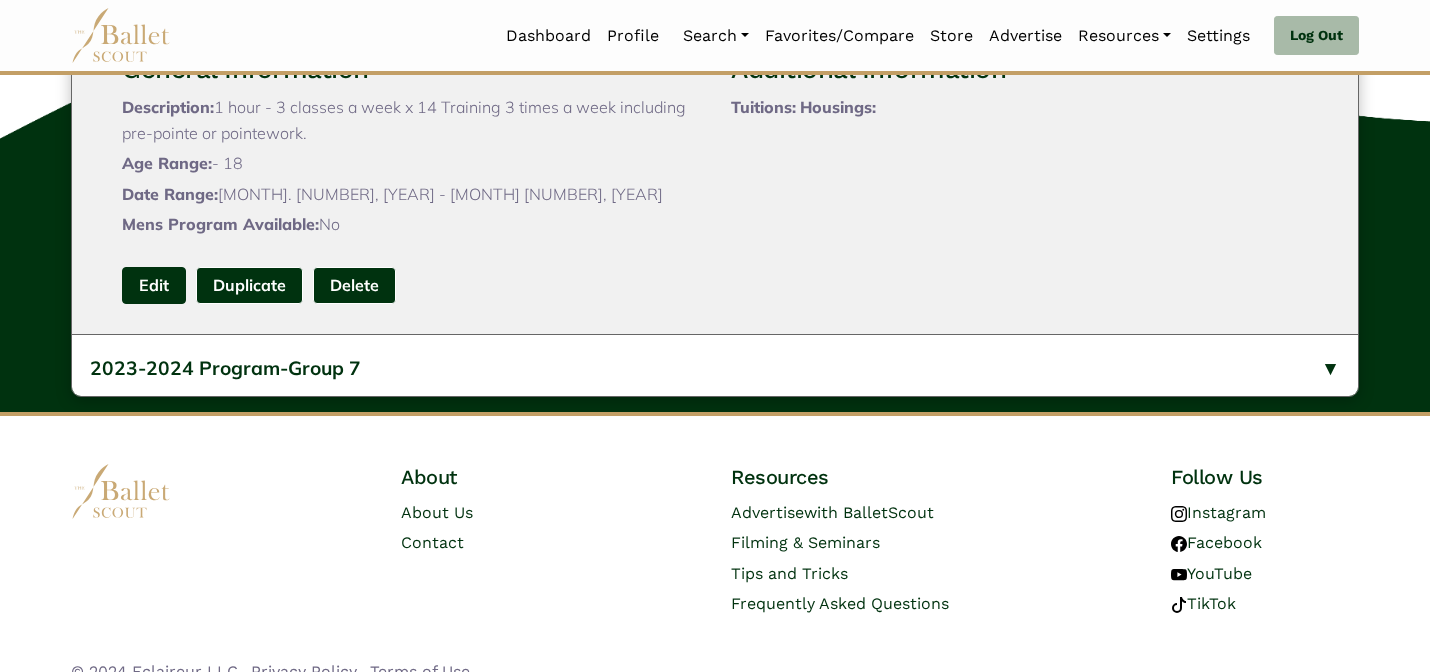 click on "Edit" at bounding box center (154, 285) 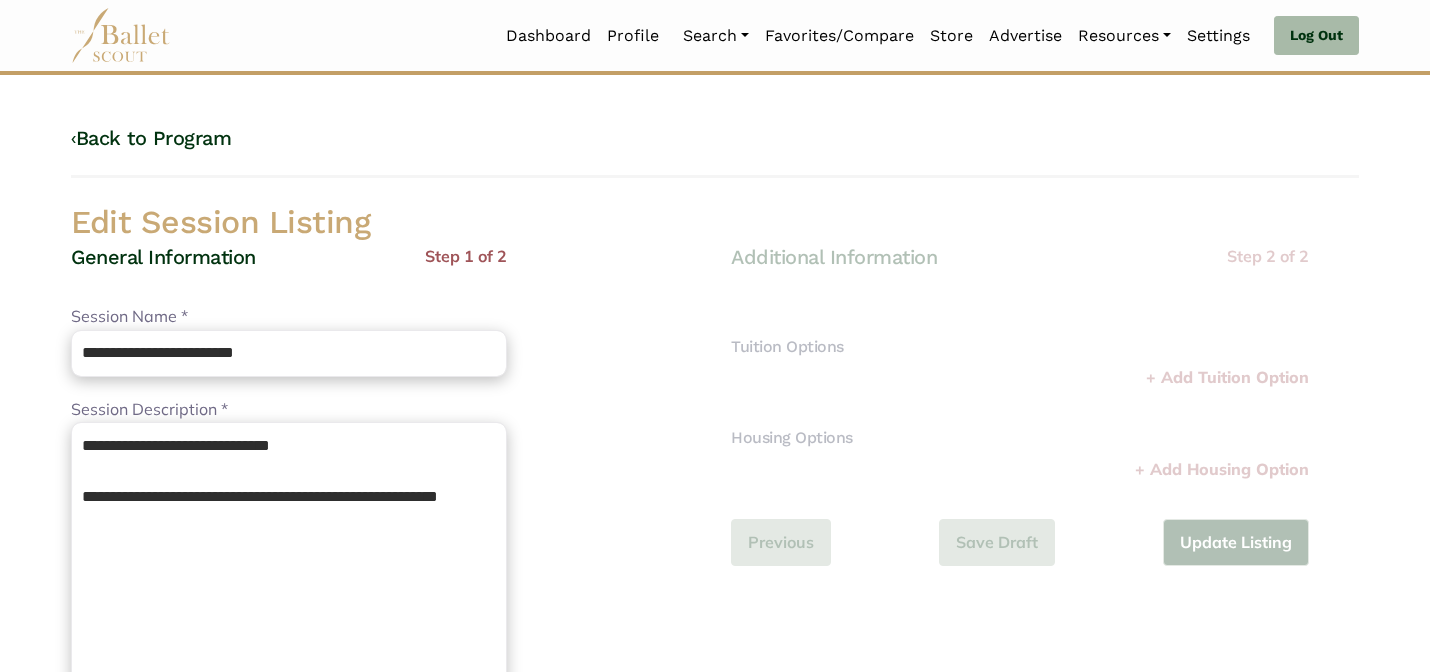 scroll, scrollTop: 0, scrollLeft: 0, axis: both 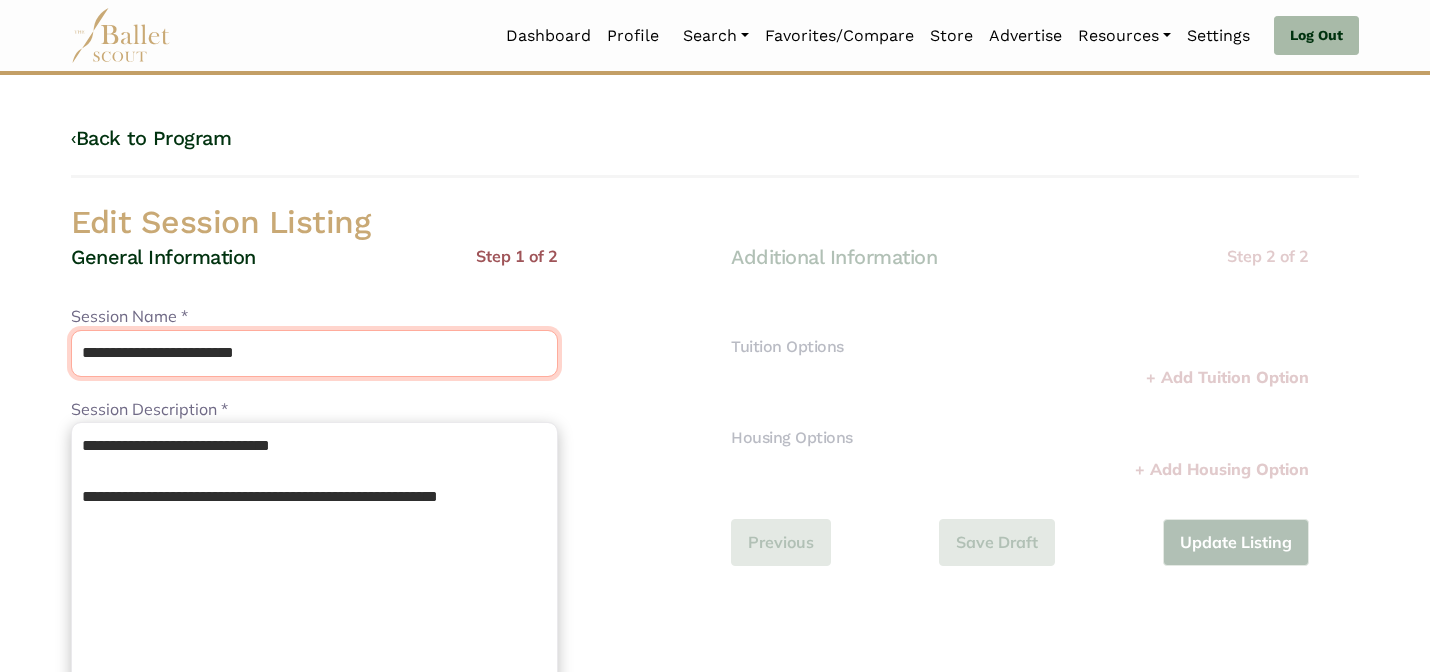 drag, startPoint x: 243, startPoint y: 347, endPoint x: 214, endPoint y: 289, distance: 64.84597 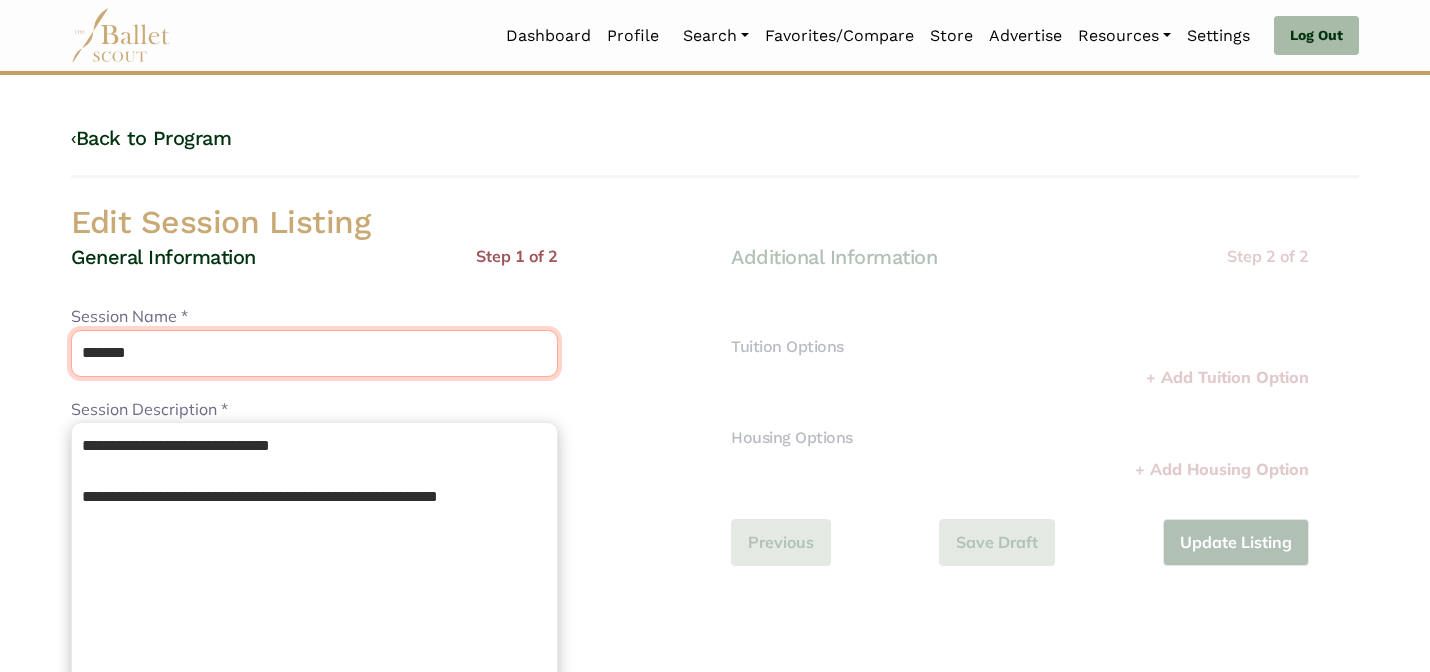 type on "*******" 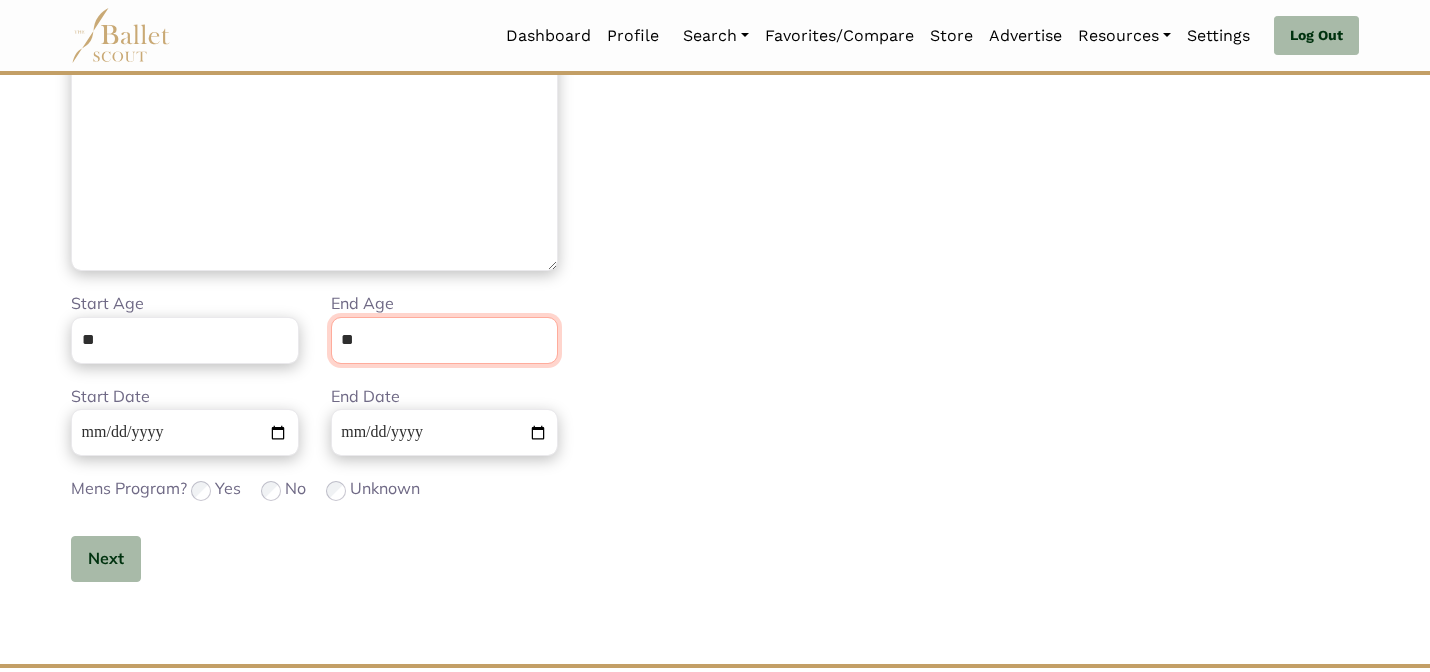 scroll, scrollTop: 505, scrollLeft: 0, axis: vertical 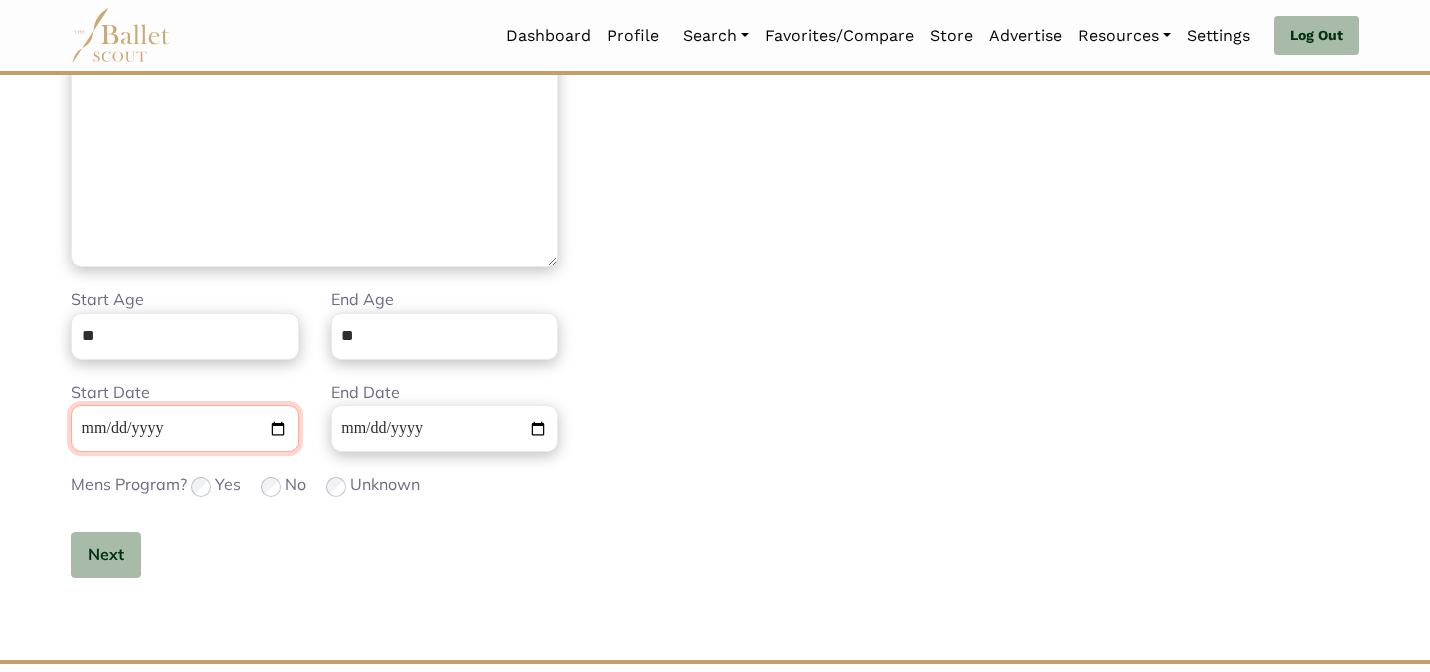 type 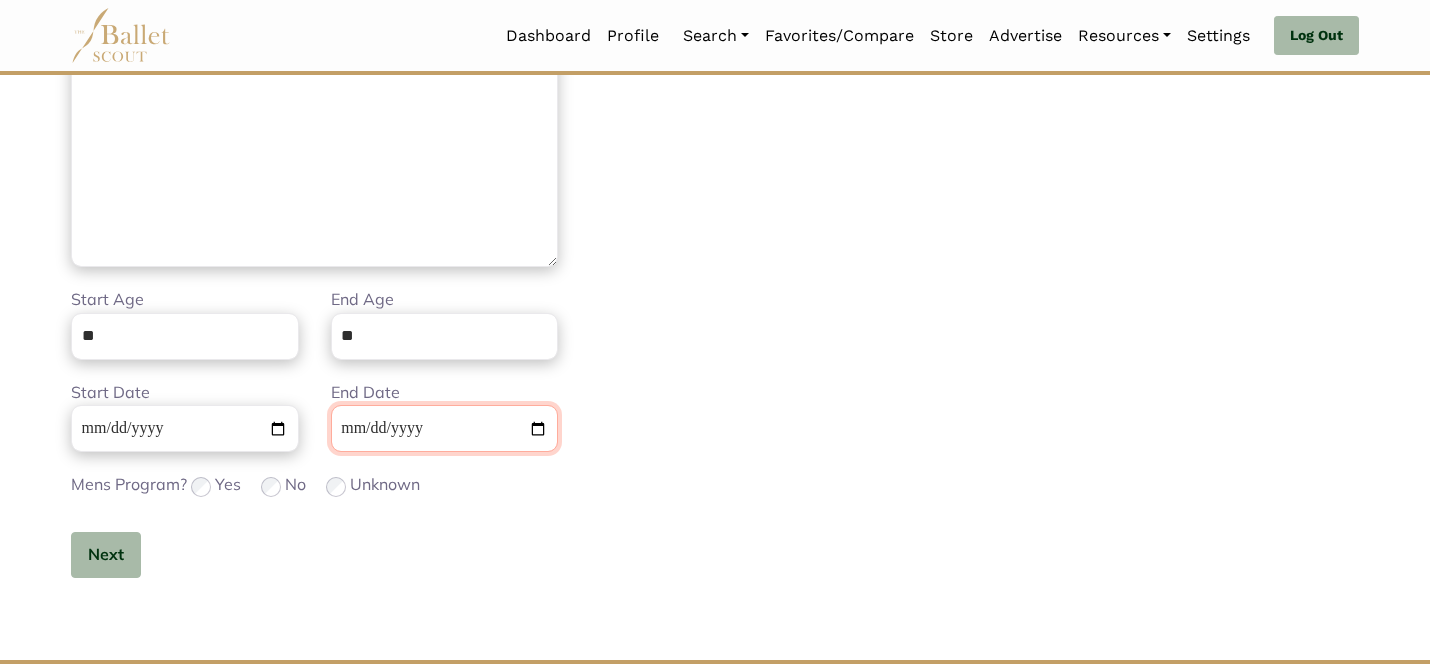 type 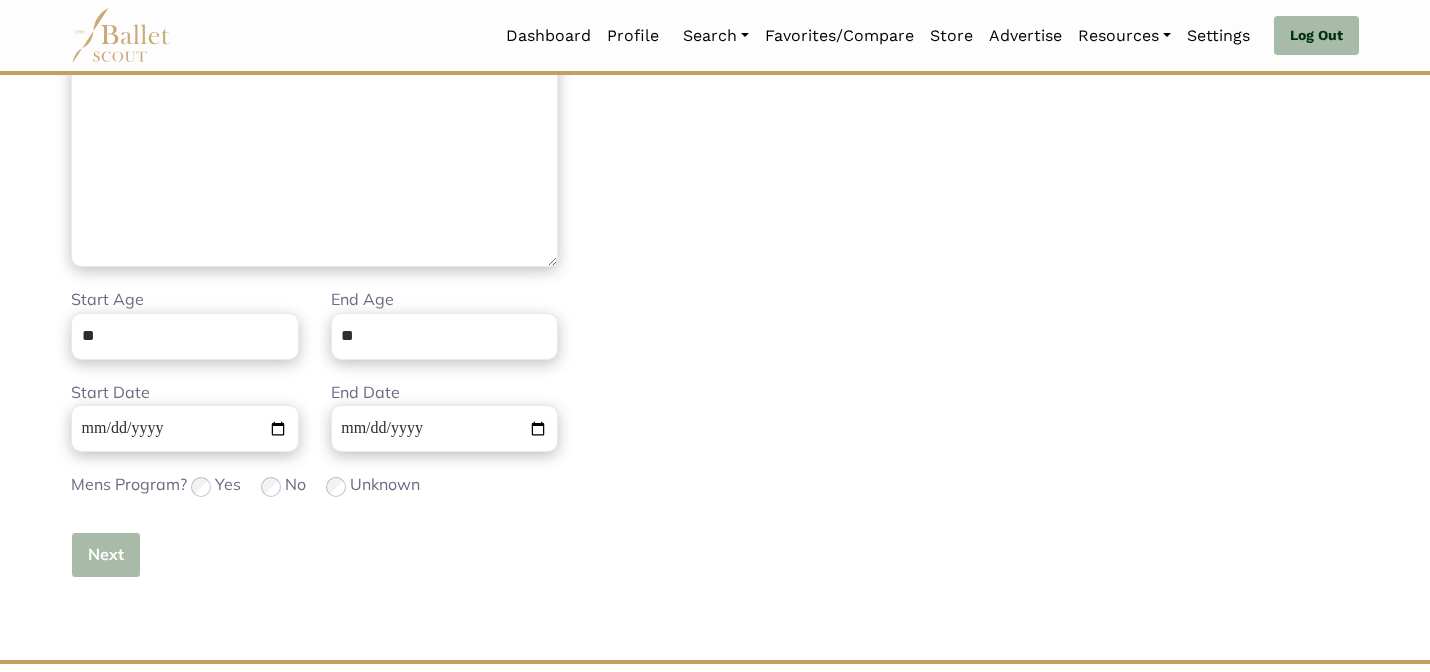 click on "Next" at bounding box center (106, 555) 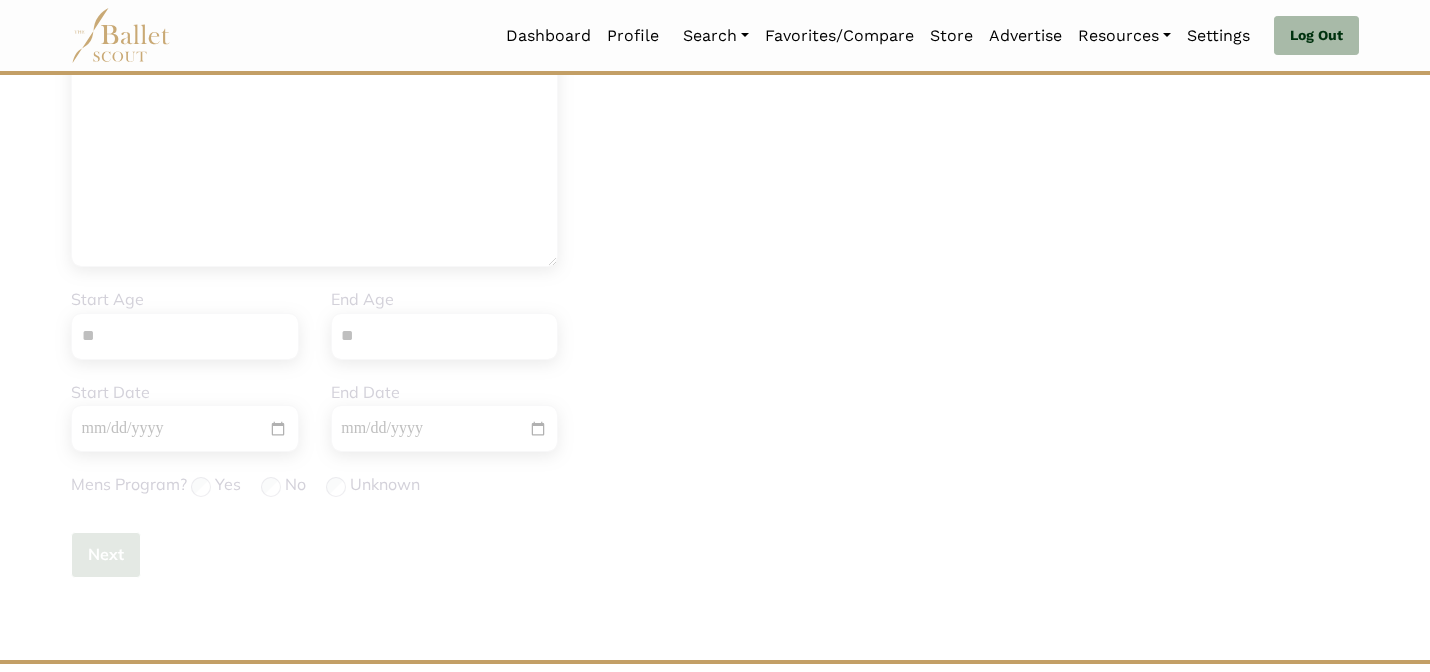 type 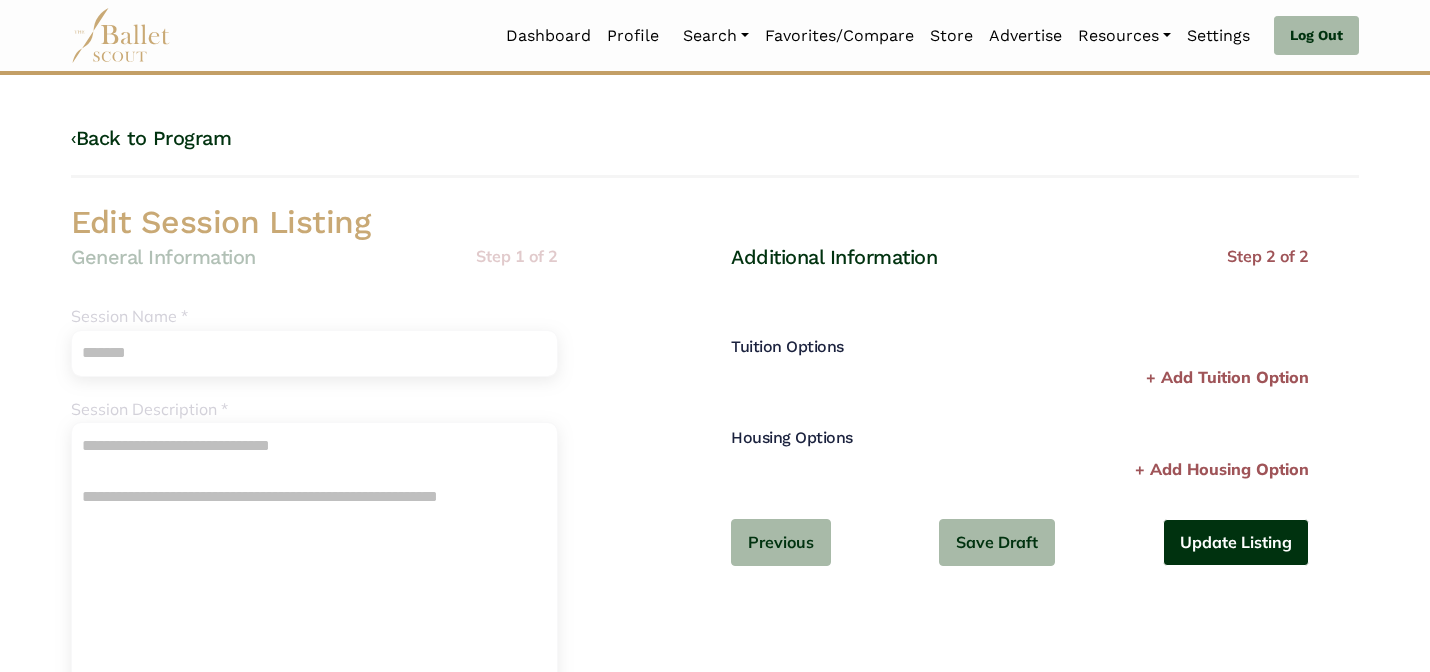 click on "Update Listing" at bounding box center [1236, 542] 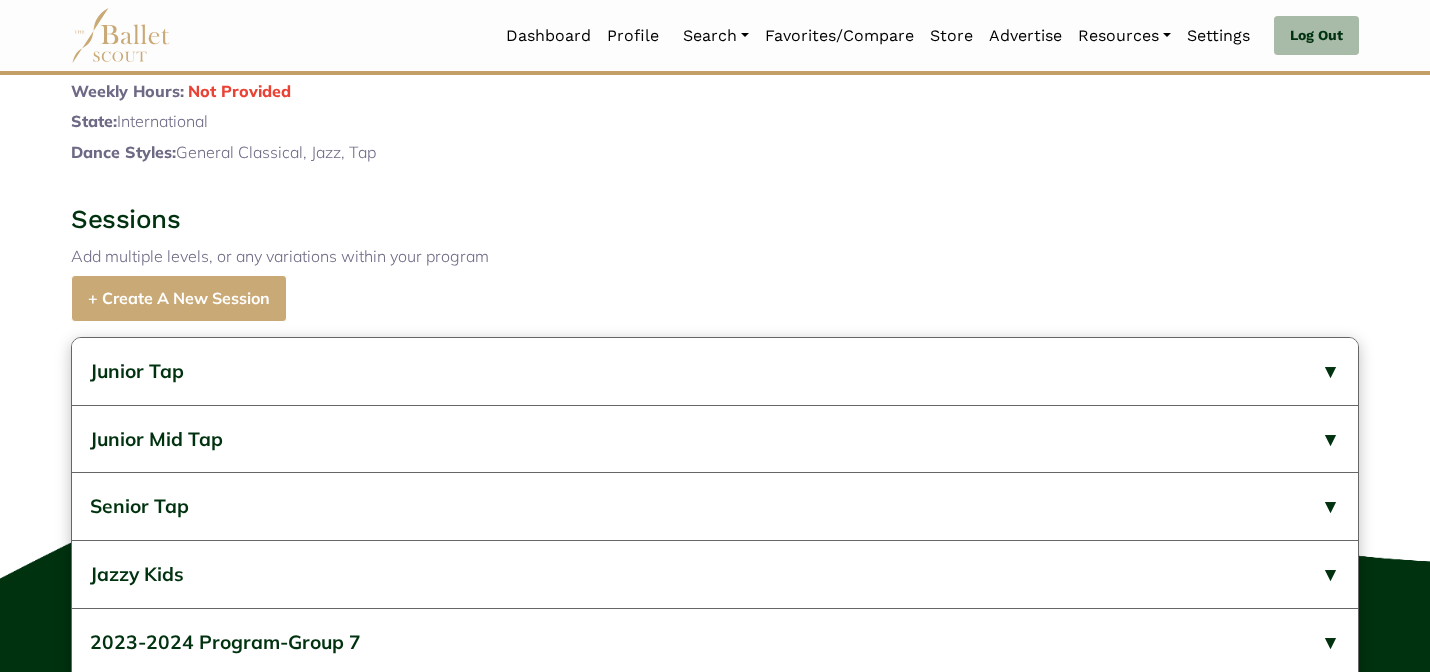 scroll, scrollTop: 1152, scrollLeft: 0, axis: vertical 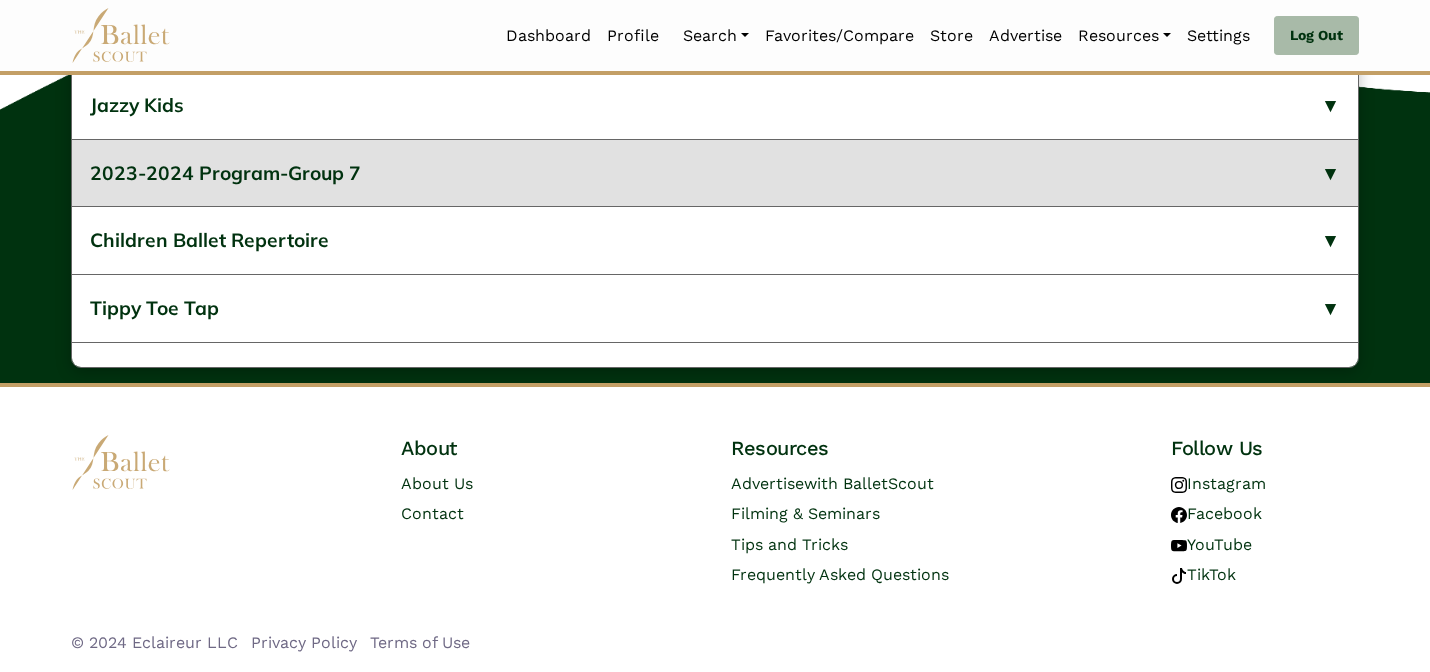 click on "2023-2024 Program-Group 7" 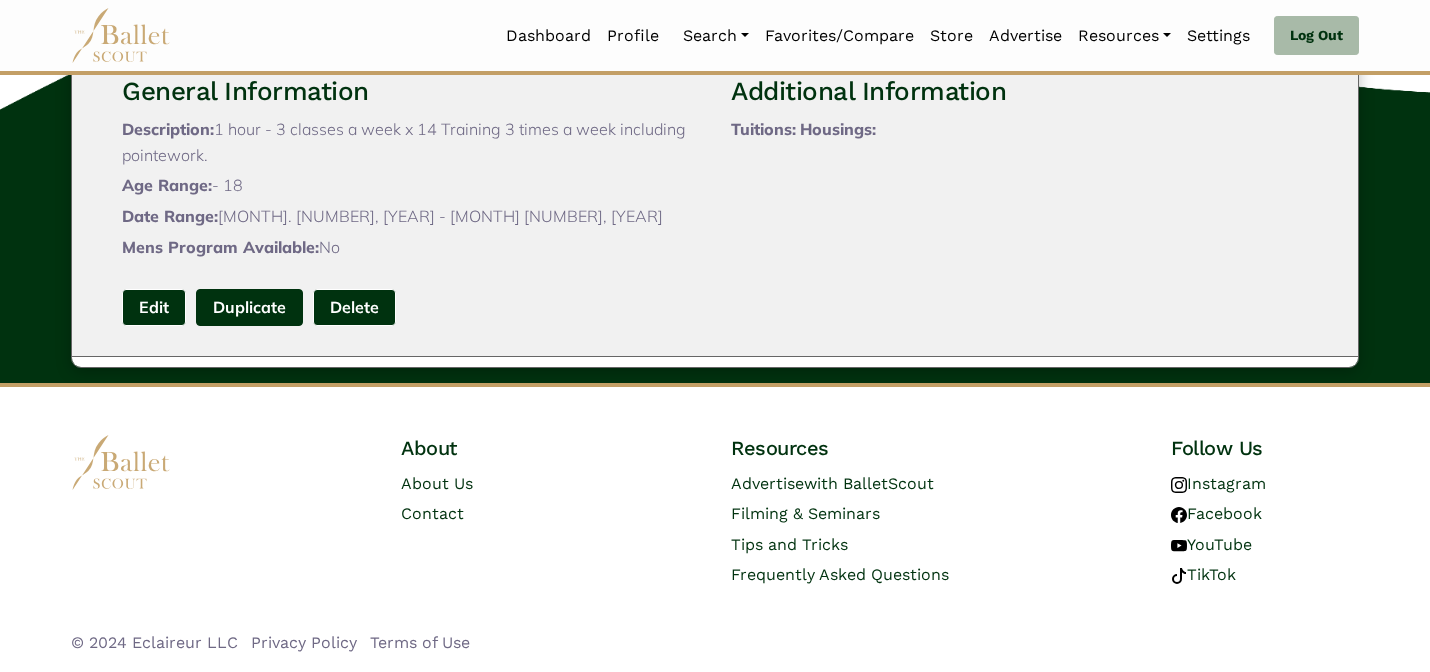 scroll, scrollTop: 200, scrollLeft: 0, axis: vertical 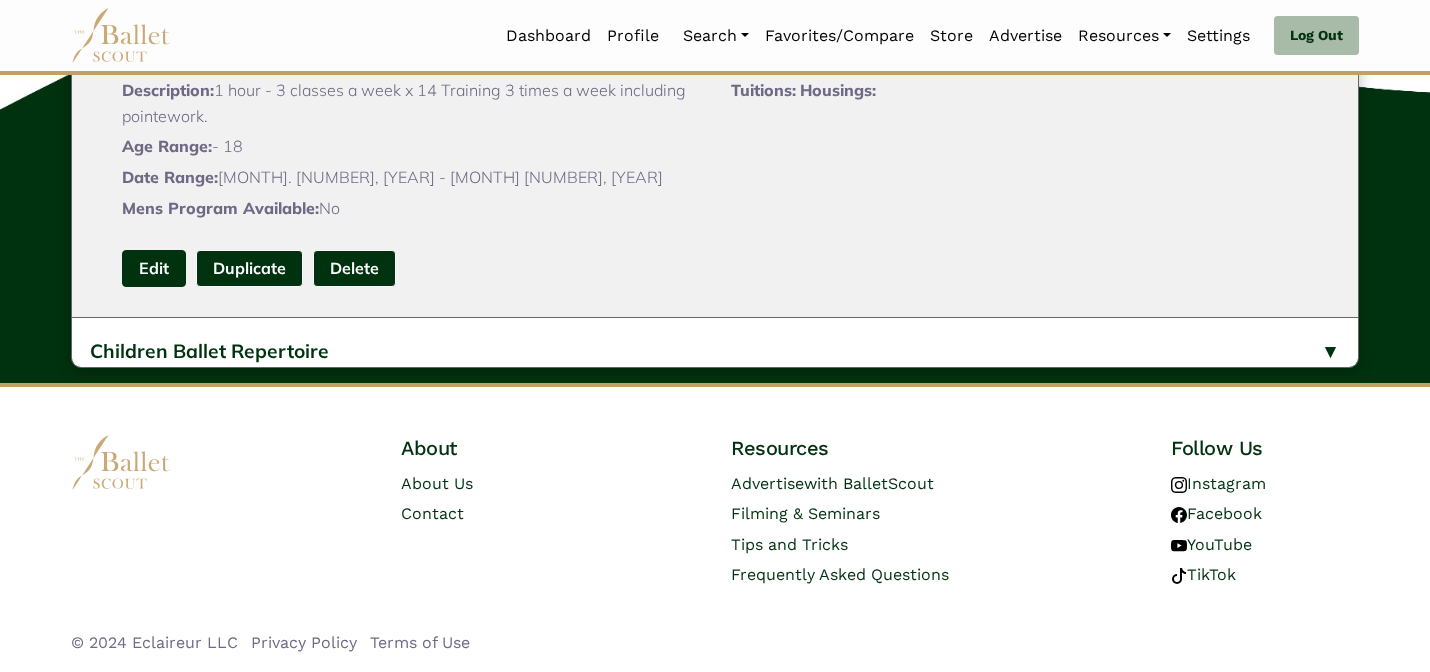 click on "Edit" 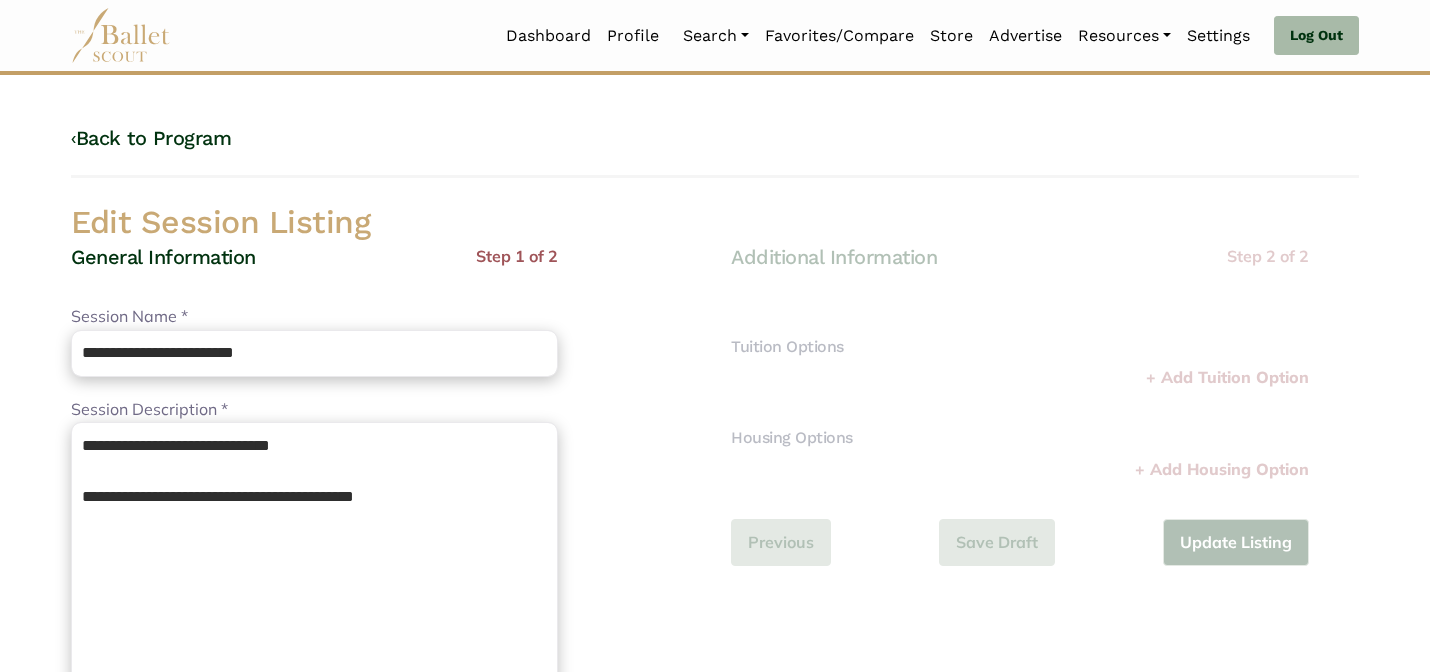 scroll, scrollTop: 0, scrollLeft: 0, axis: both 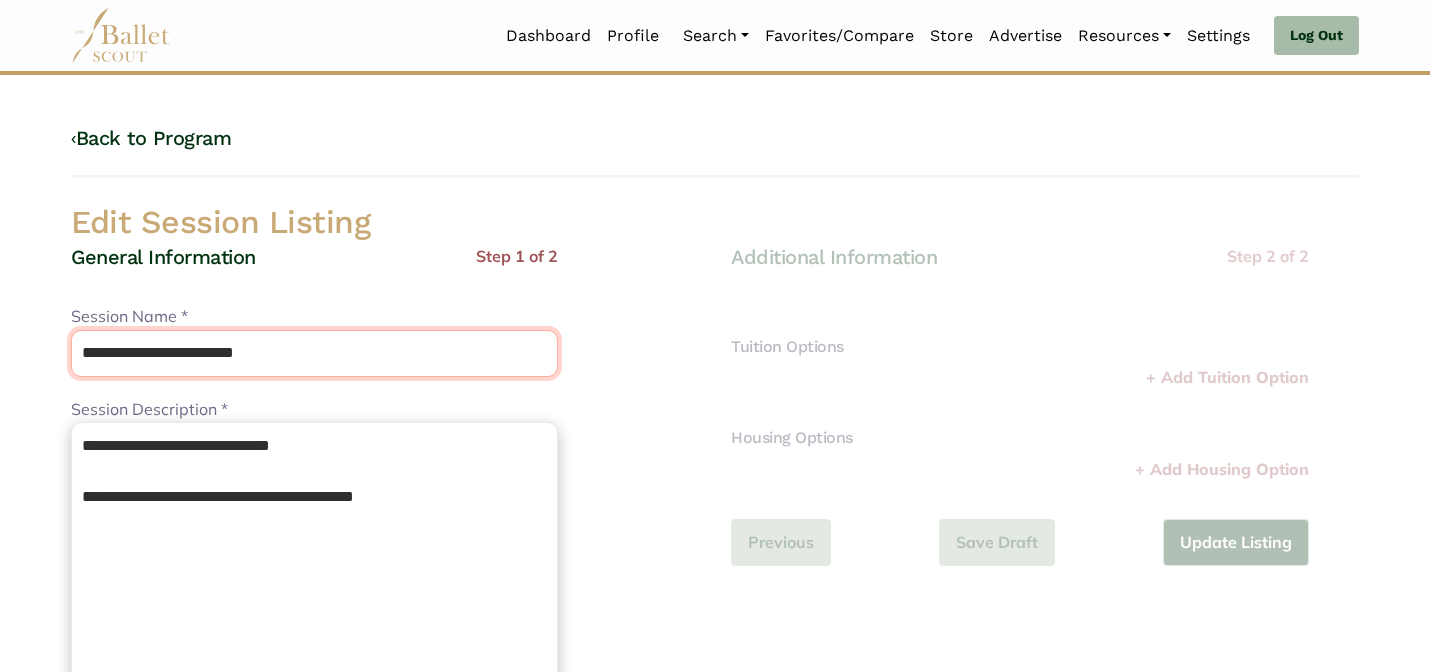 drag, startPoint x: 247, startPoint y: 360, endPoint x: 213, endPoint y: 324, distance: 49.517673 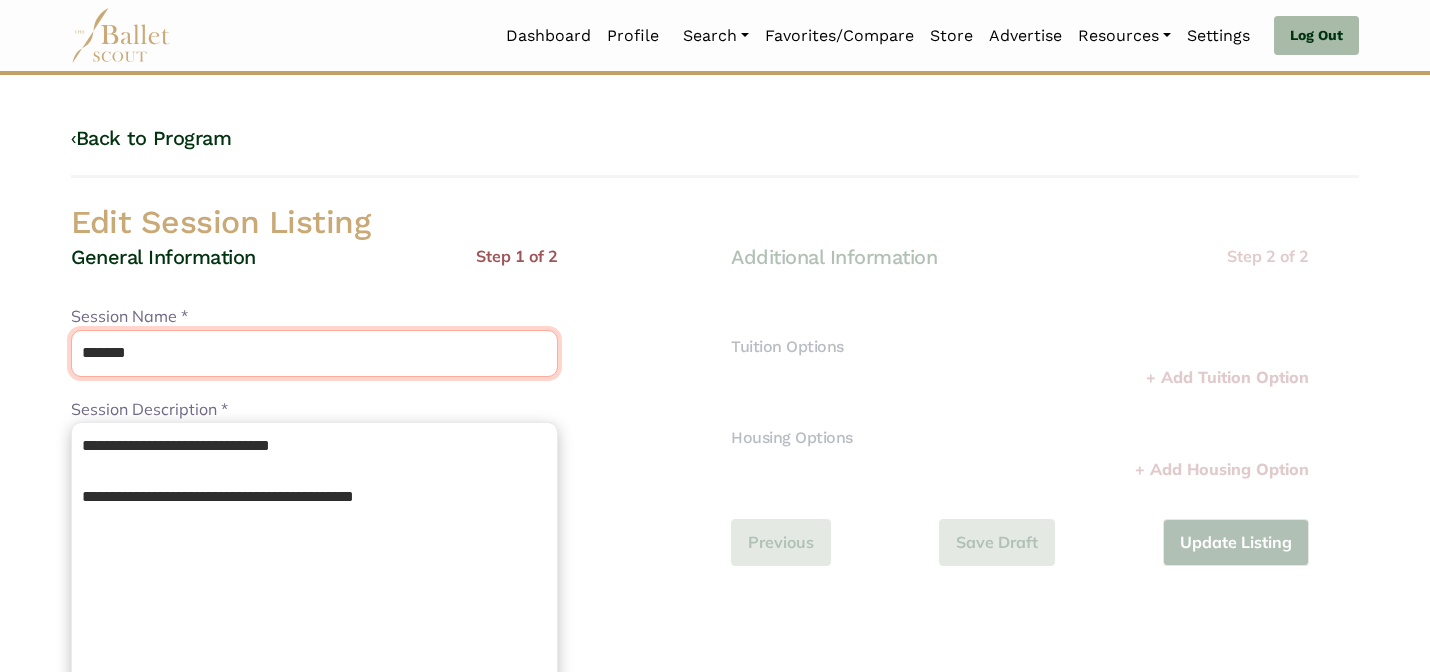 type on "*******" 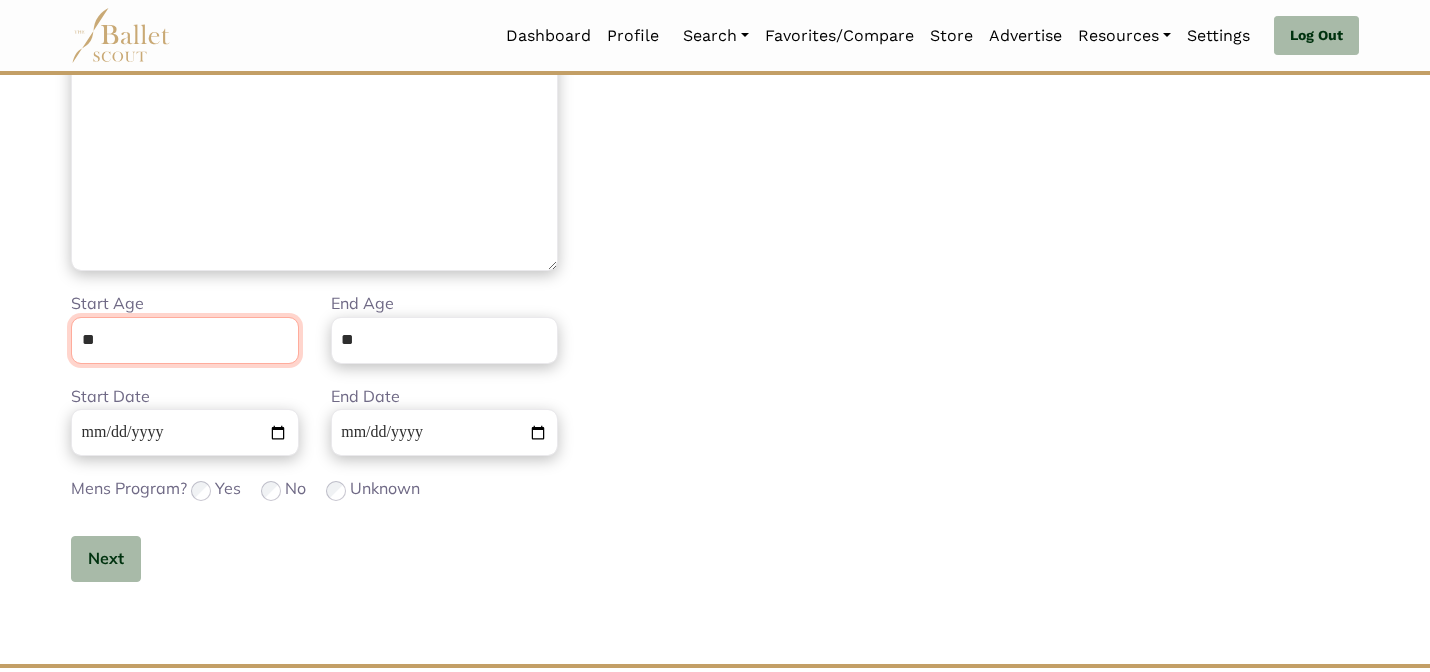 scroll, scrollTop: 505, scrollLeft: 0, axis: vertical 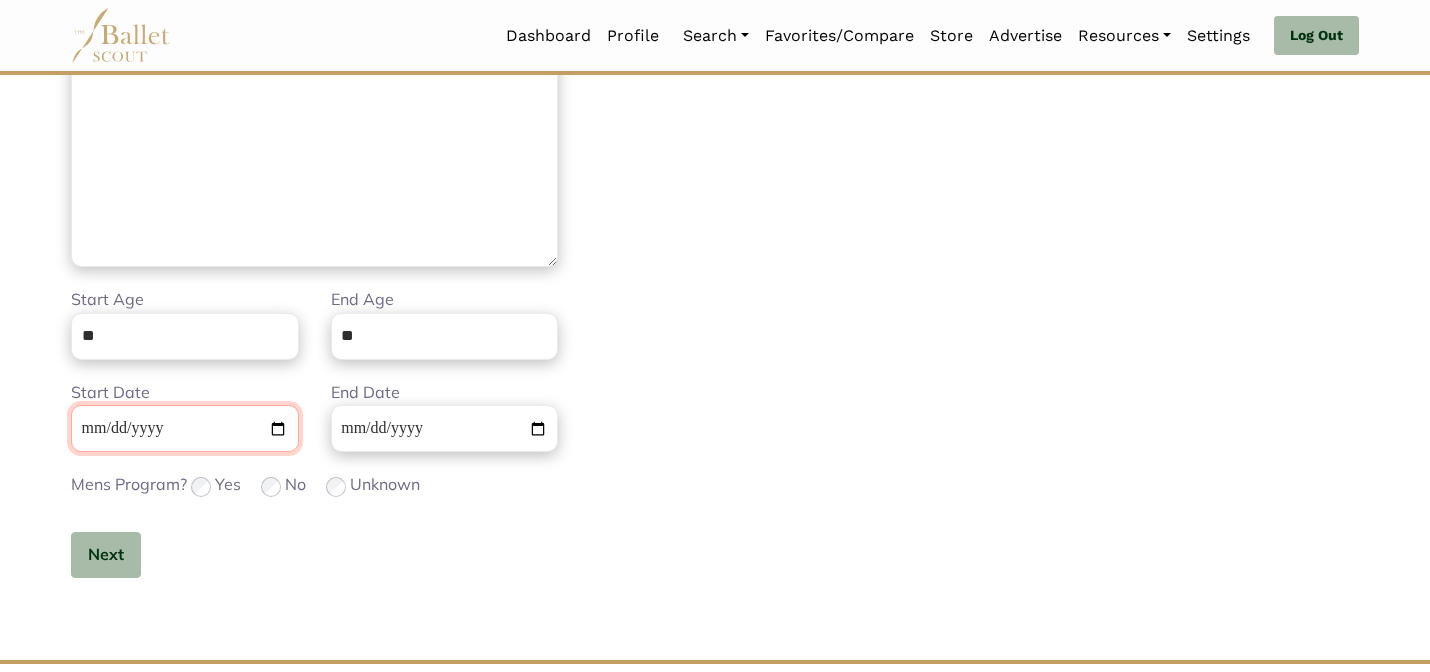 type 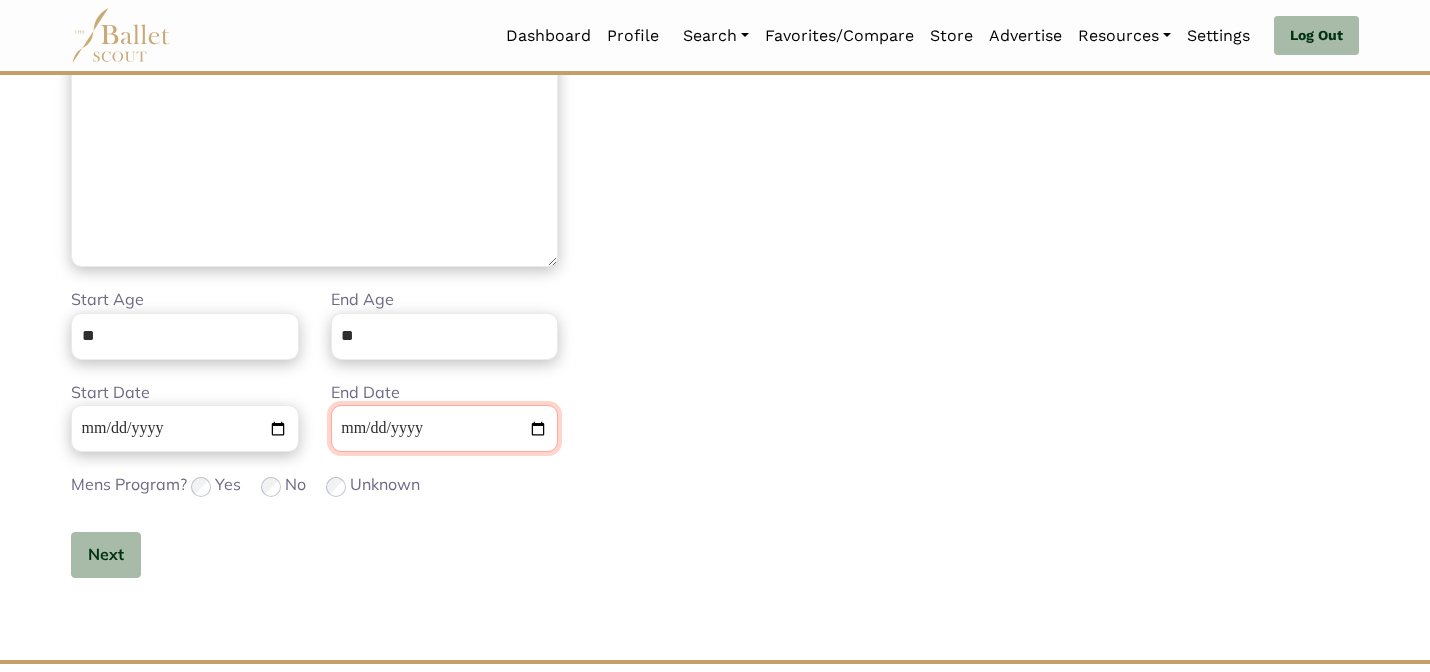 type 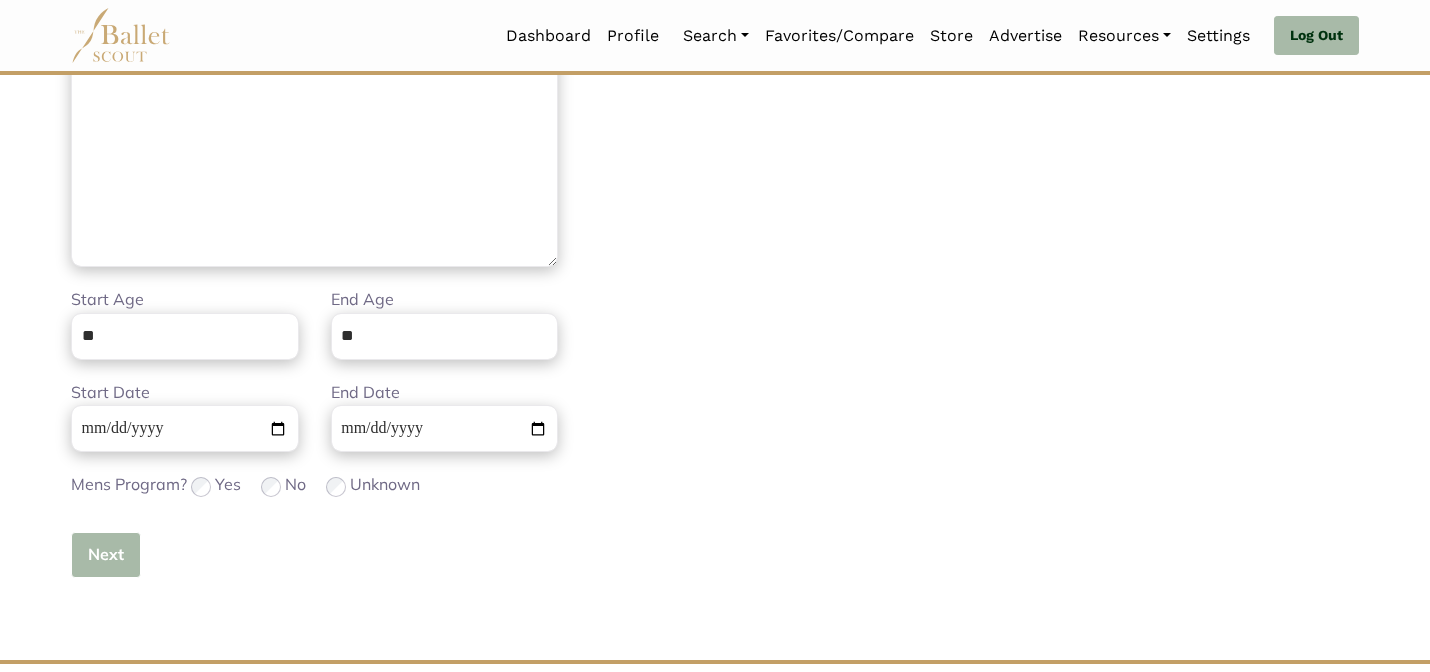 click on "Next" at bounding box center [106, 555] 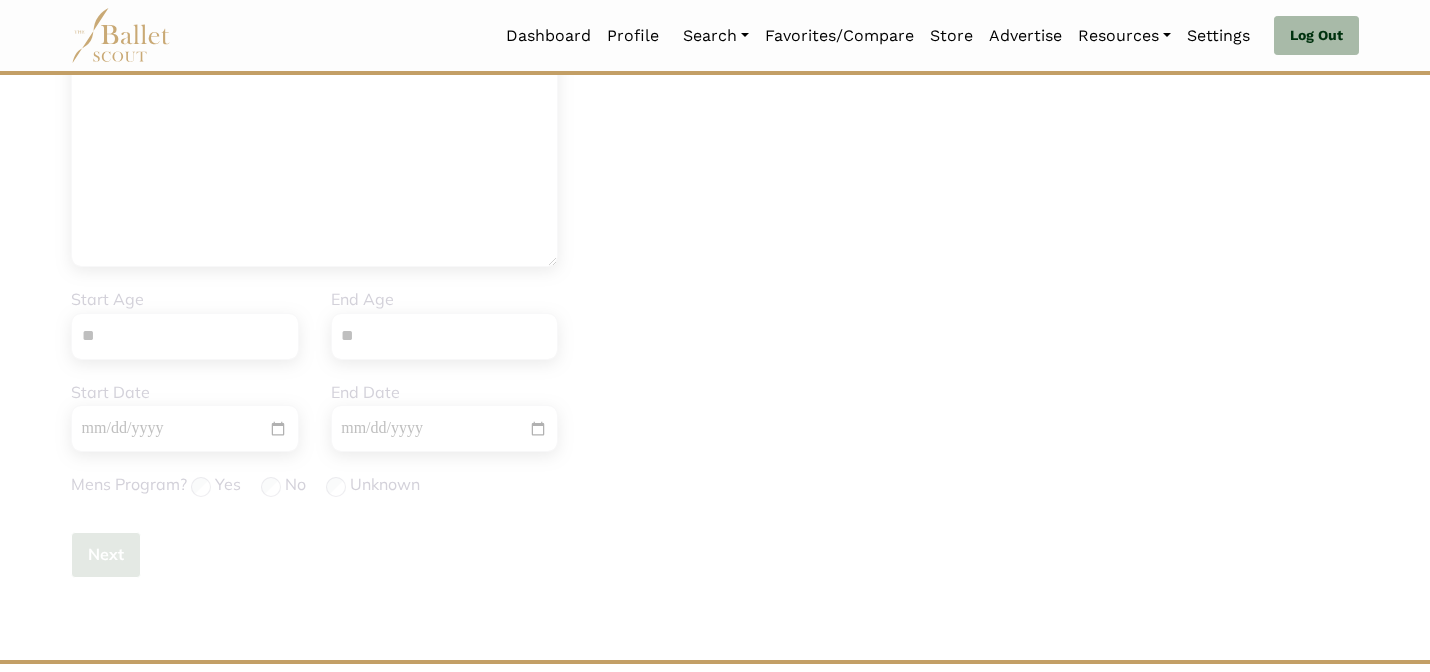 type 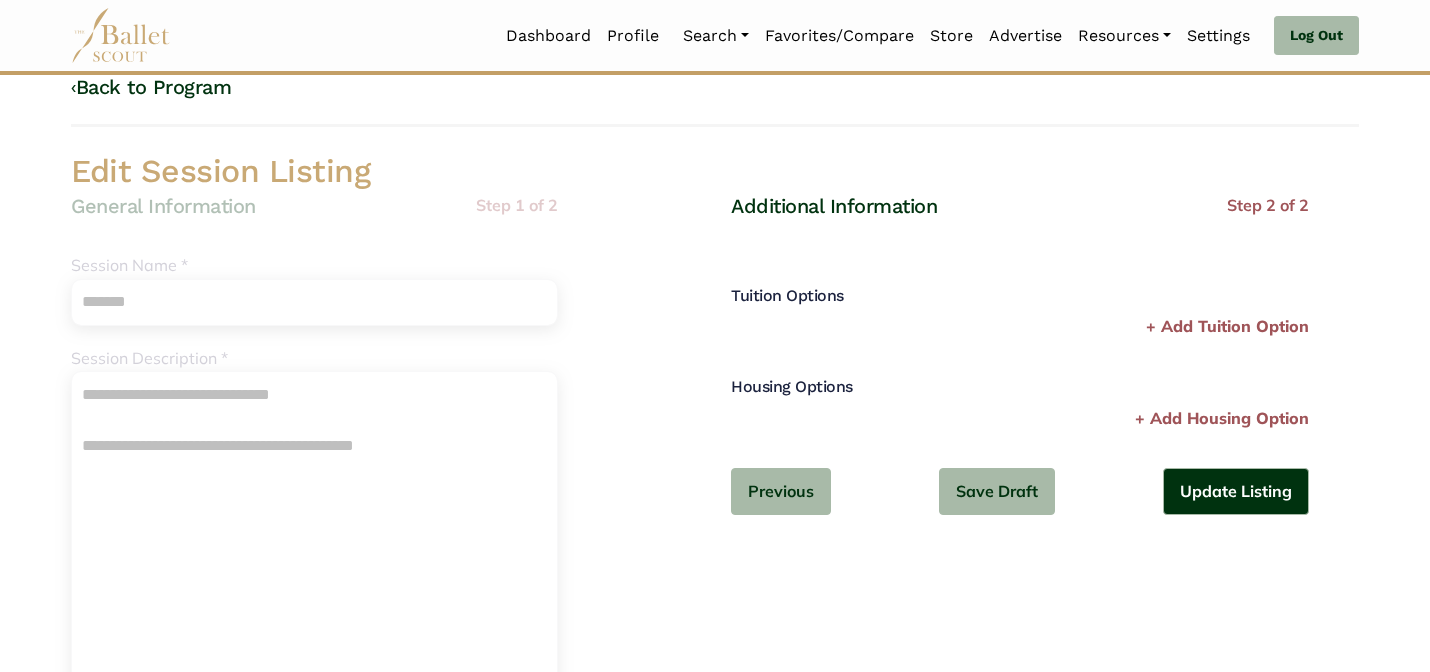 scroll, scrollTop: 0, scrollLeft: 0, axis: both 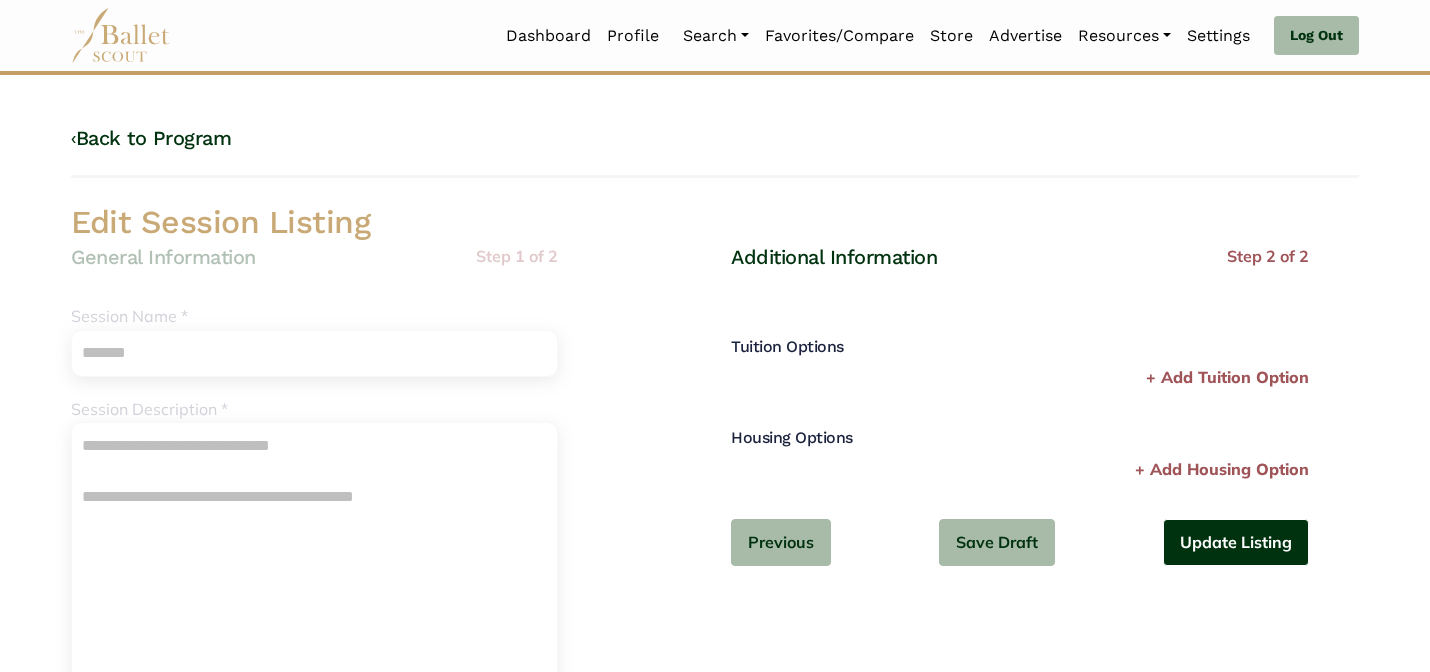 click on "Update Listing" at bounding box center (1236, 542) 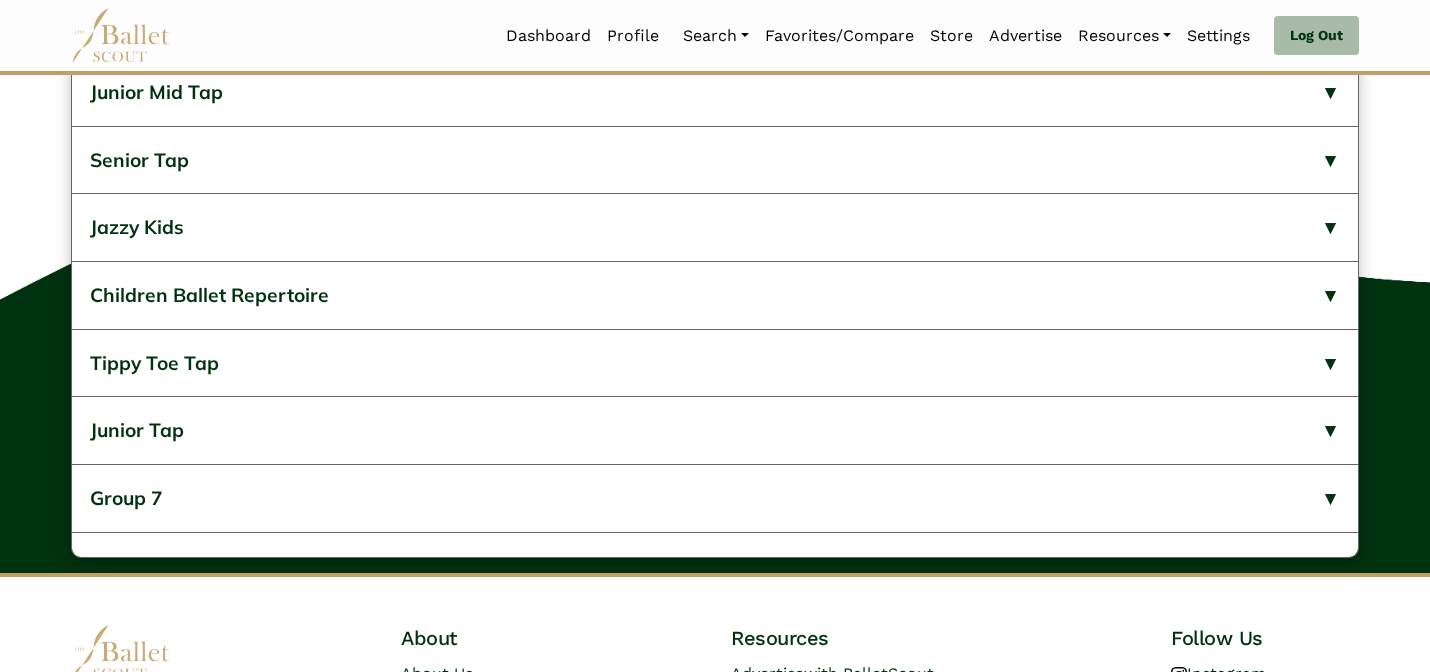 scroll, scrollTop: 872, scrollLeft: 0, axis: vertical 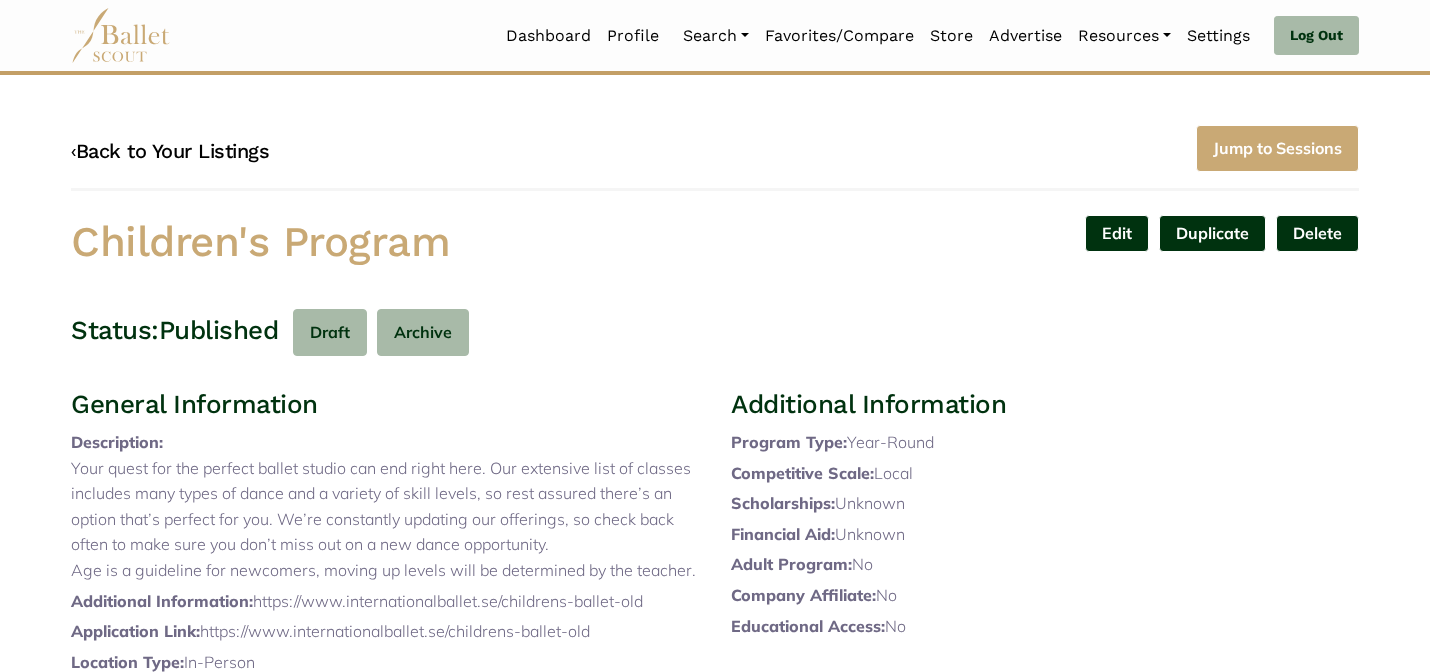 click on "‹  Back to Your Listings" at bounding box center [170, 151] 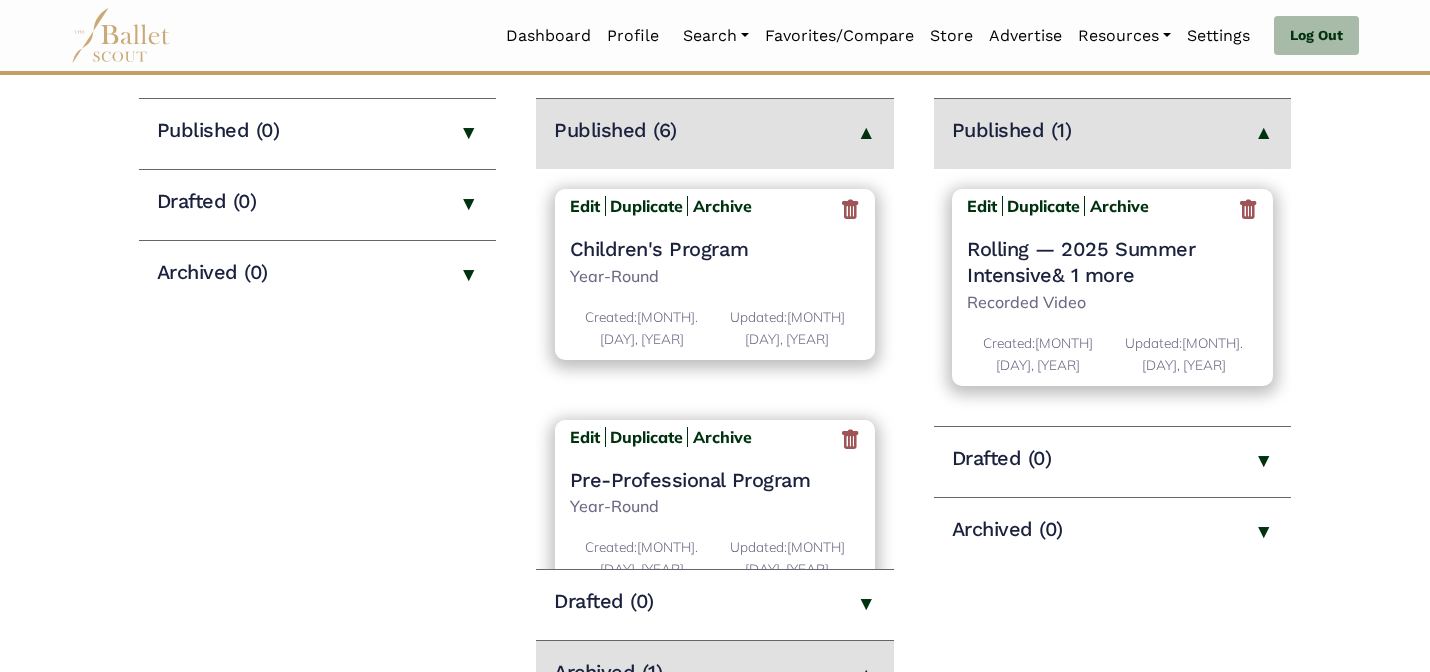 scroll, scrollTop: 320, scrollLeft: 0, axis: vertical 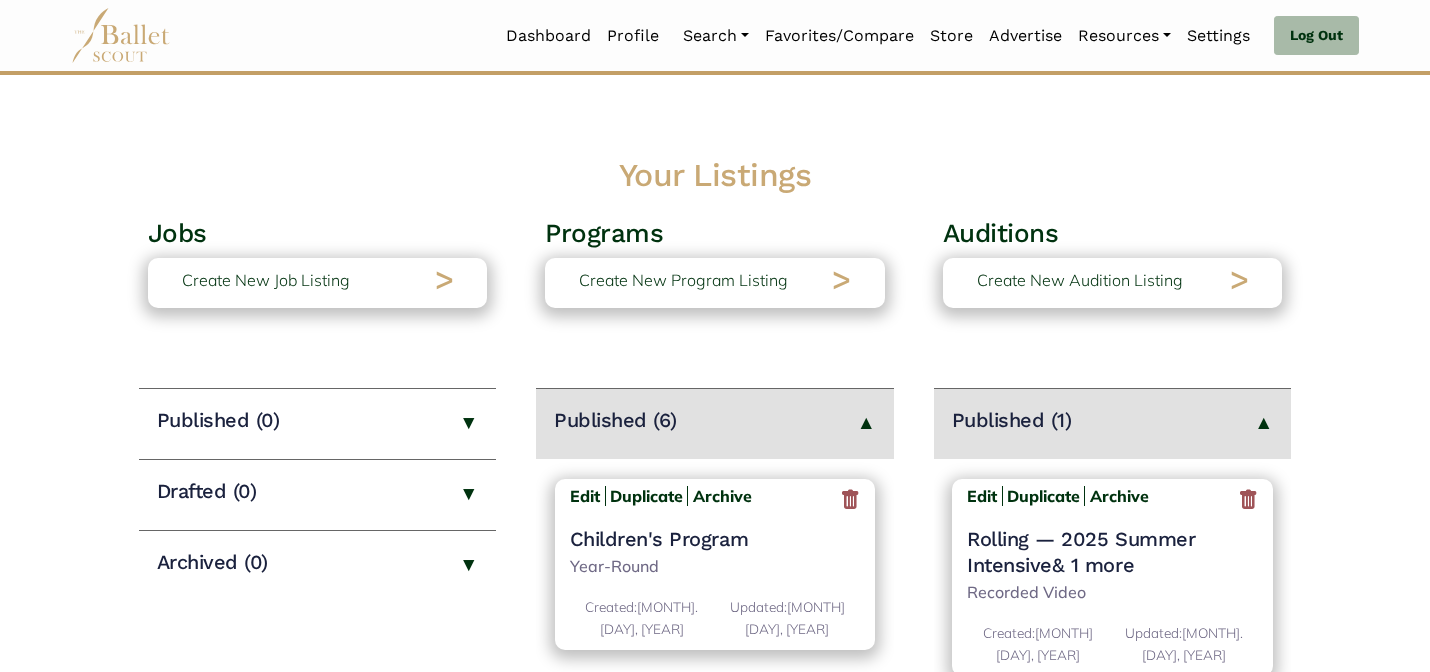 click on "Loading...
Please Wait
Dashboard
Profile" at bounding box center [715, 810] 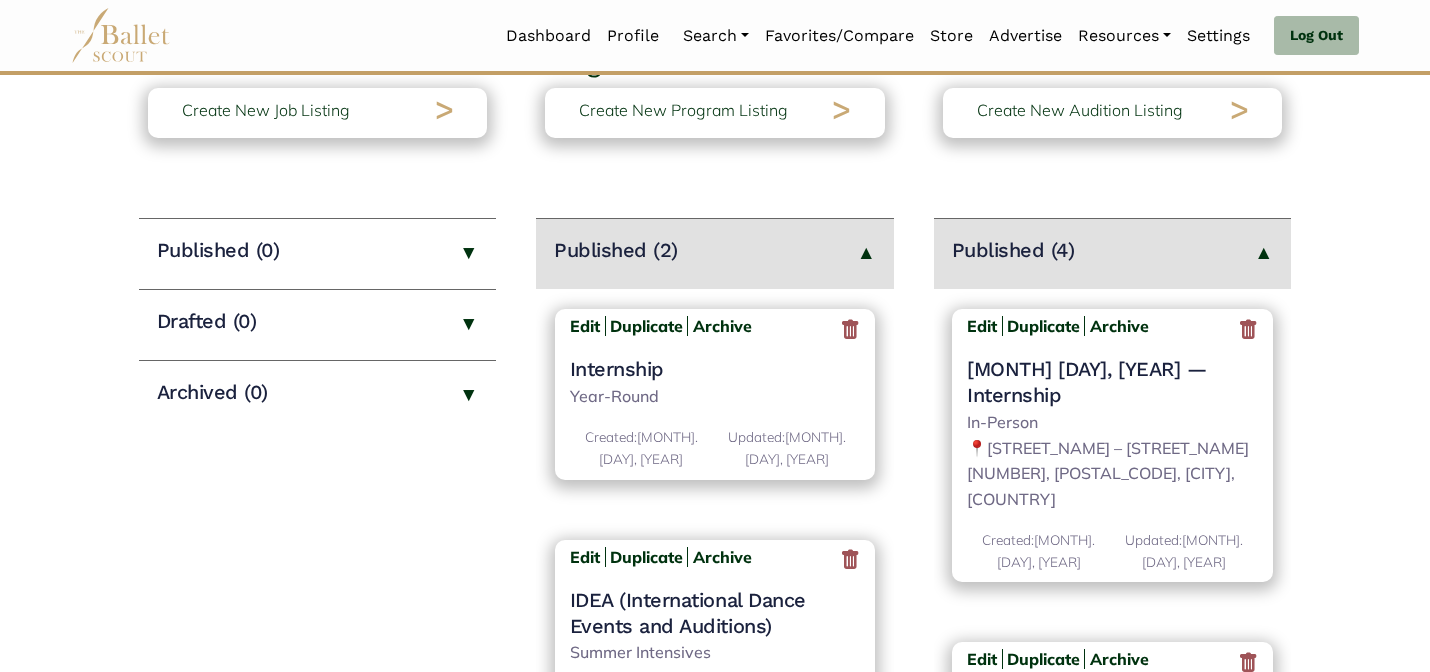 scroll, scrollTop: 240, scrollLeft: 0, axis: vertical 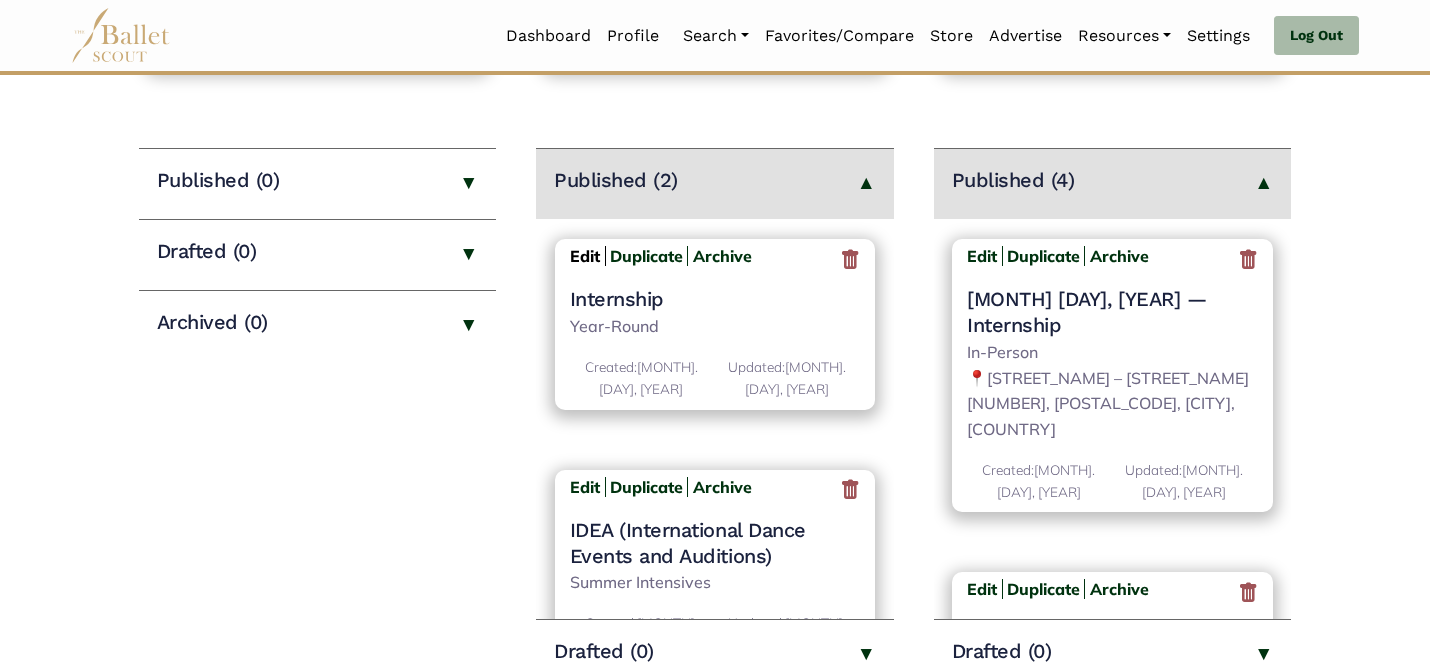 click on "Edit" at bounding box center (585, 256) 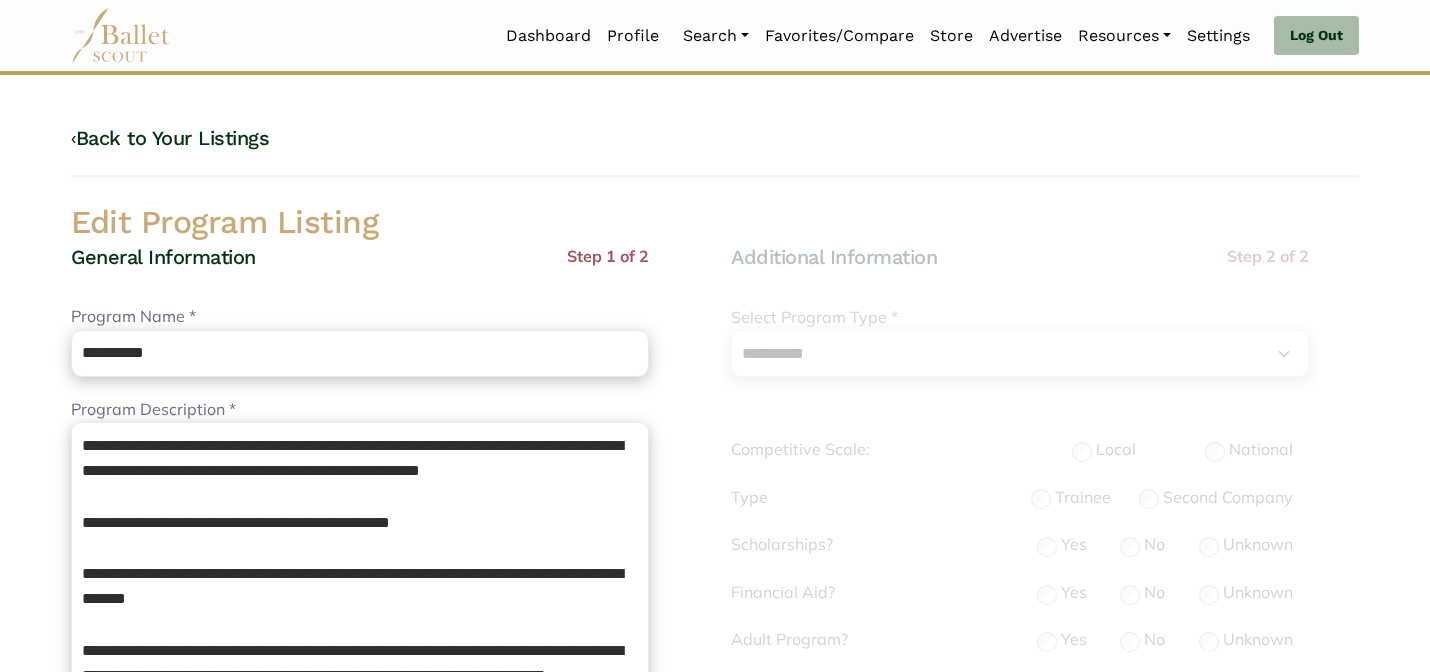 select on "**" 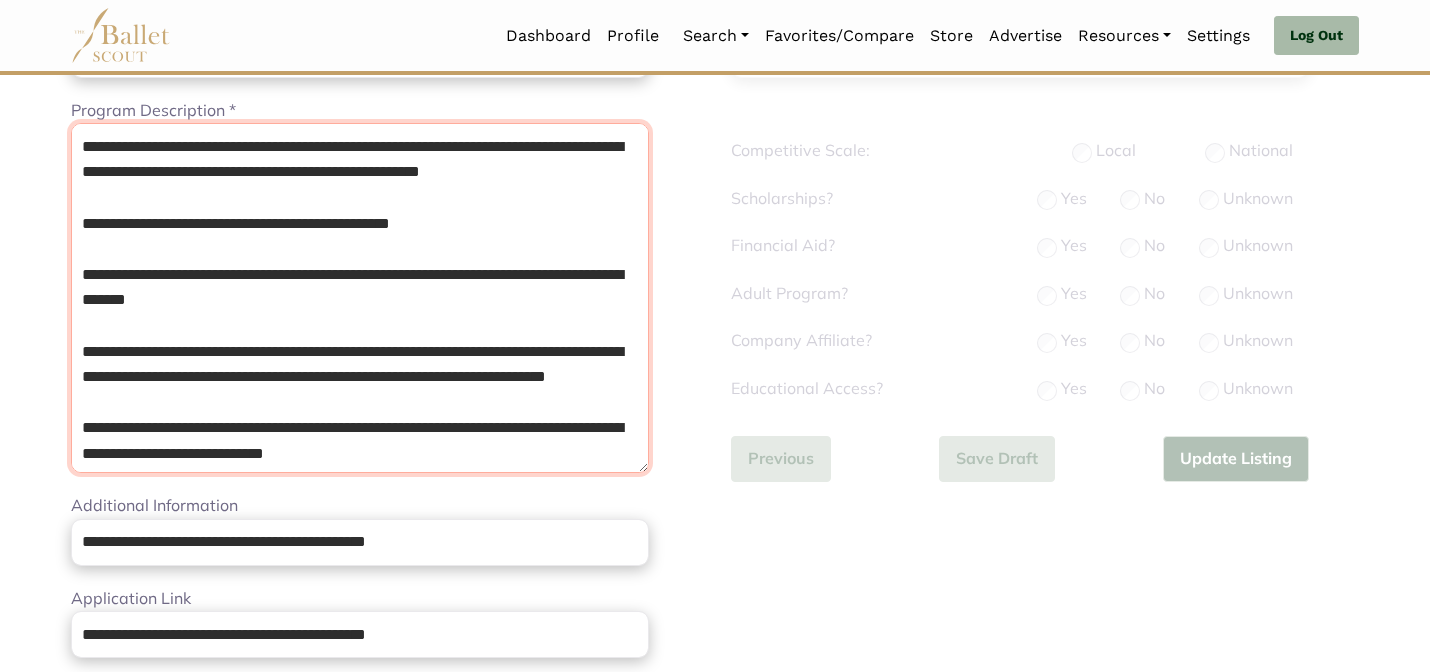 drag, startPoint x: 472, startPoint y: 248, endPoint x: 423, endPoint y: 252, distance: 49.162994 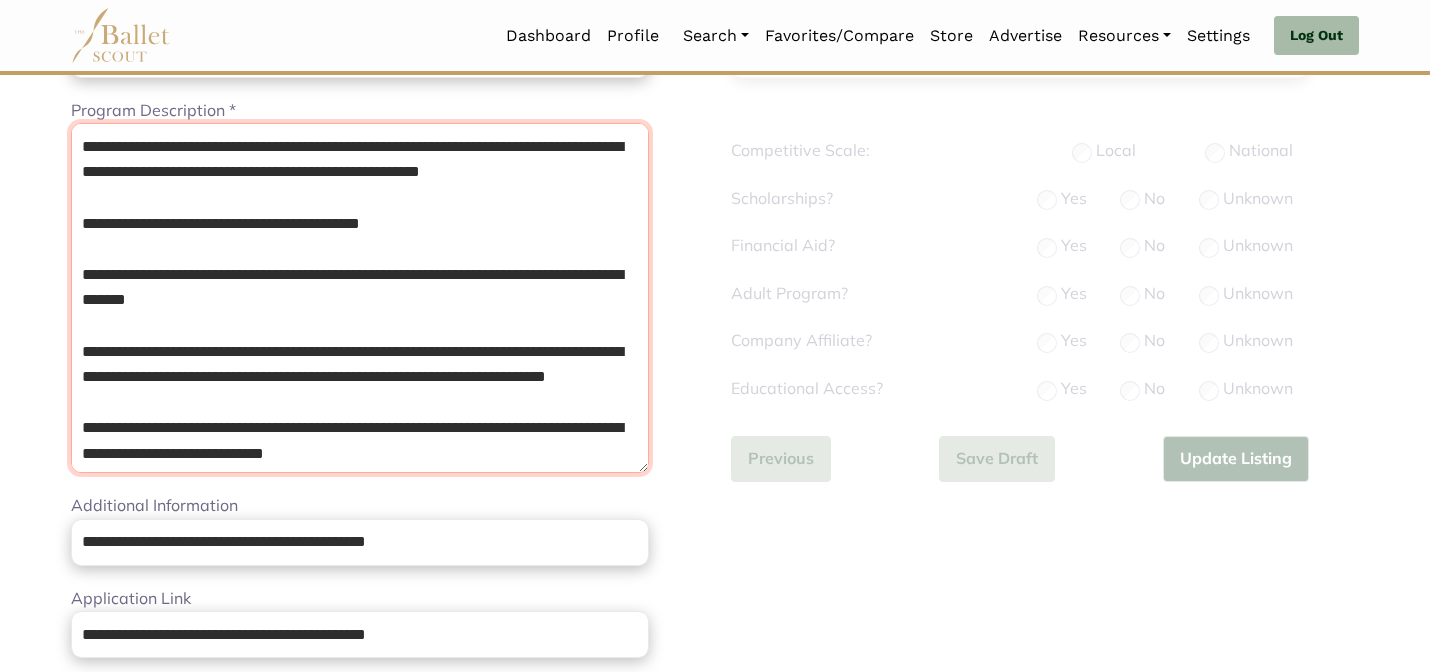 drag, startPoint x: 331, startPoint y: 435, endPoint x: 278, endPoint y: 282, distance: 161.91974 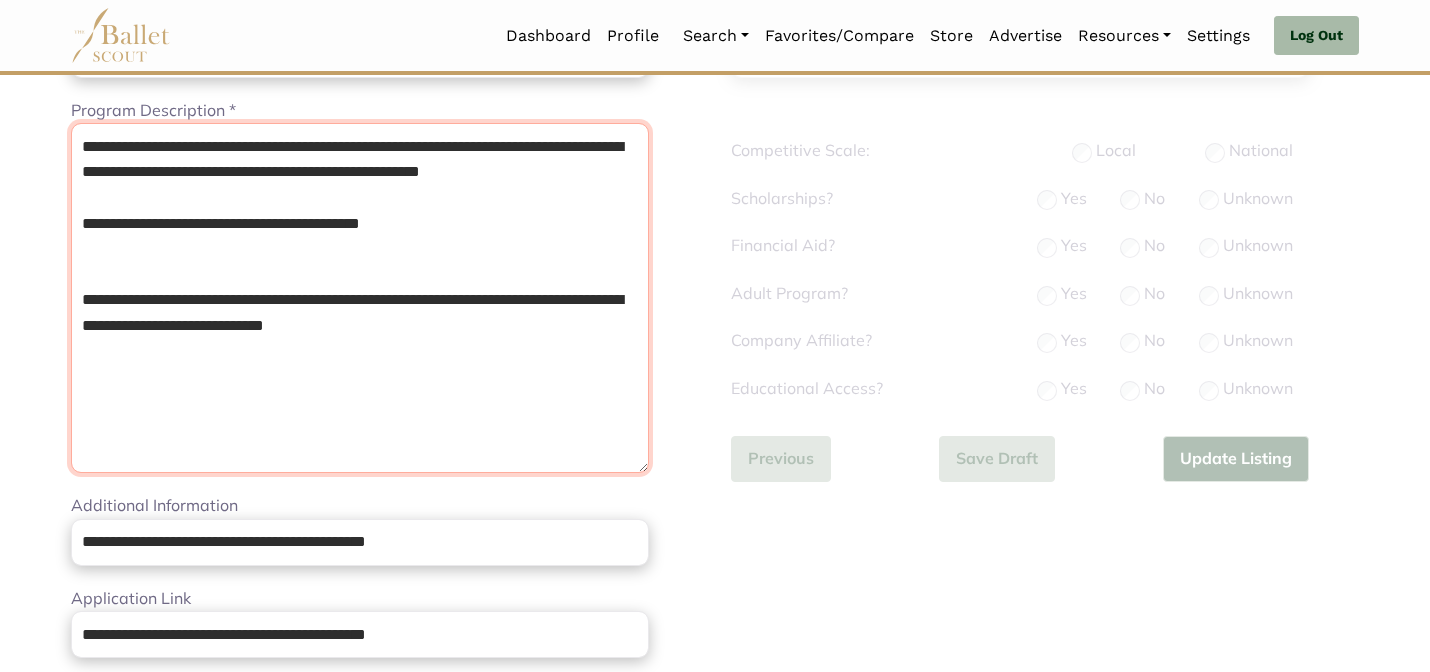 drag, startPoint x: 463, startPoint y: 366, endPoint x: 452, endPoint y: 302, distance: 64.93843 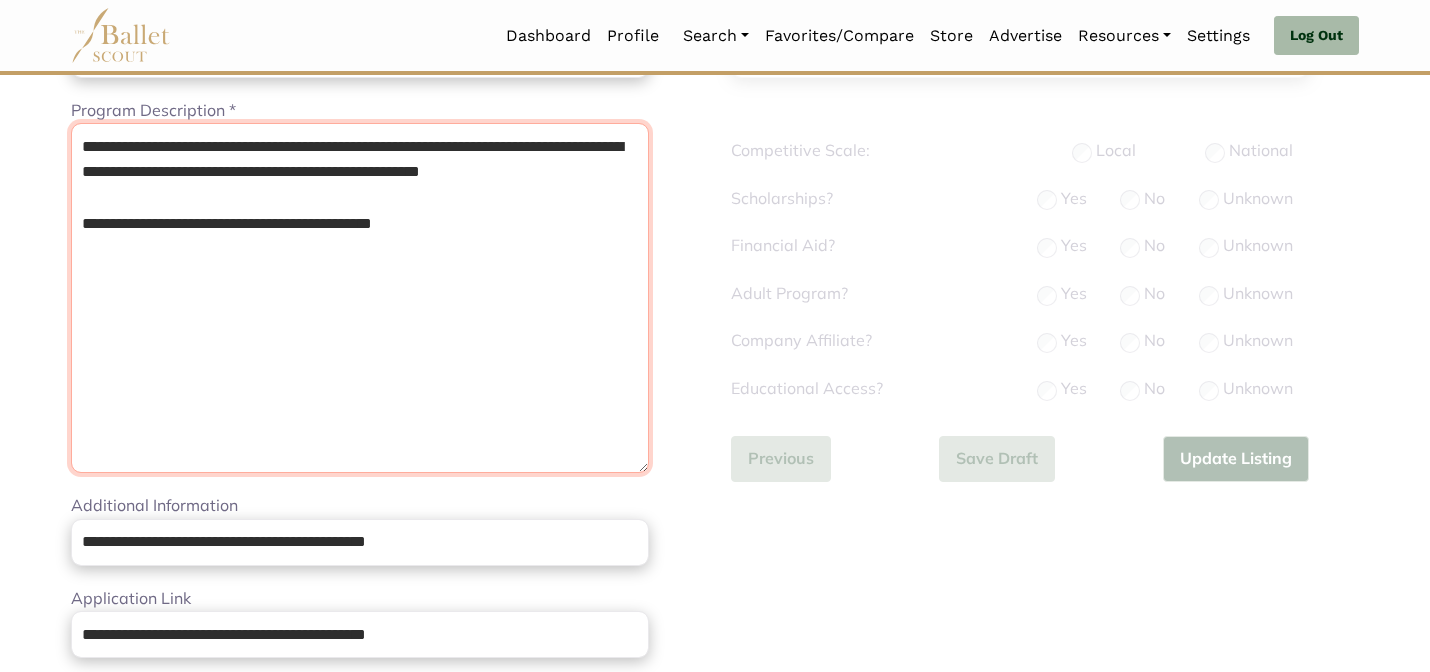 drag, startPoint x: 564, startPoint y: 193, endPoint x: 506, endPoint y: 164, distance: 64.84597 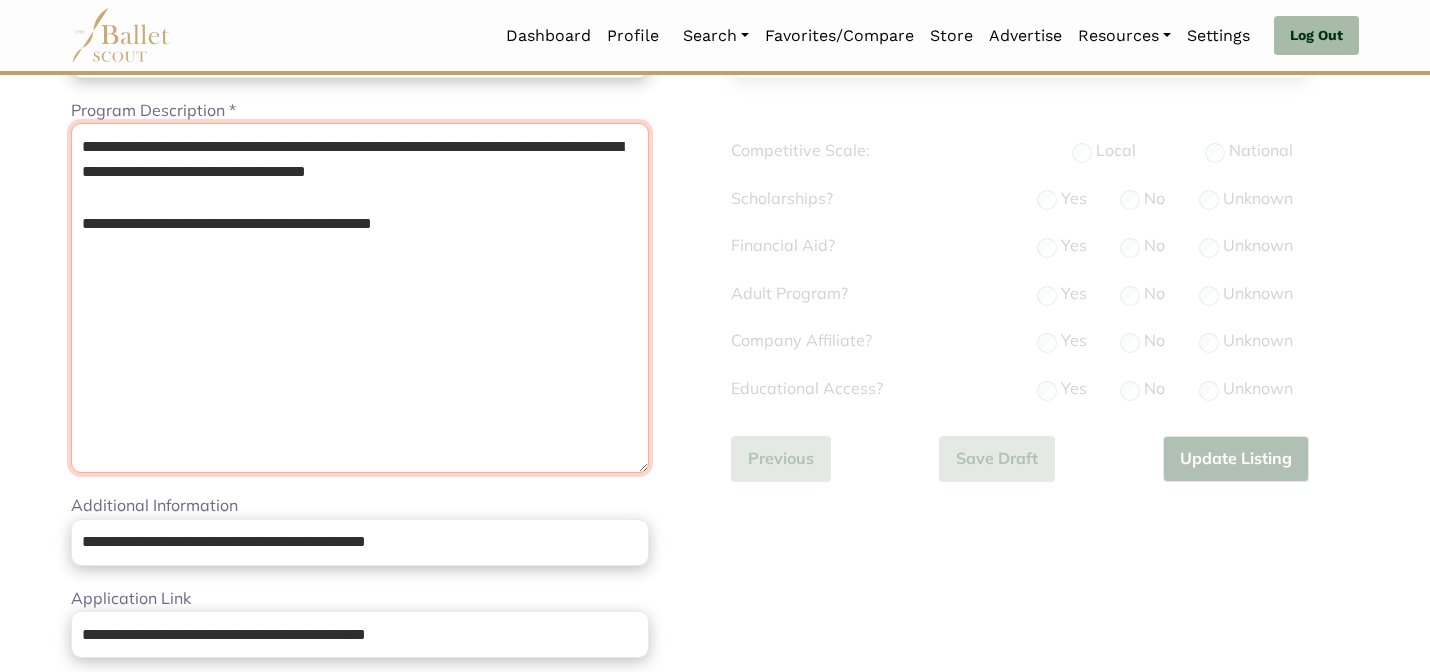 type on "**********" 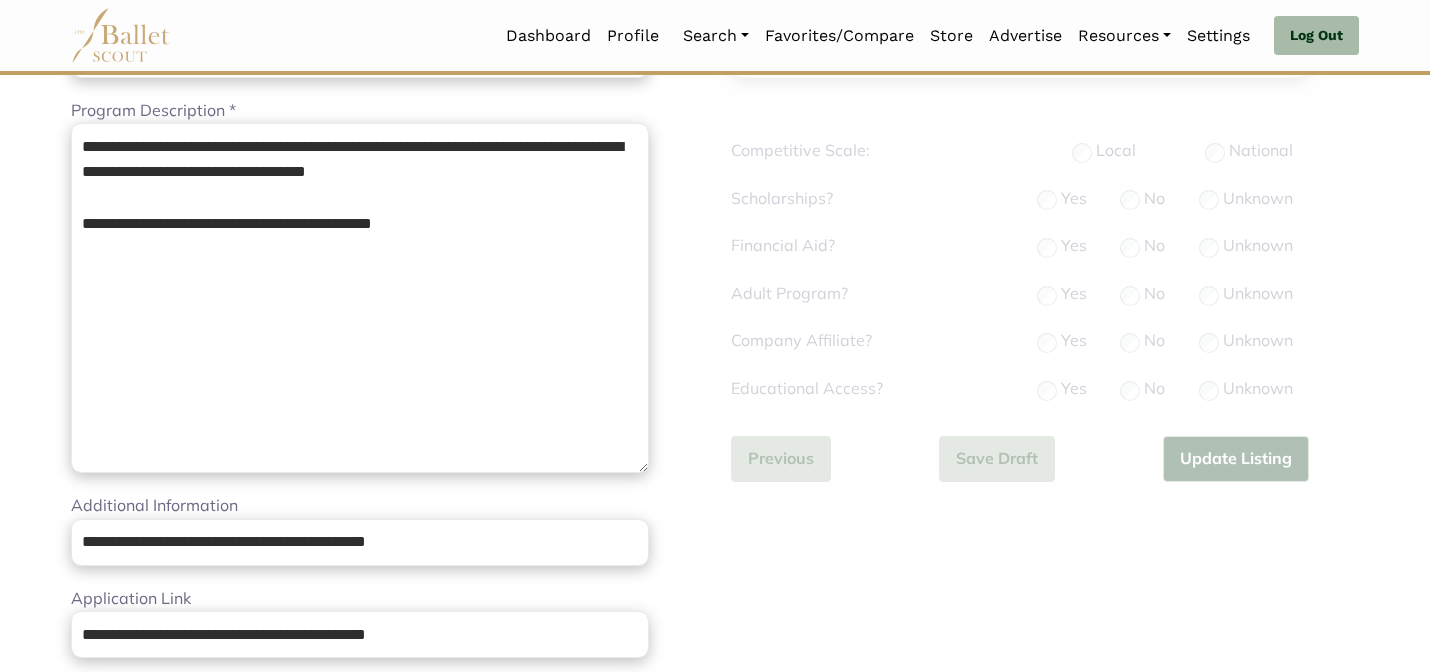 click on "Loading...
Please Wait
Dashboard
Profile" 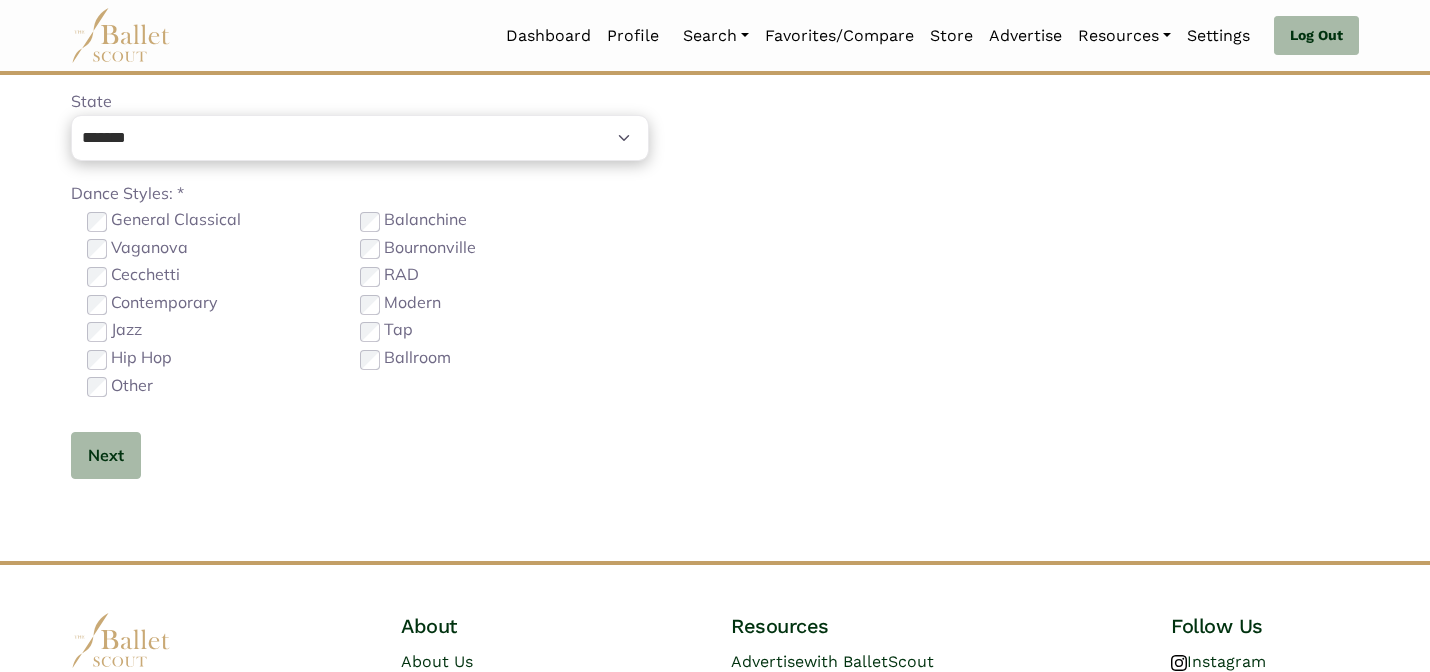scroll, scrollTop: 1079, scrollLeft: 0, axis: vertical 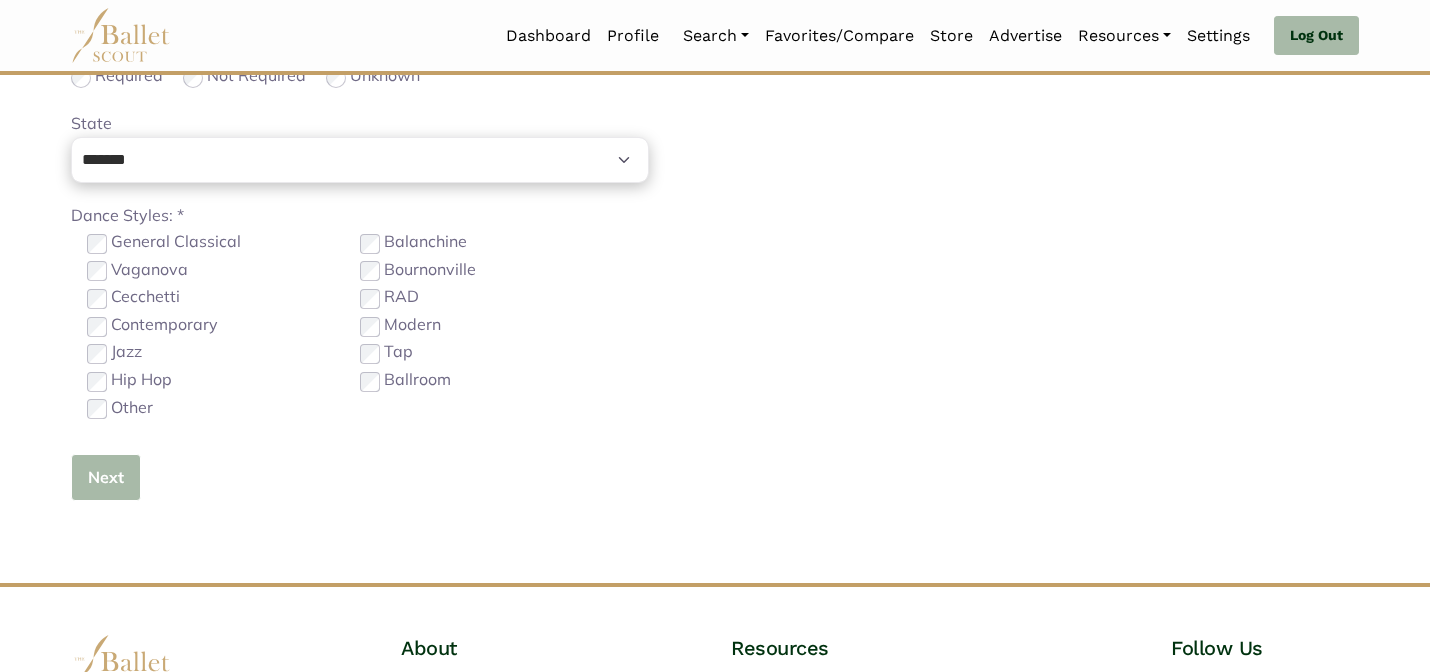 click on "Next" 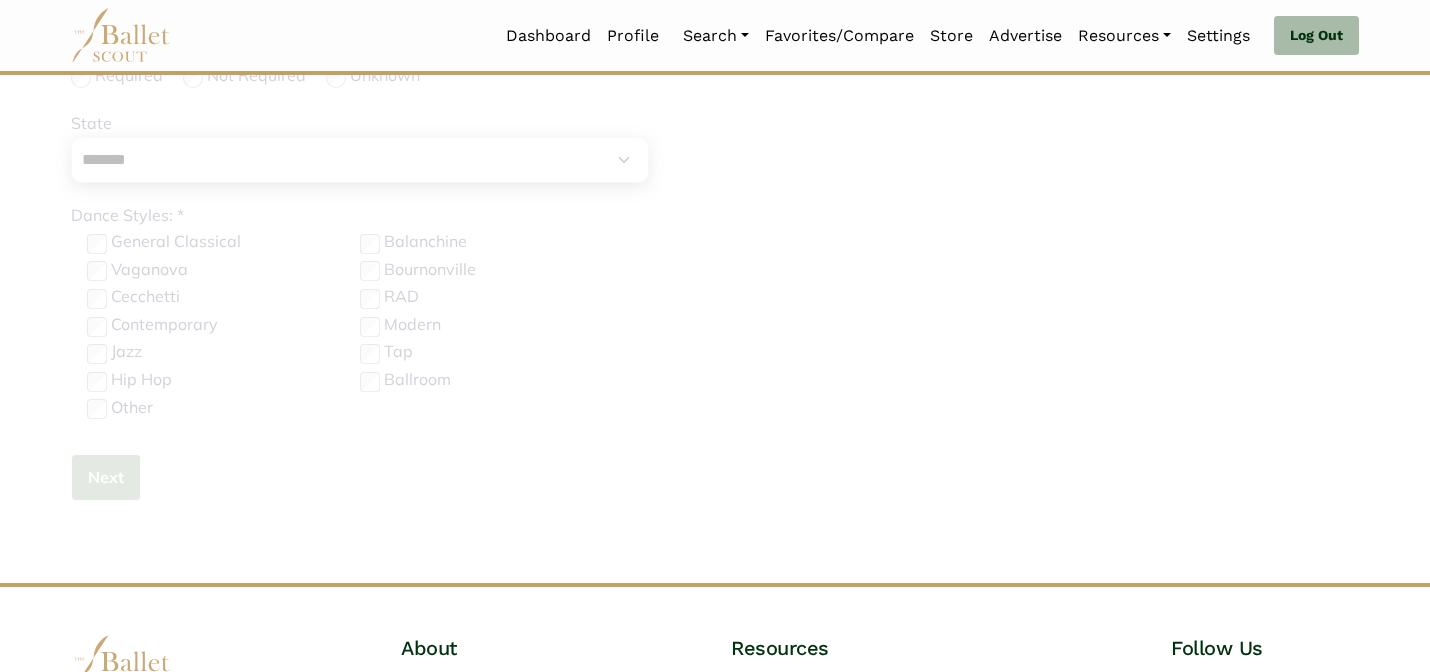 type 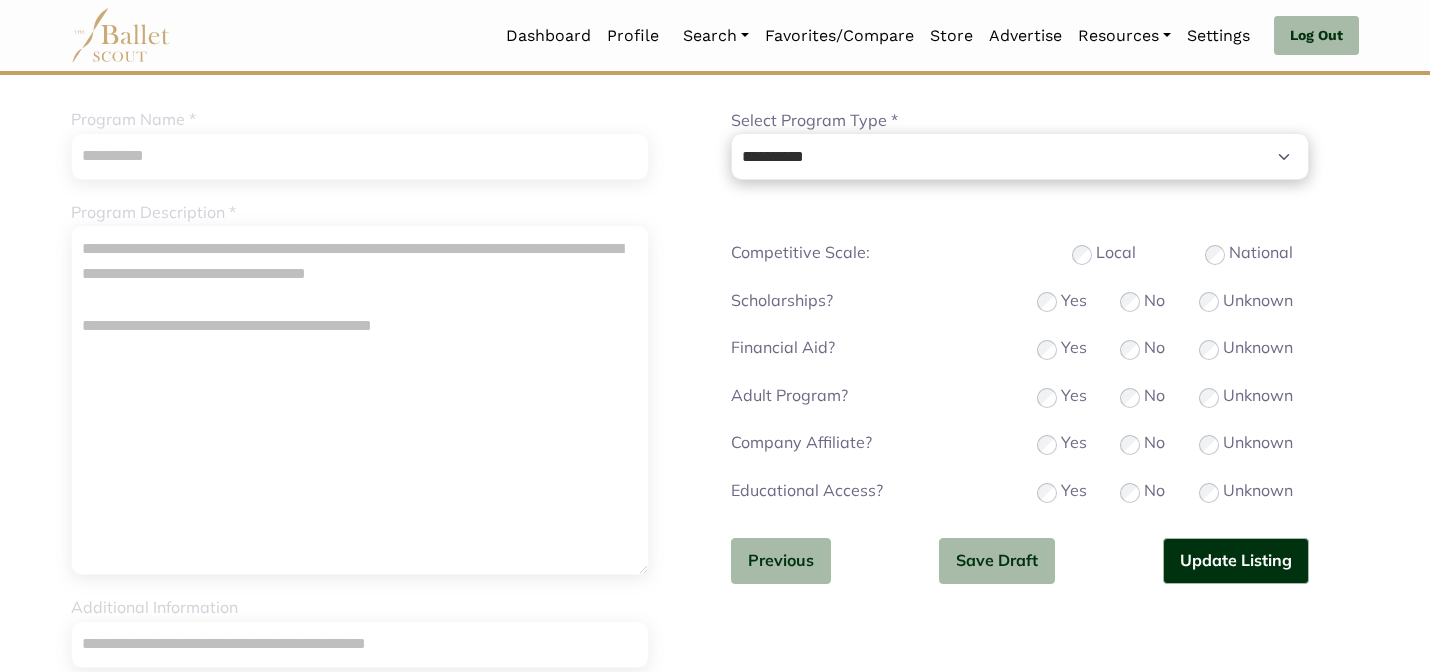 scroll, scrollTop: 127, scrollLeft: 0, axis: vertical 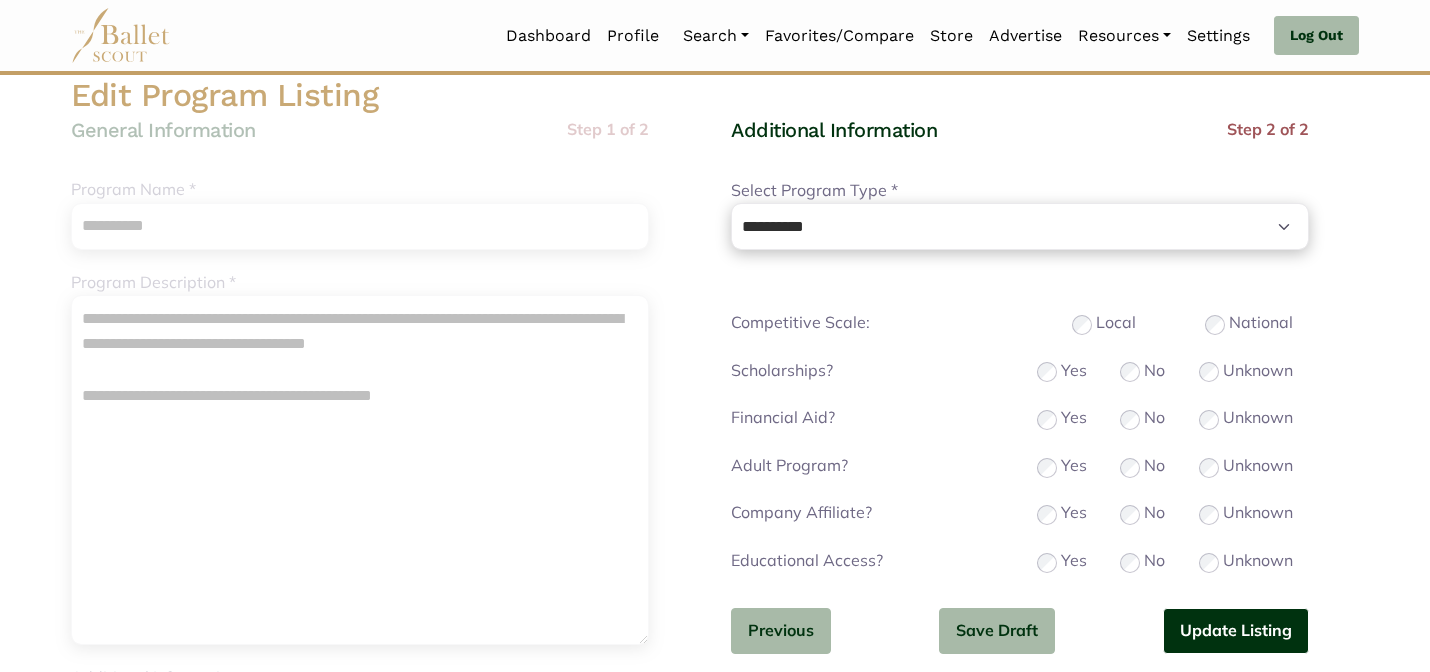 click on "Update Listing" 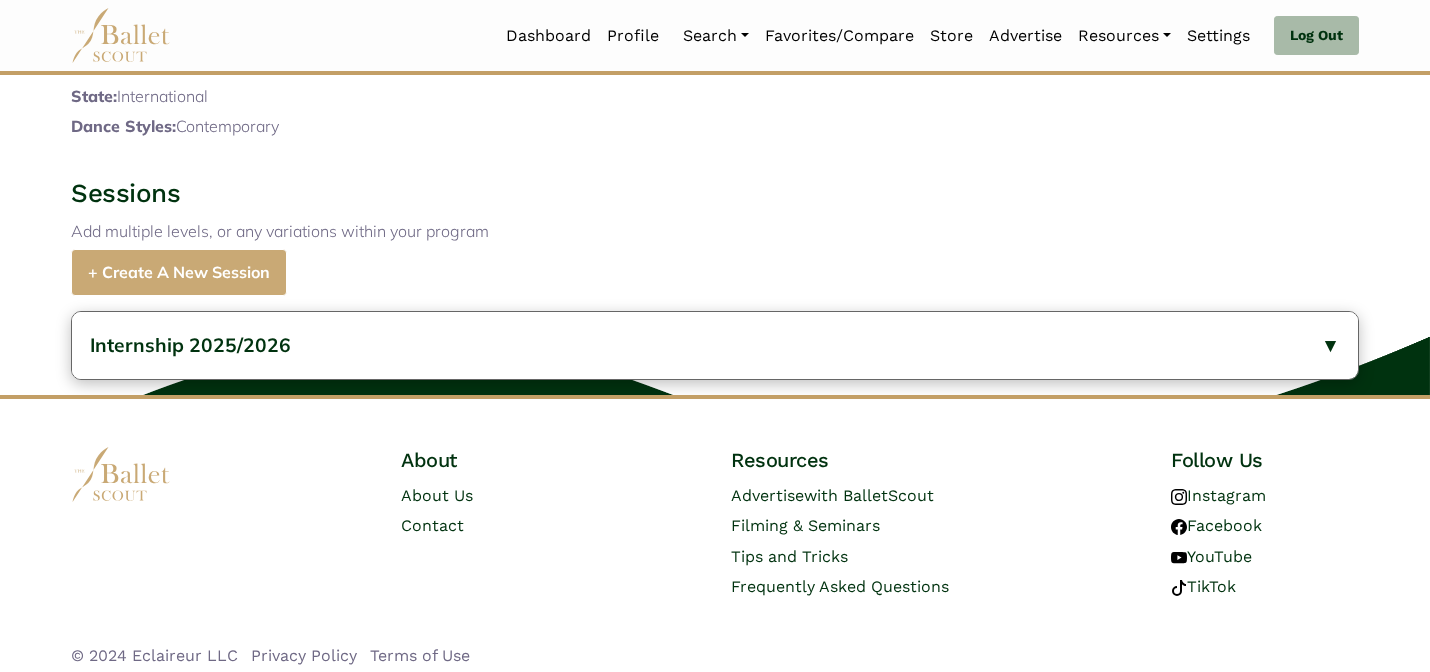 scroll, scrollTop: 747, scrollLeft: 0, axis: vertical 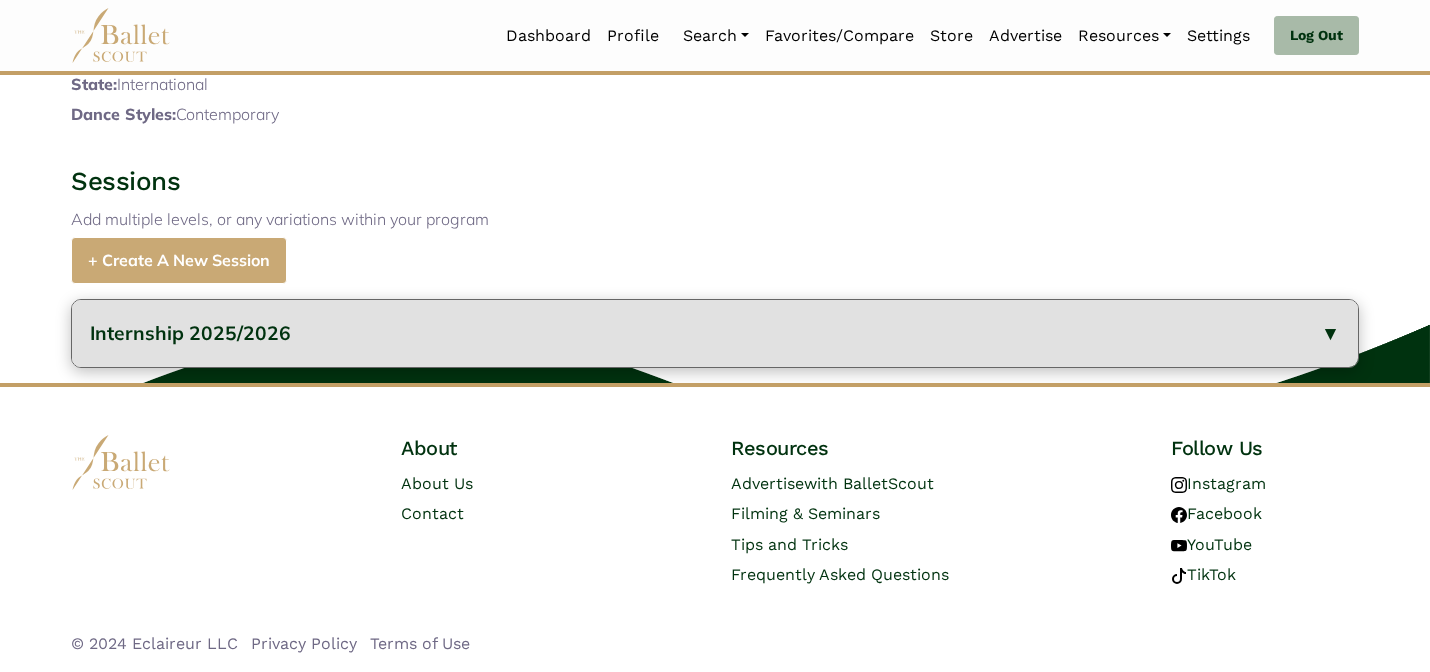 click on "Internship 2025/2026" at bounding box center [715, 333] 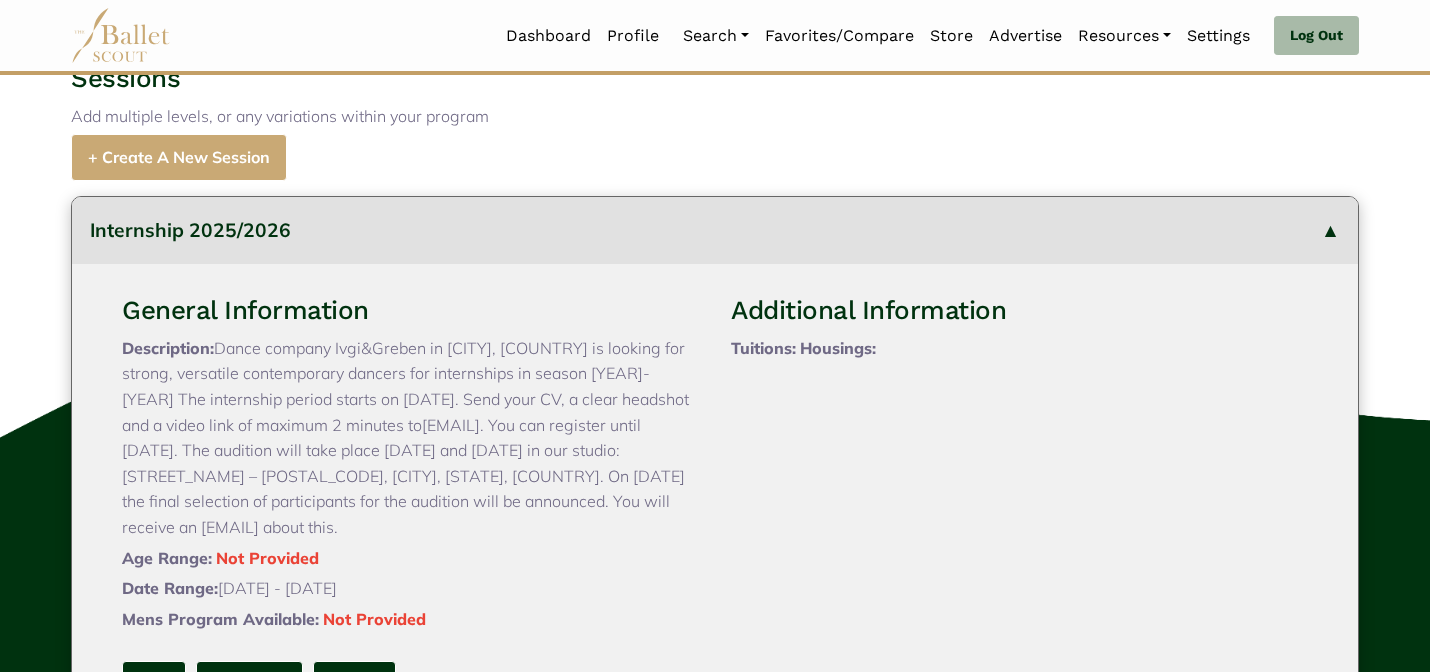 type 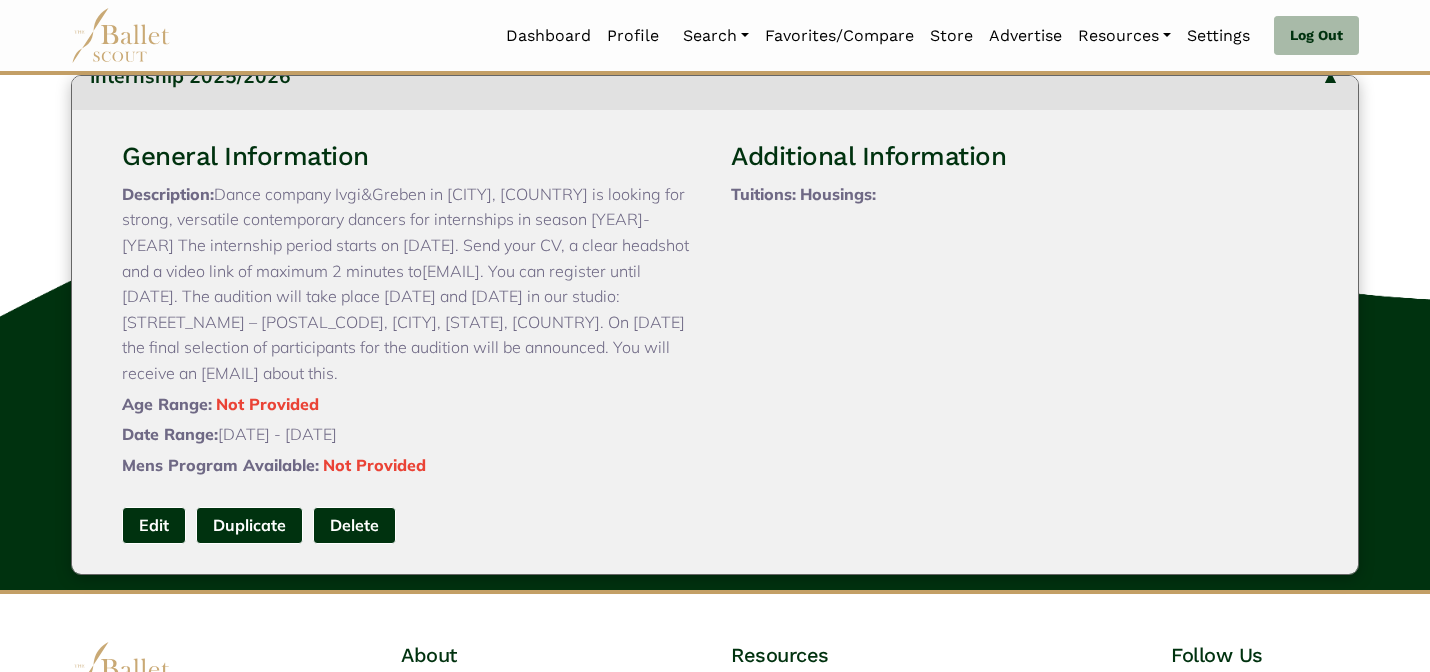 scroll, scrollTop: 947, scrollLeft: 0, axis: vertical 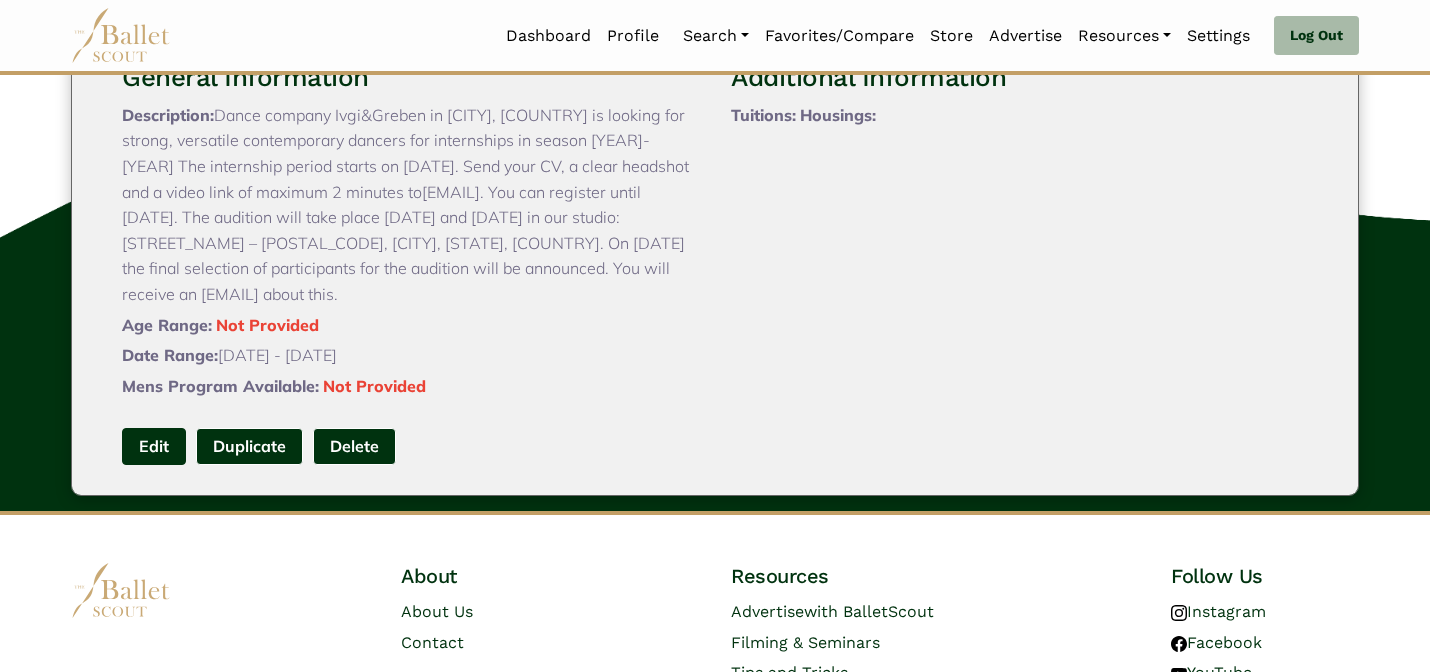 click on "Edit" at bounding box center [154, 446] 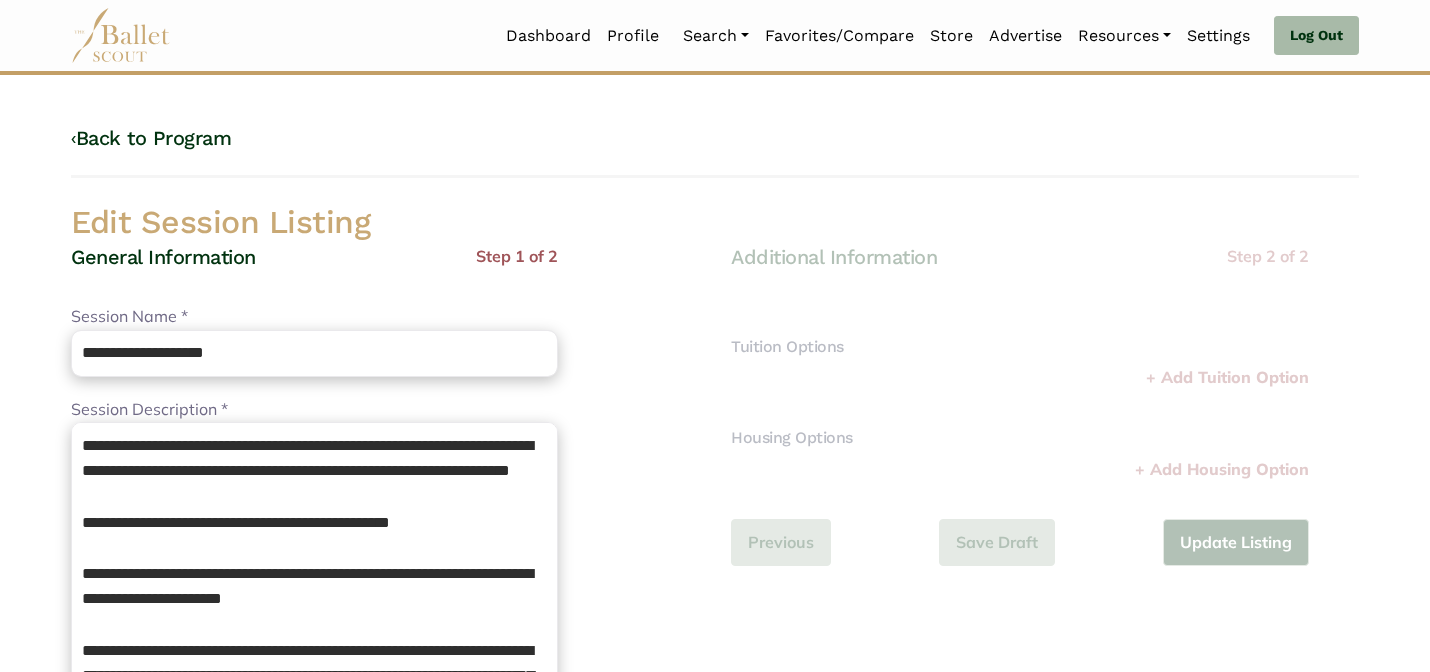 scroll, scrollTop: 0, scrollLeft: 0, axis: both 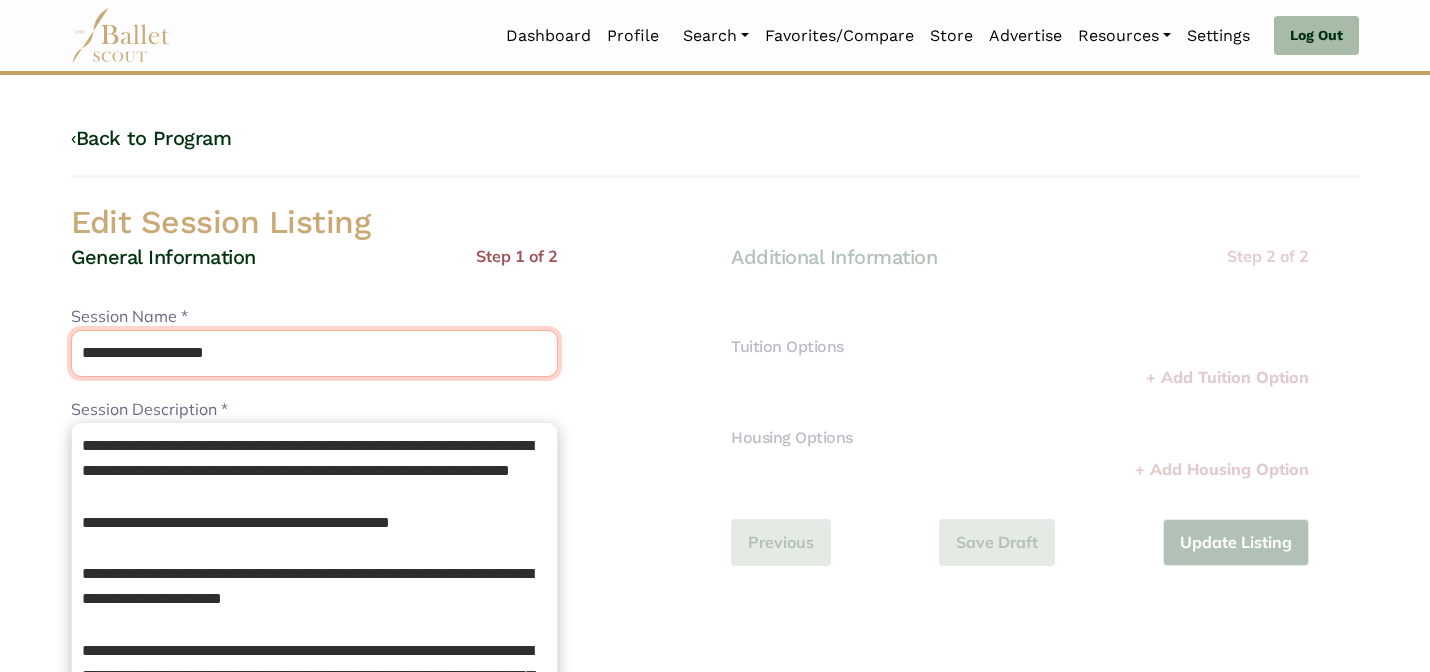 drag, startPoint x: 246, startPoint y: 341, endPoint x: 157, endPoint y: 342, distance: 89.005615 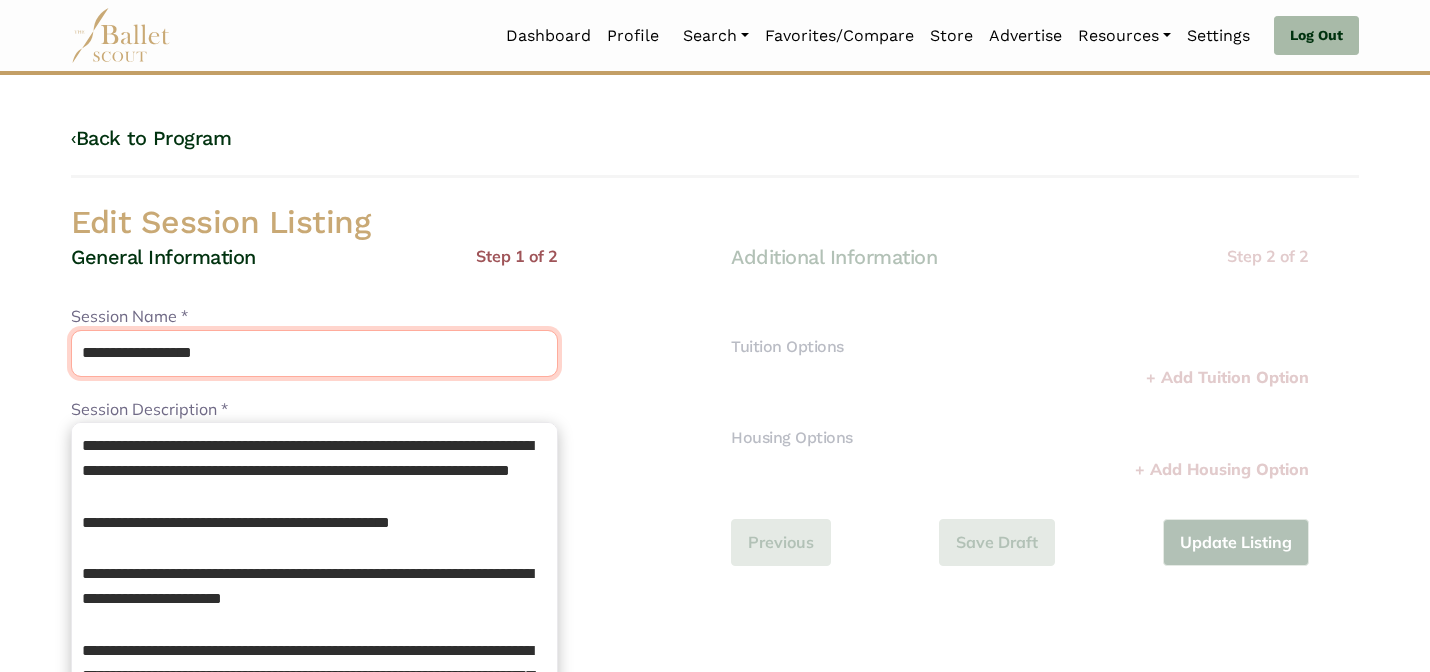 type on "**********" 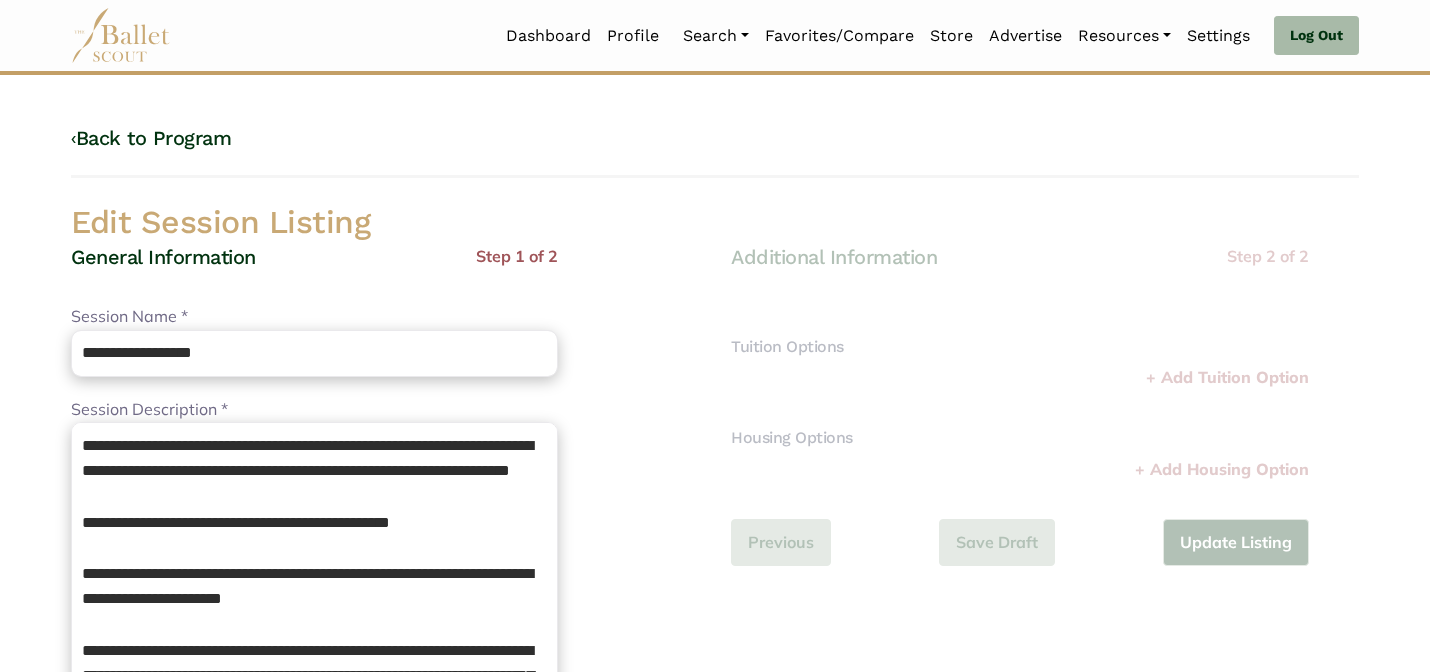 click on "Edit Session Listing" at bounding box center [715, 223] 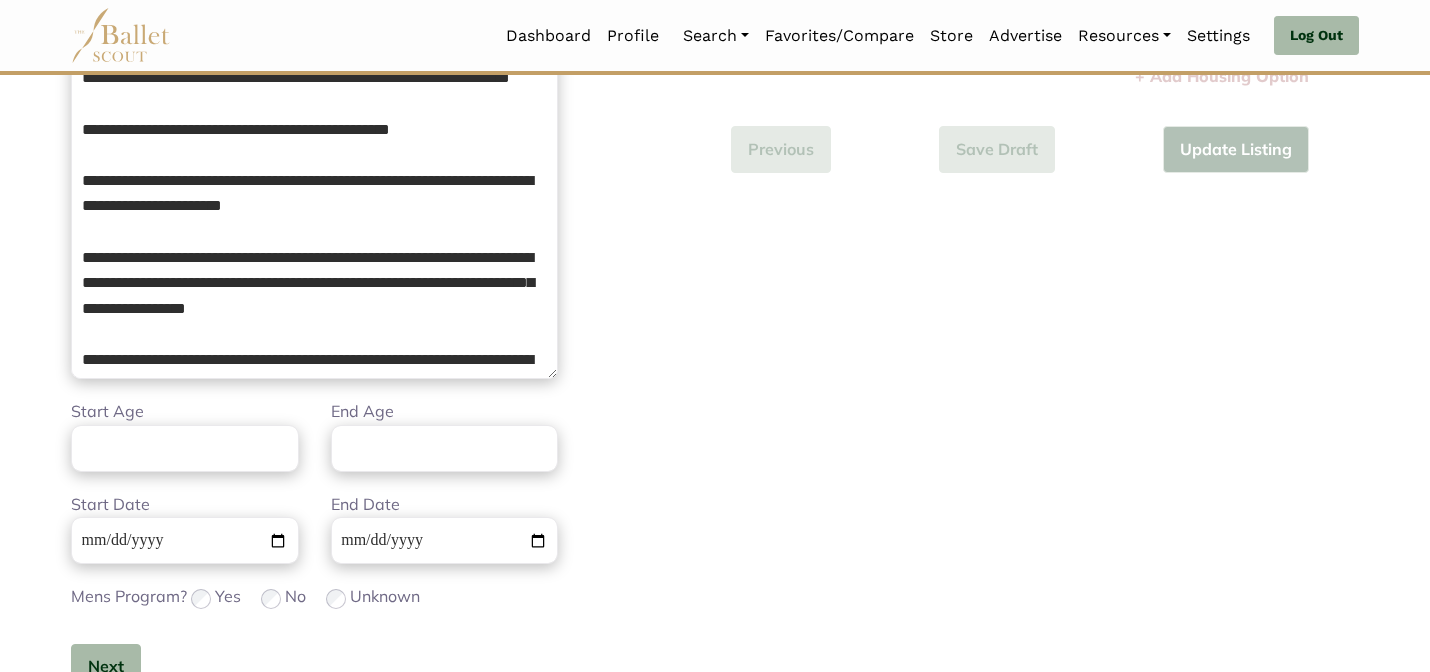 scroll, scrollTop: 392, scrollLeft: 0, axis: vertical 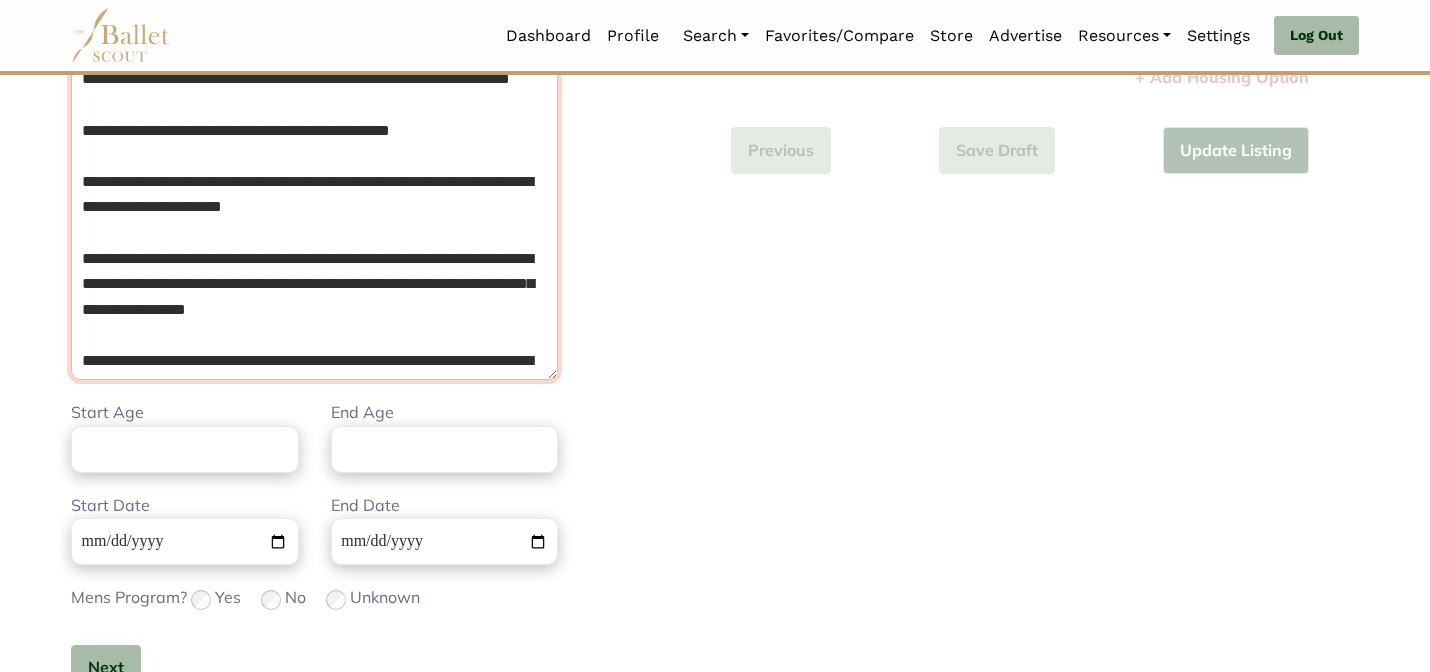 drag, startPoint x: 512, startPoint y: 354, endPoint x: 478, endPoint y: 253, distance: 106.56923 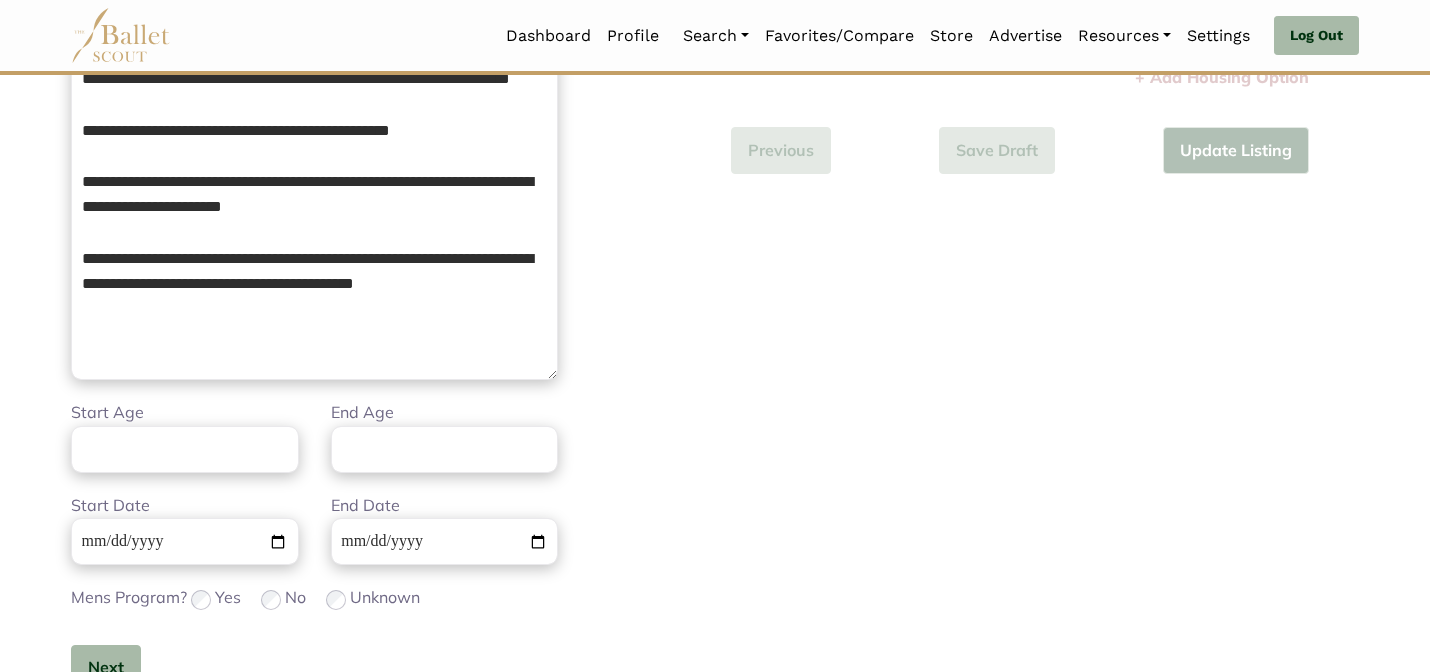 click on "**********" at bounding box center [385, 288] 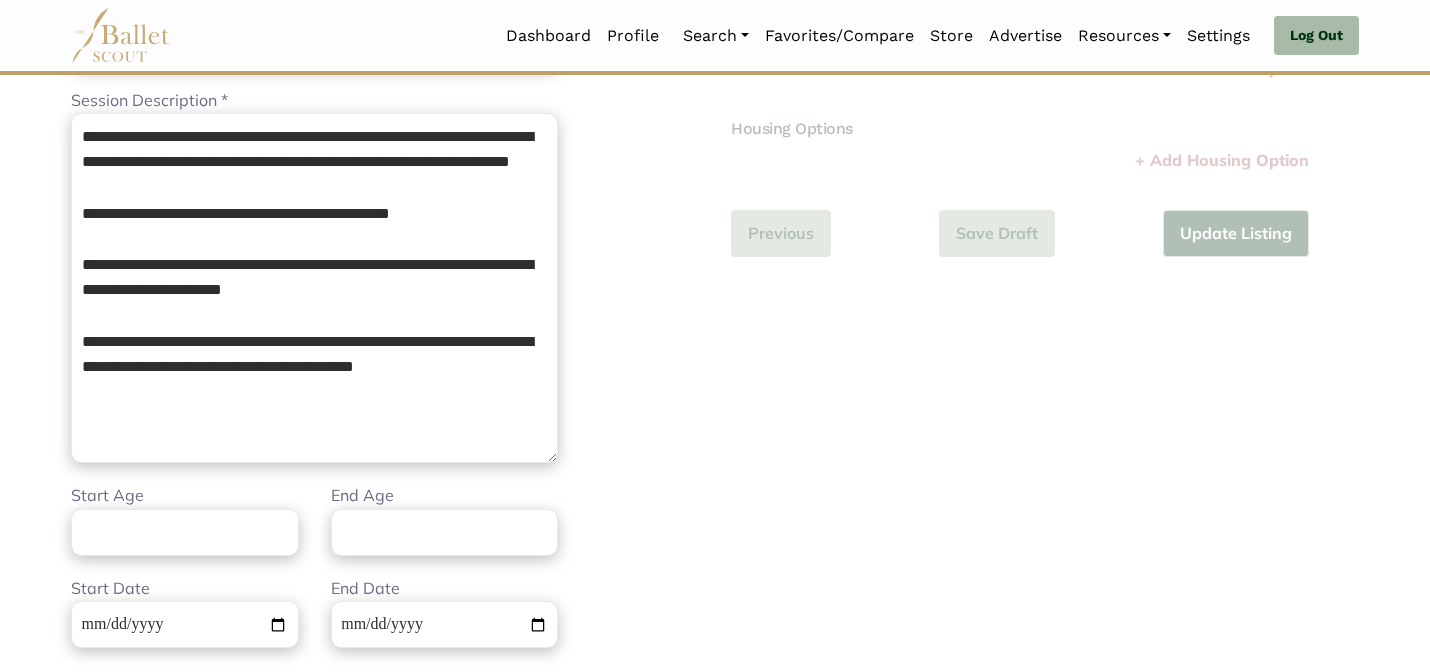 scroll, scrollTop: 272, scrollLeft: 0, axis: vertical 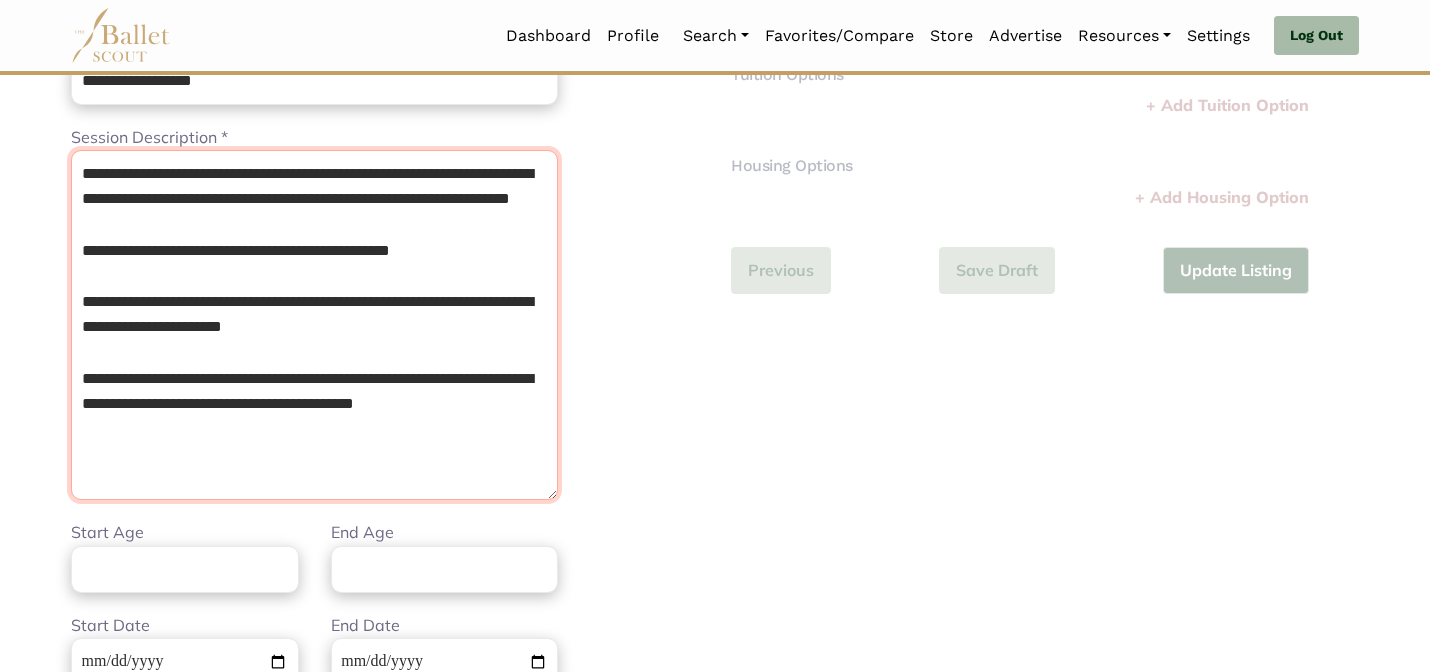 drag, startPoint x: 339, startPoint y: 228, endPoint x: 162, endPoint y: 234, distance: 177.10167 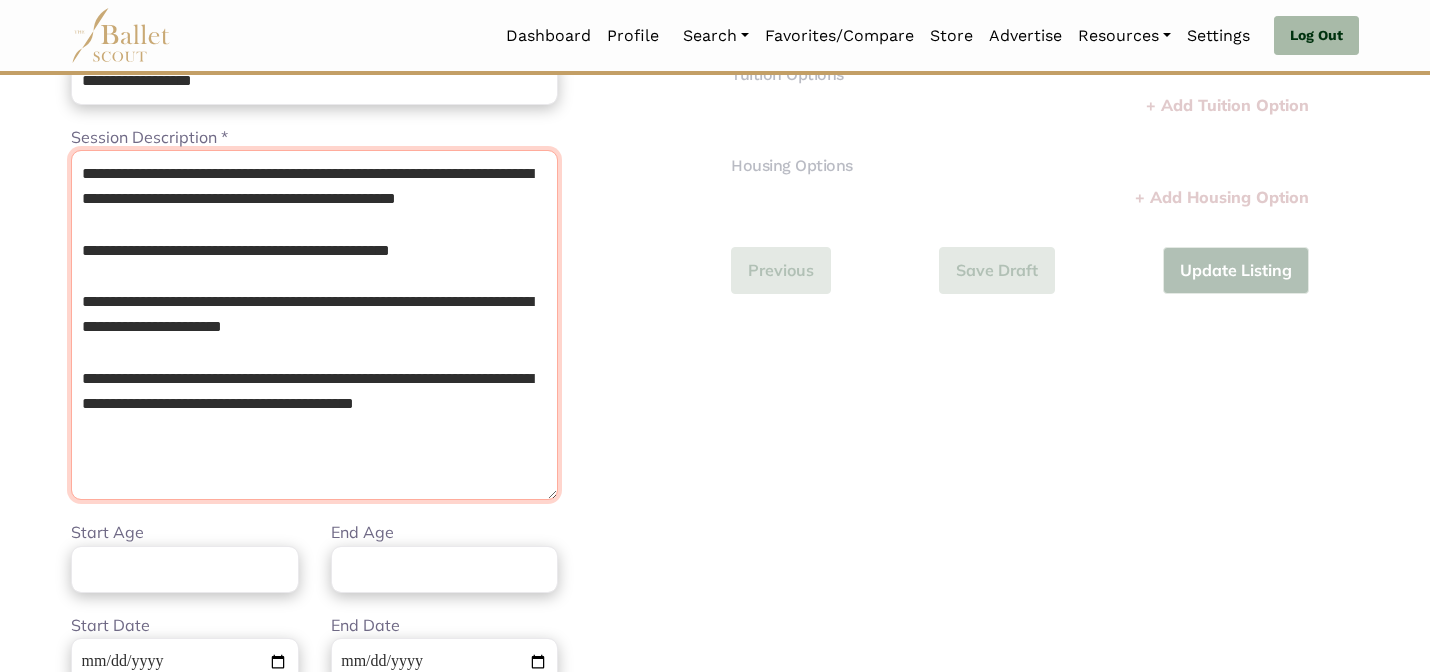 drag, startPoint x: 483, startPoint y: 278, endPoint x: 422, endPoint y: 270, distance: 61.522354 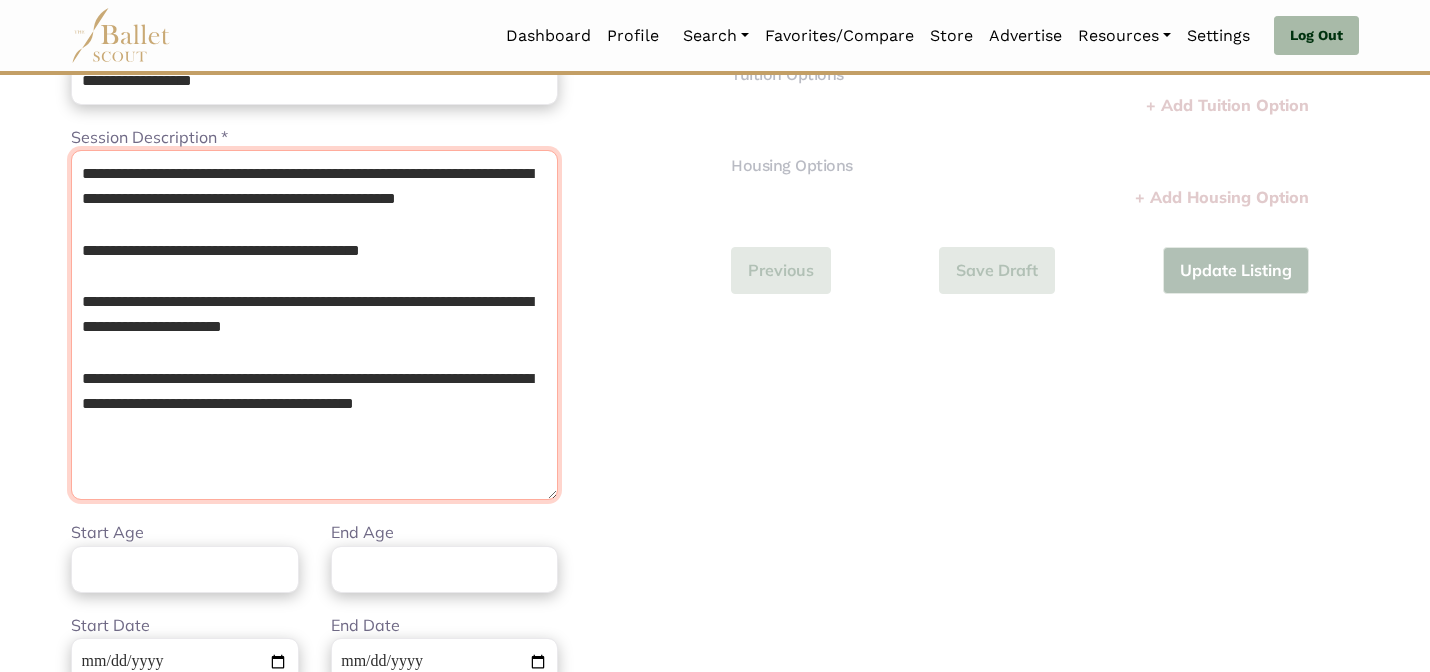 type on "**********" 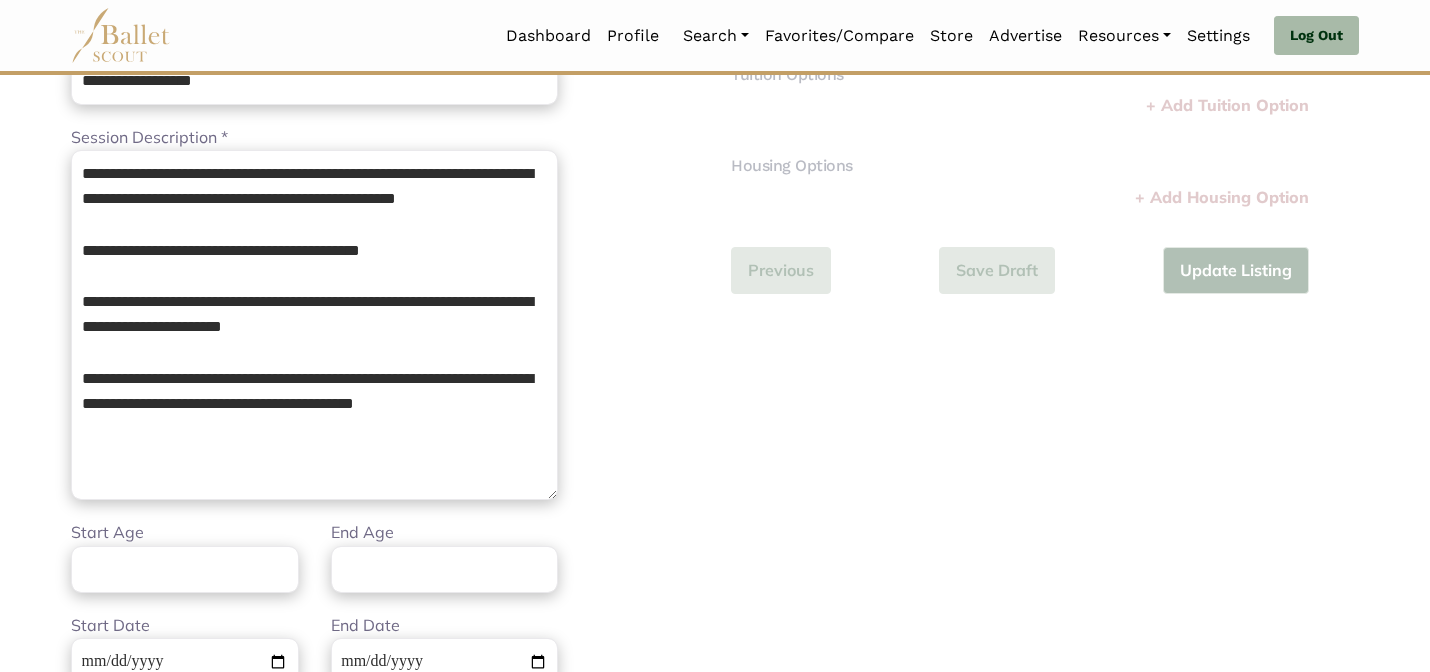 click on "**********" at bounding box center [385, 408] 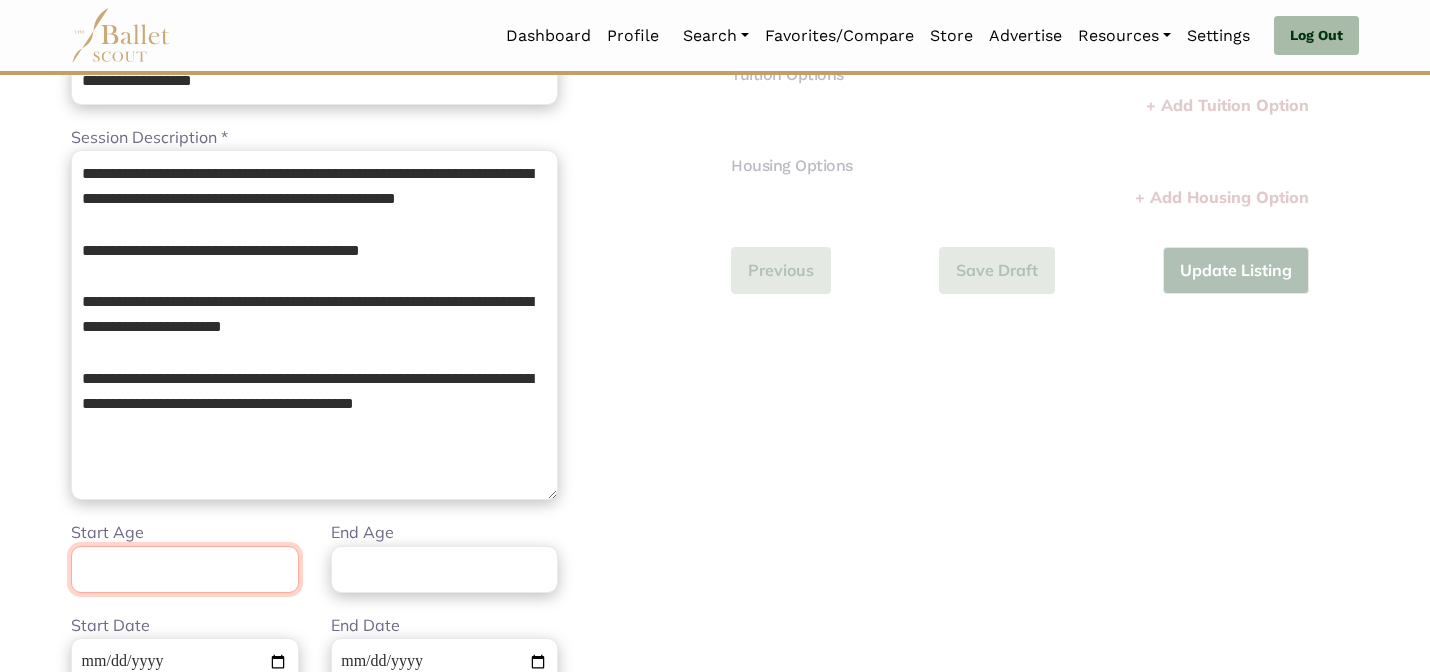 click on "Start Age" at bounding box center [185, 569] 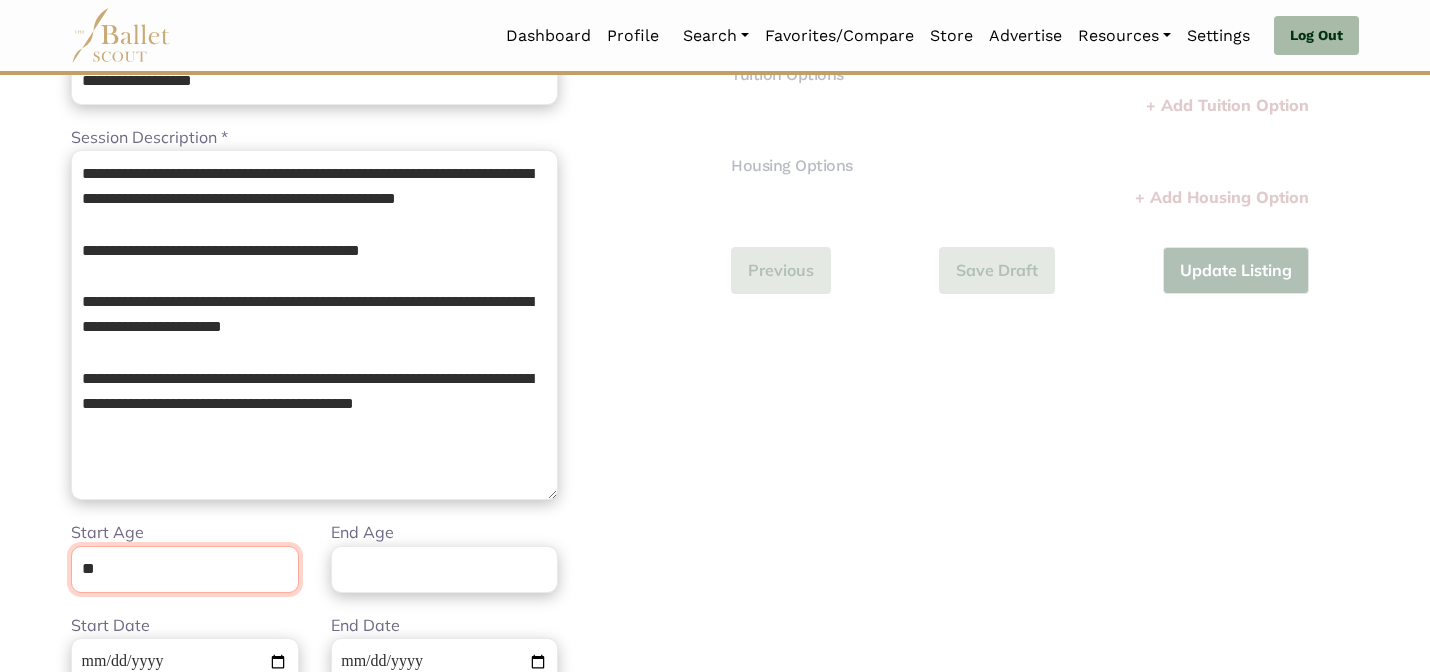 type on "**" 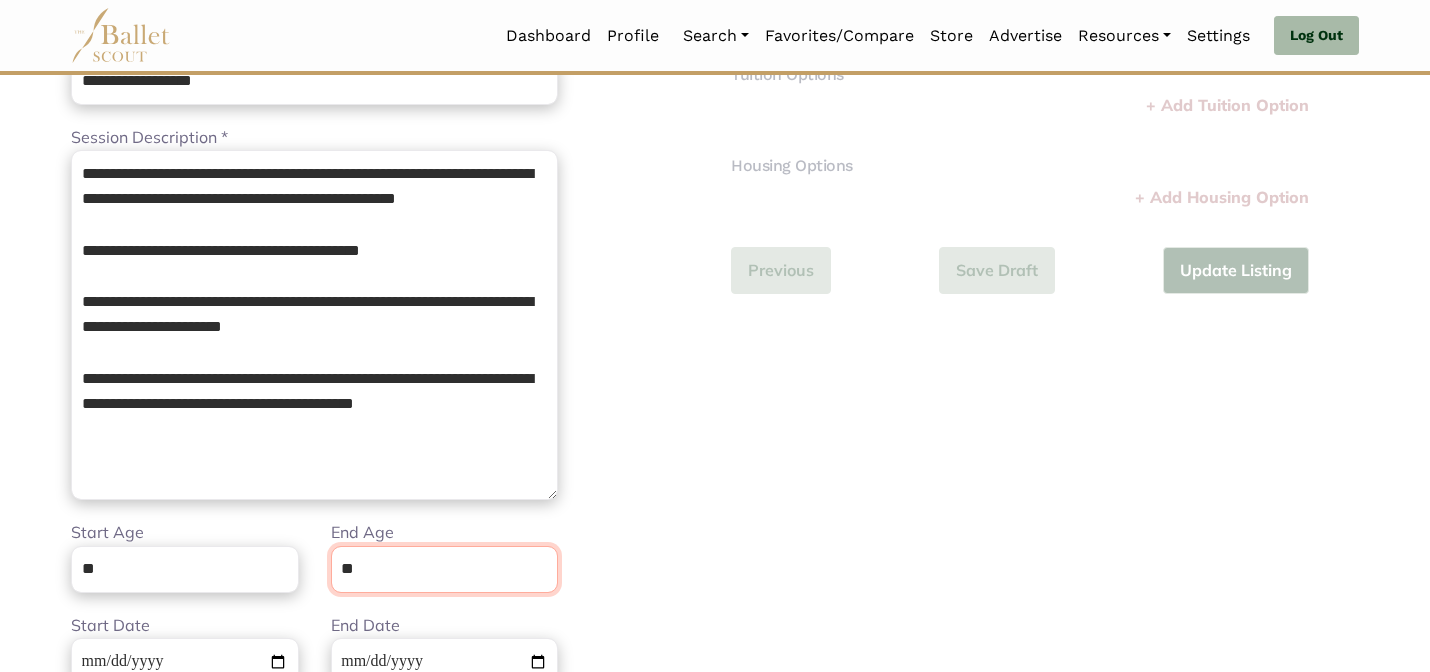 type on "**" 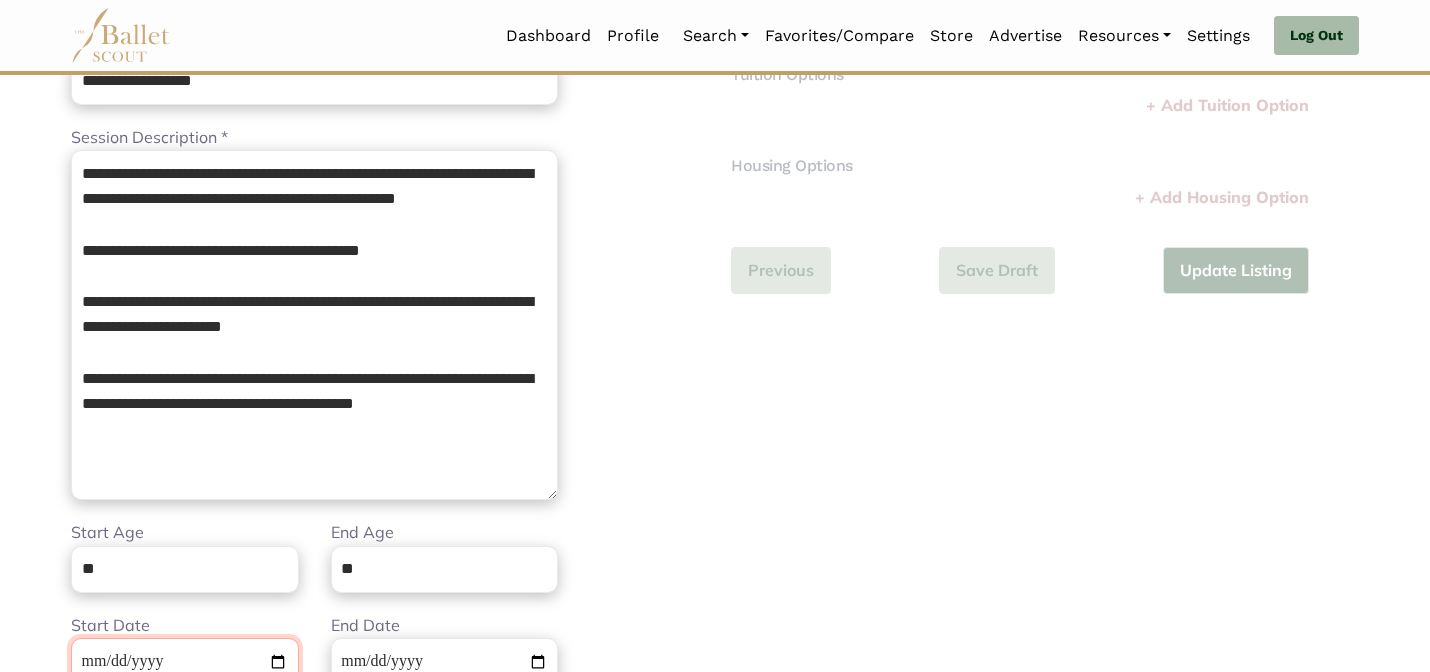 scroll, scrollTop: 285, scrollLeft: 0, axis: vertical 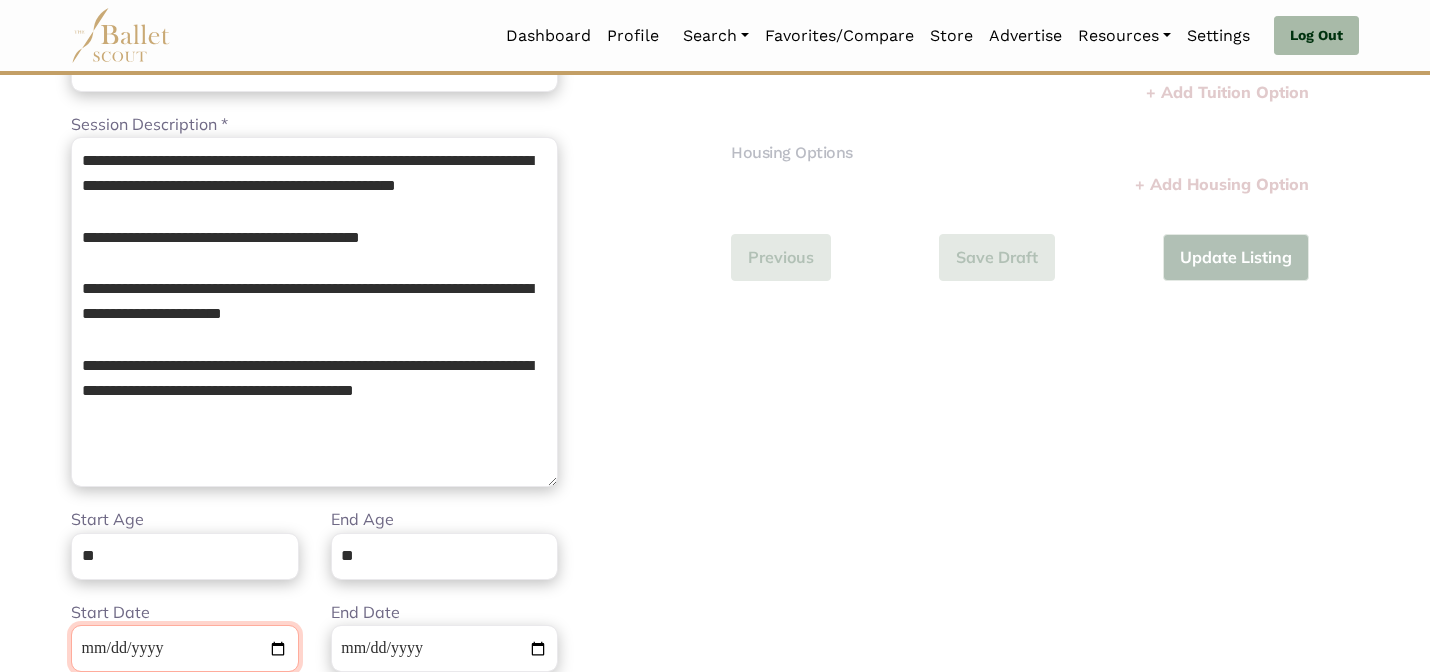type 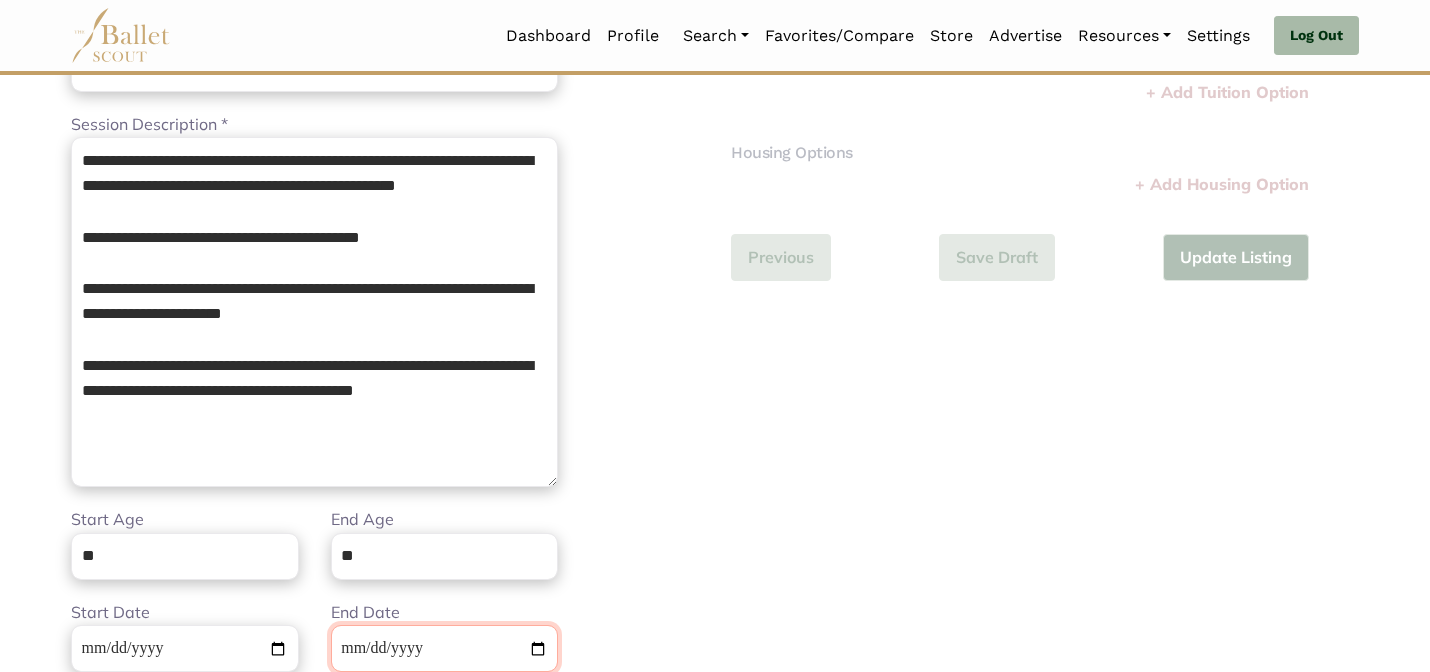 type 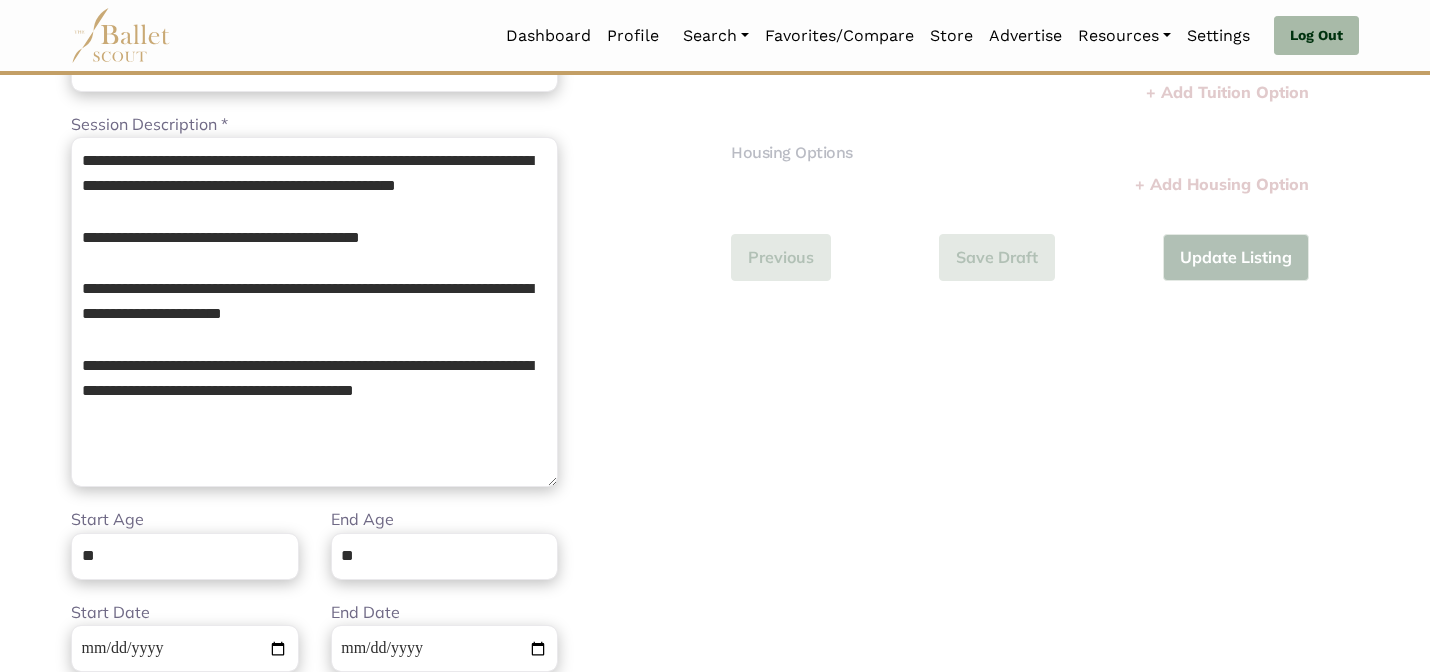 click on "Additional Information
Step 2 of 2
Tuition Options
Price *
Please enter a valid price
Short Description *
Please enter a valid description
Del
-
+ Add Tuition Option
Housing Options
Price *
Please enter a price
Short Description *
Please enter a description" at bounding box center (1045, 420) 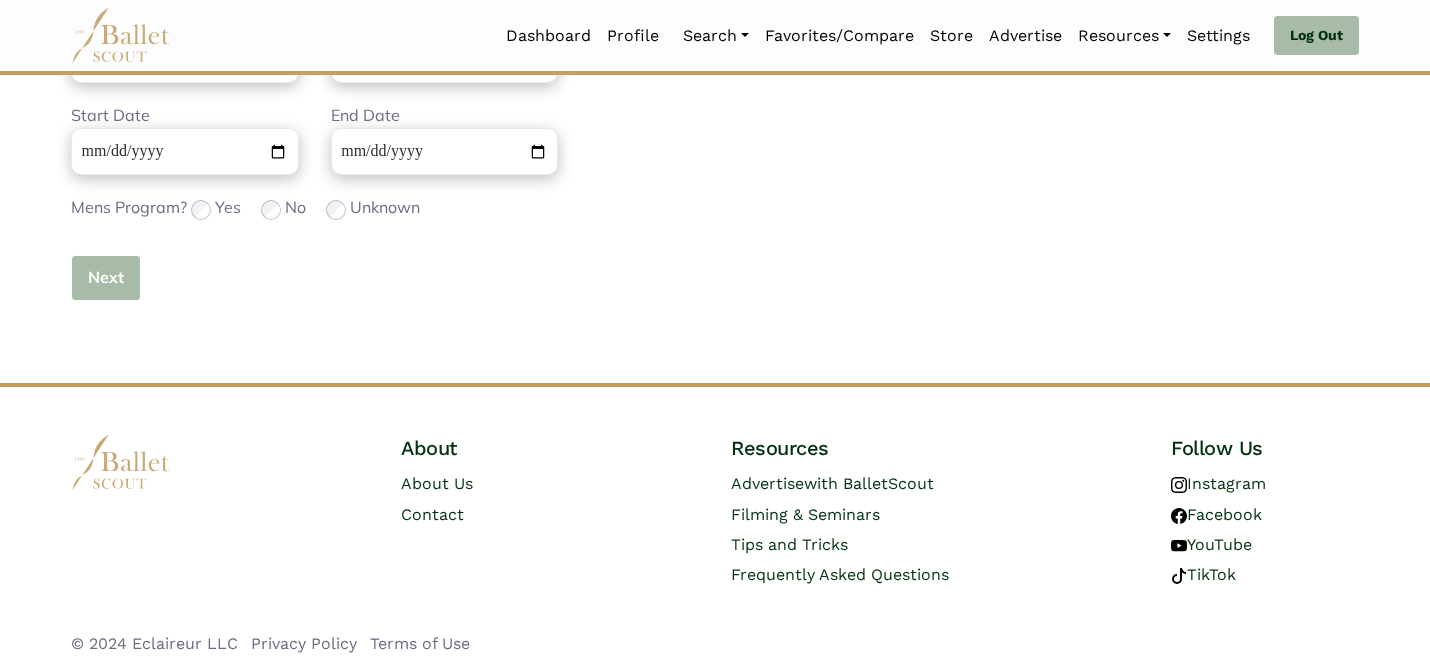 click on "Next" at bounding box center [106, 278] 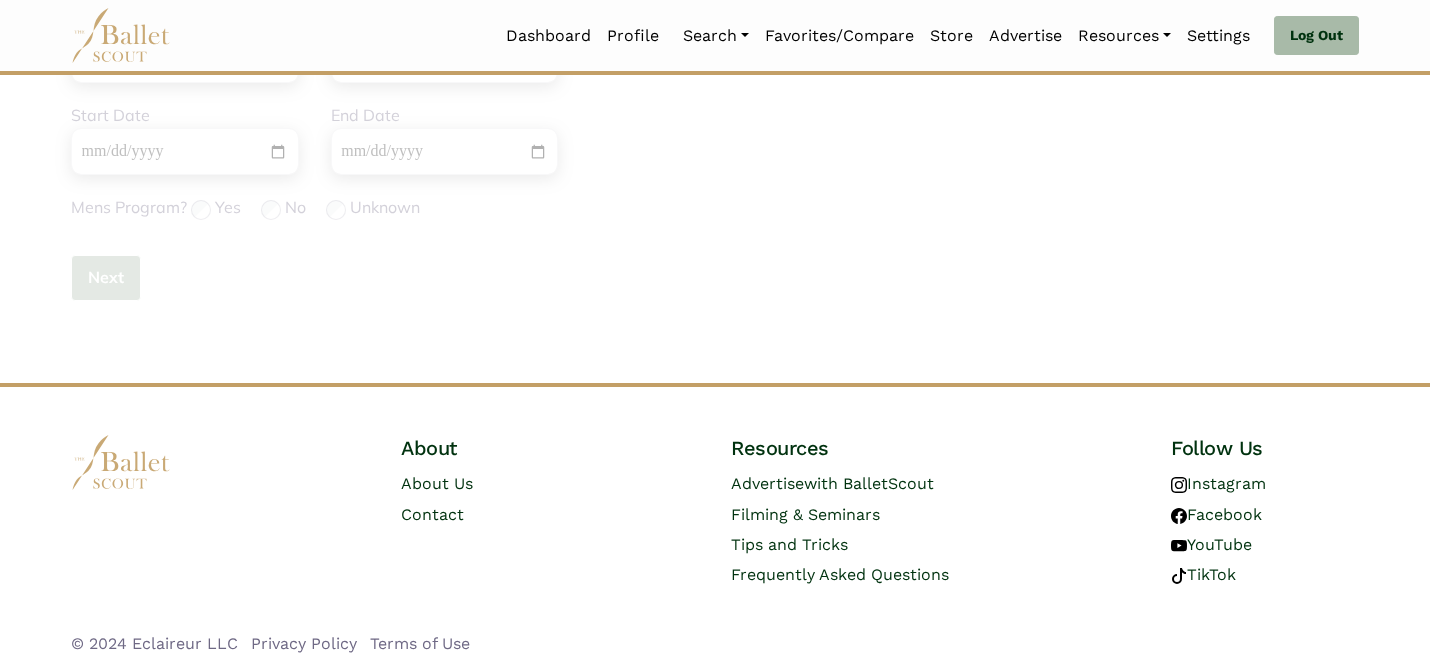 type 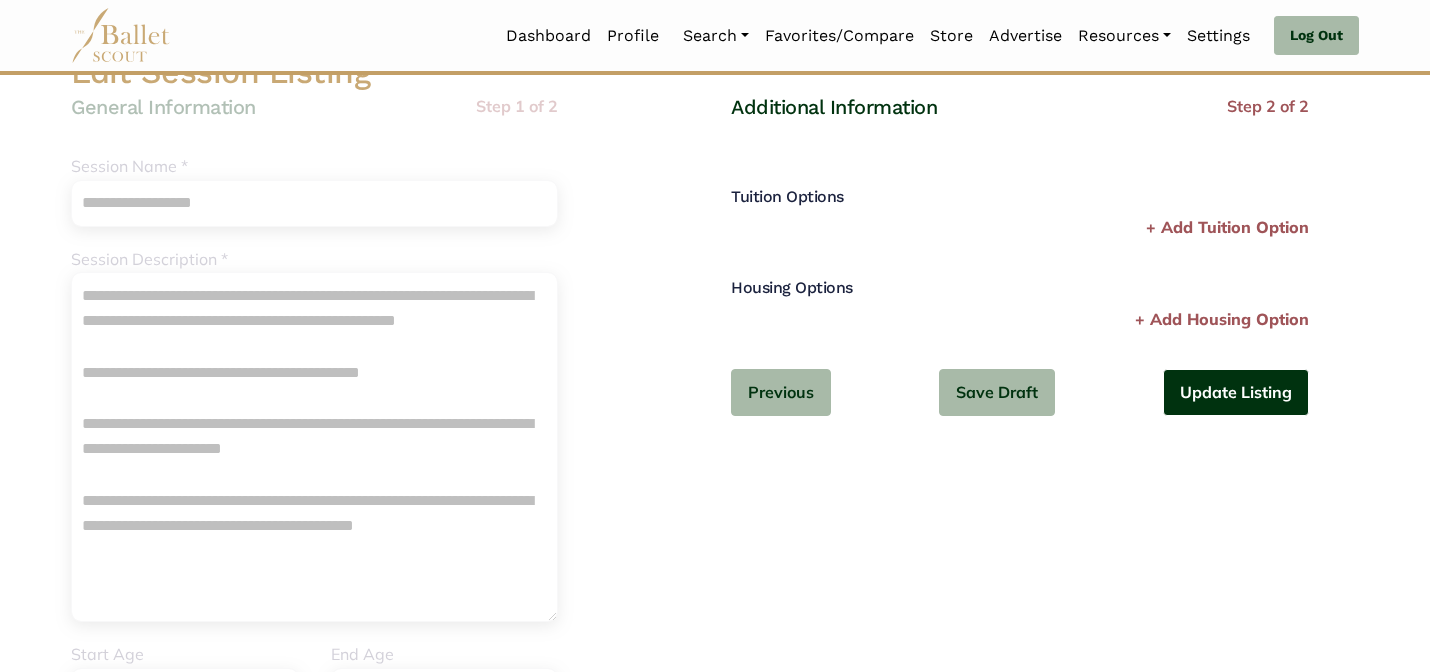 click on "Update Listing" at bounding box center (1236, 392) 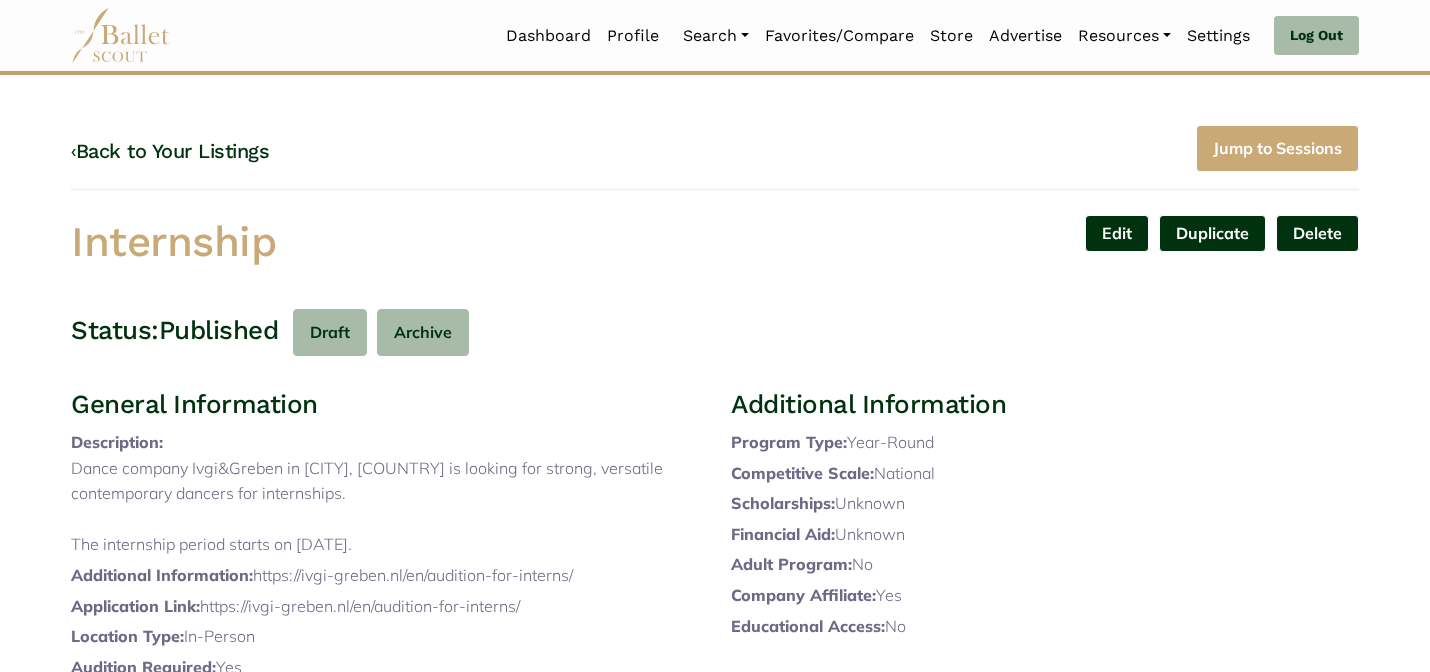 scroll, scrollTop: 0, scrollLeft: 0, axis: both 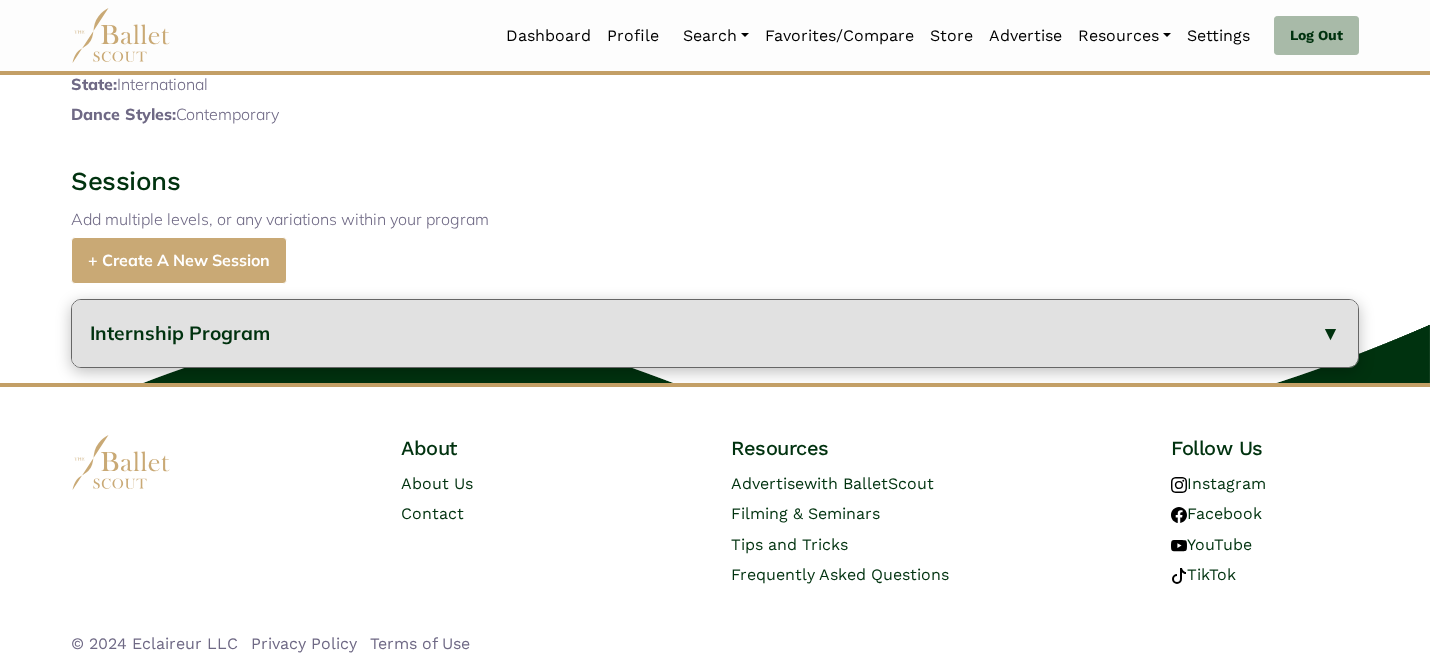 click on "Internship Program" at bounding box center (715, 333) 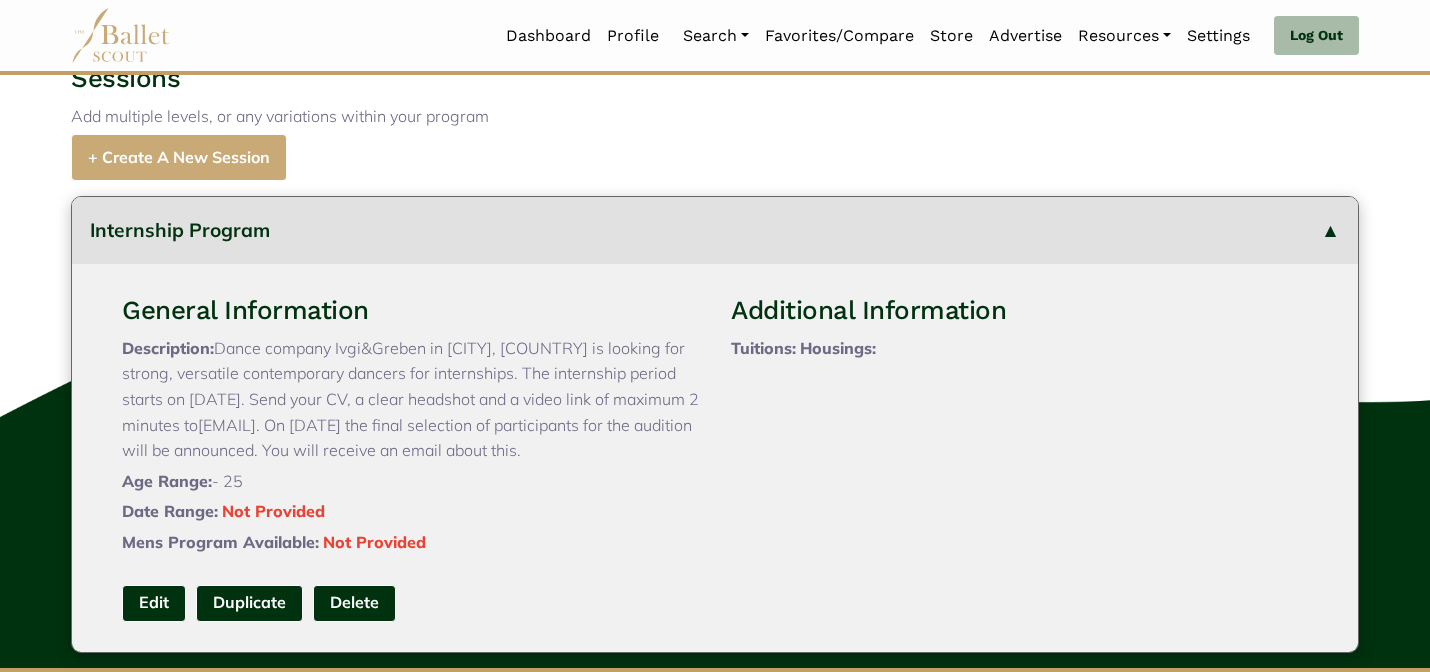 click on "Add multiple levels, or any variations within your program" at bounding box center (715, 117) 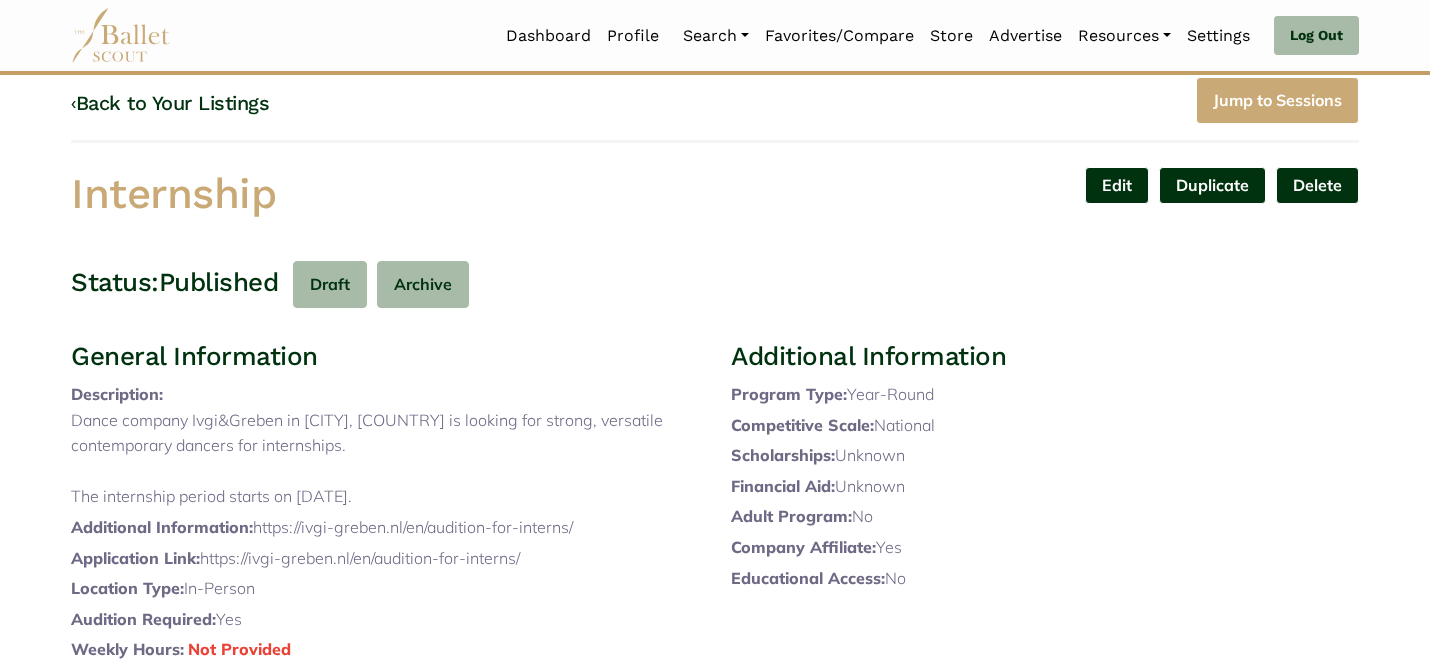 scroll, scrollTop: 0, scrollLeft: 0, axis: both 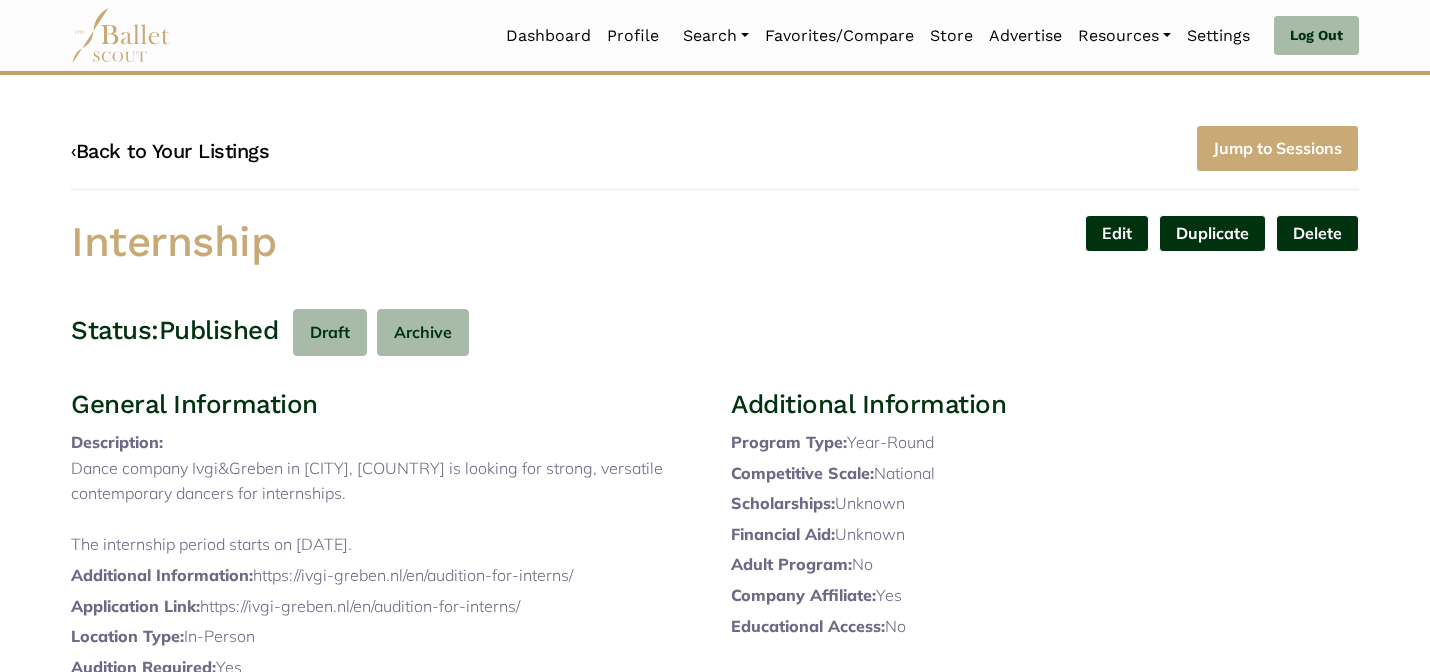 click on "‹  Back to Your Listings" at bounding box center (170, 151) 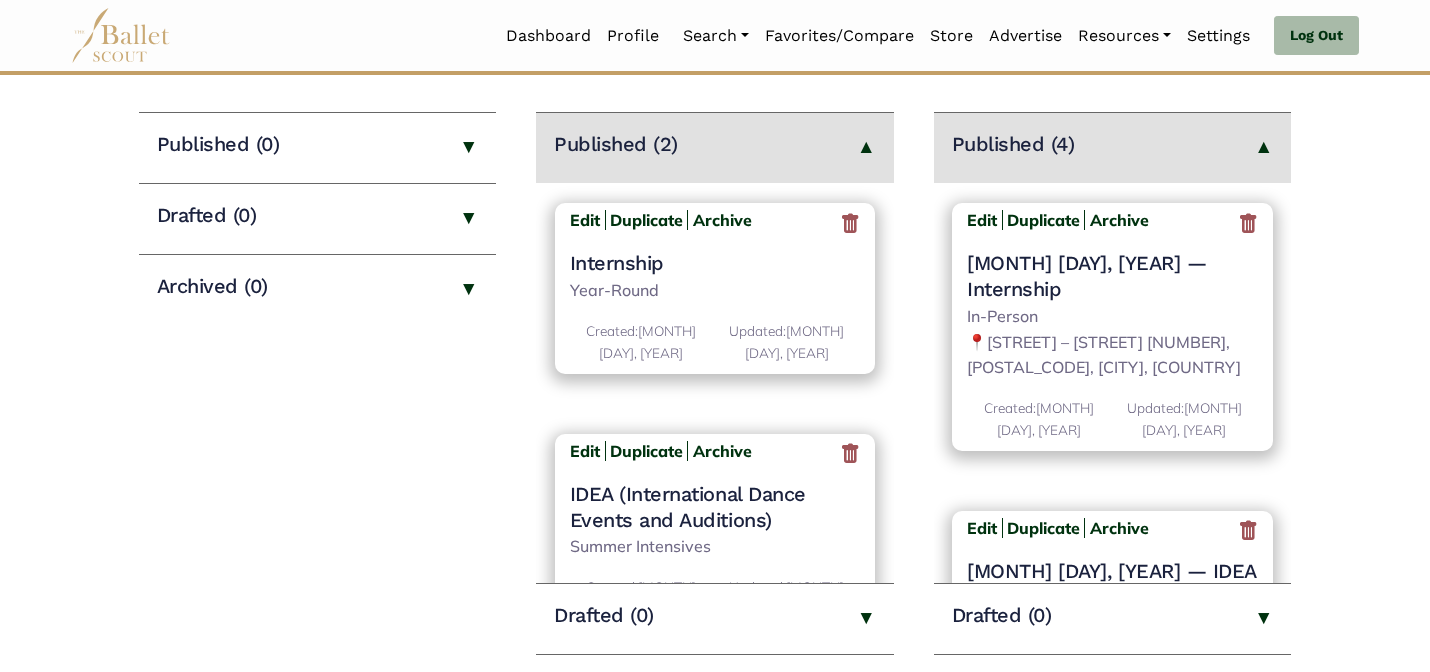 scroll, scrollTop: 280, scrollLeft: 0, axis: vertical 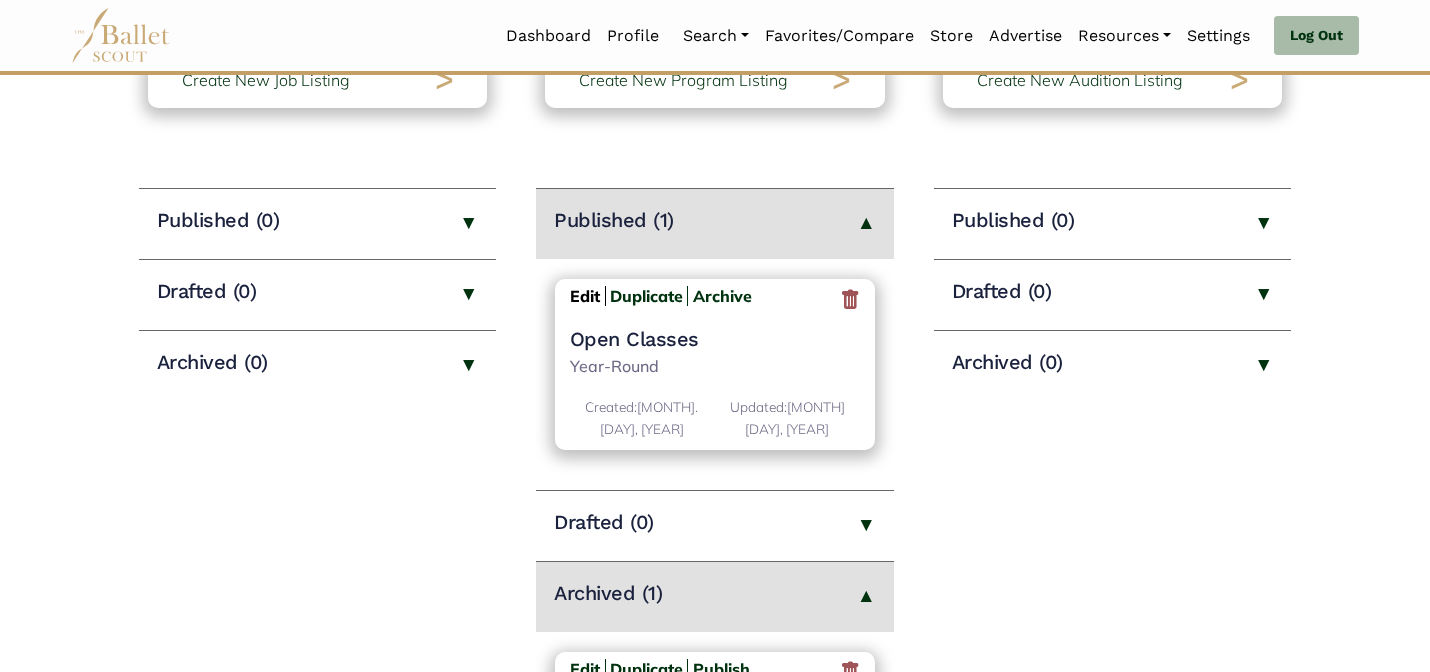 click on "Edit" at bounding box center [585, 296] 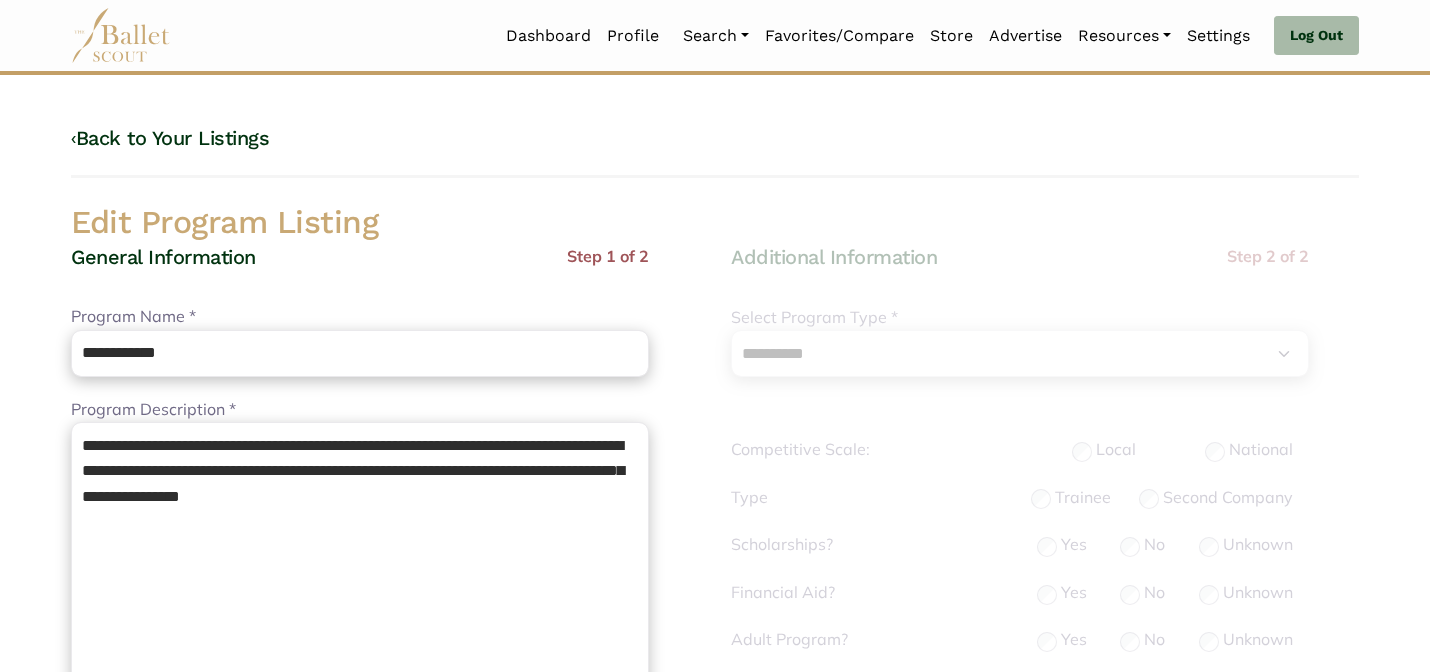 select on "**" 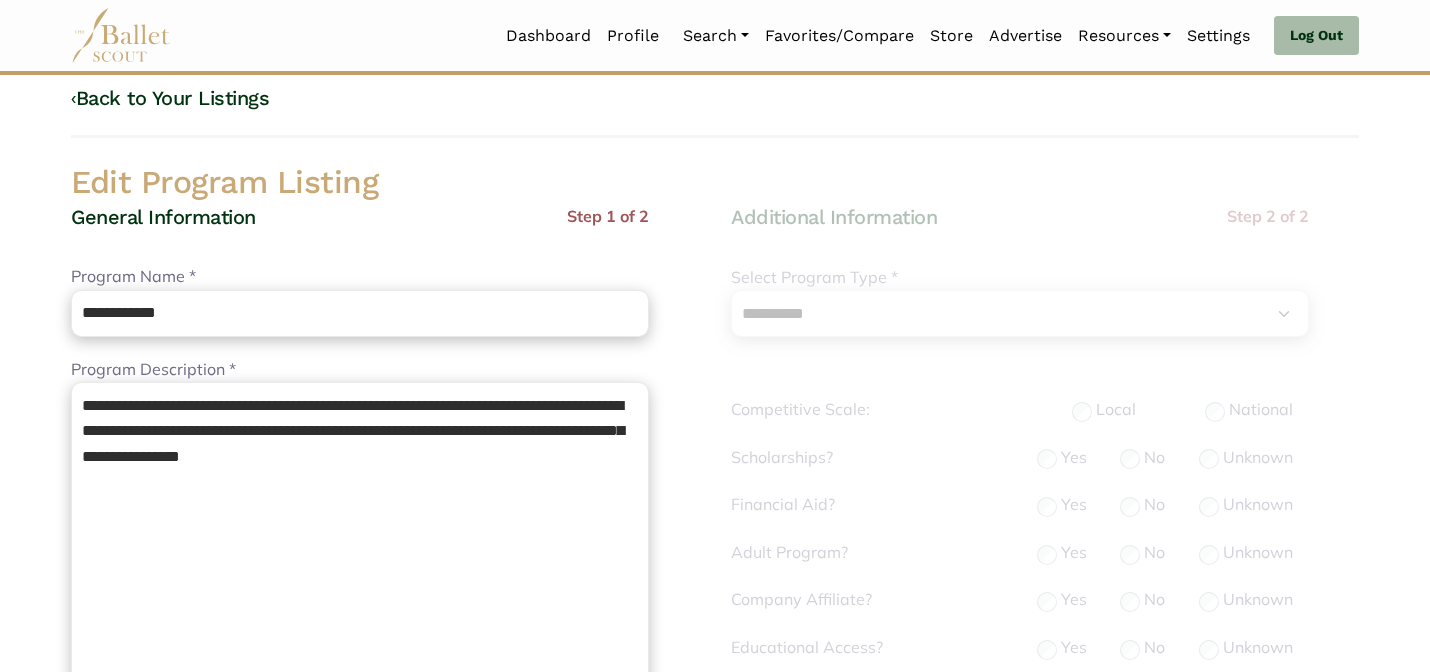 scroll, scrollTop: 672, scrollLeft: 0, axis: vertical 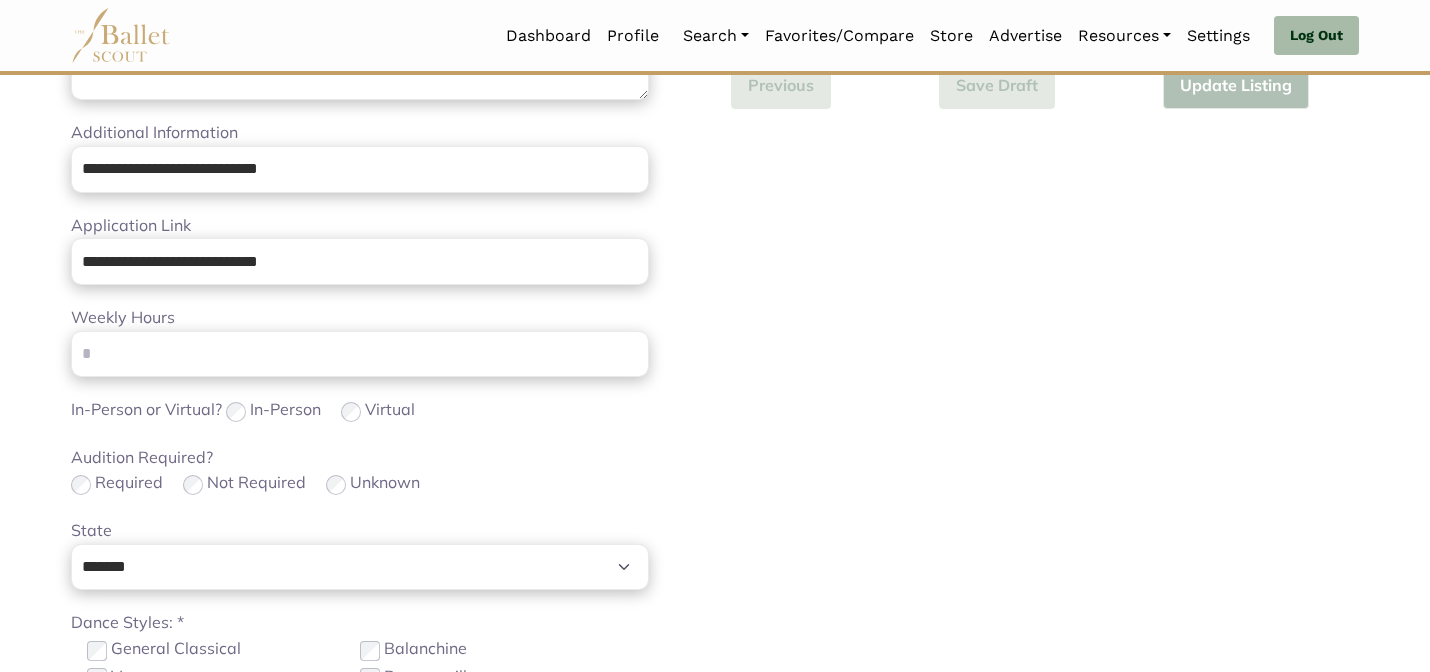 click on "**********" at bounding box center [1045, 281] 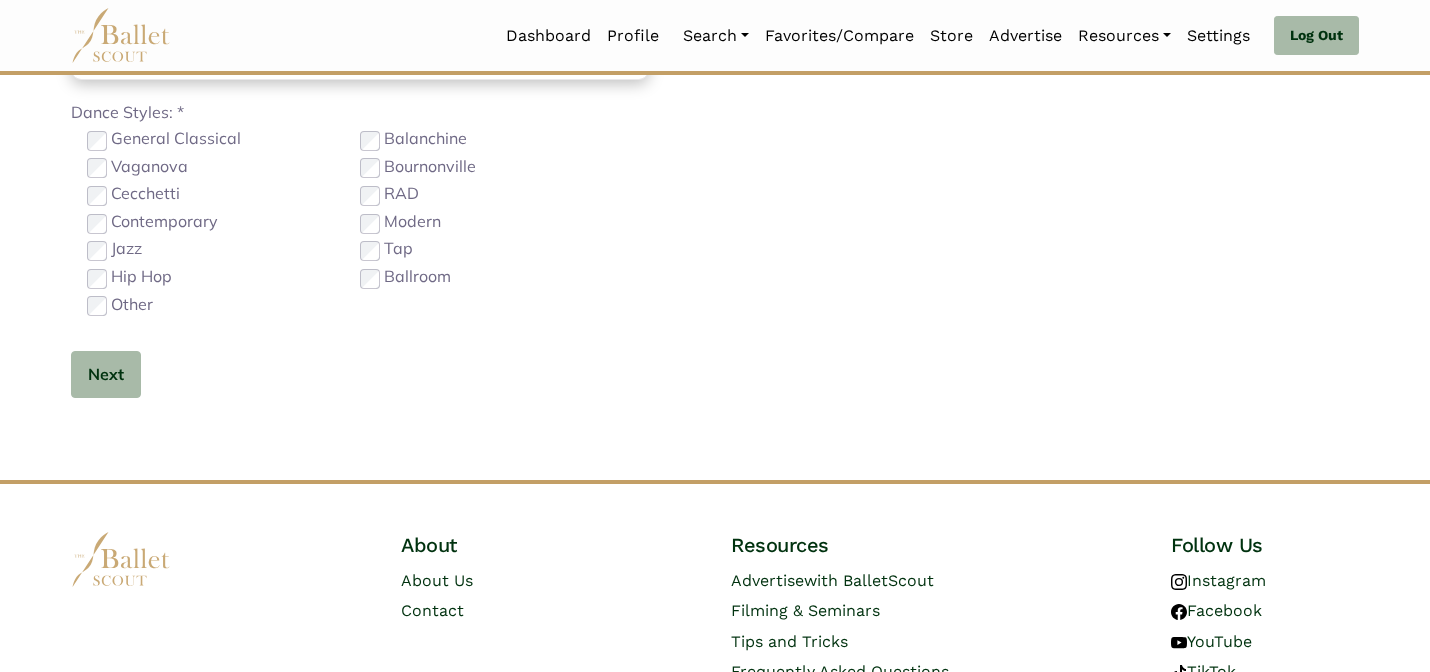 scroll, scrollTop: 1279, scrollLeft: 0, axis: vertical 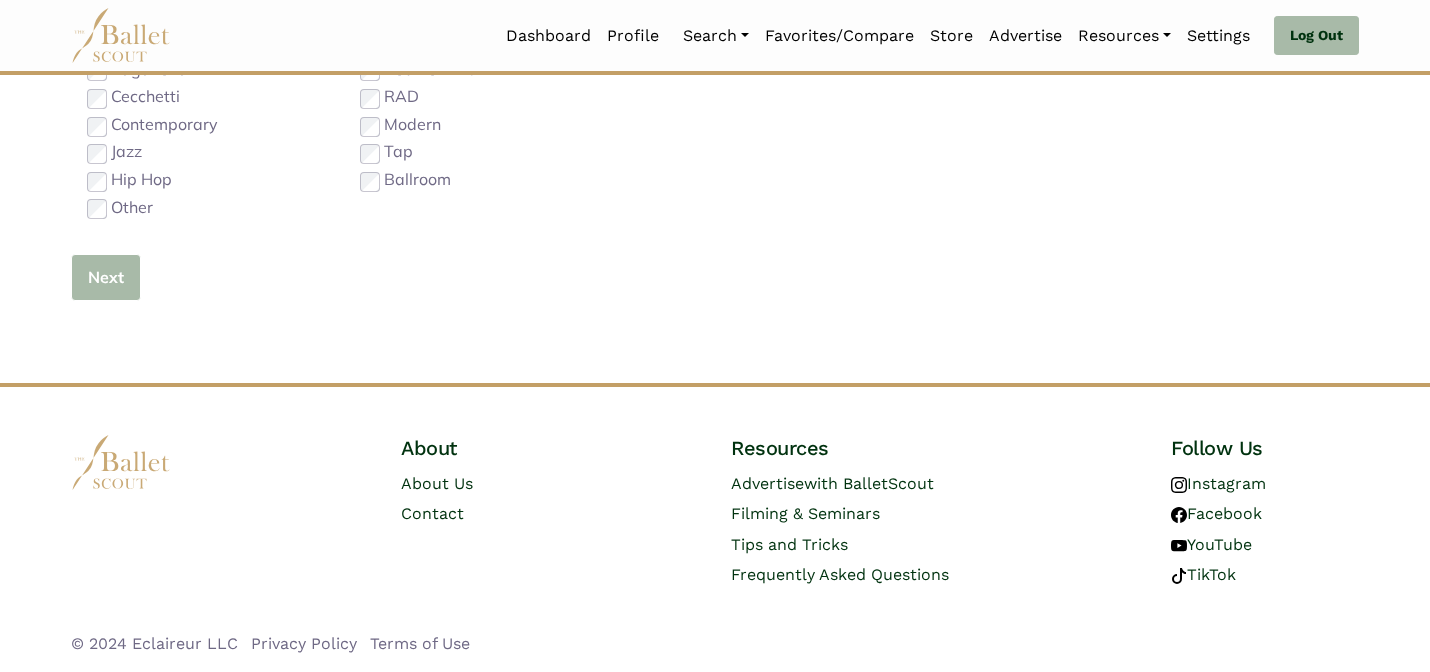 click on "Next" at bounding box center [106, 277] 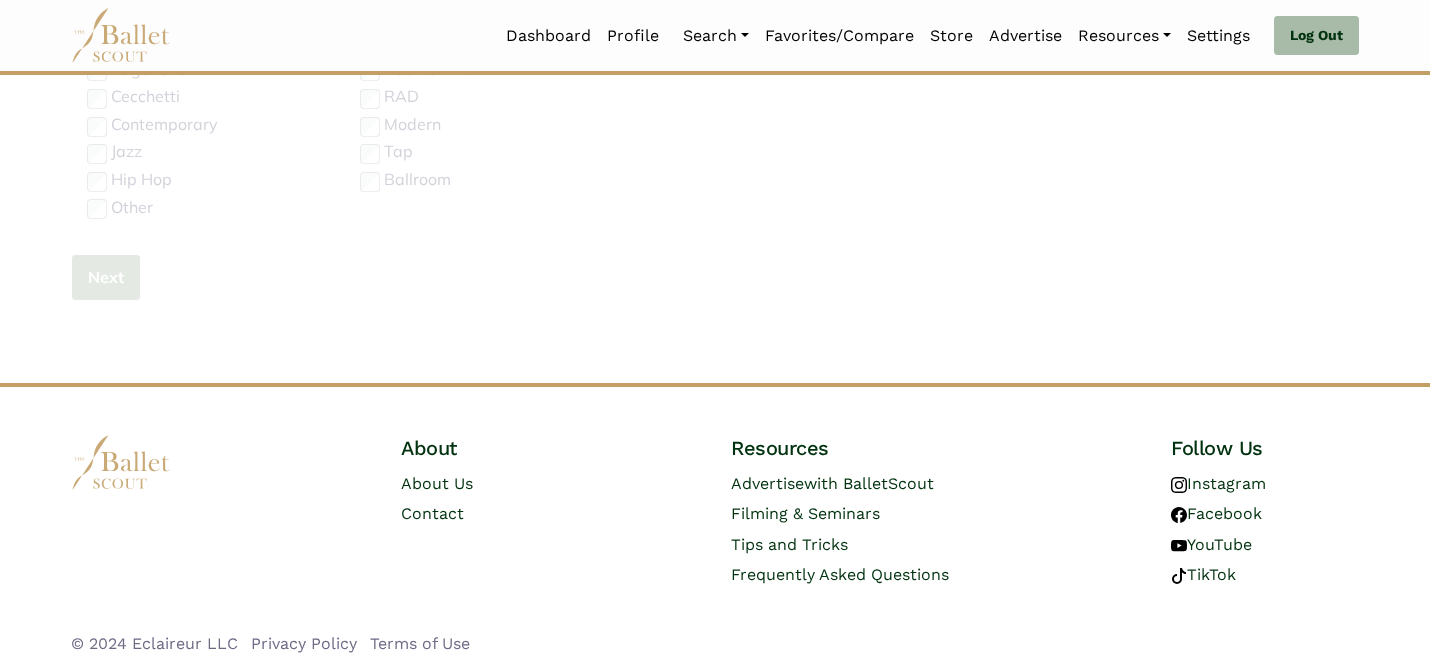 type 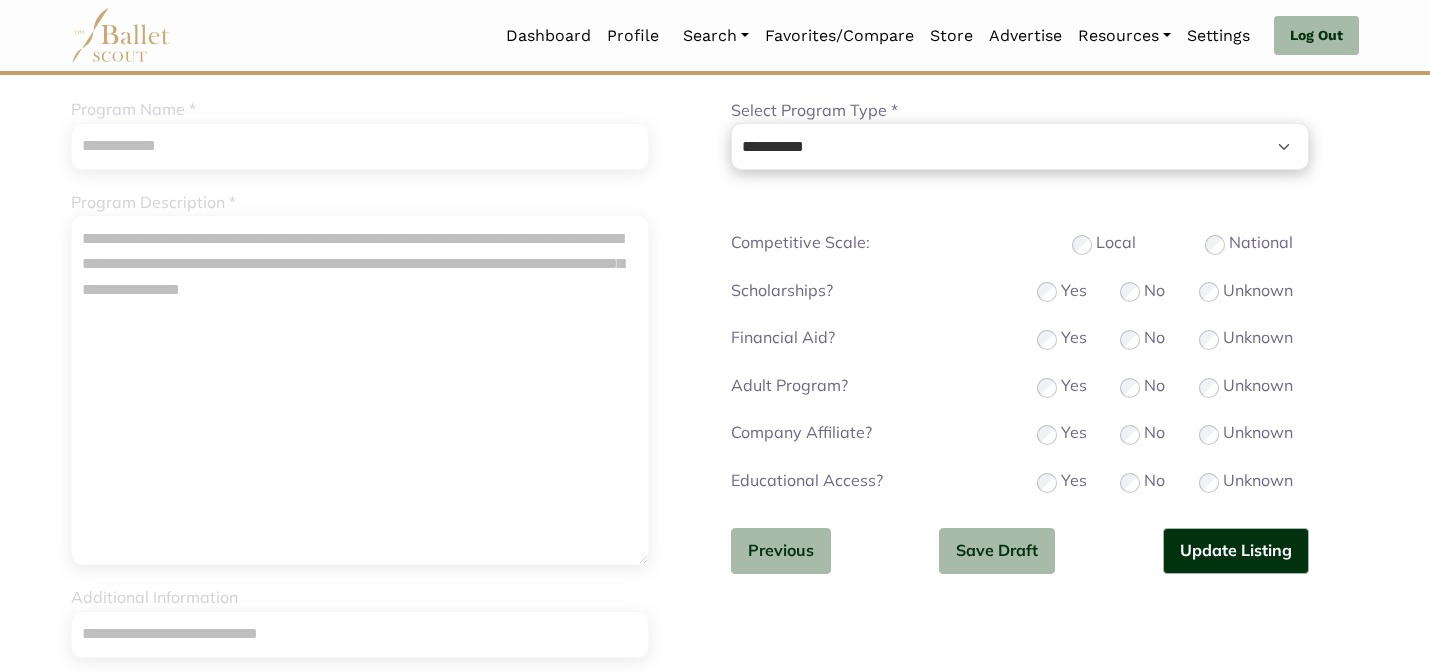 scroll, scrollTop: 215, scrollLeft: 0, axis: vertical 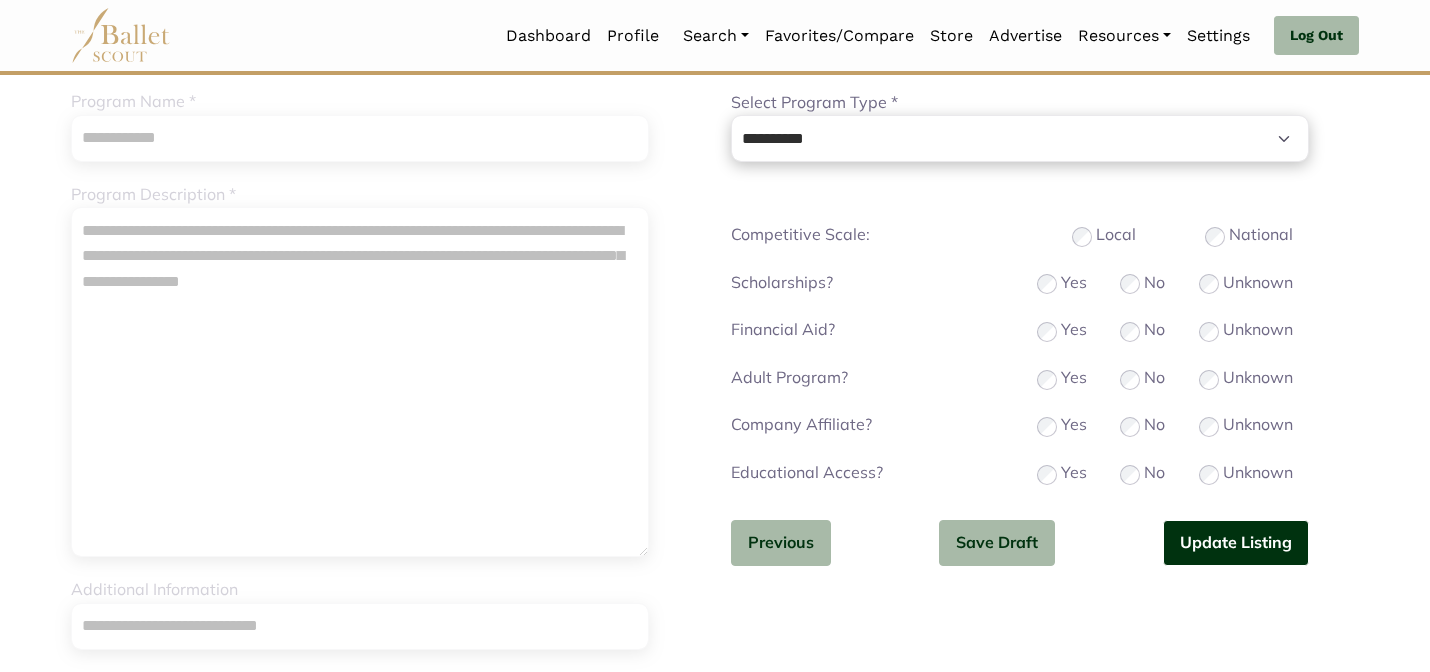 click on "Update Listing" at bounding box center [1236, 543] 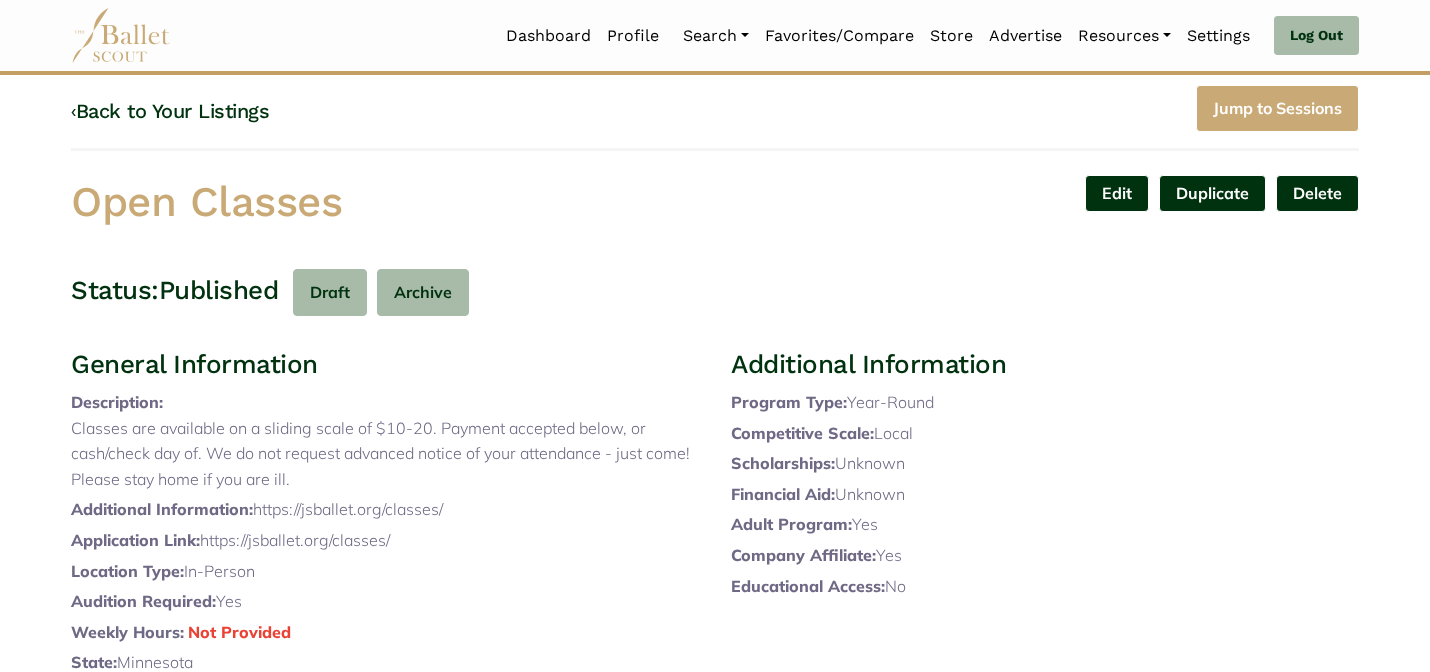 scroll, scrollTop: 670, scrollLeft: 0, axis: vertical 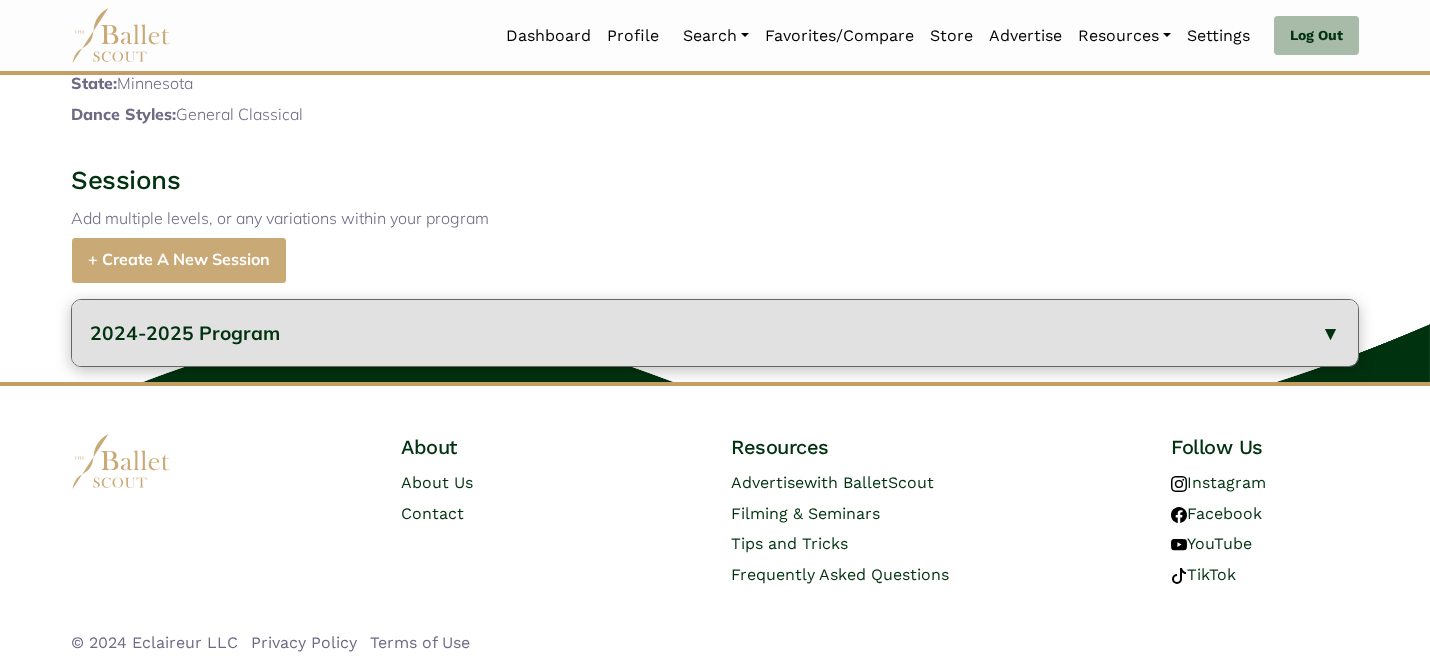 click on "2024-2025 Program" at bounding box center [715, 333] 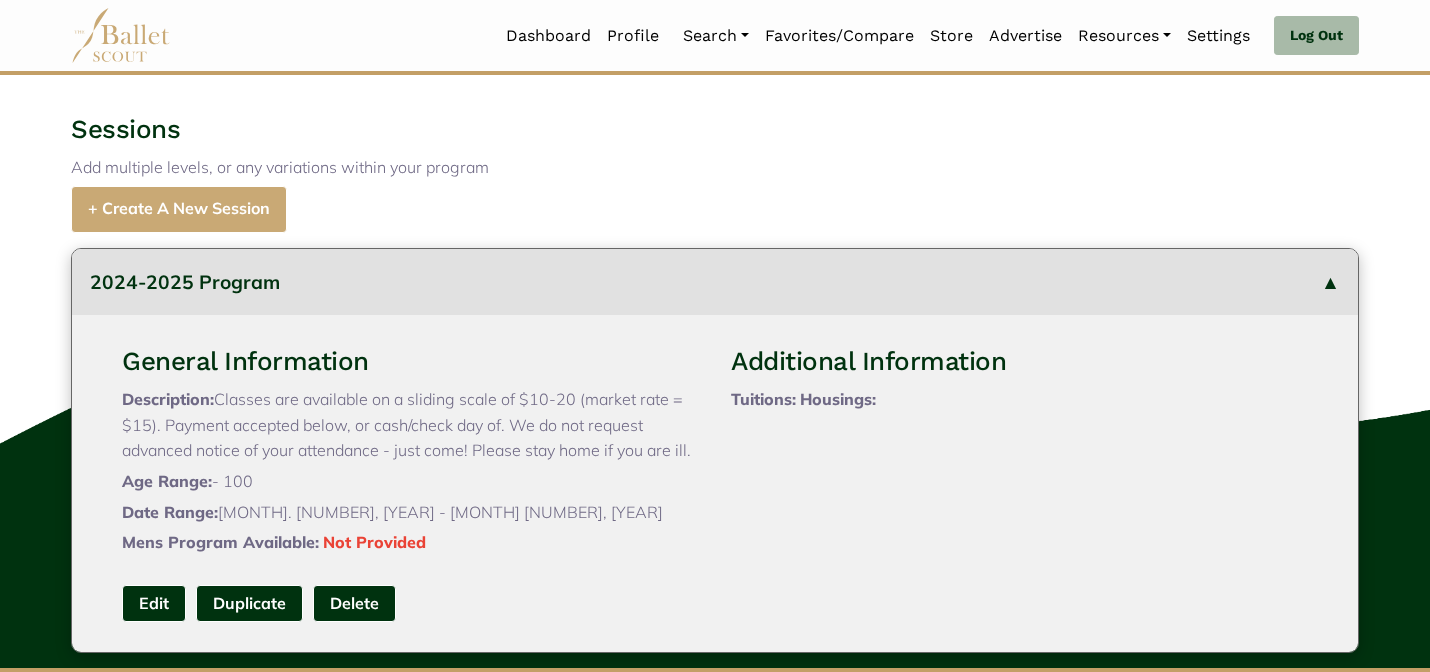 type 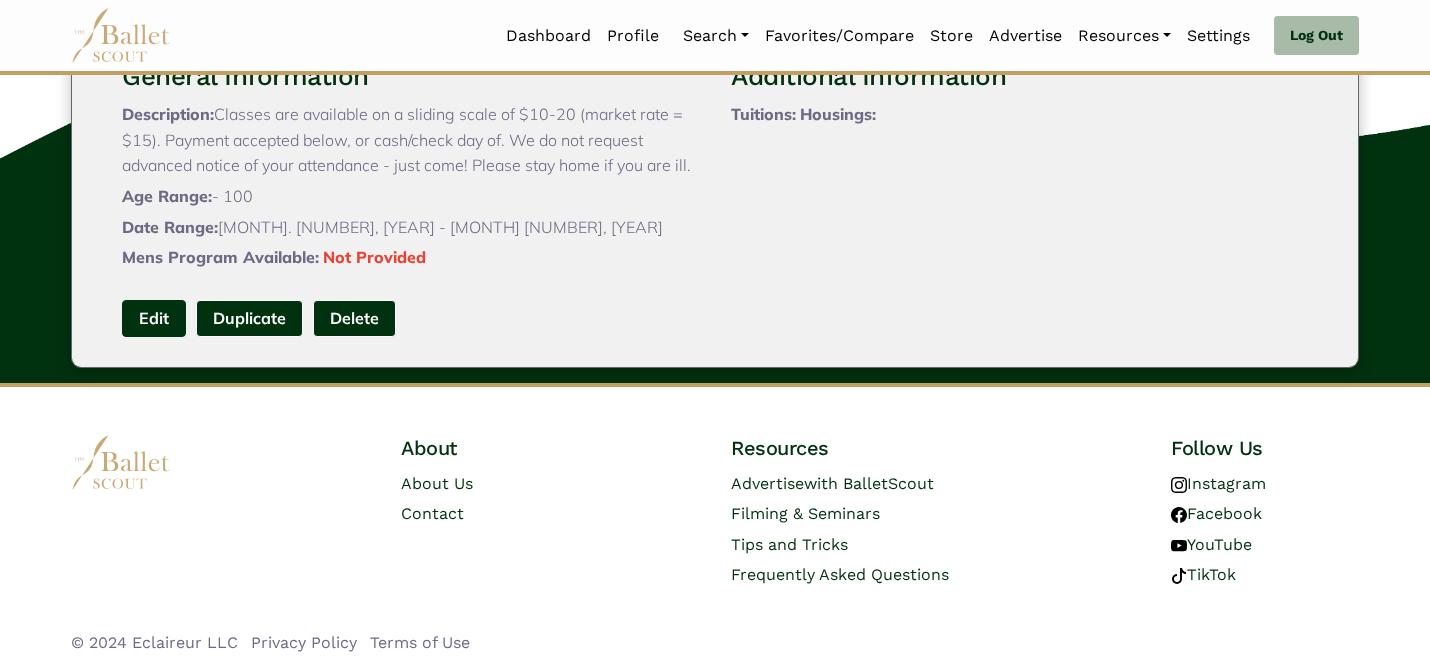 click on "Edit" at bounding box center (154, 318) 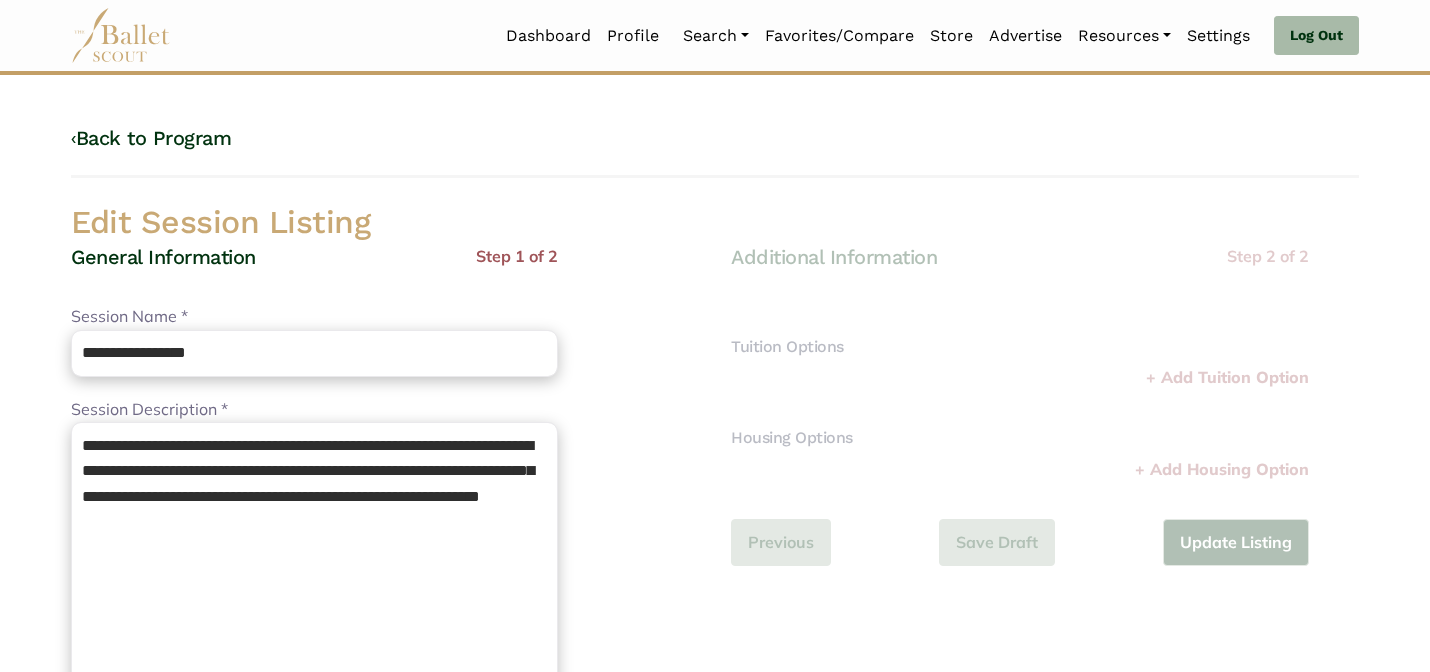 scroll, scrollTop: 0, scrollLeft: 0, axis: both 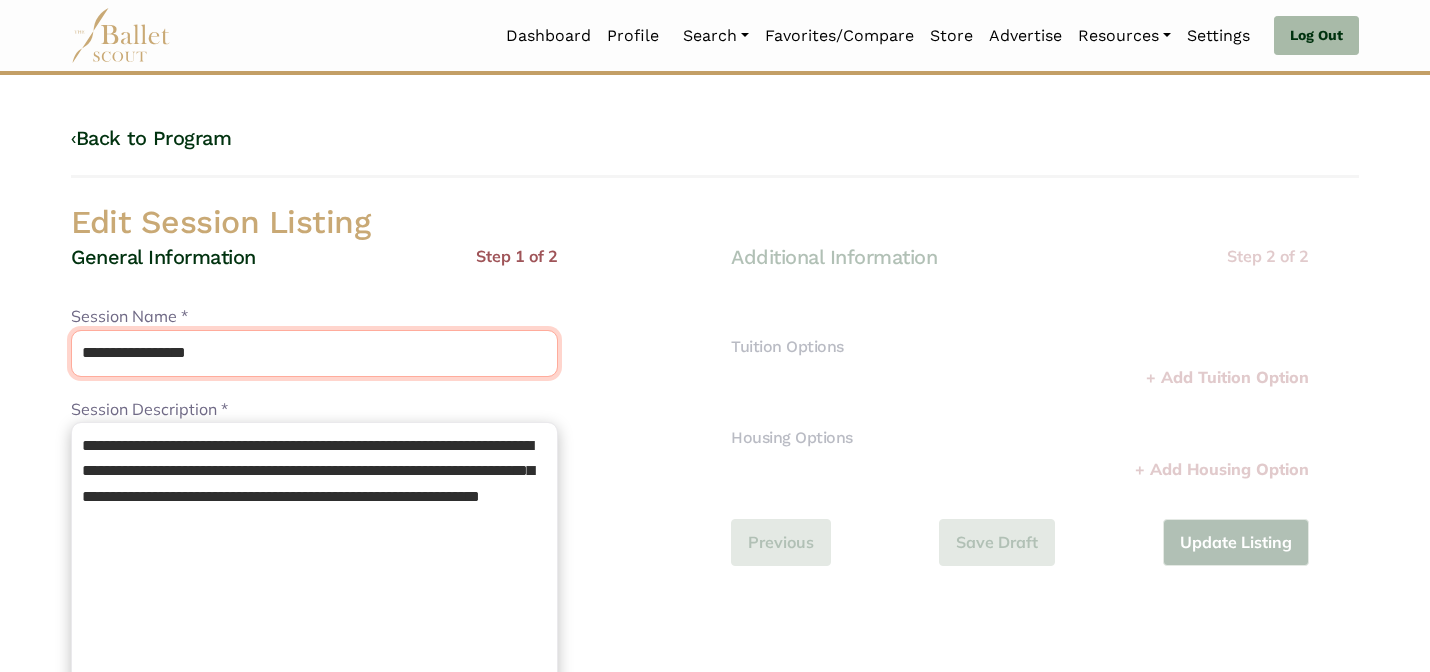 drag, startPoint x: 284, startPoint y: 354, endPoint x: 202, endPoint y: 268, distance: 118.82761 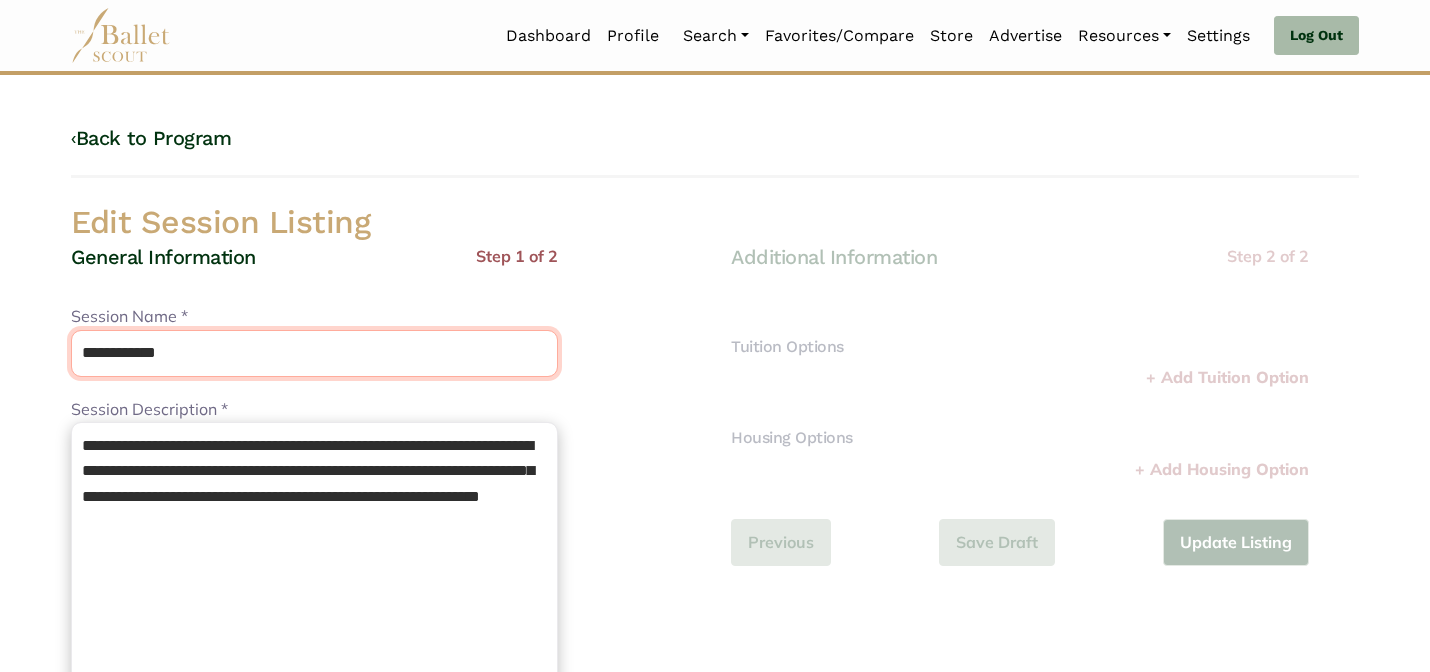type on "**********" 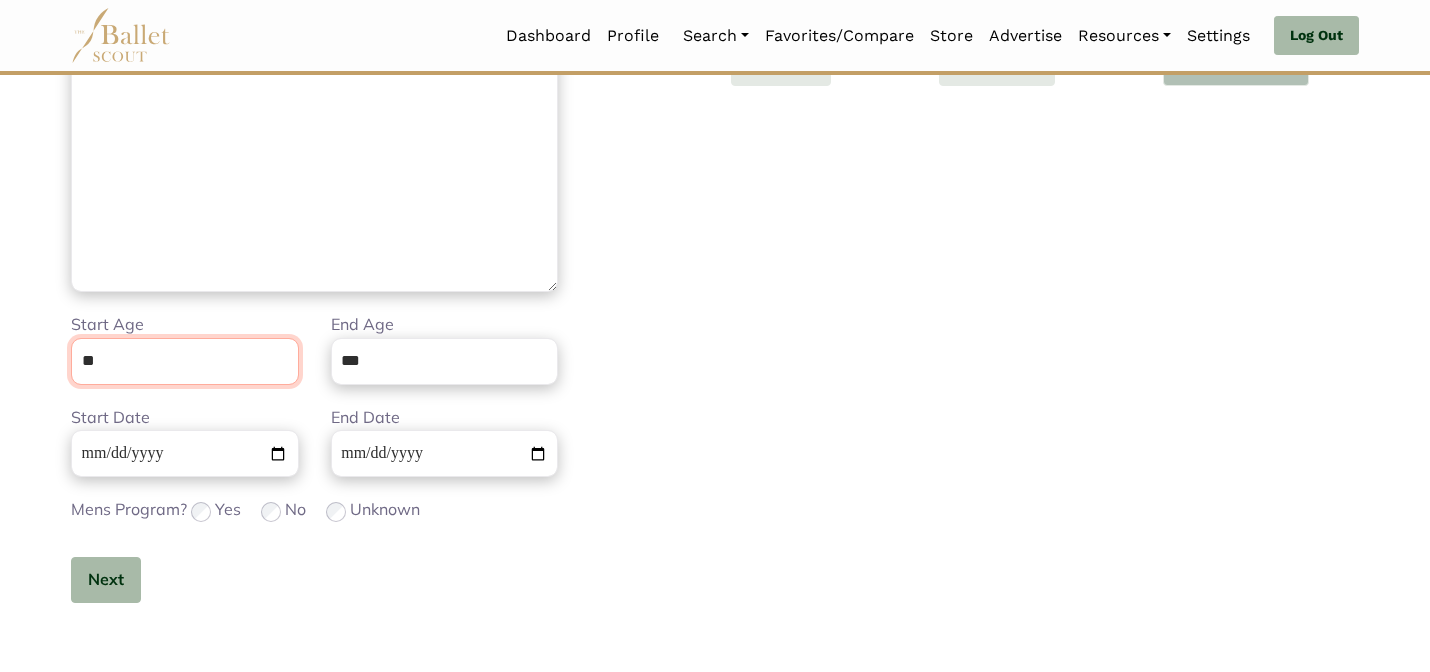 scroll, scrollTop: 505, scrollLeft: 0, axis: vertical 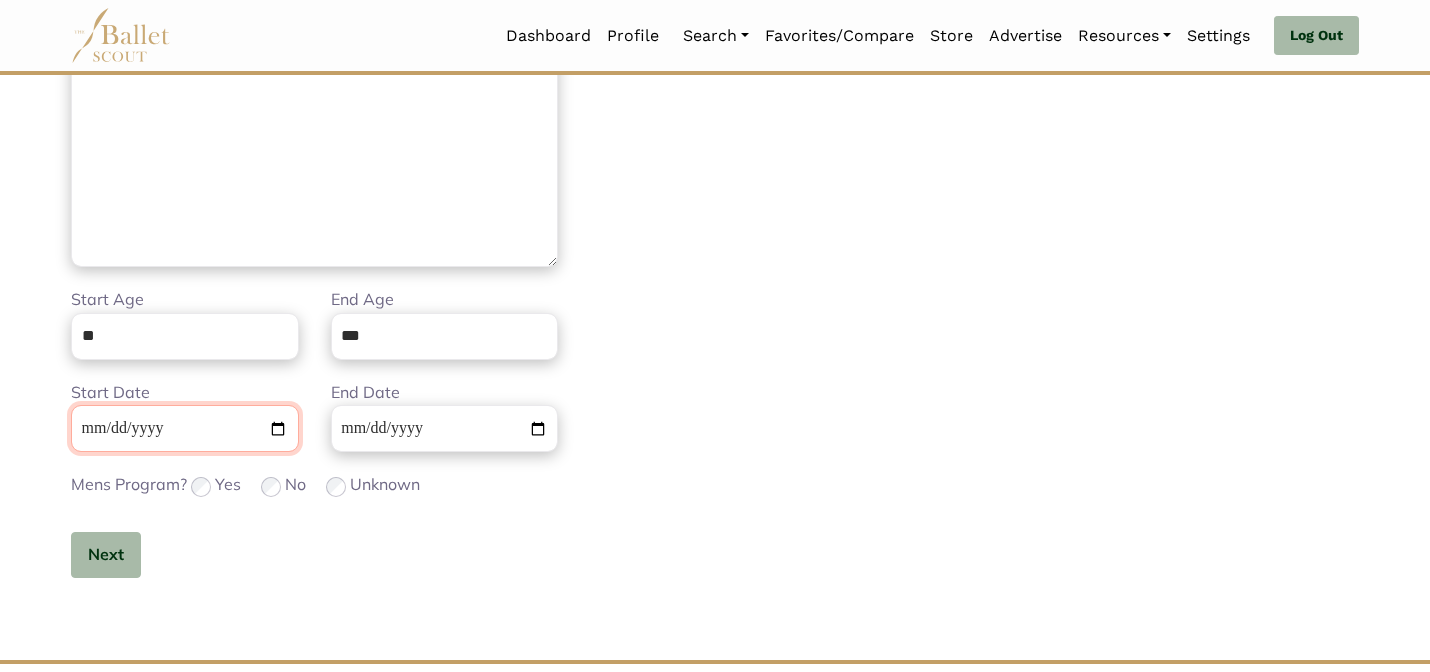 type 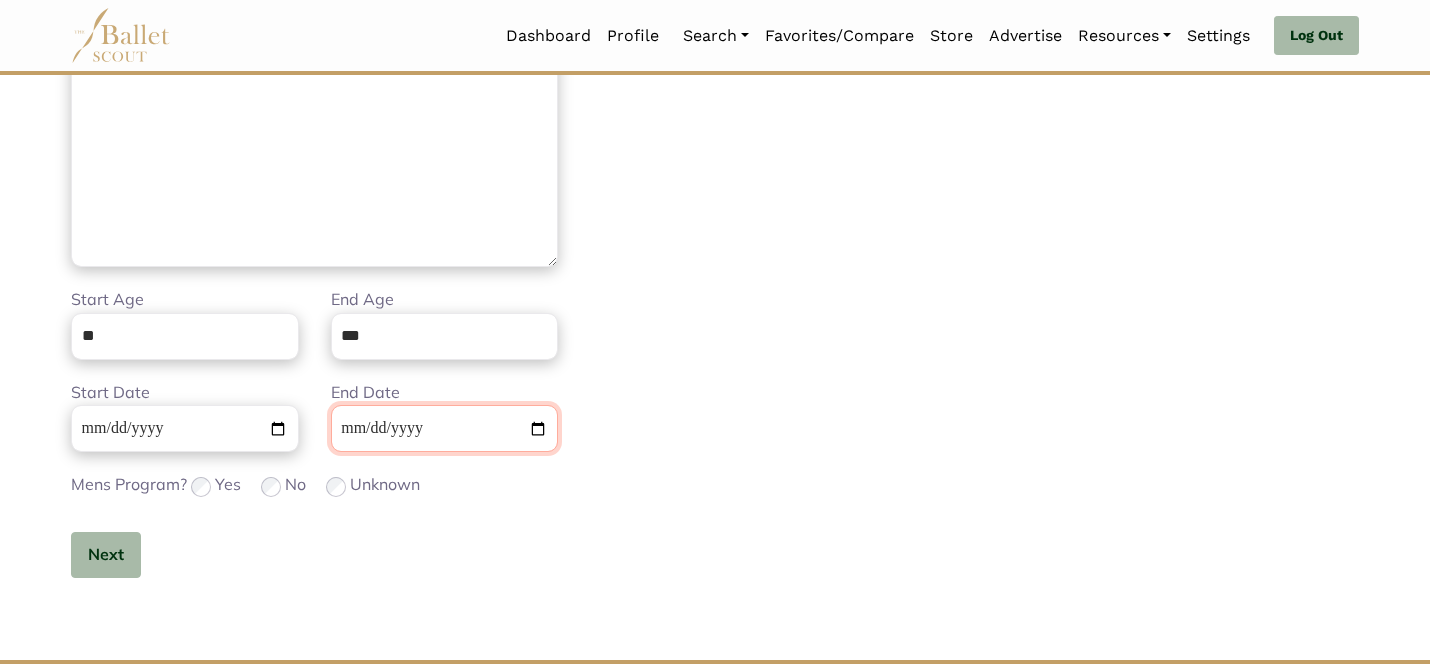 type 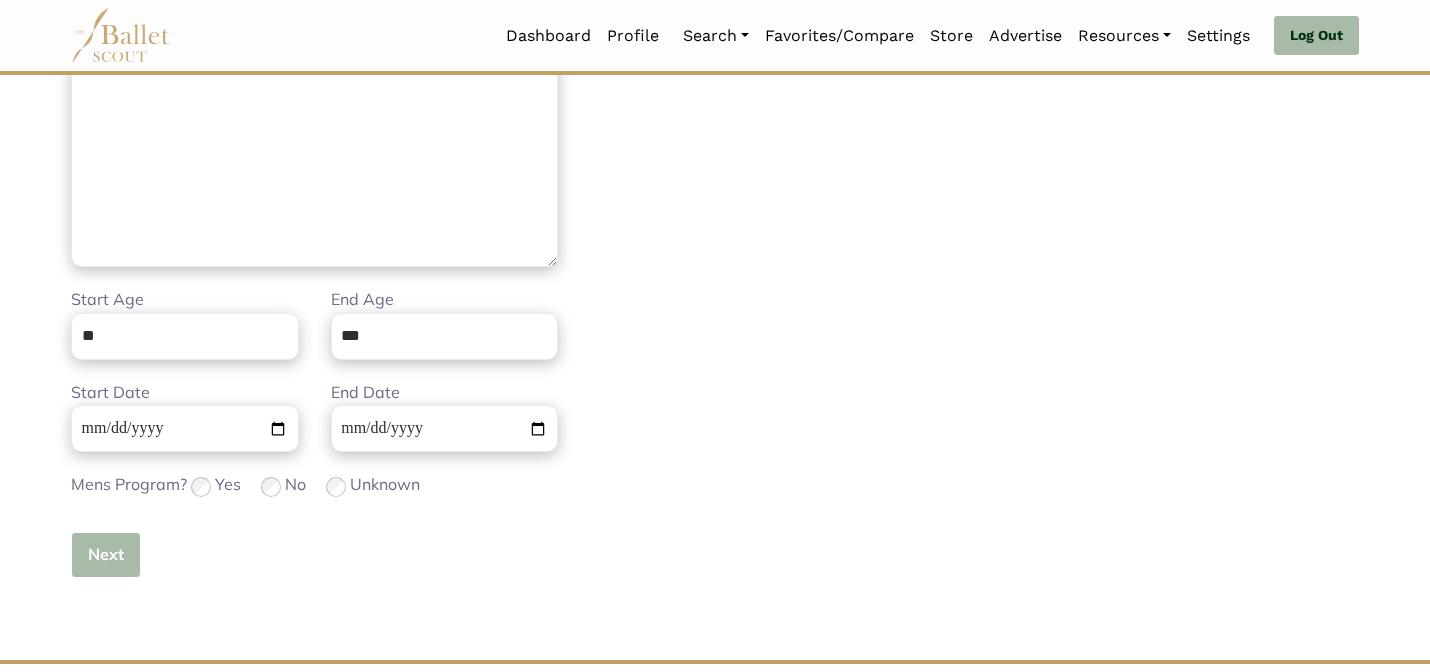 click on "Next" at bounding box center (106, 555) 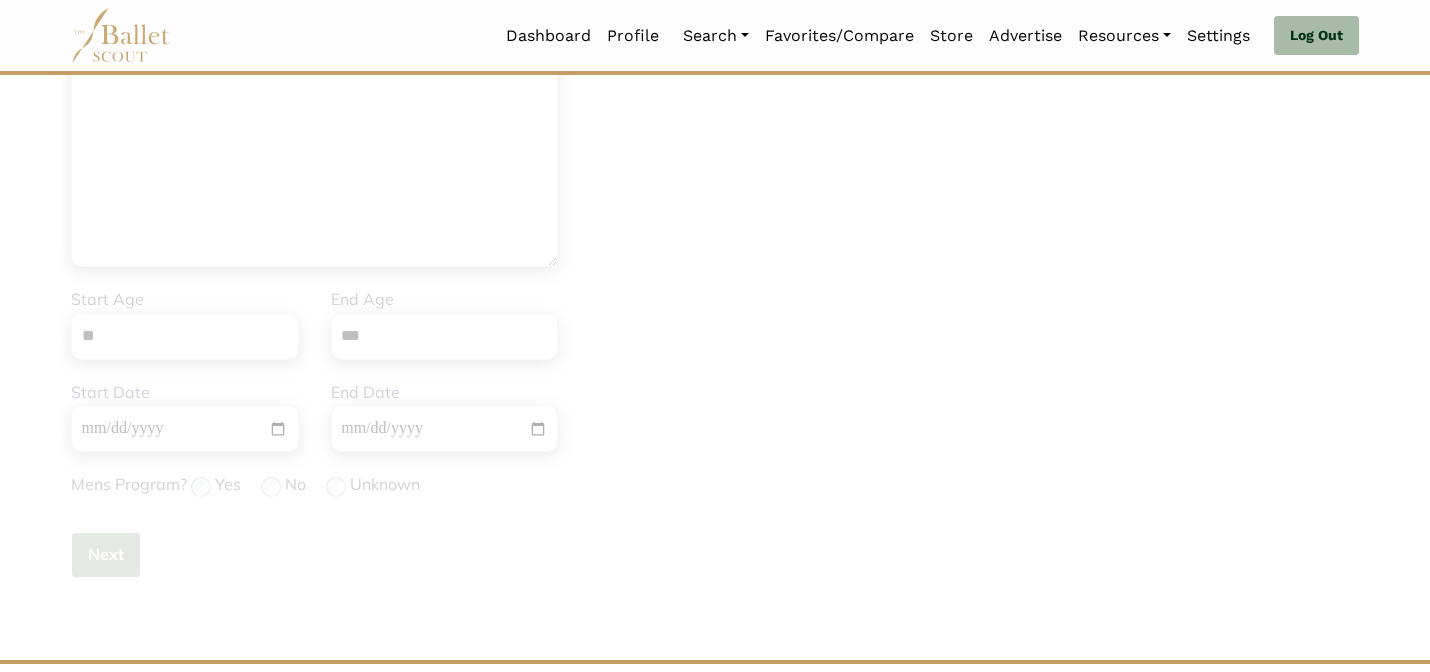 type 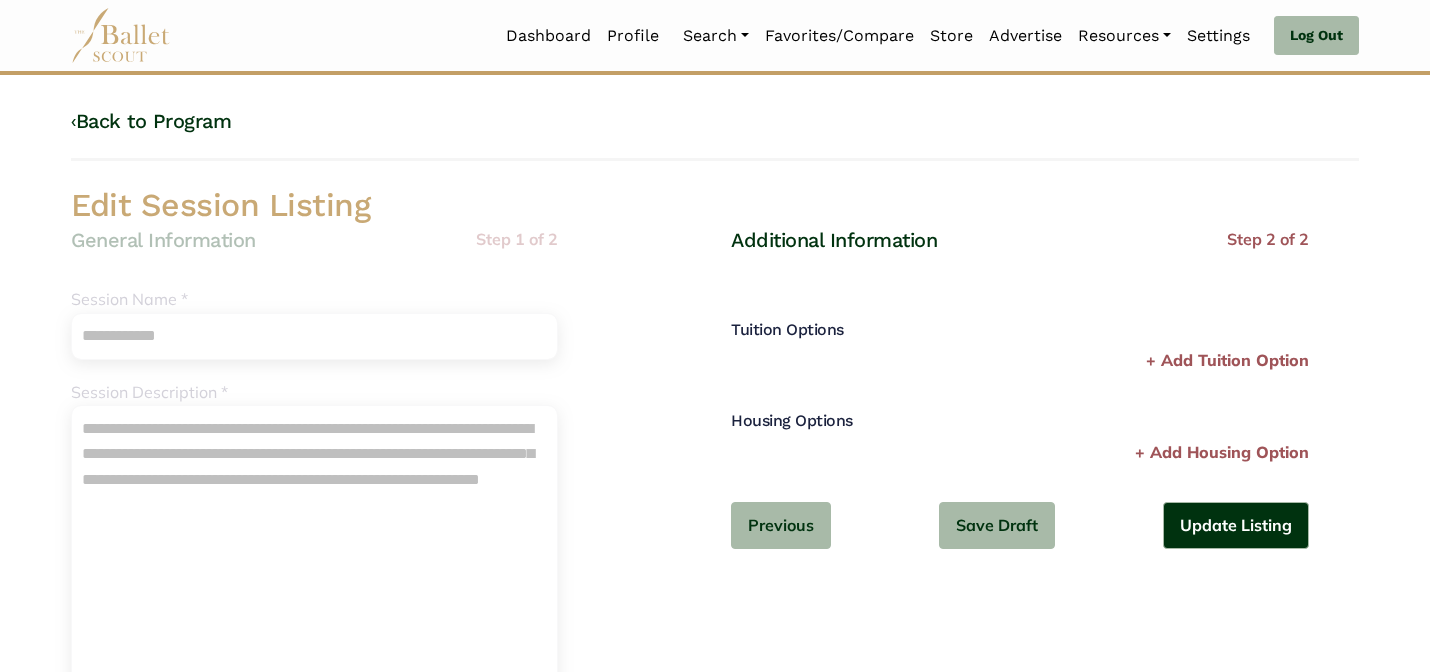 scroll, scrollTop: 0, scrollLeft: 0, axis: both 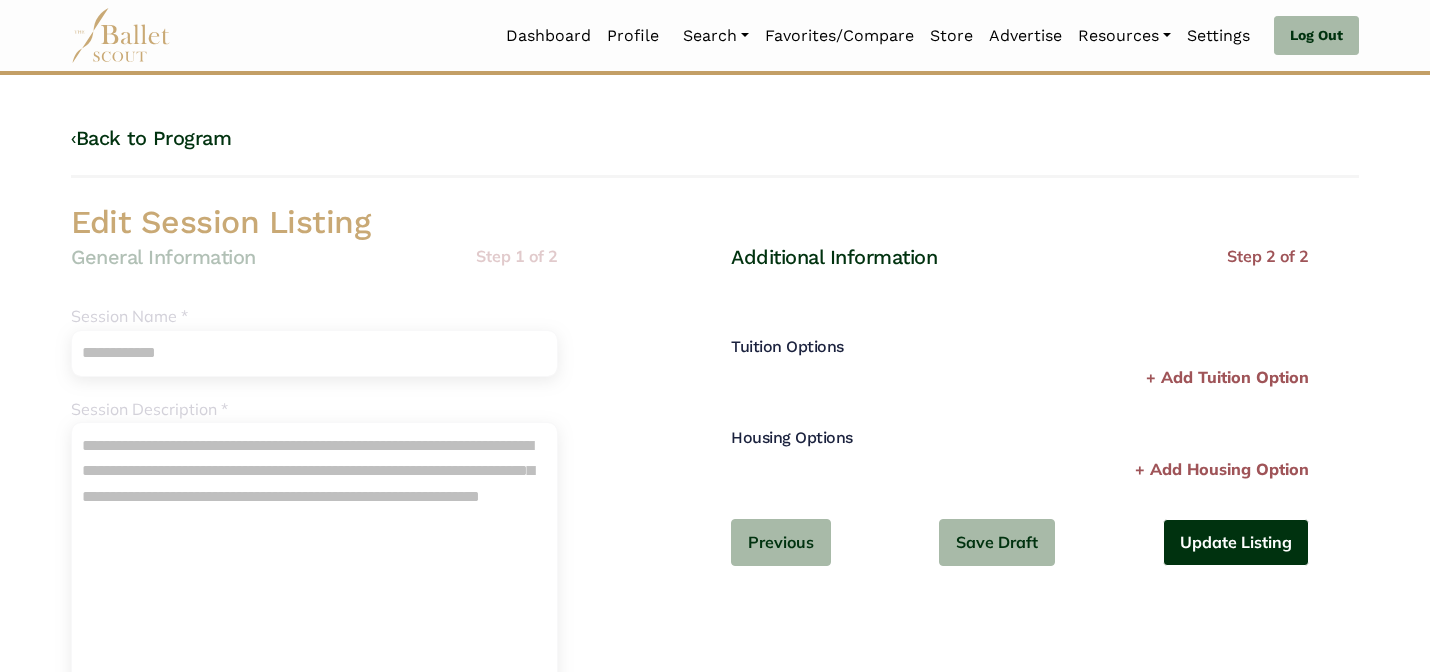 click on "Update Listing" at bounding box center [1236, 542] 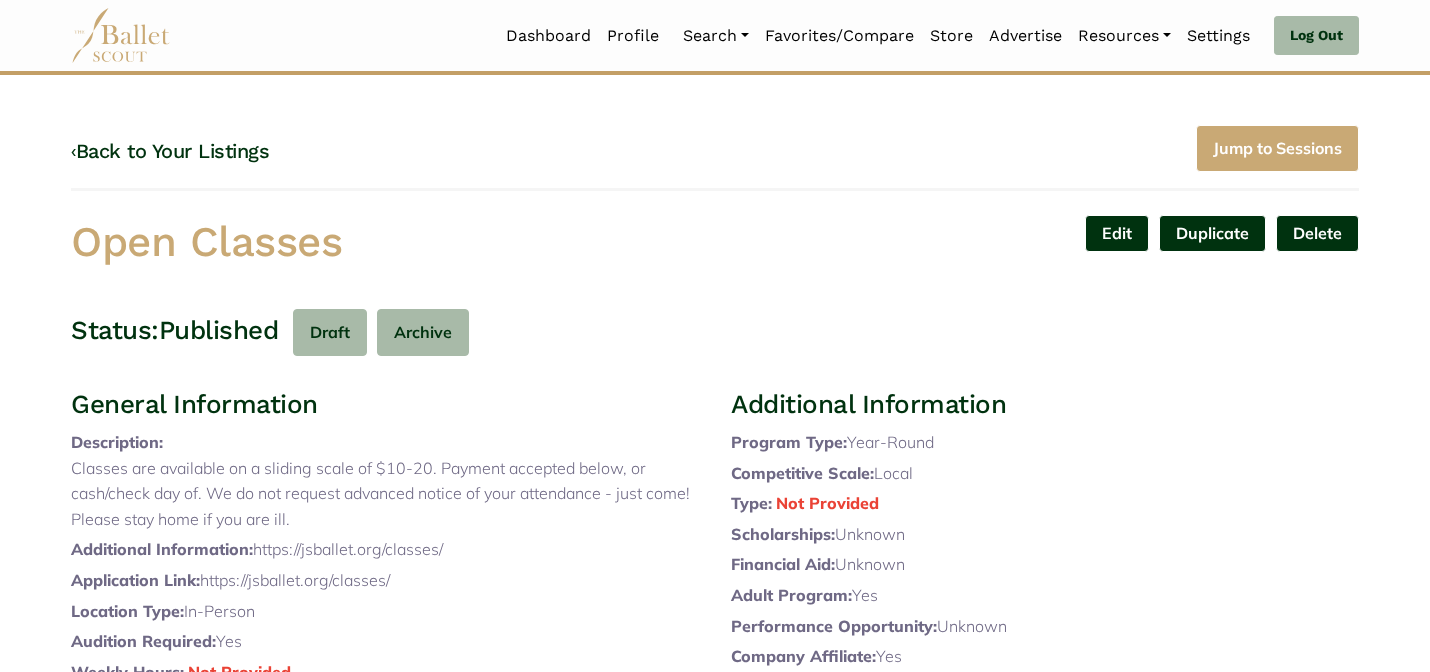 scroll, scrollTop: 0, scrollLeft: 0, axis: both 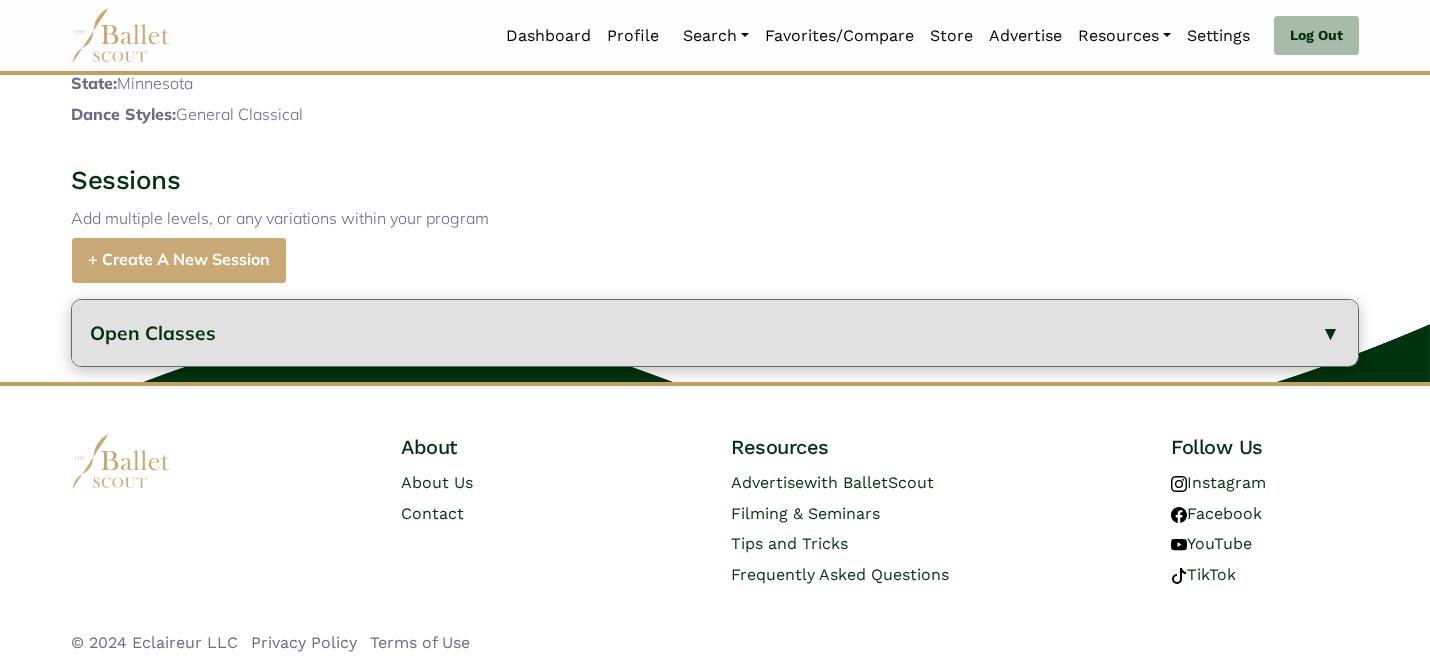 click on "Open Classes" at bounding box center (715, 333) 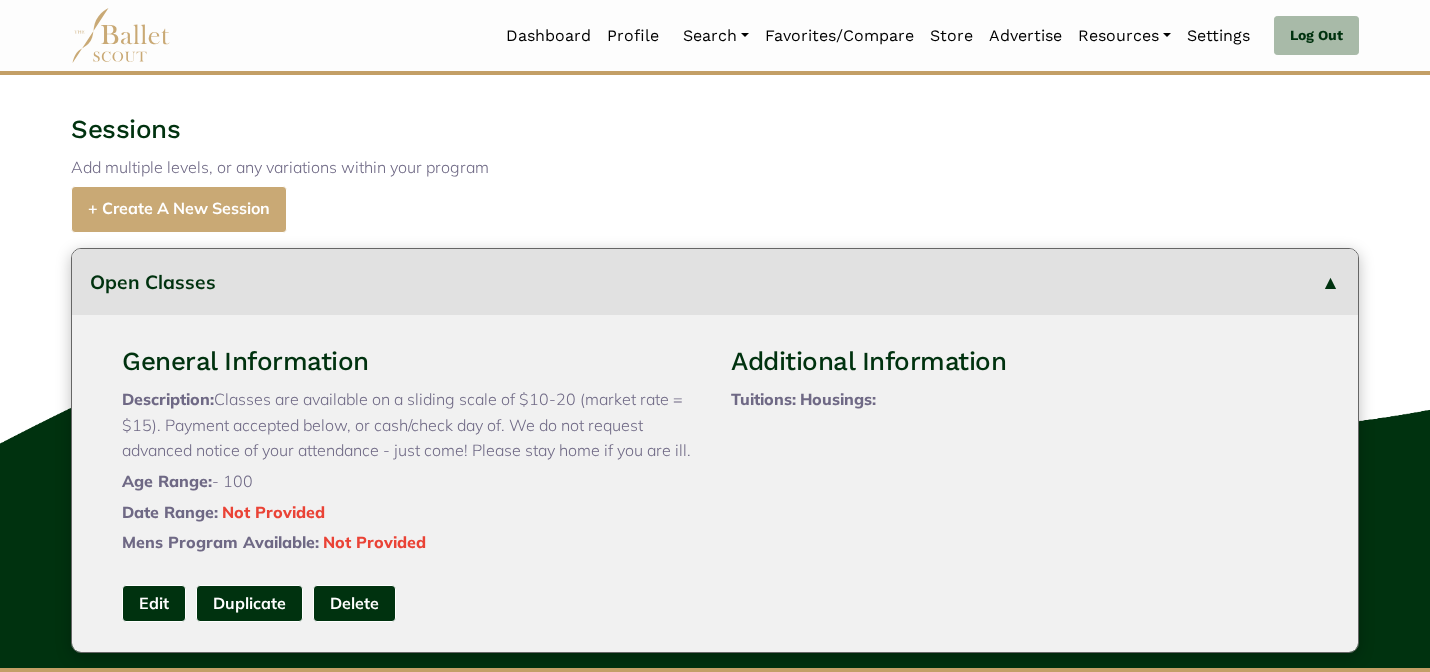 type 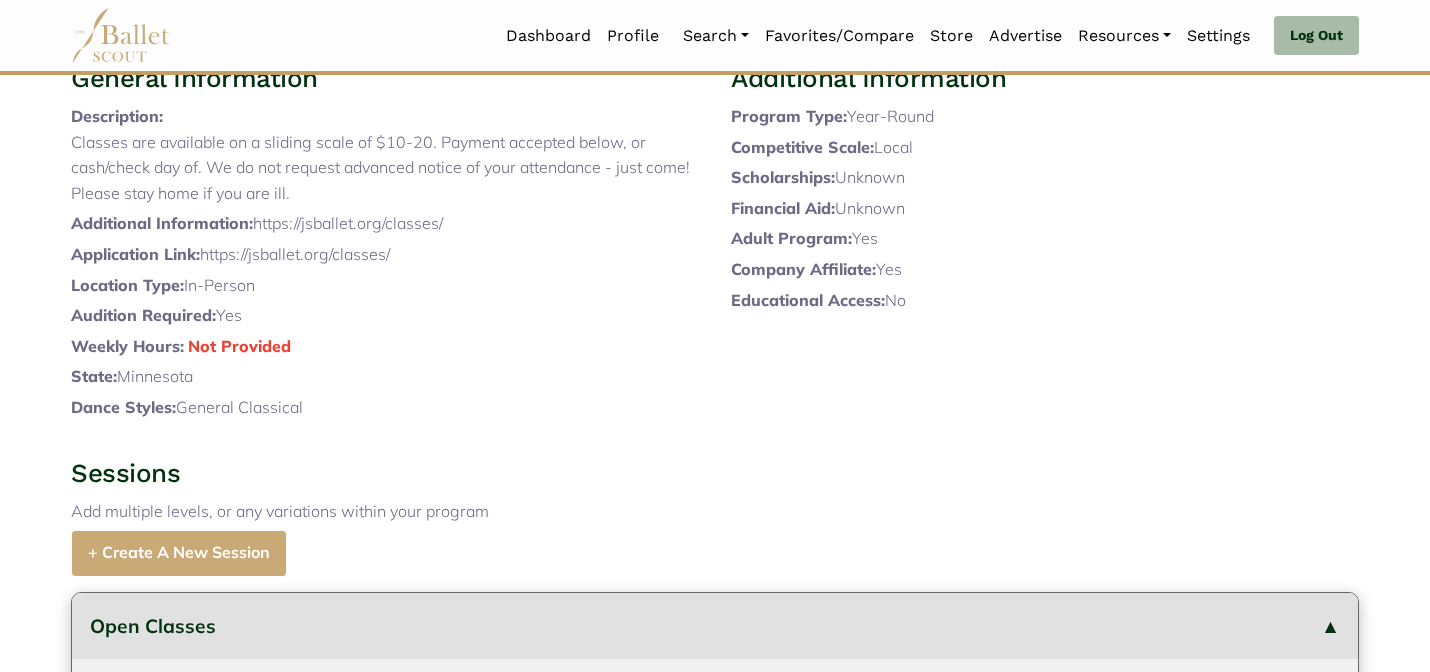 scroll, scrollTop: 0, scrollLeft: 0, axis: both 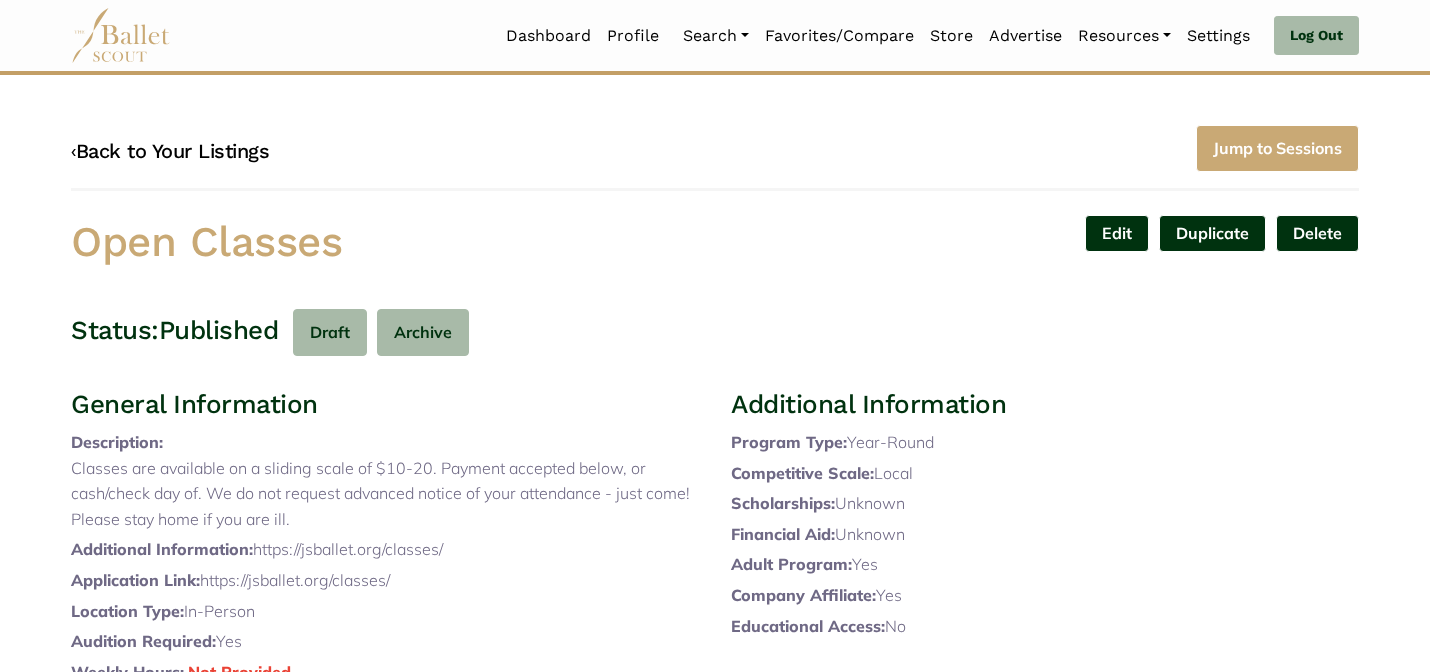 click on "‹  Back to Your Listings" at bounding box center (170, 151) 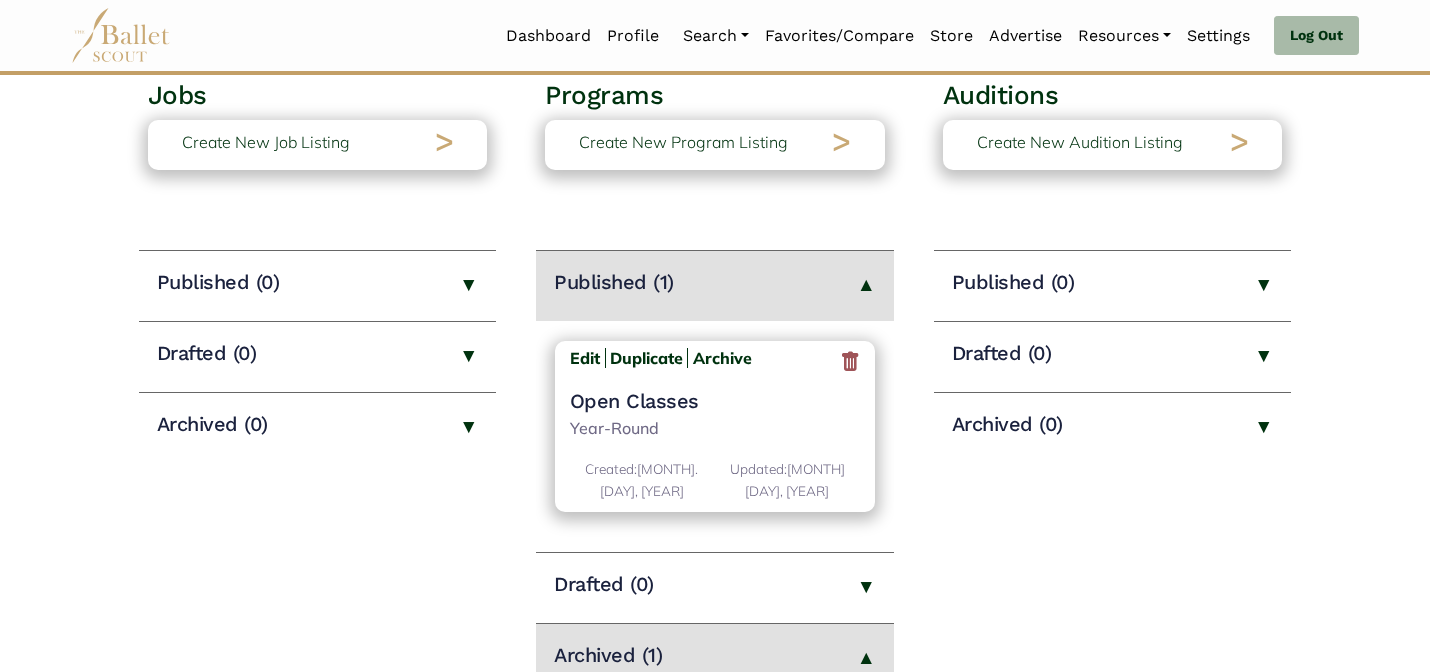 scroll, scrollTop: 160, scrollLeft: 0, axis: vertical 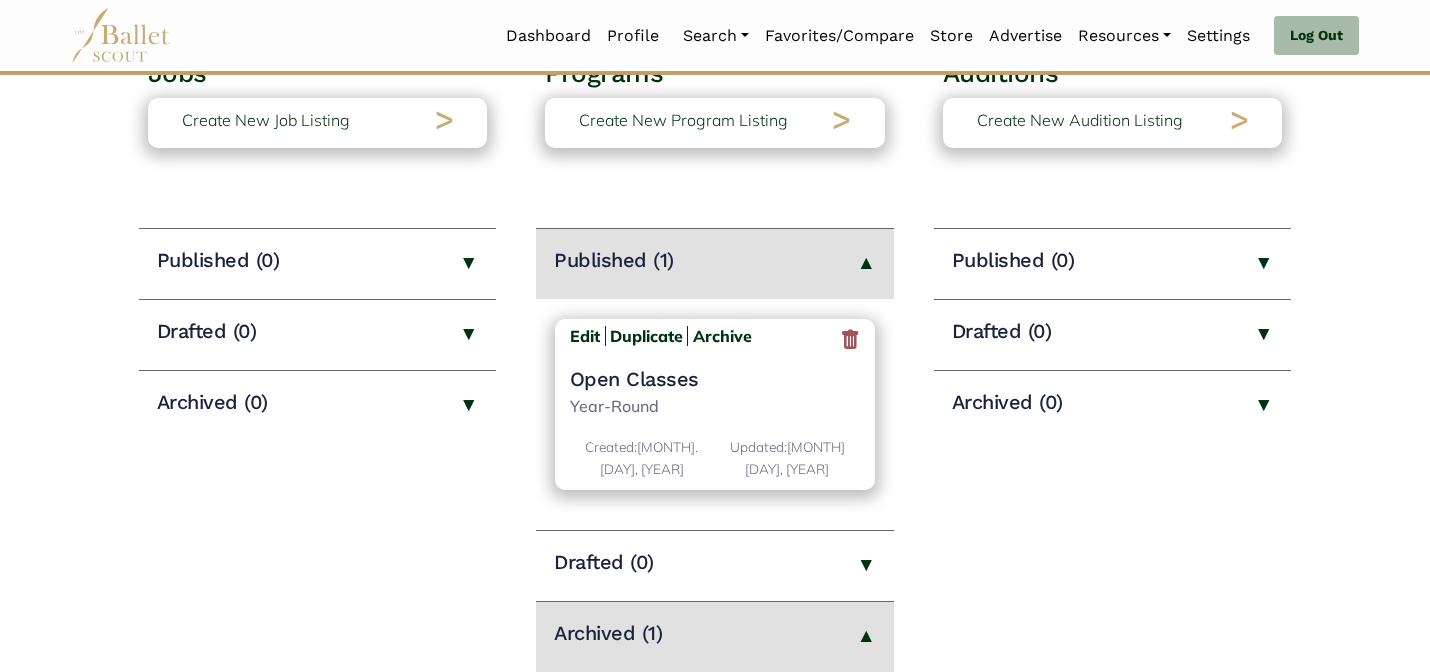 click on "Open Classes" at bounding box center (715, 379) 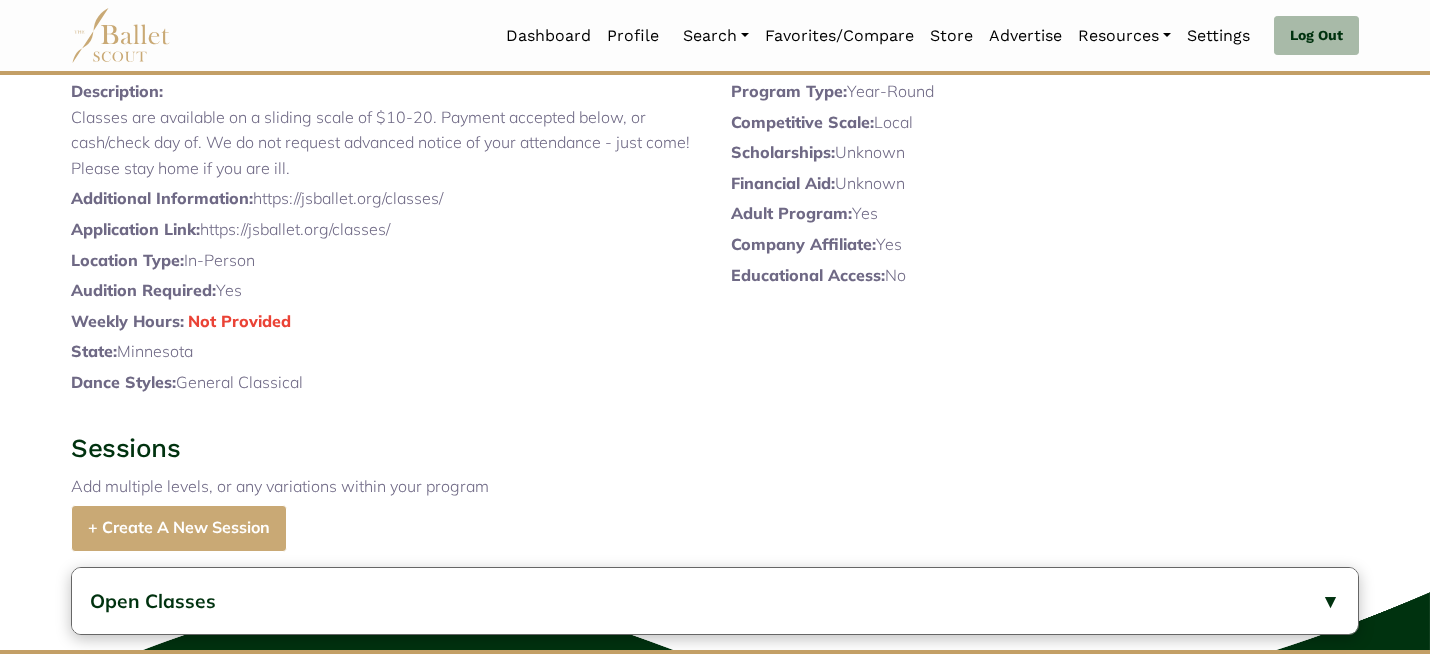 scroll, scrollTop: 312, scrollLeft: 0, axis: vertical 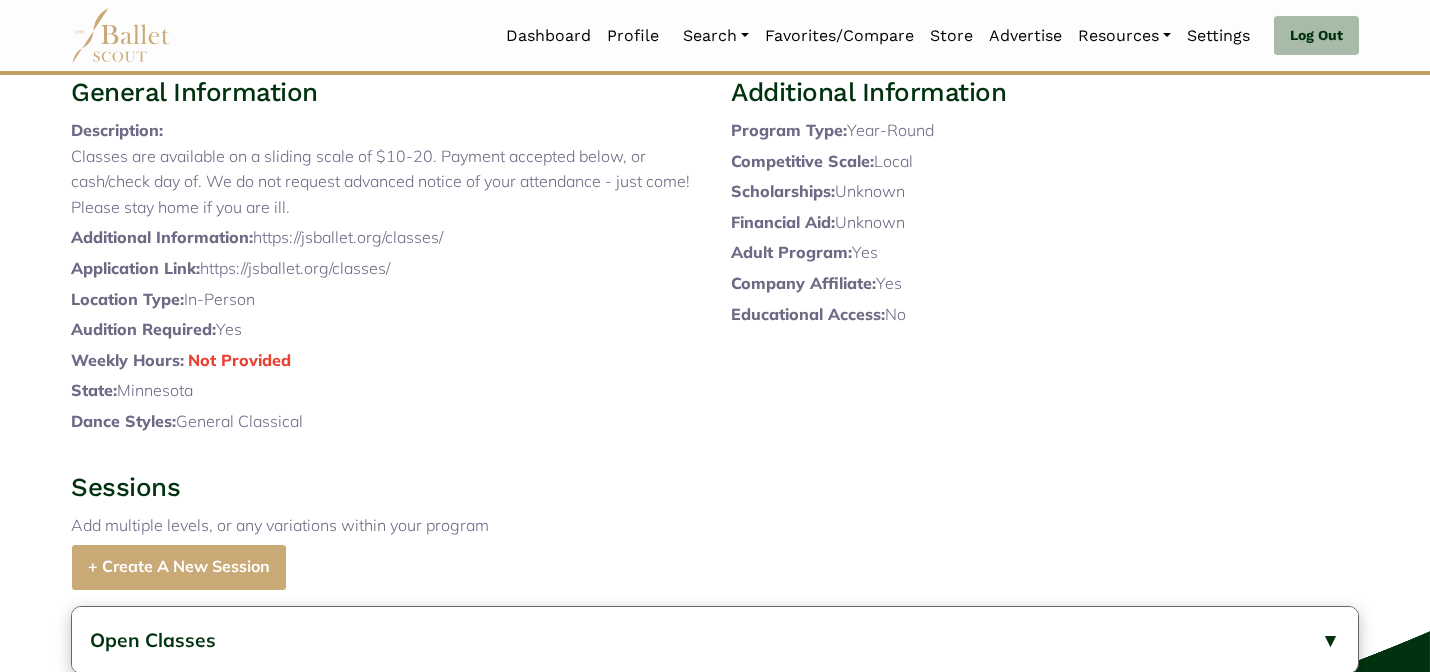 drag, startPoint x: 452, startPoint y: 288, endPoint x: 260, endPoint y: 284, distance: 192.04166 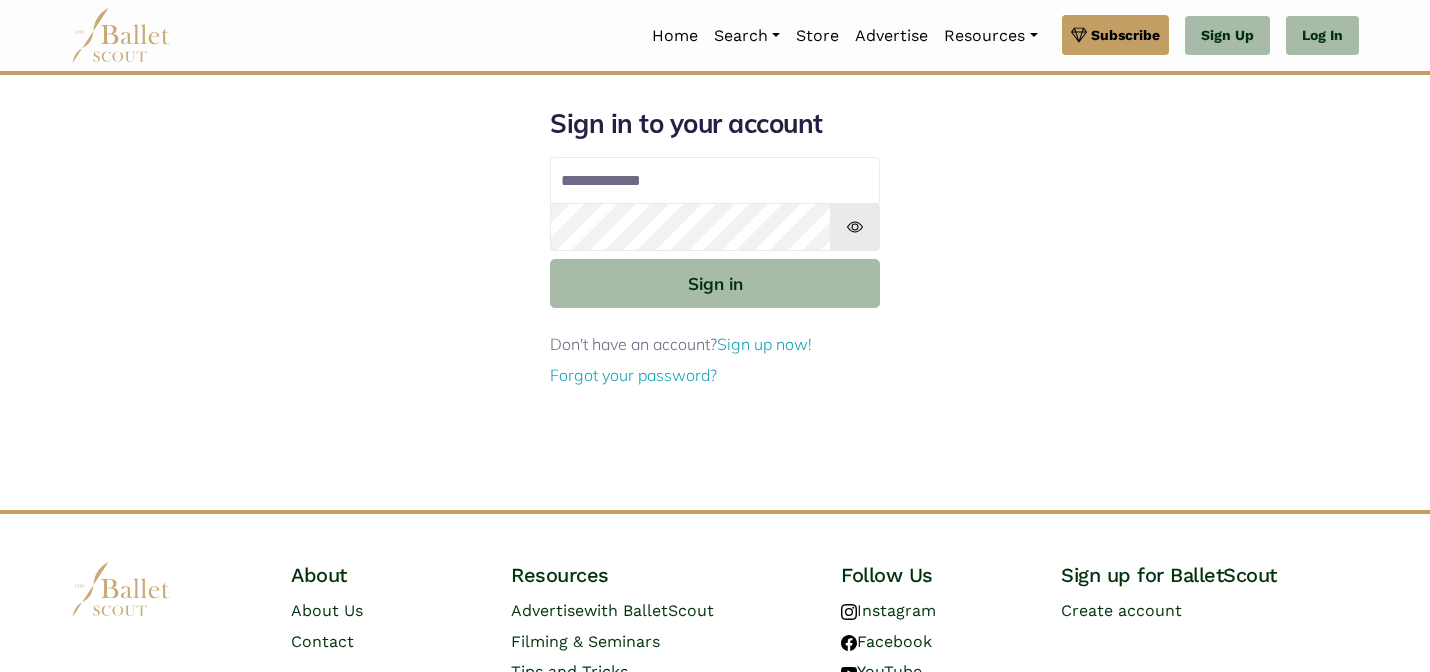 scroll, scrollTop: 0, scrollLeft: 0, axis: both 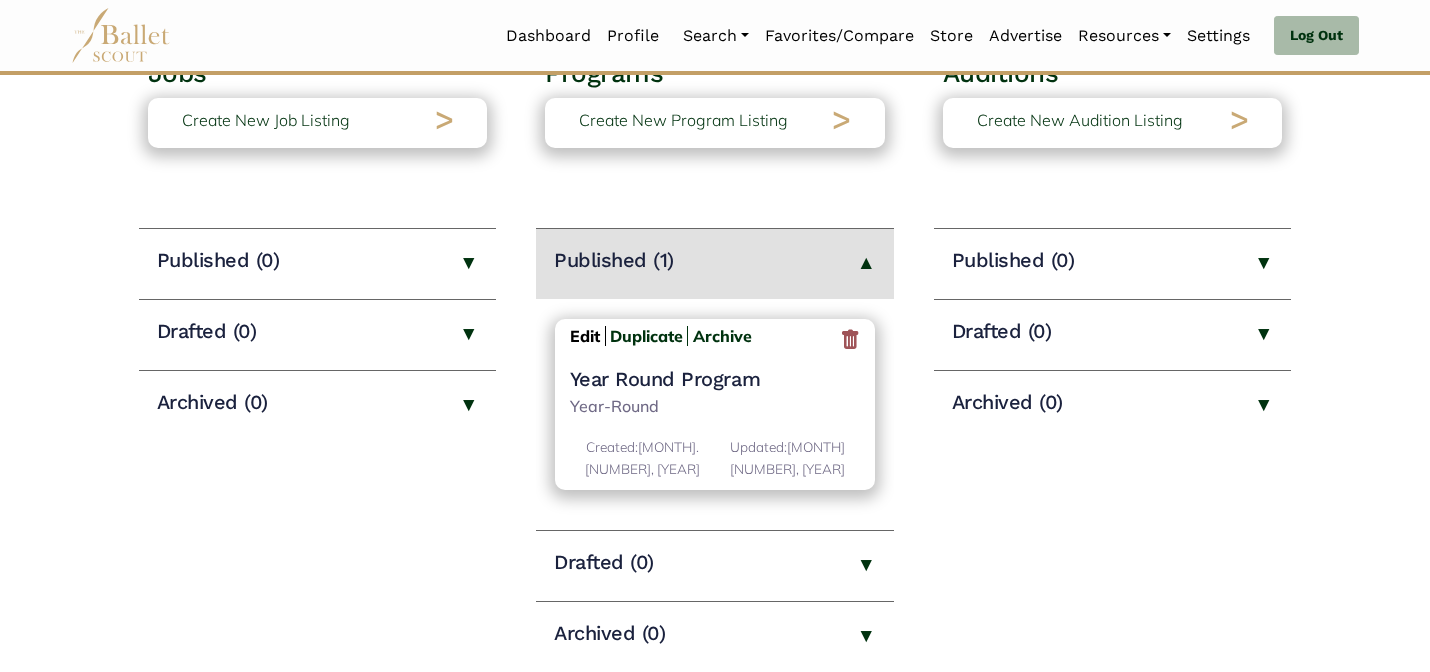 click on "Edit" at bounding box center [585, 336] 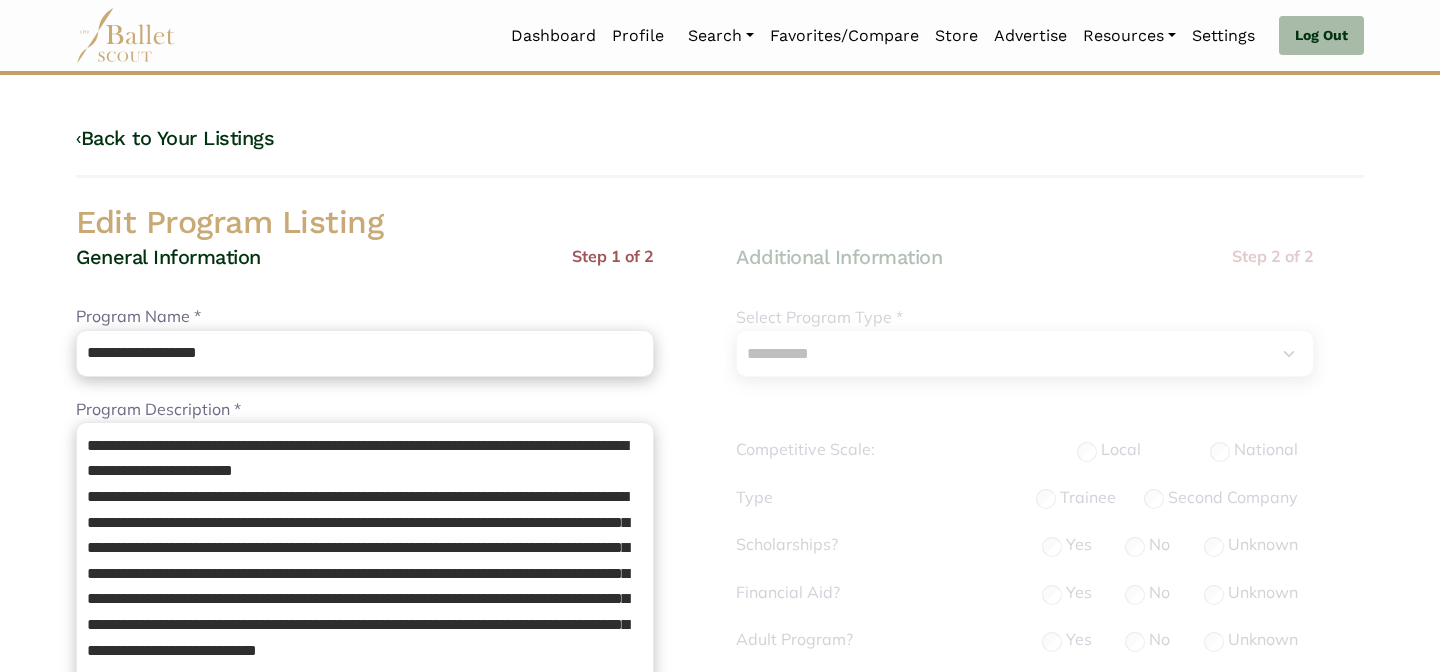 select on "**" 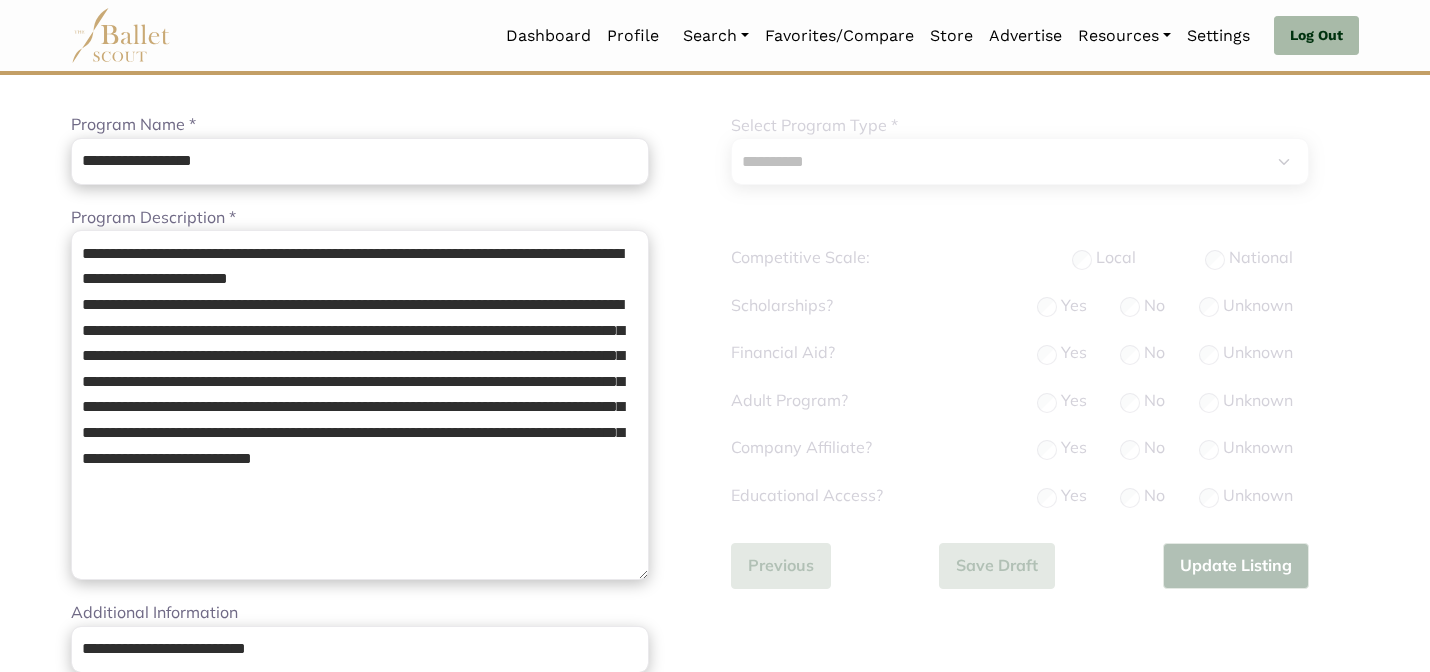 scroll, scrollTop: 200, scrollLeft: 0, axis: vertical 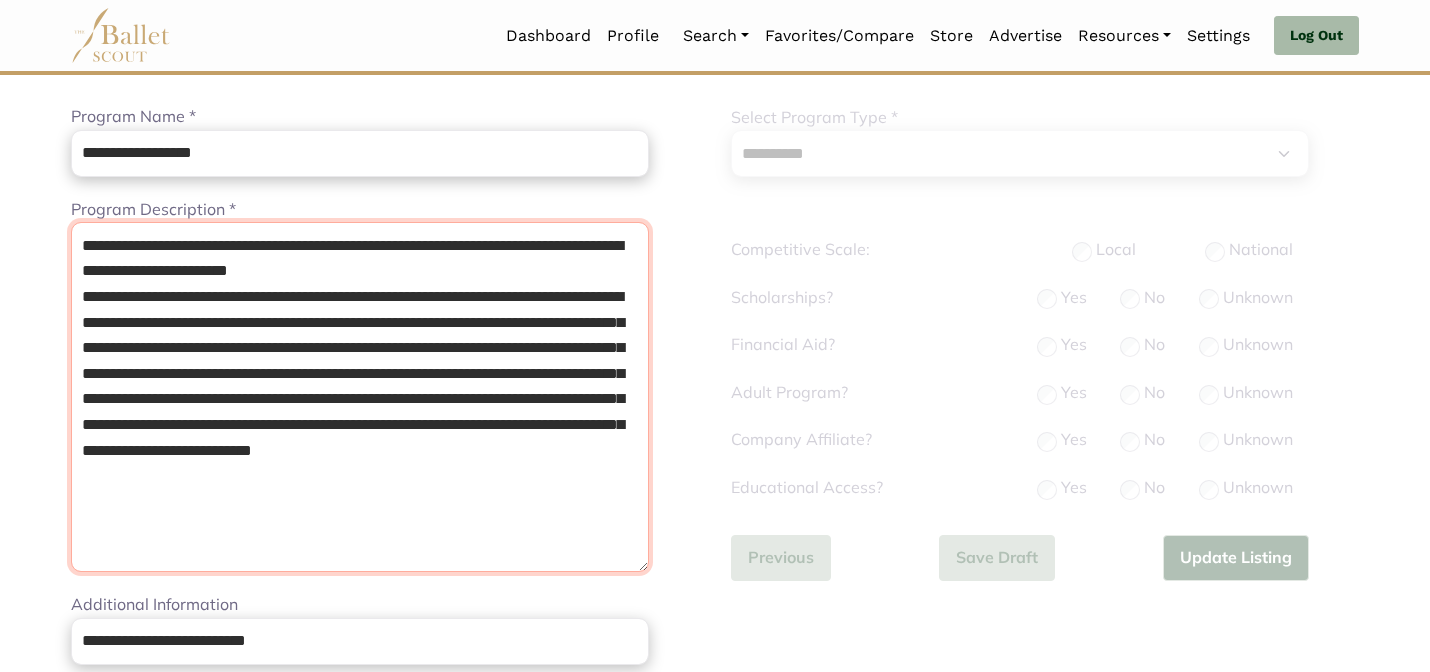 click on "**********" at bounding box center [360, 397] 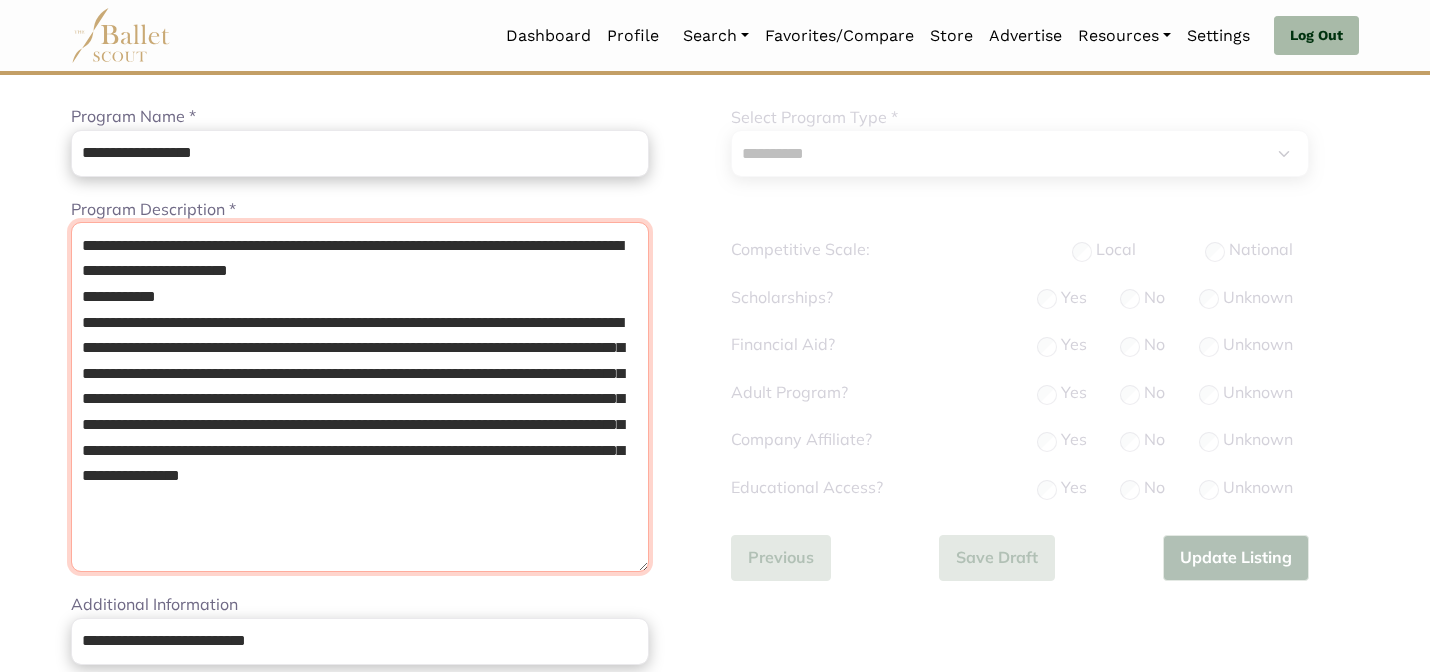 type on "**********" 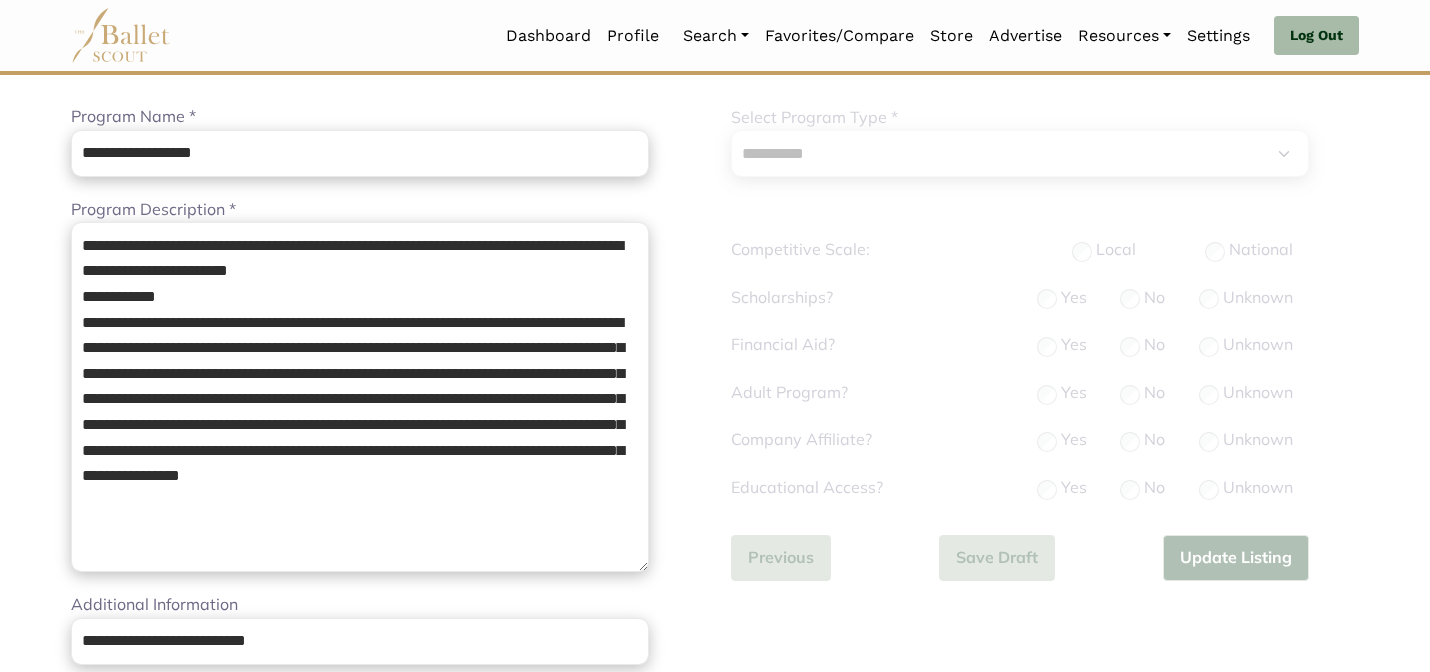 click on "Loading...
Please Wait
Dashboard
Profile" at bounding box center (715, 775) 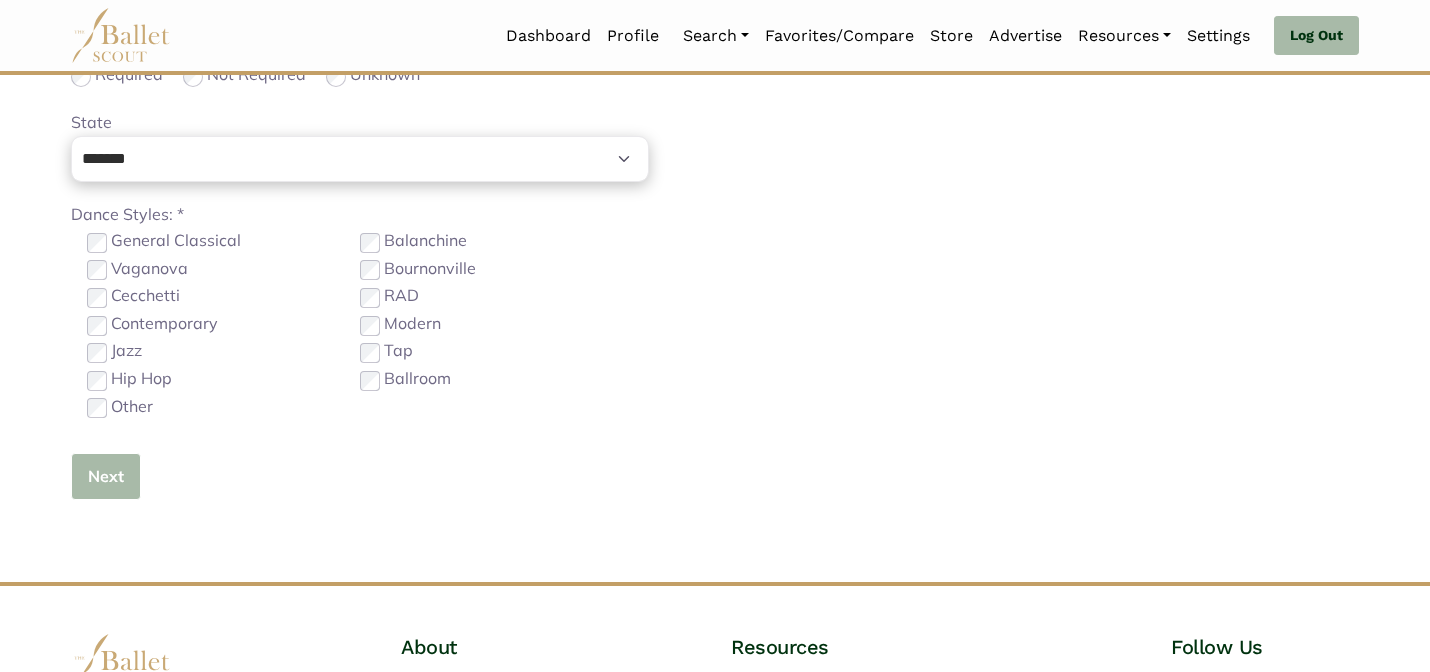 click on "Next" at bounding box center [106, 476] 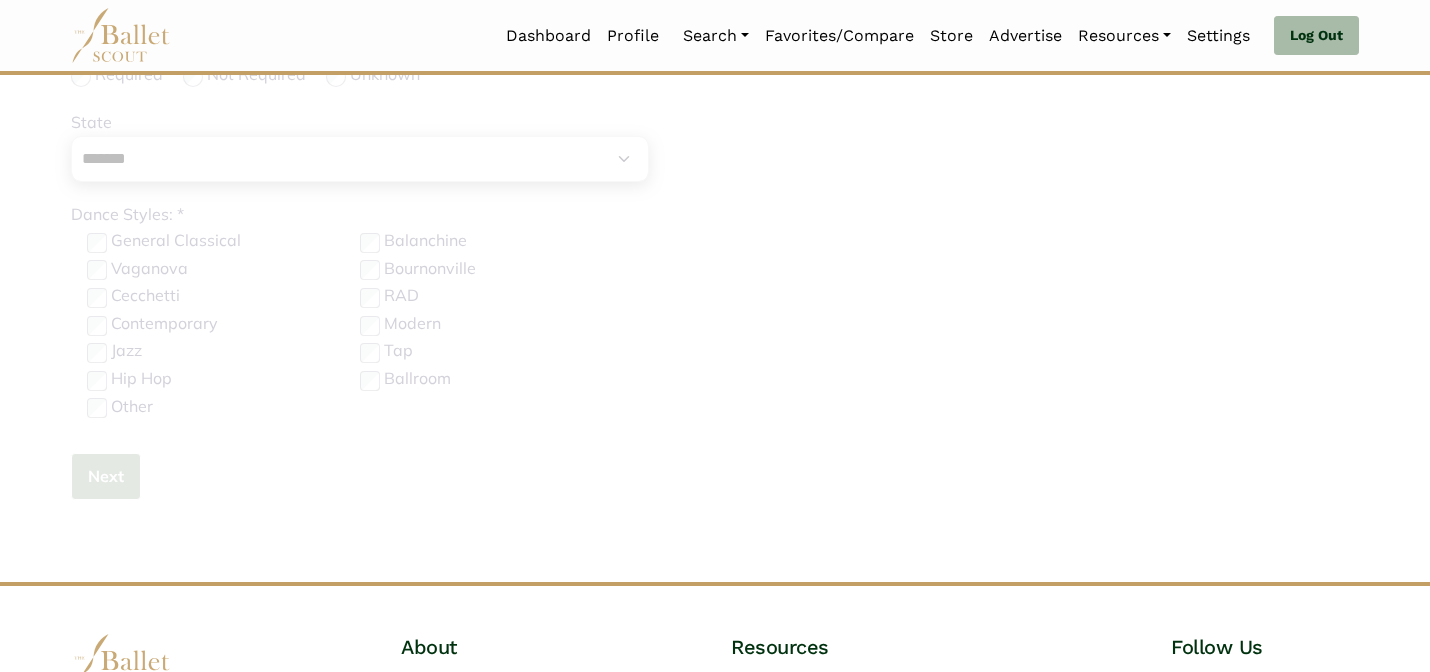 type 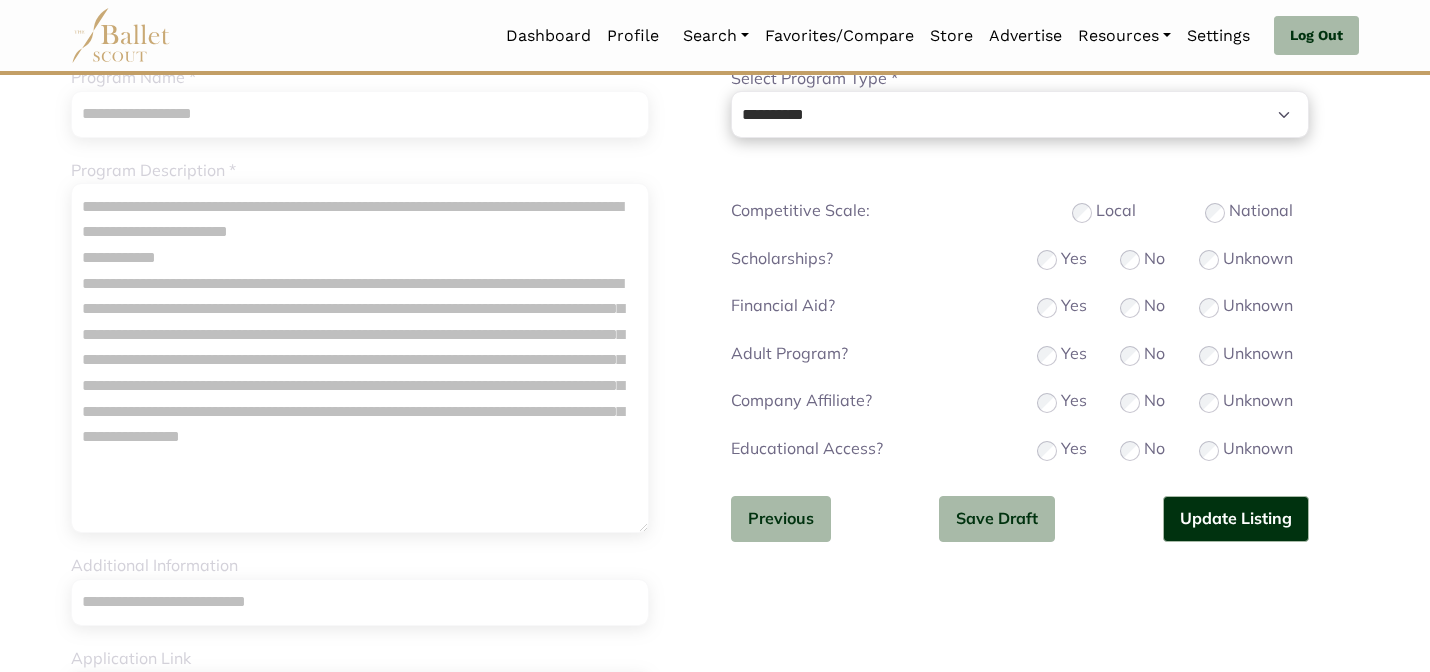 scroll, scrollTop: 240, scrollLeft: 0, axis: vertical 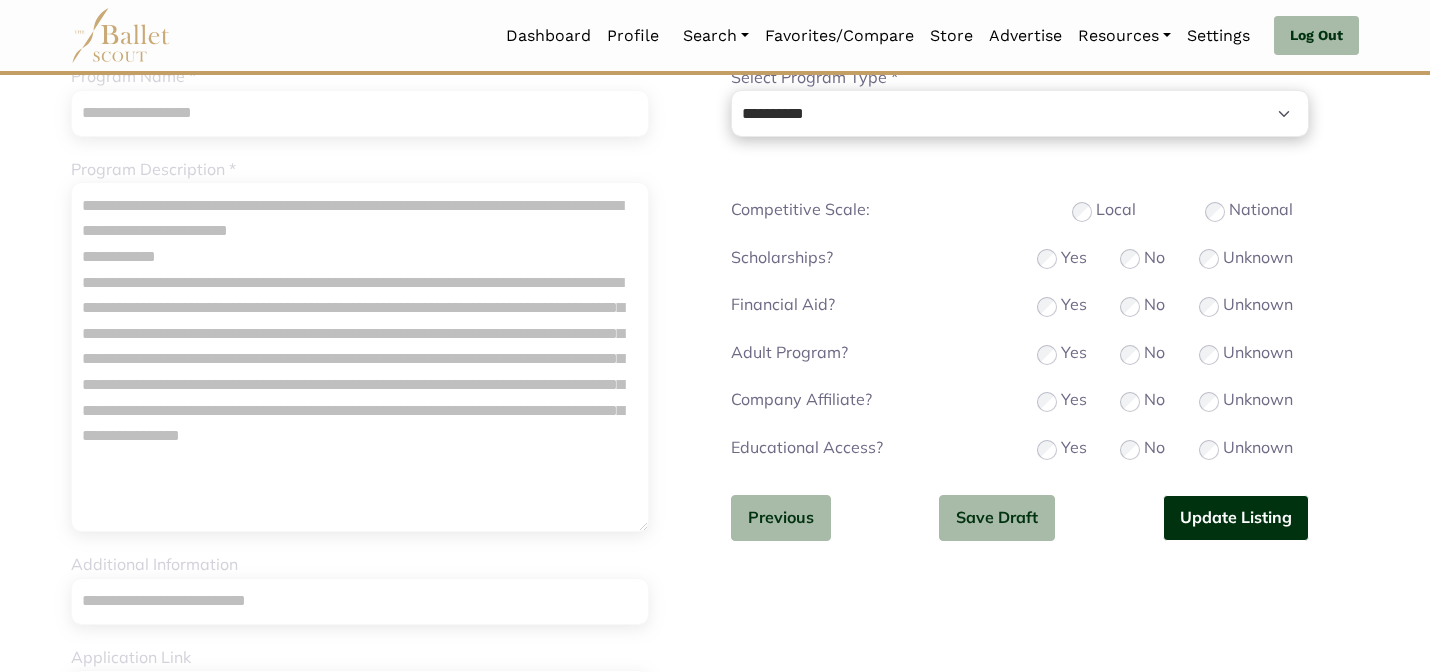 click on "Update Listing" at bounding box center [1236, 518] 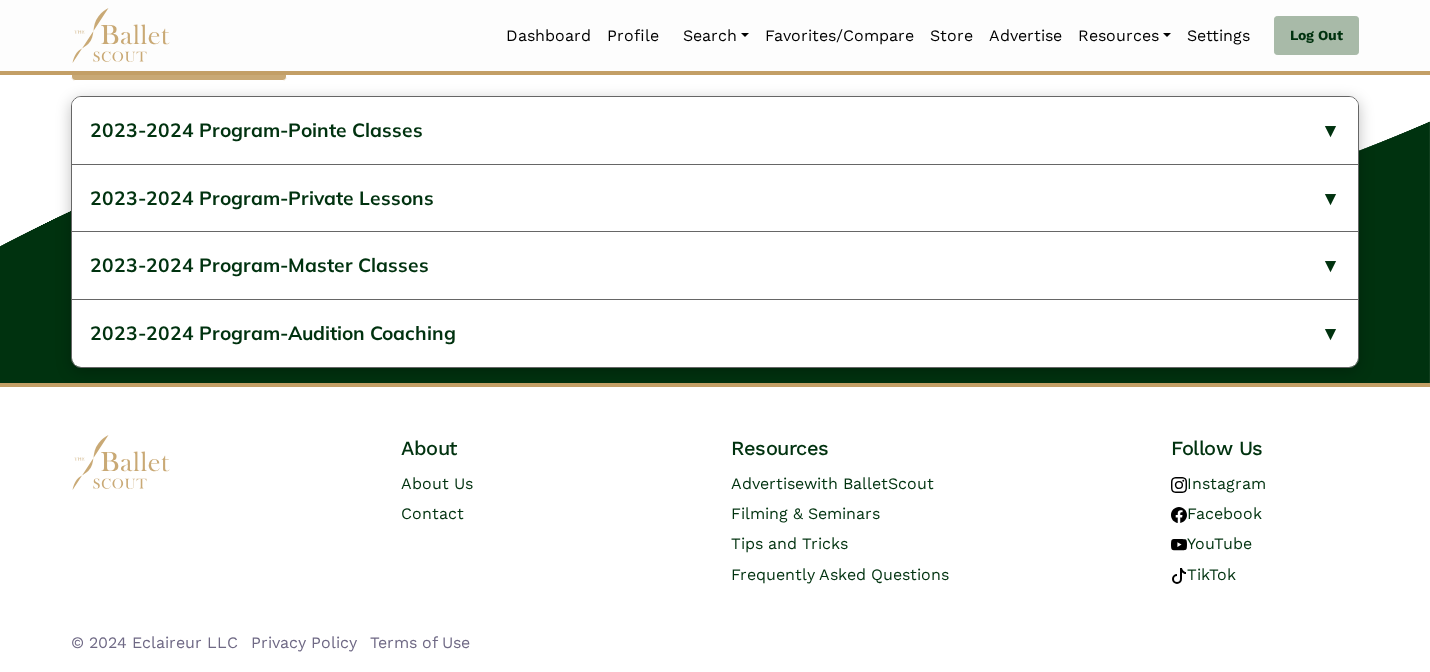 scroll, scrollTop: 1012, scrollLeft: 0, axis: vertical 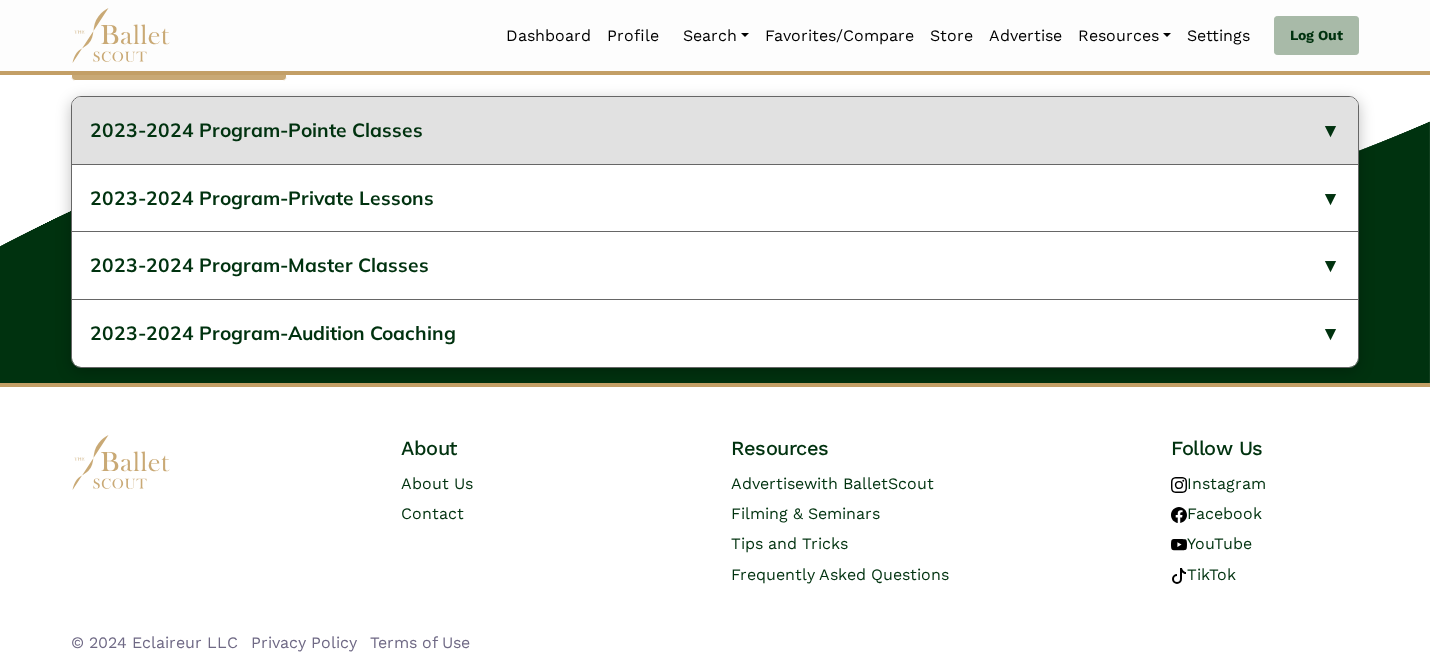 click on "2023-2024 Program-Pointe Classes" at bounding box center [715, 130] 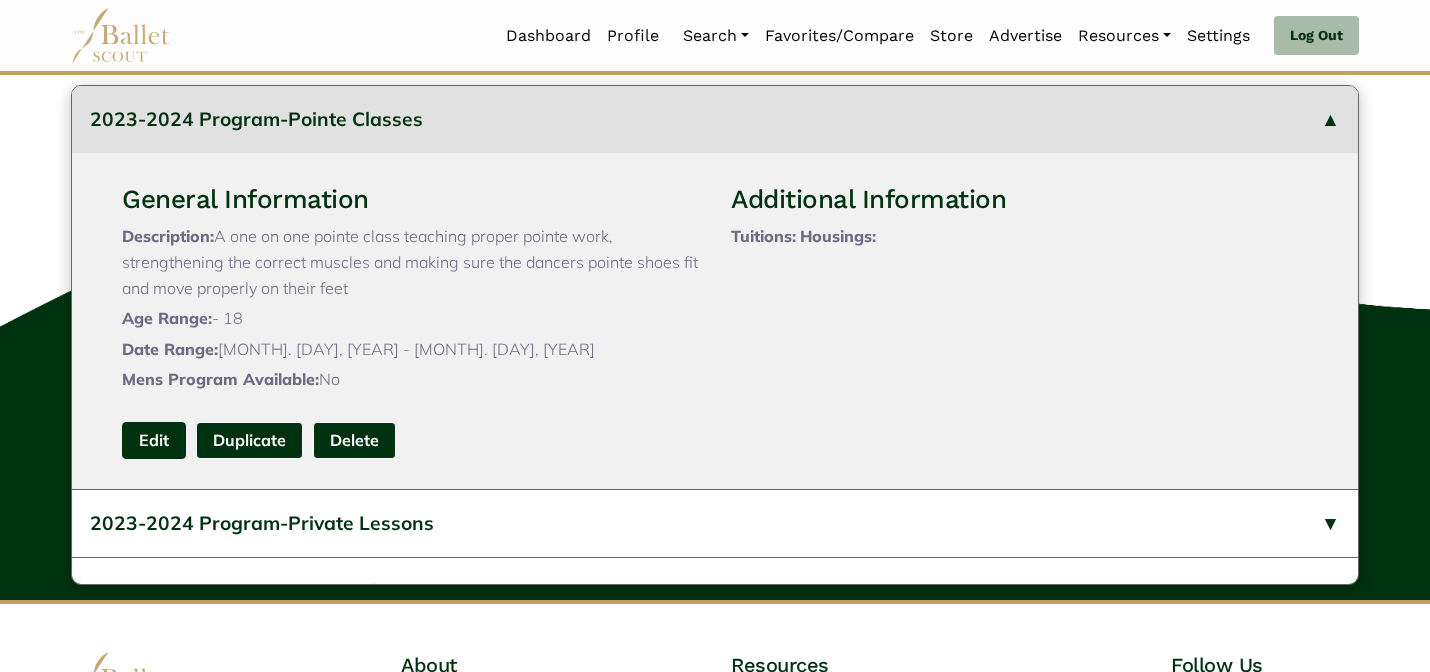 click on "Edit" at bounding box center (154, 440) 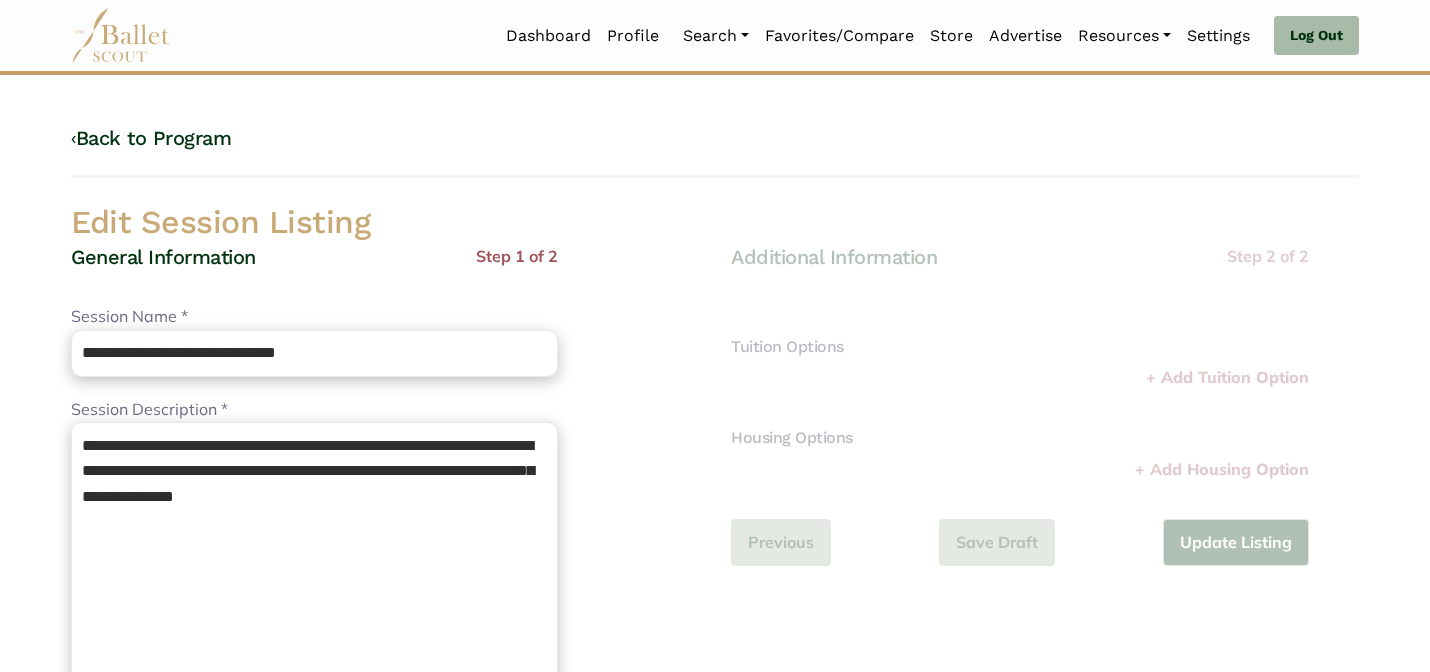 scroll, scrollTop: 0, scrollLeft: 0, axis: both 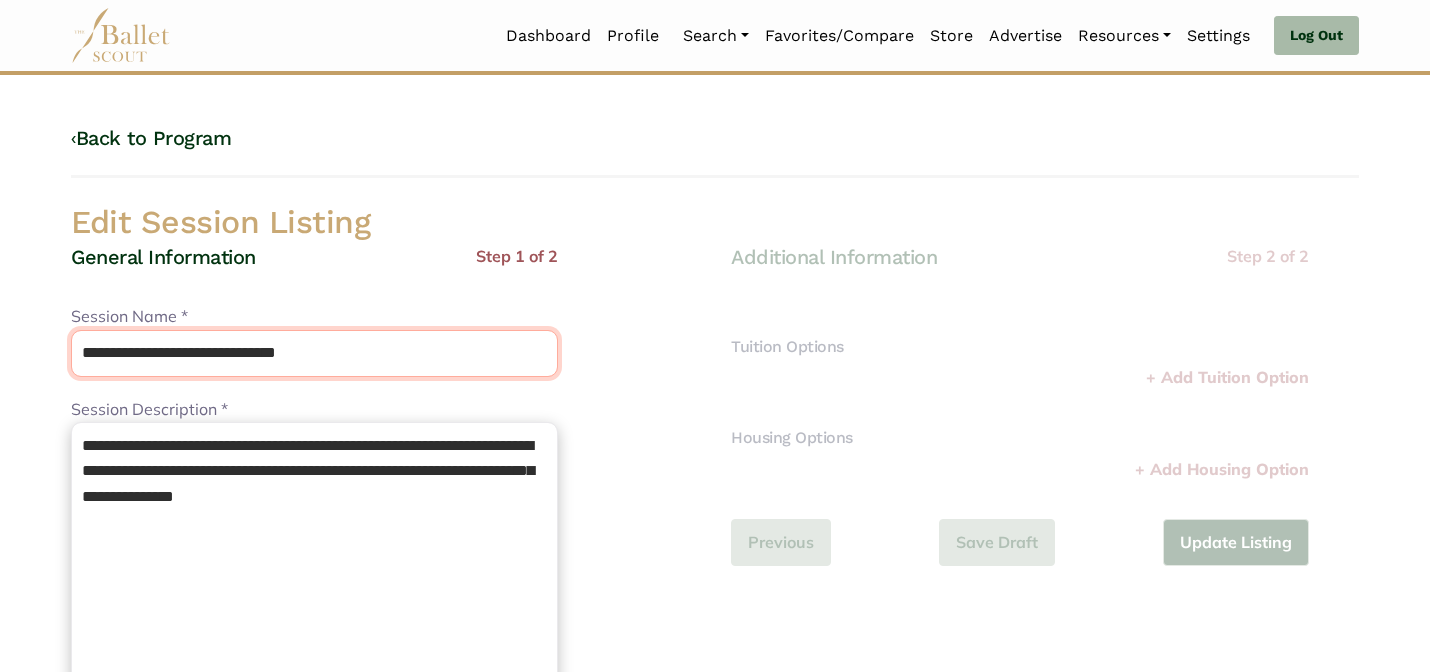 drag, startPoint x: 243, startPoint y: 358, endPoint x: 215, endPoint y: 318, distance: 48.82622 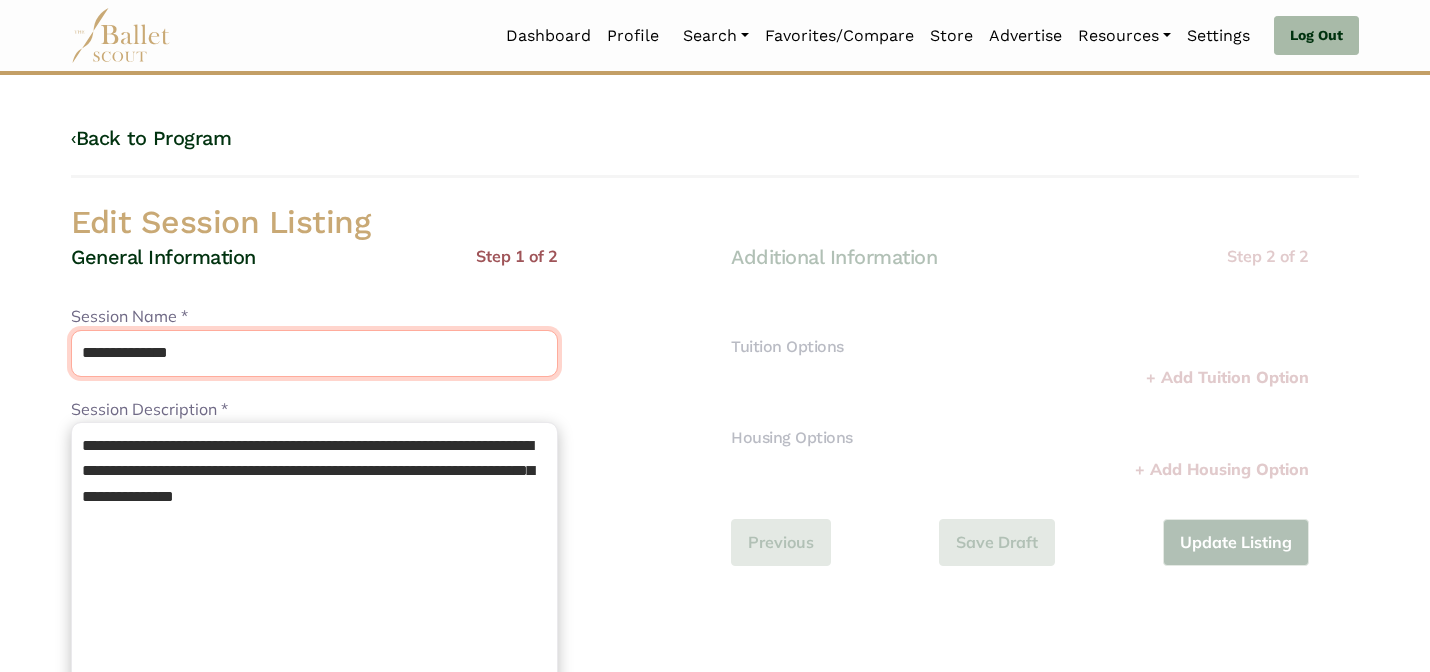 type on "**********" 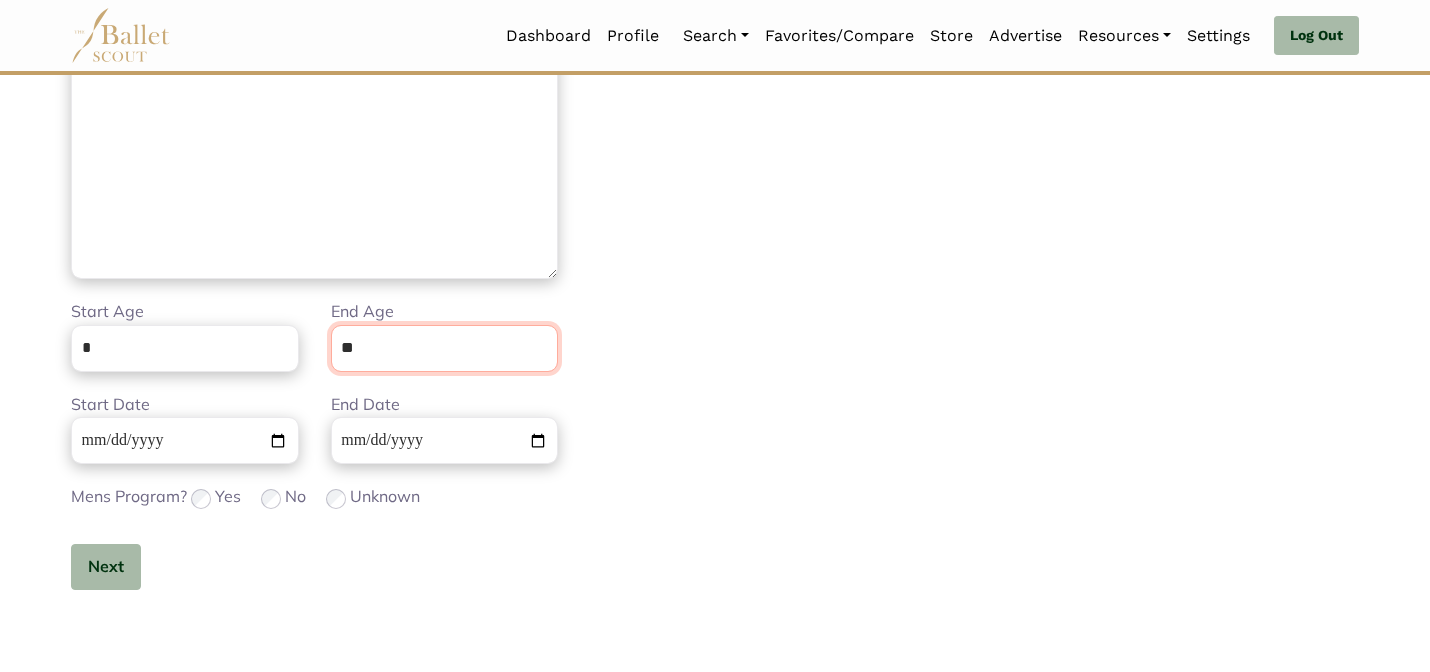 scroll, scrollTop: 505, scrollLeft: 0, axis: vertical 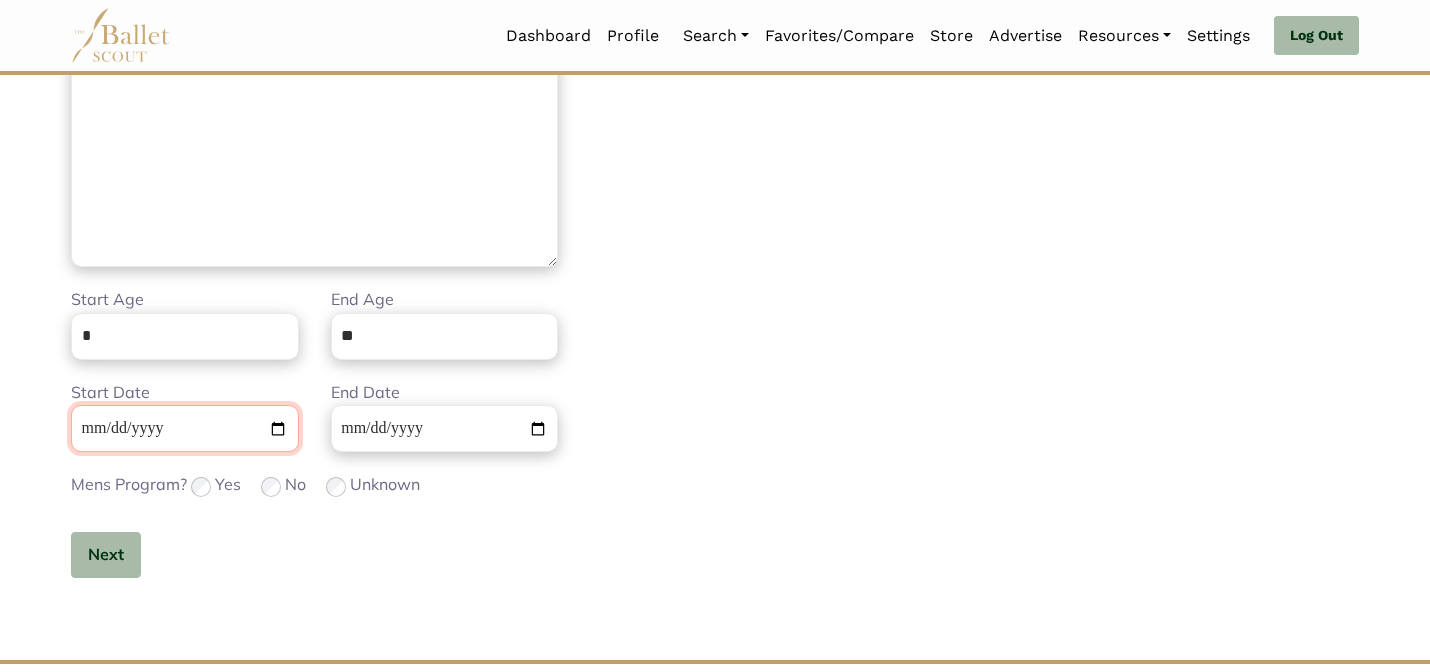 type 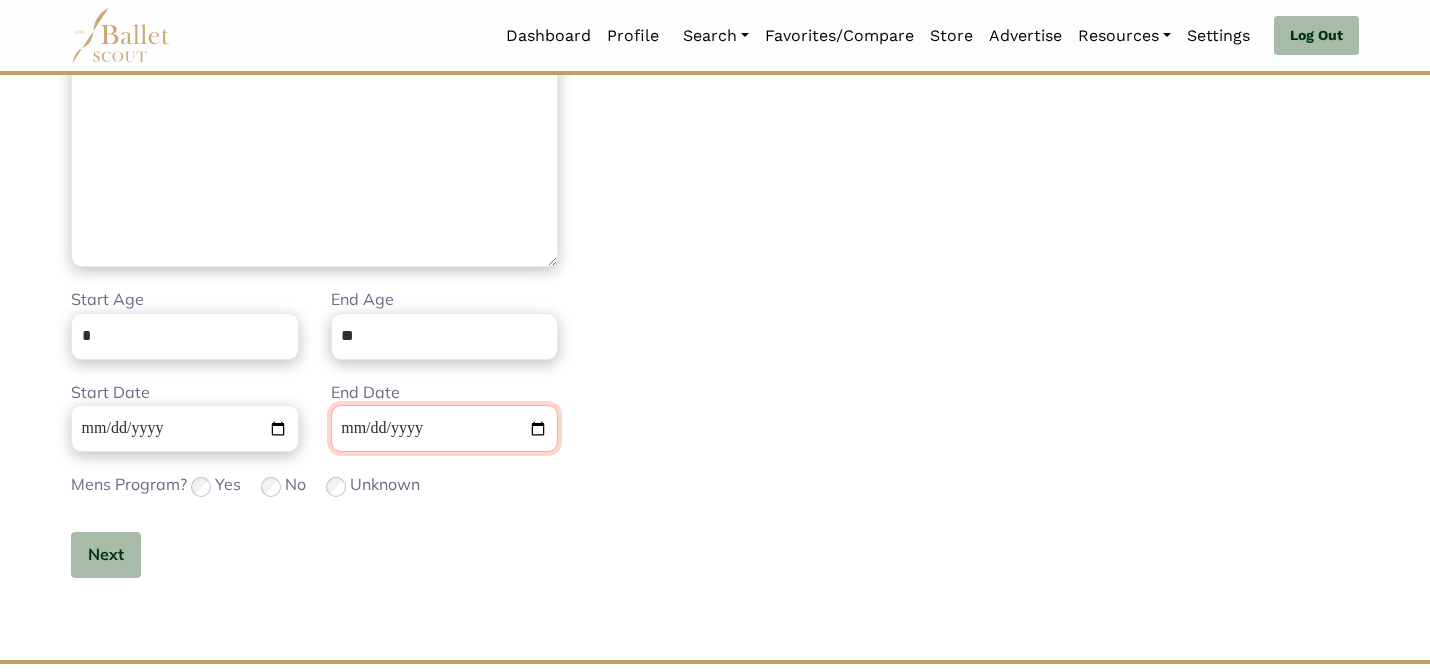 type 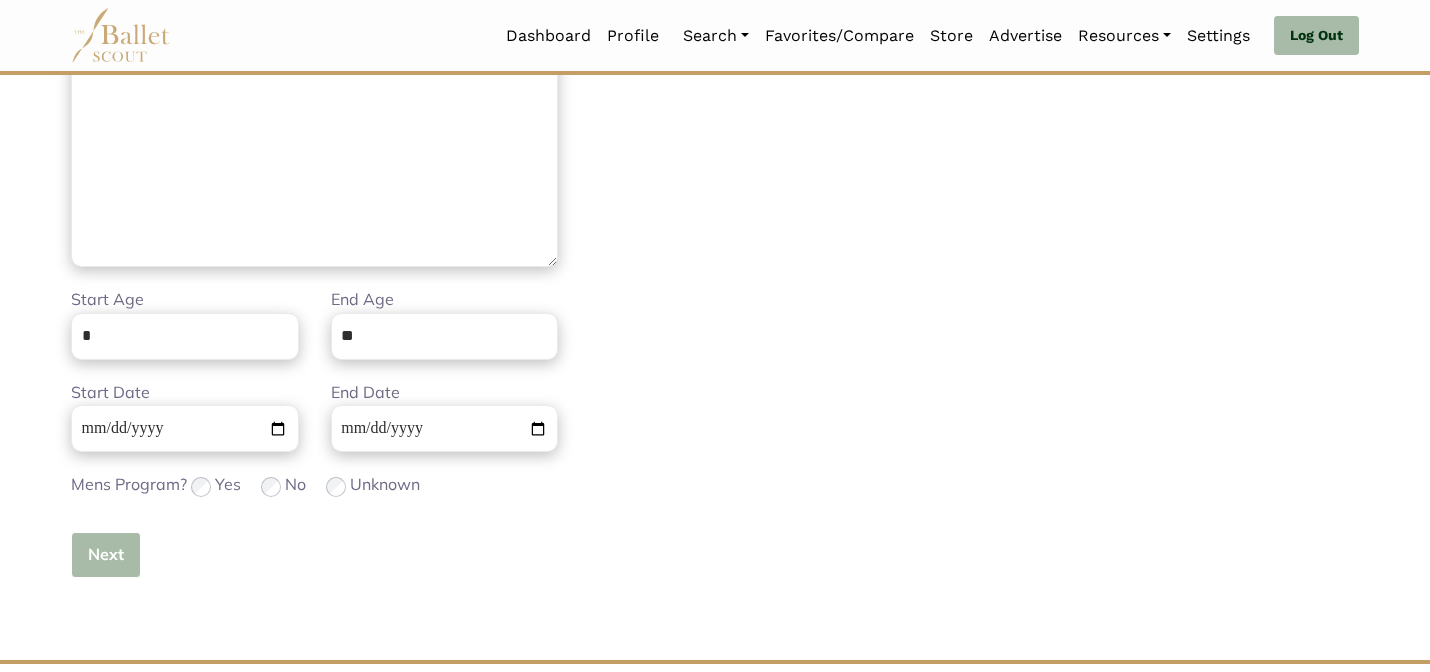 click on "Next" at bounding box center [106, 555] 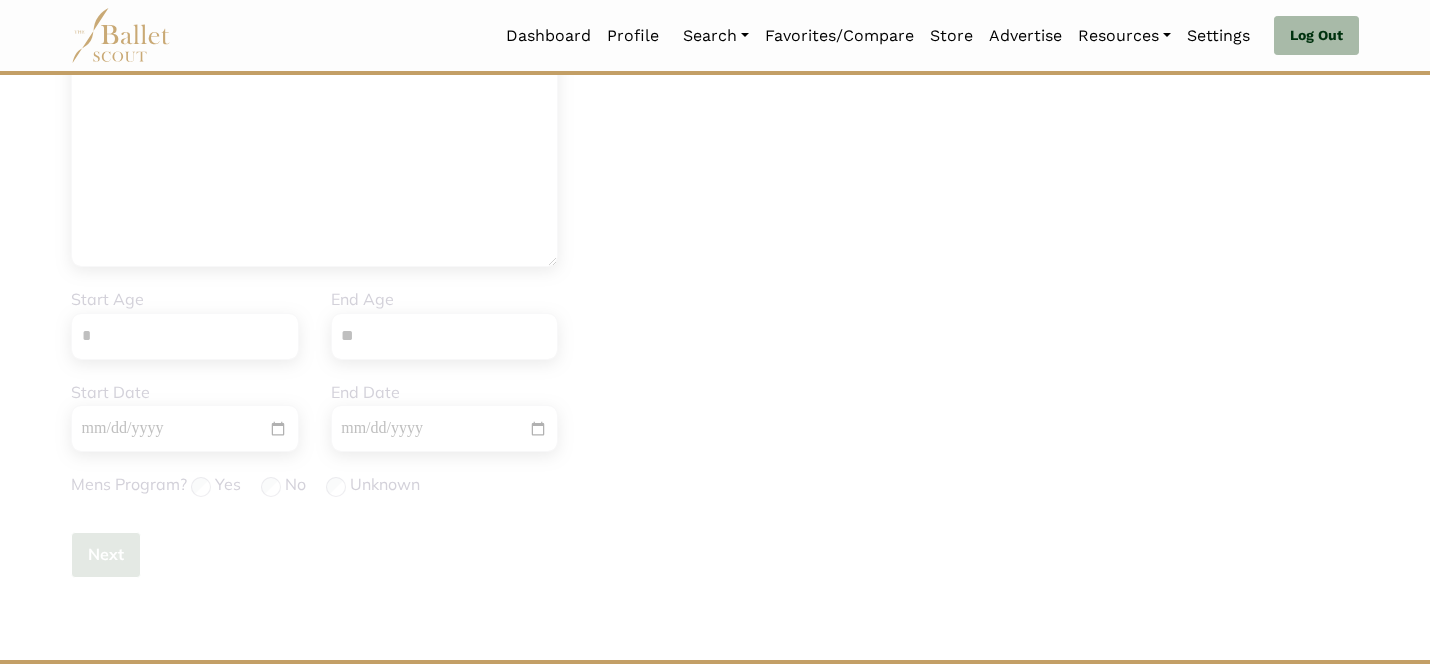 type 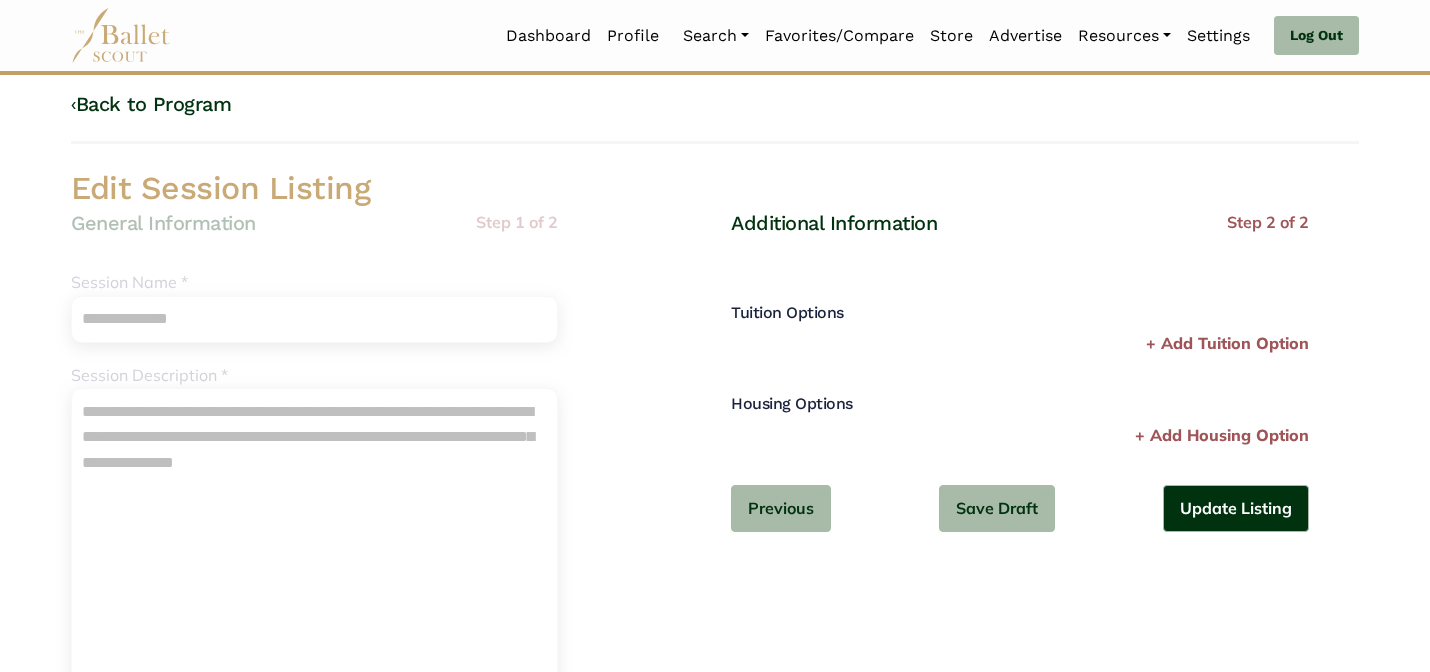 scroll, scrollTop: 0, scrollLeft: 0, axis: both 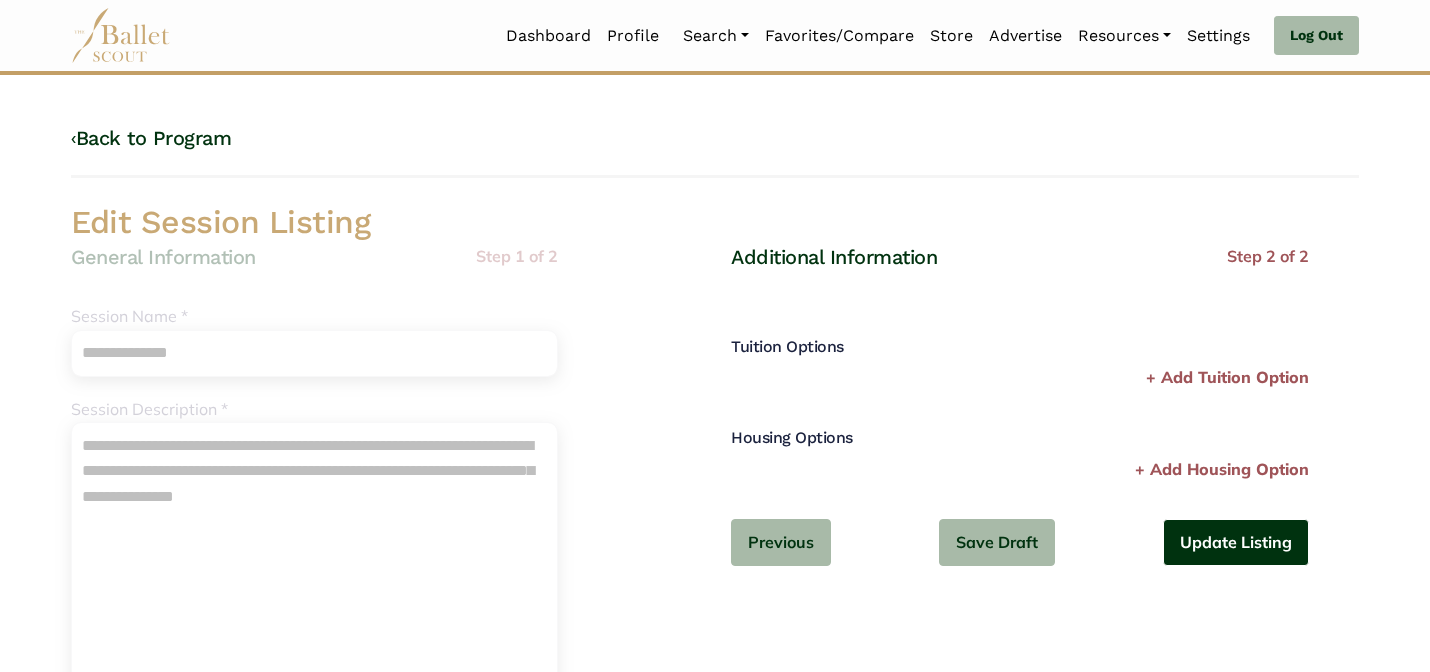 click on "Update Listing" at bounding box center (1236, 542) 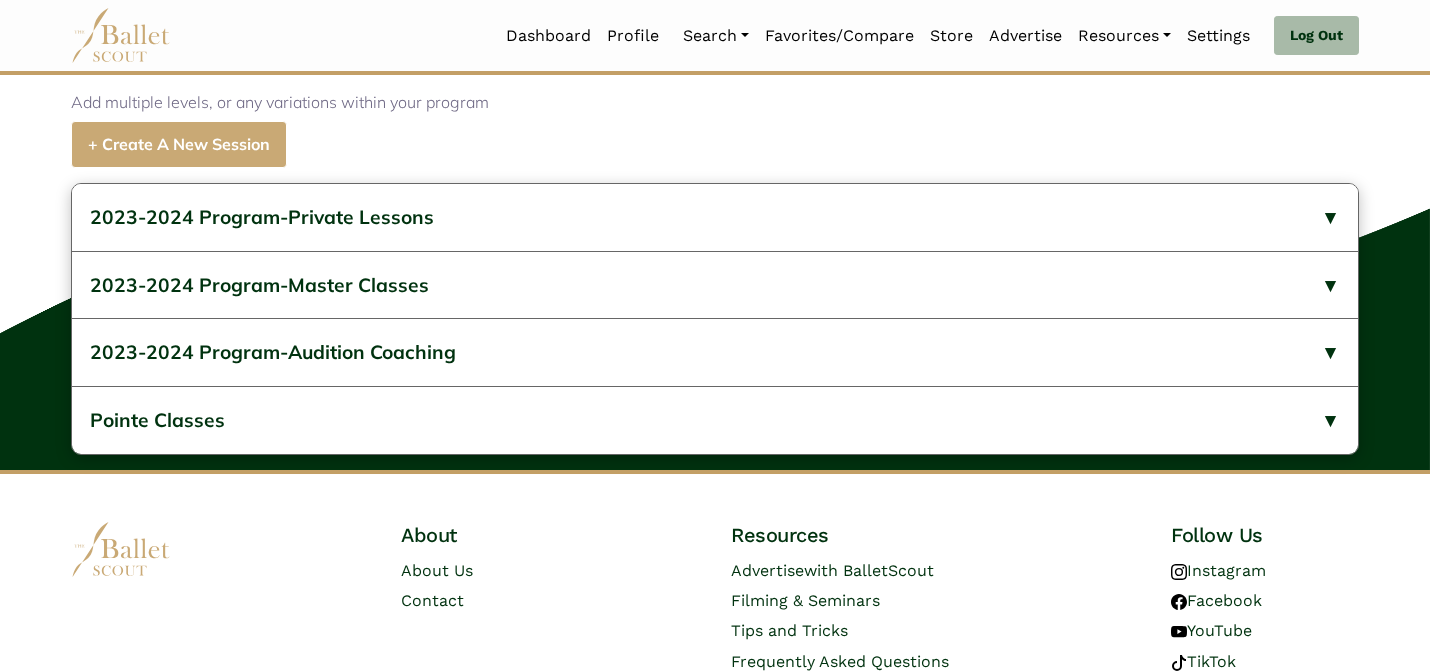 scroll, scrollTop: 892, scrollLeft: 0, axis: vertical 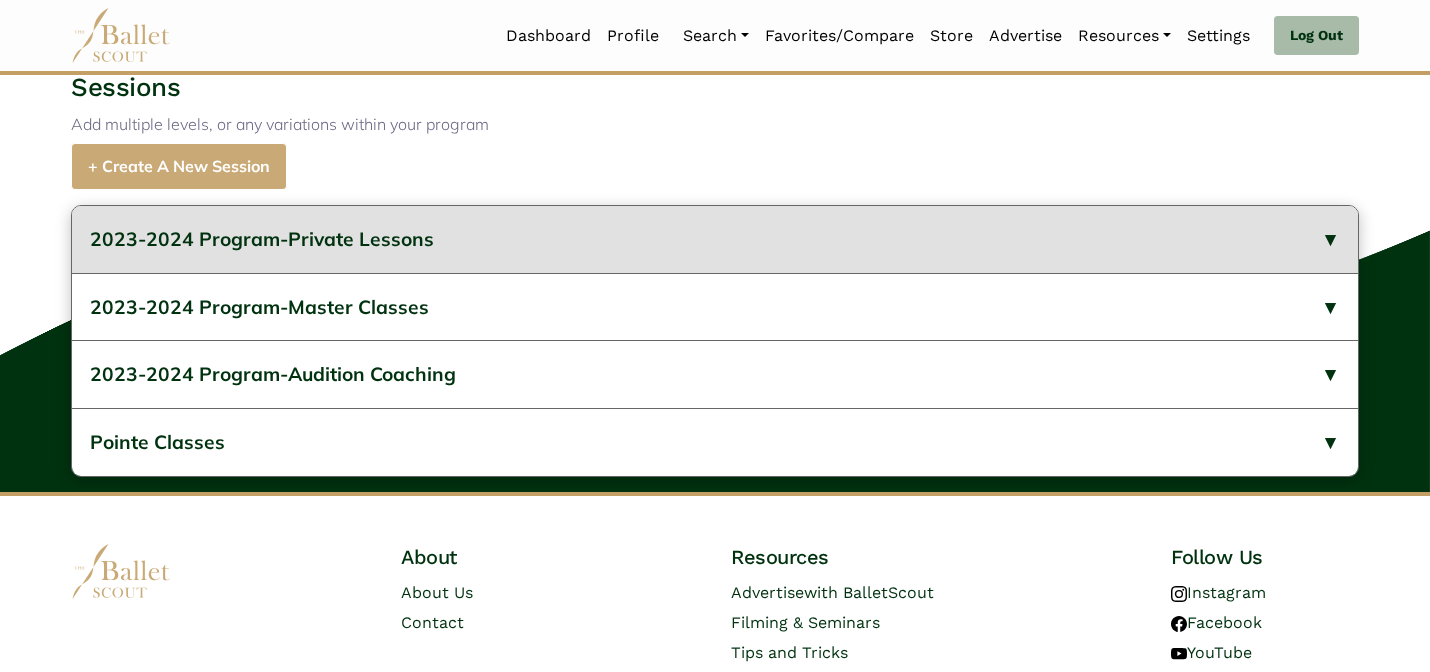 click on "2023-2024 Program-Private Lessons" at bounding box center [715, 239] 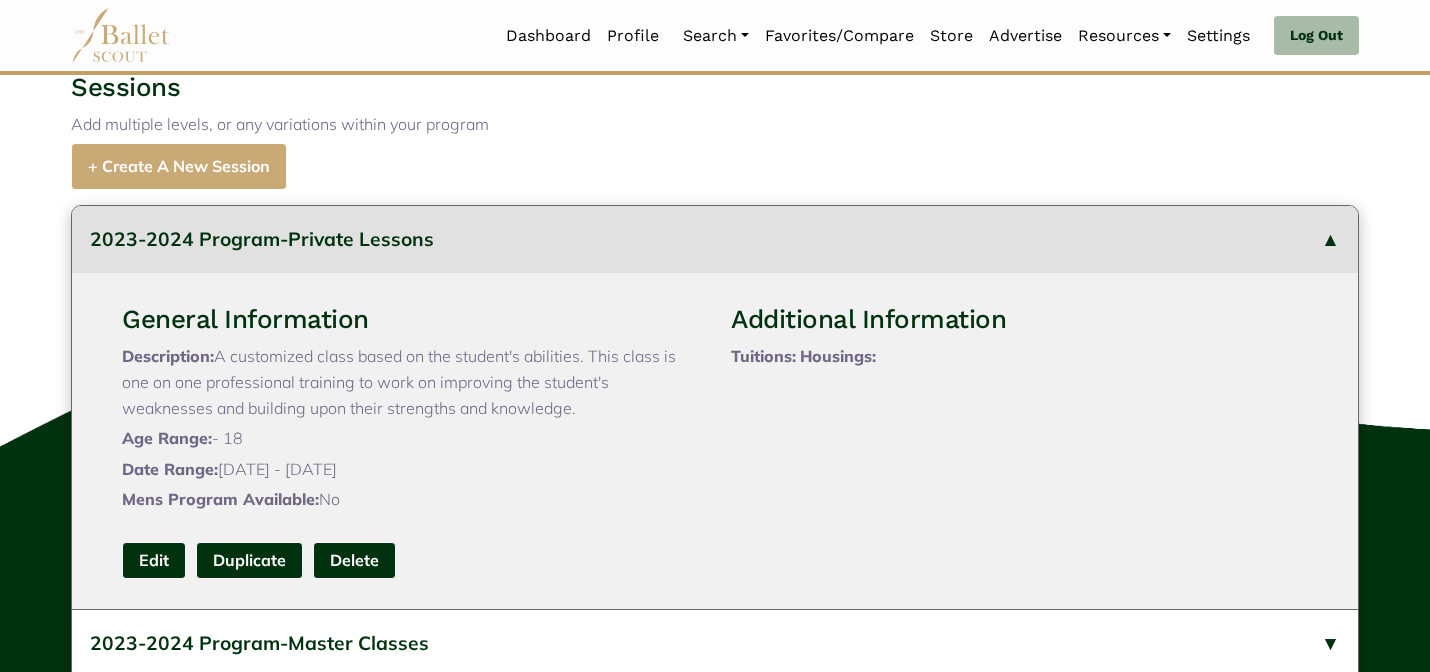 type 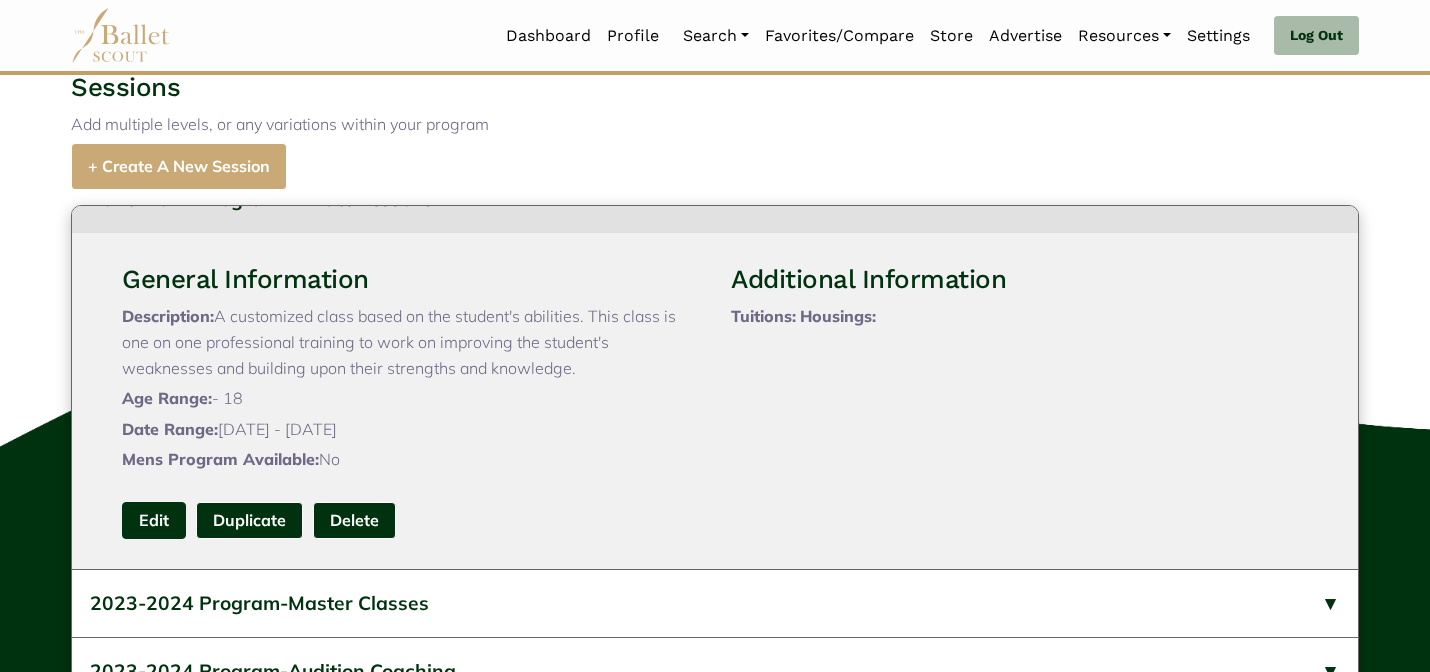 click on "Edit" at bounding box center [154, 520] 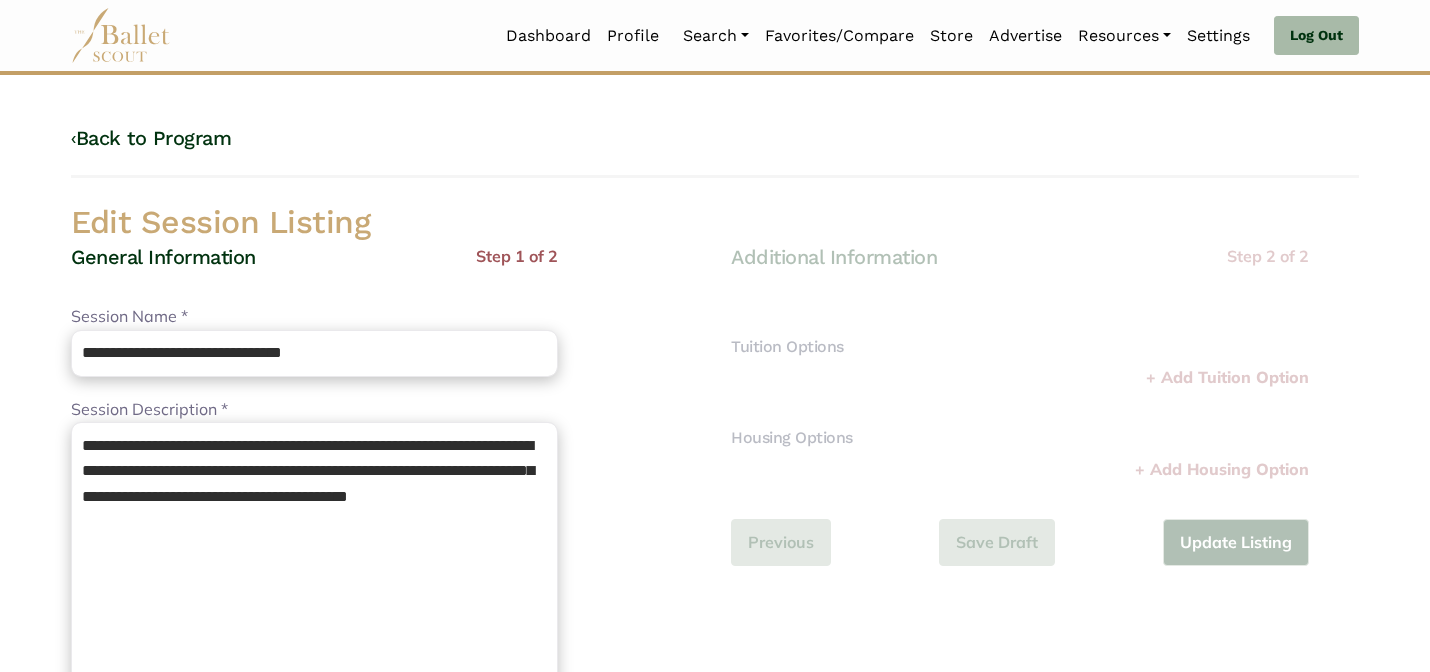 scroll, scrollTop: 0, scrollLeft: 0, axis: both 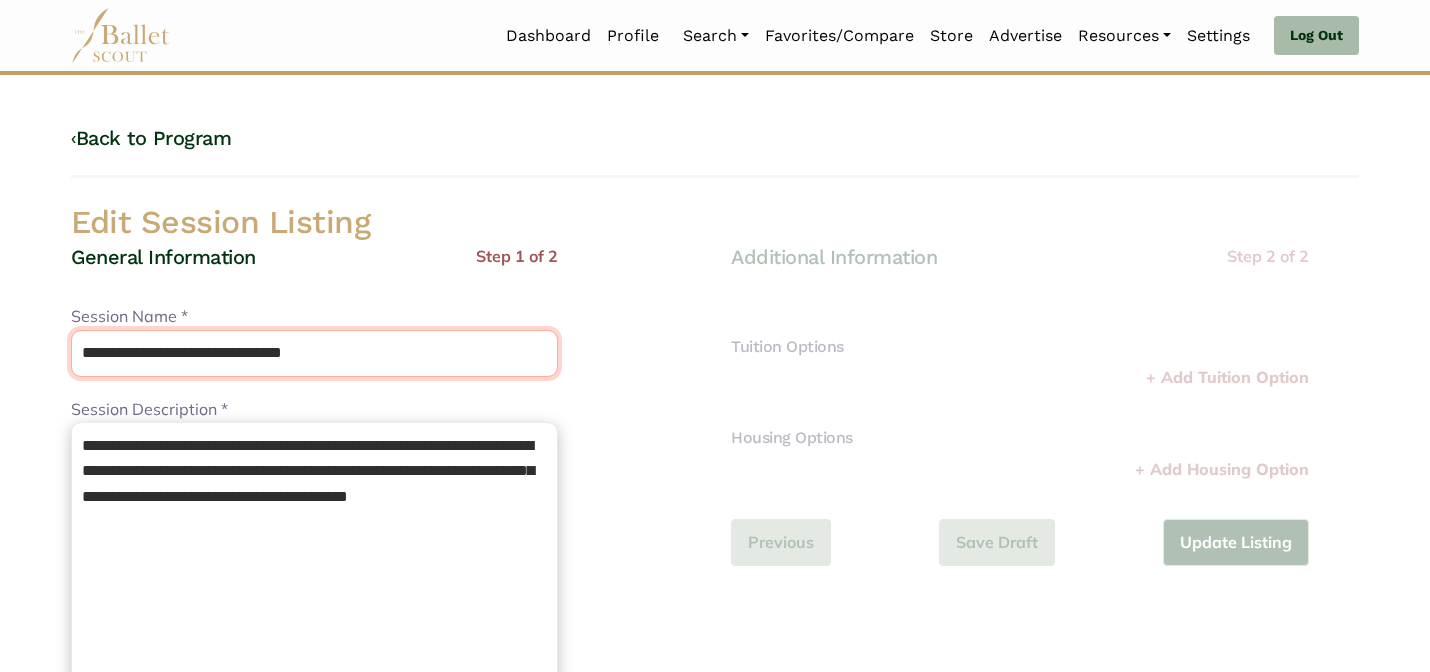 drag, startPoint x: 242, startPoint y: 352, endPoint x: 240, endPoint y: 327, distance: 25.079872 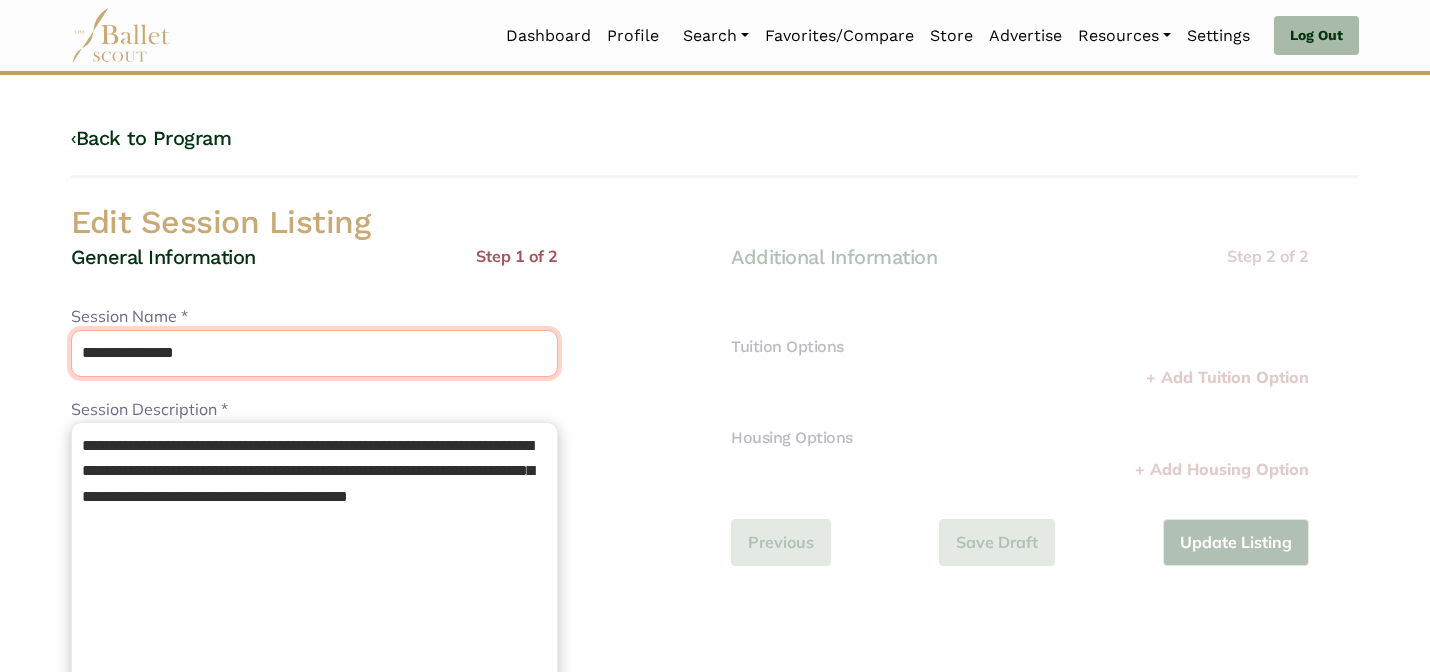 type on "**********" 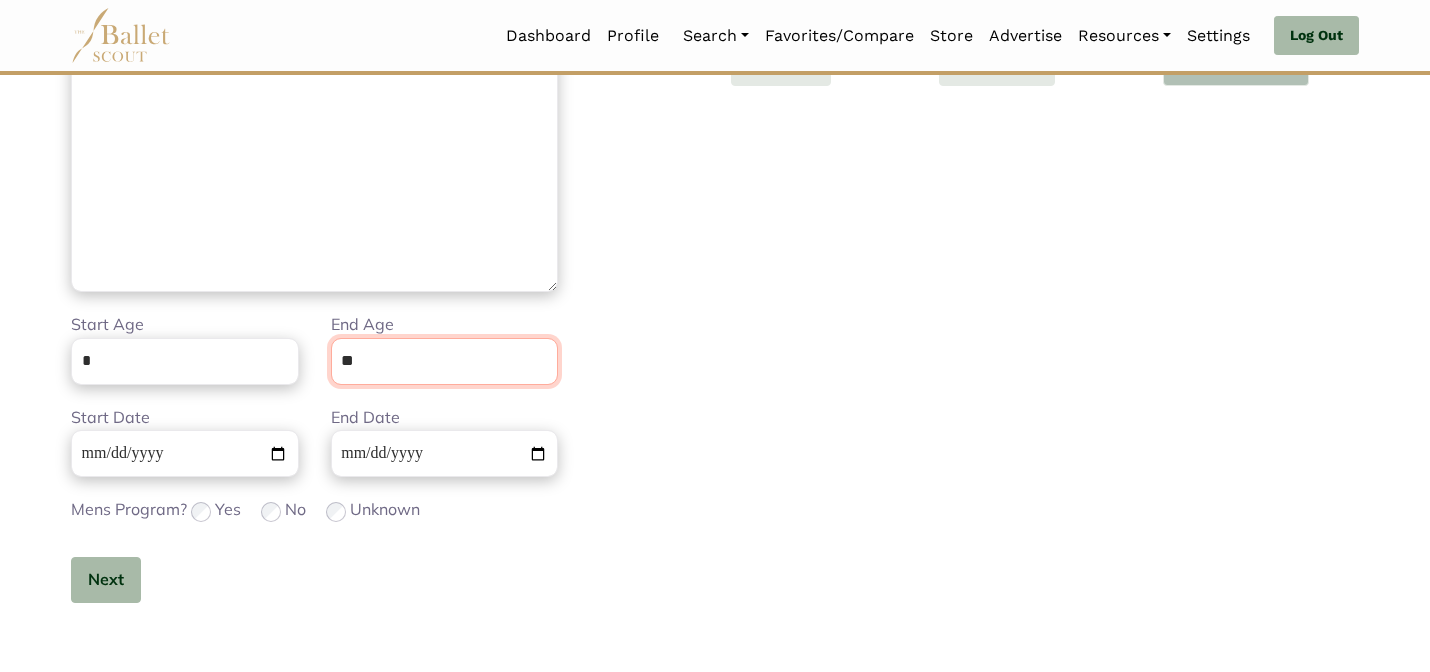 scroll, scrollTop: 505, scrollLeft: 0, axis: vertical 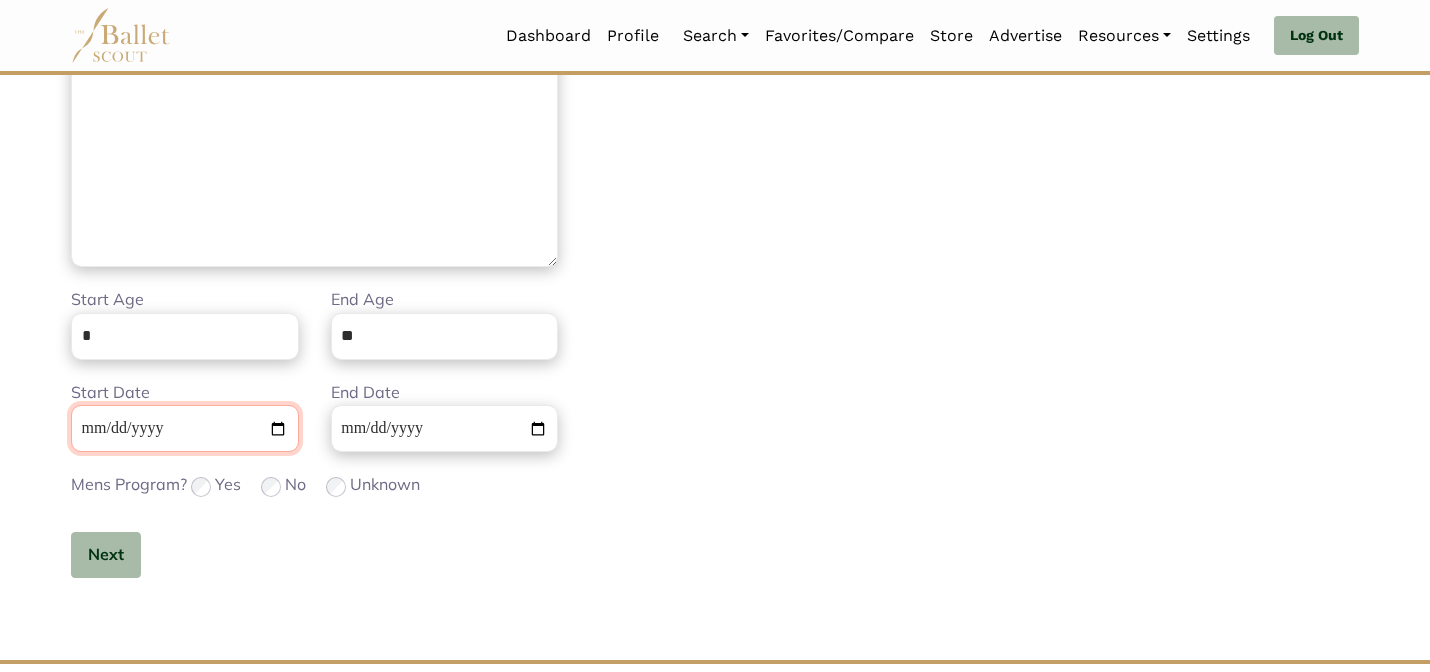 type 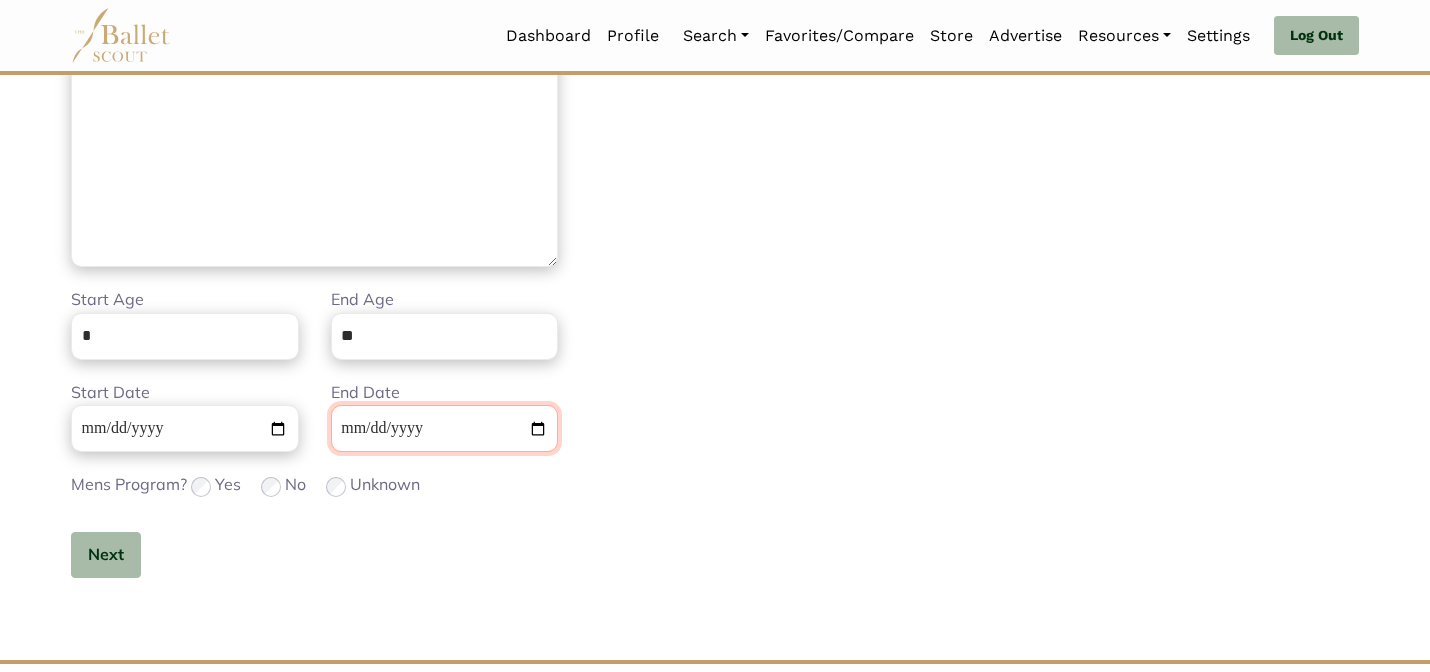type 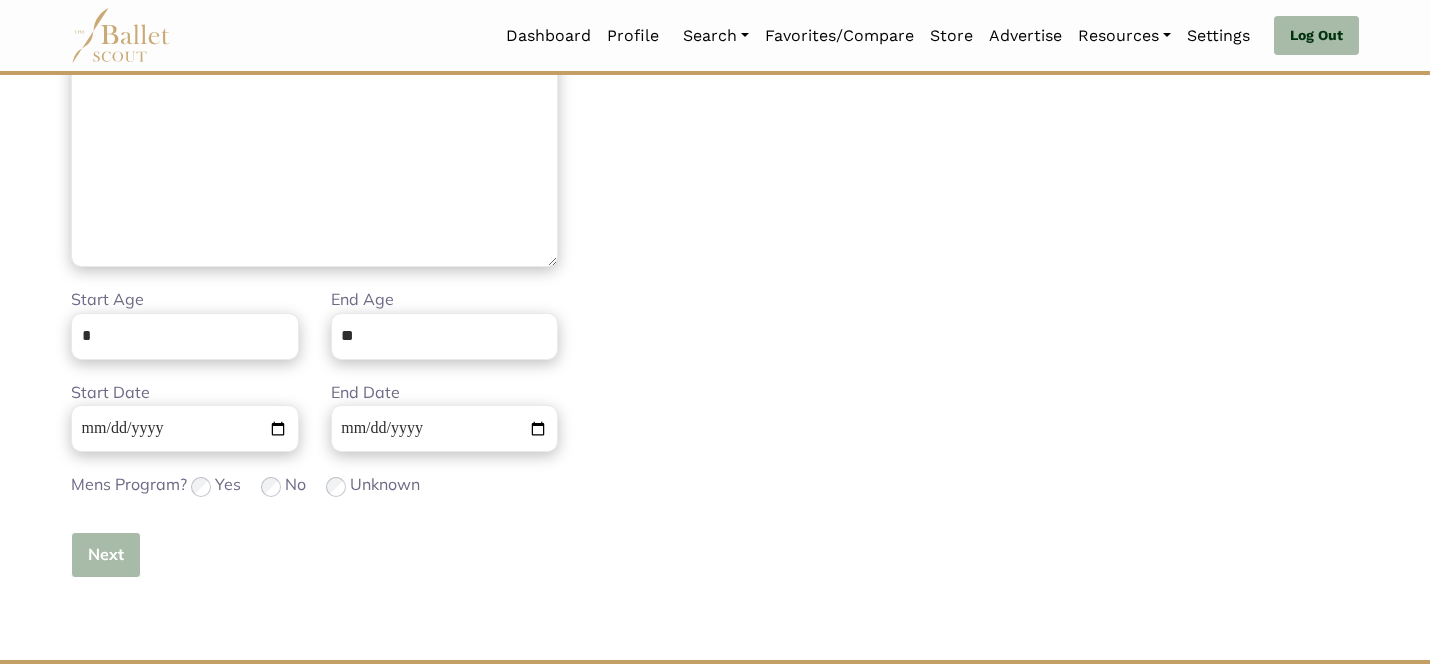 click on "Next" at bounding box center [106, 555] 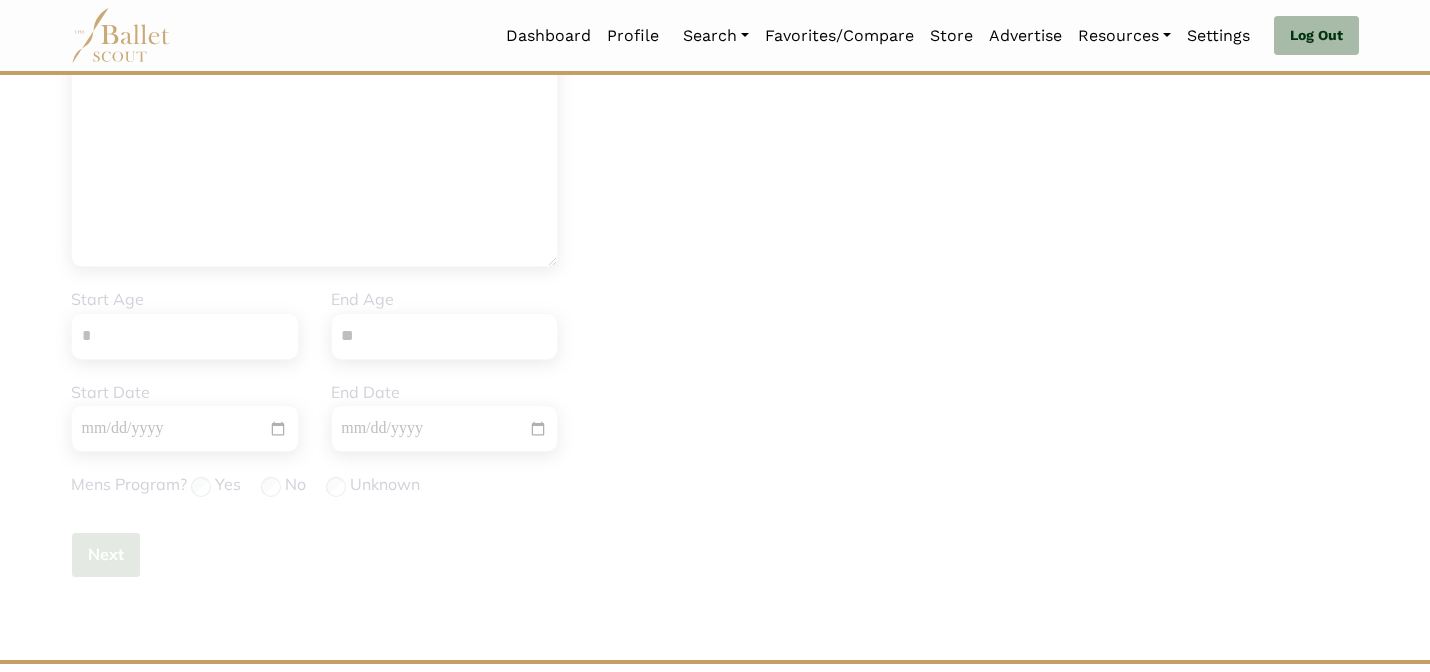 type 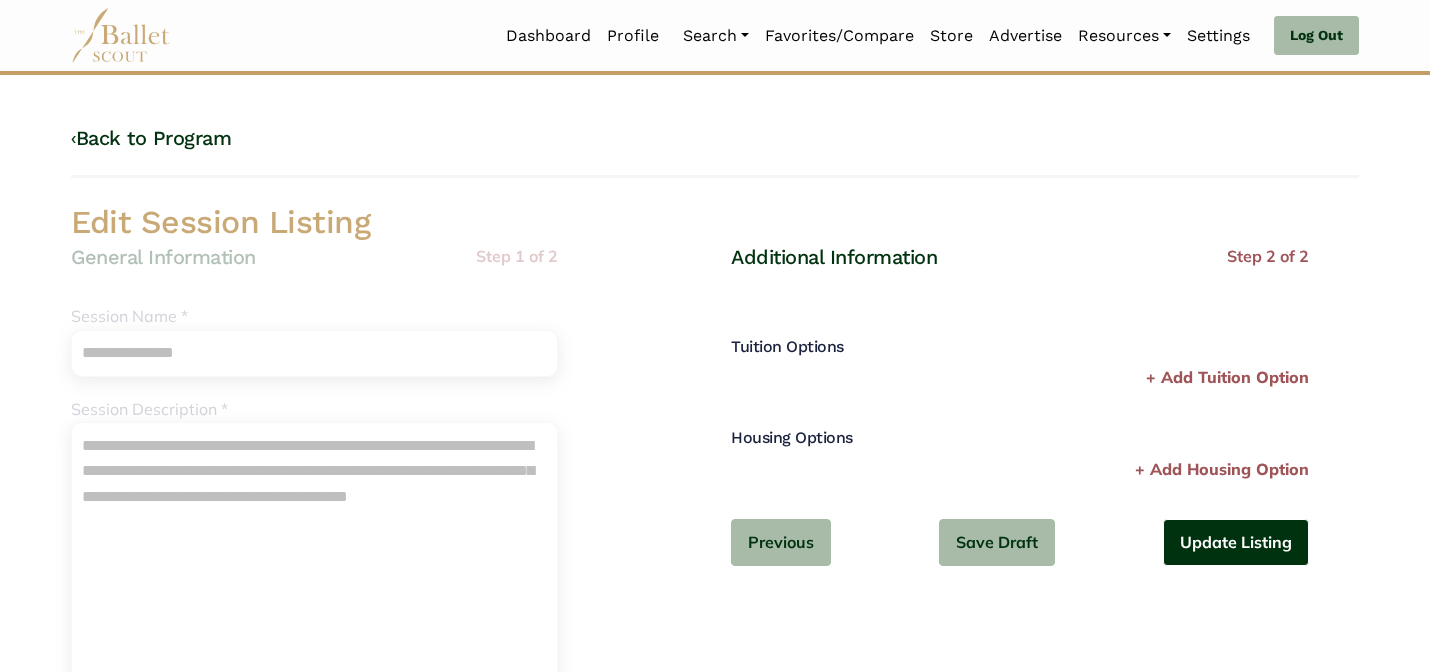 click on "Update Listing" at bounding box center (1236, 542) 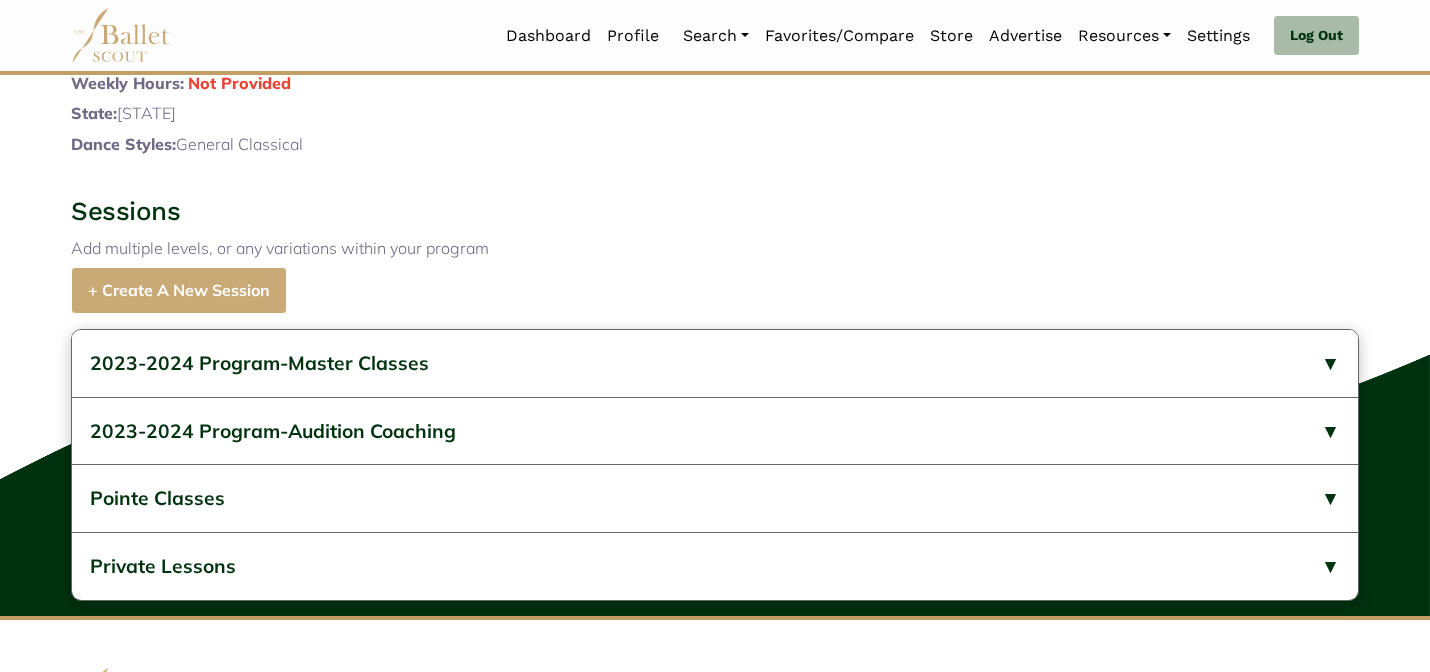 scroll, scrollTop: 1052, scrollLeft: 0, axis: vertical 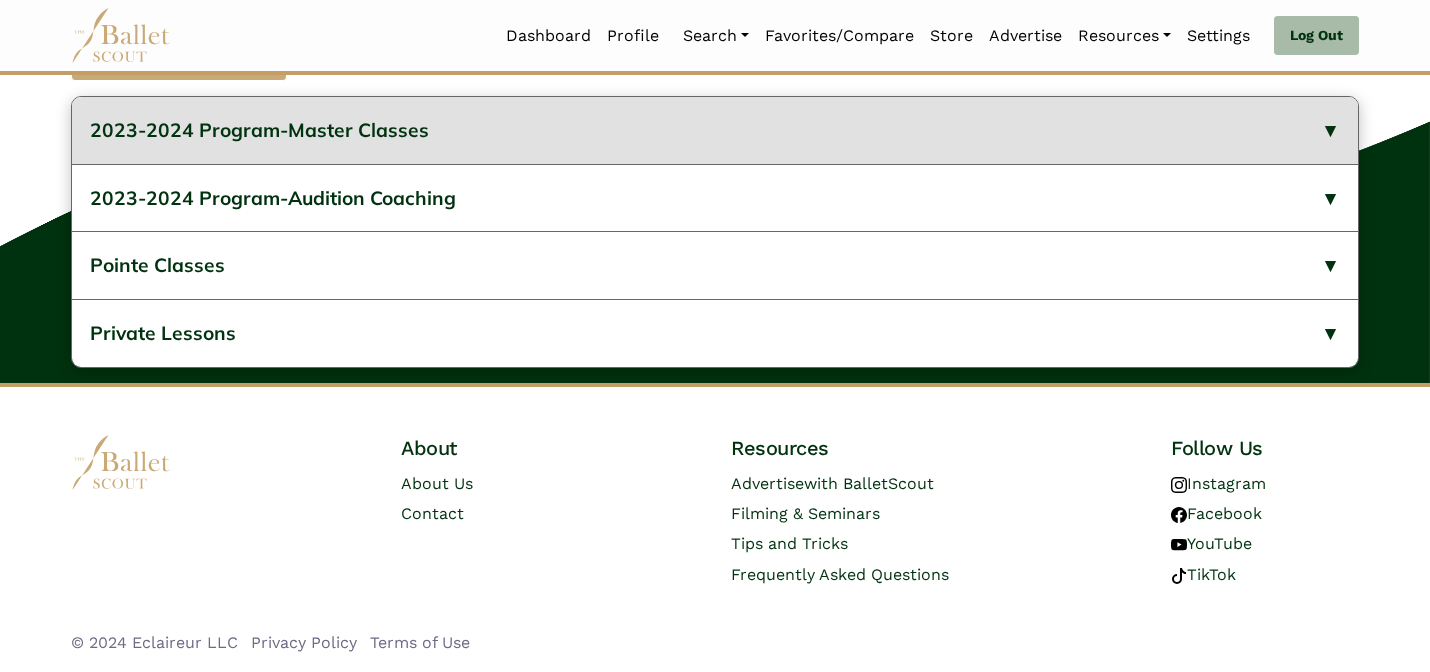 click on "2023-2024 Program-Master Classes" at bounding box center [715, 130] 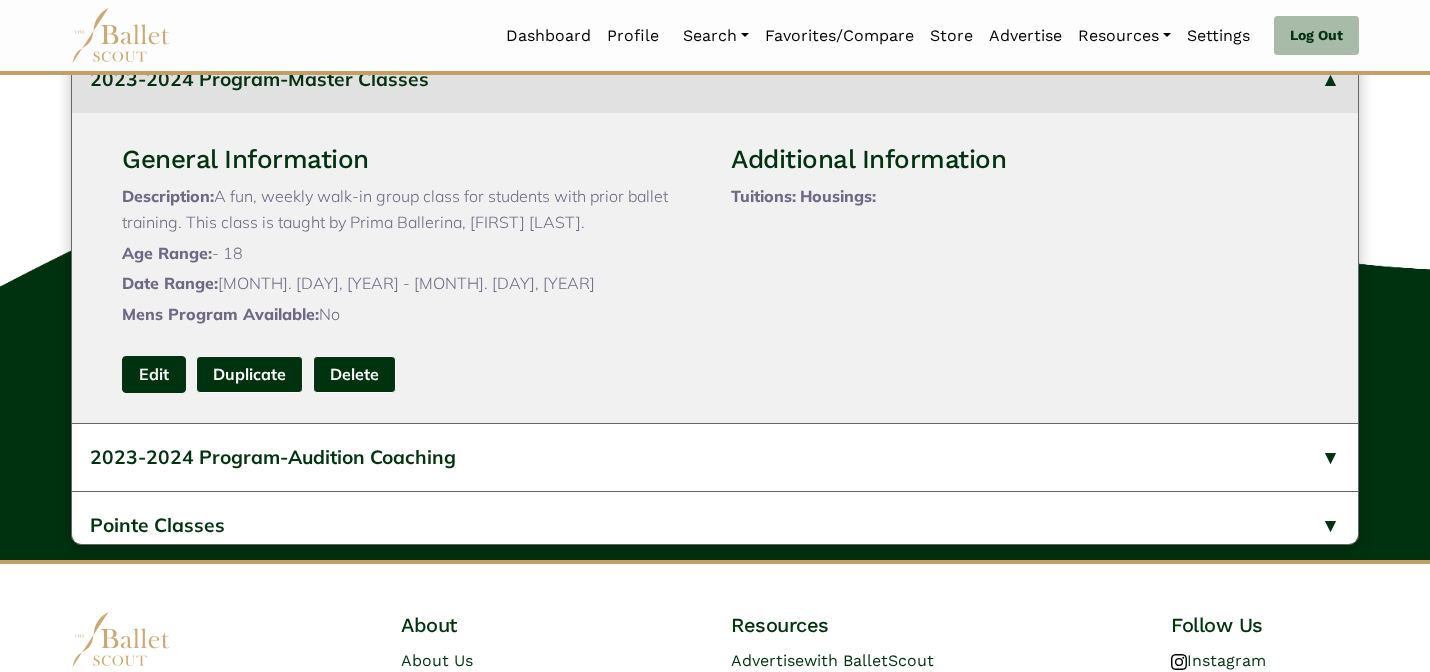 click on "Edit" at bounding box center [154, 374] 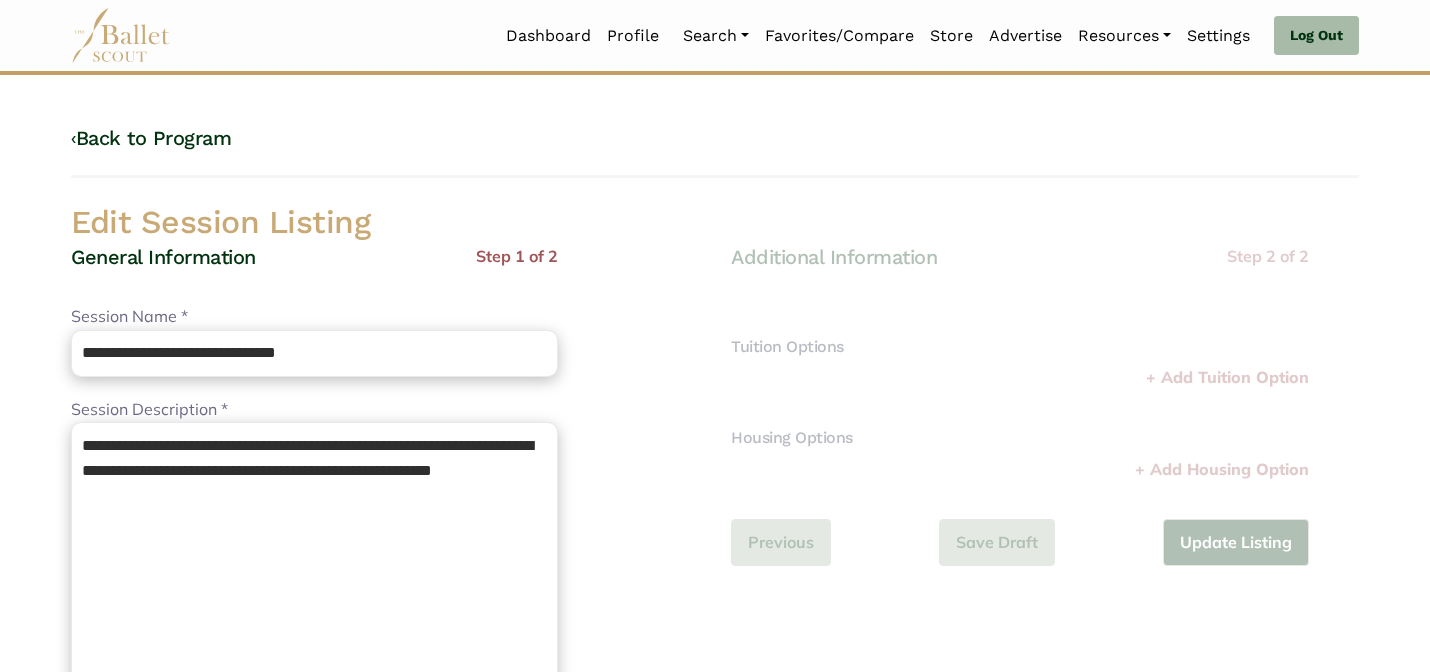 scroll, scrollTop: 0, scrollLeft: 0, axis: both 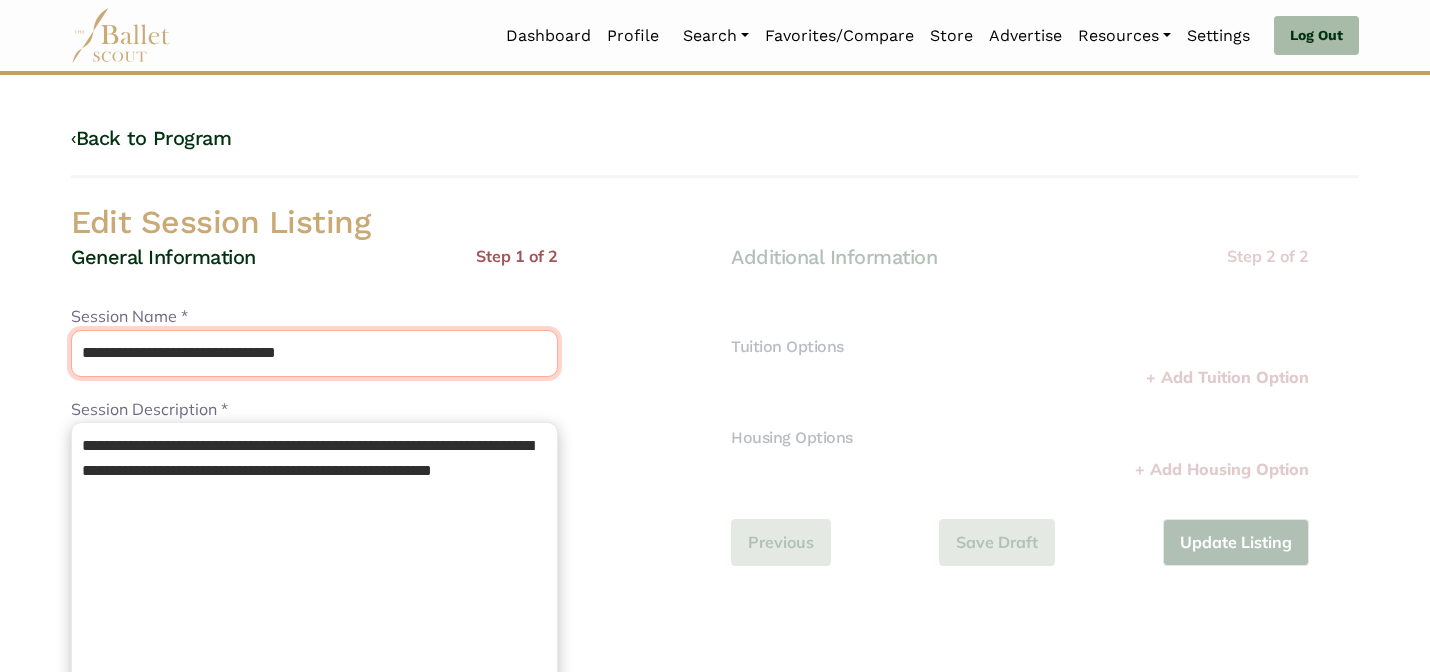 drag, startPoint x: 241, startPoint y: 360, endPoint x: 219, endPoint y: 346, distance: 26.076809 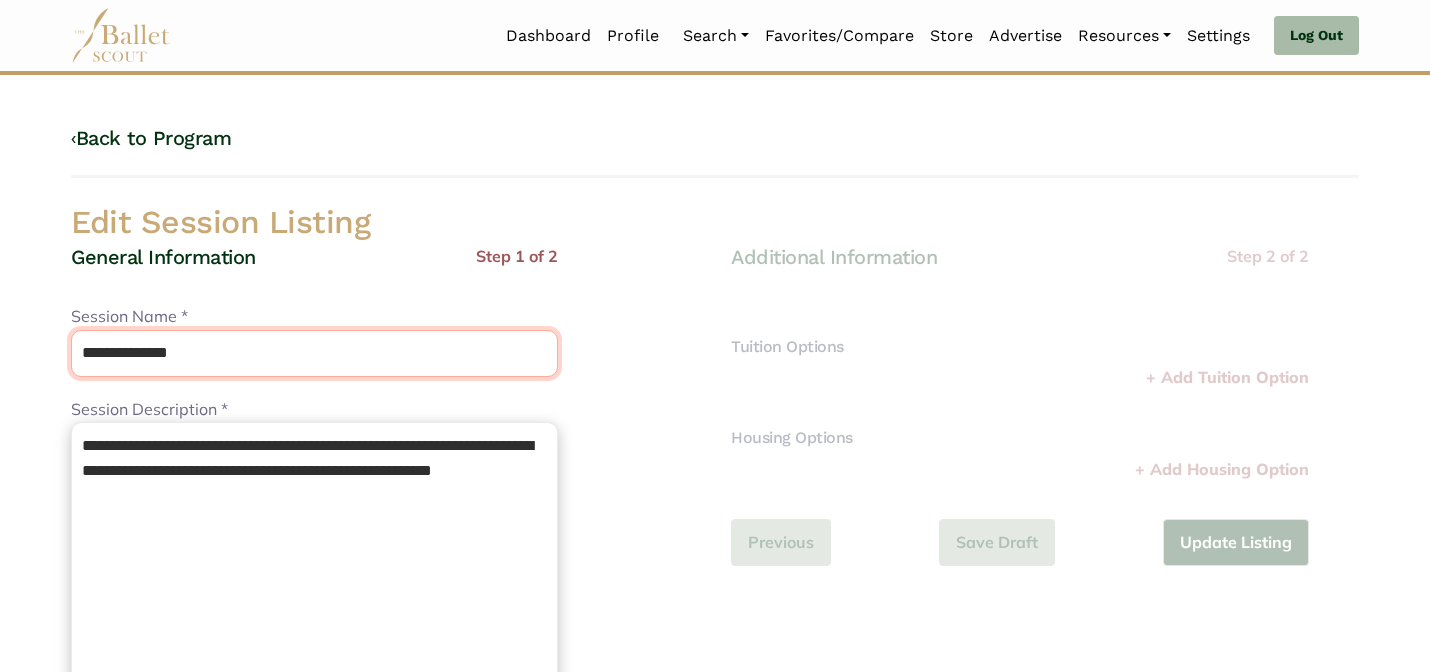 type on "**********" 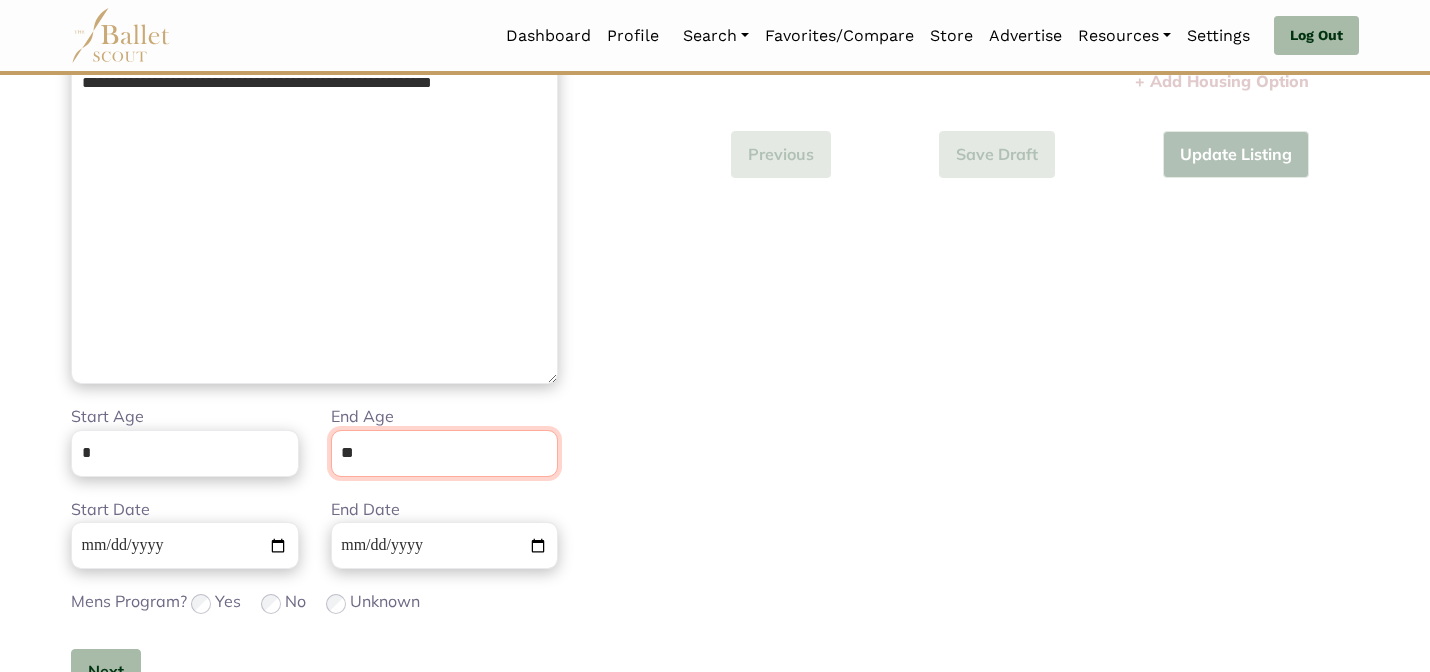 scroll, scrollTop: 505, scrollLeft: 0, axis: vertical 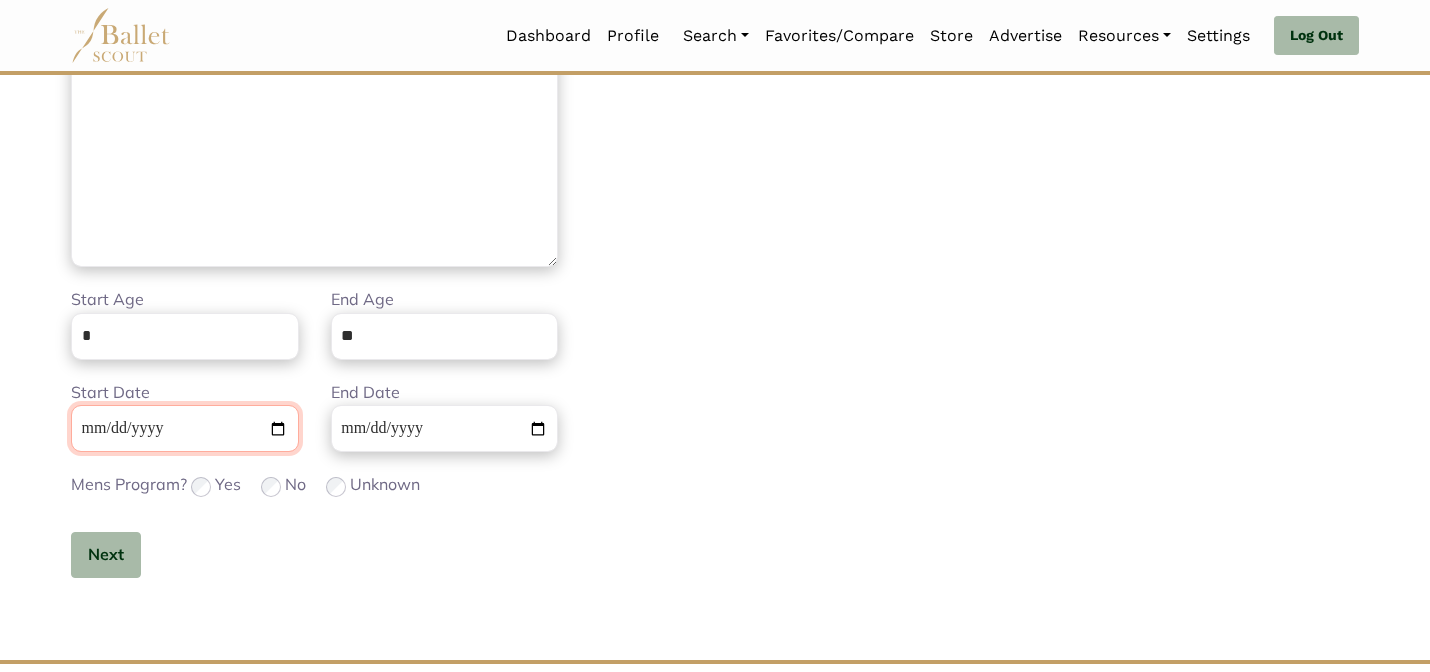 type 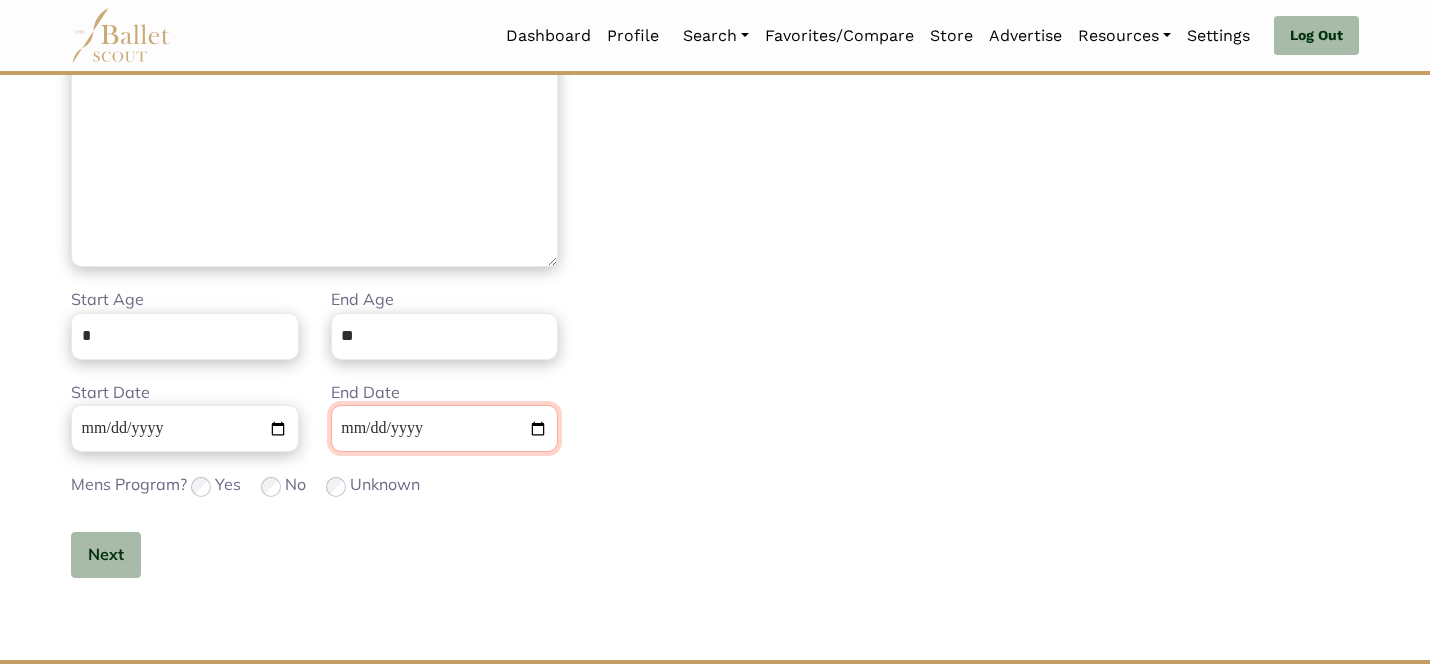 type 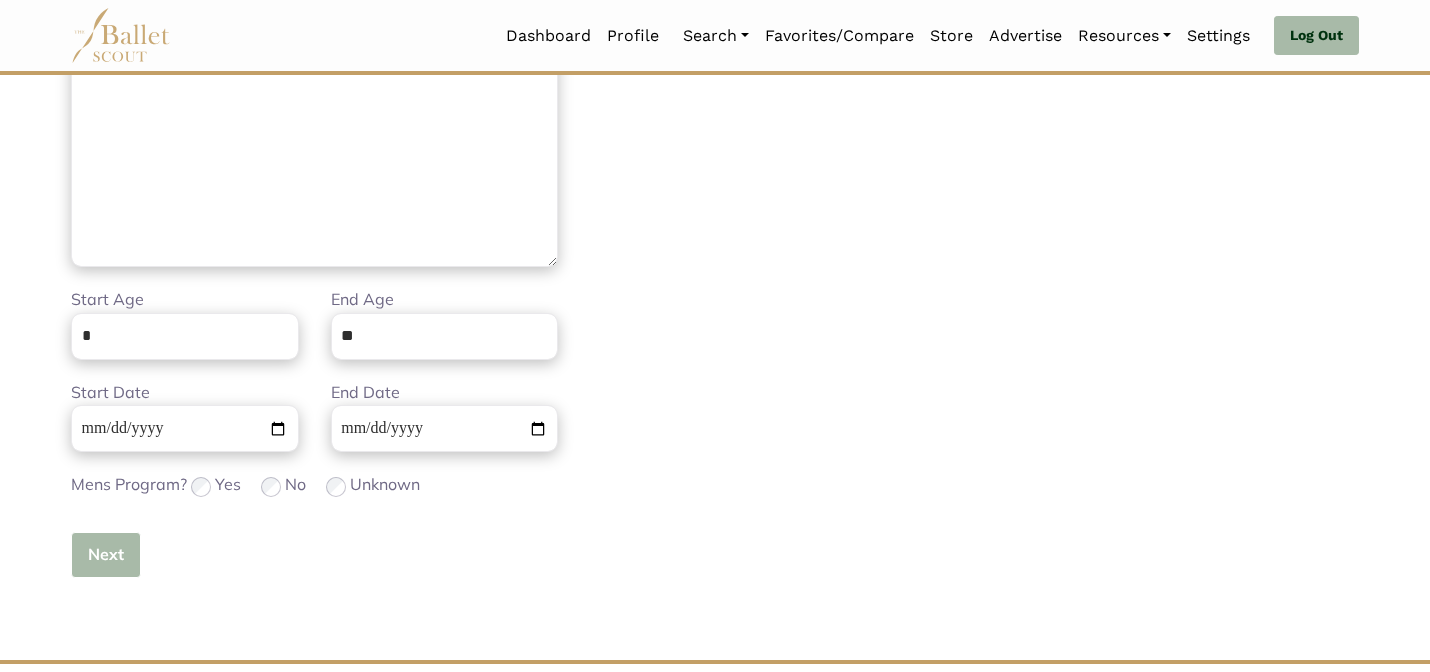 click on "Next" at bounding box center [106, 555] 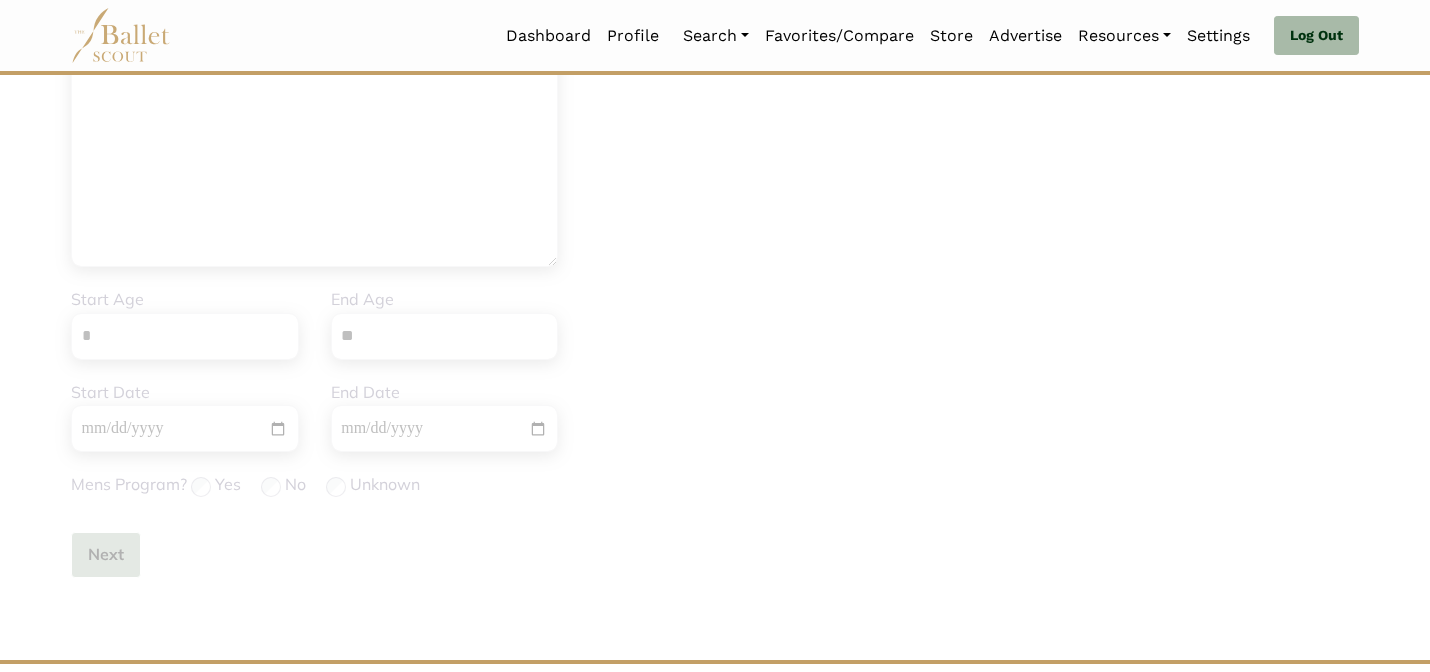 type 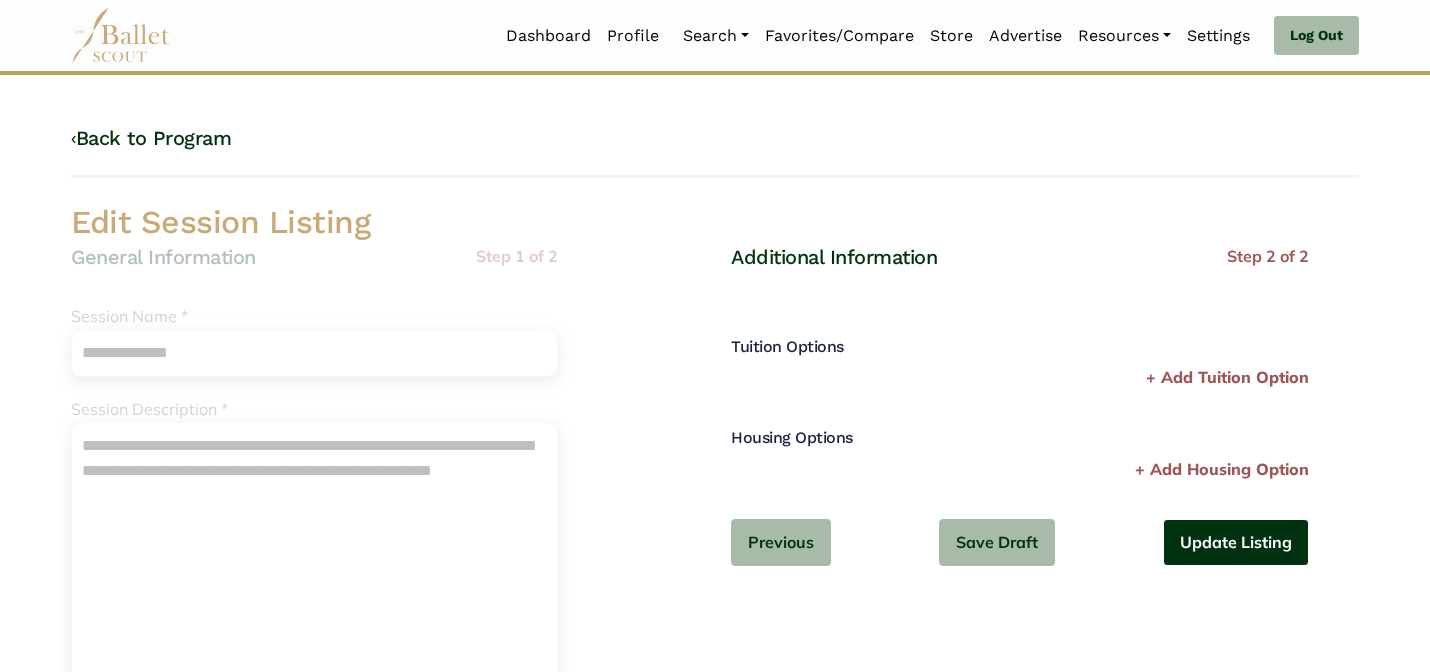 click on "Update Listing" at bounding box center [1236, 542] 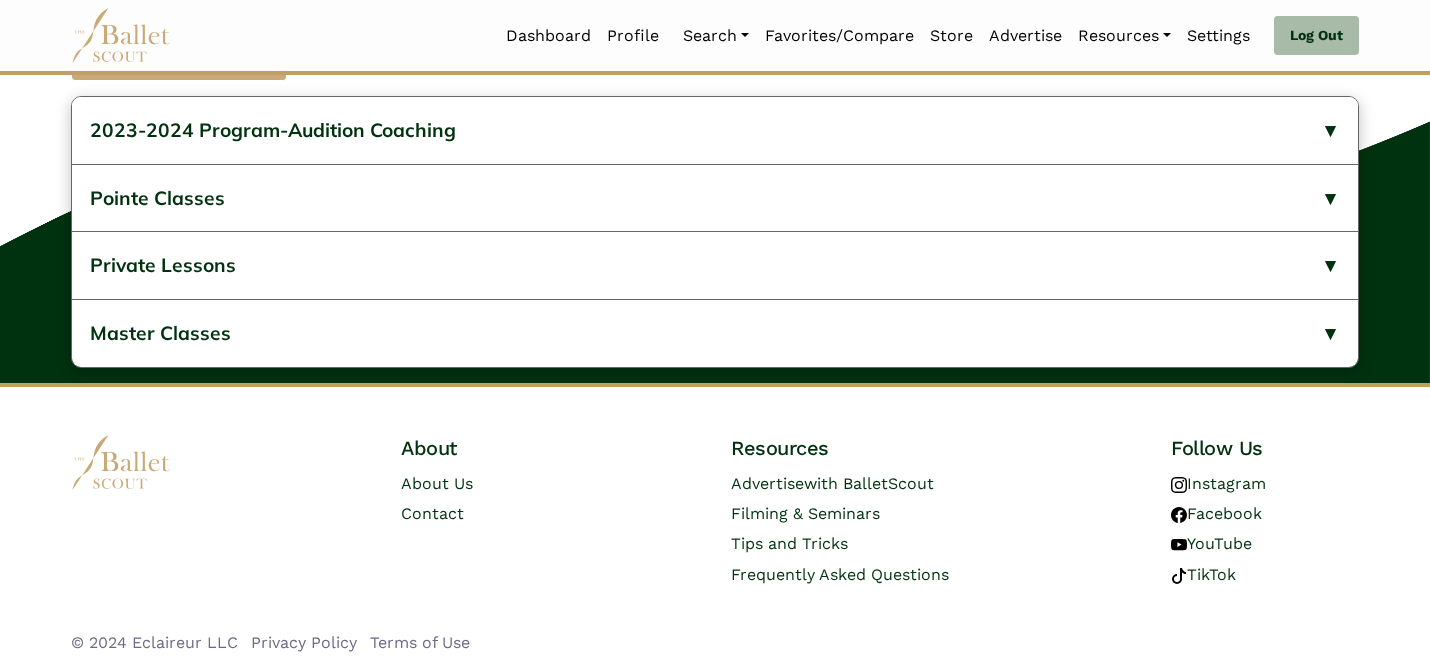 scroll, scrollTop: 1052, scrollLeft: 0, axis: vertical 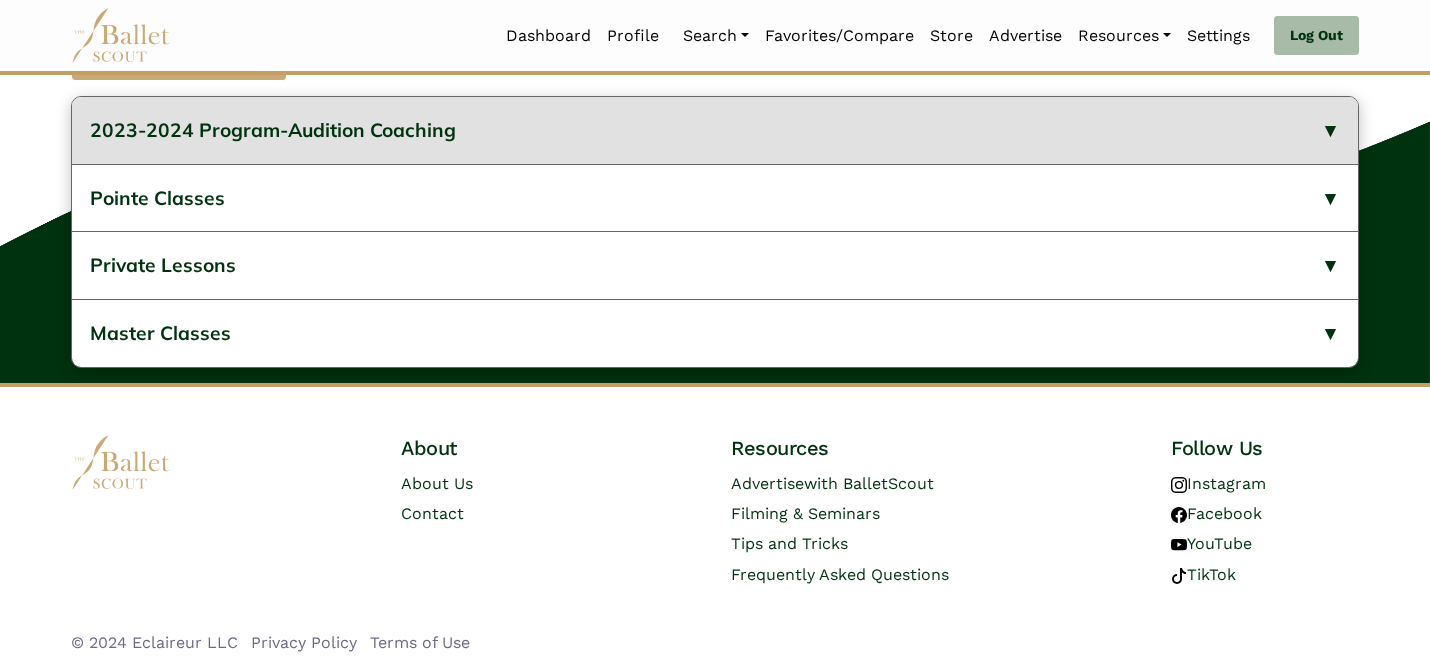 click on "2023-2024 Program-Audition Coaching" at bounding box center [715, 130] 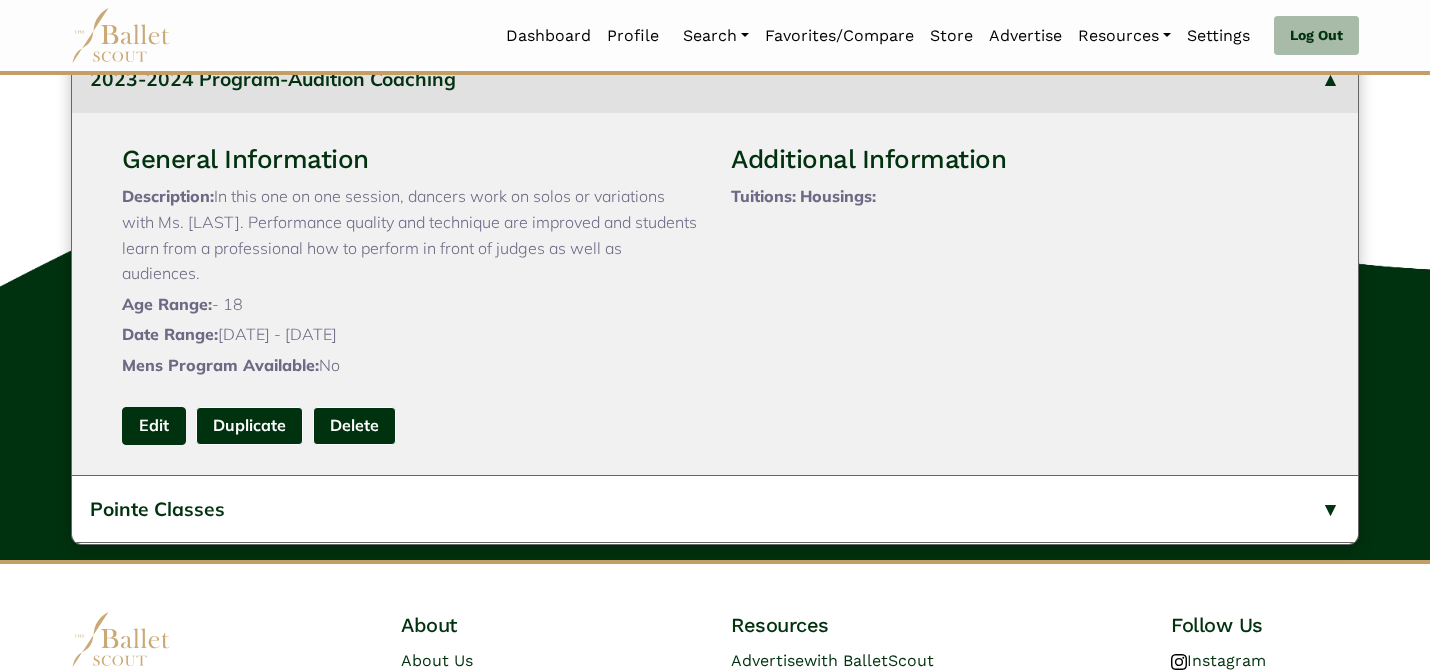 type 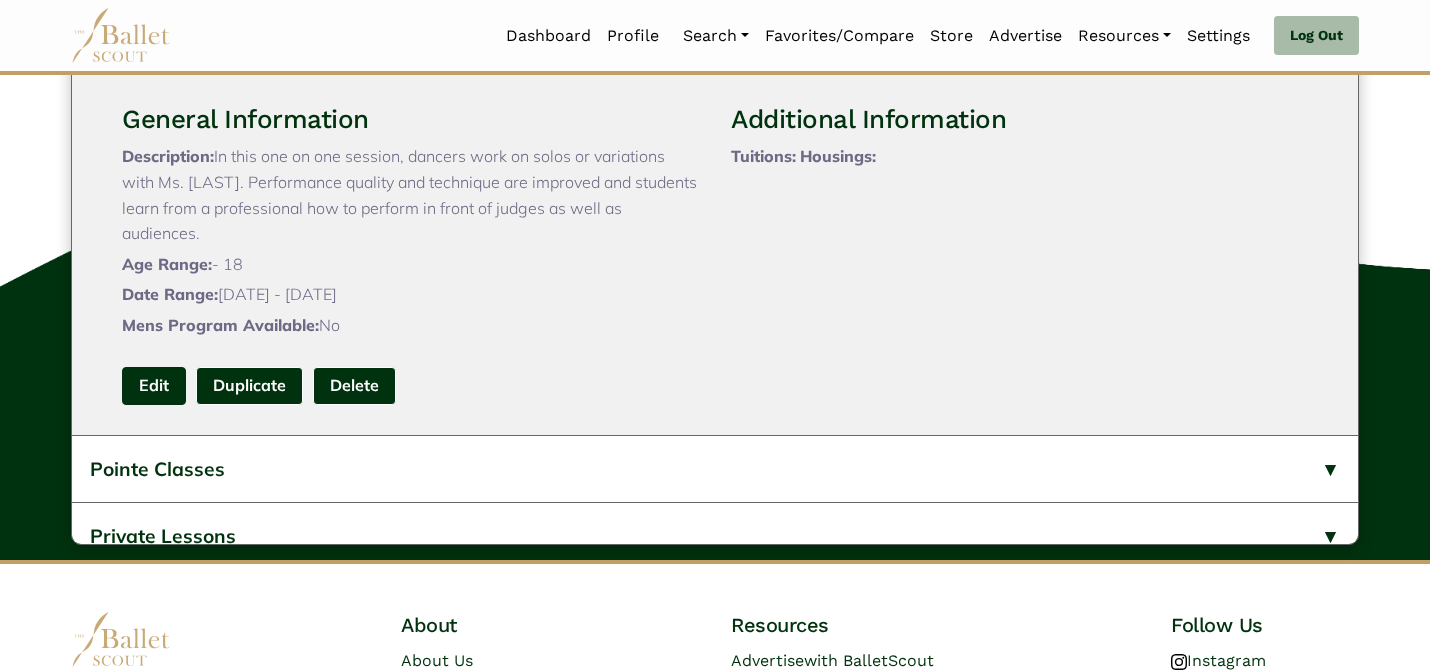 click on "Edit" at bounding box center (154, 385) 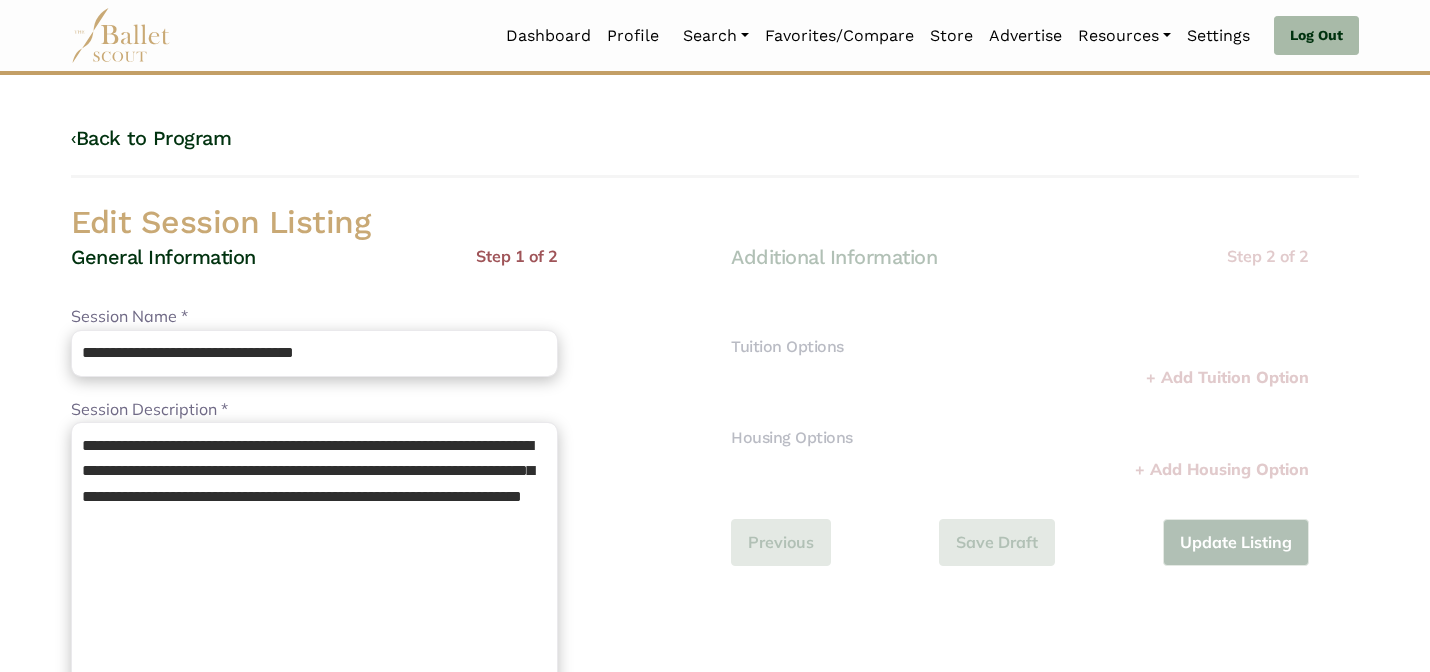 scroll, scrollTop: 0, scrollLeft: 0, axis: both 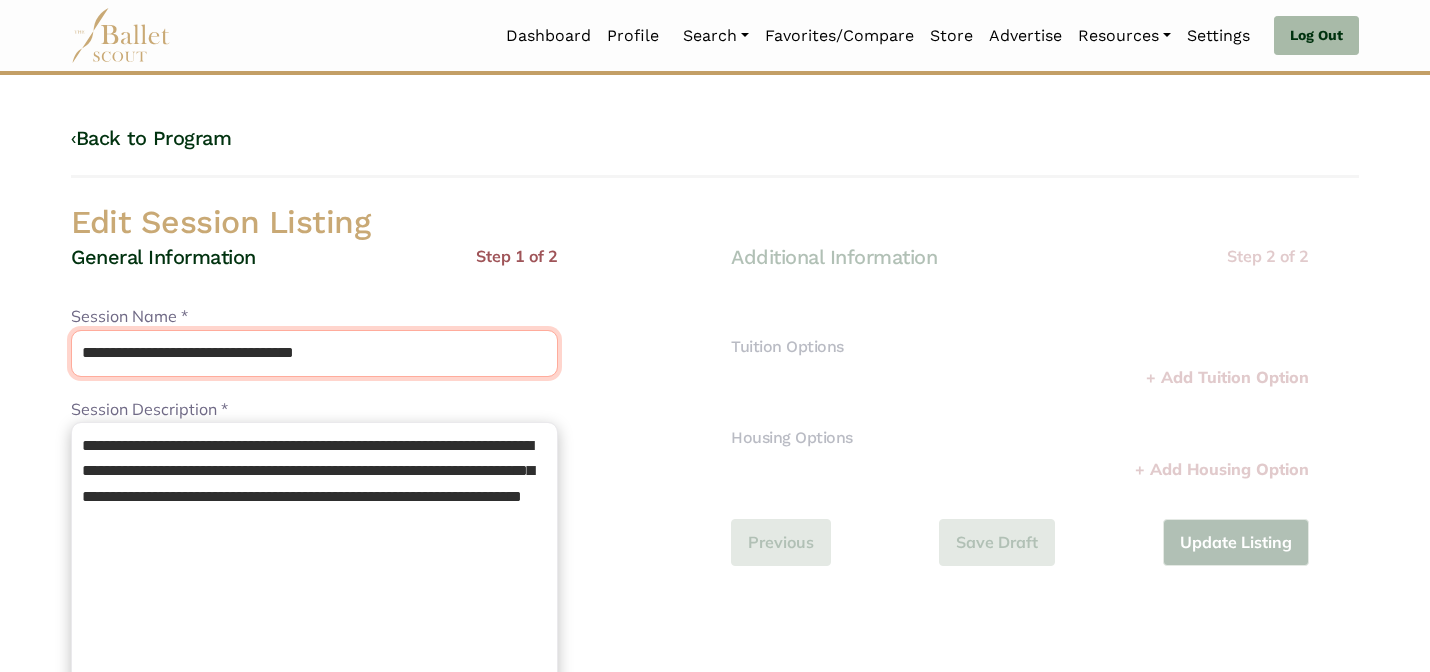 drag, startPoint x: 244, startPoint y: 363, endPoint x: 208, endPoint y: 289, distance: 82.29216 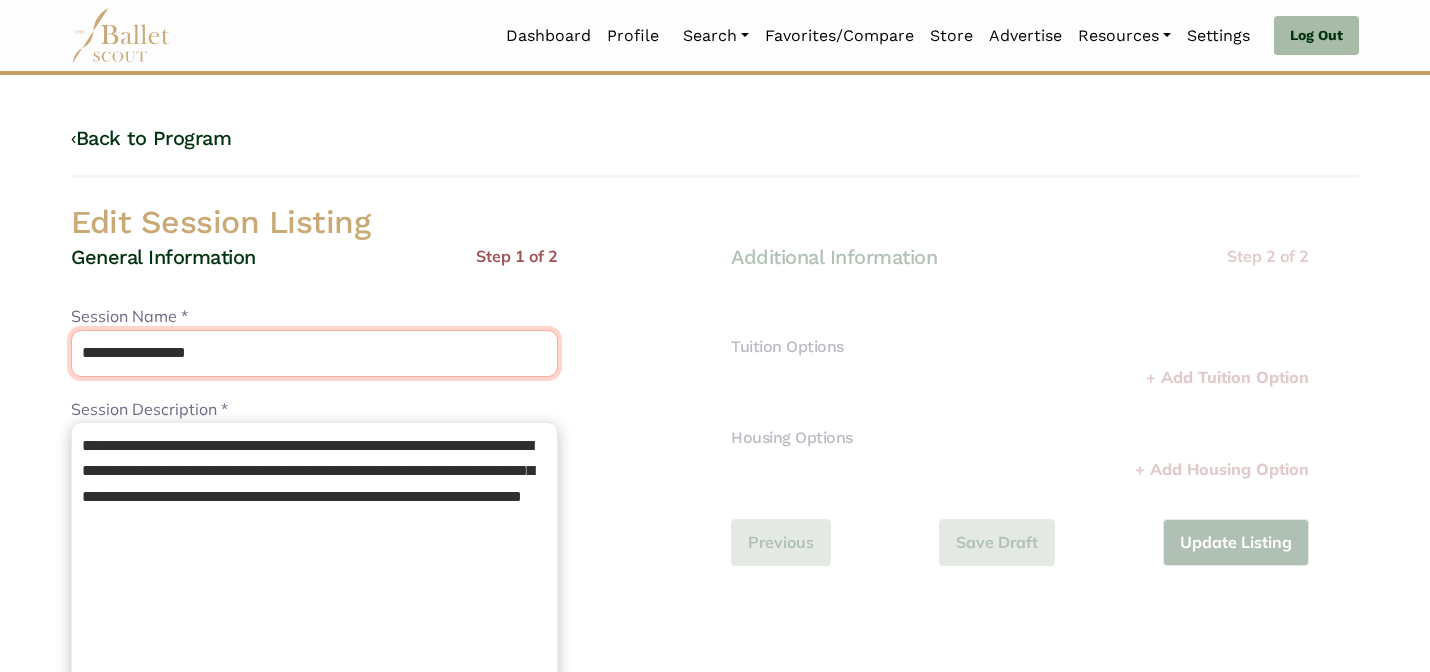 type on "**********" 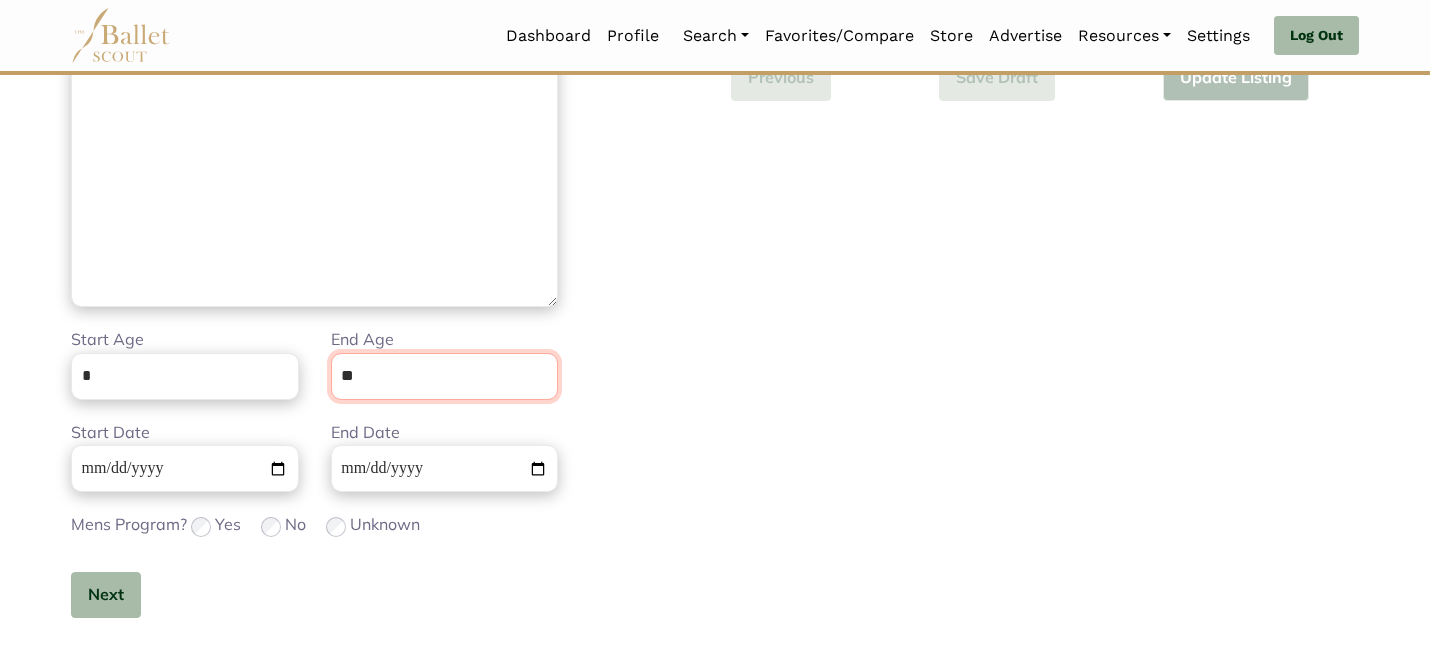 scroll, scrollTop: 505, scrollLeft: 0, axis: vertical 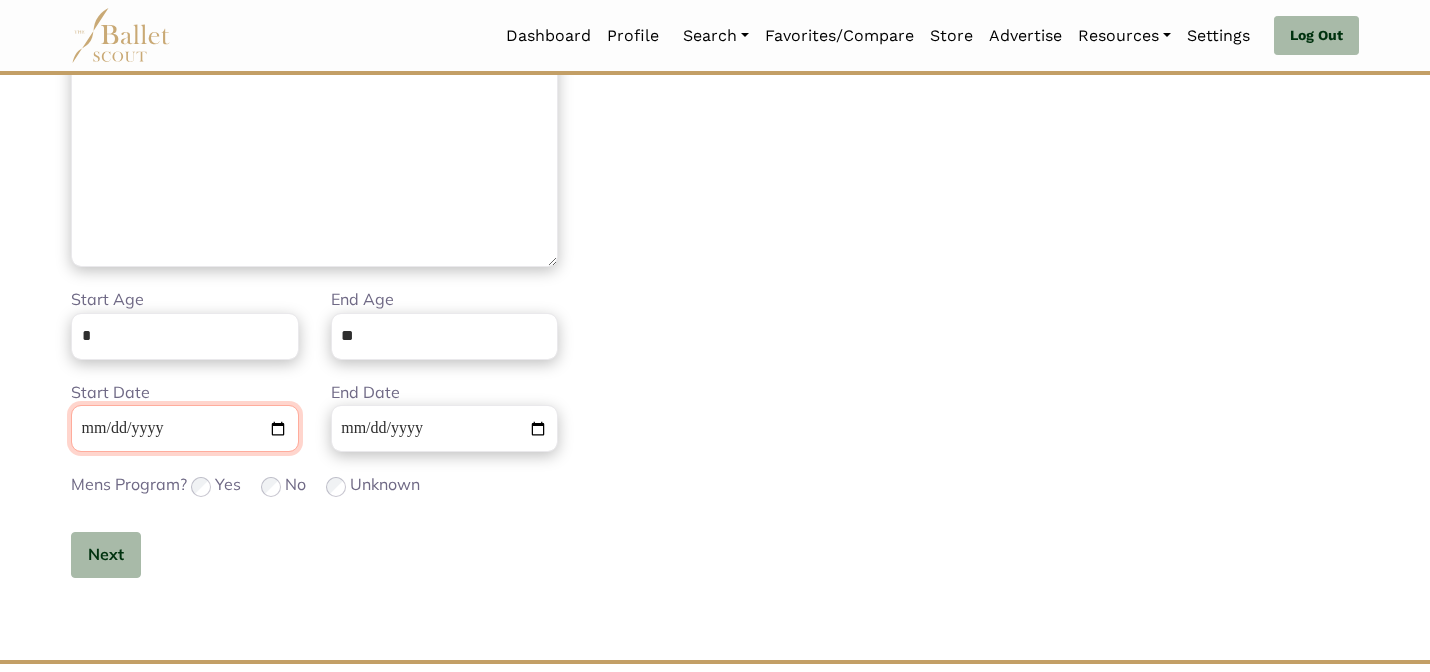 type 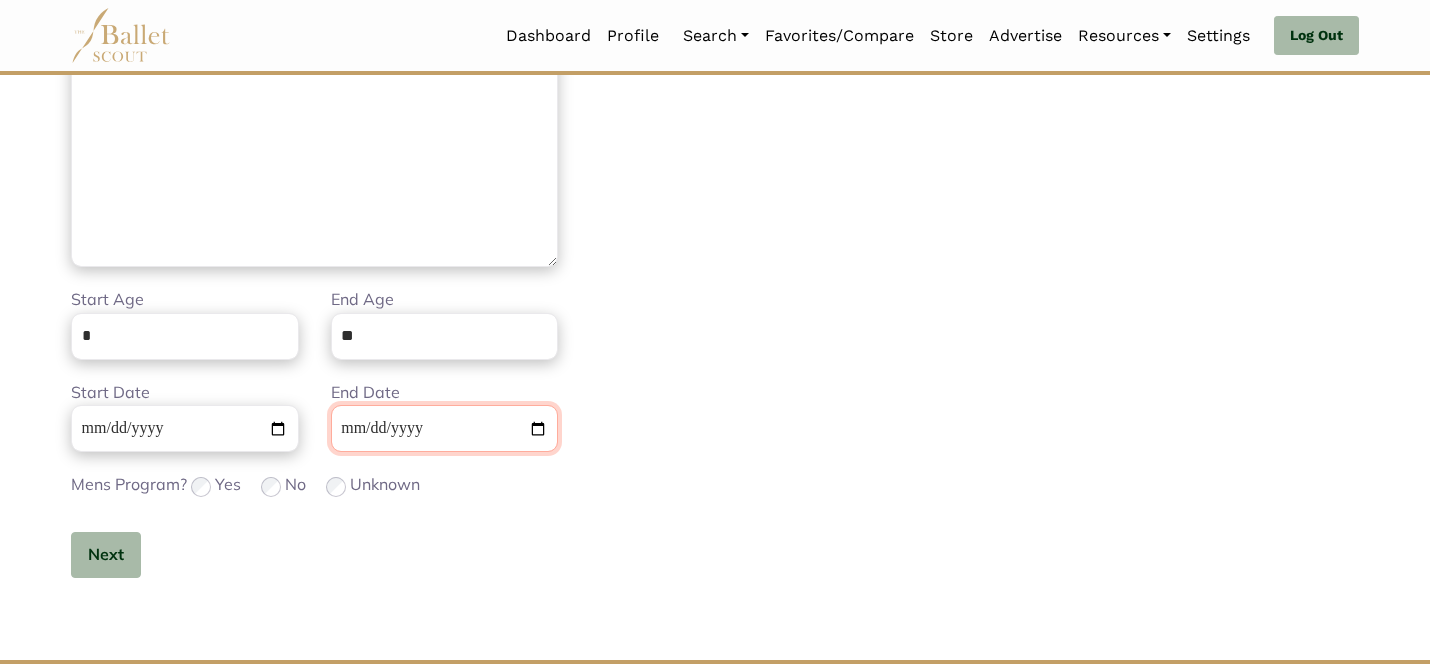 type 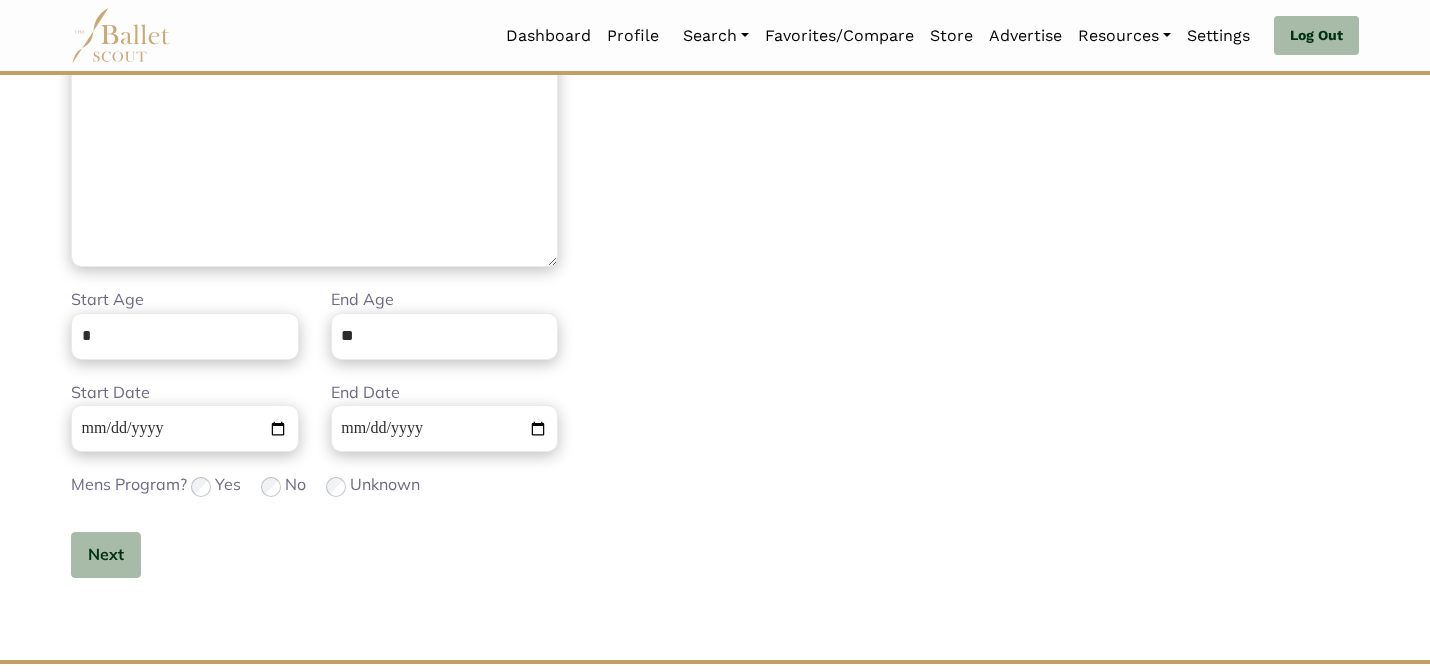 click on "Next" at bounding box center [314, 555] 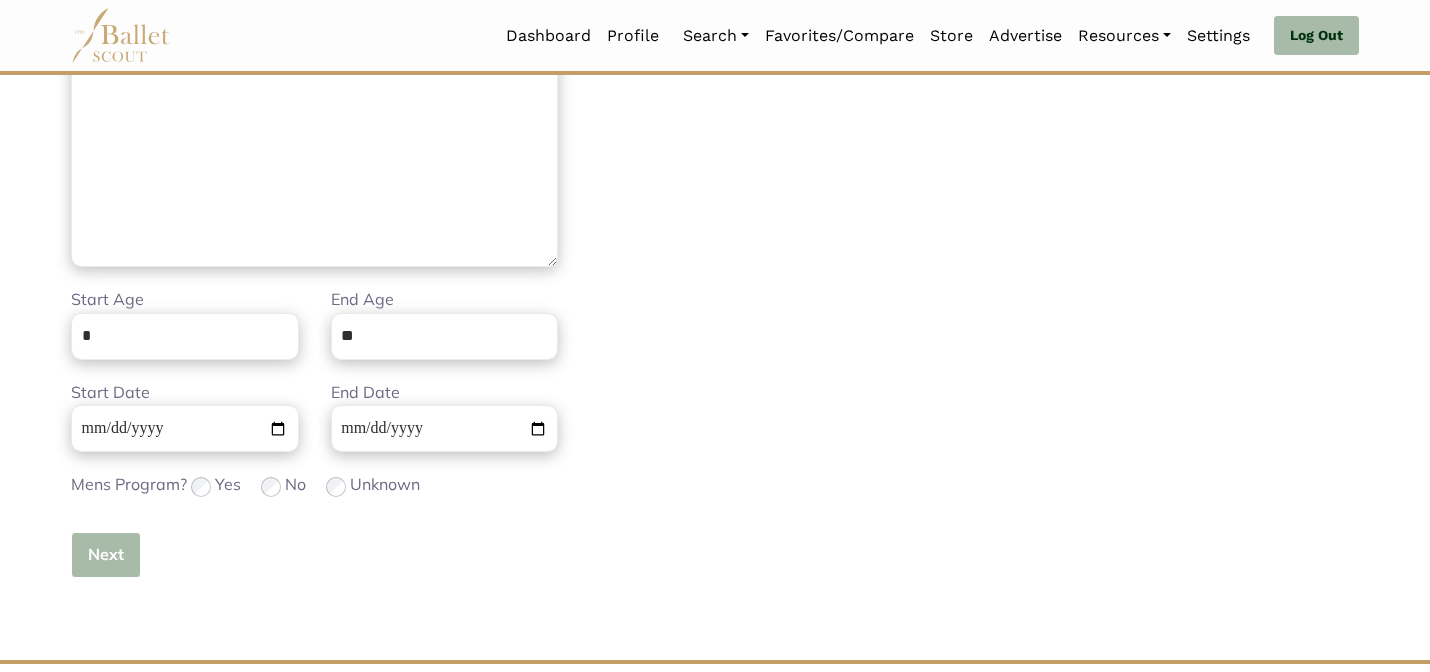 click on "Next" at bounding box center [106, 555] 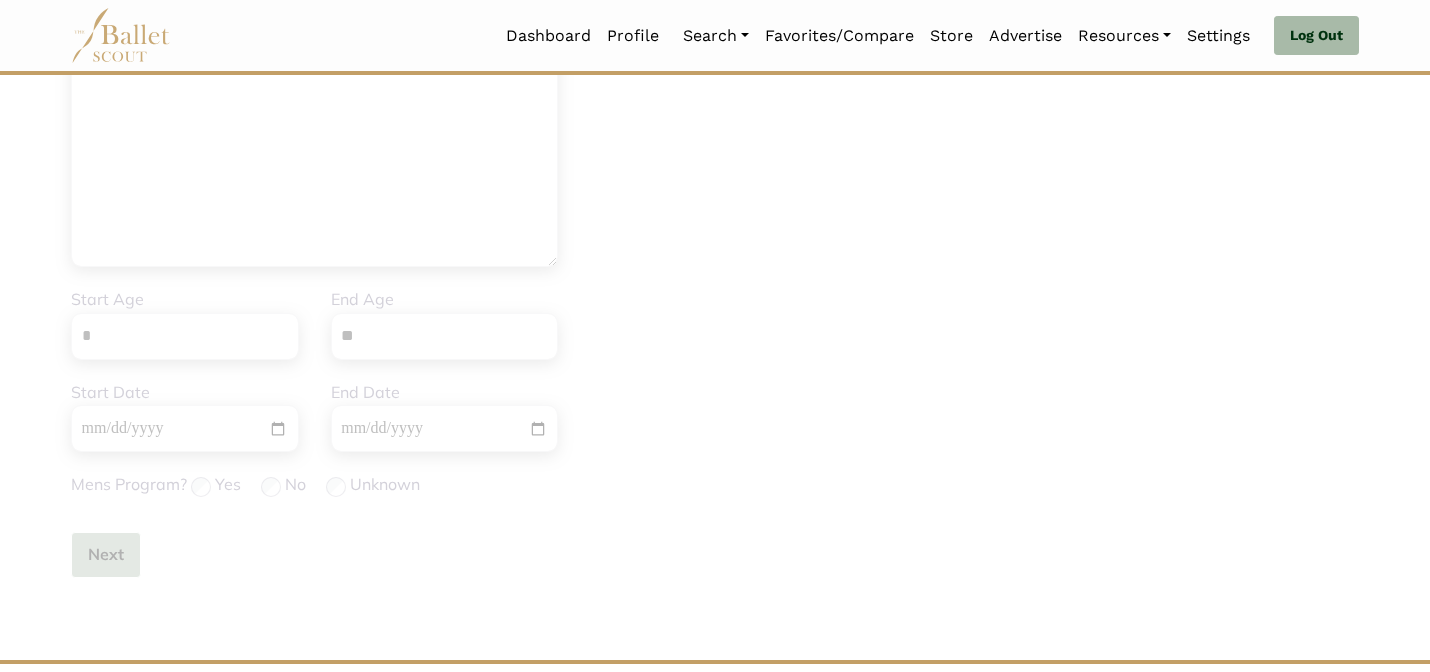 type 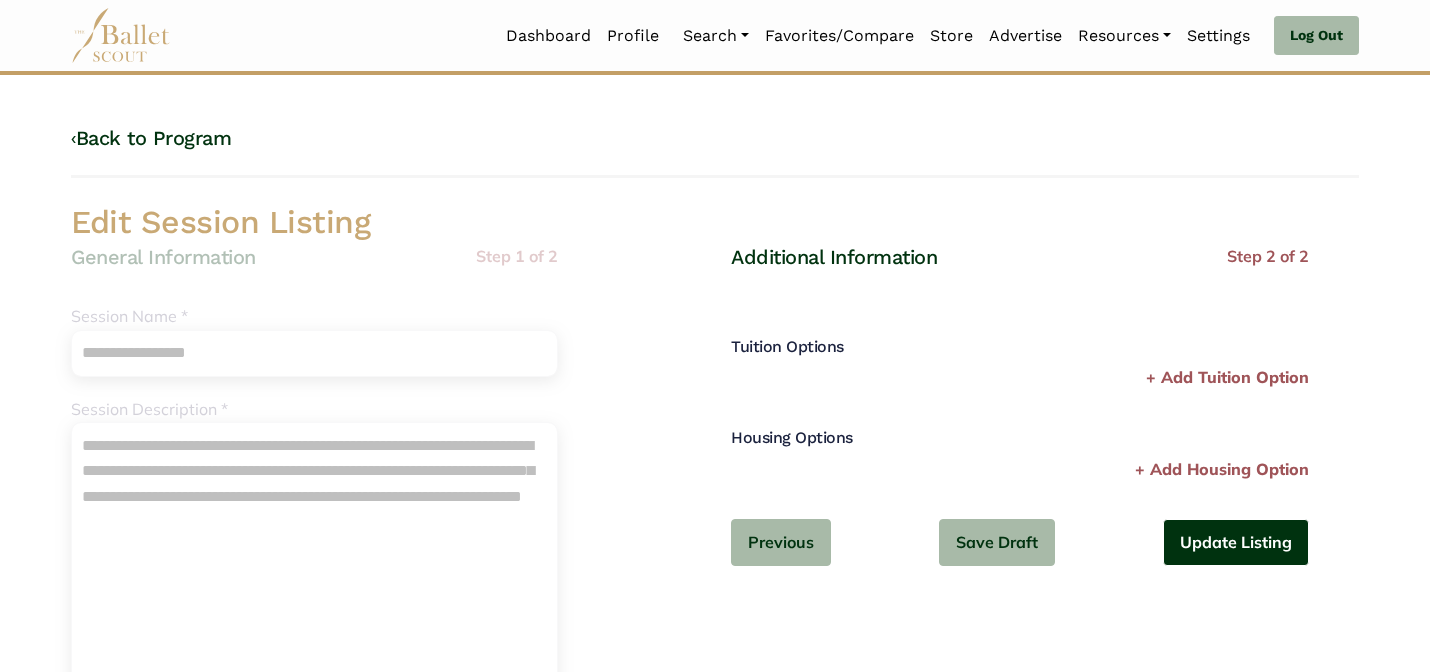 click on "Update Listing" at bounding box center (1236, 542) 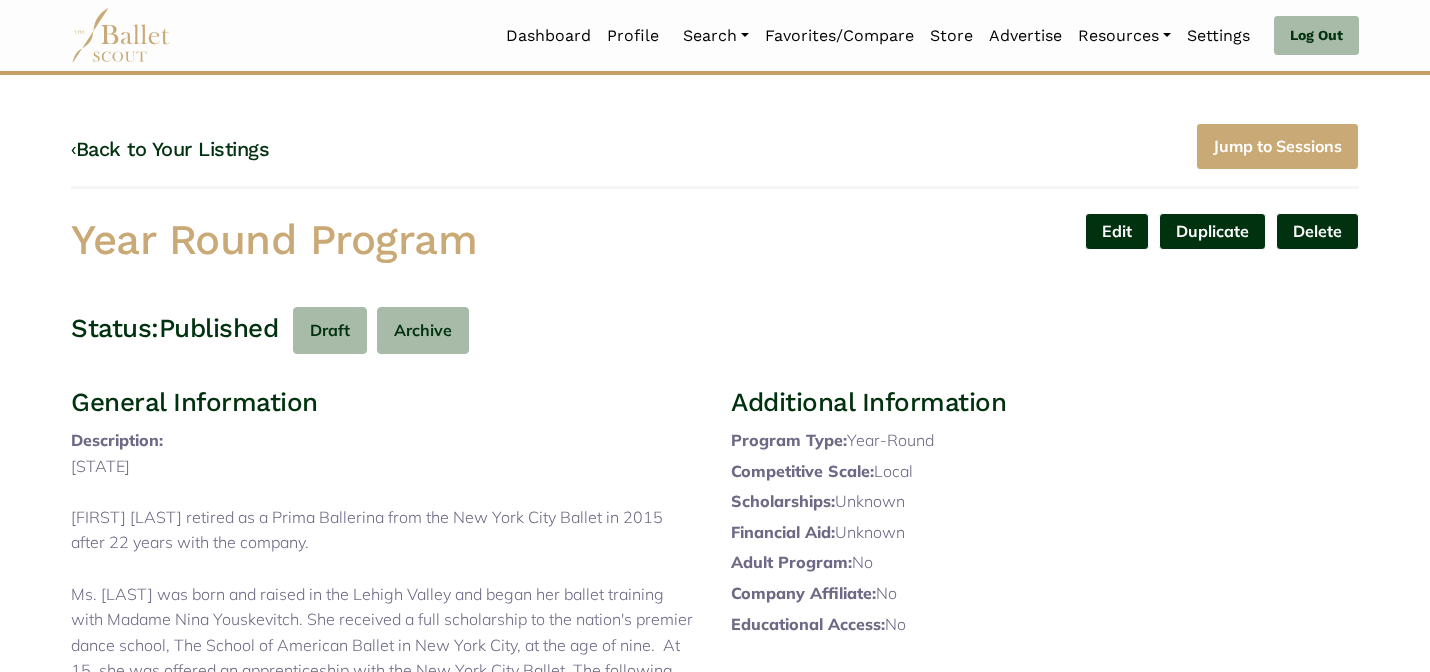 scroll, scrollTop: 0, scrollLeft: 0, axis: both 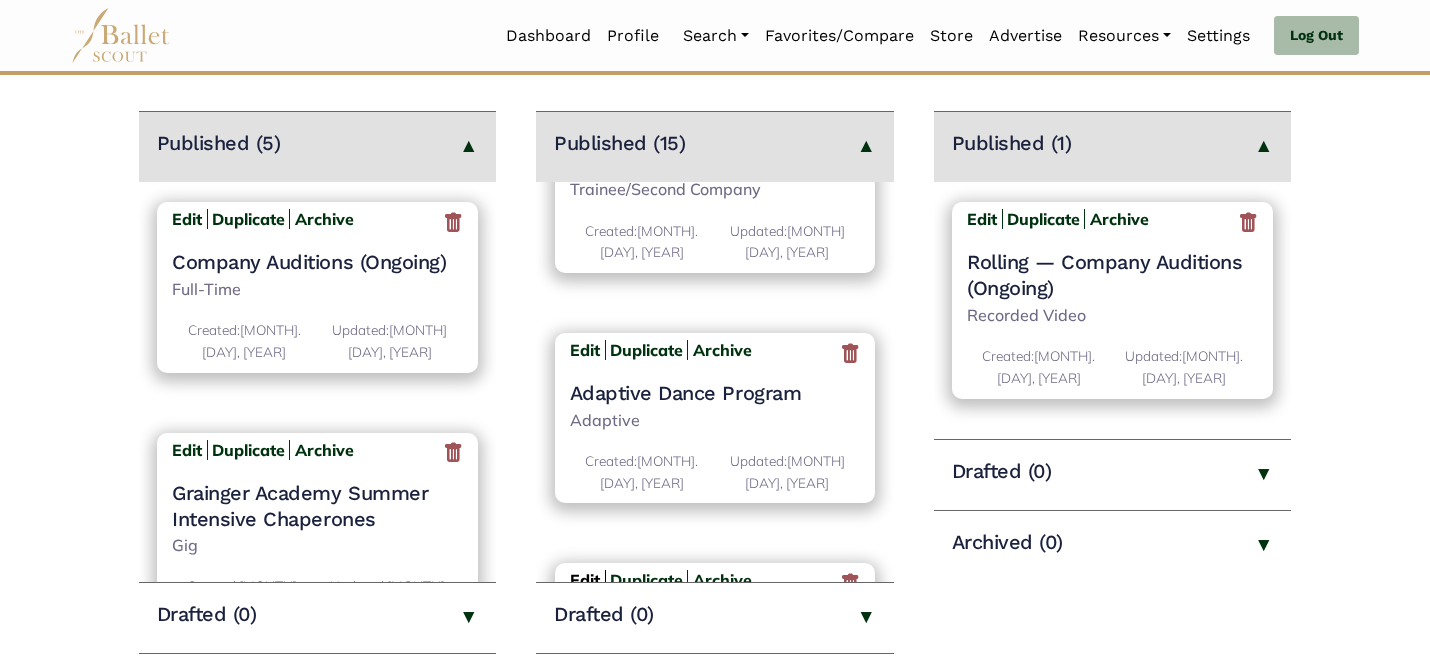 click on "Edit" at bounding box center [585, 580] 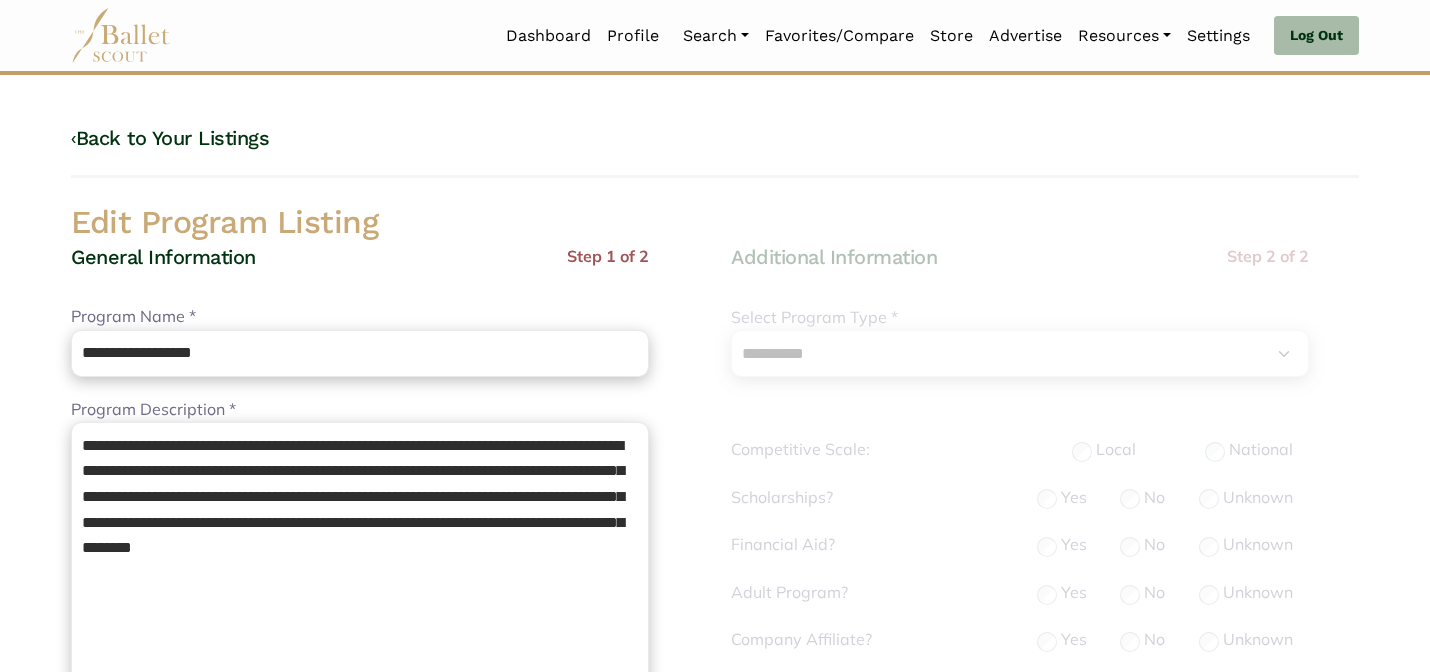 select on "**" 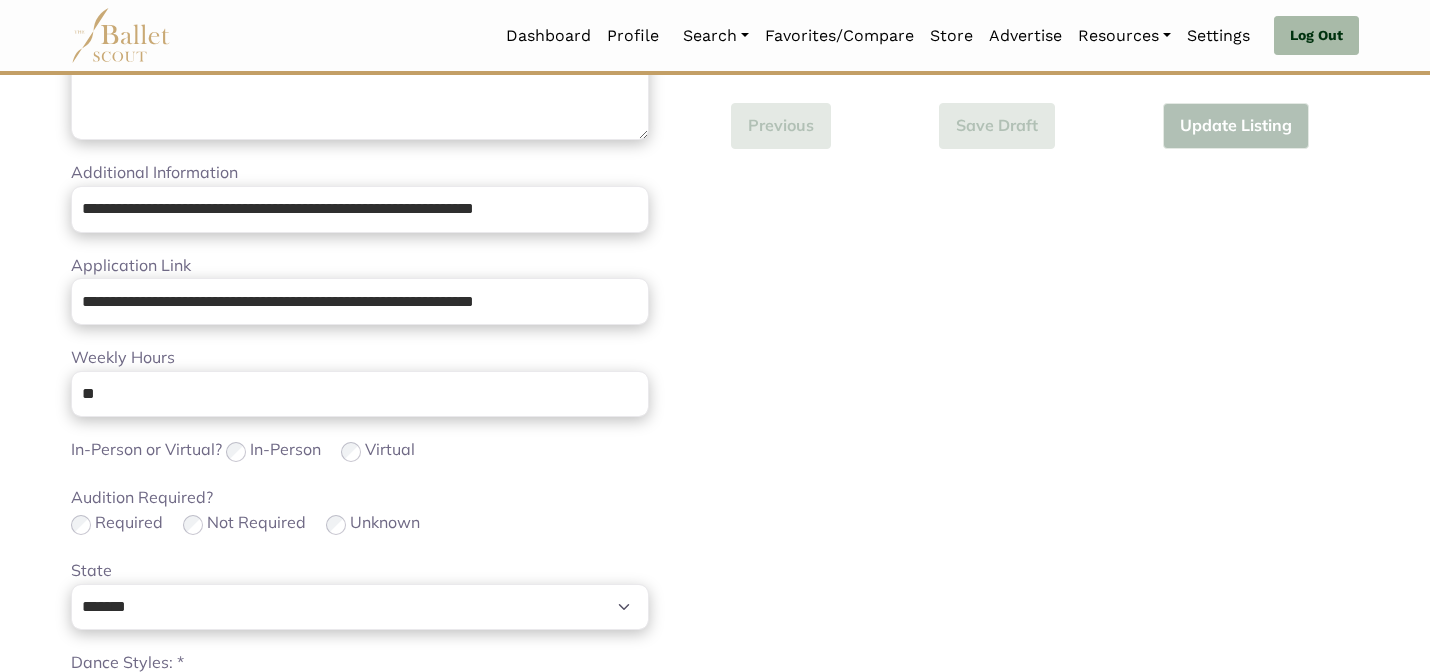 scroll, scrollTop: 1264, scrollLeft: 0, axis: vertical 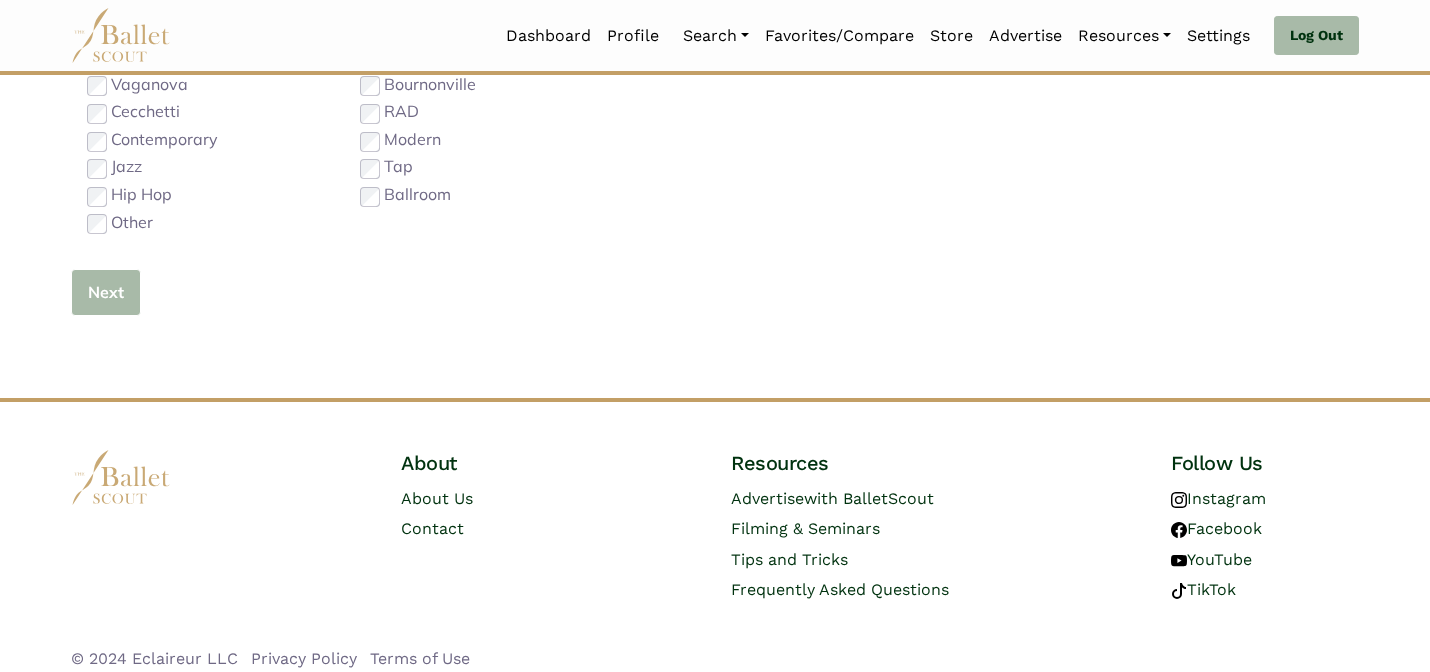 click on "Next" at bounding box center [106, 292] 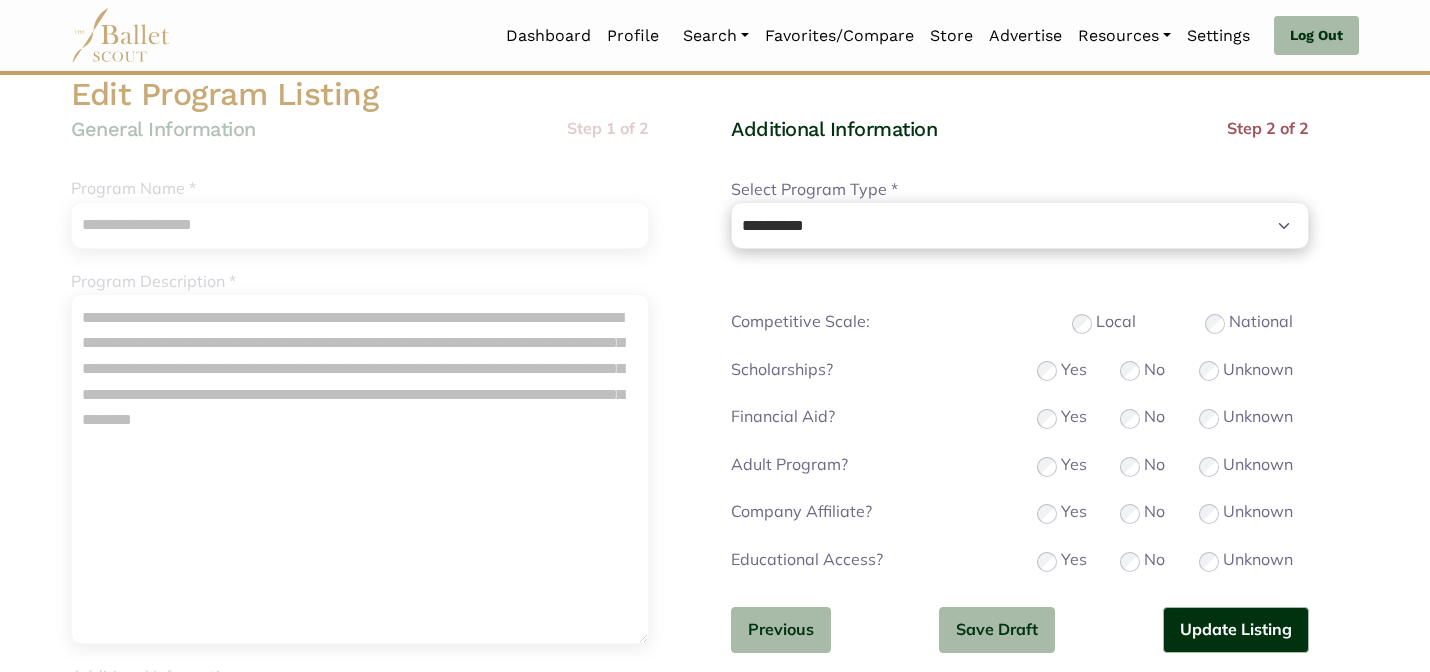 scroll, scrollTop: 160, scrollLeft: 0, axis: vertical 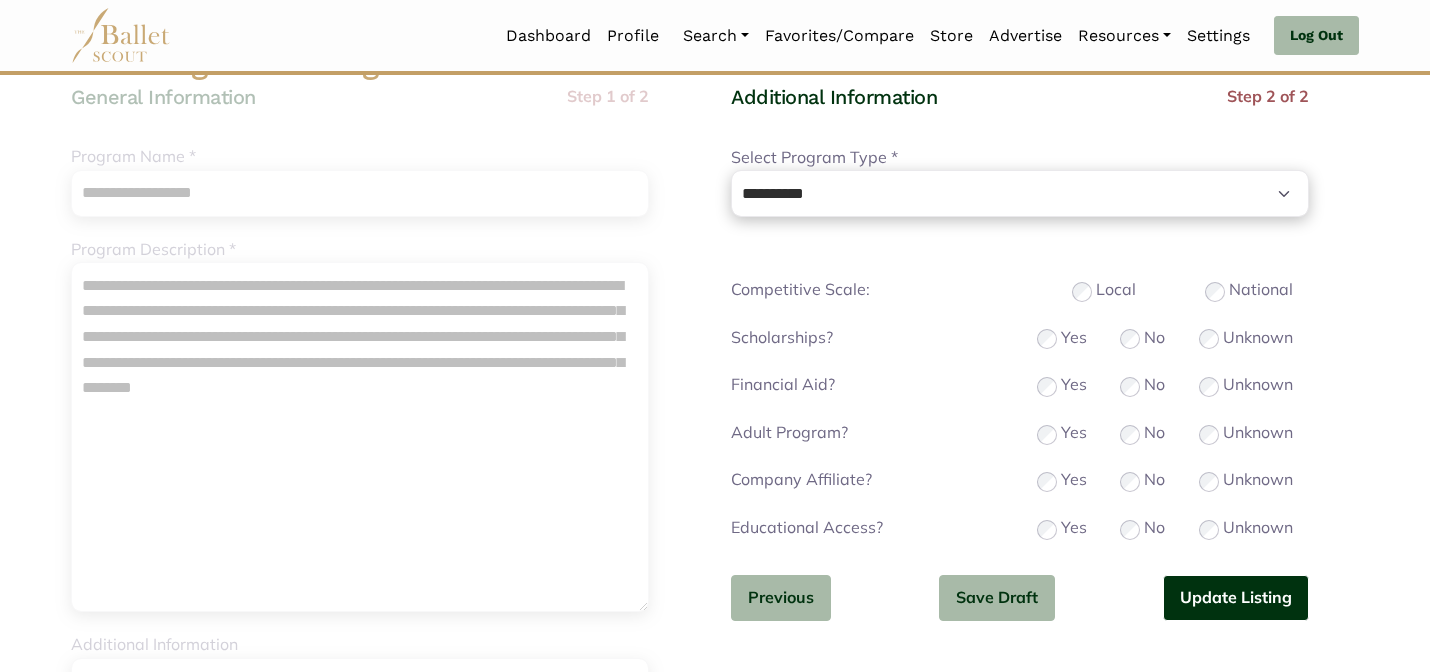 click on "Update Listing" at bounding box center (1236, 598) 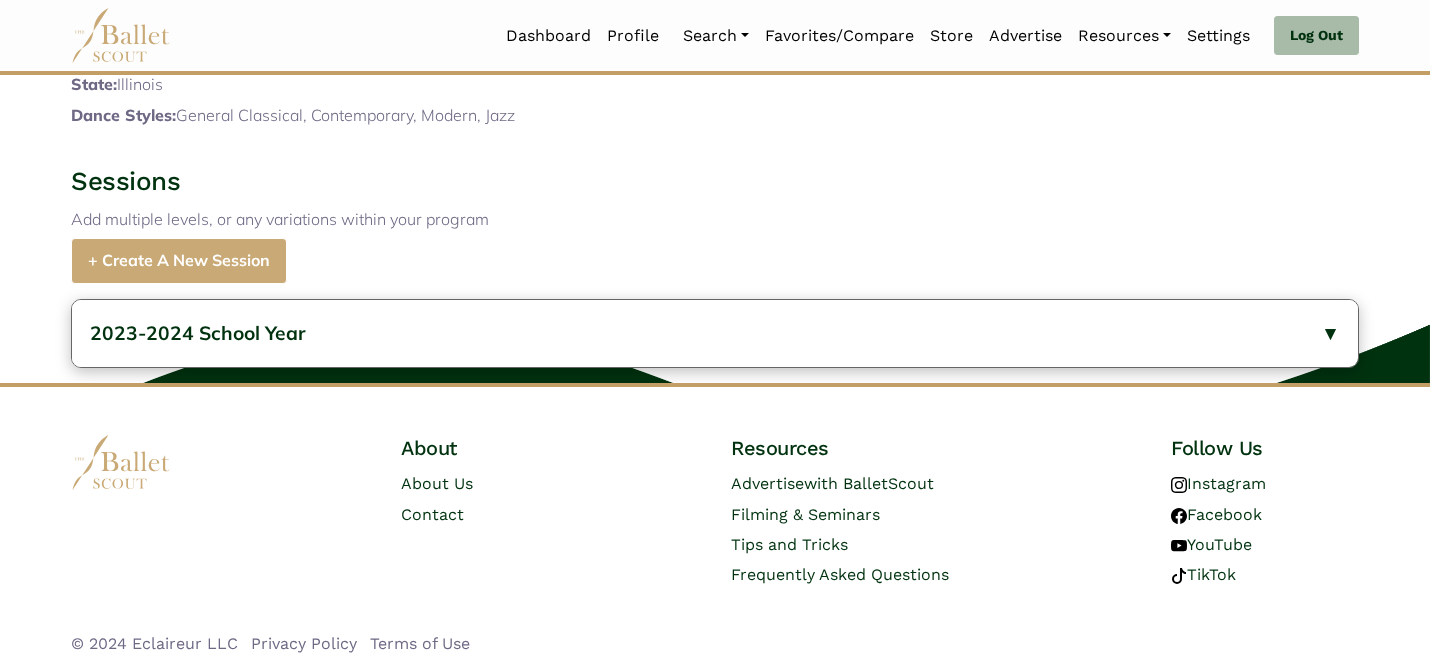 scroll, scrollTop: 772, scrollLeft: 0, axis: vertical 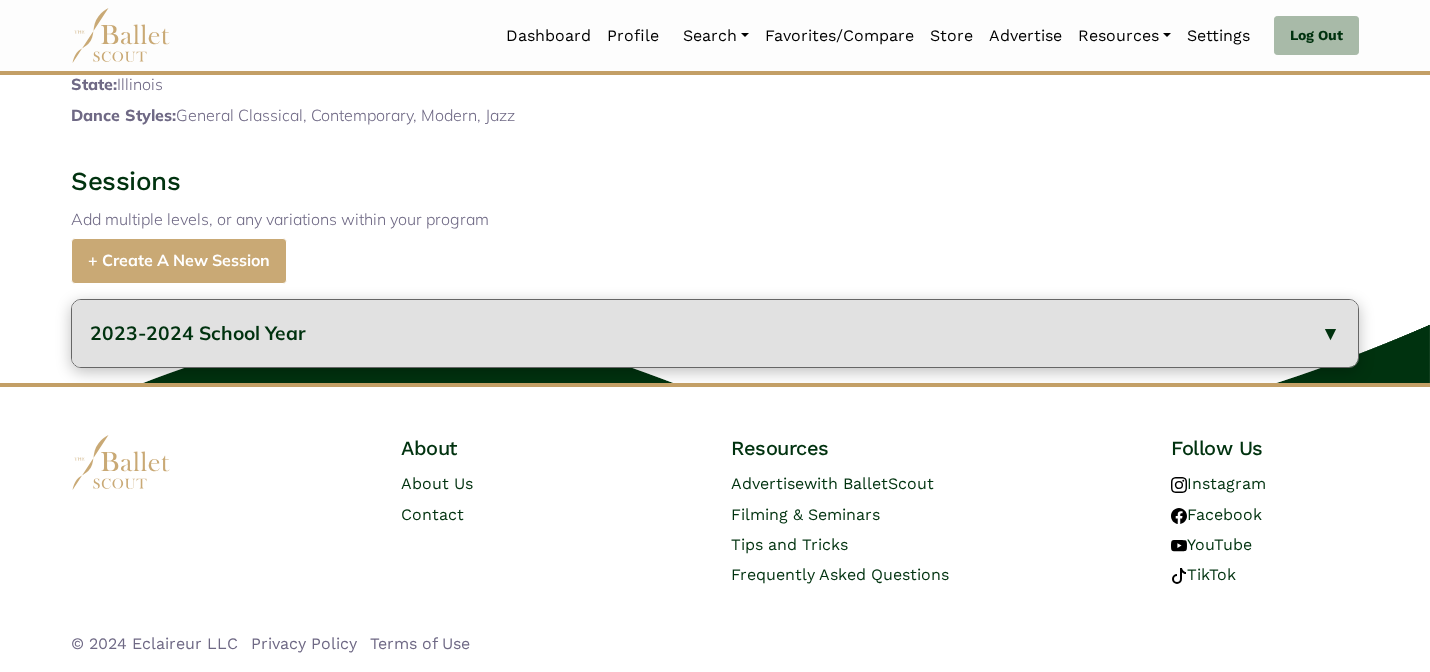 click on "2023-2024 School Year" at bounding box center [715, 333] 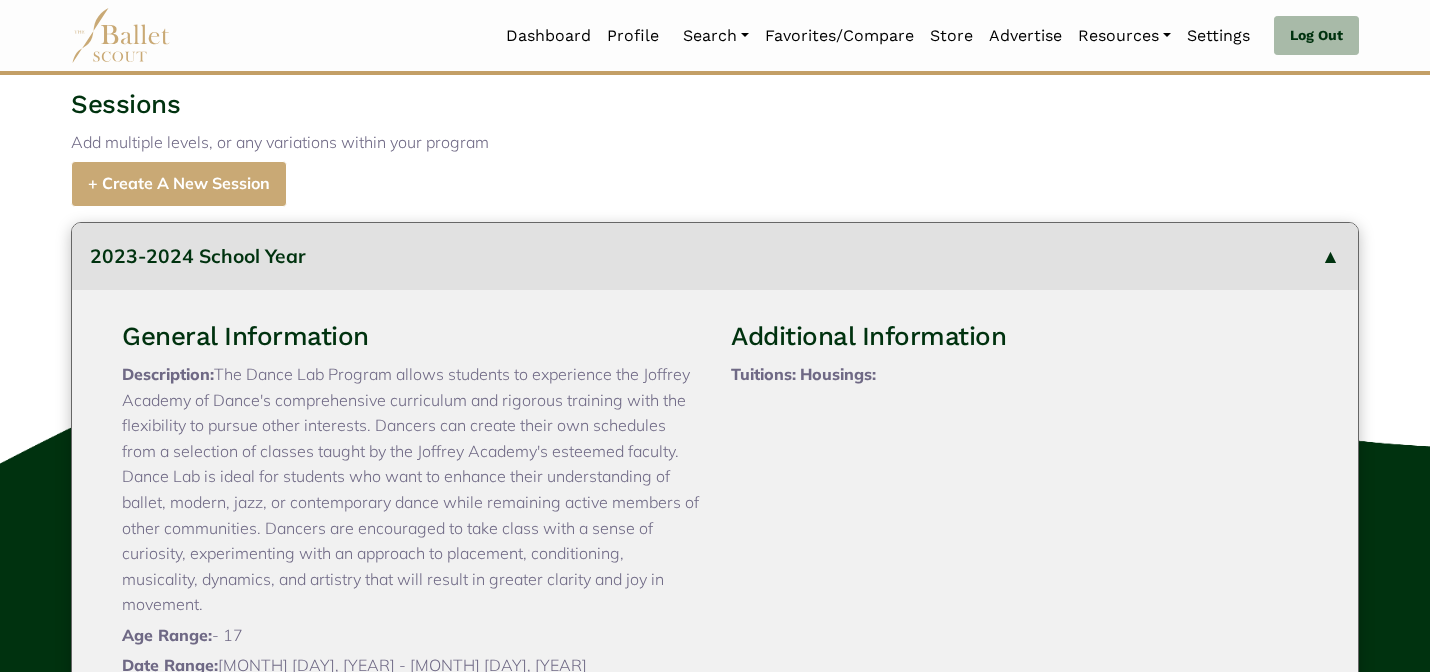 type 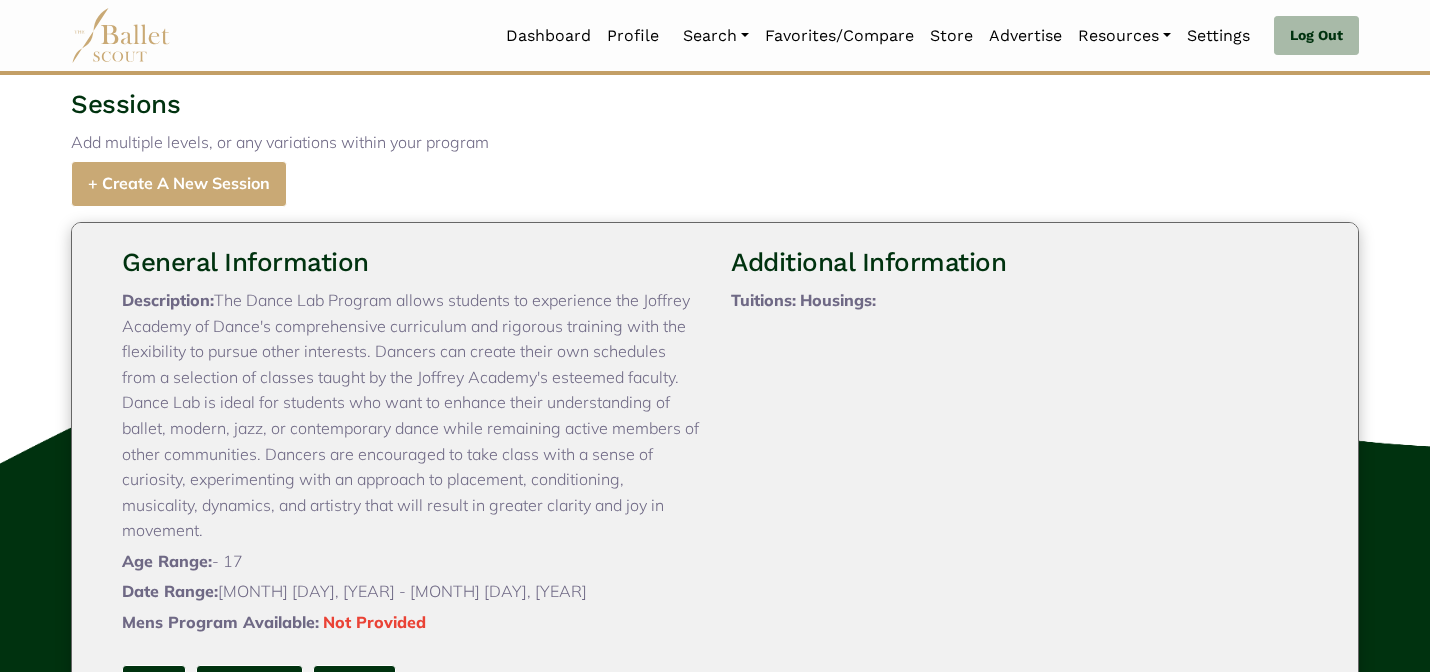 scroll, scrollTop: 84, scrollLeft: 0, axis: vertical 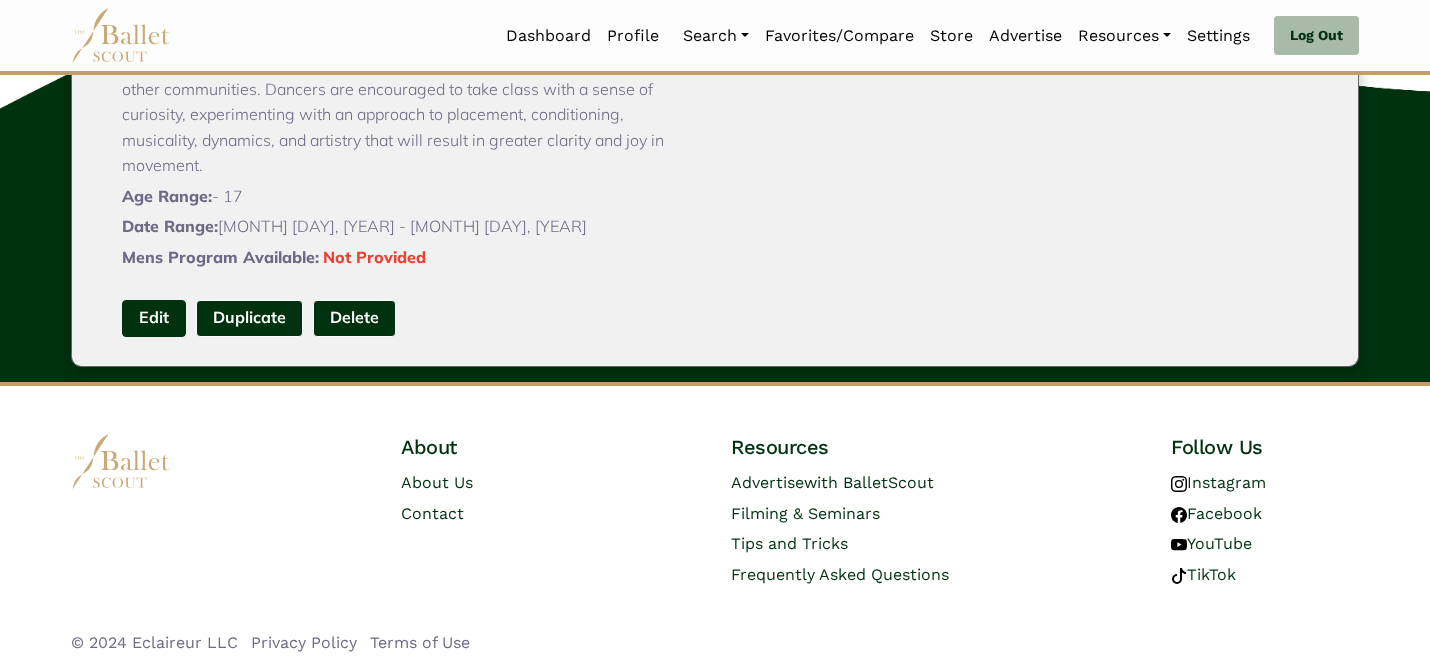 click on "Edit" at bounding box center [154, 318] 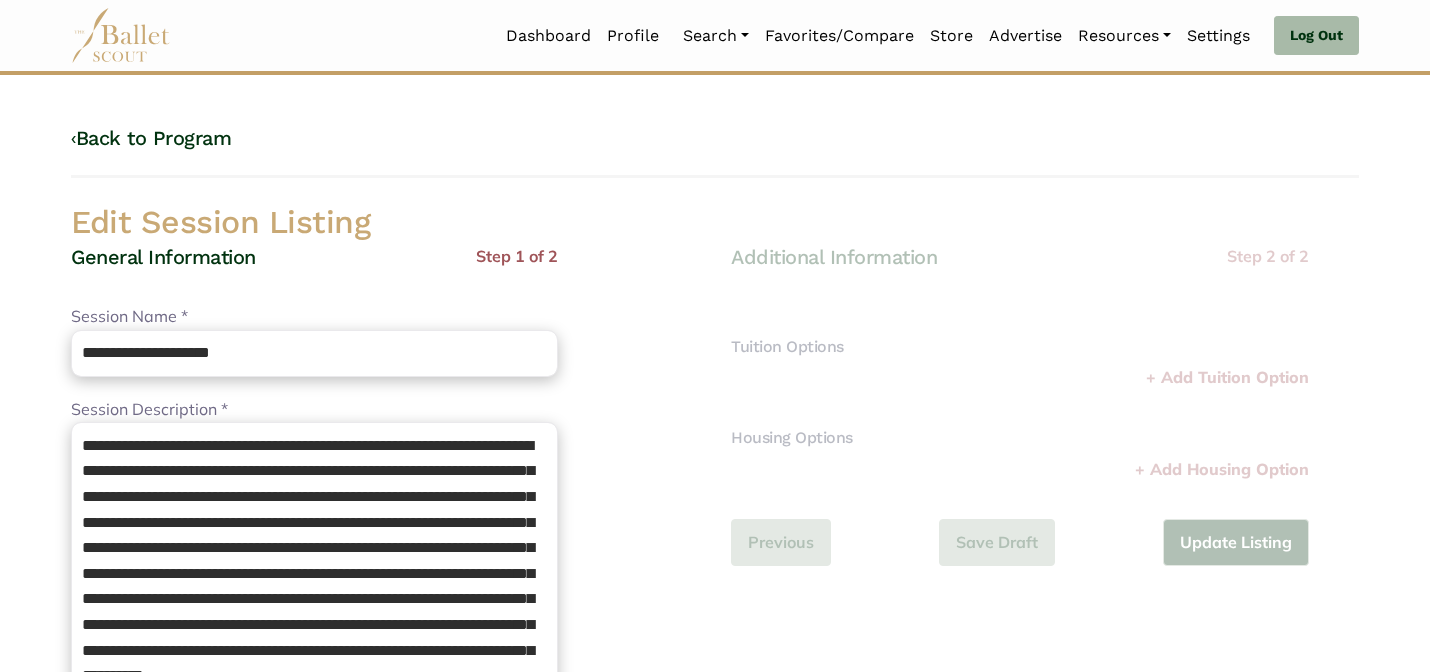 scroll, scrollTop: 0, scrollLeft: 0, axis: both 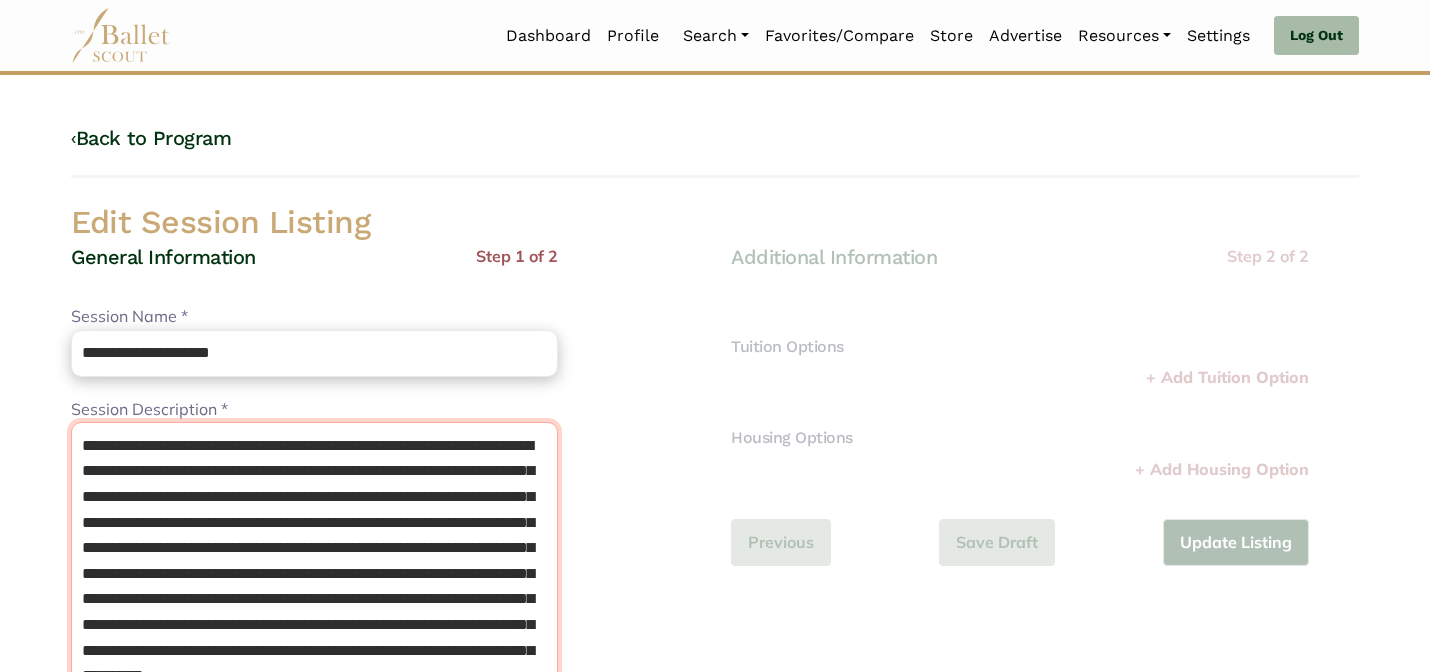 drag, startPoint x: 263, startPoint y: 448, endPoint x: 112, endPoint y: 450, distance: 151.01324 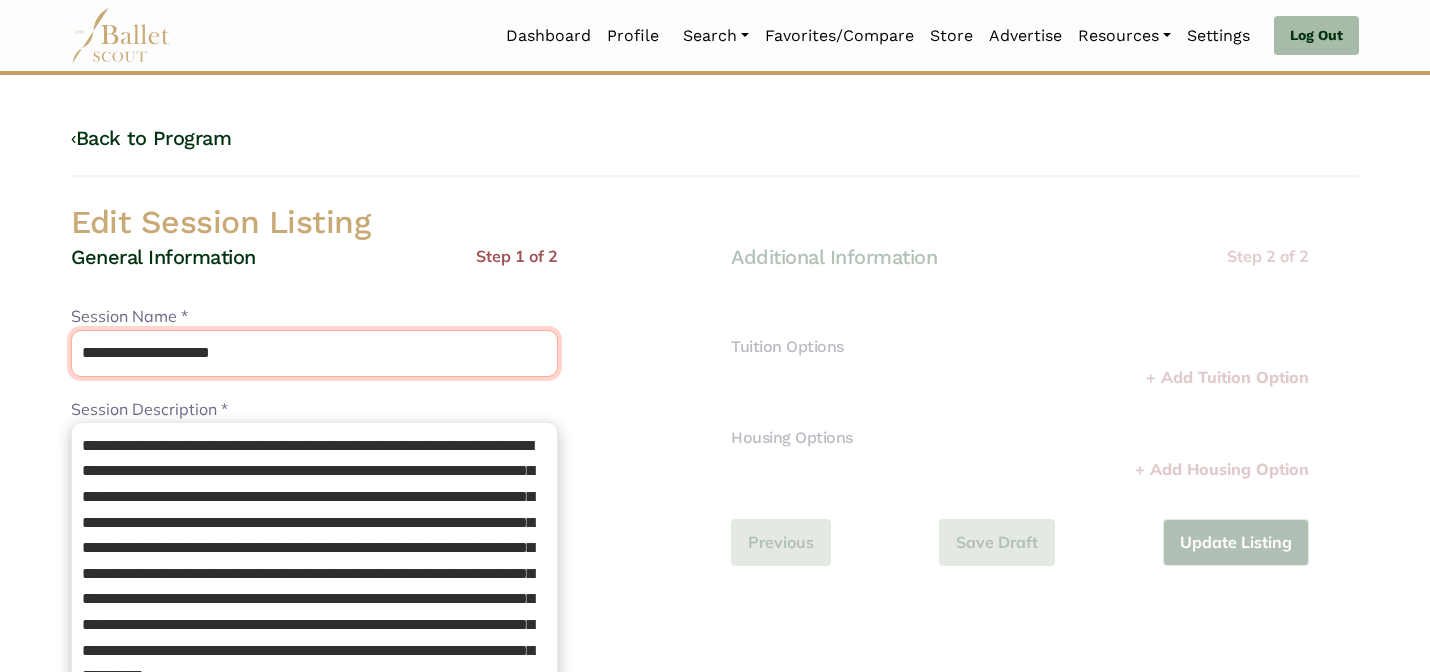 drag, startPoint x: 297, startPoint y: 354, endPoint x: 252, endPoint y: 275, distance: 90.91754 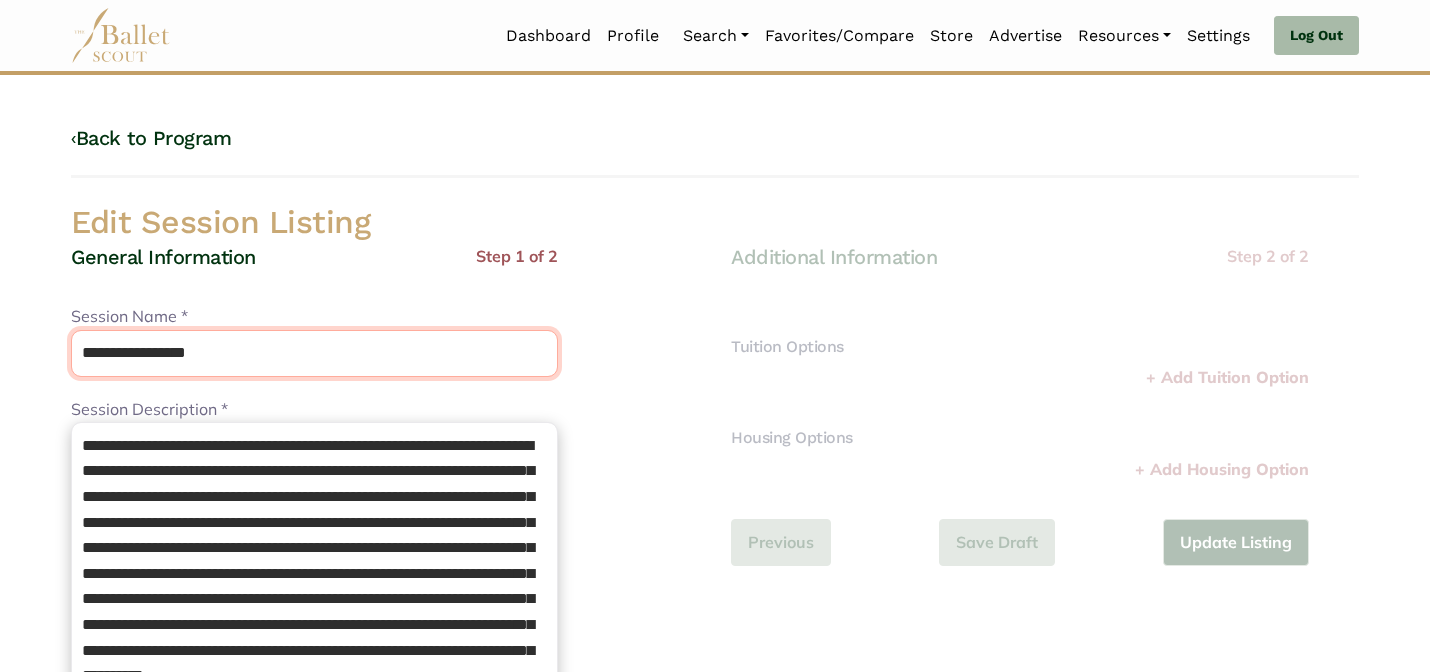 type on "**********" 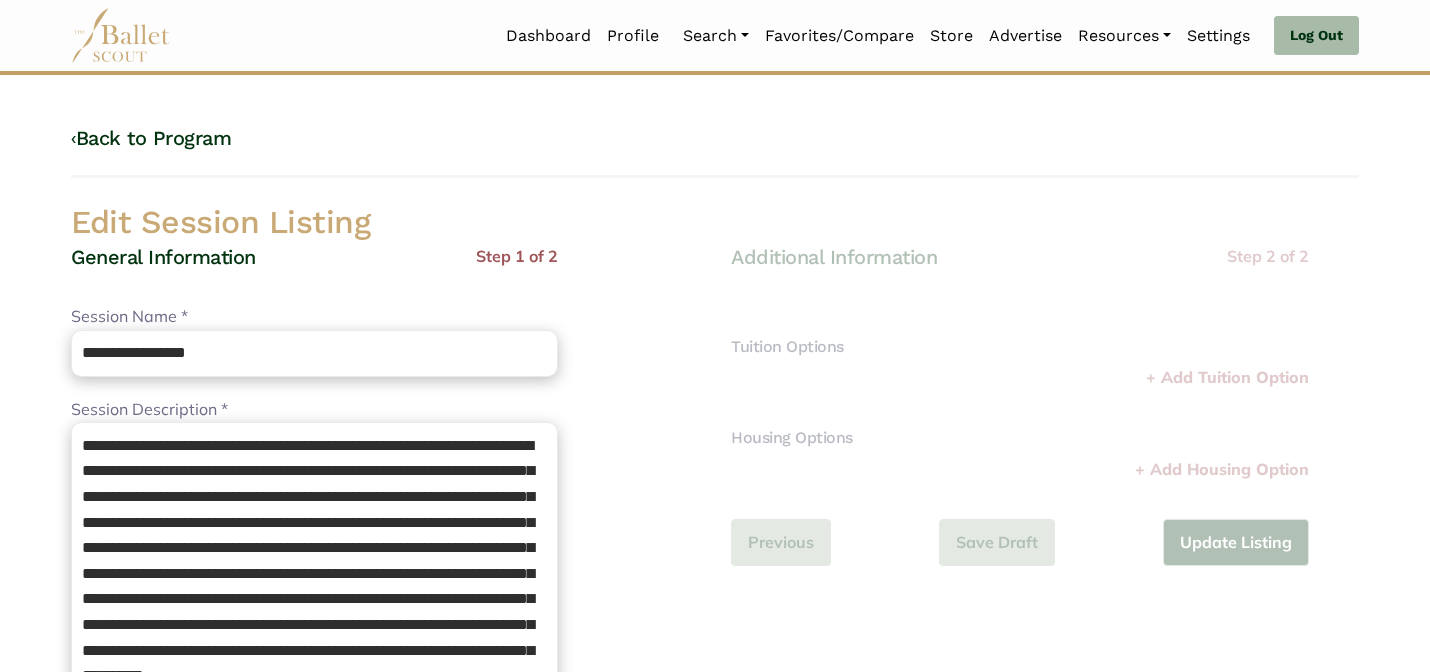 click on "General Information
Step 1 of 2" at bounding box center (314, 274) 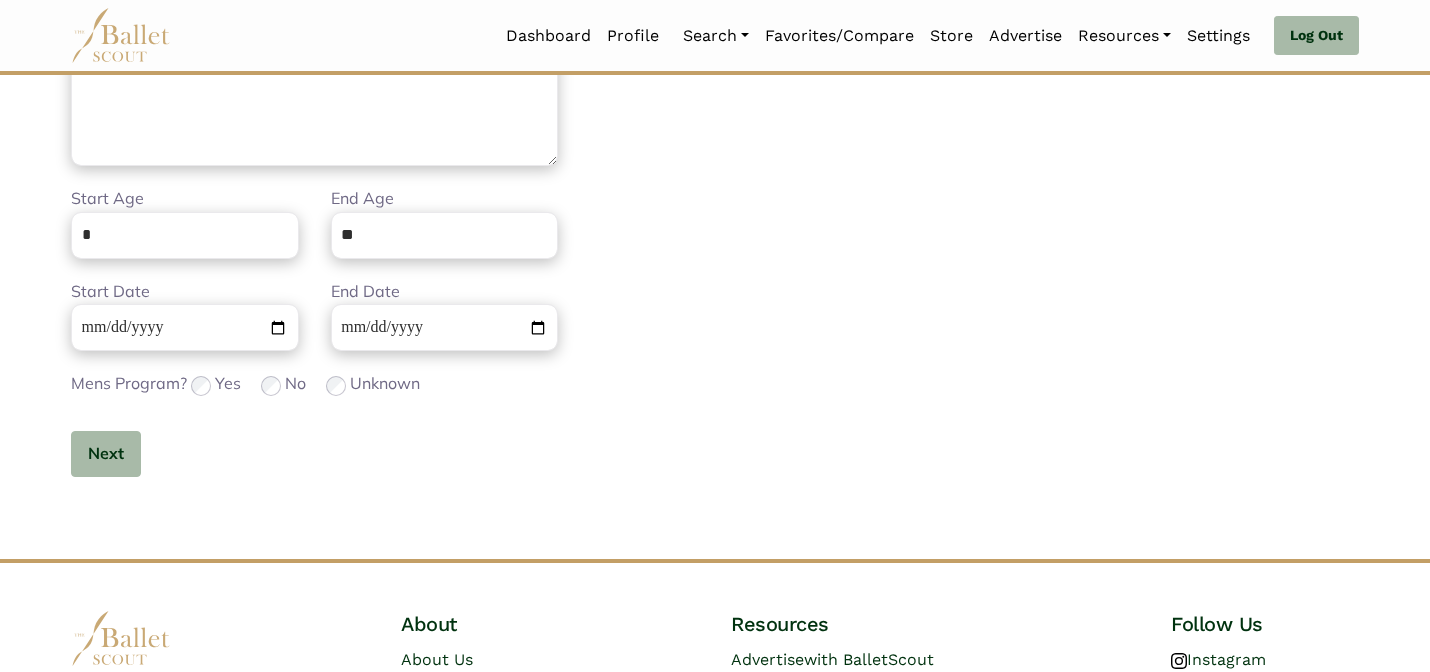 scroll, scrollTop: 632, scrollLeft: 0, axis: vertical 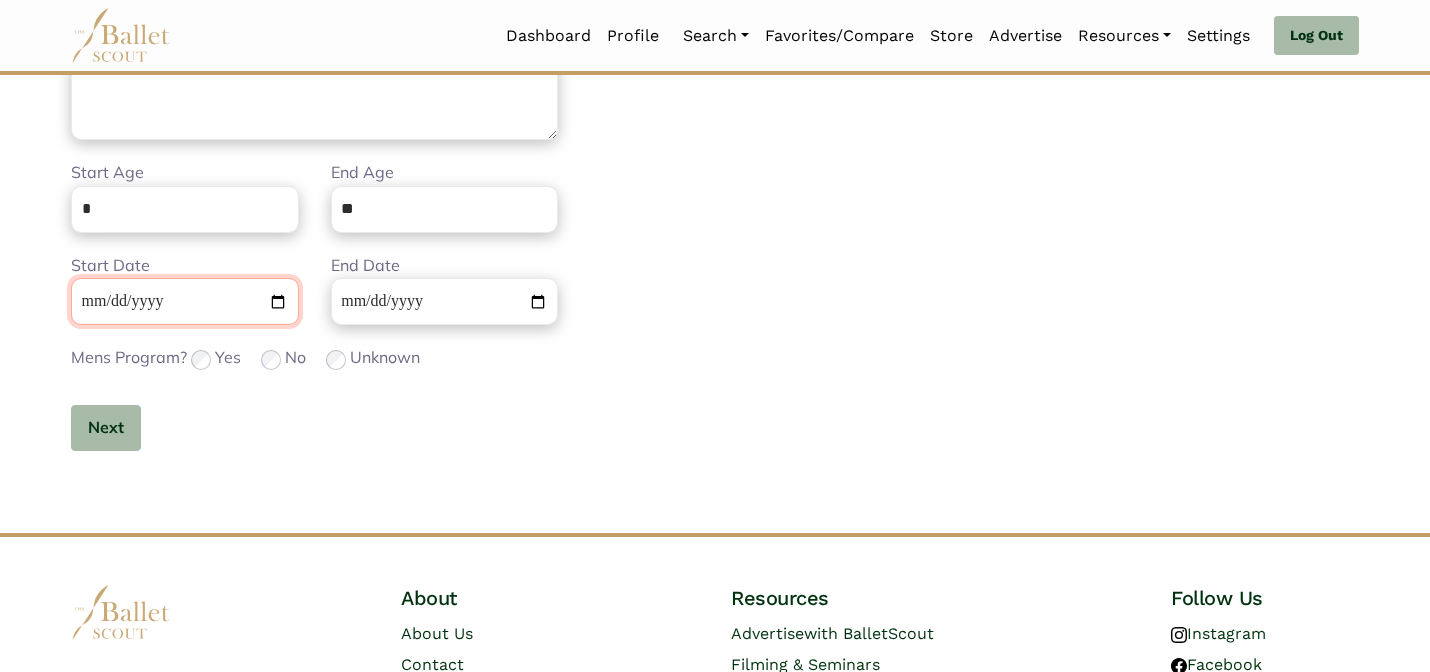 click on "**********" at bounding box center [185, 301] 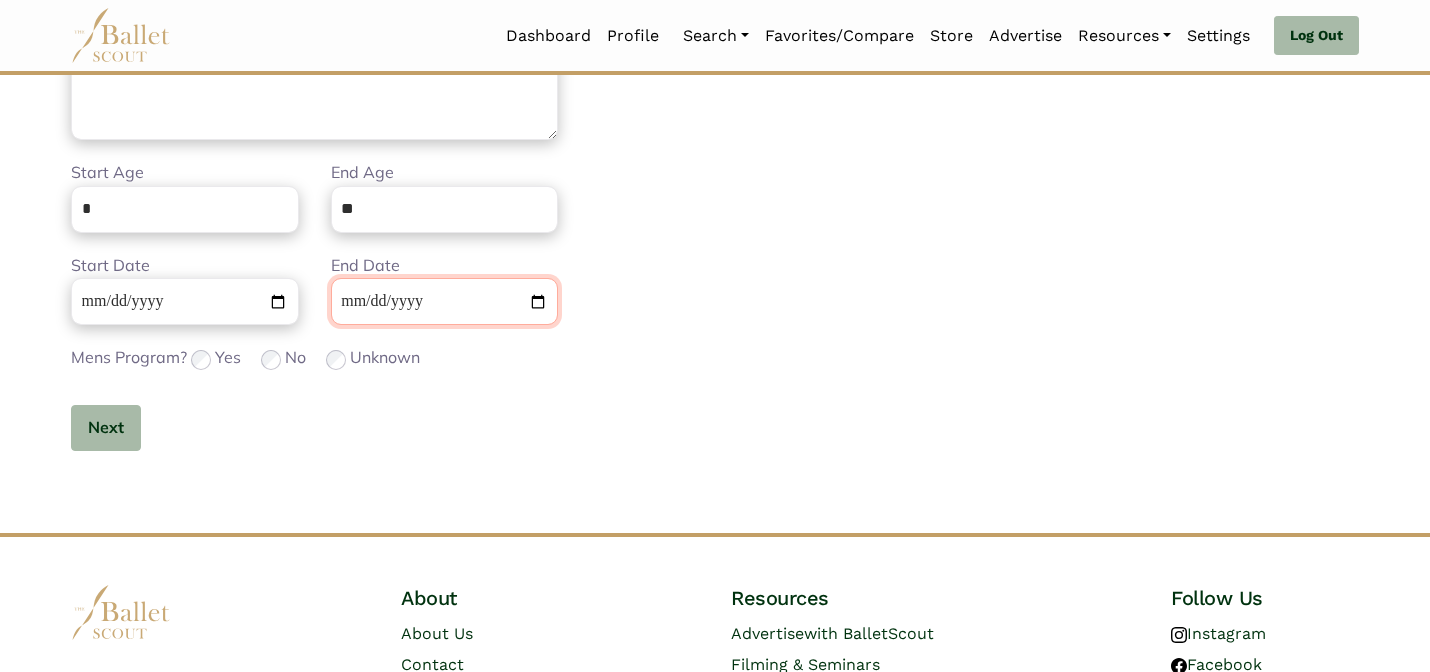 type 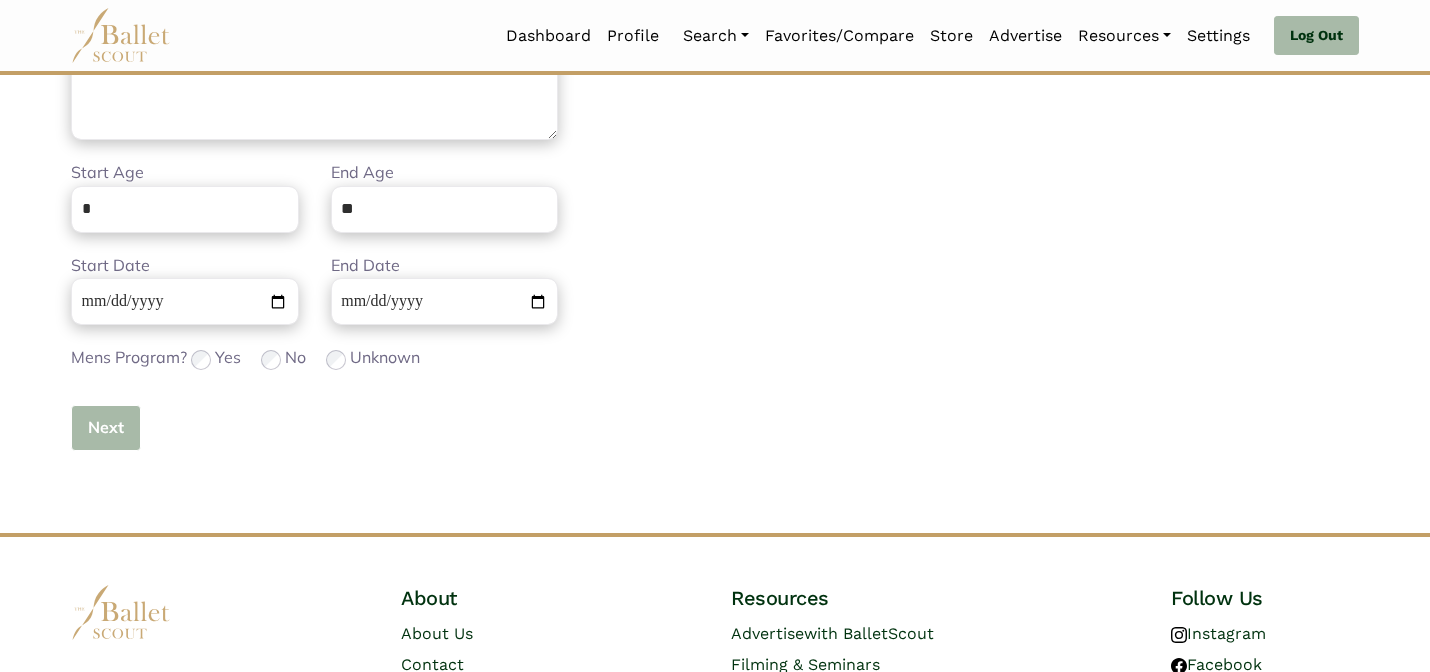 click on "Next" at bounding box center [106, 428] 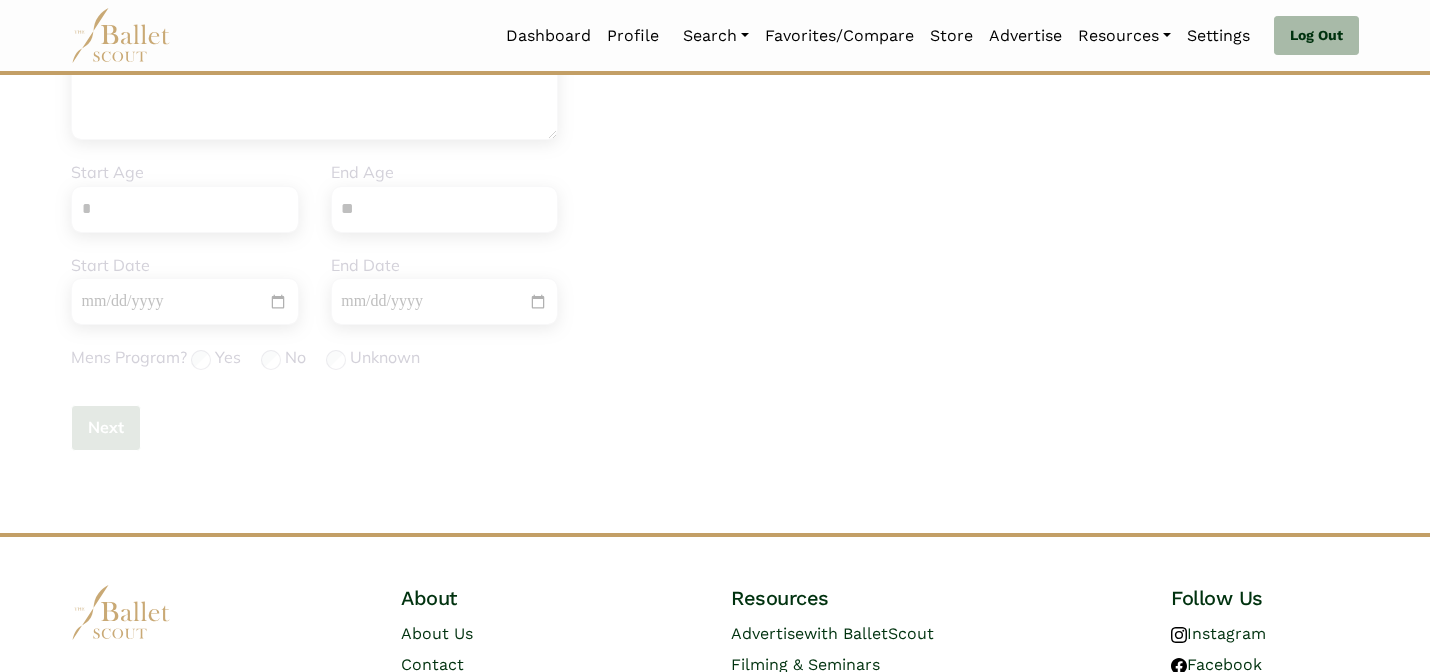 type 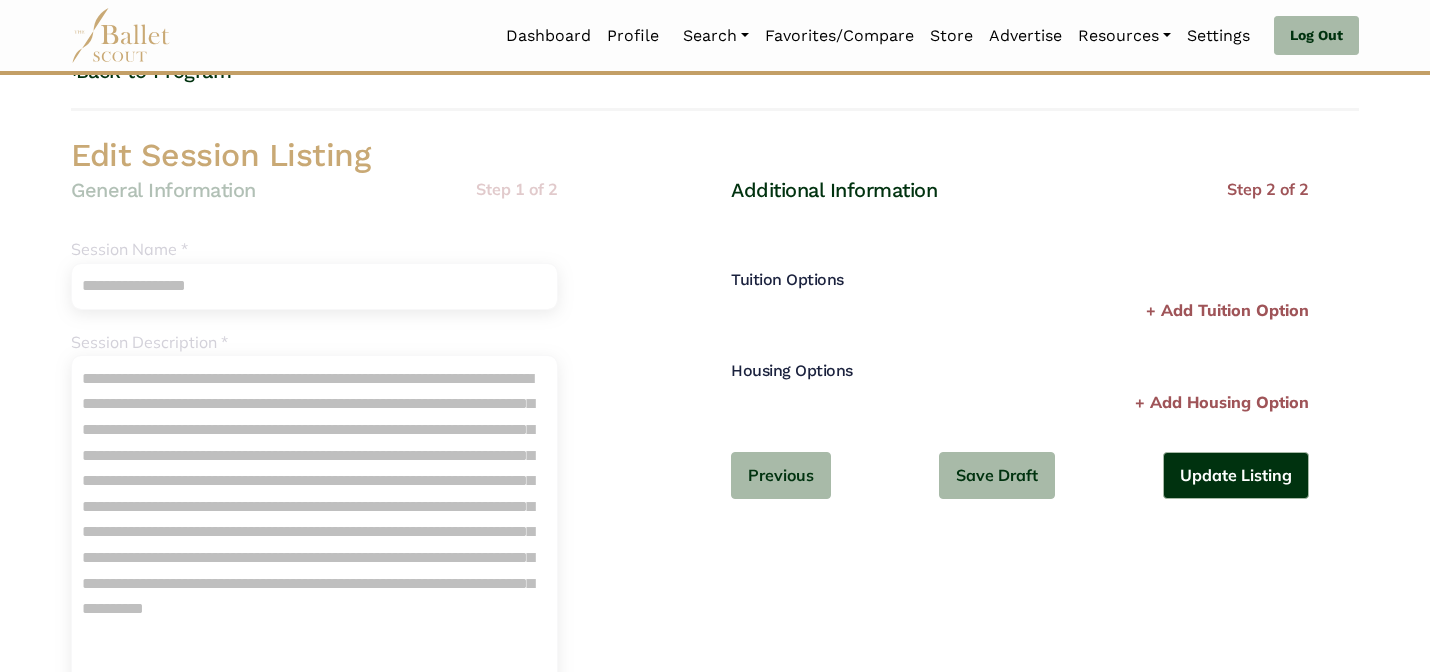 scroll, scrollTop: 0, scrollLeft: 0, axis: both 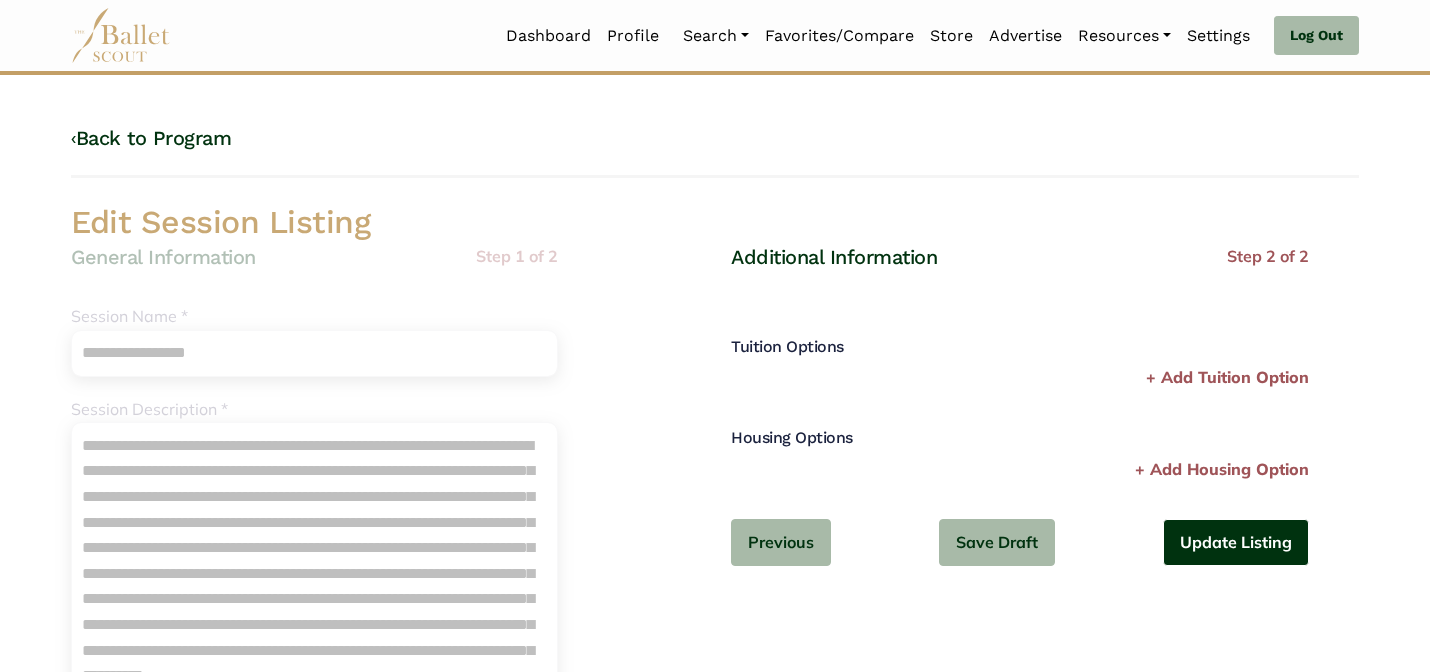 click on "Update Listing" at bounding box center (1236, 542) 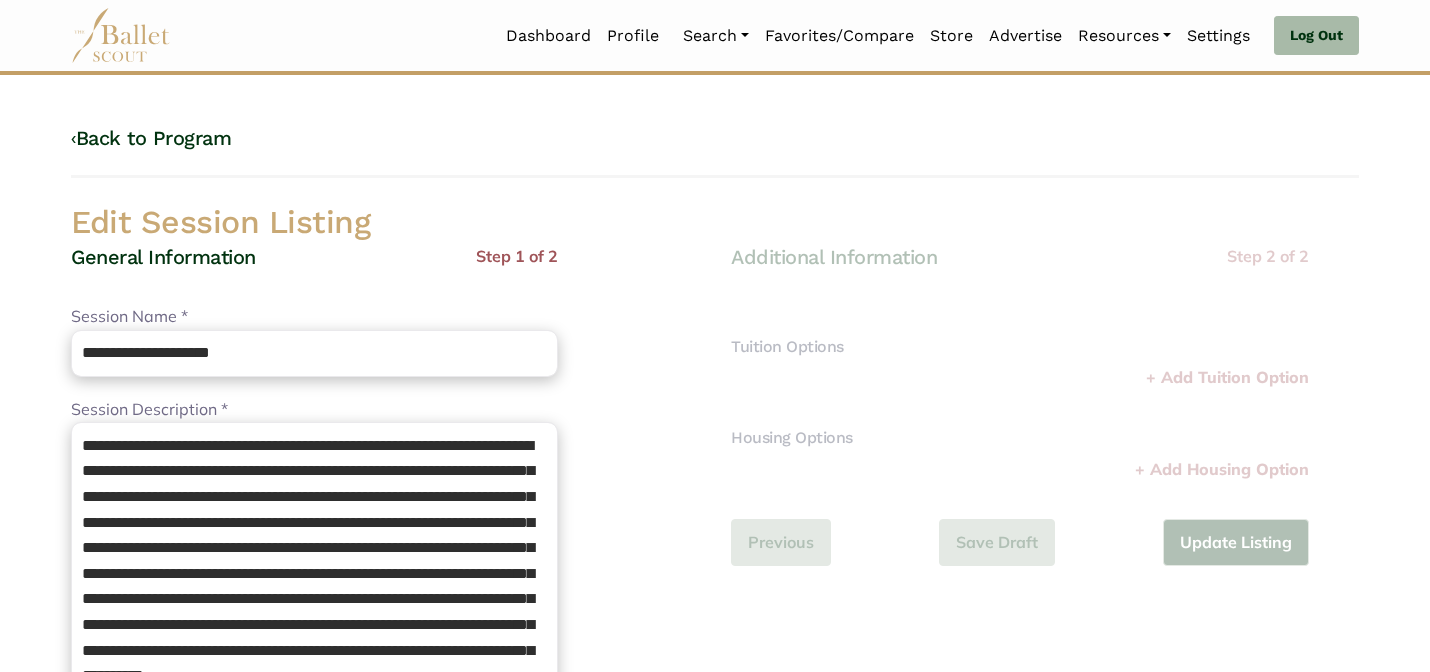 scroll, scrollTop: 0, scrollLeft: 0, axis: both 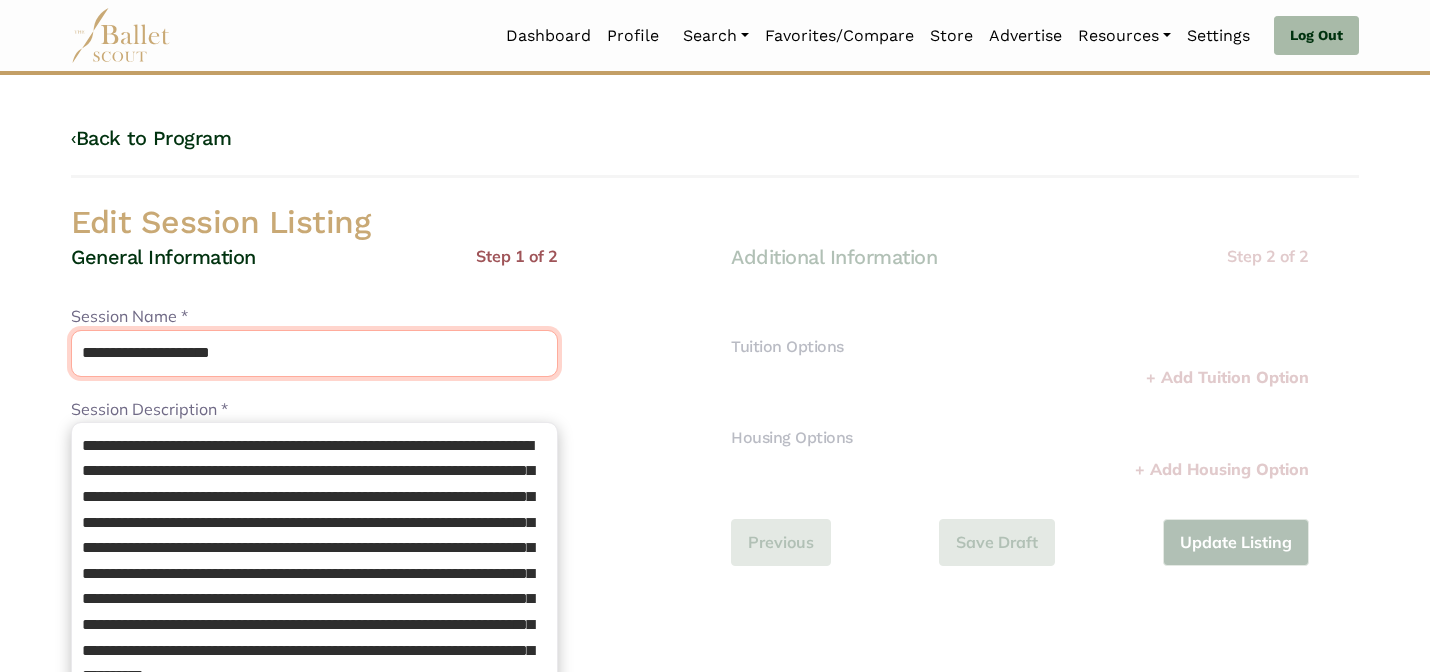 drag, startPoint x: 299, startPoint y: 353, endPoint x: 299, endPoint y: 296, distance: 57 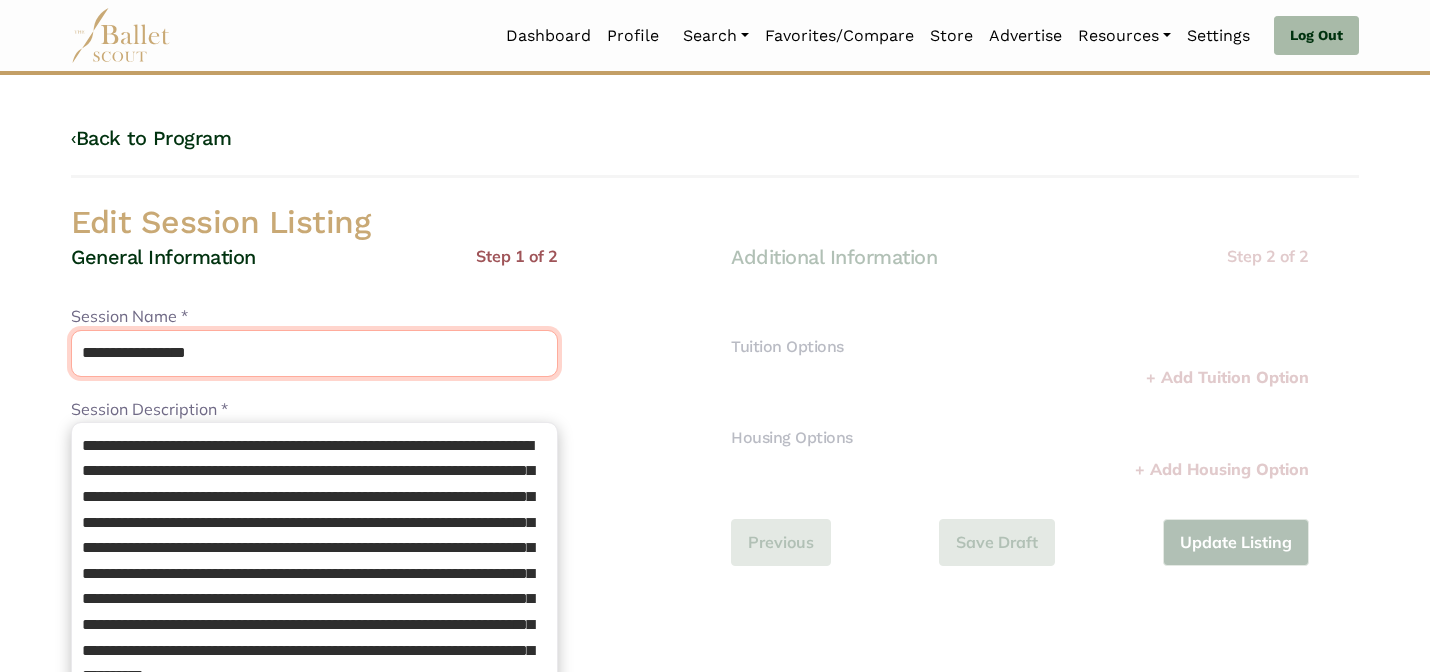 type on "**********" 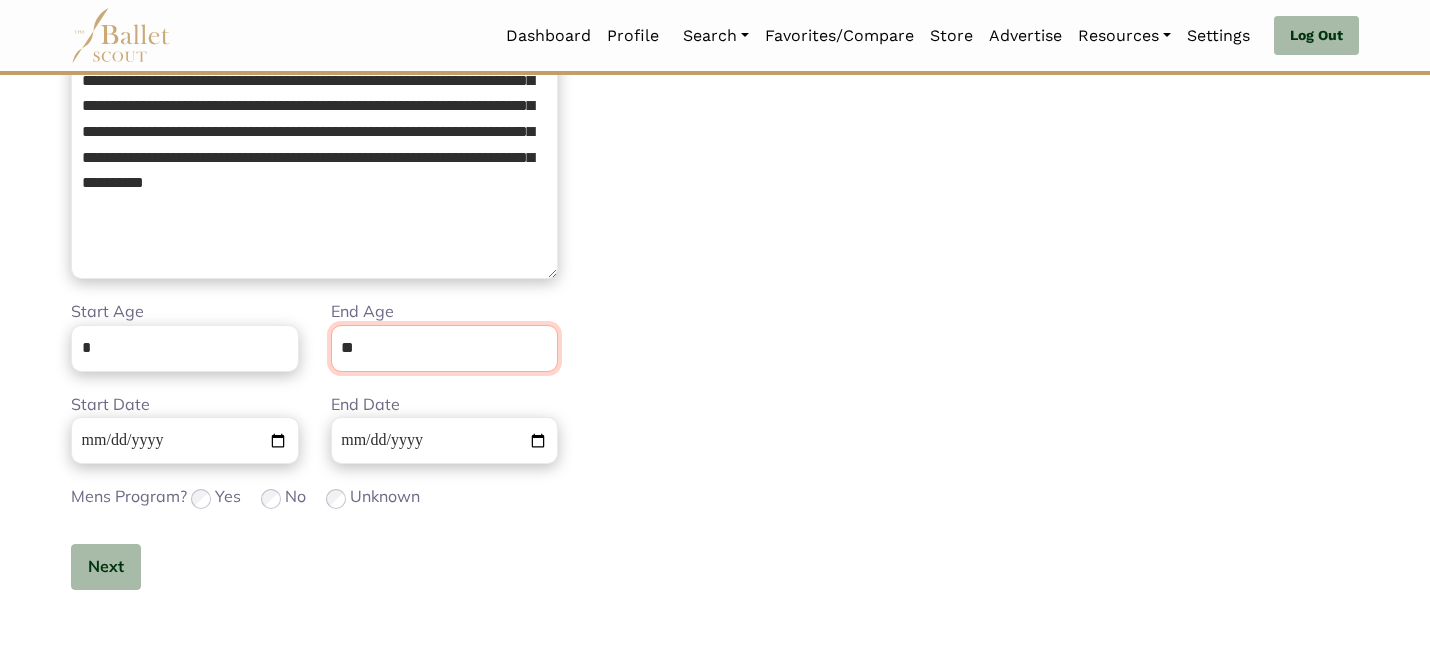 scroll, scrollTop: 505, scrollLeft: 0, axis: vertical 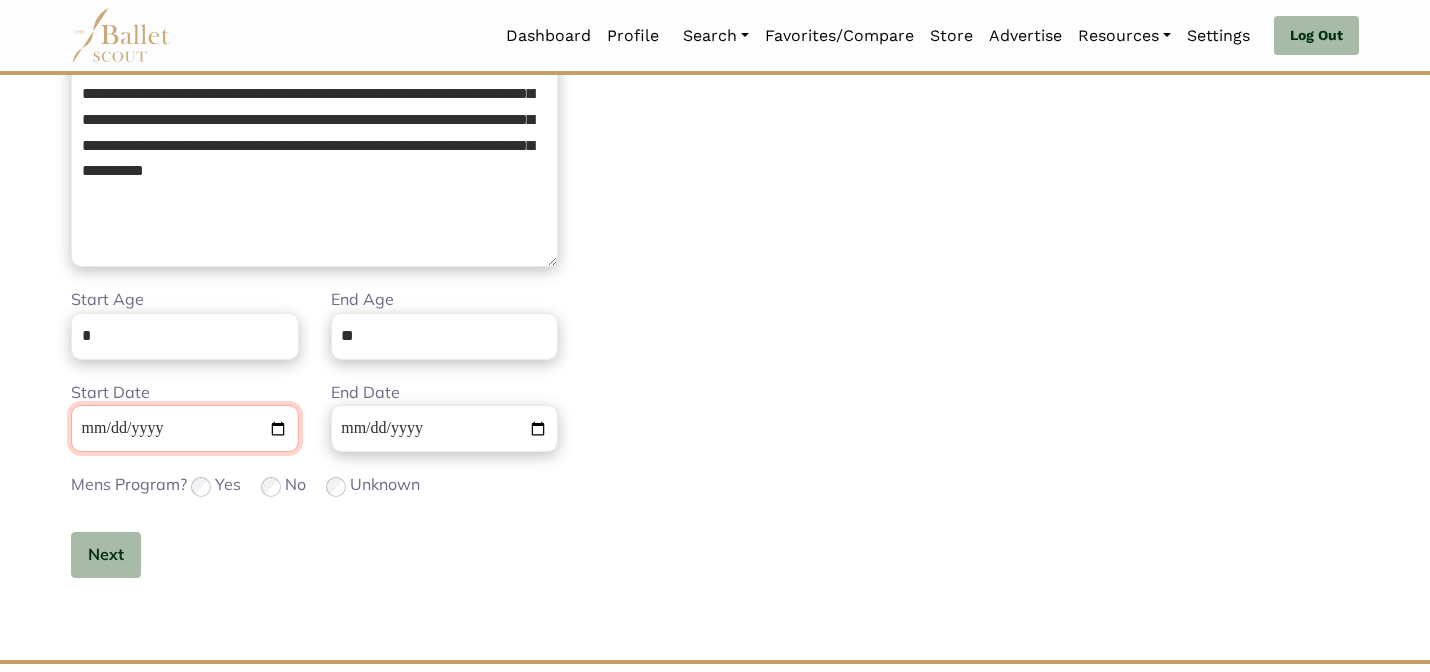 type 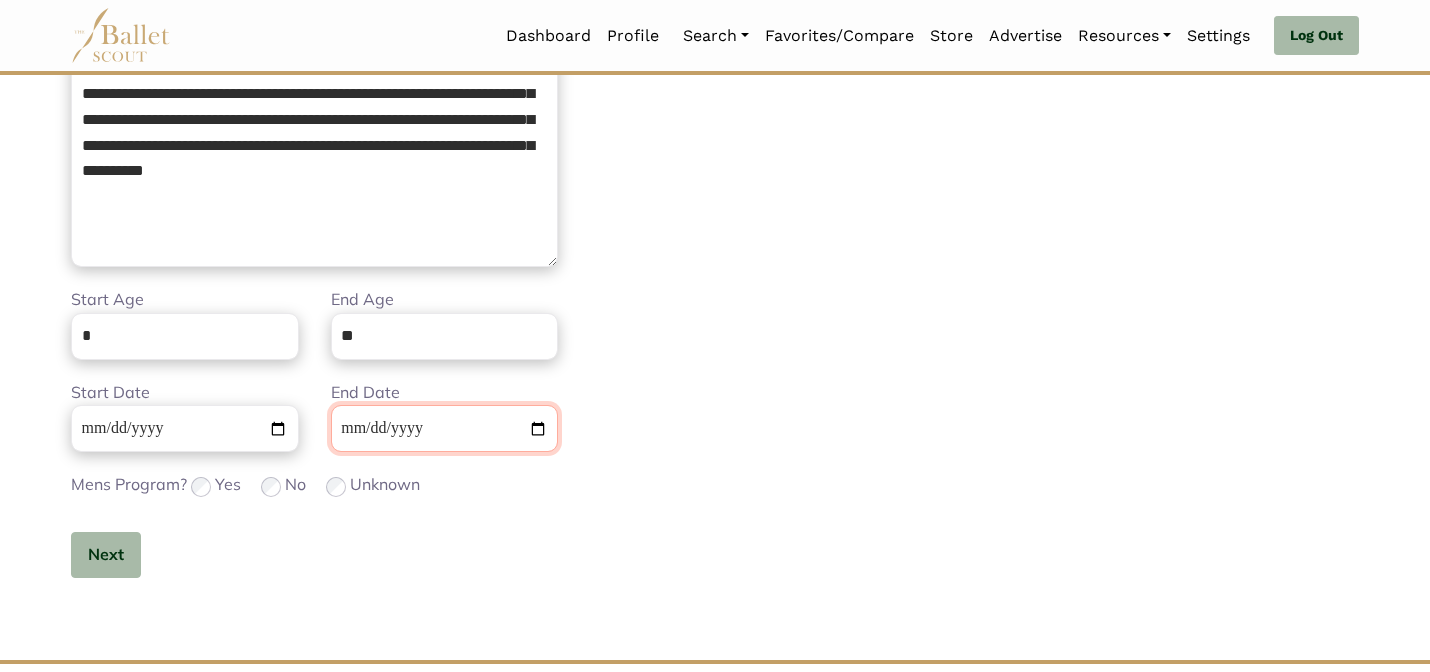 type 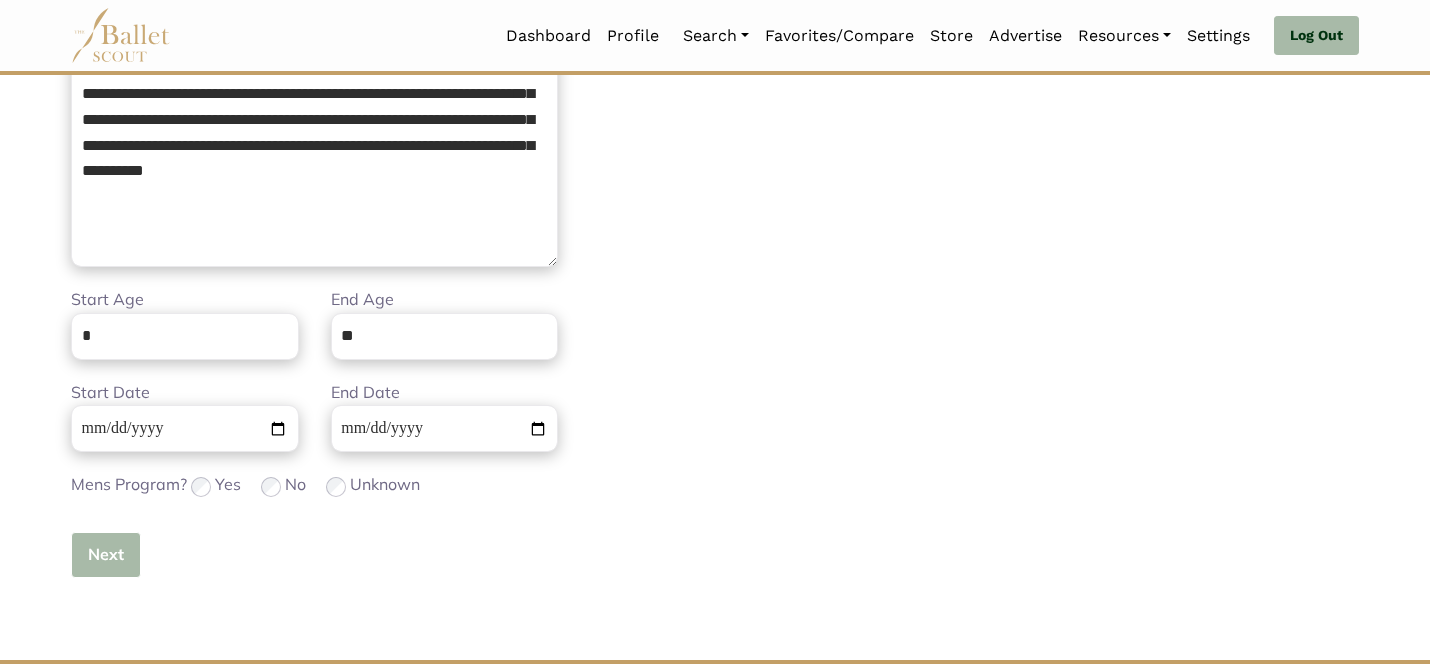 click on "Next" at bounding box center (106, 555) 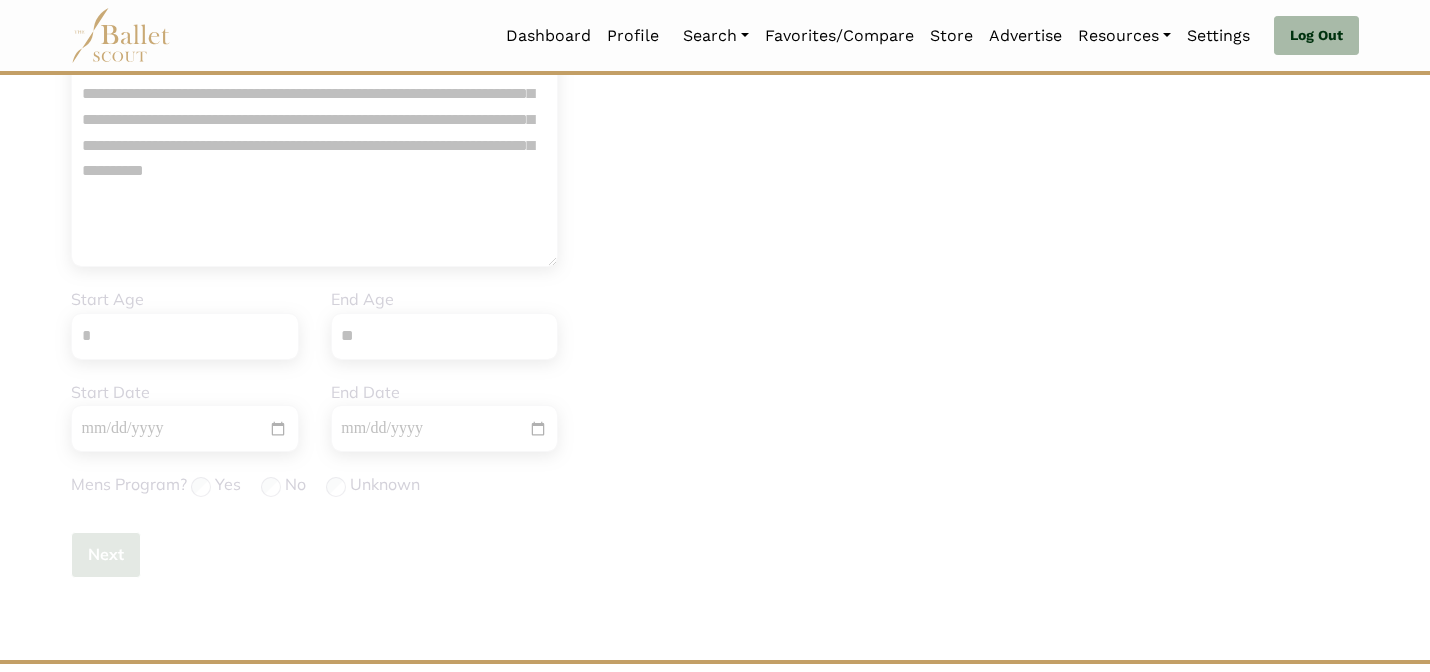 type 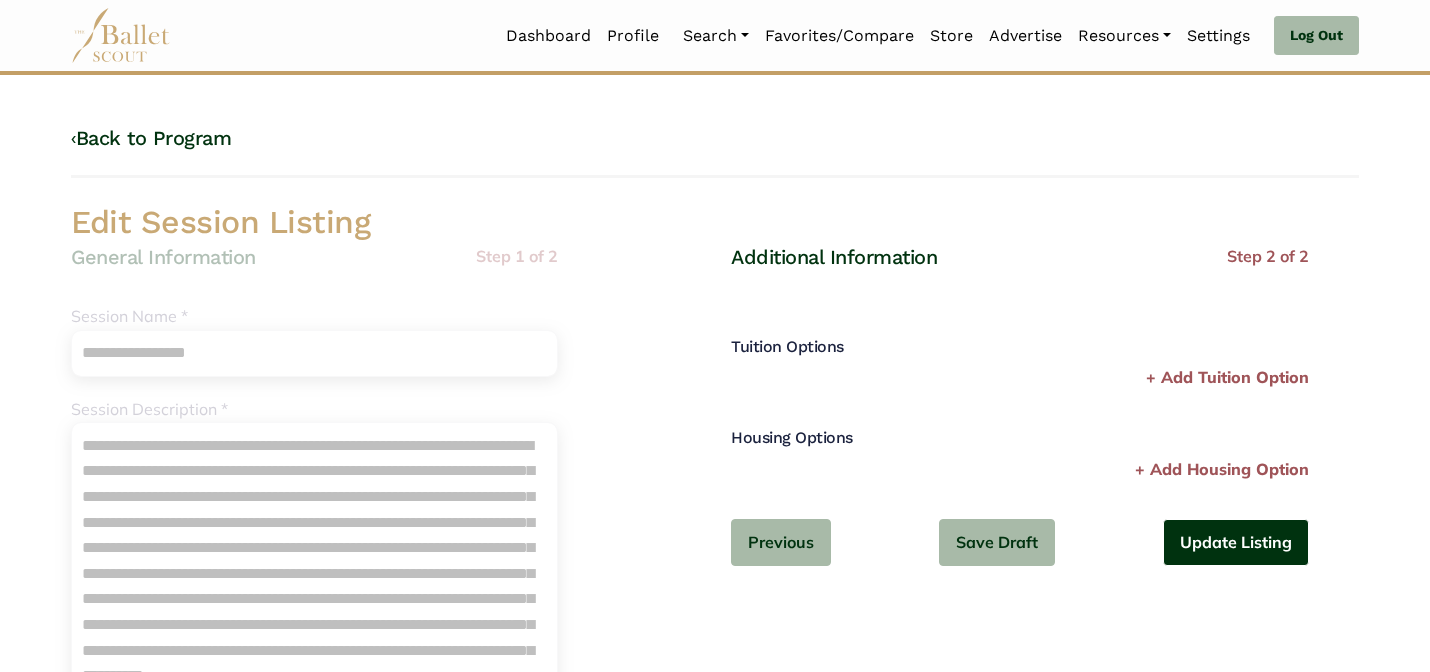 click on "Update Listing" at bounding box center (1236, 542) 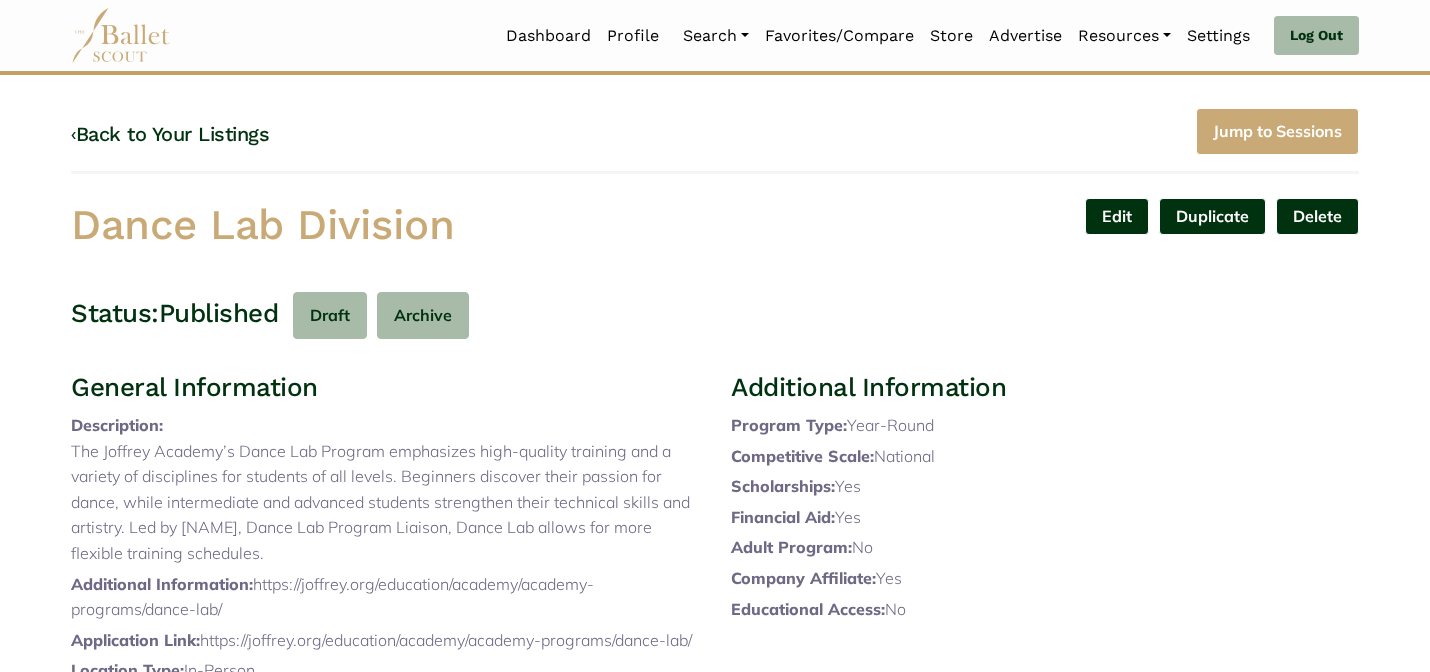 scroll, scrollTop: 0, scrollLeft: 0, axis: both 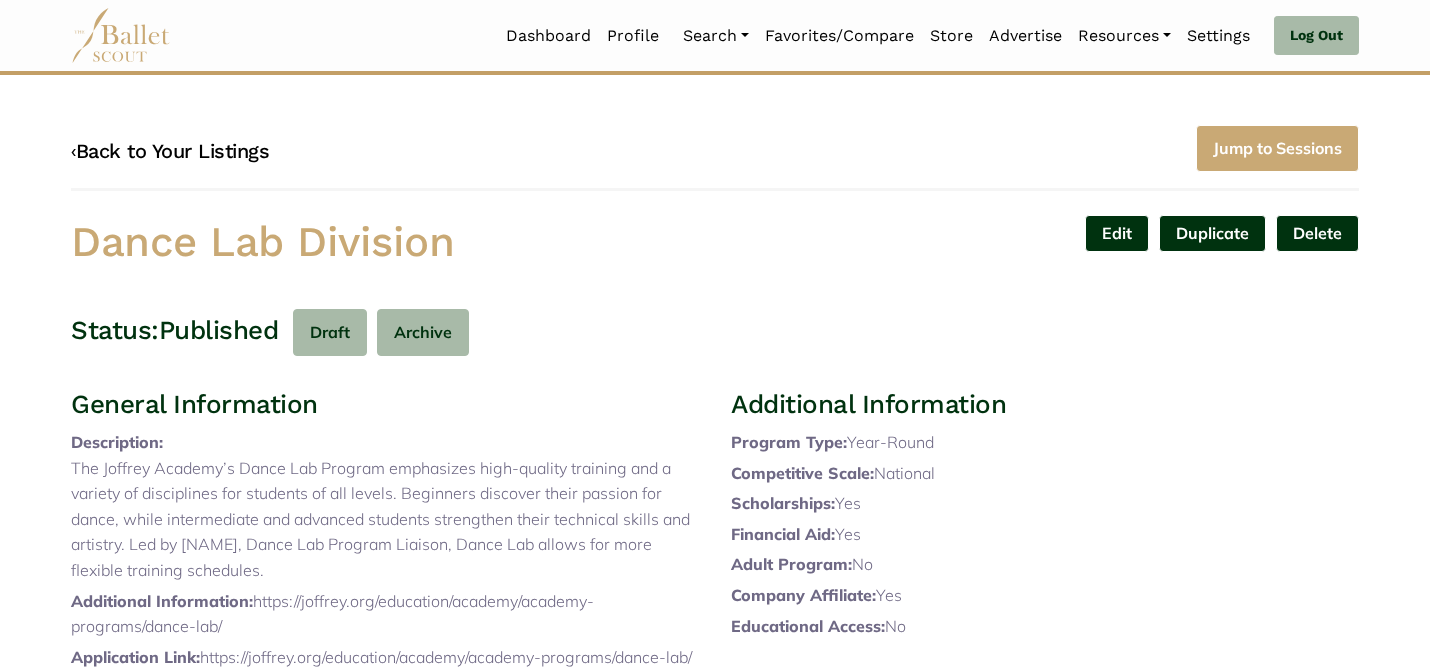 click on "‹  Back to Your Listings" at bounding box center (170, 151) 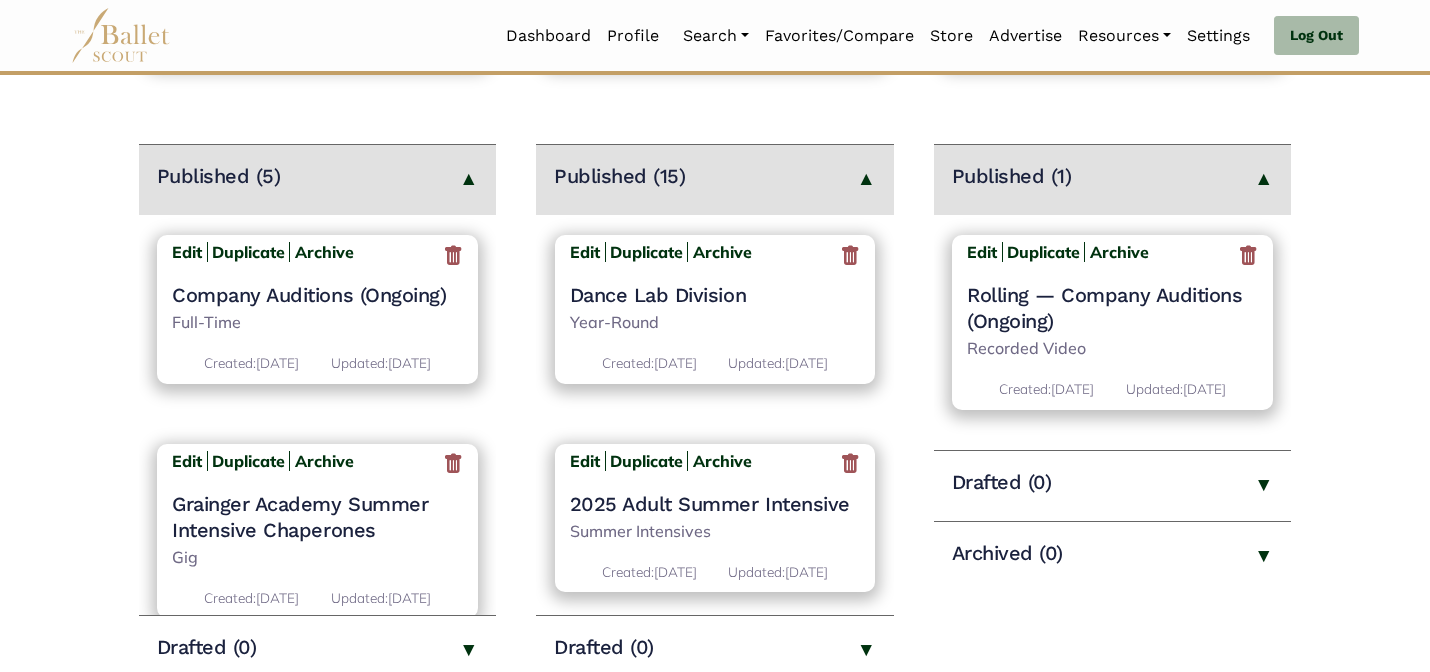 scroll, scrollTop: 271, scrollLeft: 0, axis: vertical 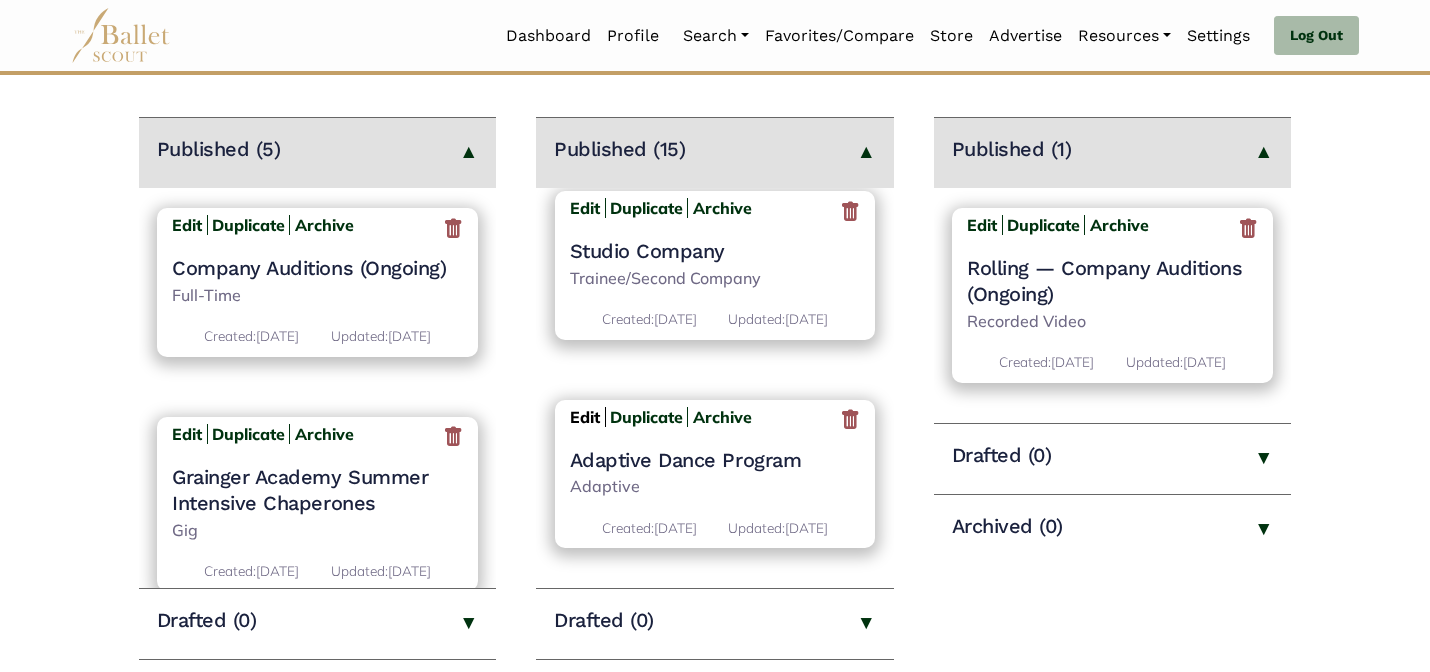 click on "Edit" at bounding box center [585, 417] 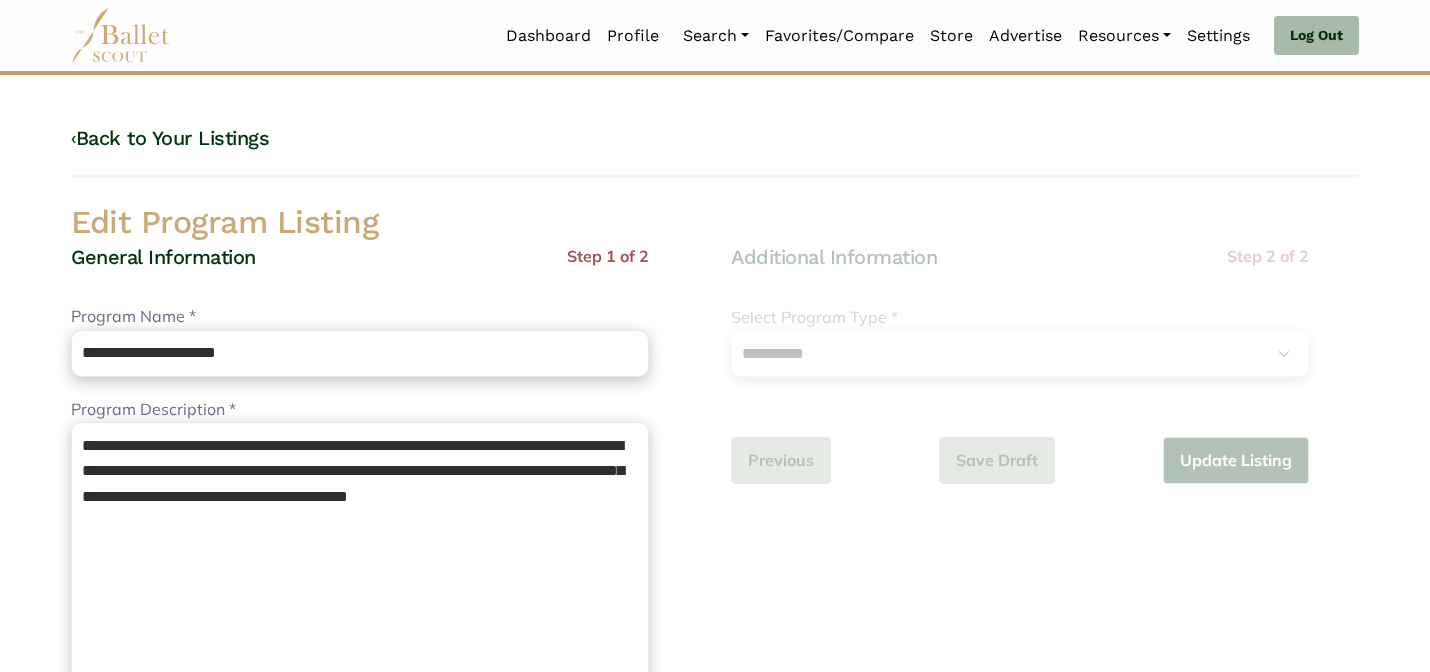 select on "**" 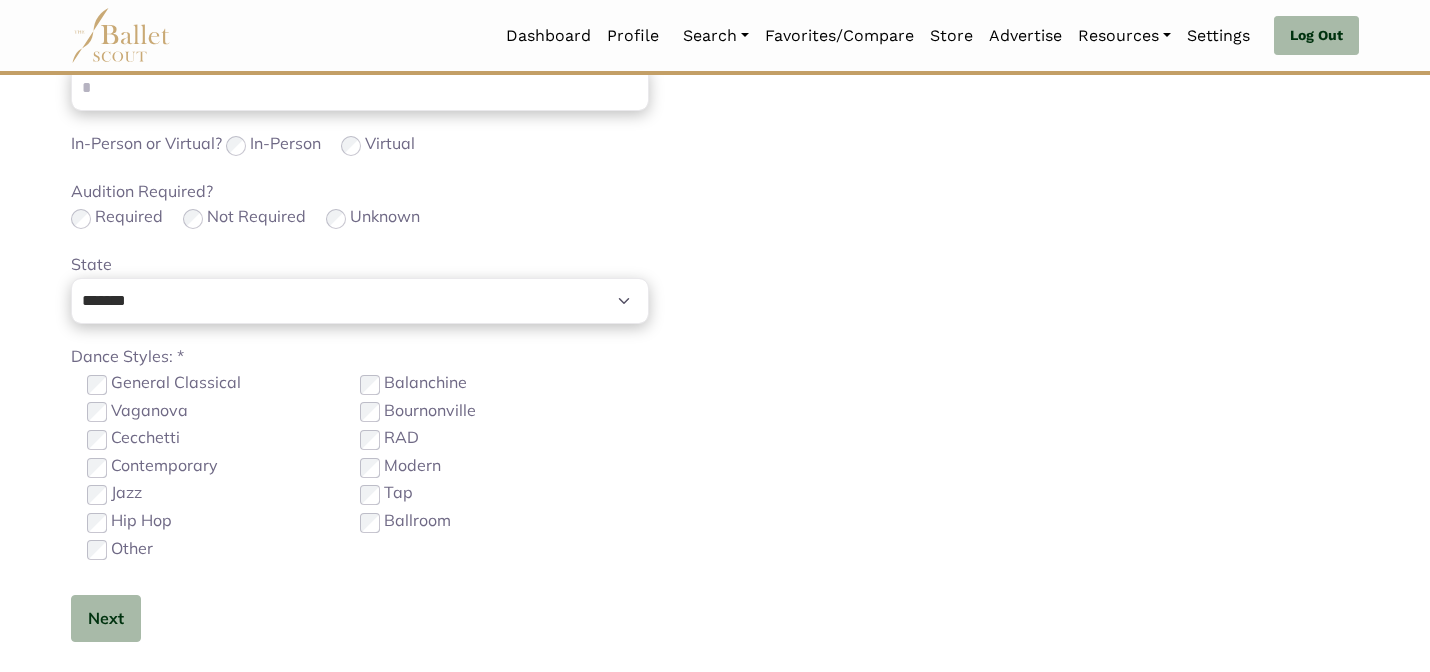 scroll, scrollTop: 952, scrollLeft: 0, axis: vertical 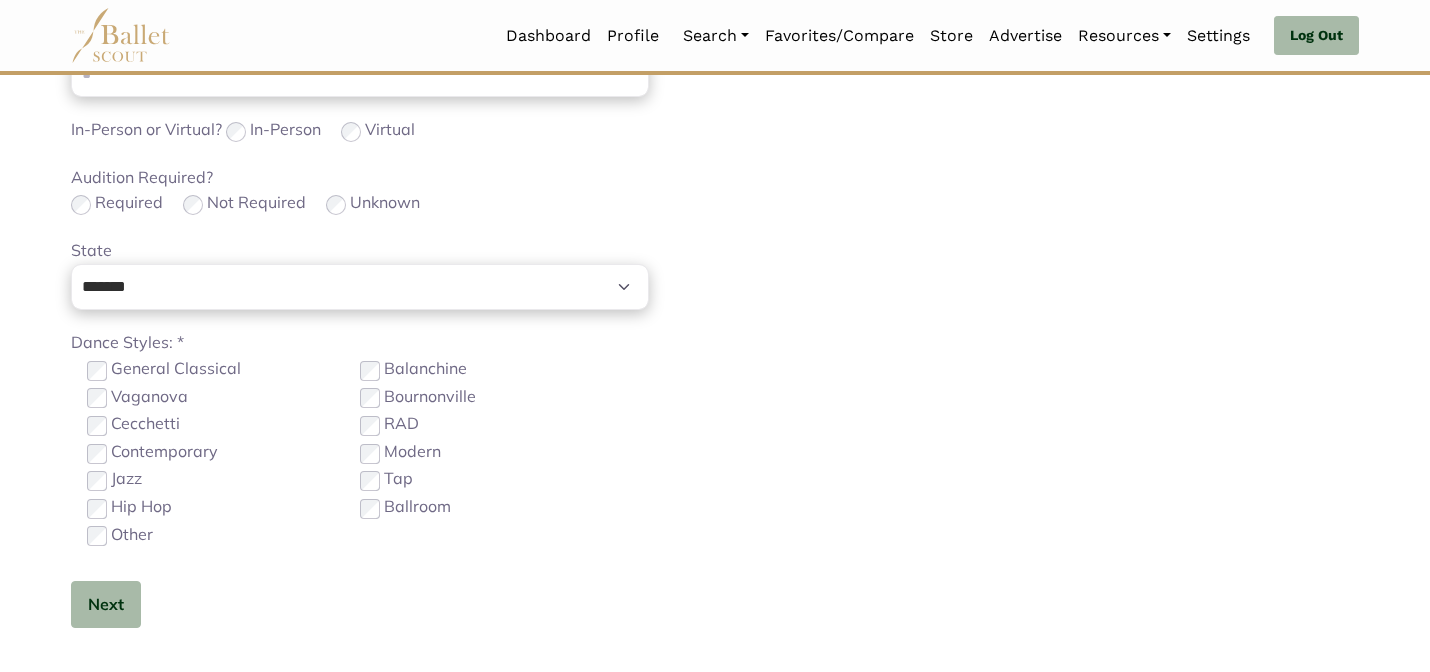 click on "Not Required" at bounding box center [244, 203] 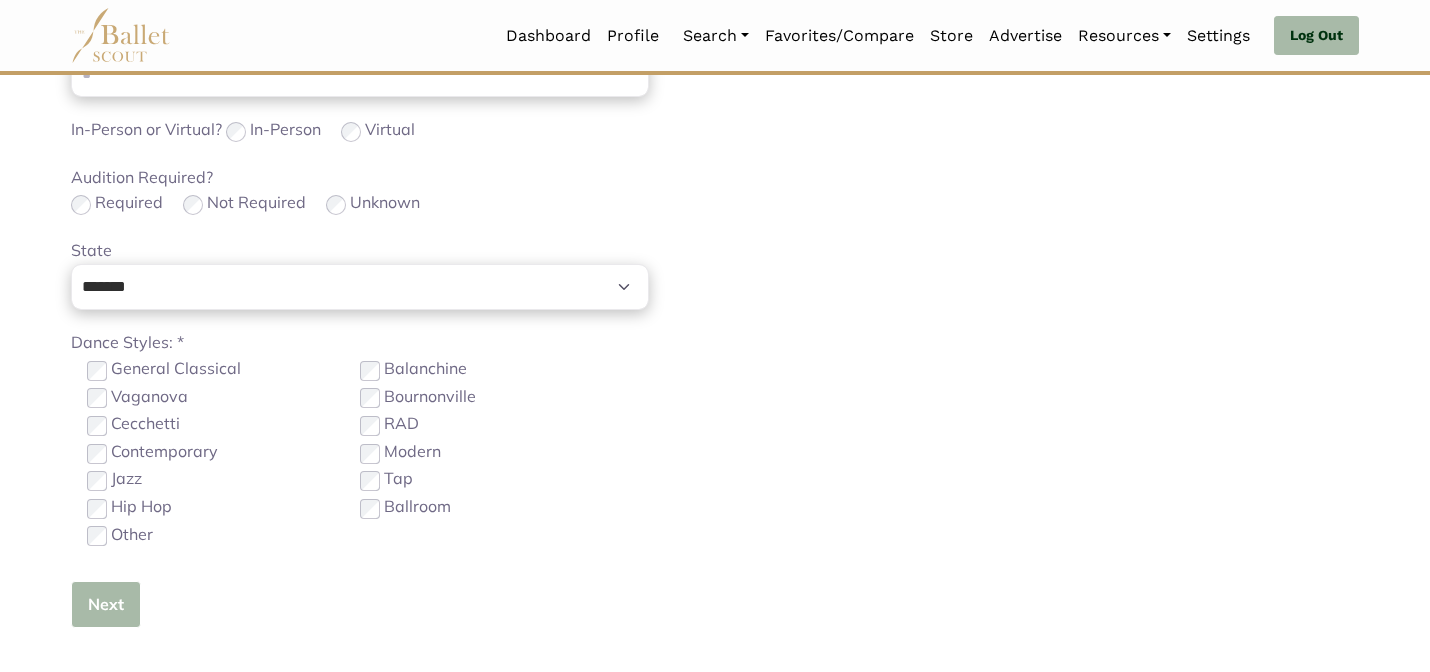 click on "Next" at bounding box center [106, 604] 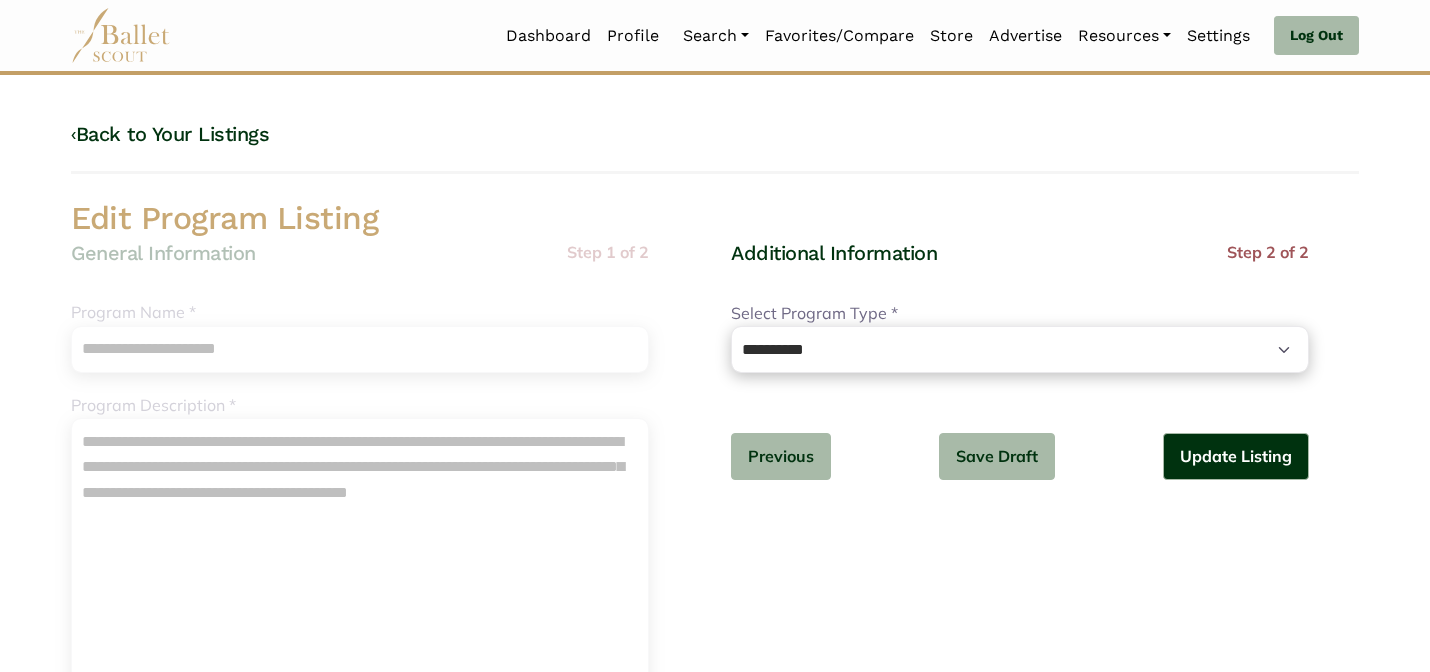 scroll, scrollTop: 0, scrollLeft: 0, axis: both 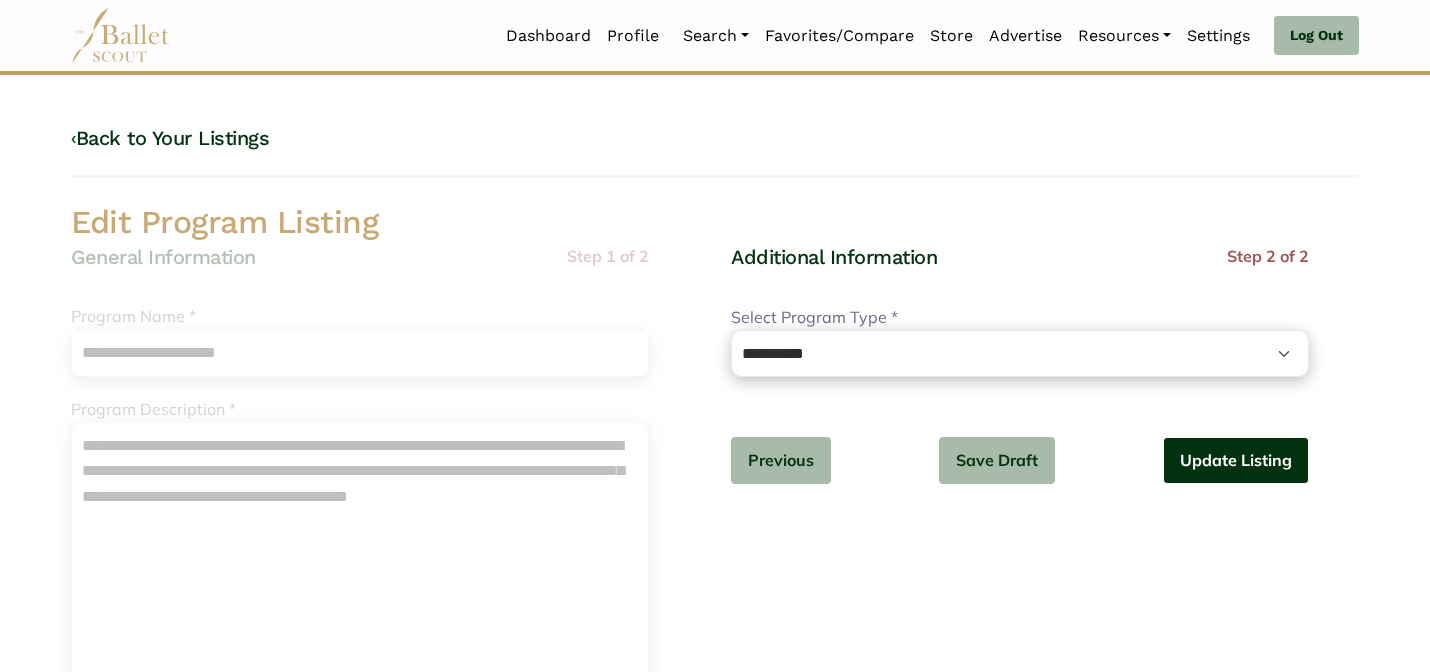 click on "Update Listing" at bounding box center (1236, 460) 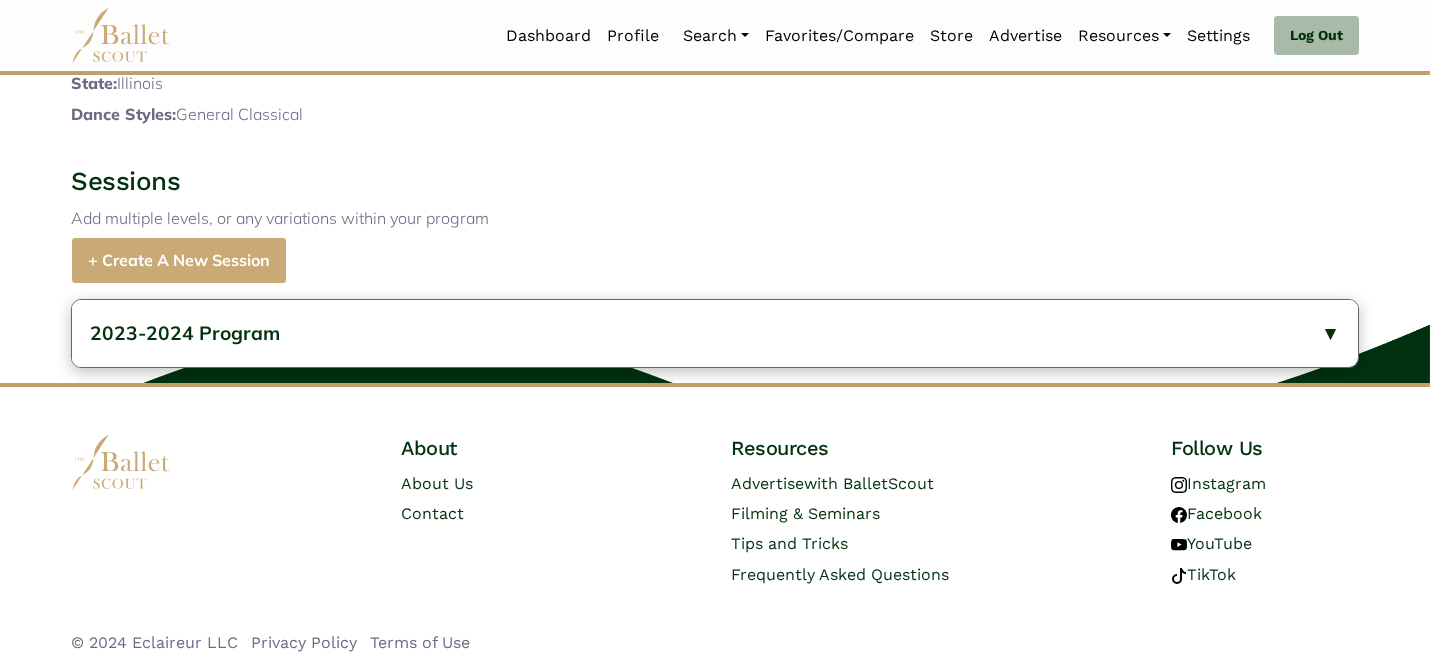 scroll, scrollTop: 721, scrollLeft: 0, axis: vertical 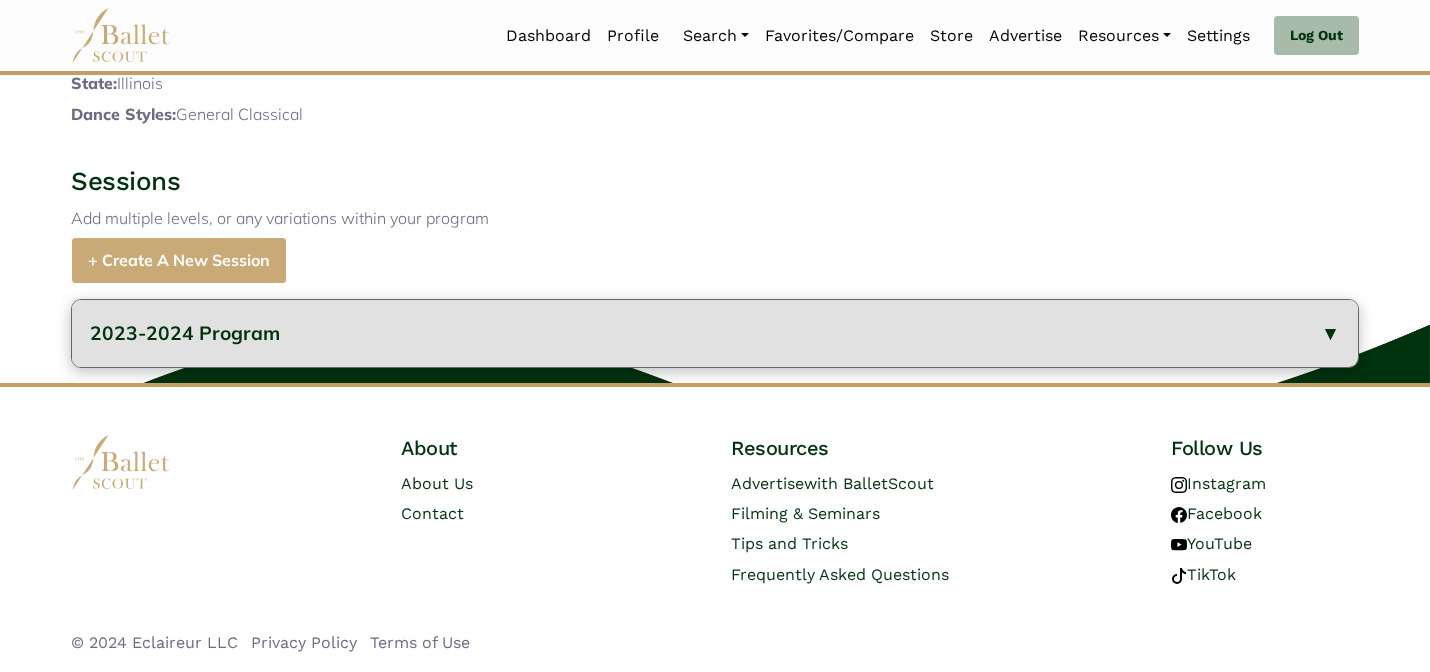 click on "2023-2024 Program" at bounding box center [715, 333] 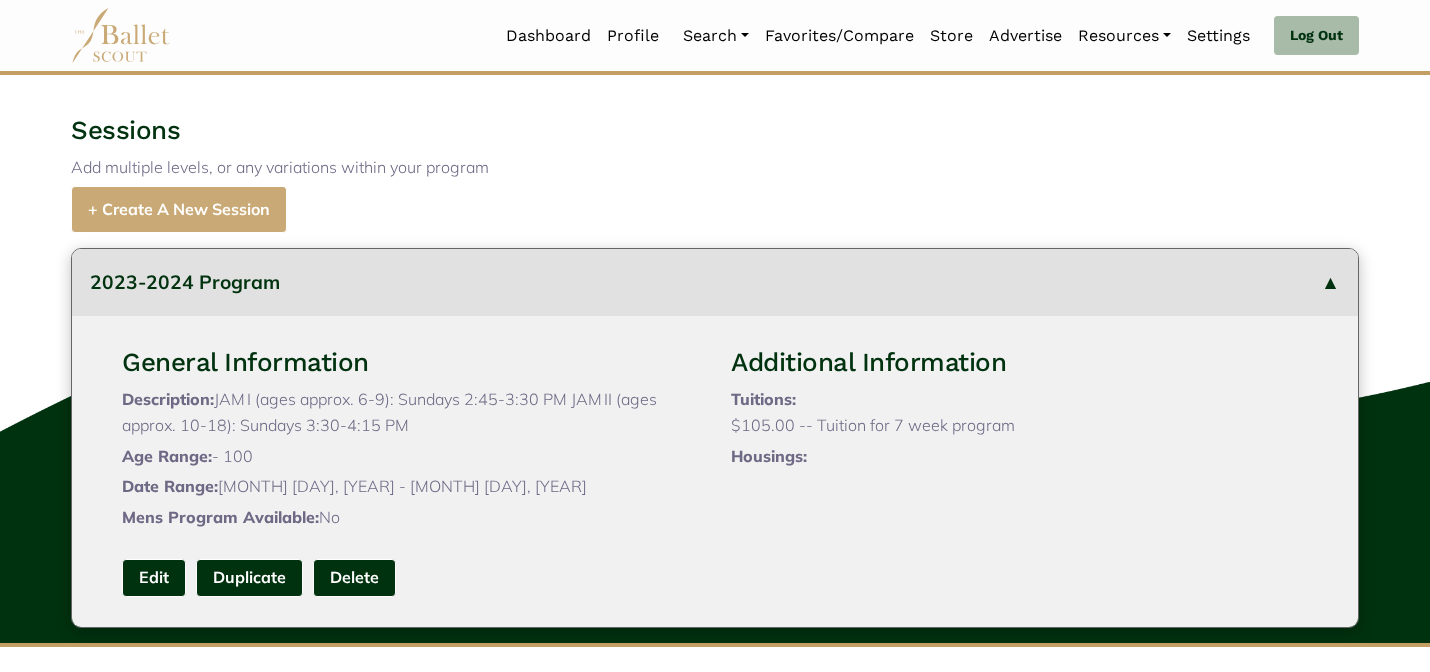 type 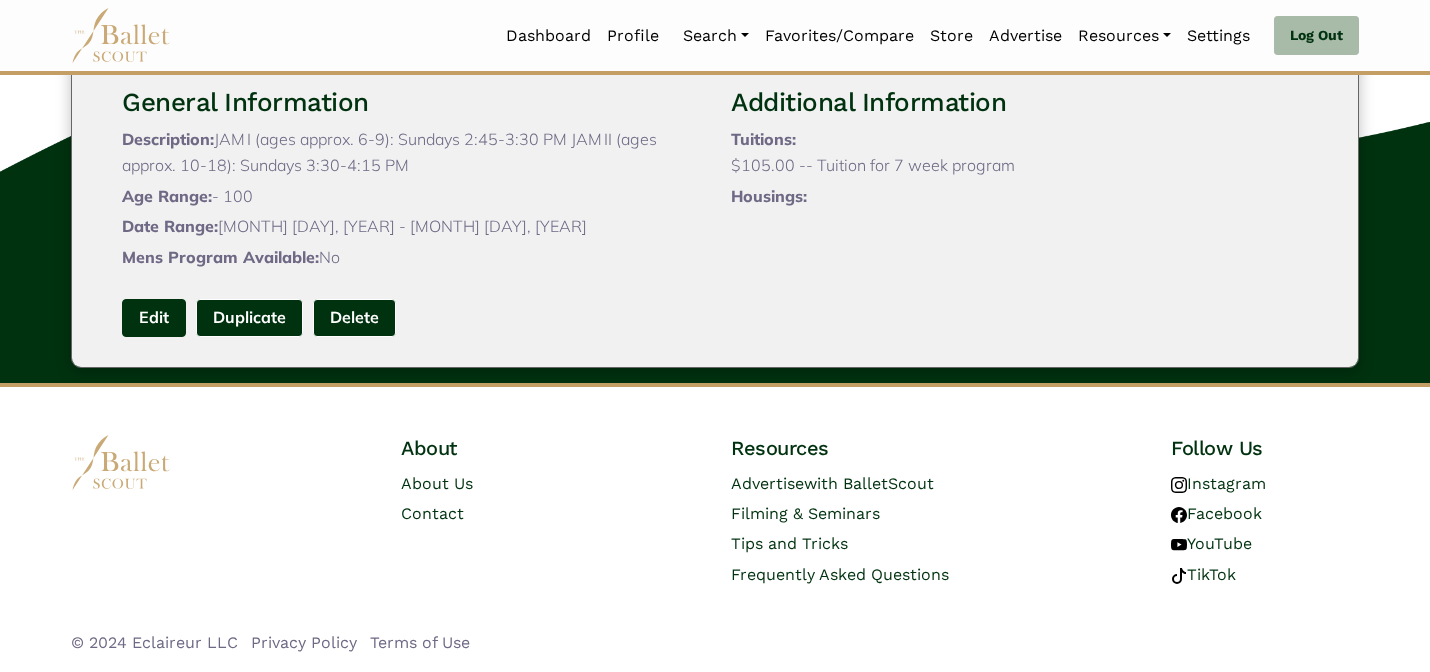 click on "Edit" at bounding box center [154, 317] 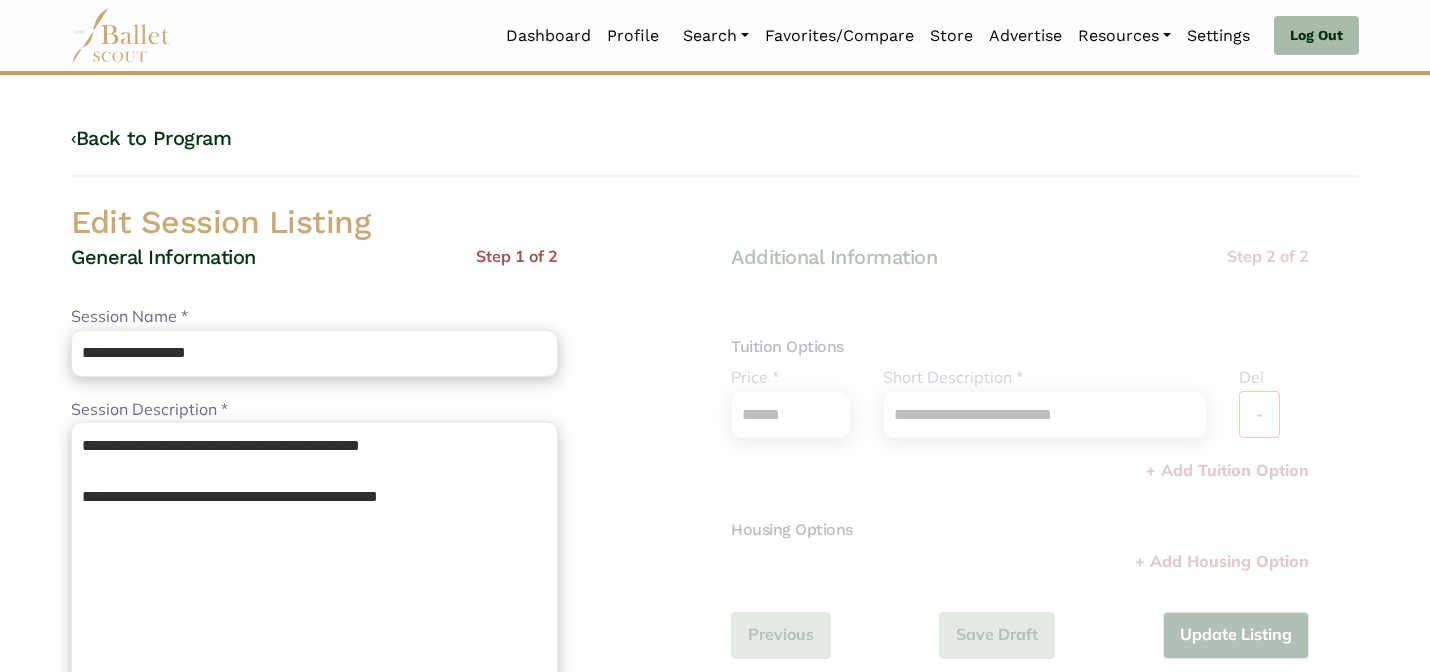 scroll, scrollTop: 0, scrollLeft: 0, axis: both 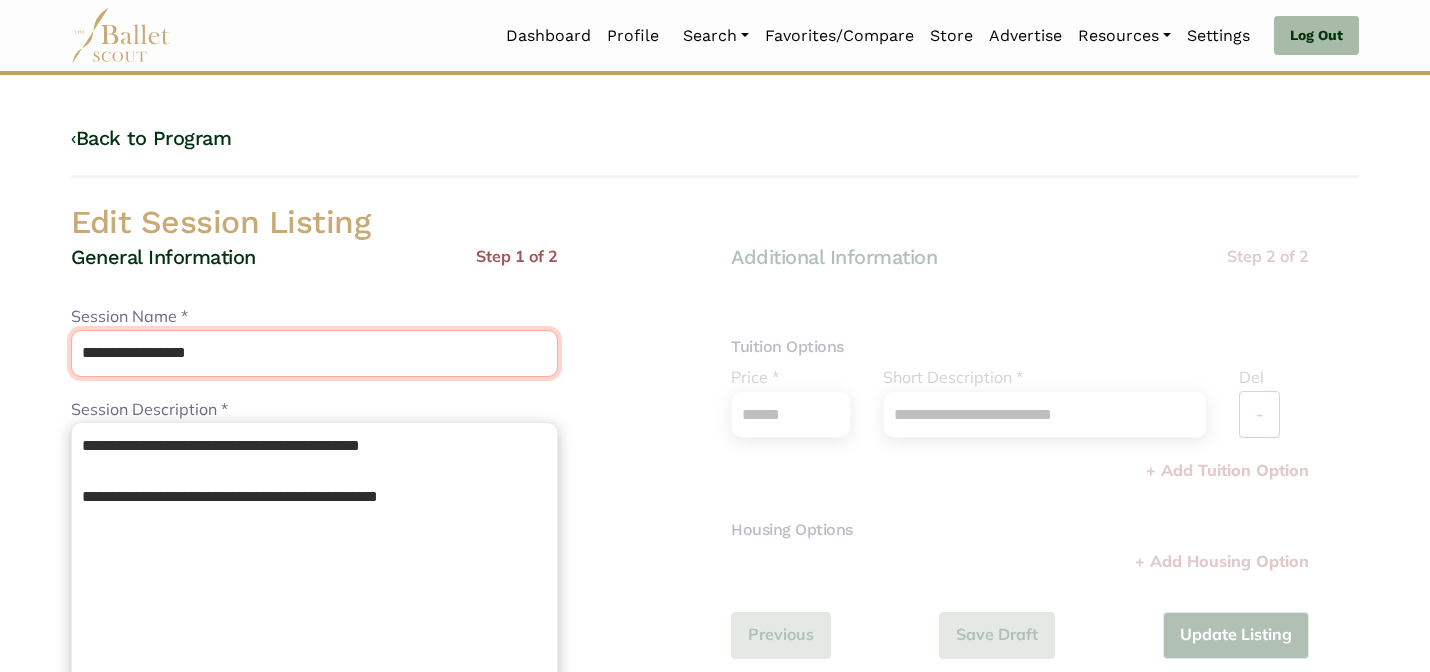 drag, startPoint x: 291, startPoint y: 356, endPoint x: 209, endPoint y: 277, distance: 113.86395 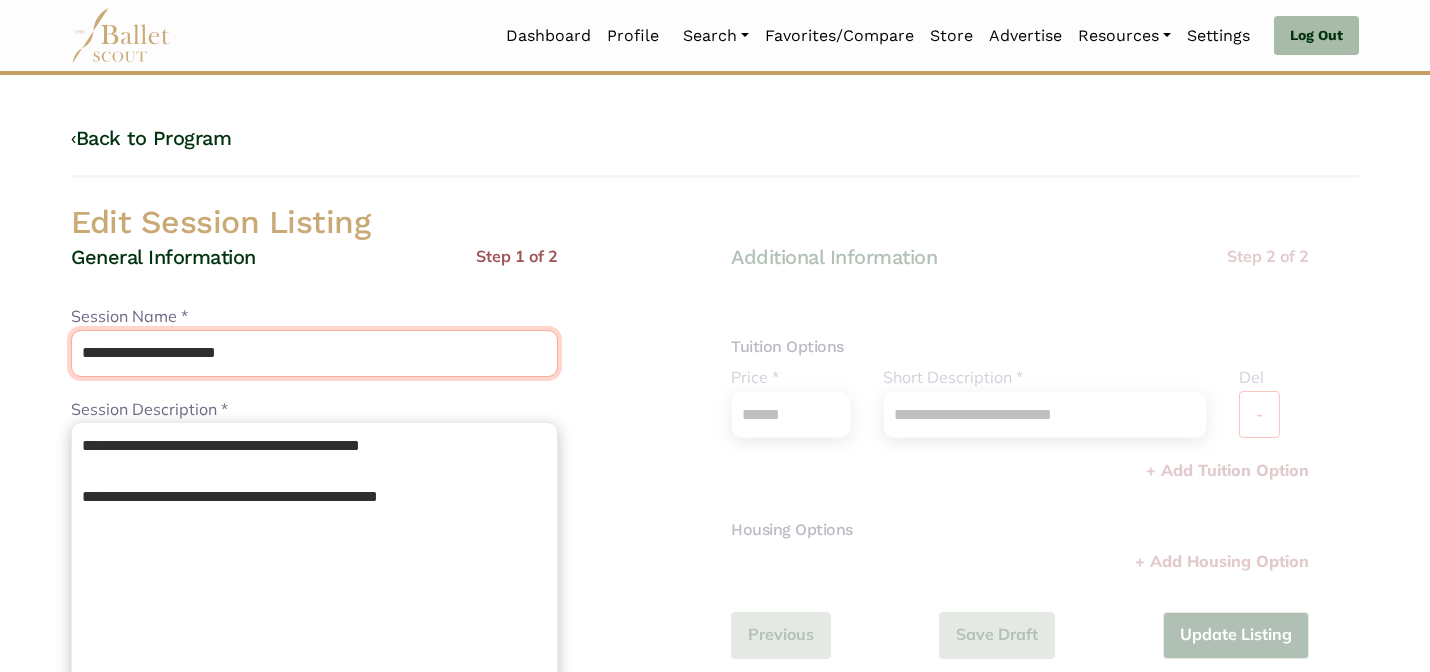 type on "**********" 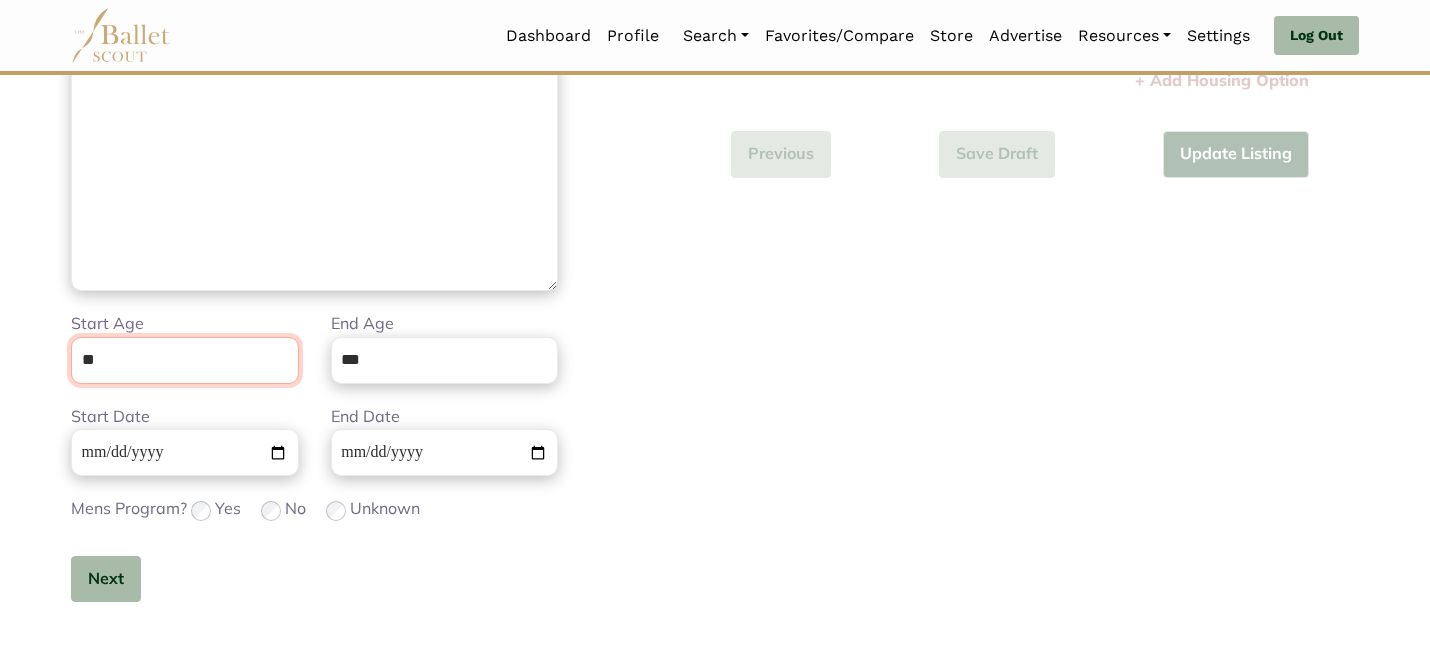 scroll, scrollTop: 505, scrollLeft: 0, axis: vertical 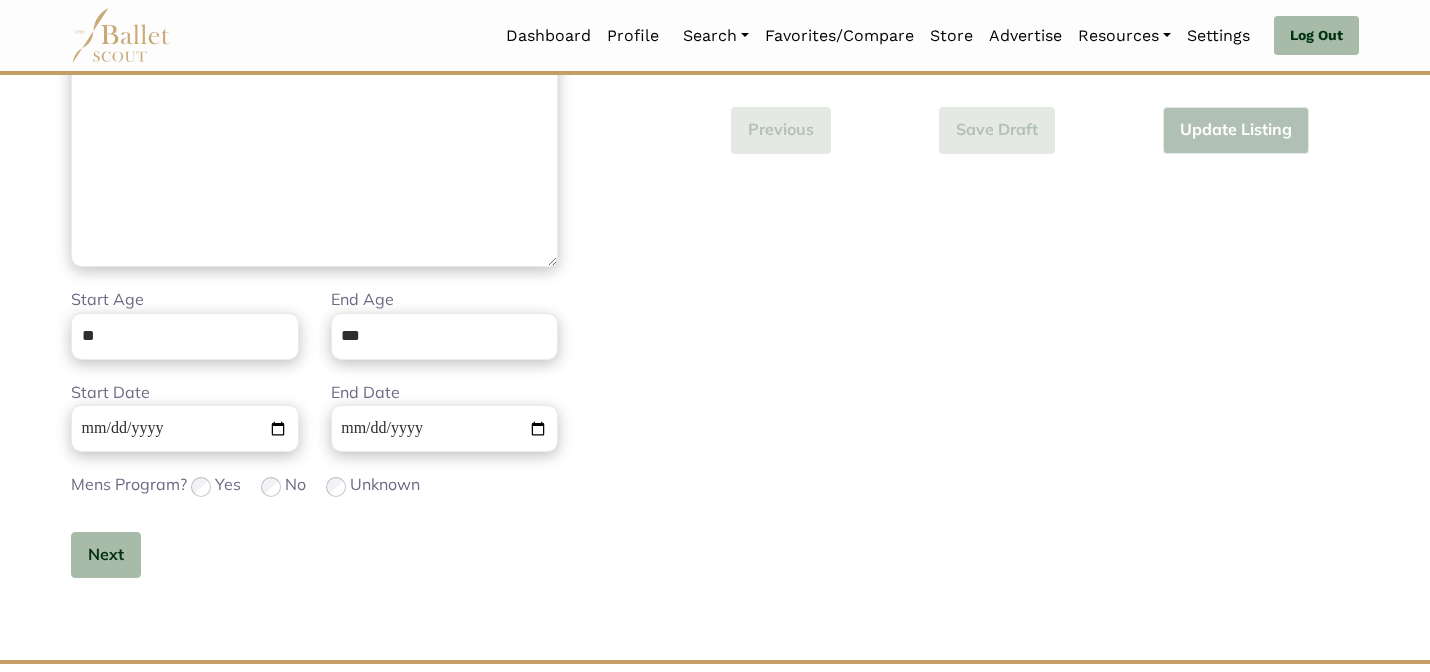 click on "**********" at bounding box center [1045, 200] 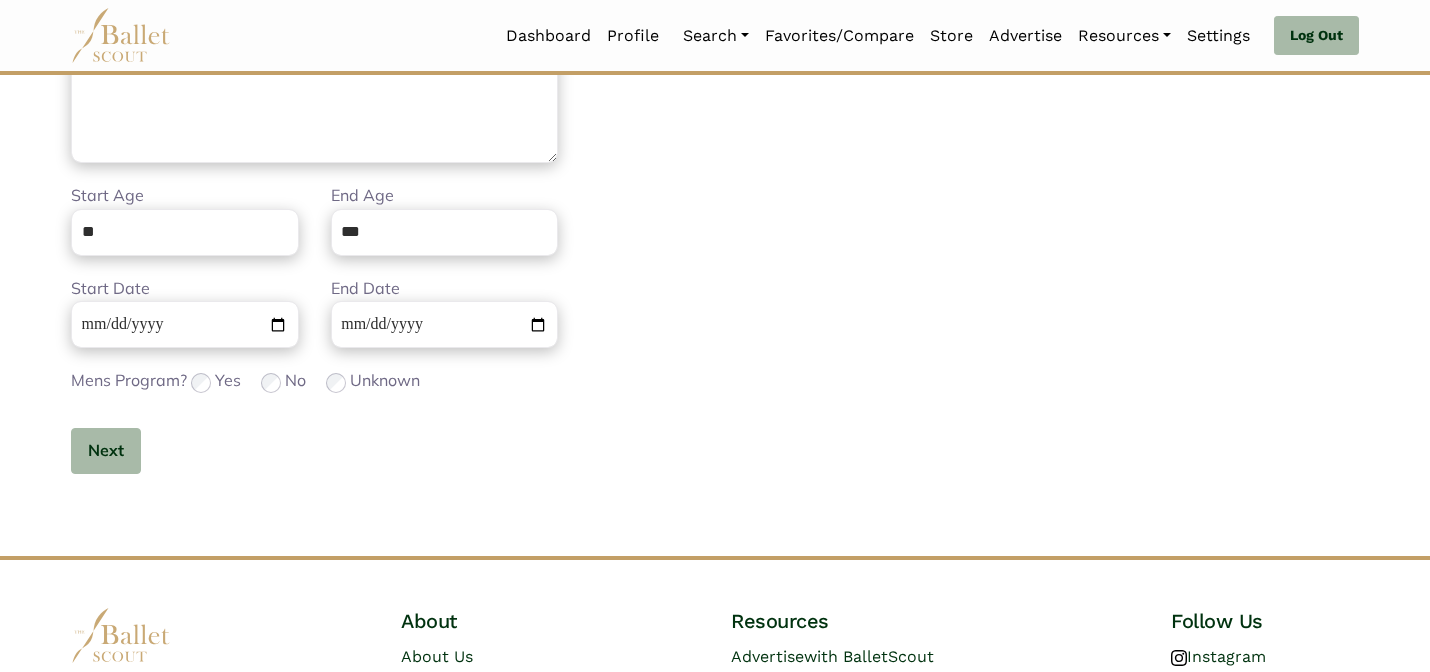 scroll, scrollTop: 632, scrollLeft: 0, axis: vertical 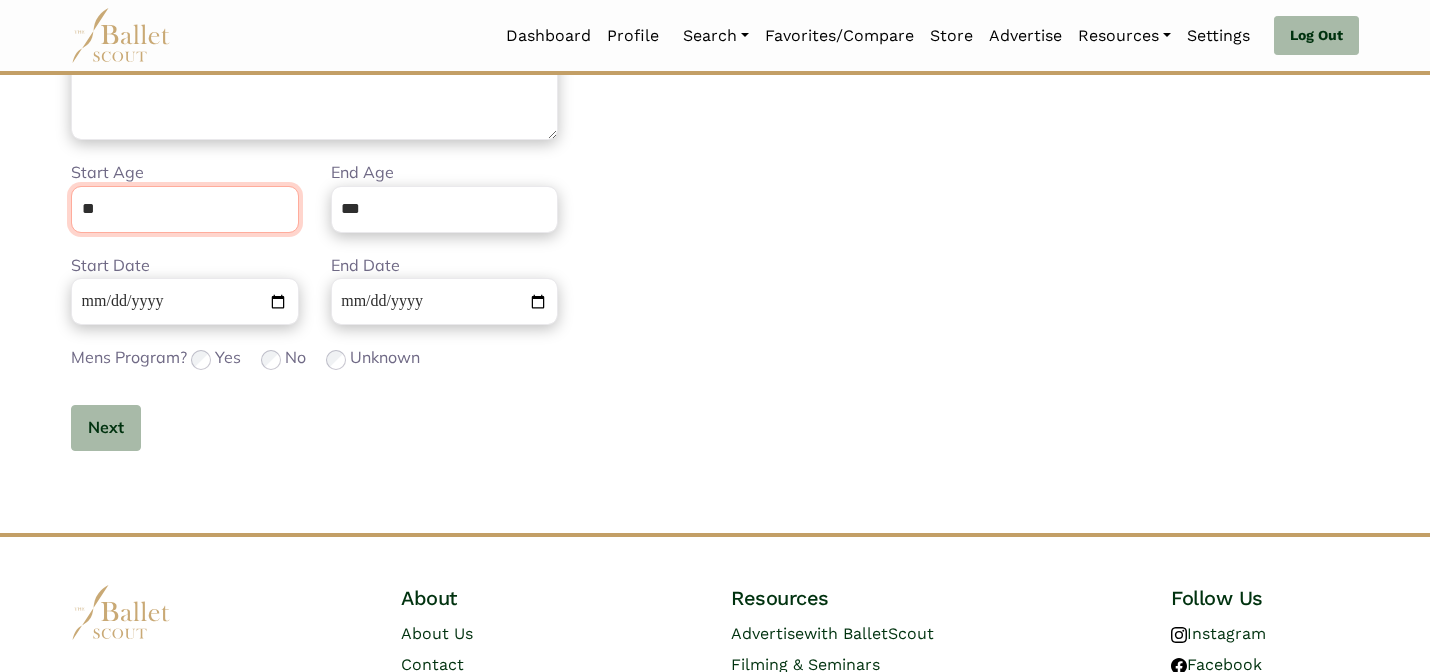 drag, startPoint x: 204, startPoint y: 214, endPoint x: 199, endPoint y: 146, distance: 68.18358 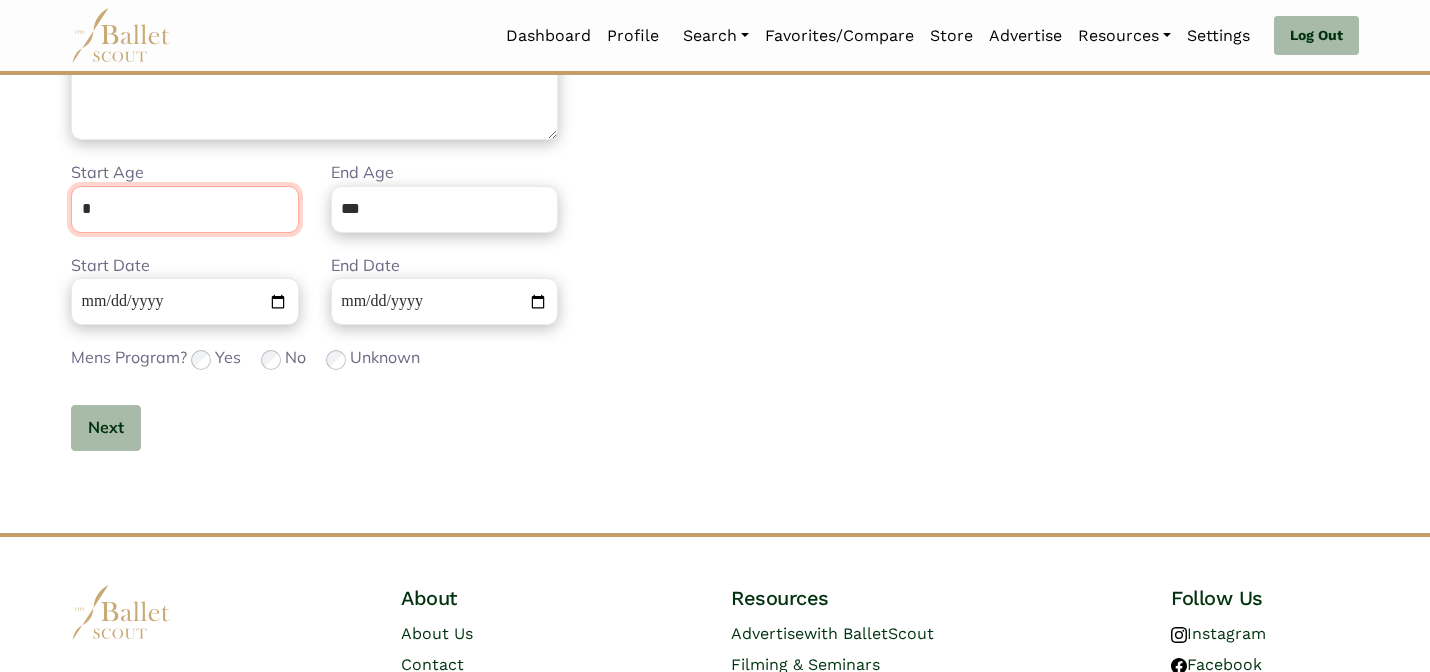 type on "*" 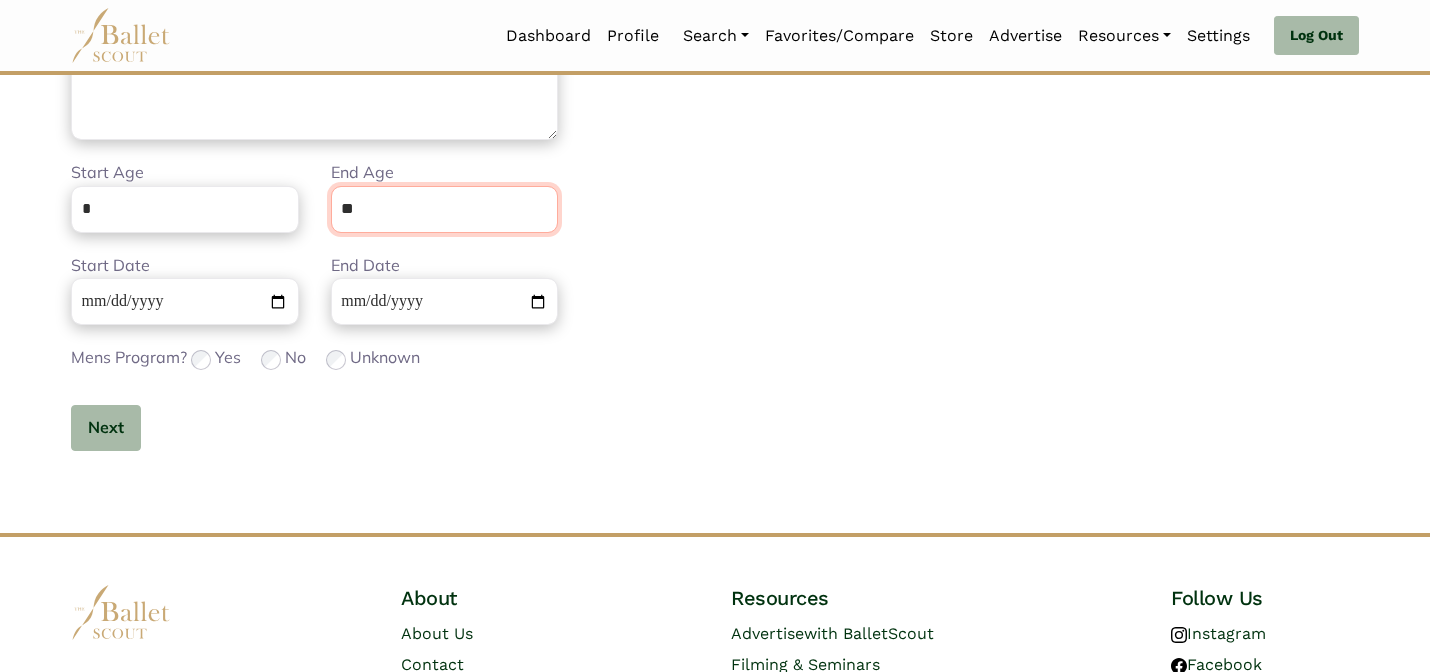 type on "**" 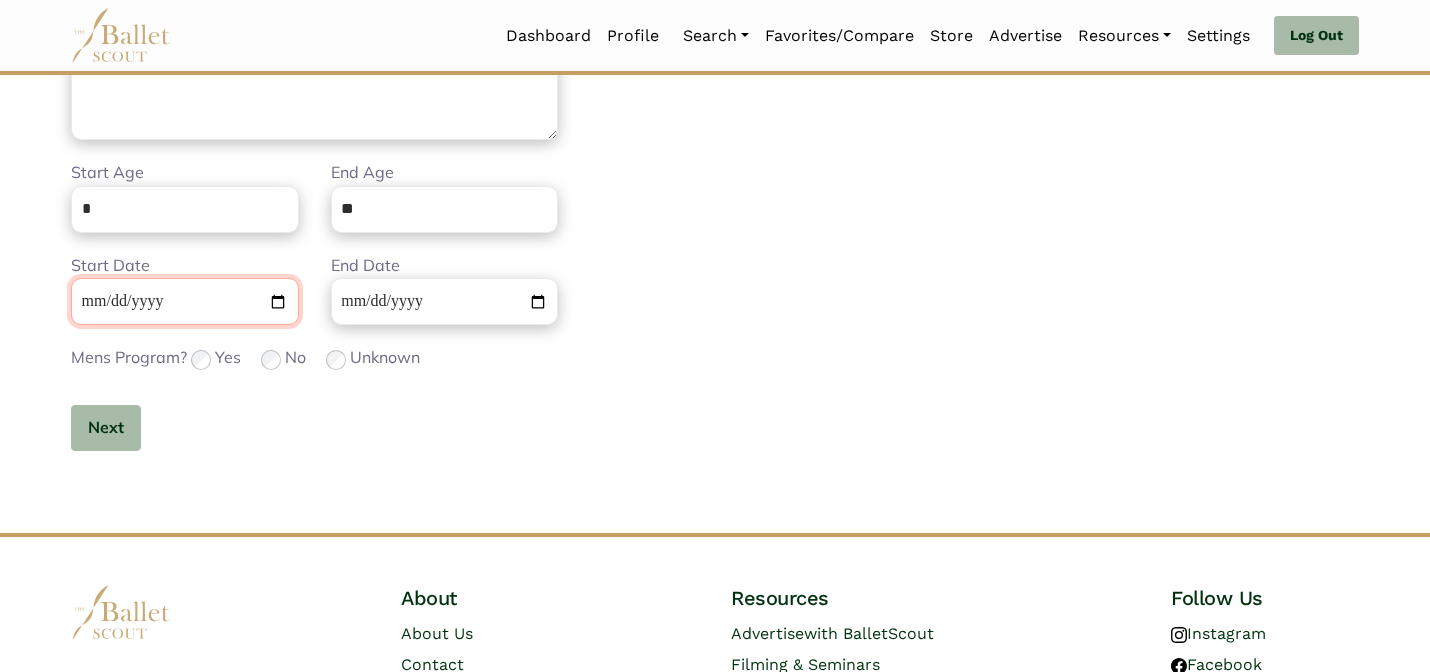 type 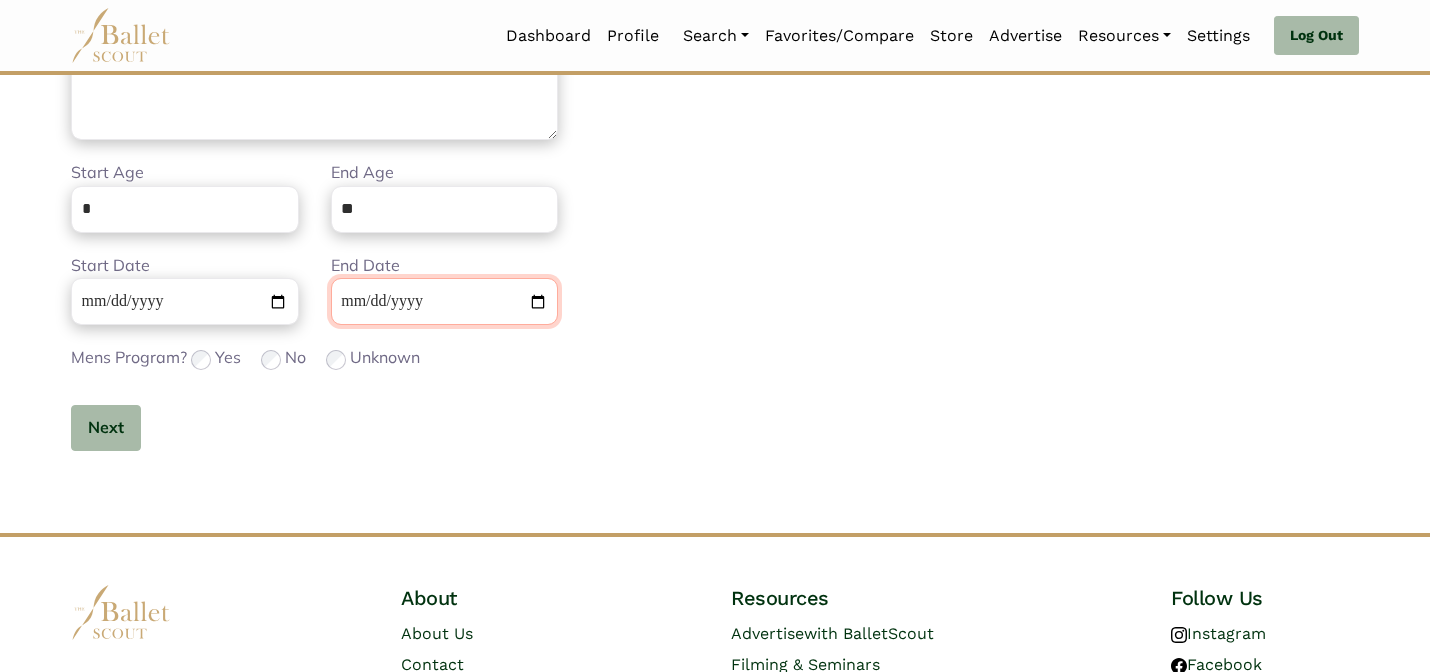 type 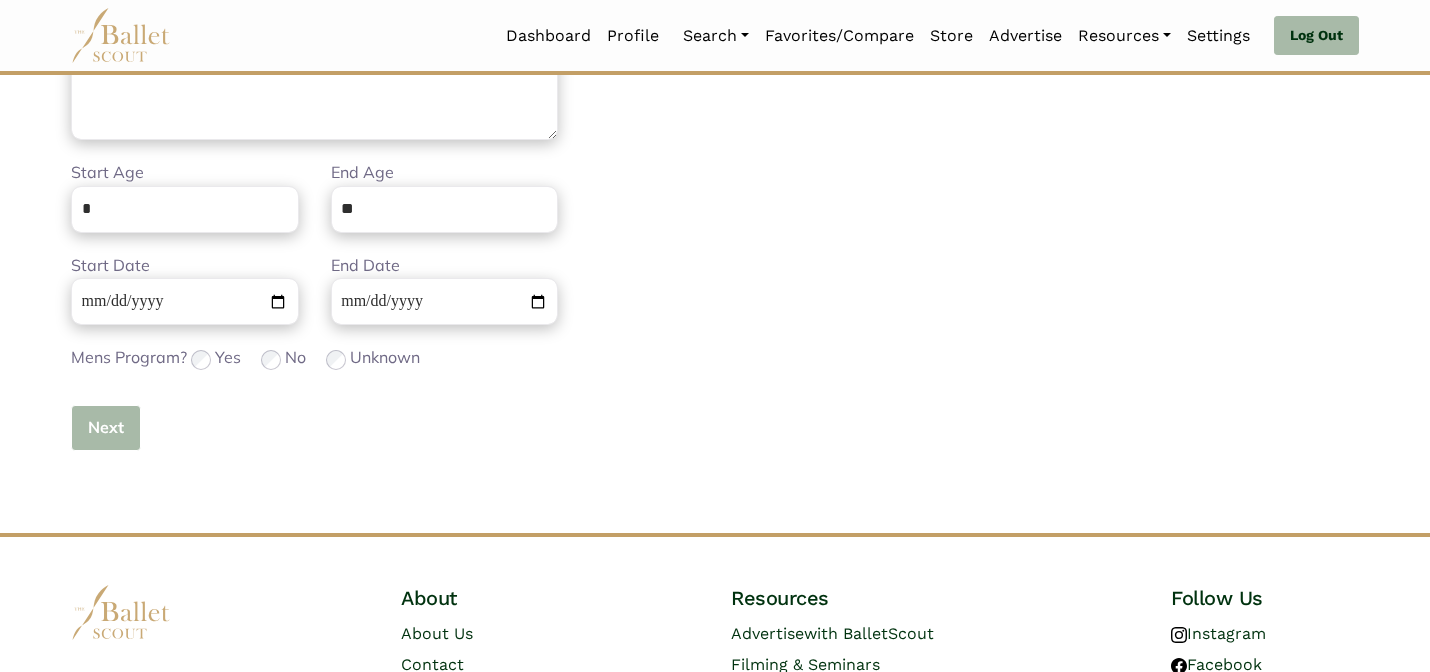 click on "Next" at bounding box center (106, 428) 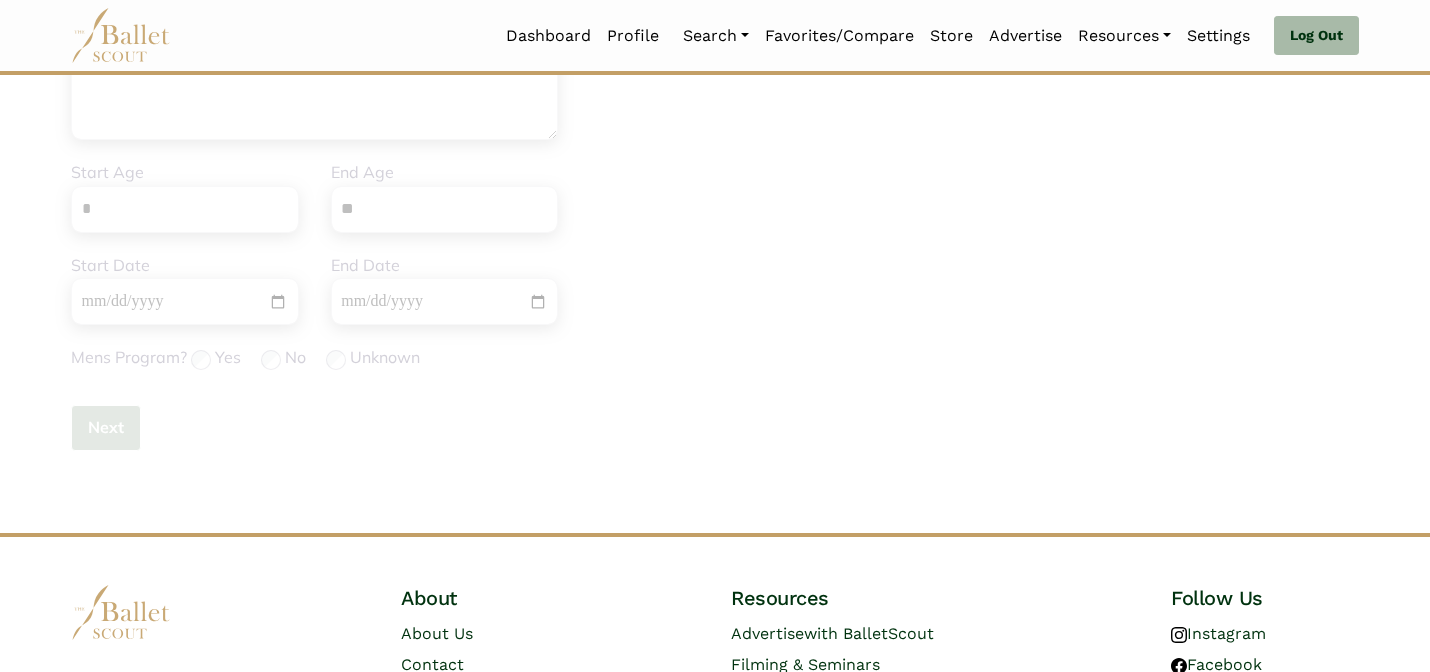 type 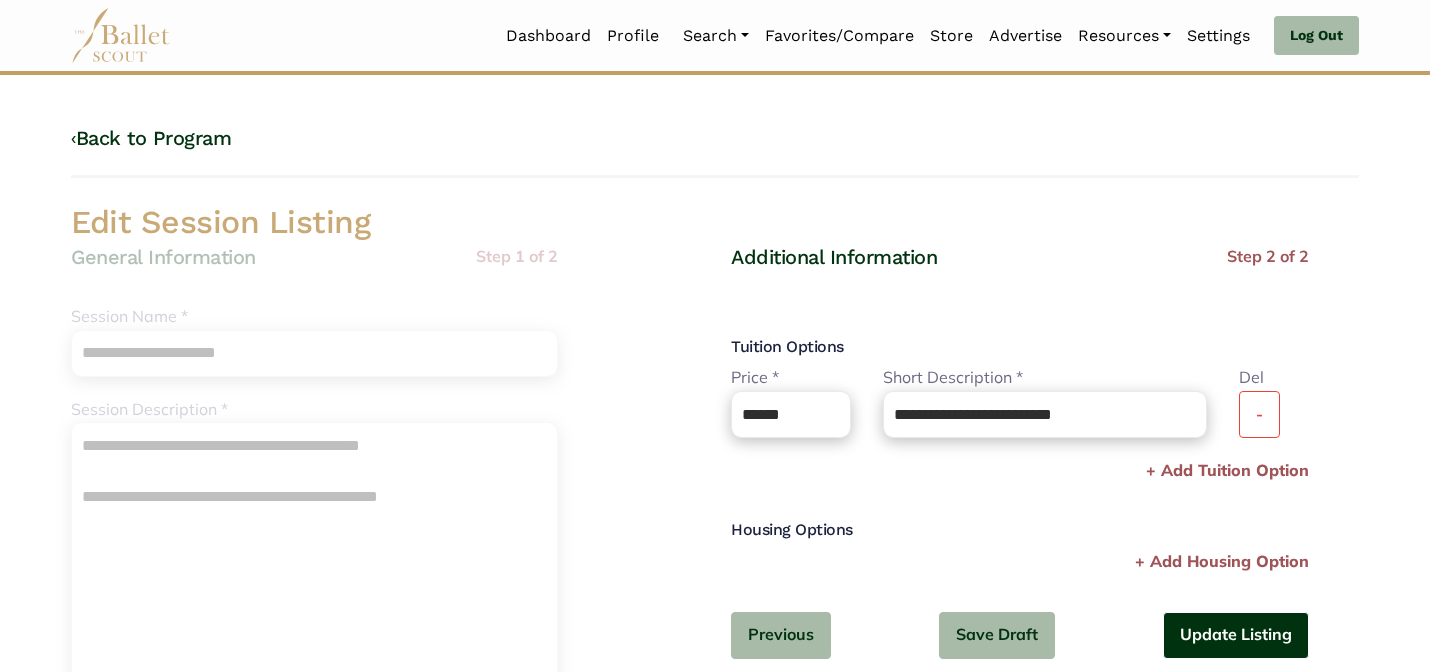 click on "Update Listing" at bounding box center [1236, 635] 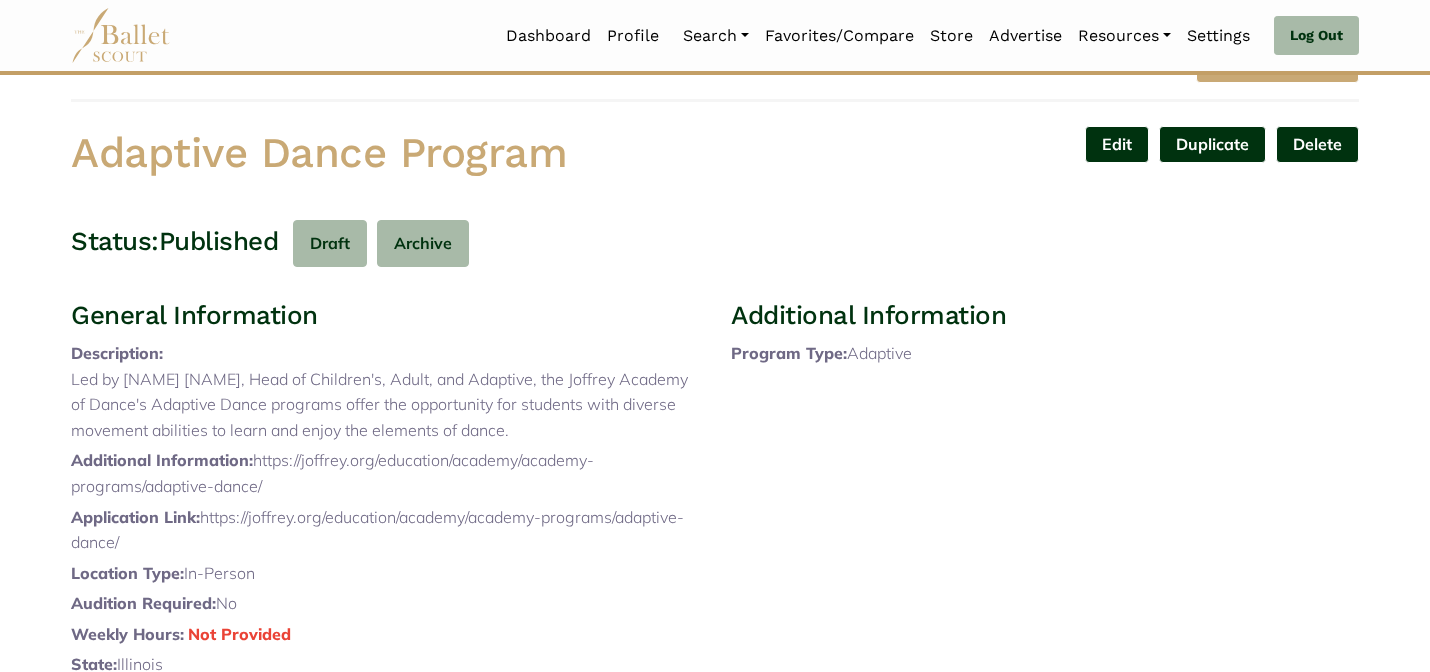 scroll, scrollTop: 0, scrollLeft: 0, axis: both 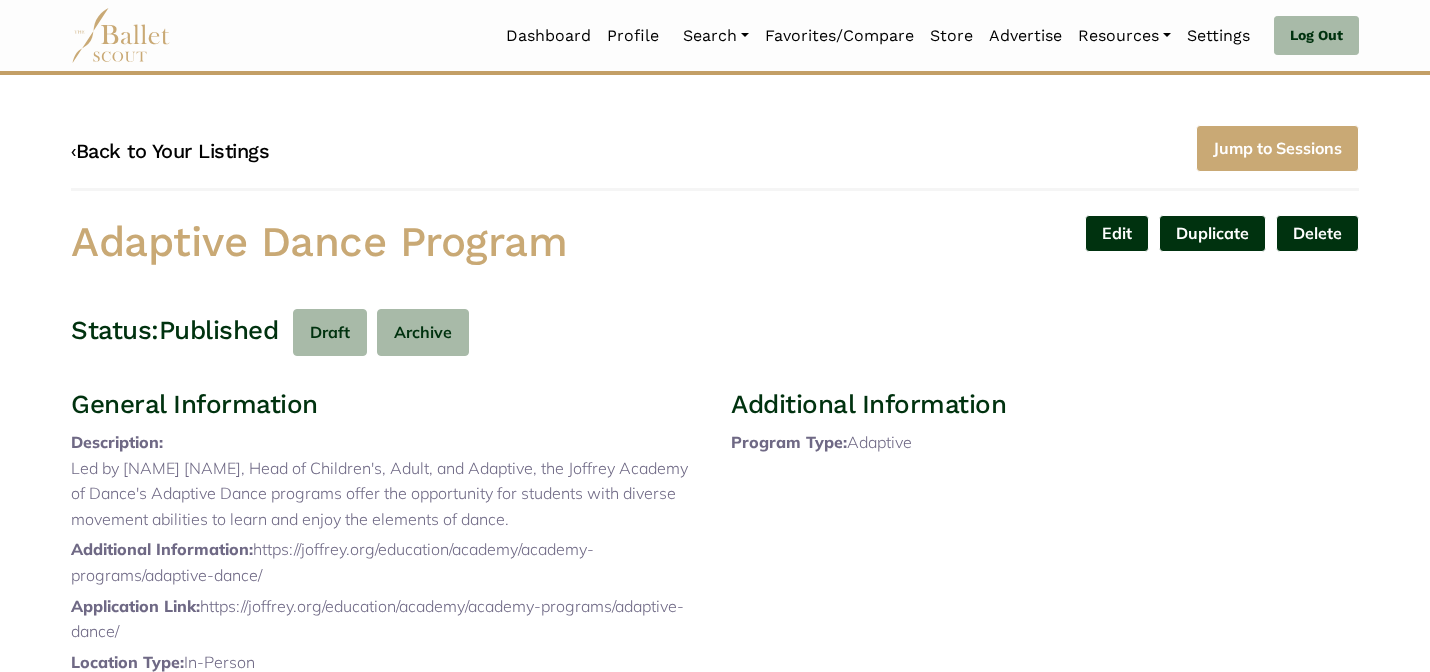 click on "‹  Back to Your Listings" at bounding box center [170, 151] 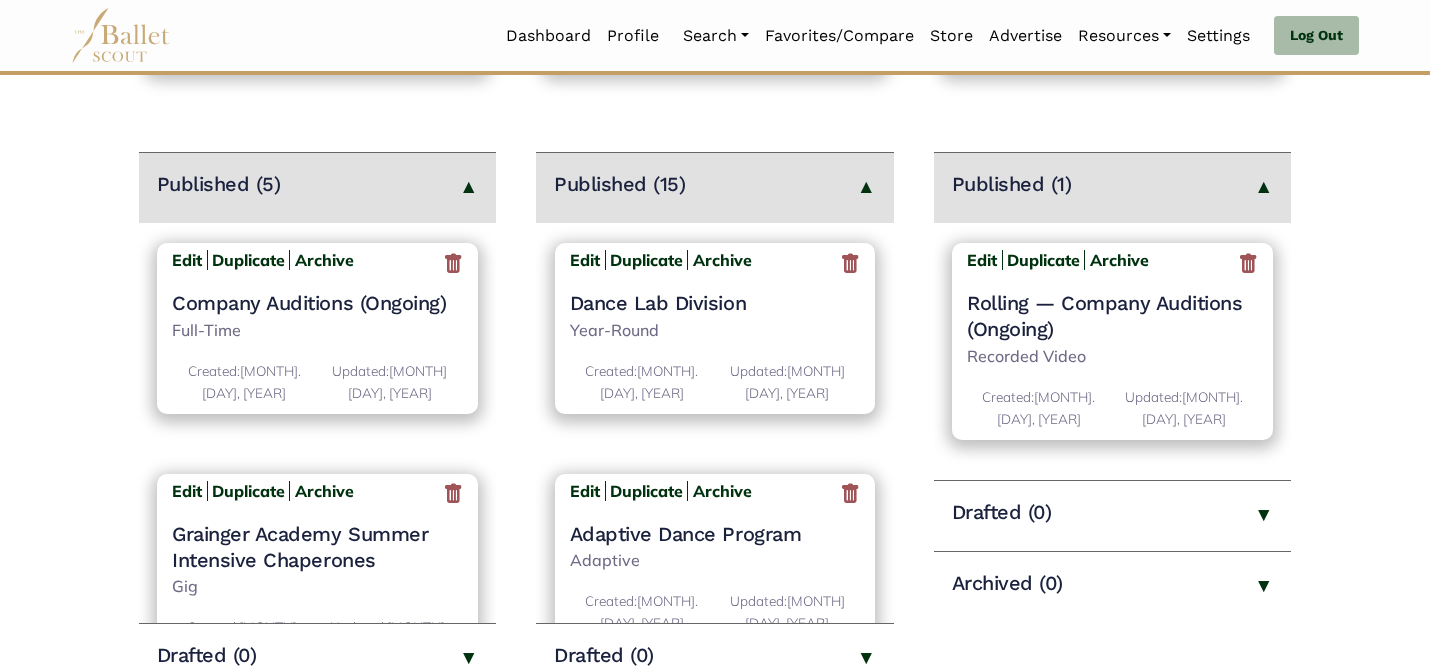 scroll, scrollTop: 240, scrollLeft: 0, axis: vertical 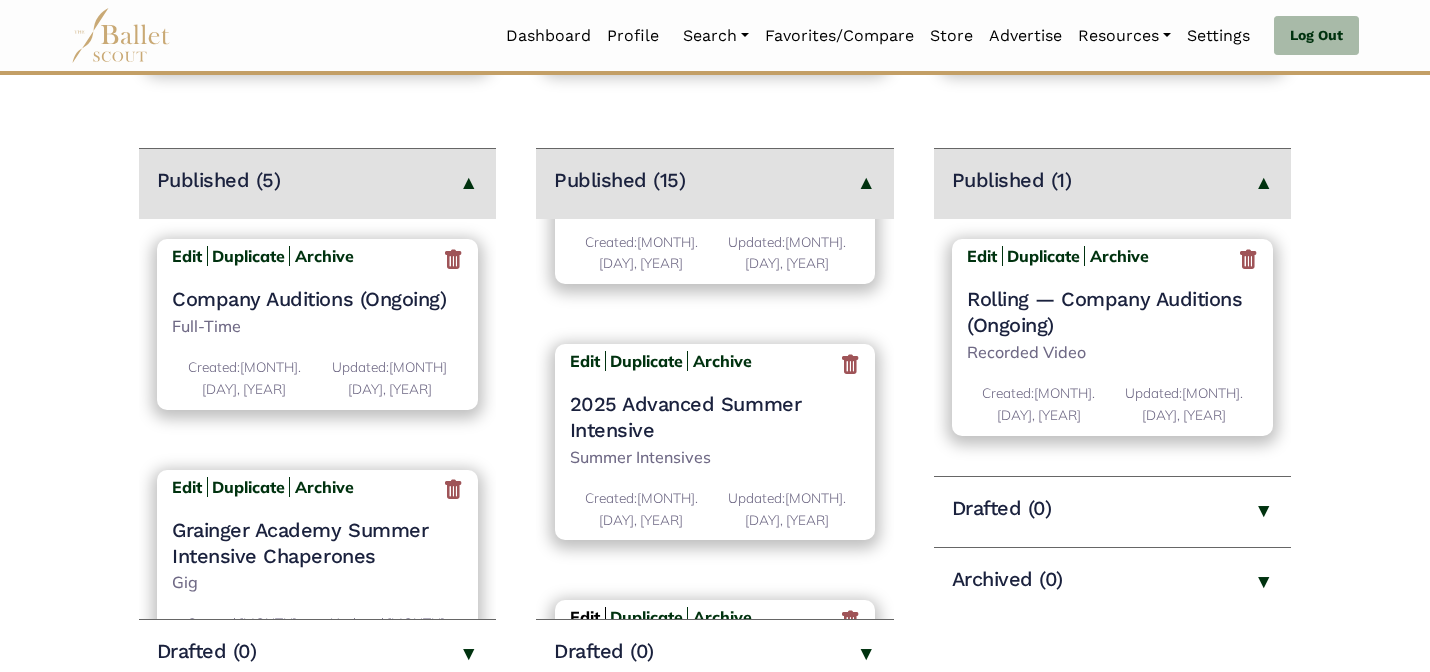 click on "Edit" at bounding box center (585, 617) 